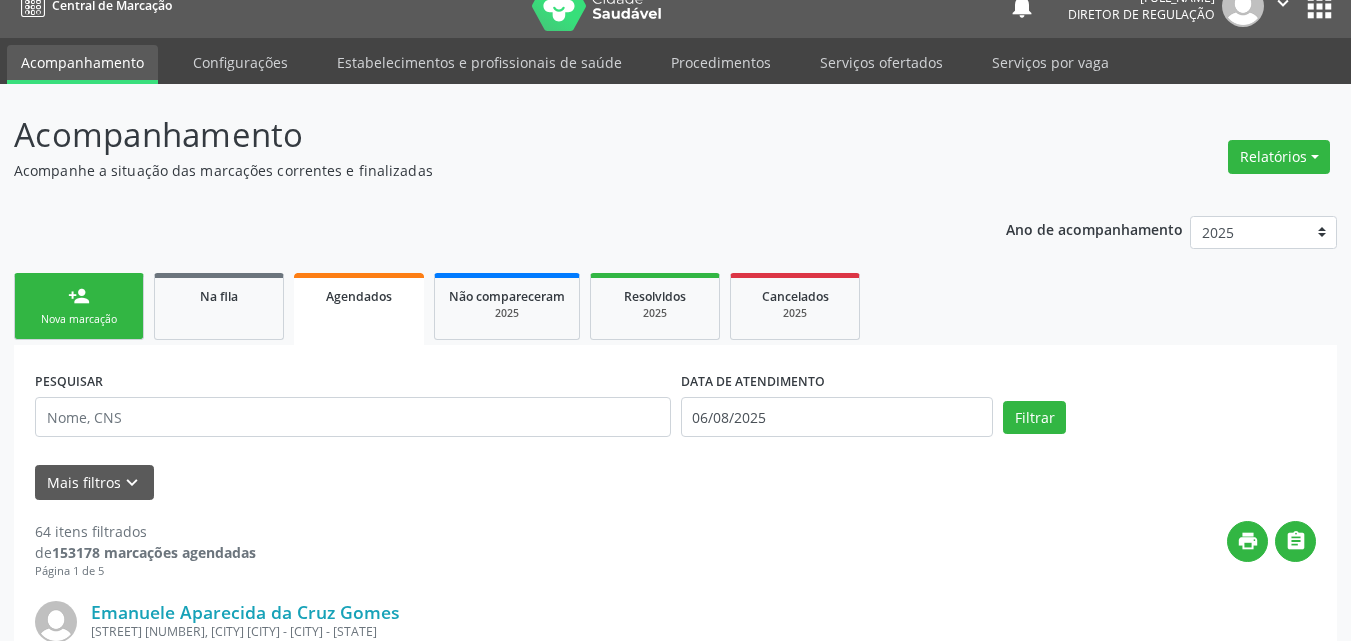 scroll, scrollTop: 0, scrollLeft: 0, axis: both 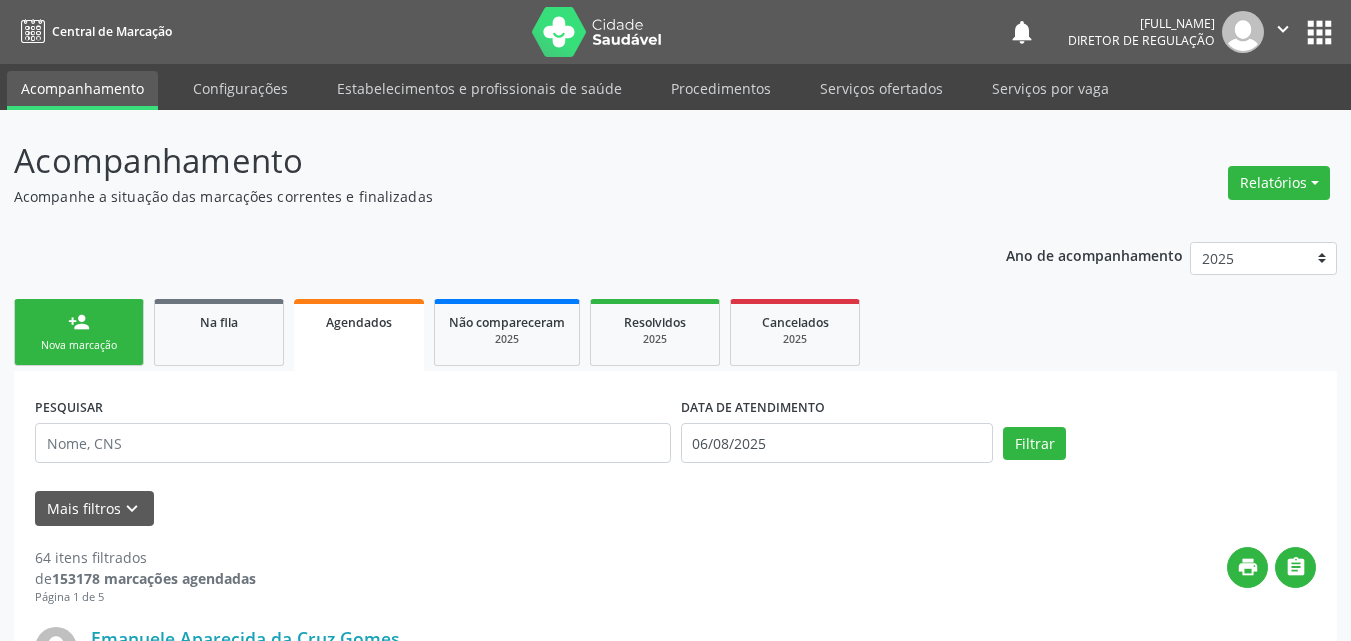 click on "Nova marcação" at bounding box center (79, 345) 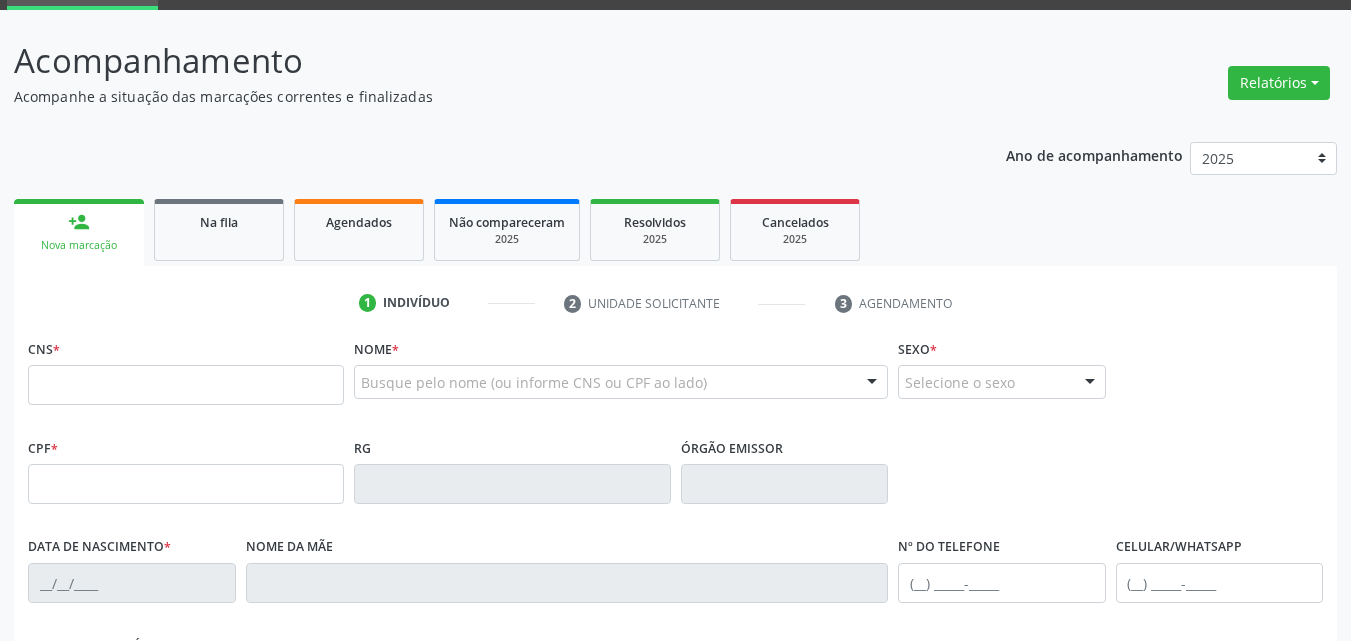scroll, scrollTop: 0, scrollLeft: 0, axis: both 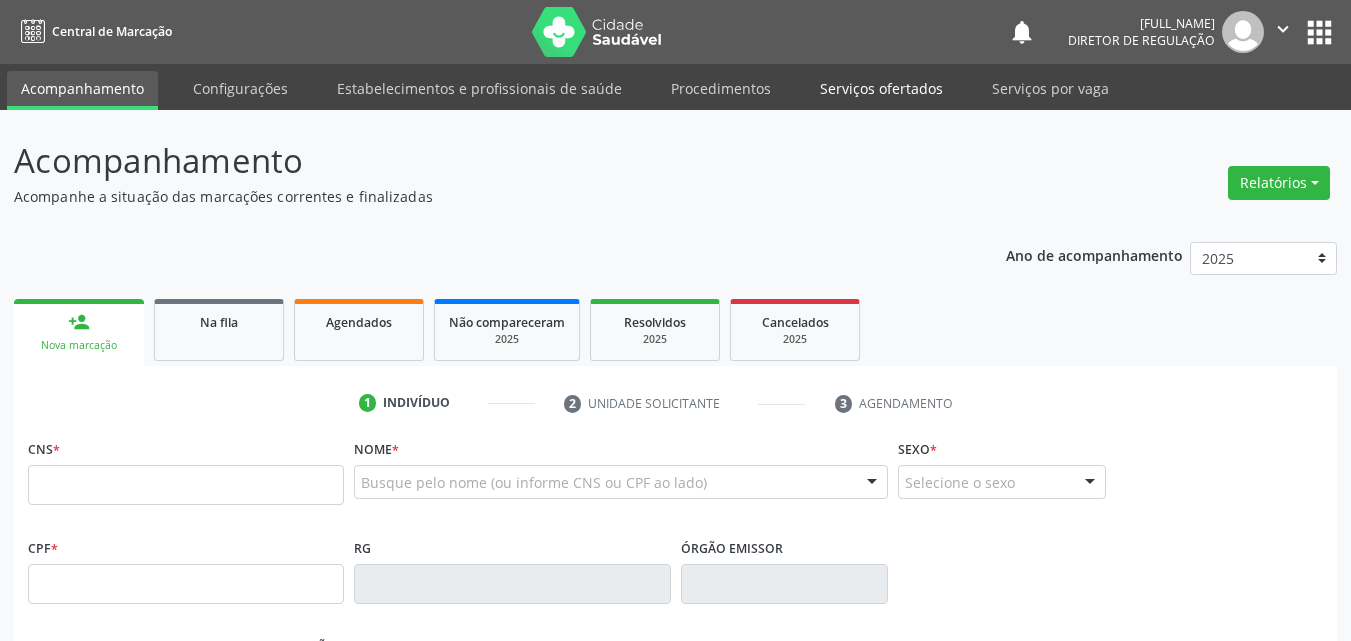 click on "Serviços ofertados" at bounding box center [881, 88] 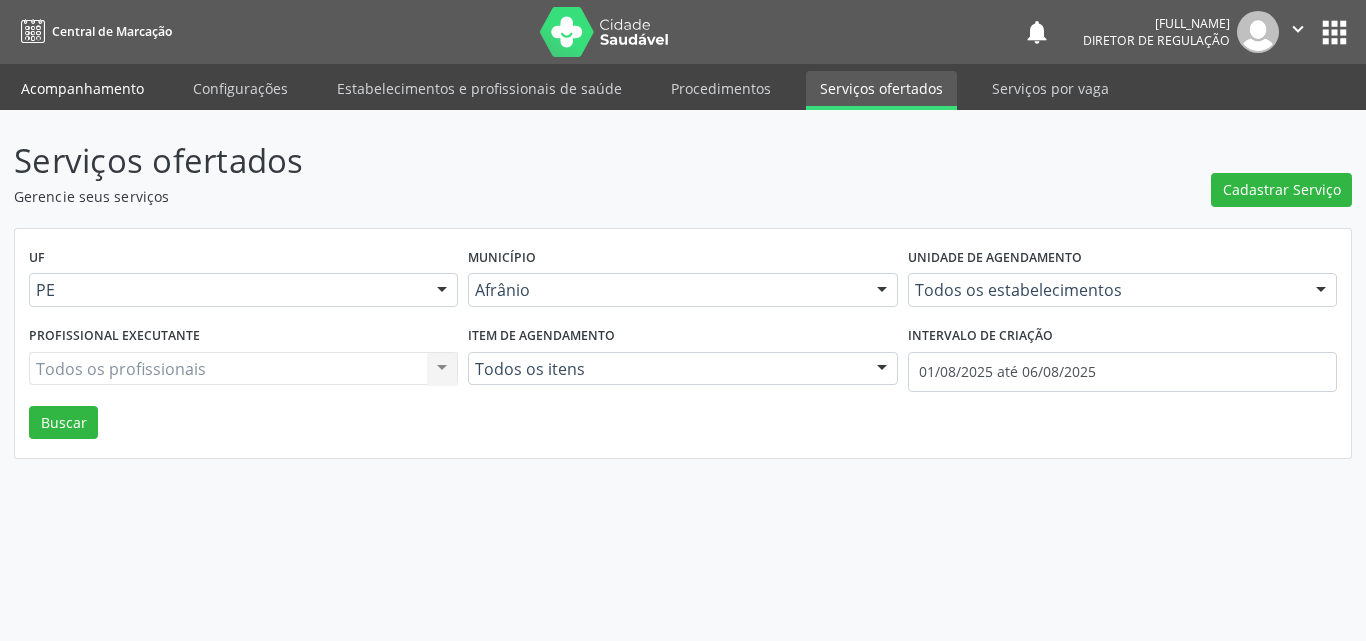 click on "Acompanhamento" at bounding box center [82, 88] 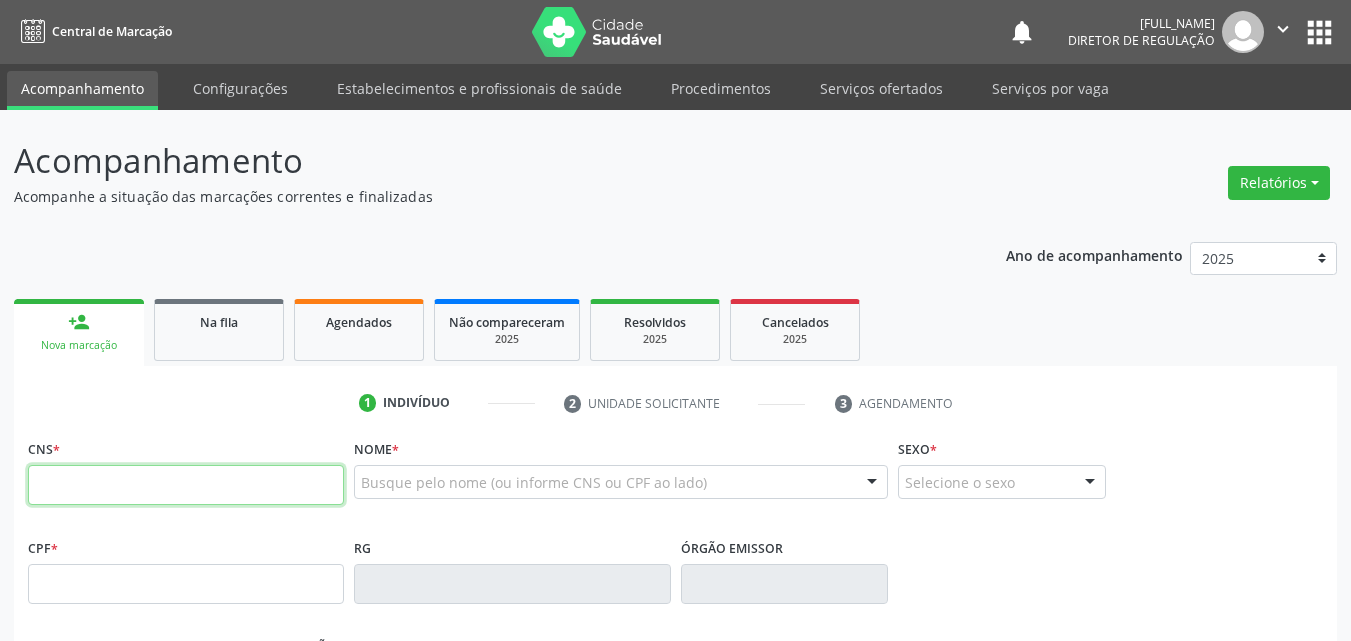 drag, startPoint x: 168, startPoint y: 481, endPoint x: 168, endPoint y: 470, distance: 11 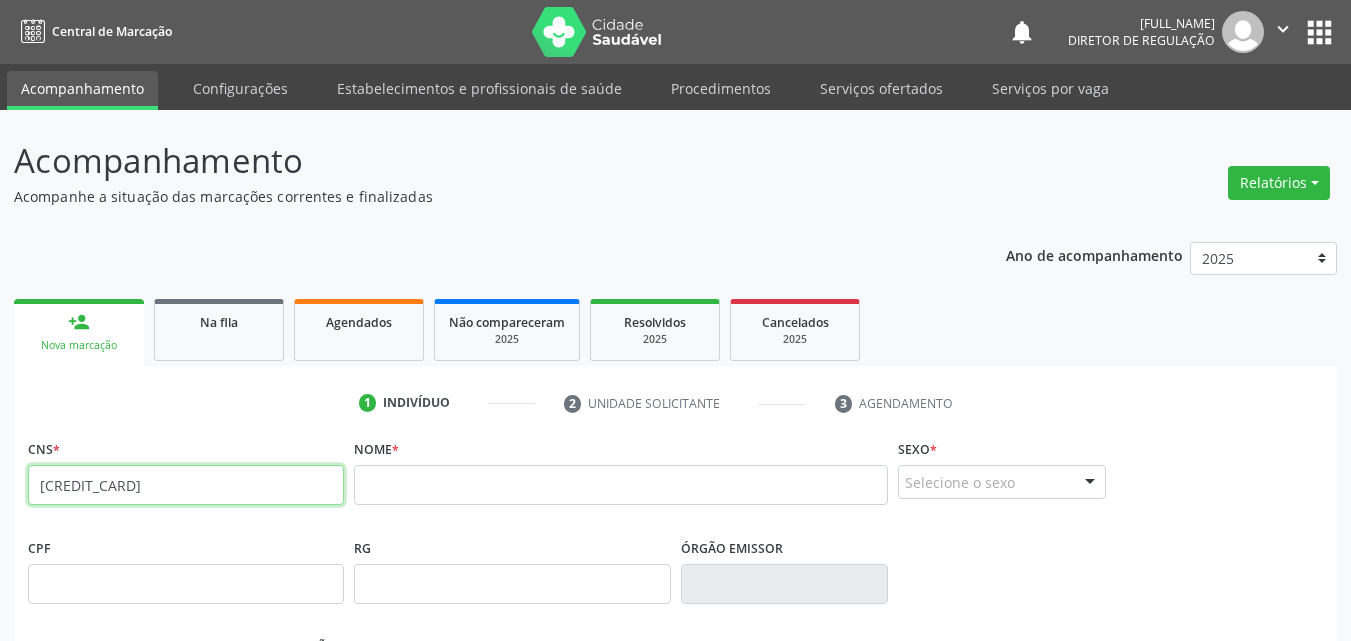 click on "702 8001 4304 8868" at bounding box center (186, 485) 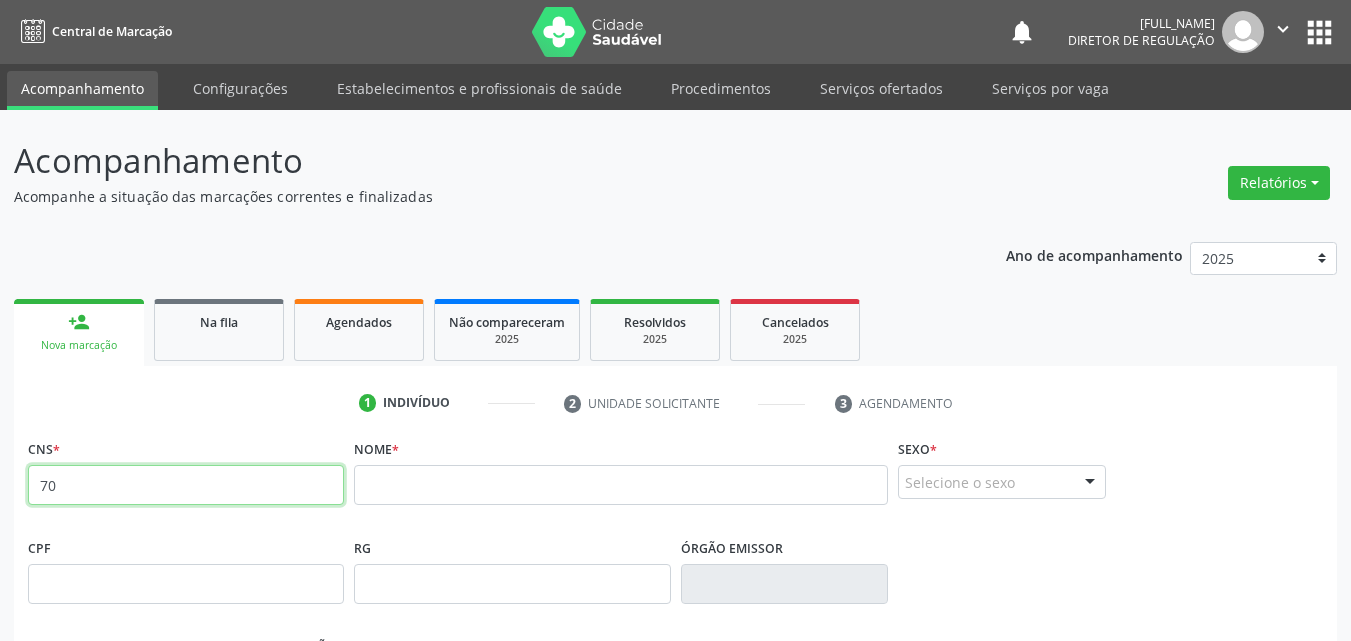 type on "7" 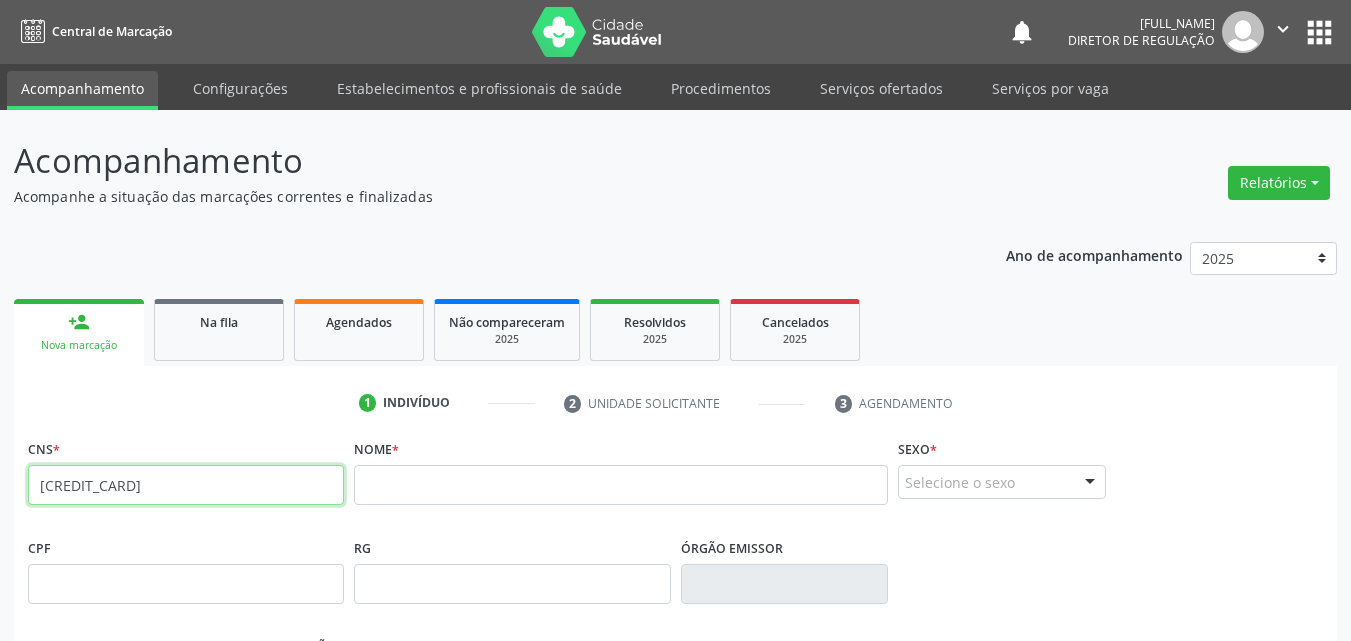 type on "702 8001 4304 8868" 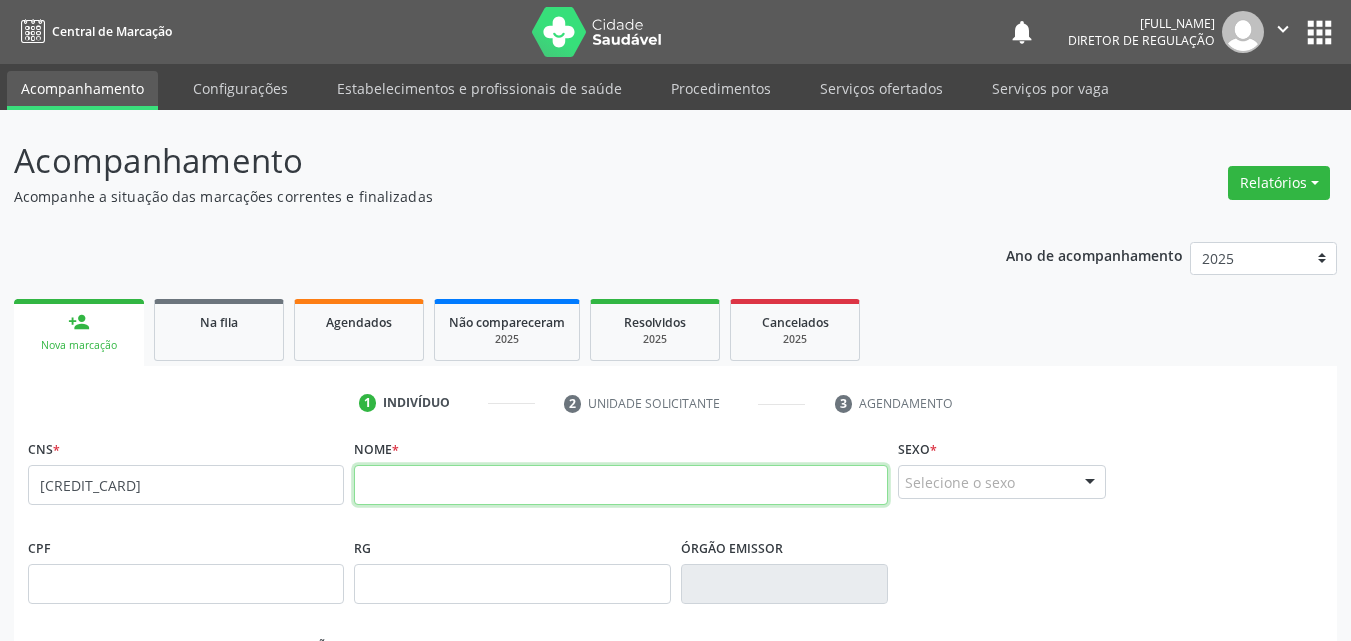 click at bounding box center (621, 485) 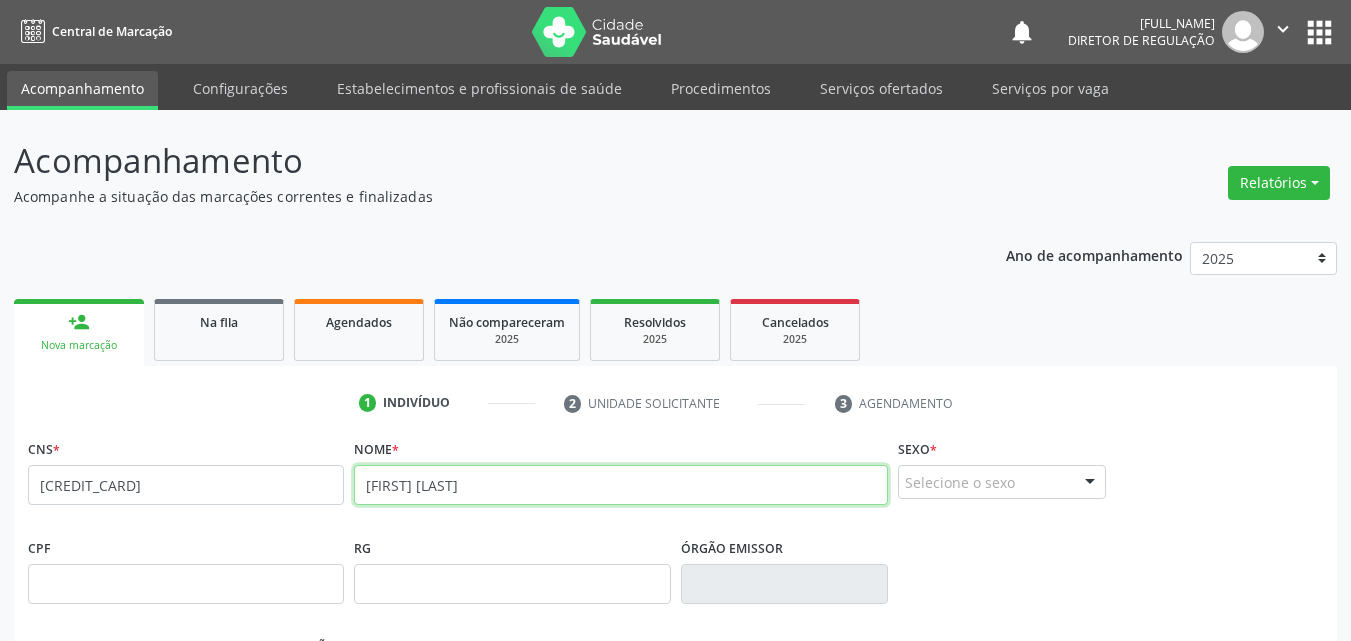 drag, startPoint x: 368, startPoint y: 486, endPoint x: 386, endPoint y: 487, distance: 18.027756 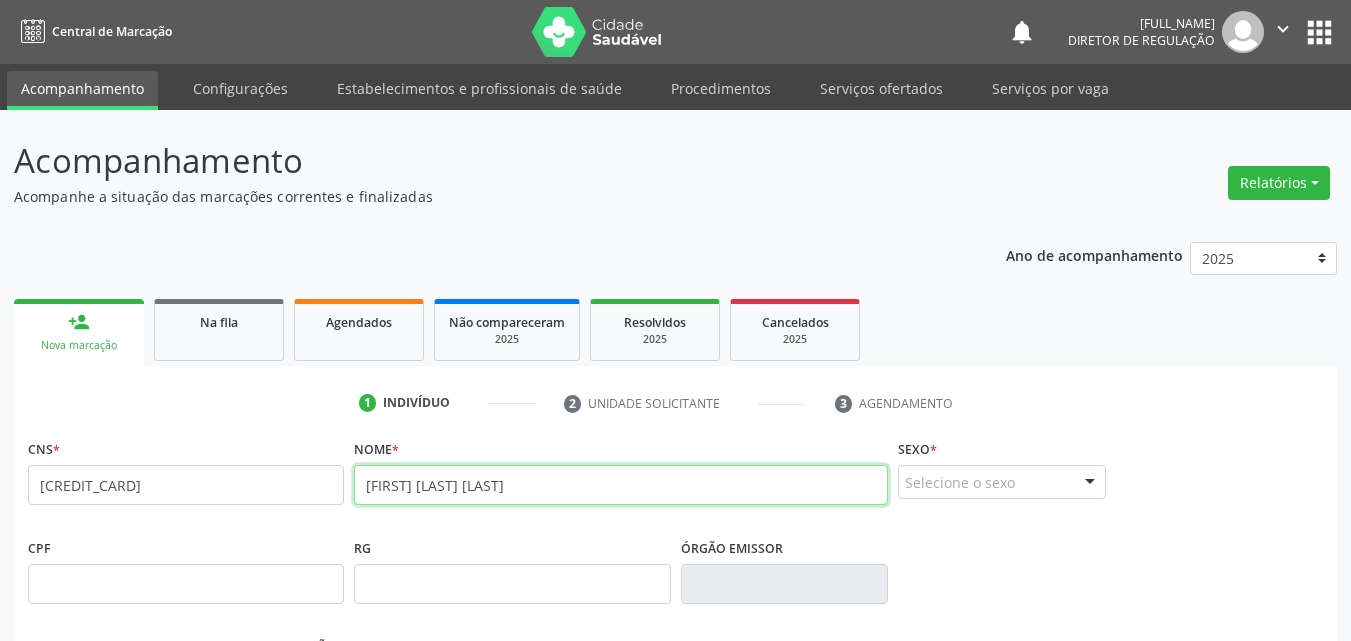 type on "Jose Rodolfo Bezerra Santana" 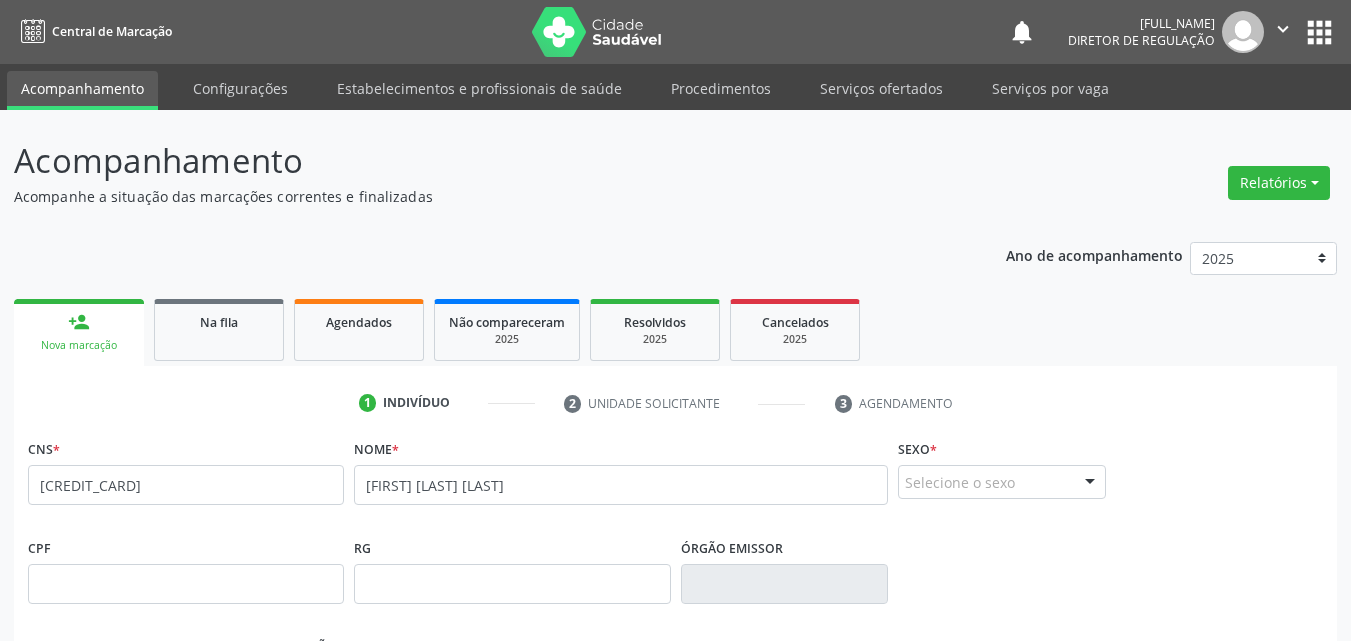 click on "Selecione o sexo" at bounding box center (1002, 482) 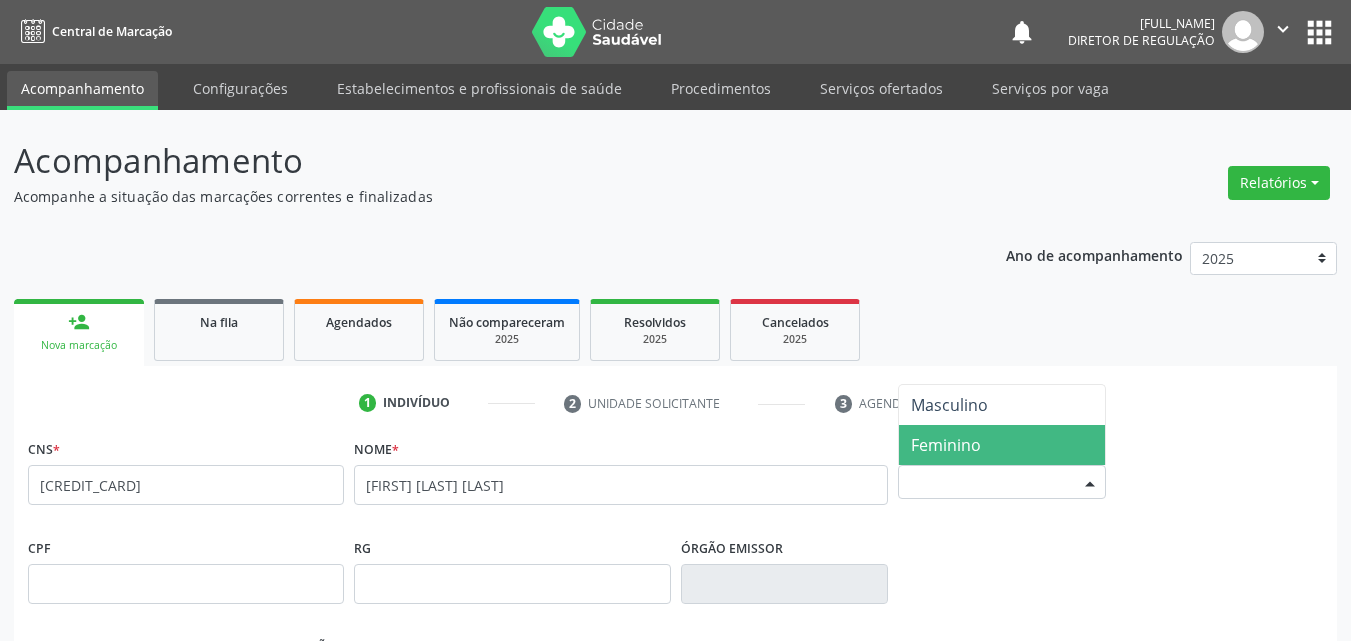 click on "Feminino" at bounding box center [1002, 445] 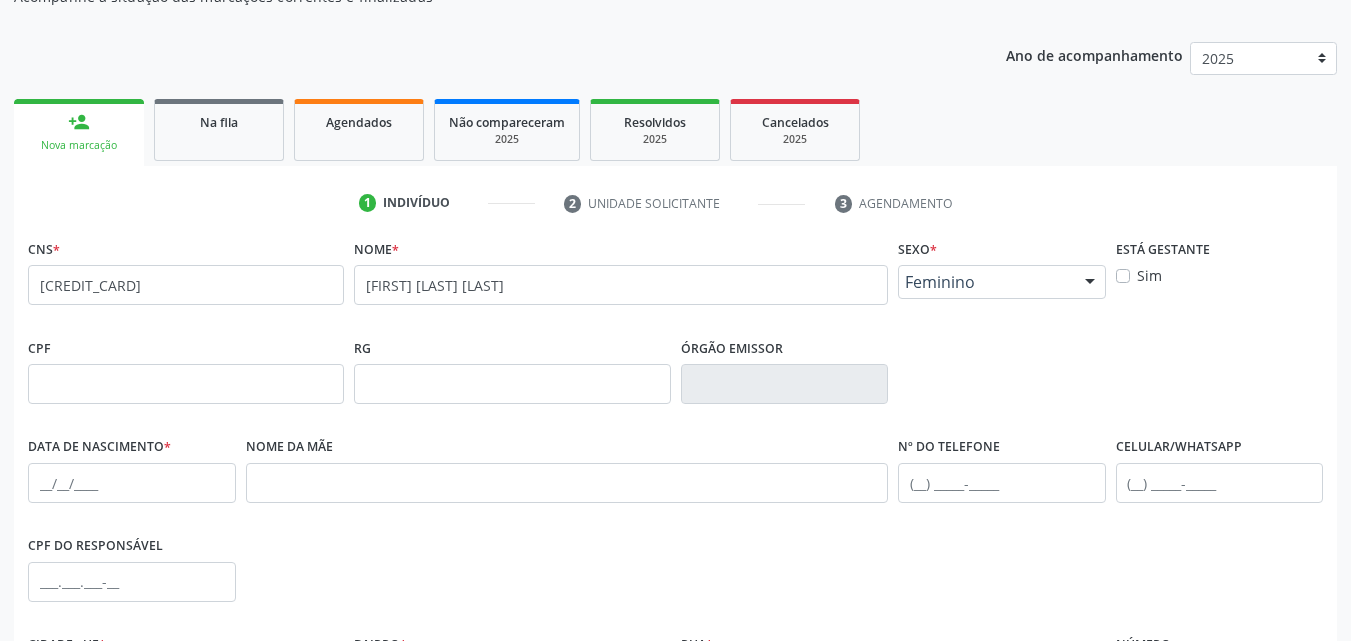 scroll, scrollTop: 400, scrollLeft: 0, axis: vertical 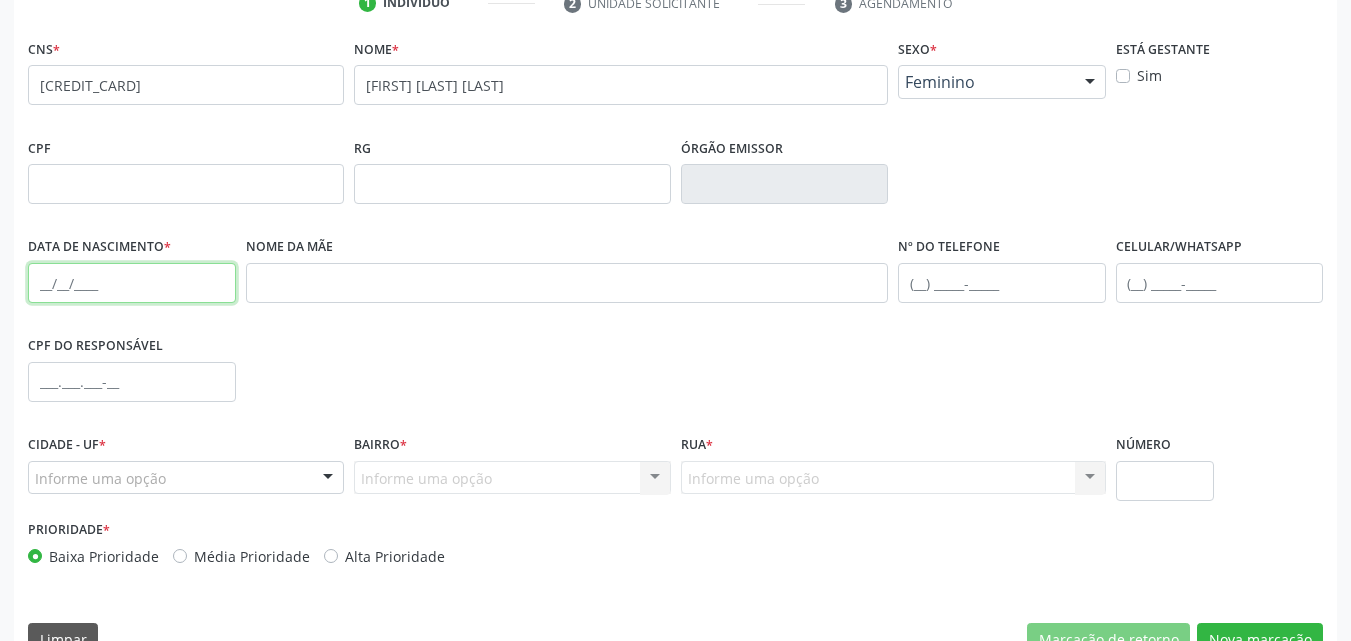 click at bounding box center (132, 283) 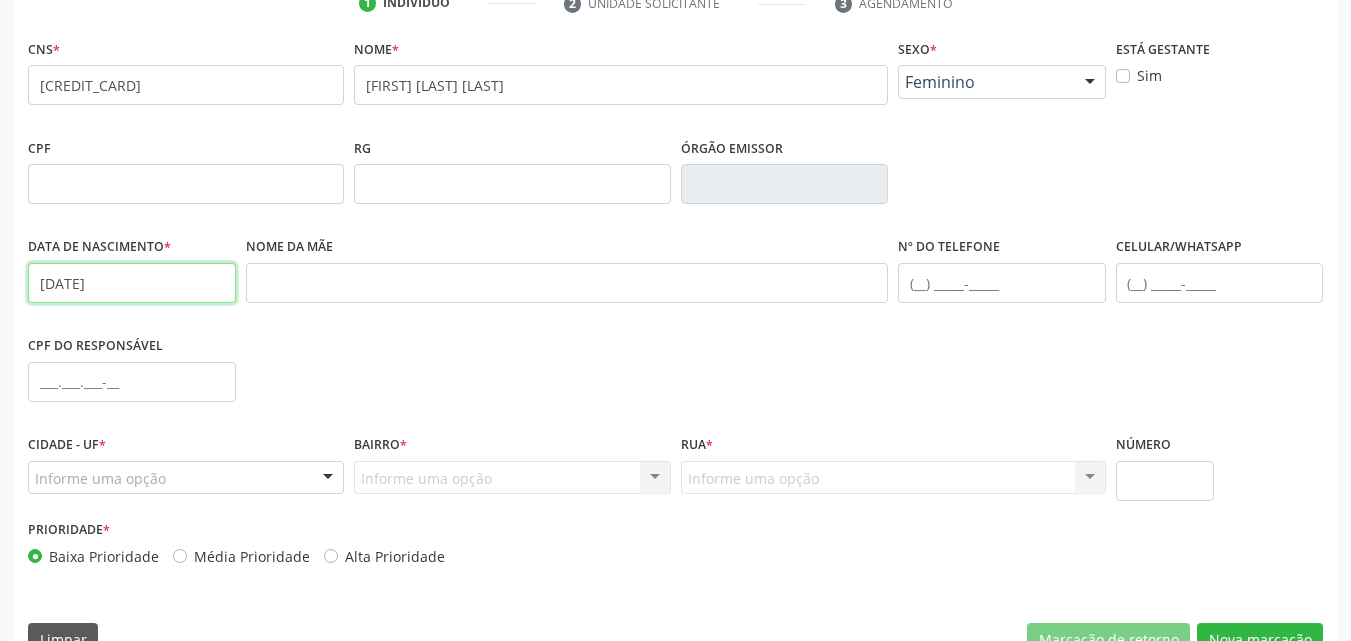 type on "28/06/2019" 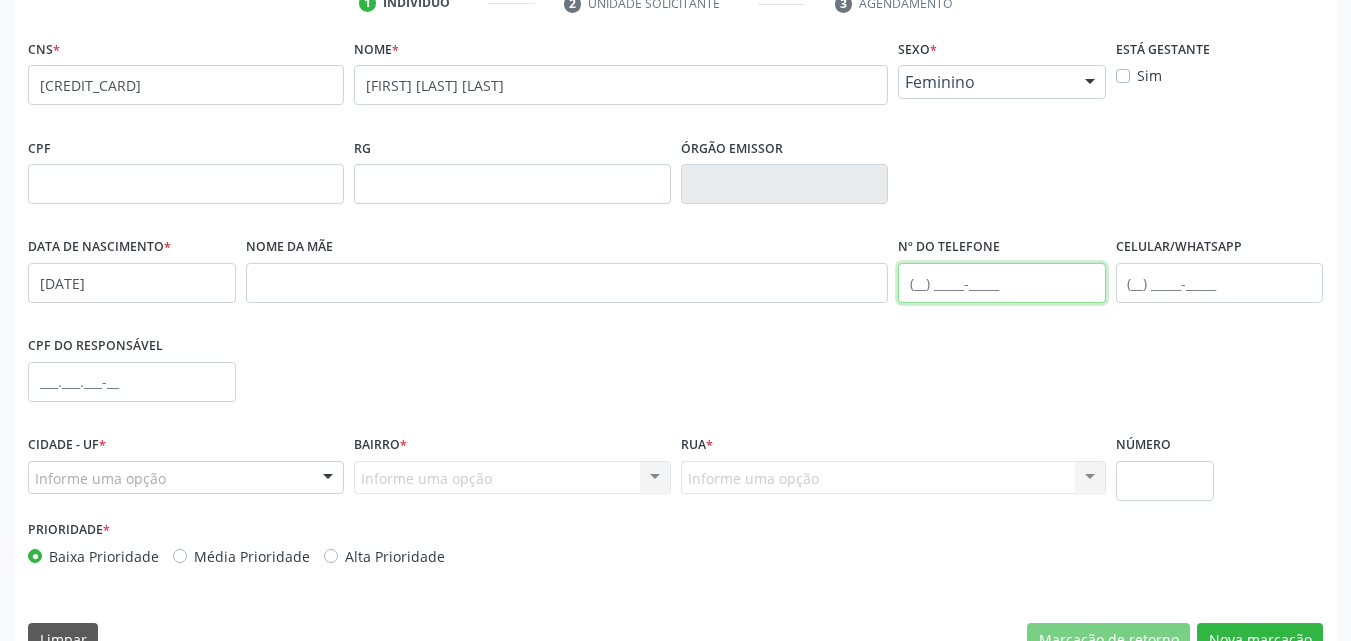 click at bounding box center [1002, 283] 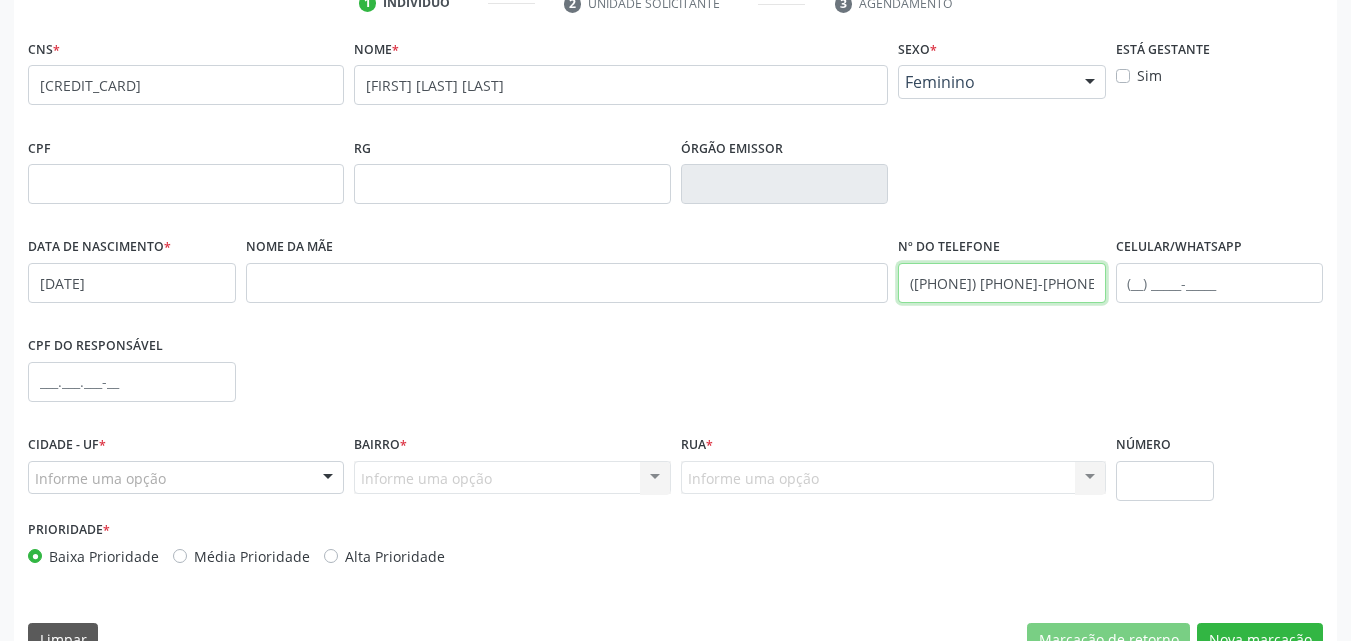 type on "(87) 98105-9171" 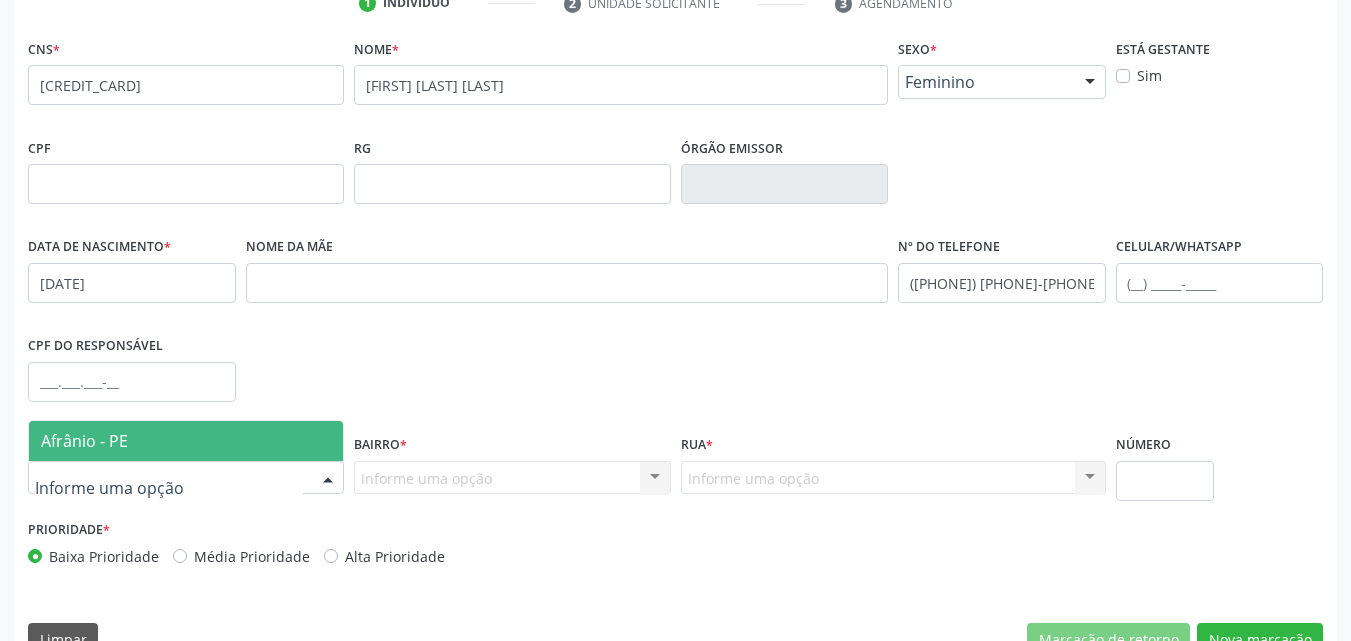 click on "Afrânio - PE" at bounding box center [186, 441] 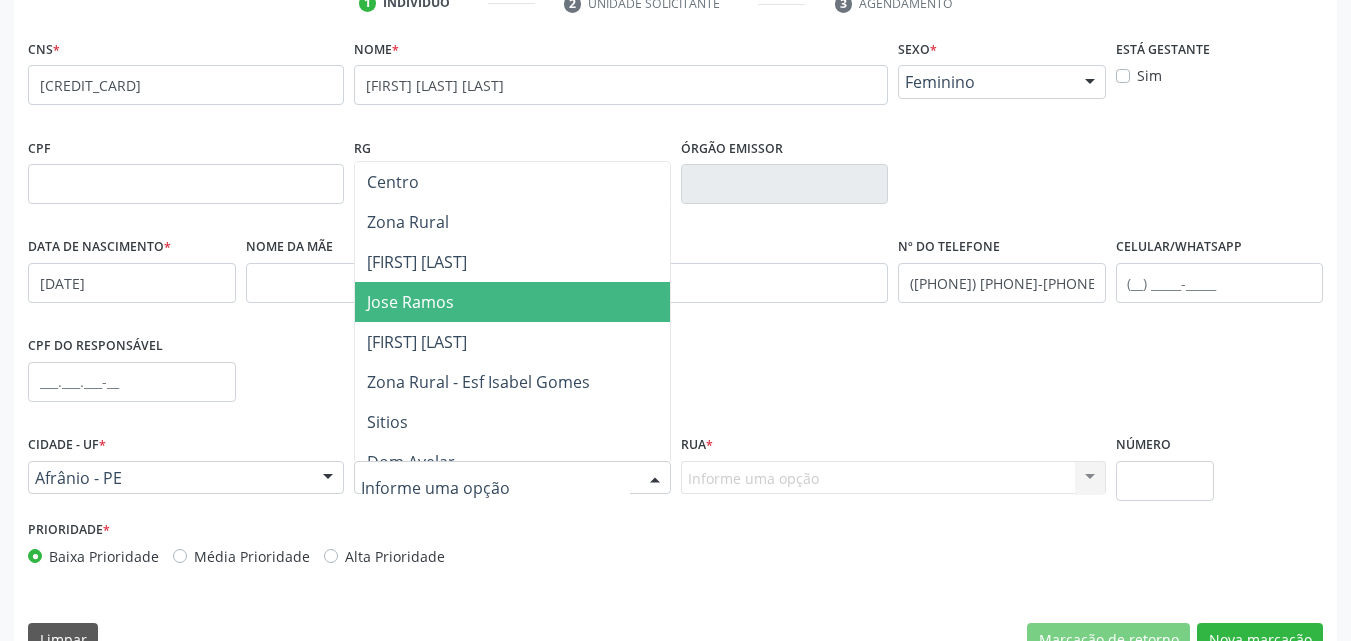 click on "Jose Ramos" at bounding box center [410, 302] 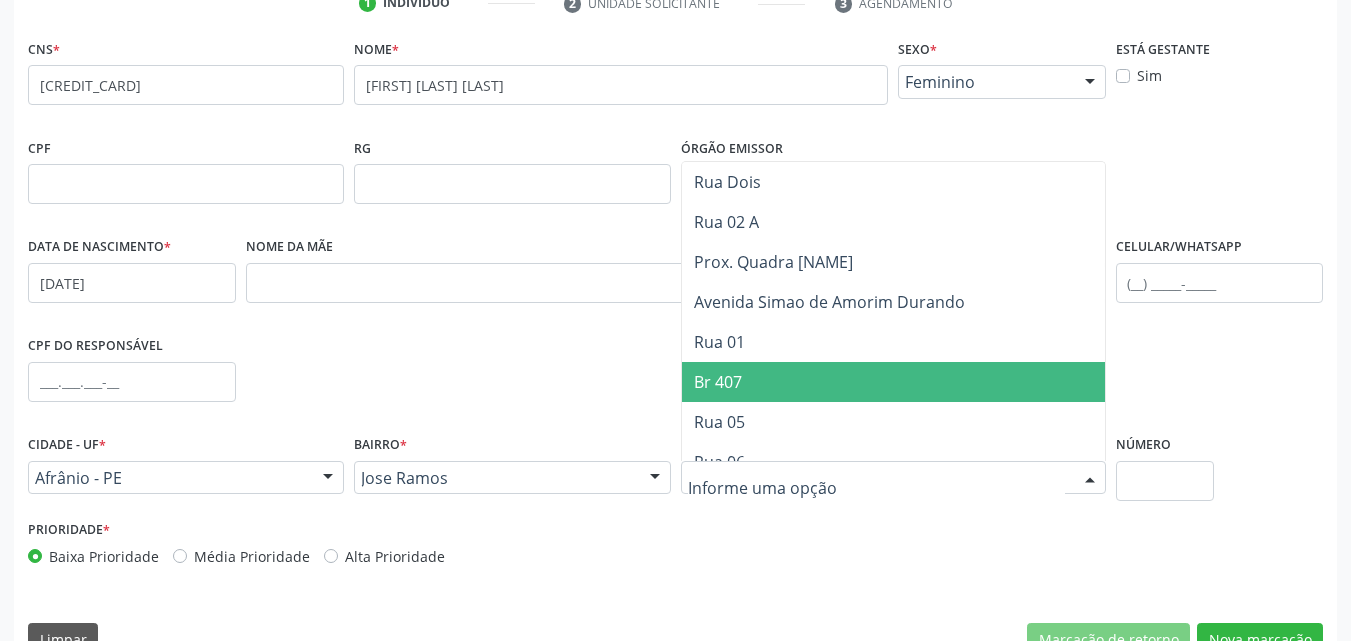 click on "Br 407" at bounding box center [718, 382] 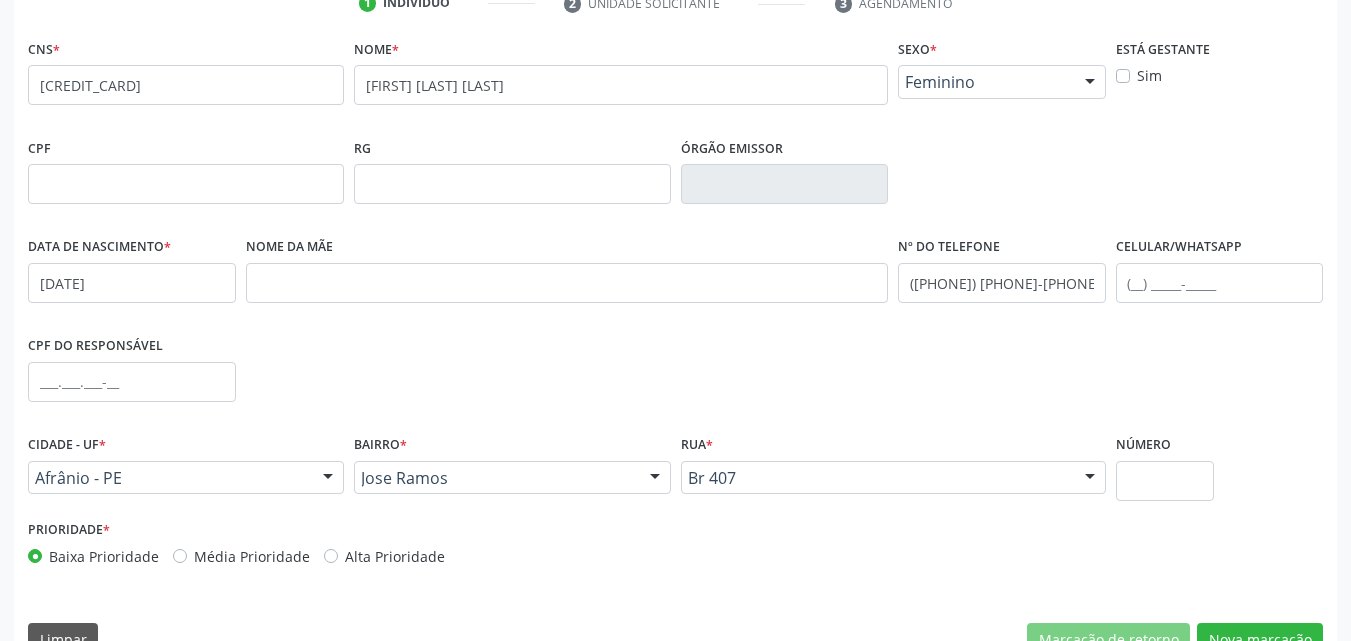 scroll, scrollTop: 443, scrollLeft: 0, axis: vertical 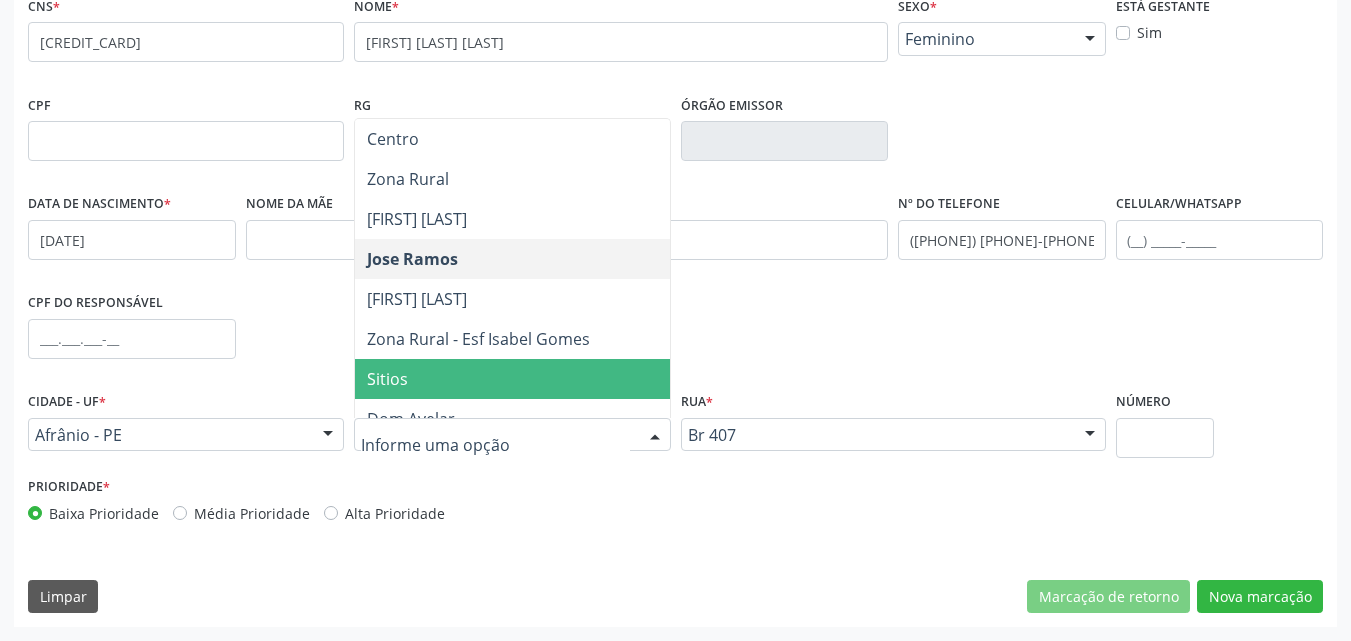 click on "Sitios" at bounding box center (512, 379) 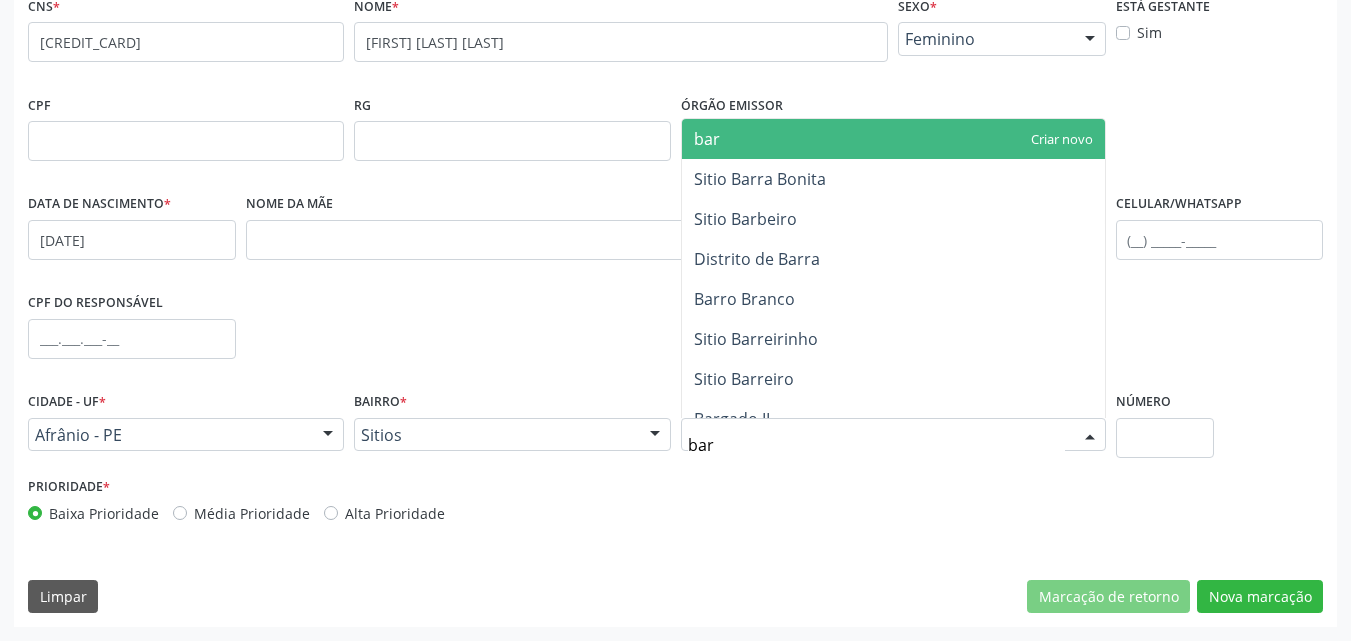type on "barr" 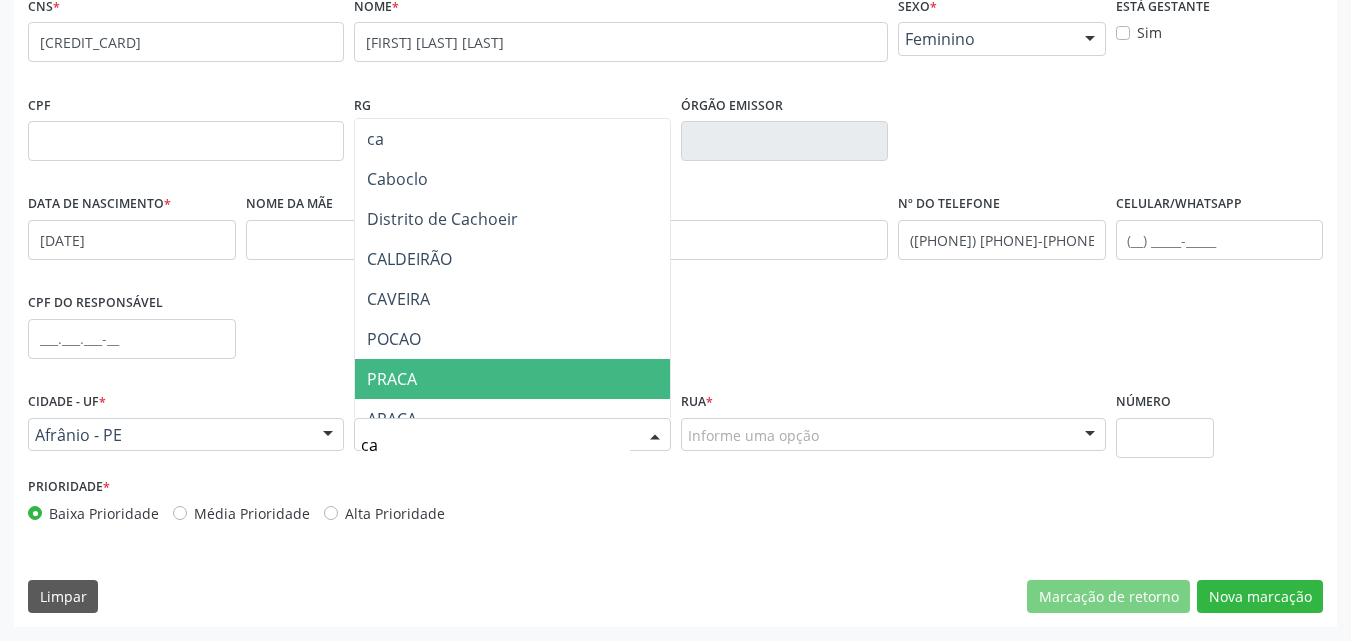 type on "c" 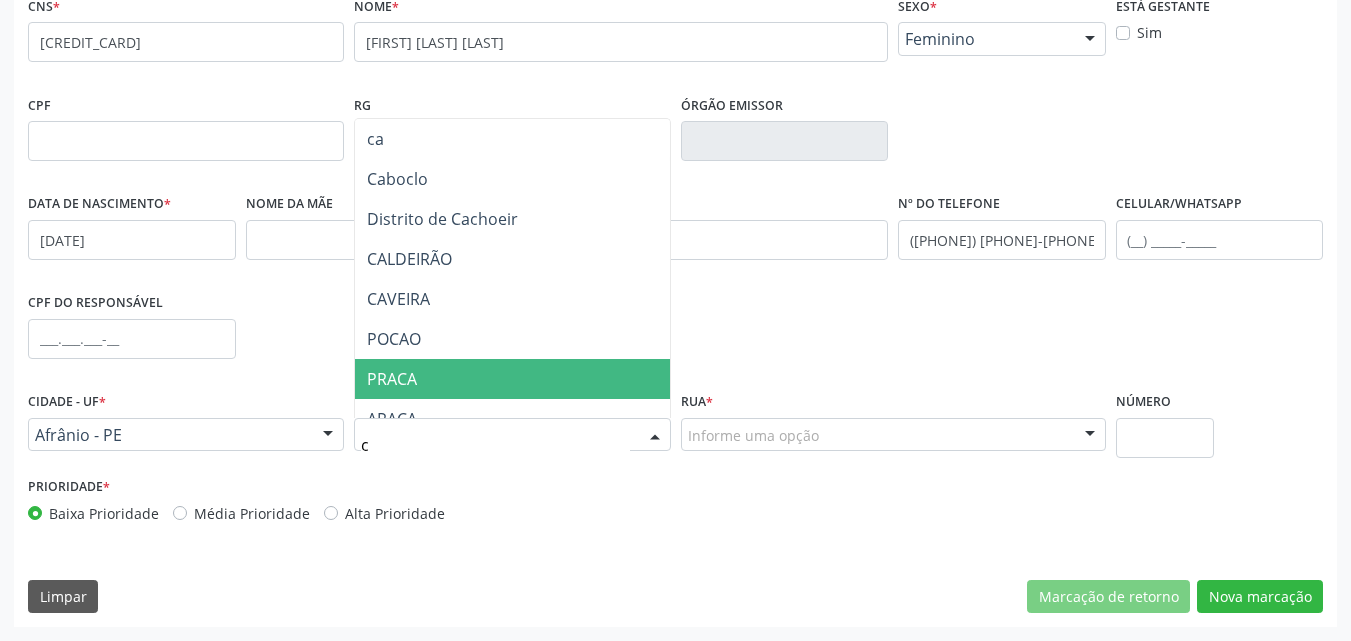 type 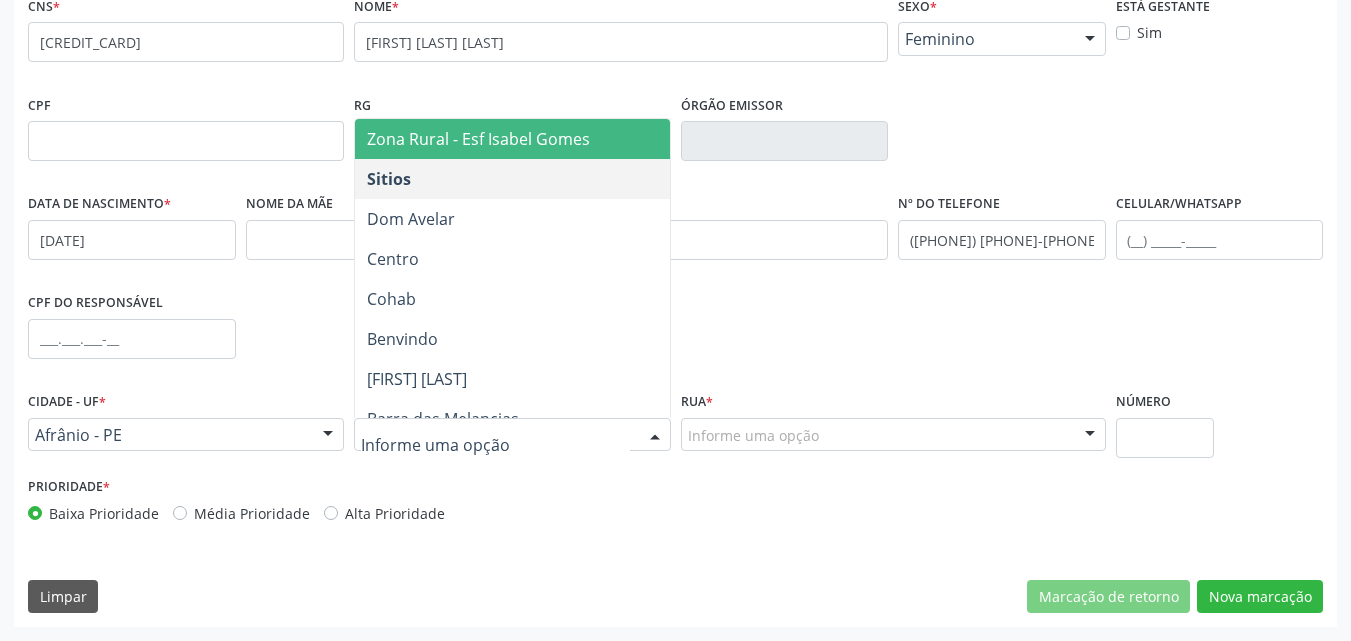 scroll, scrollTop: 400, scrollLeft: 0, axis: vertical 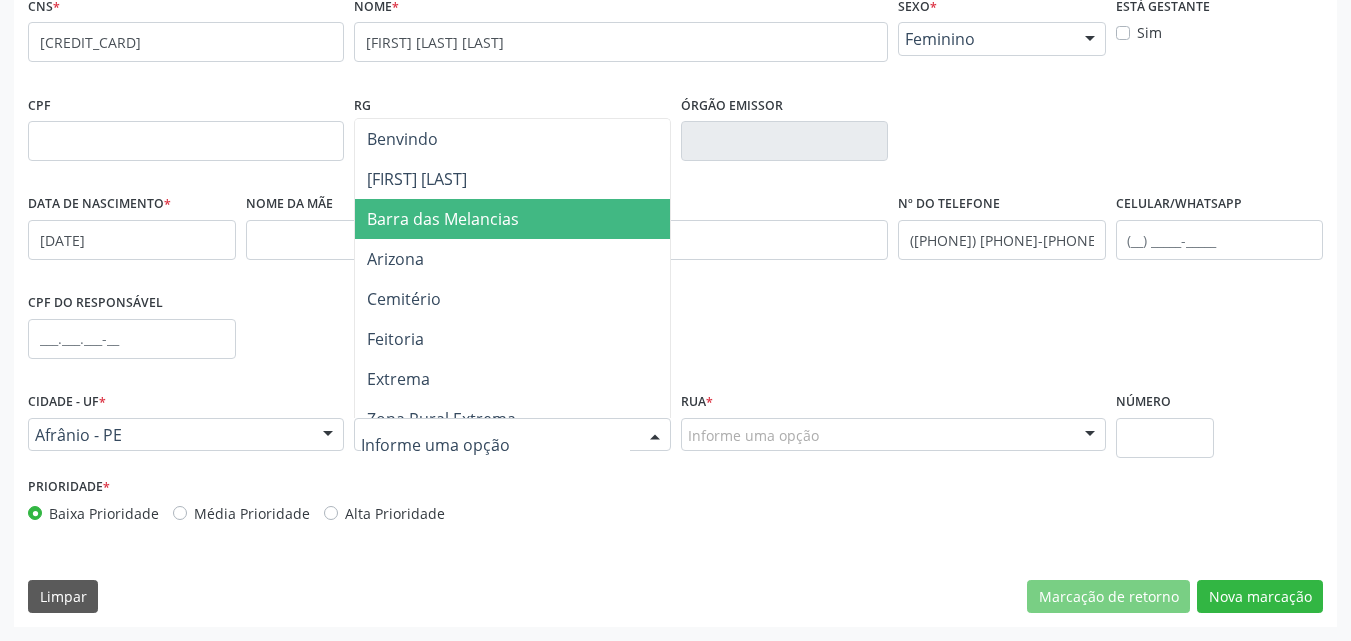 click on "Barra das Melancias" at bounding box center [512, 219] 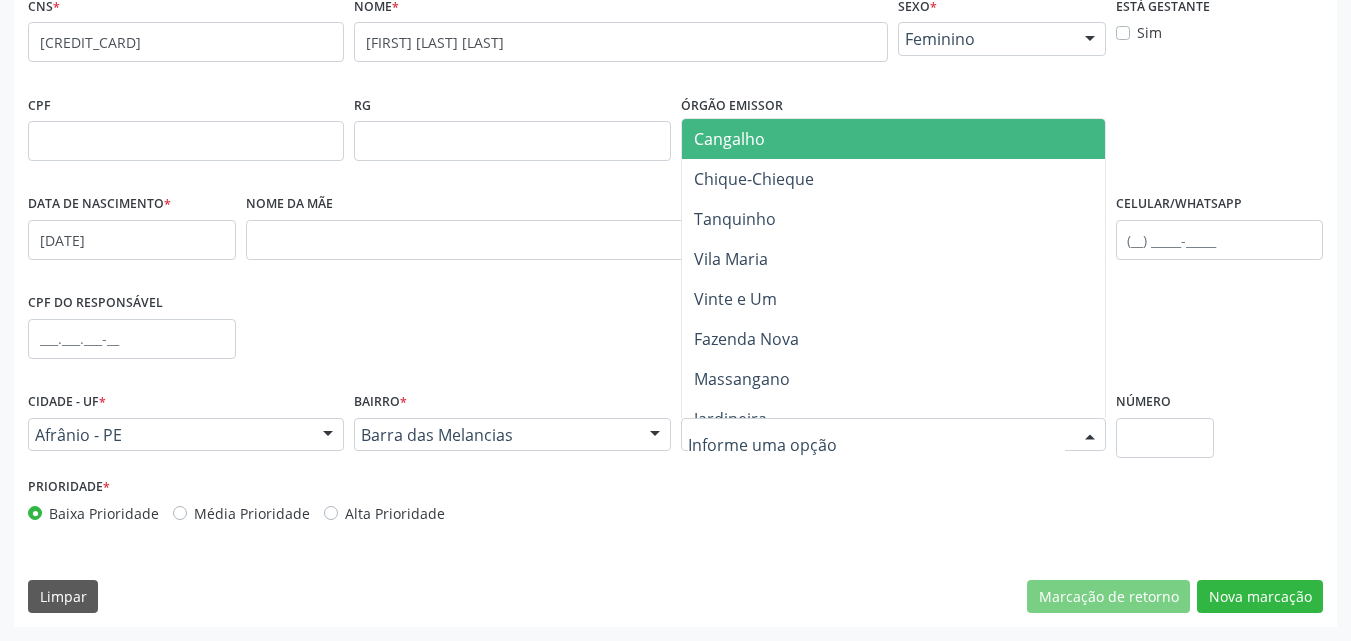 click on "Cangalho" at bounding box center [893, 139] 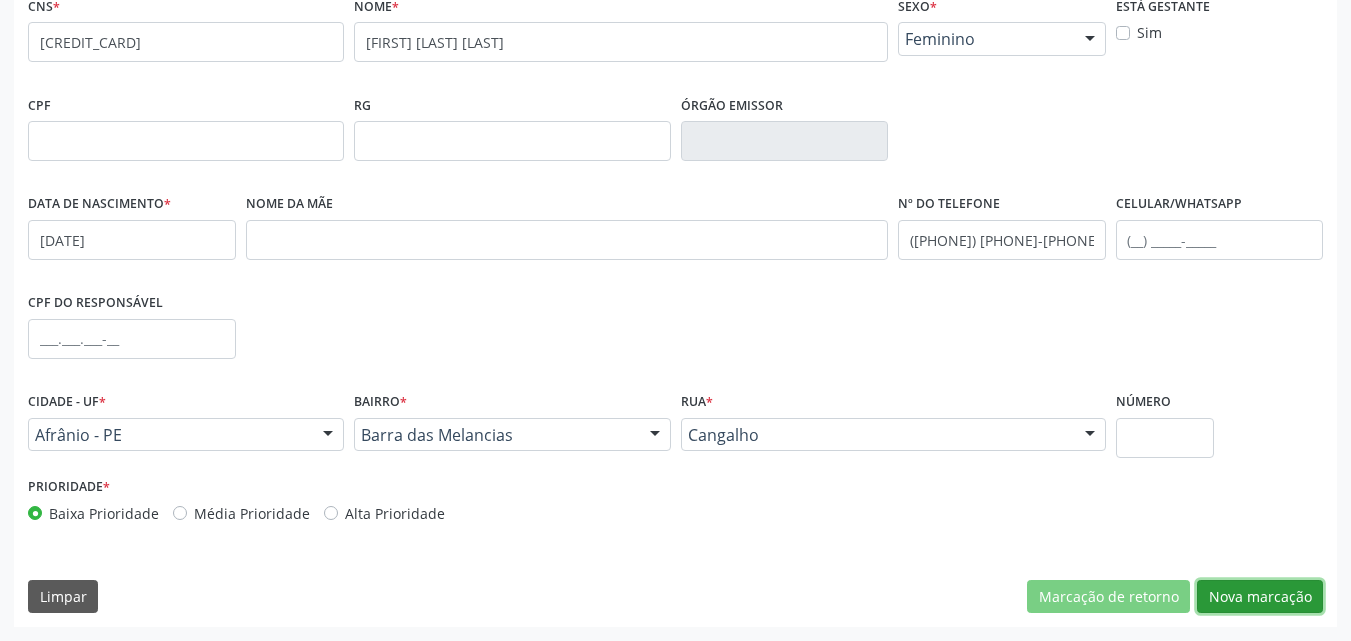 click on "Nova marcação" at bounding box center (1260, 597) 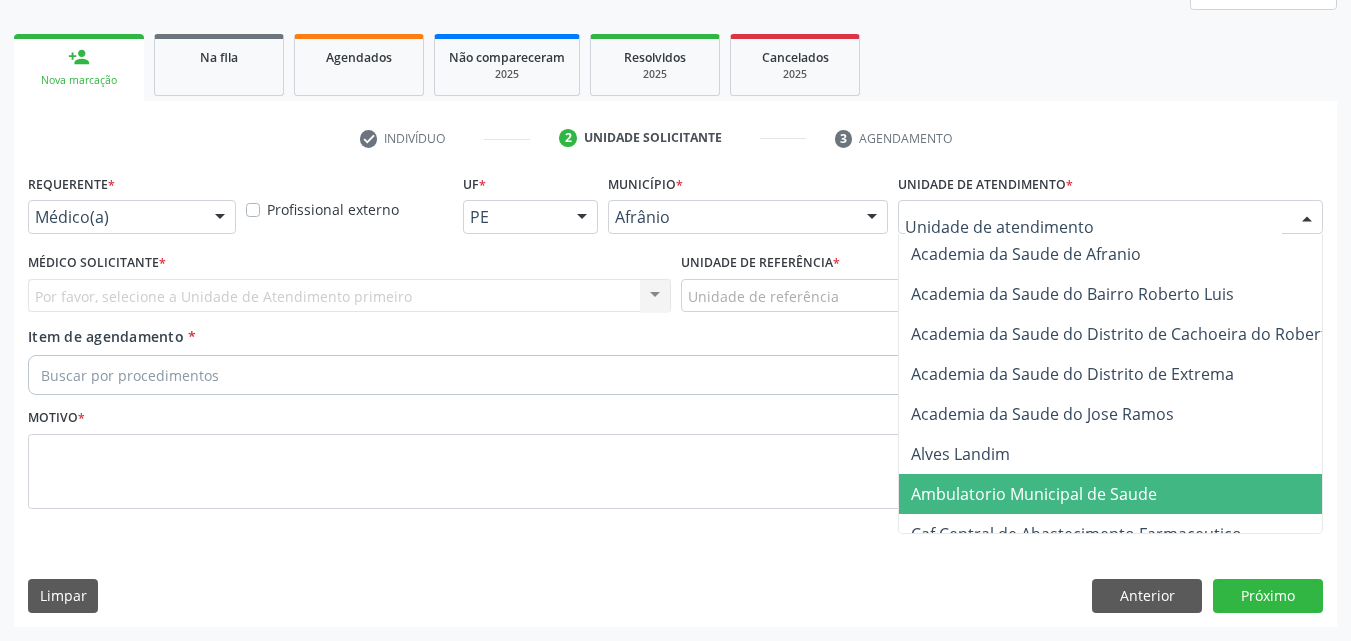 click on "Ambulatorio Municipal de Saude" at bounding box center (1034, 494) 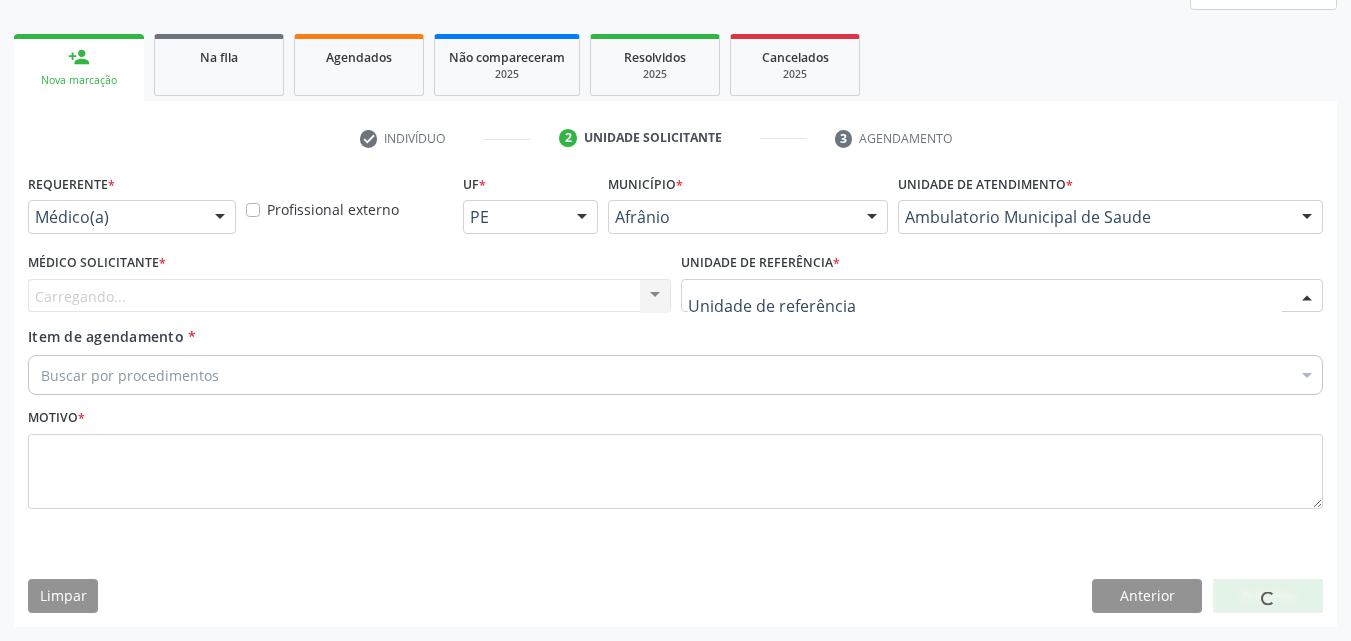 click at bounding box center (1002, 296) 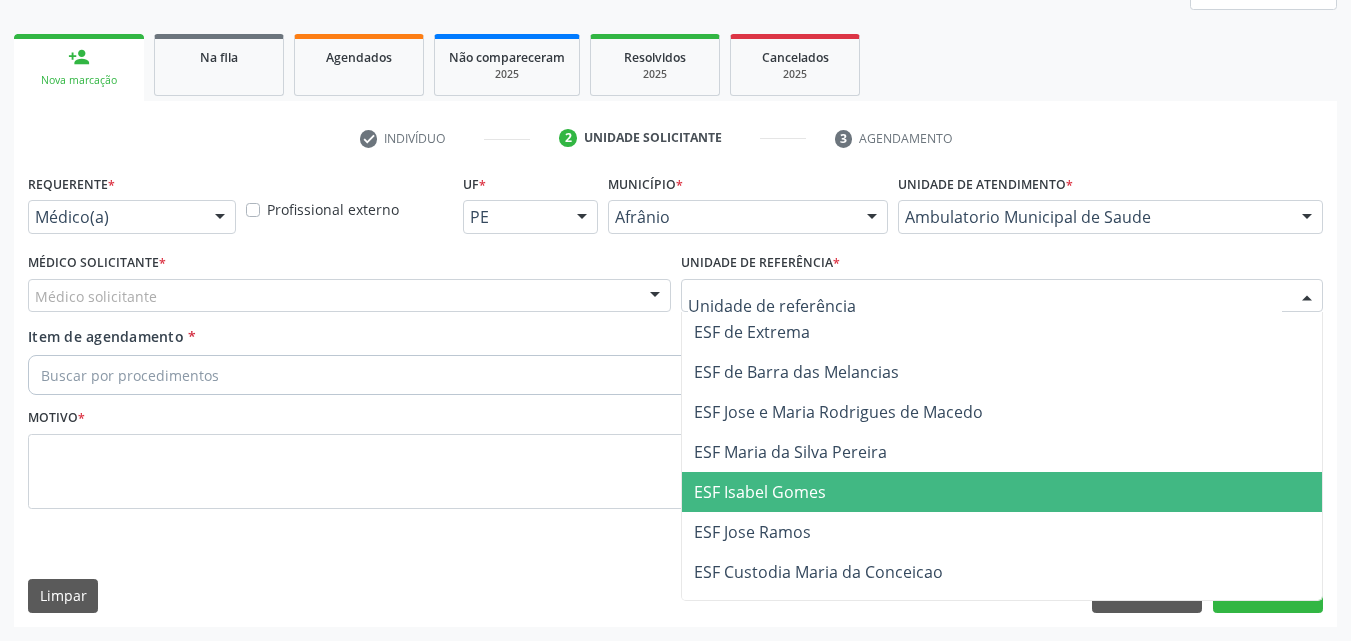 click on "ESF Isabel Gomes" at bounding box center [760, 492] 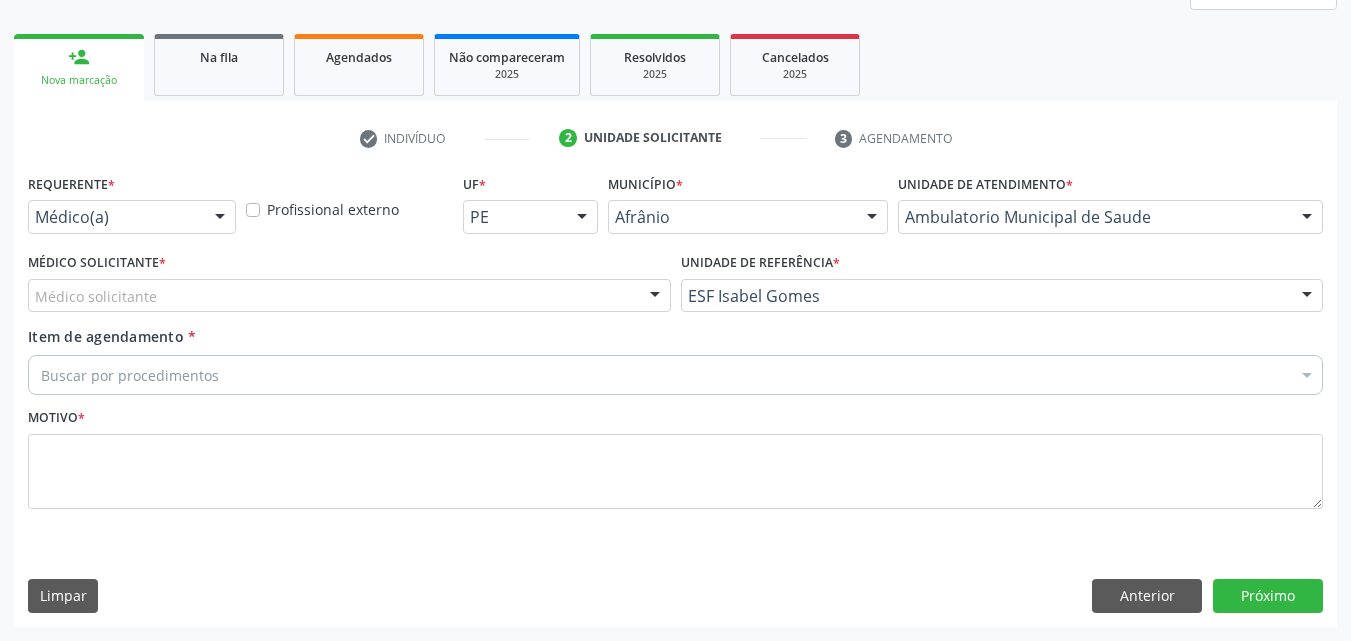 click on "Médico solicitante" at bounding box center [349, 296] 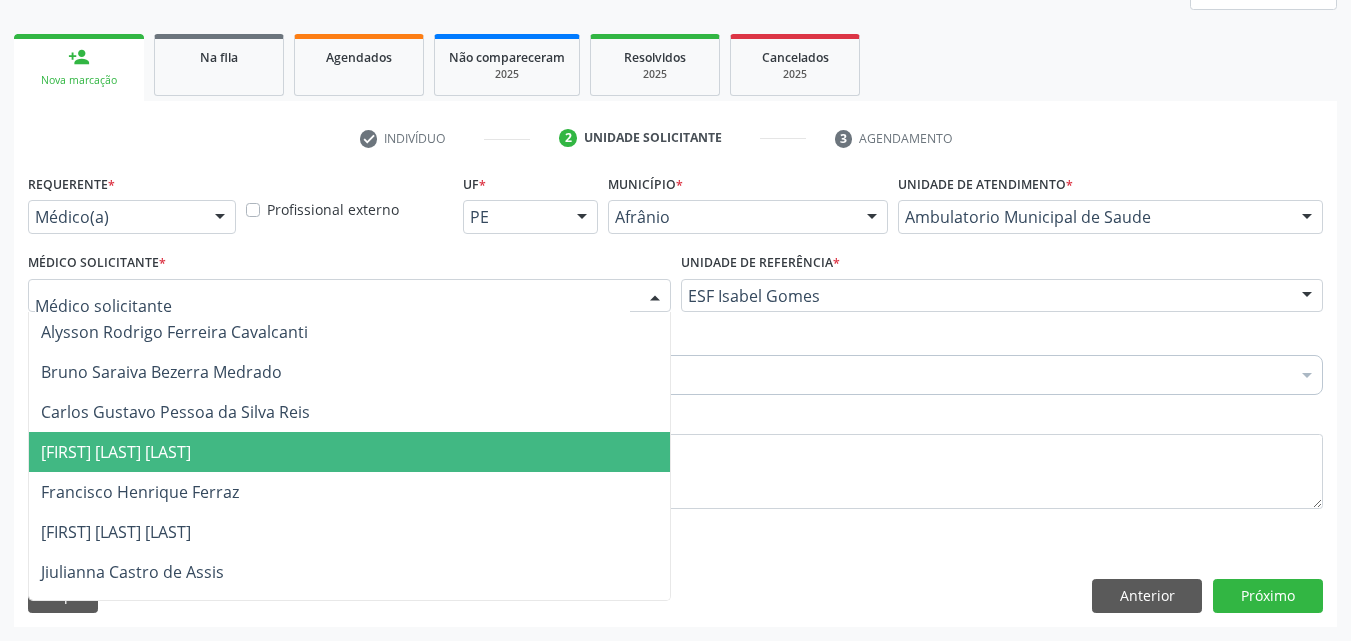 drag, startPoint x: 404, startPoint y: 455, endPoint x: 390, endPoint y: 451, distance: 14.56022 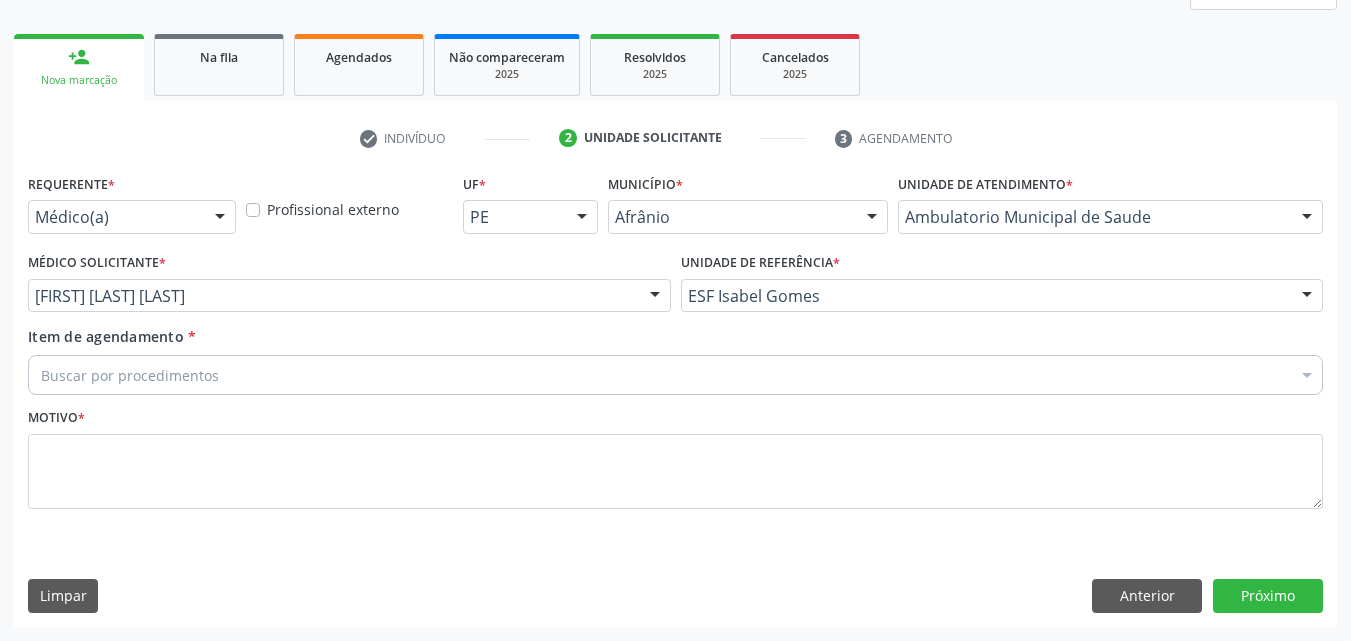 click on "Buscar por procedimentos" at bounding box center (675, 375) 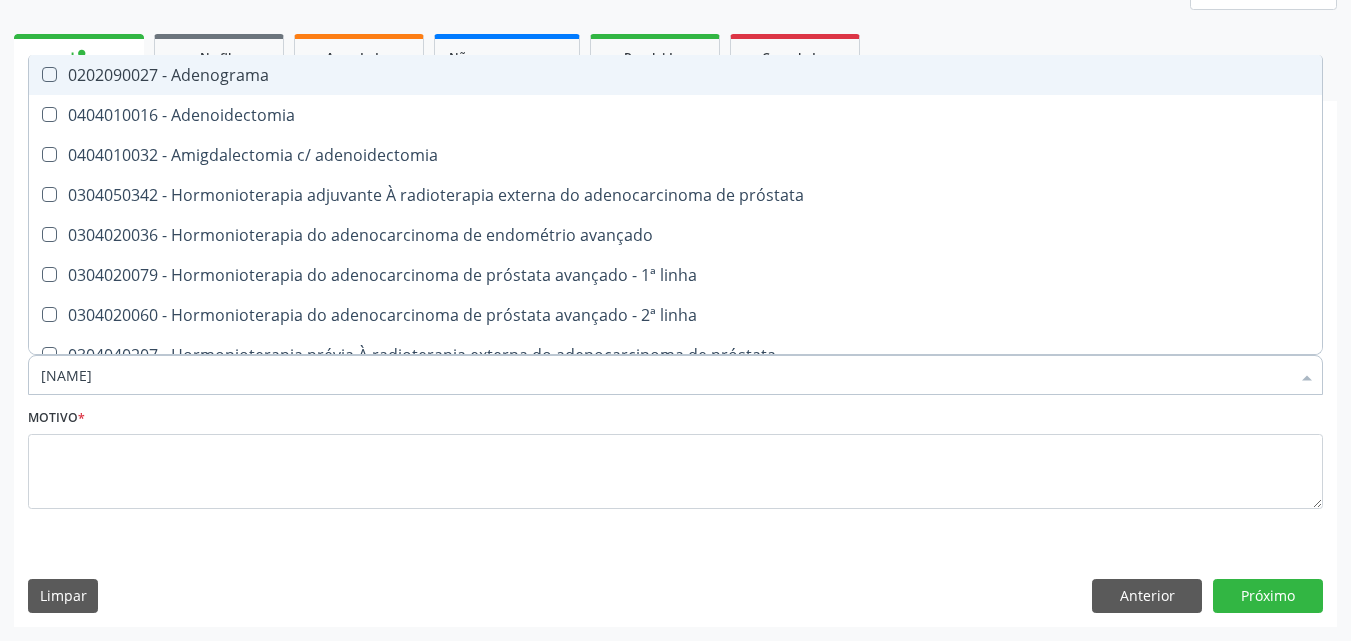 type on "adenoi" 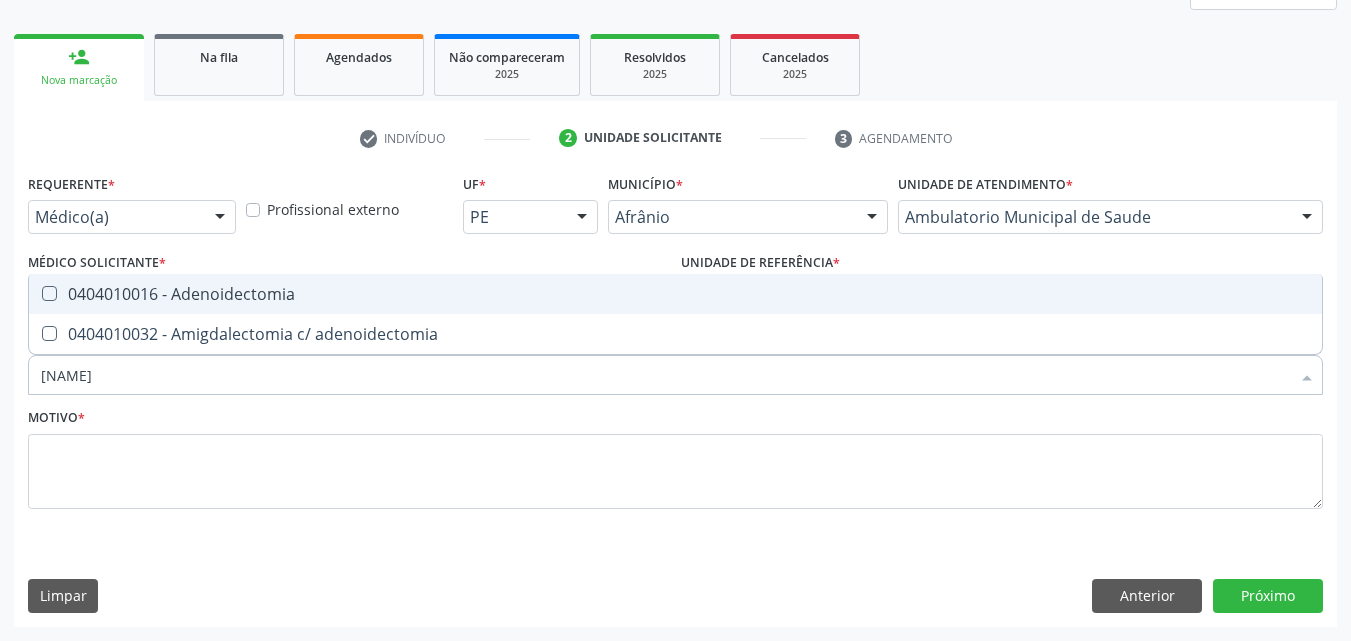 click on "0404010016 - Adenoidectomia" at bounding box center [675, 294] 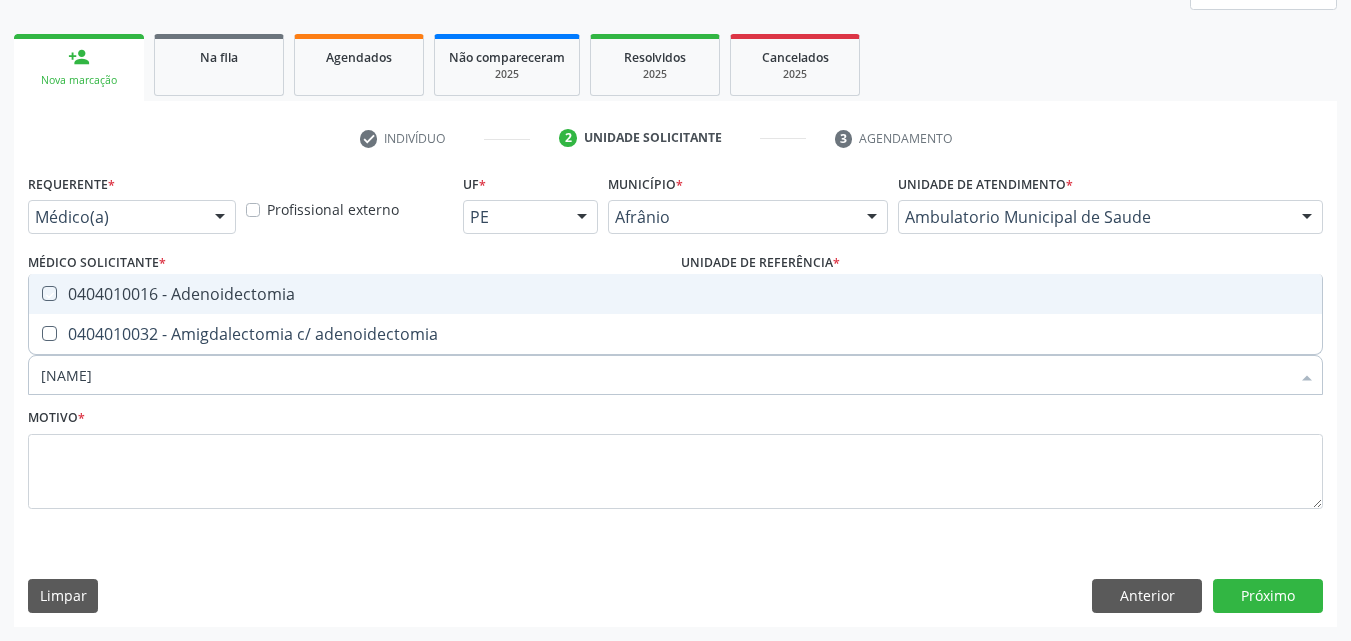 checkbox on "true" 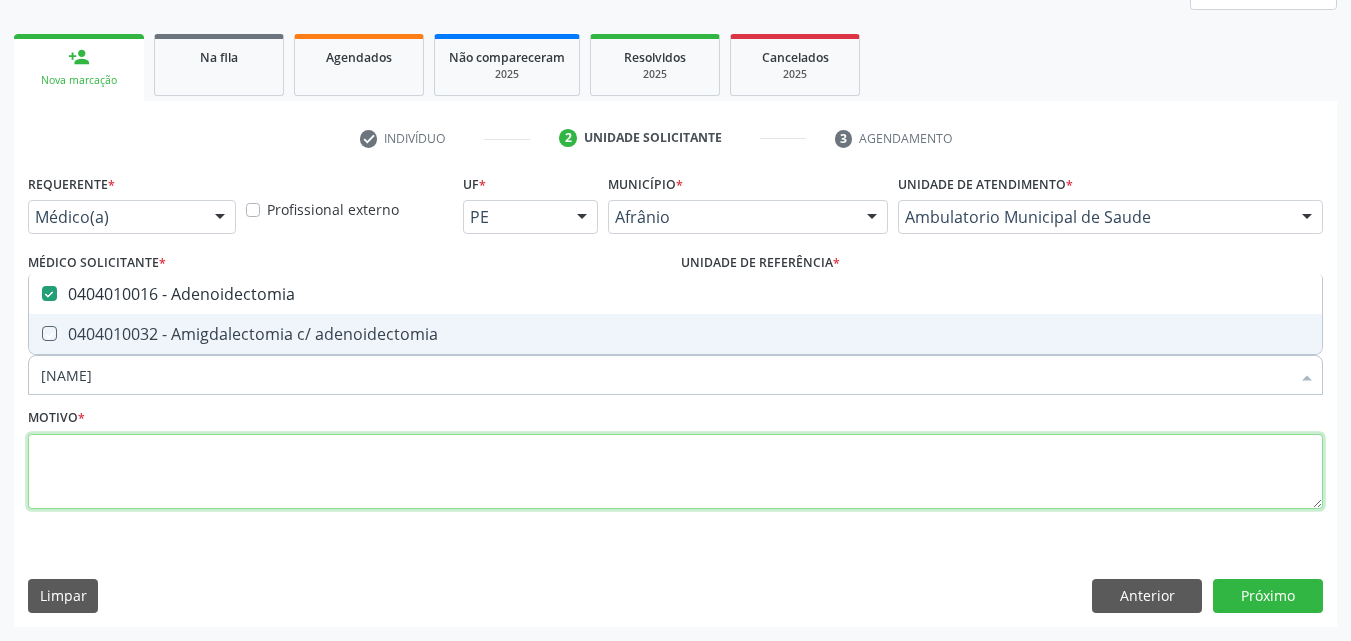 click at bounding box center [675, 472] 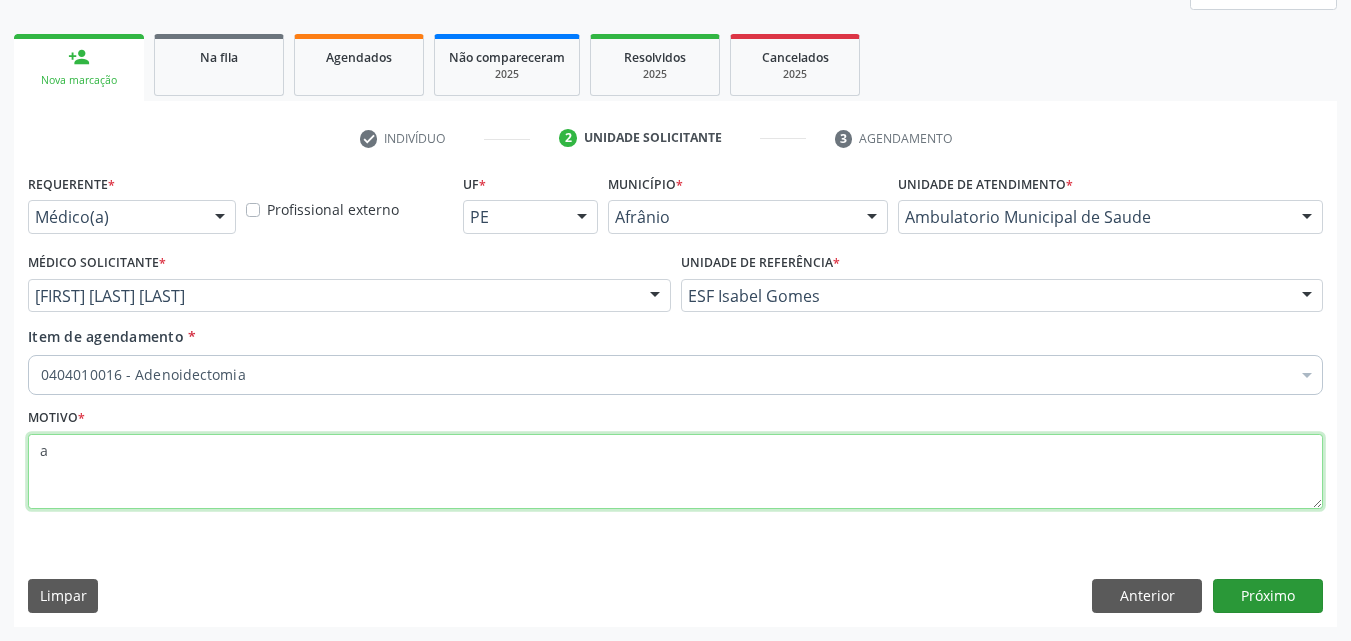type on "a" 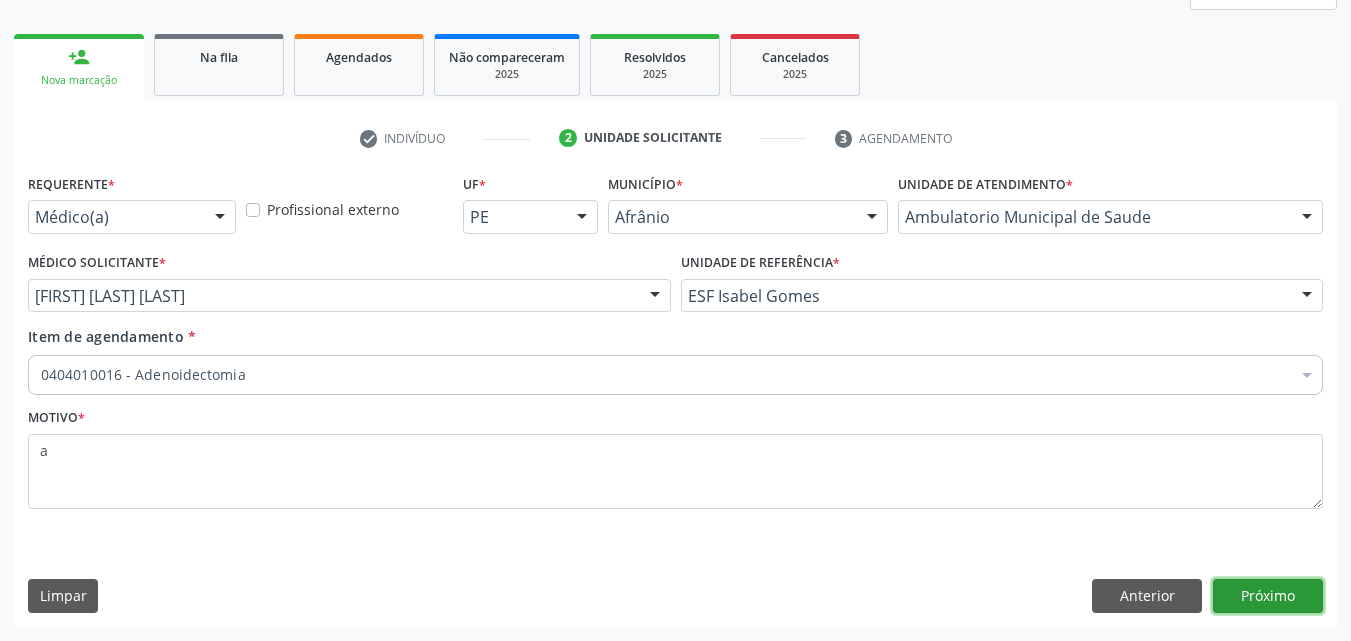 click on "Próximo" at bounding box center [1268, 596] 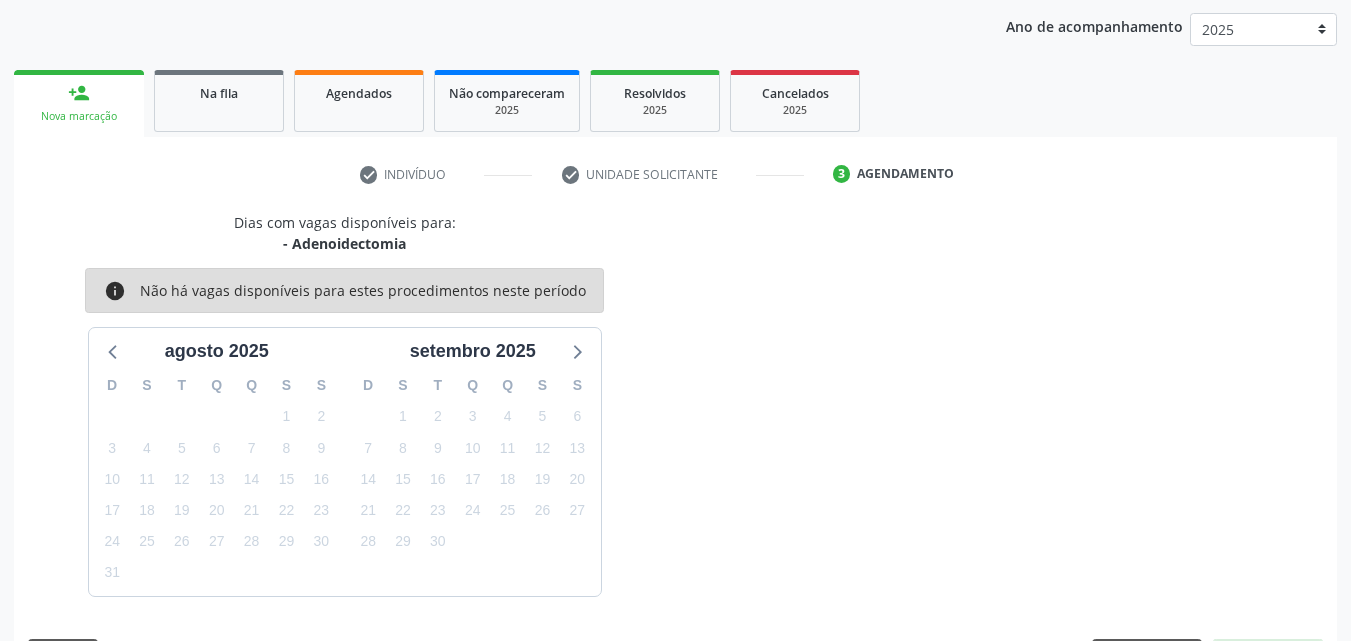 scroll, scrollTop: 265, scrollLeft: 0, axis: vertical 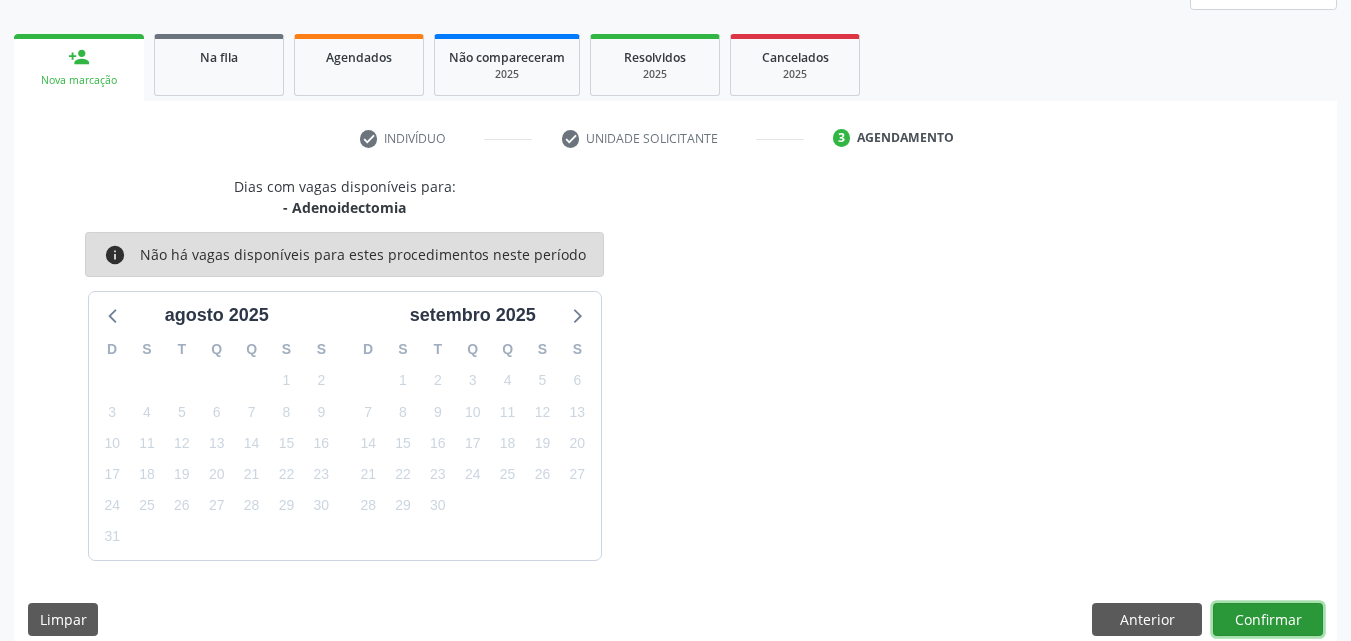 click on "Confirmar" at bounding box center [1268, 620] 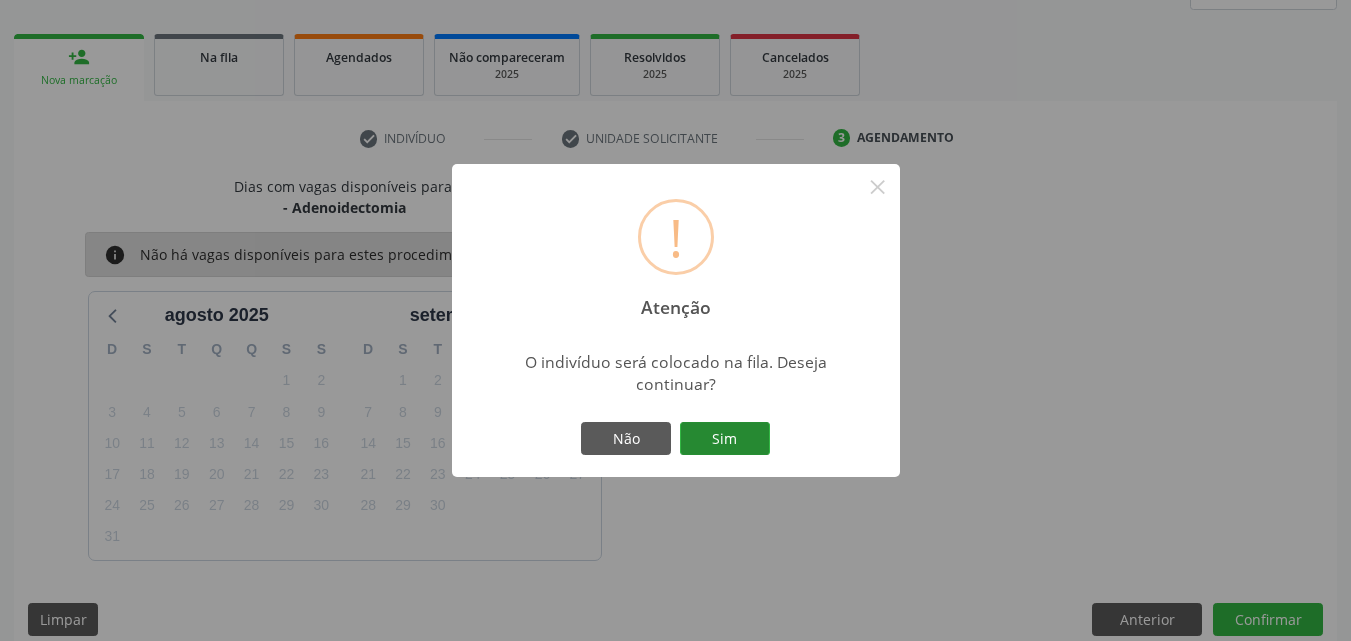 click on "Sim" at bounding box center [725, 439] 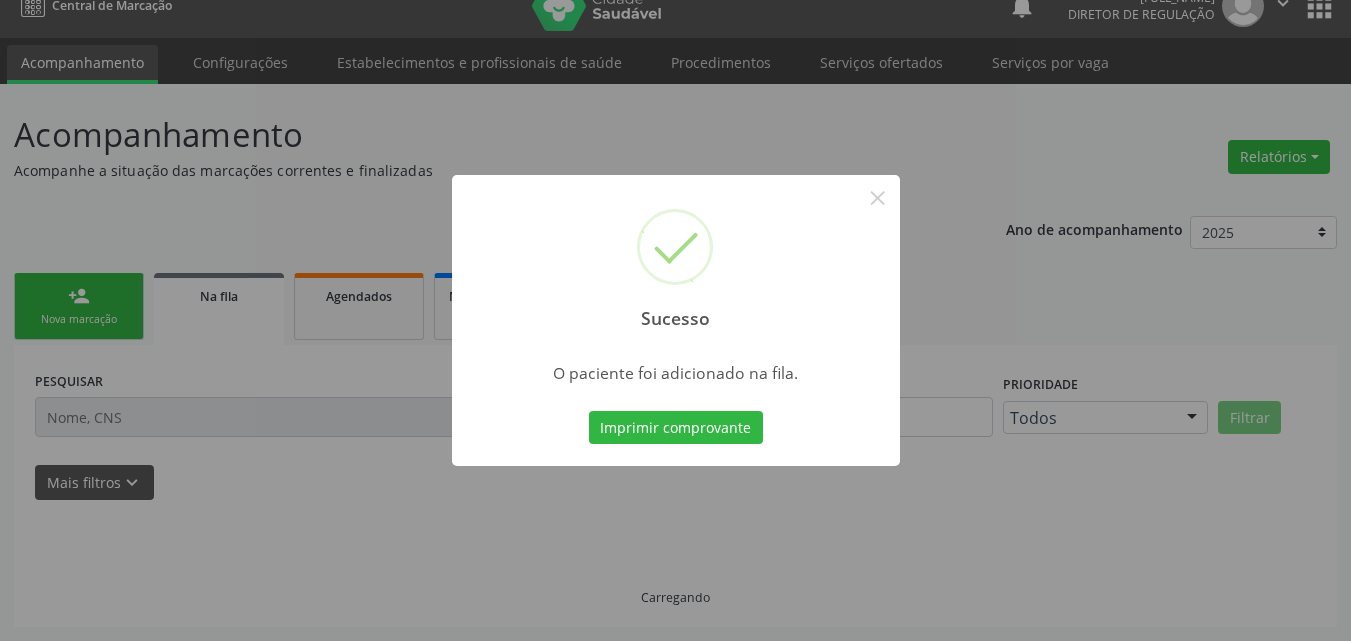 scroll, scrollTop: 26, scrollLeft: 0, axis: vertical 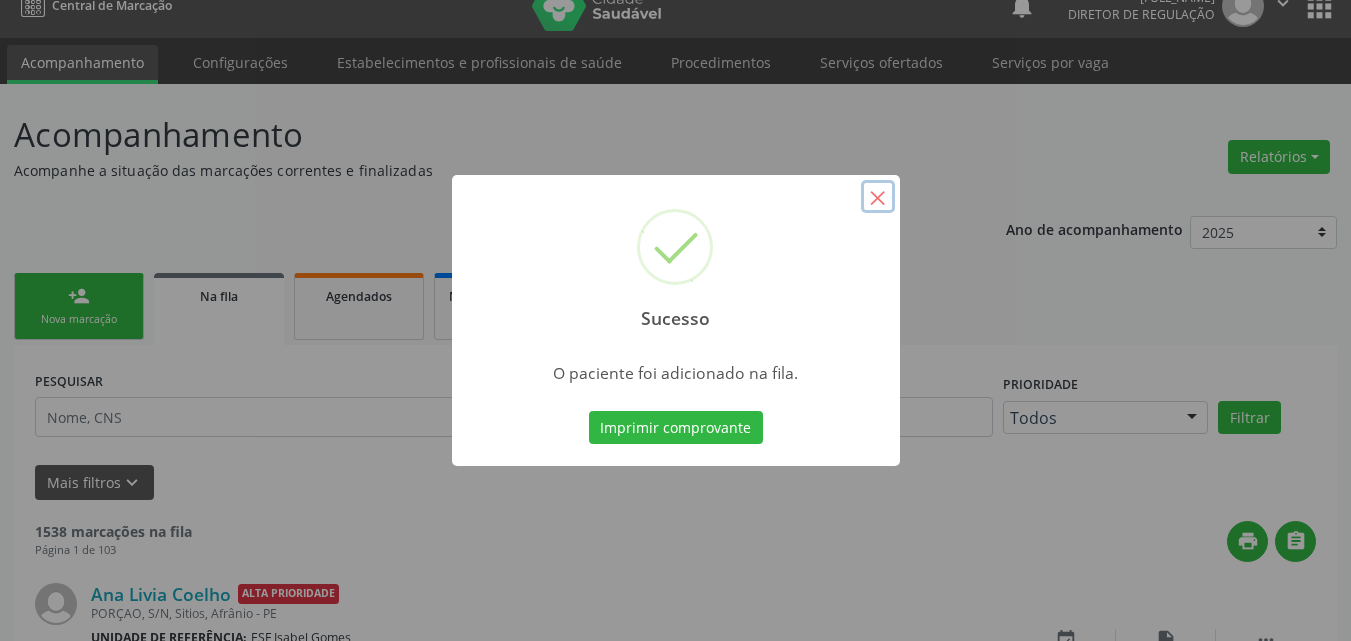 click on "×" at bounding box center (878, 197) 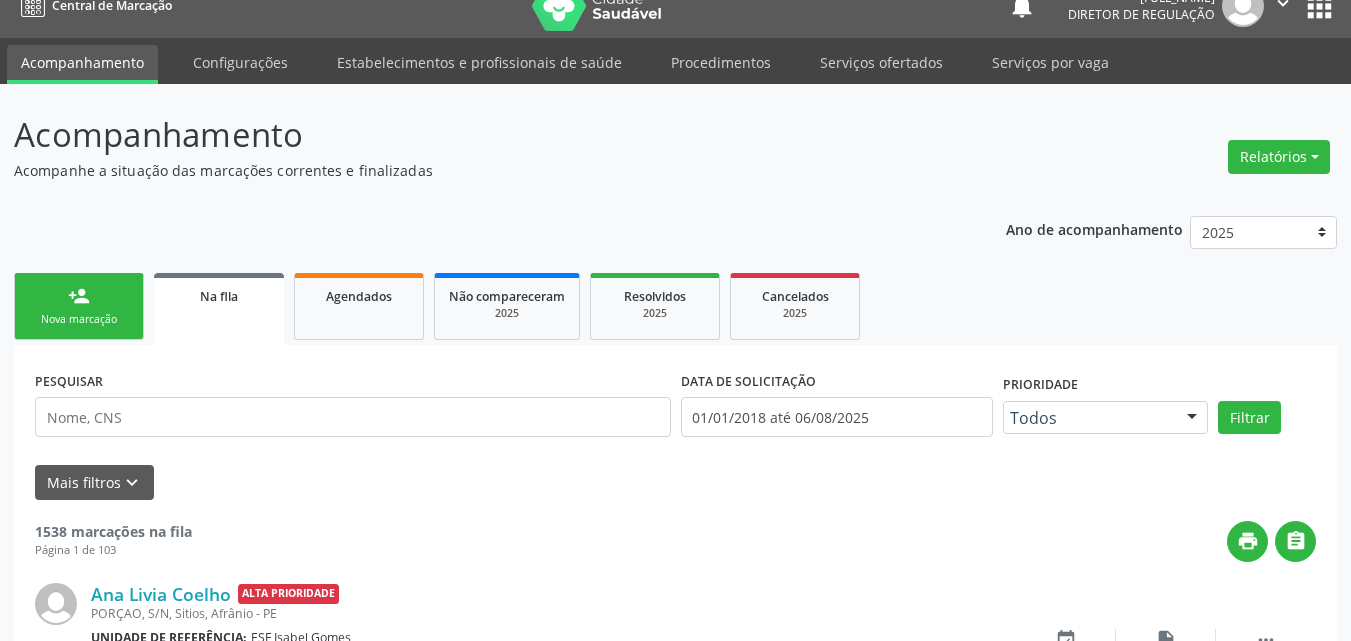 click on "Nova marcação" at bounding box center [79, 319] 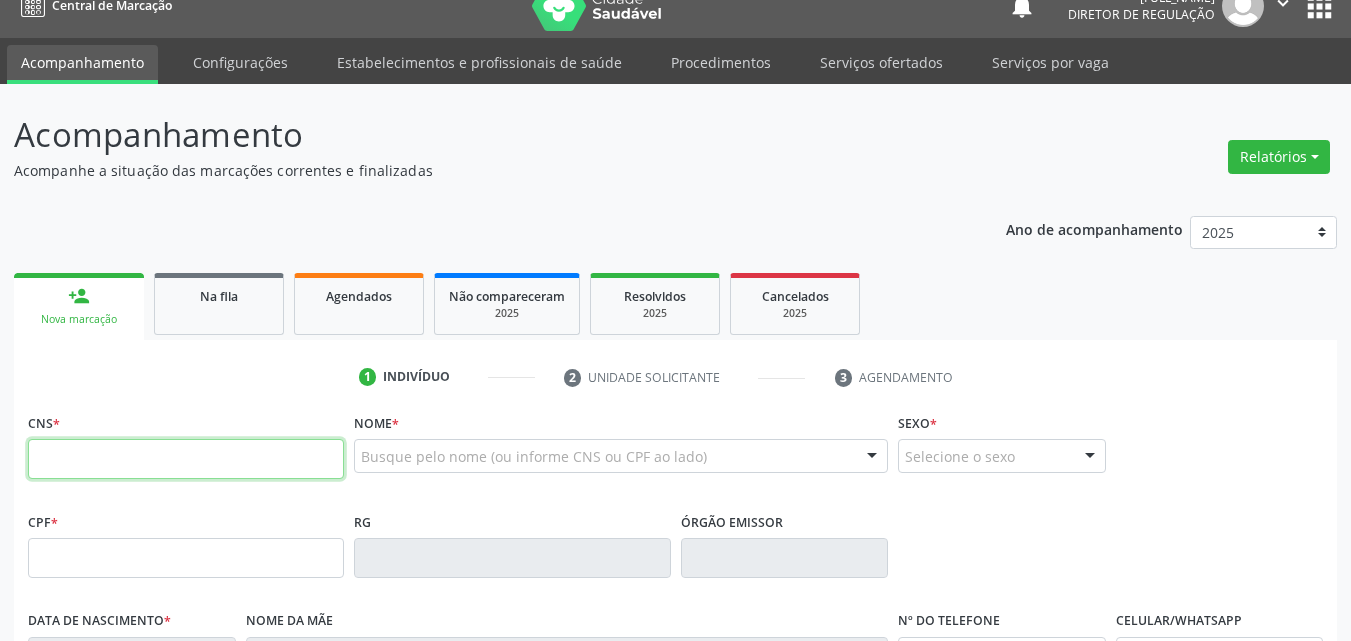 click at bounding box center (186, 459) 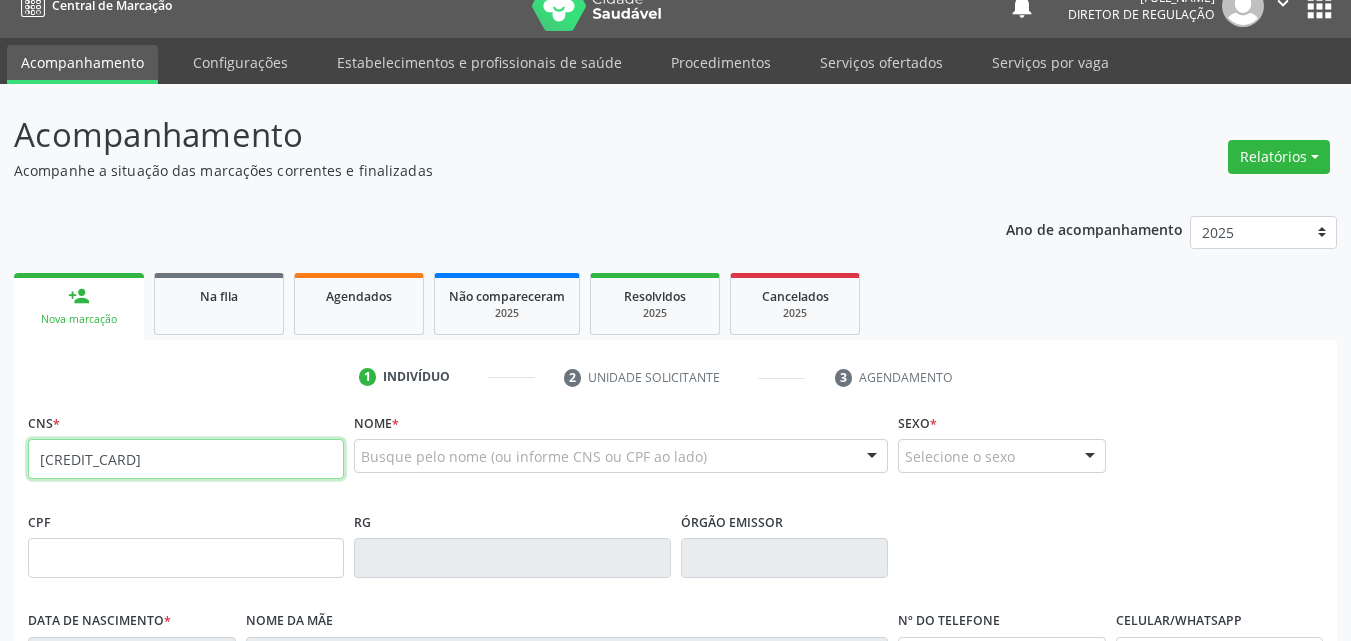 type on "702 8001 4304 8868" 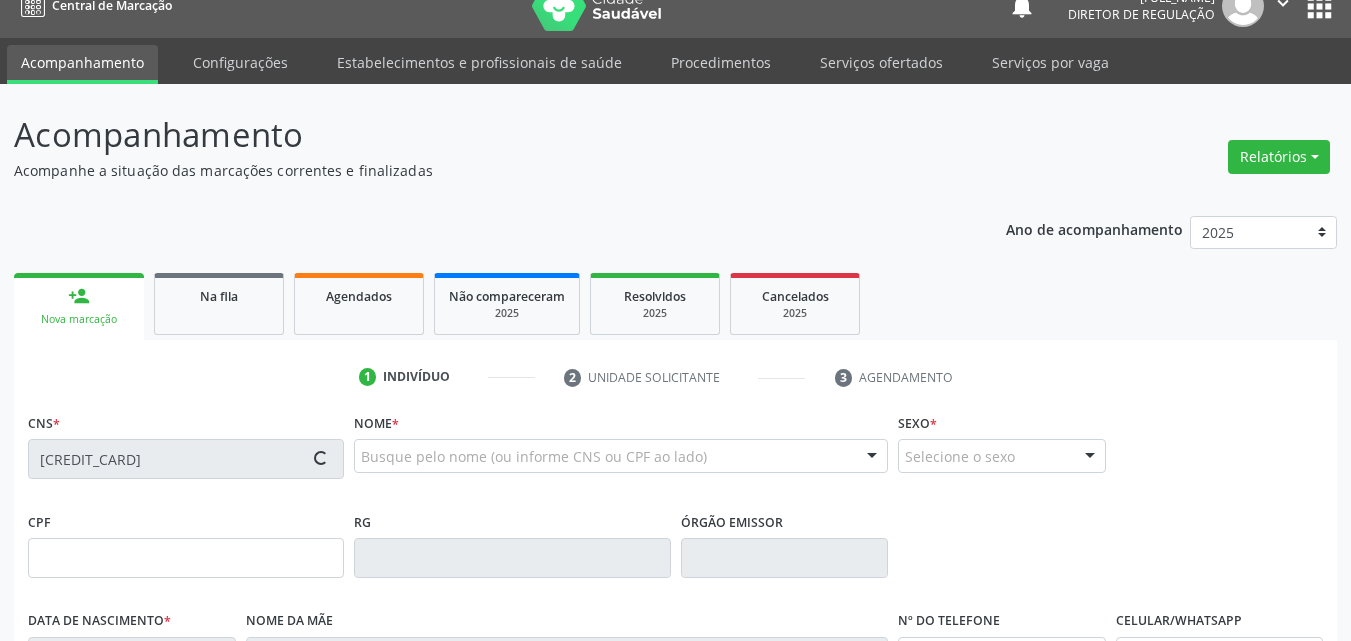 type on "28/06/2019" 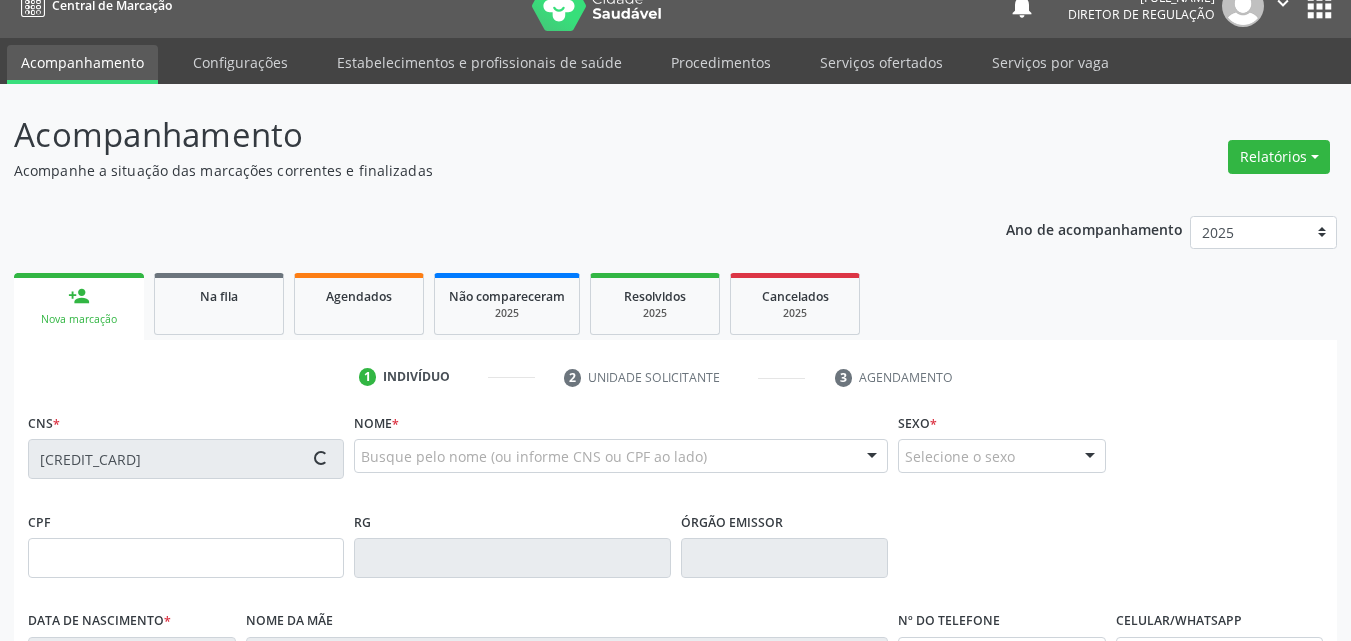 type on "(87) 98105-9171" 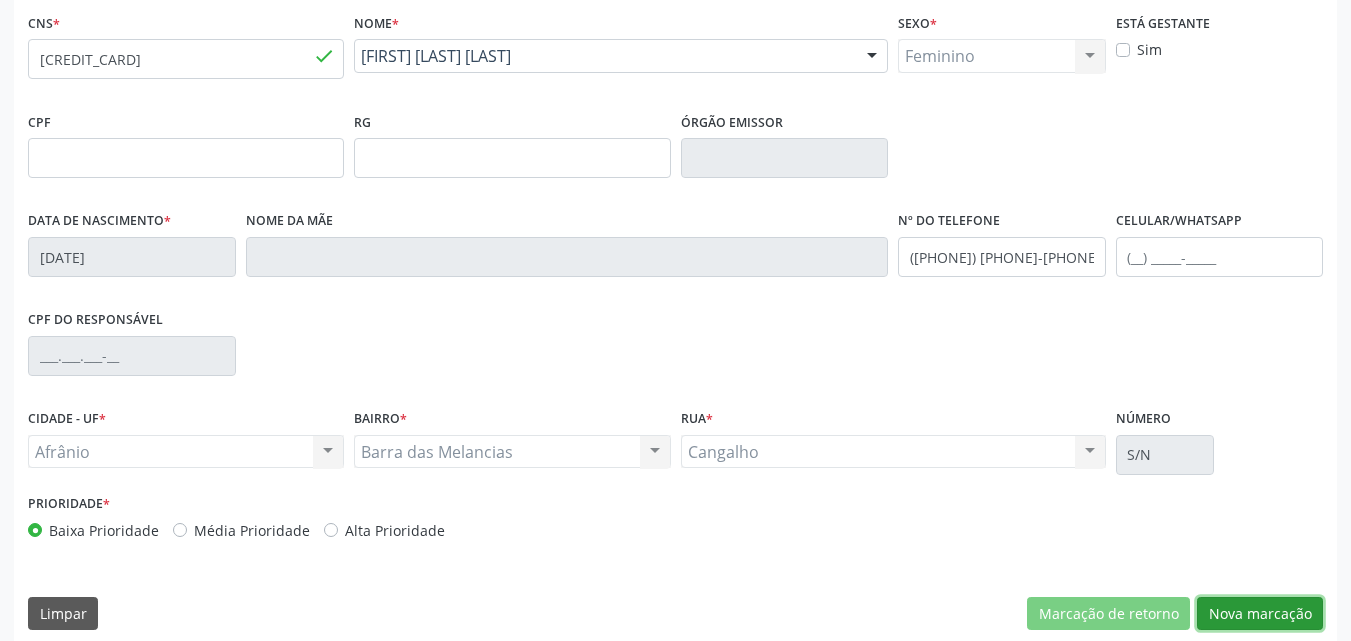 click on "Nova marcação" at bounding box center (1260, 614) 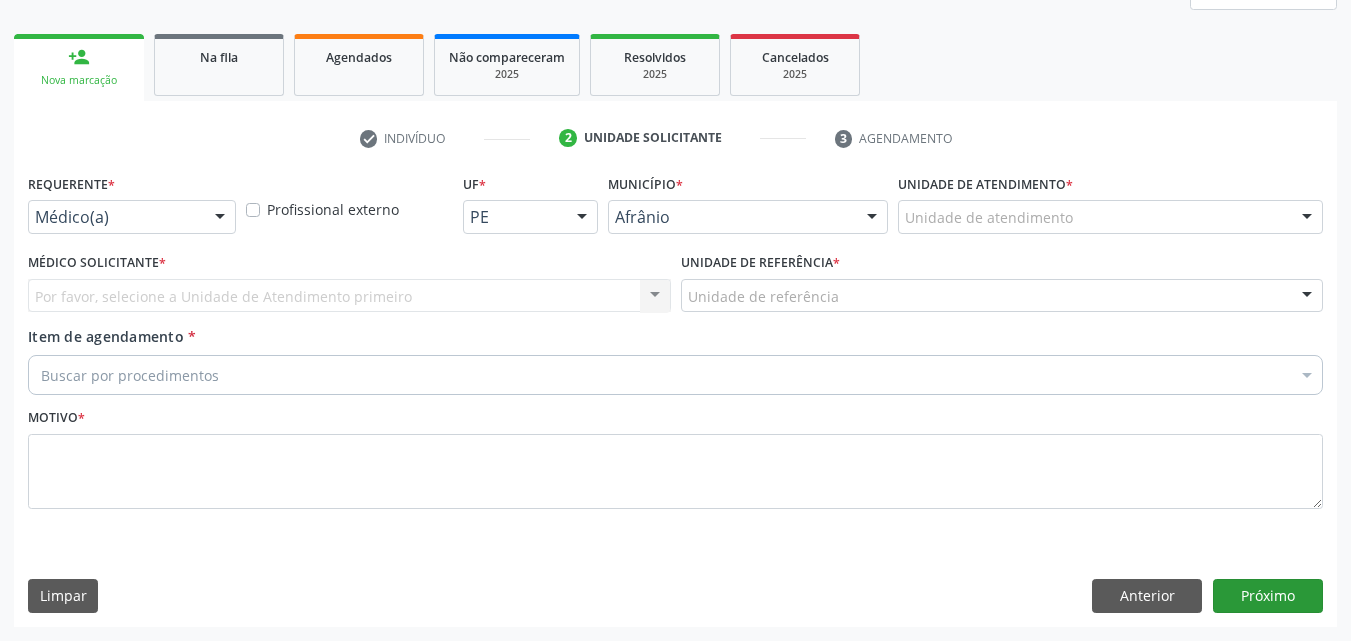 scroll, scrollTop: 265, scrollLeft: 0, axis: vertical 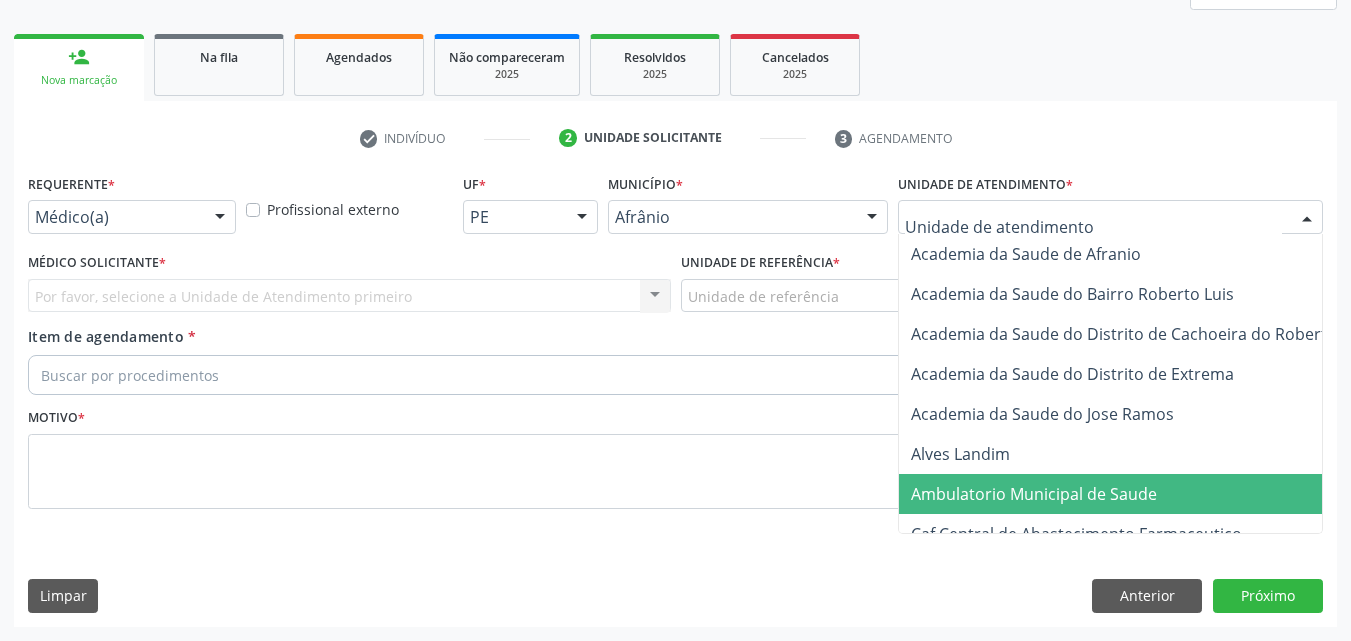 drag, startPoint x: 1049, startPoint y: 494, endPoint x: 760, endPoint y: 383, distance: 309.5836 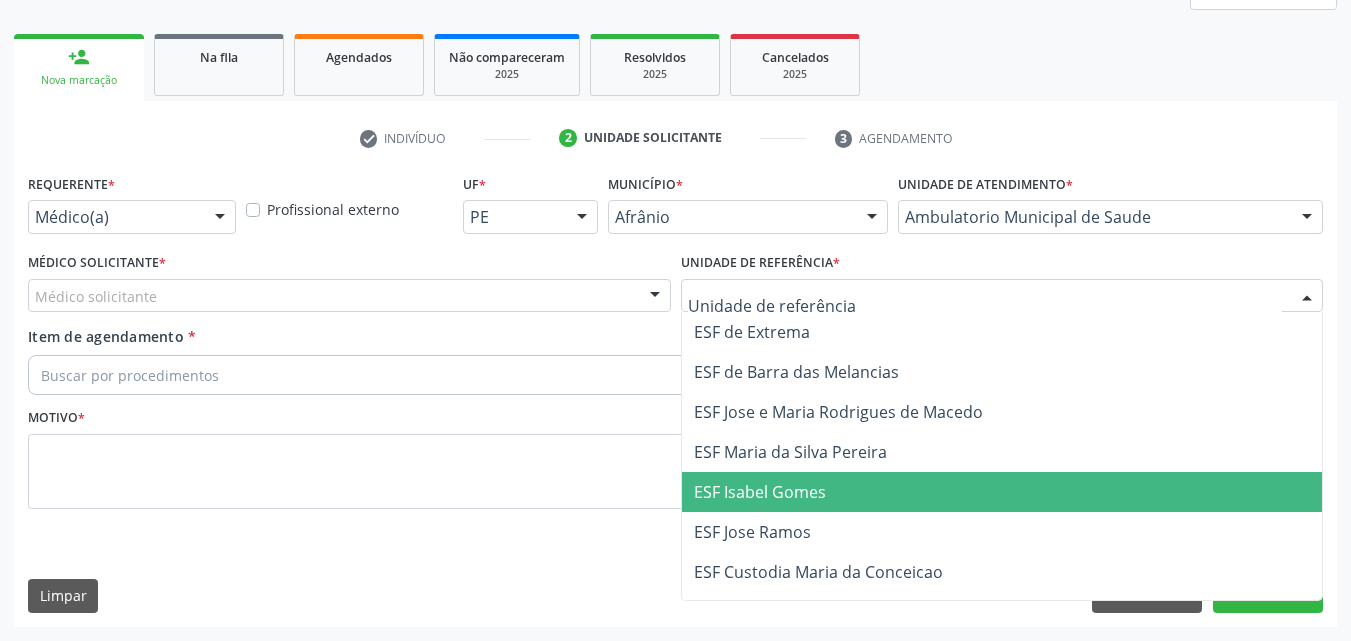 click on "ESF Isabel Gomes" at bounding box center (760, 492) 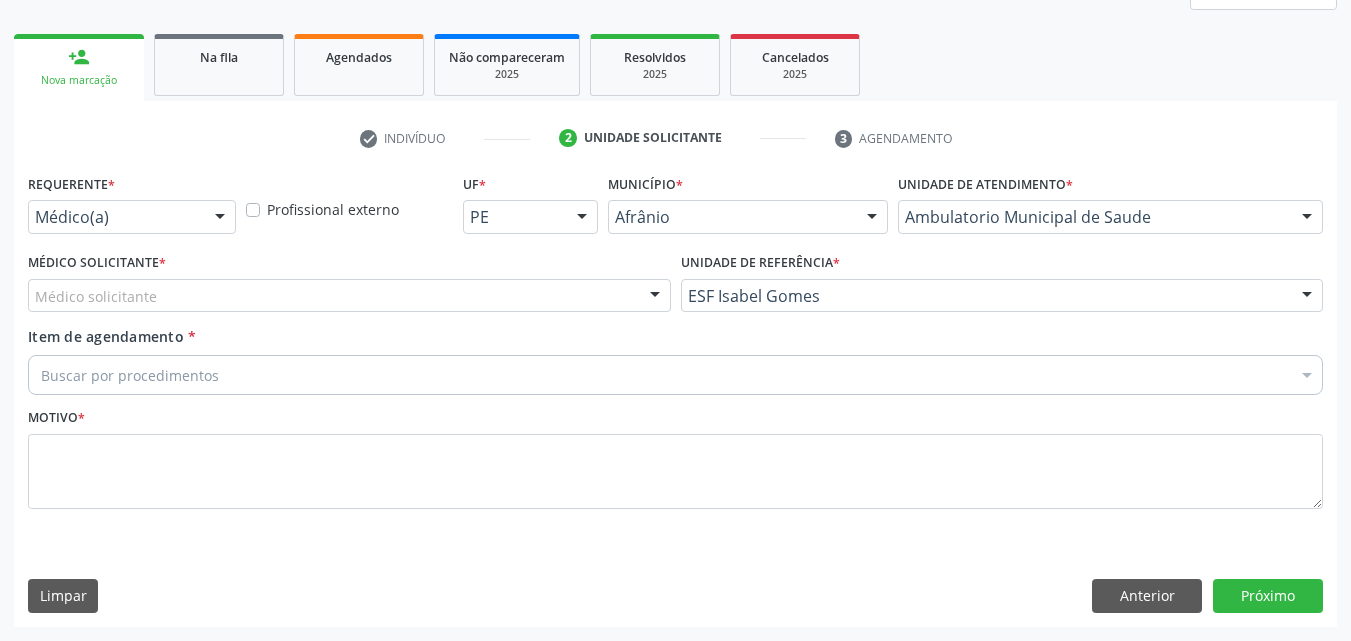 click on "Médico solicitante" at bounding box center [349, 296] 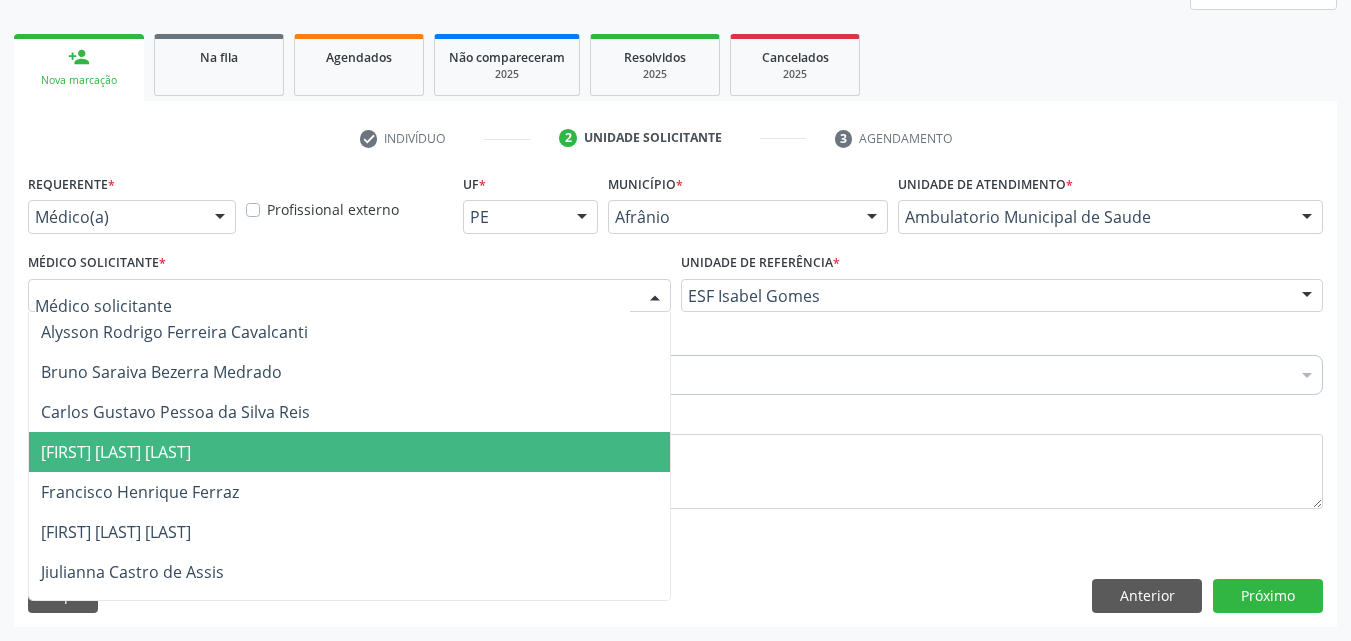 click on "[NAME] [NAME] [NAME] [NAME]" at bounding box center (349, 452) 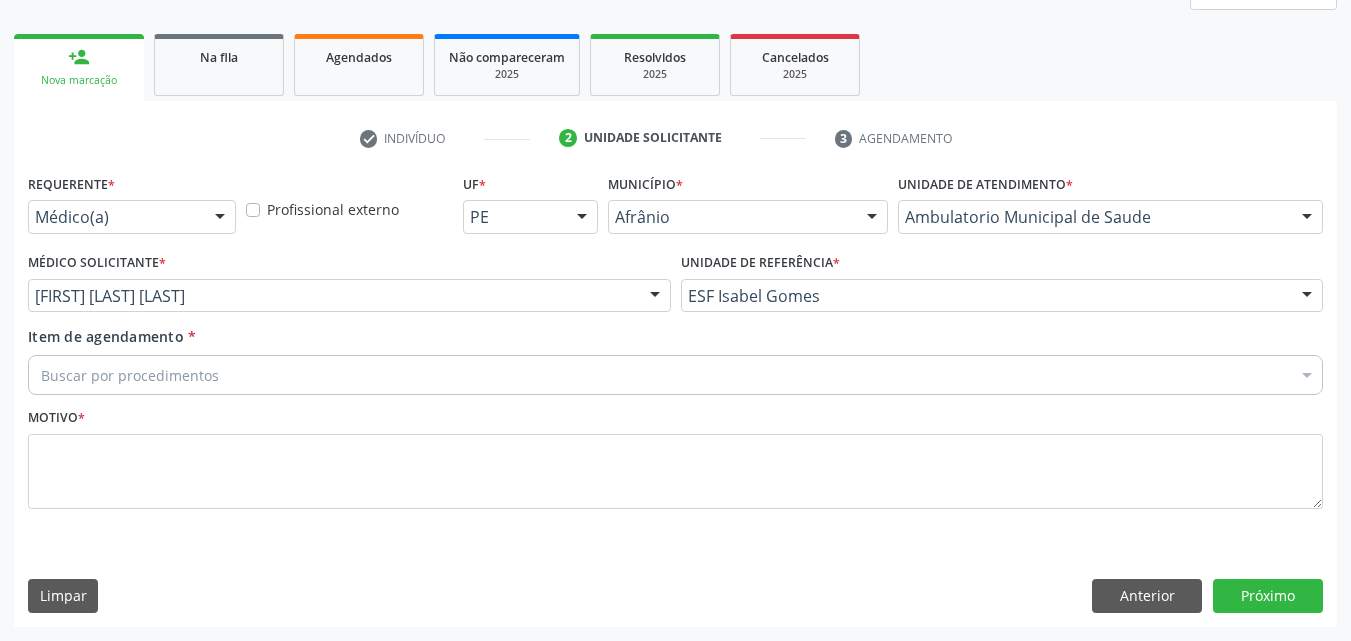 click on "Buscar por procedimentos" at bounding box center [675, 375] 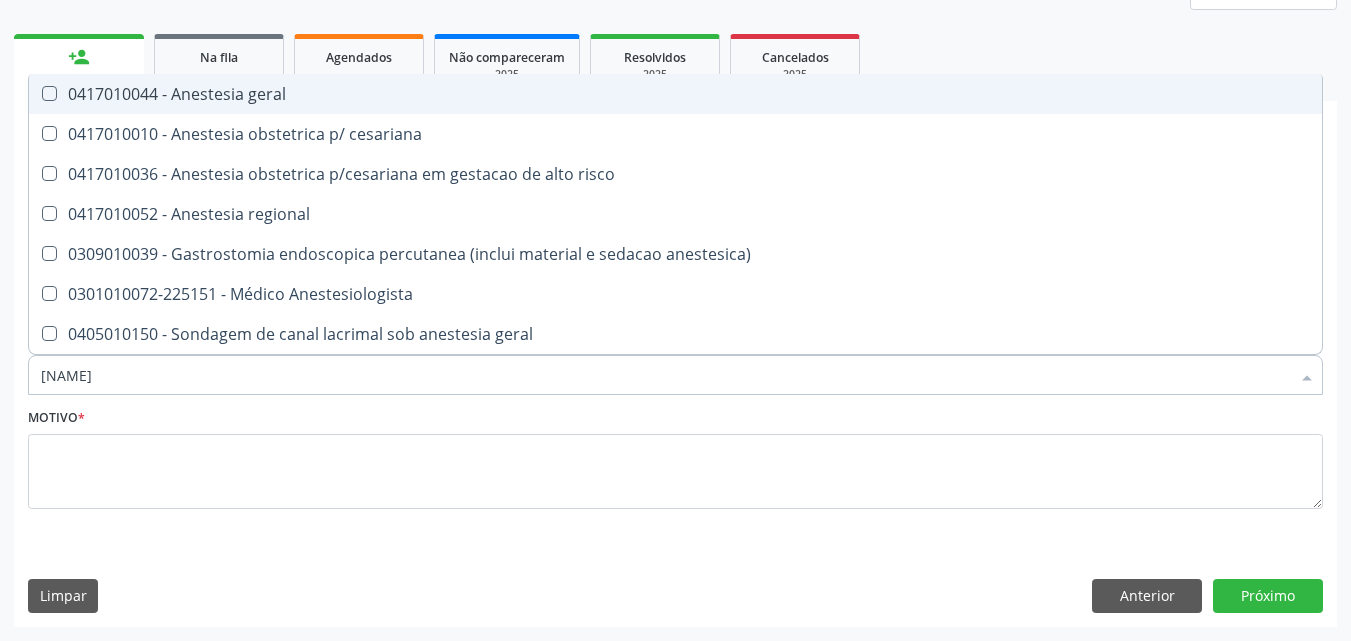 type on "anest" 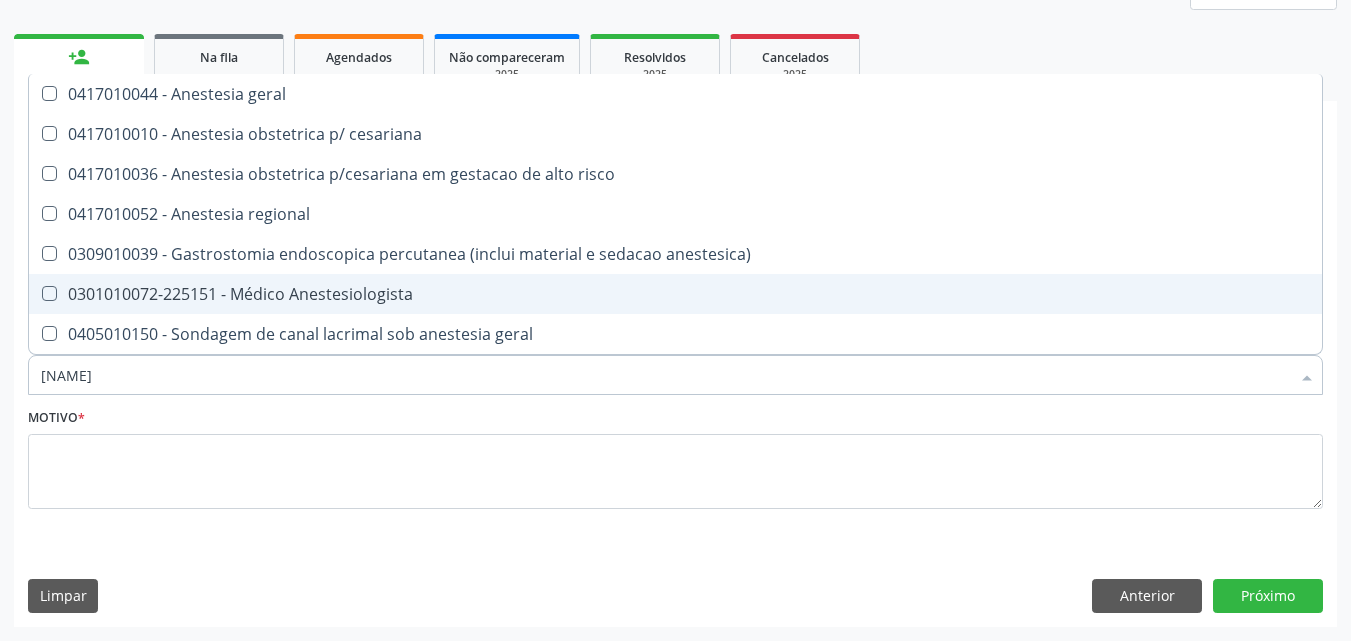 click on "0301010072-225151 - Médico Anestesiologista" at bounding box center (675, 294) 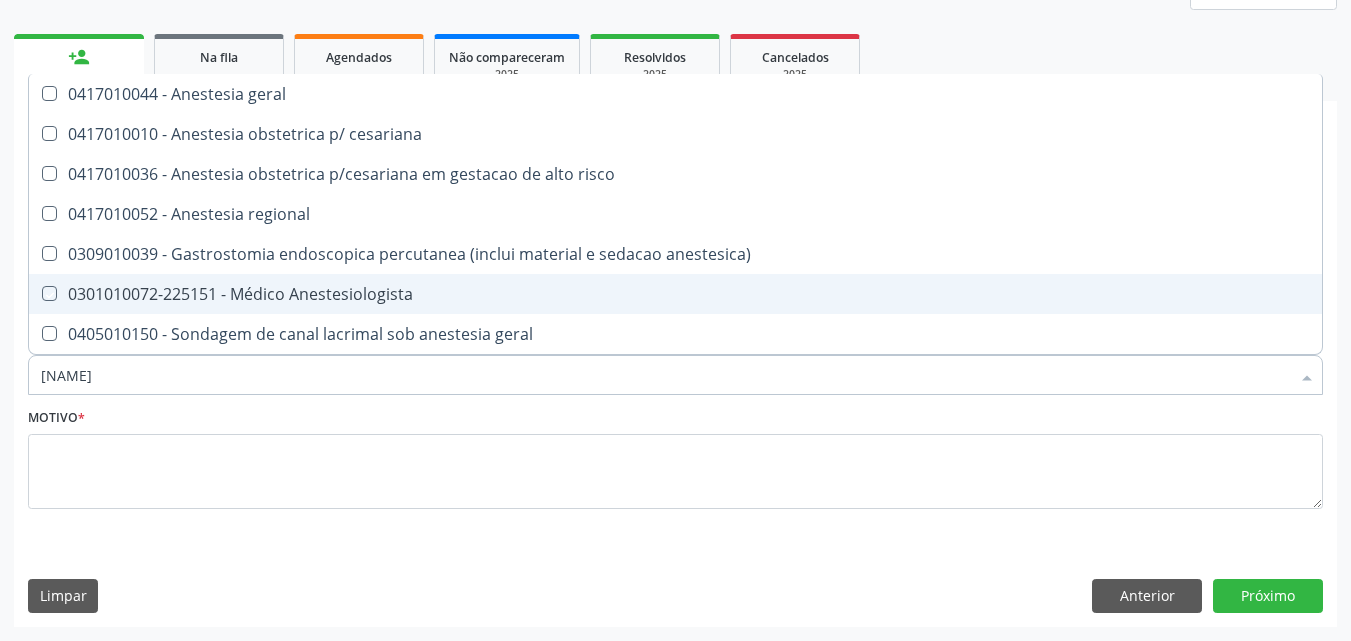 checkbox on "true" 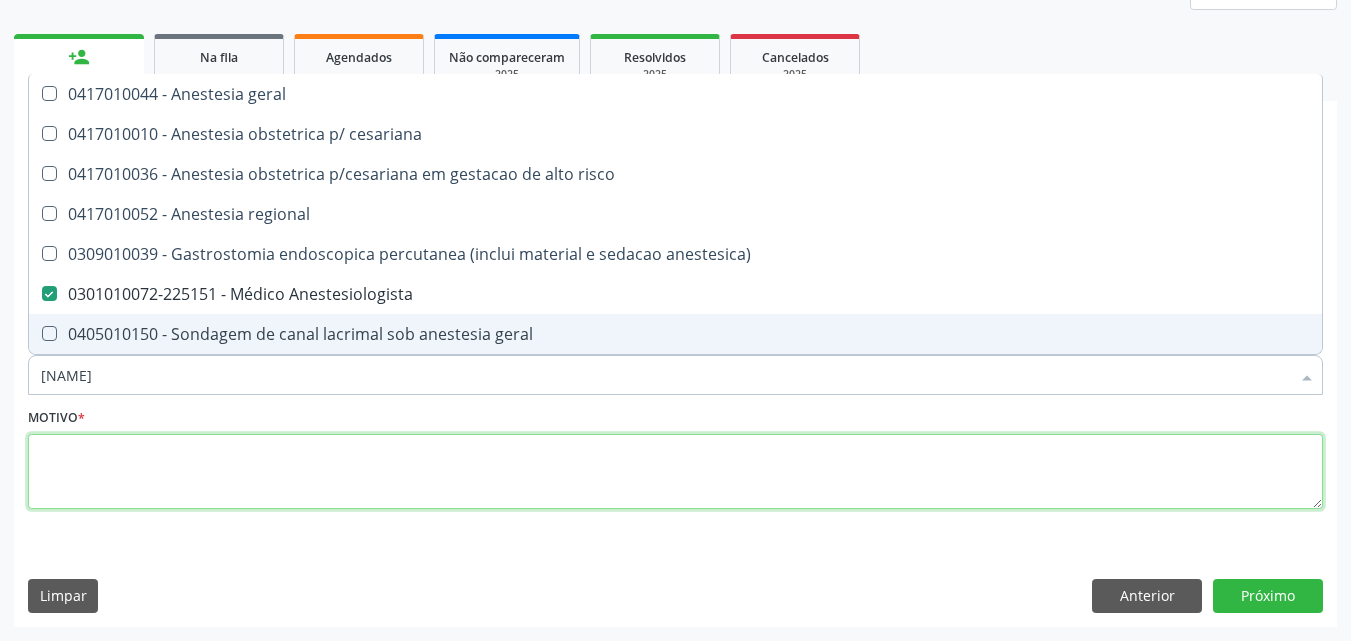 click at bounding box center [675, 472] 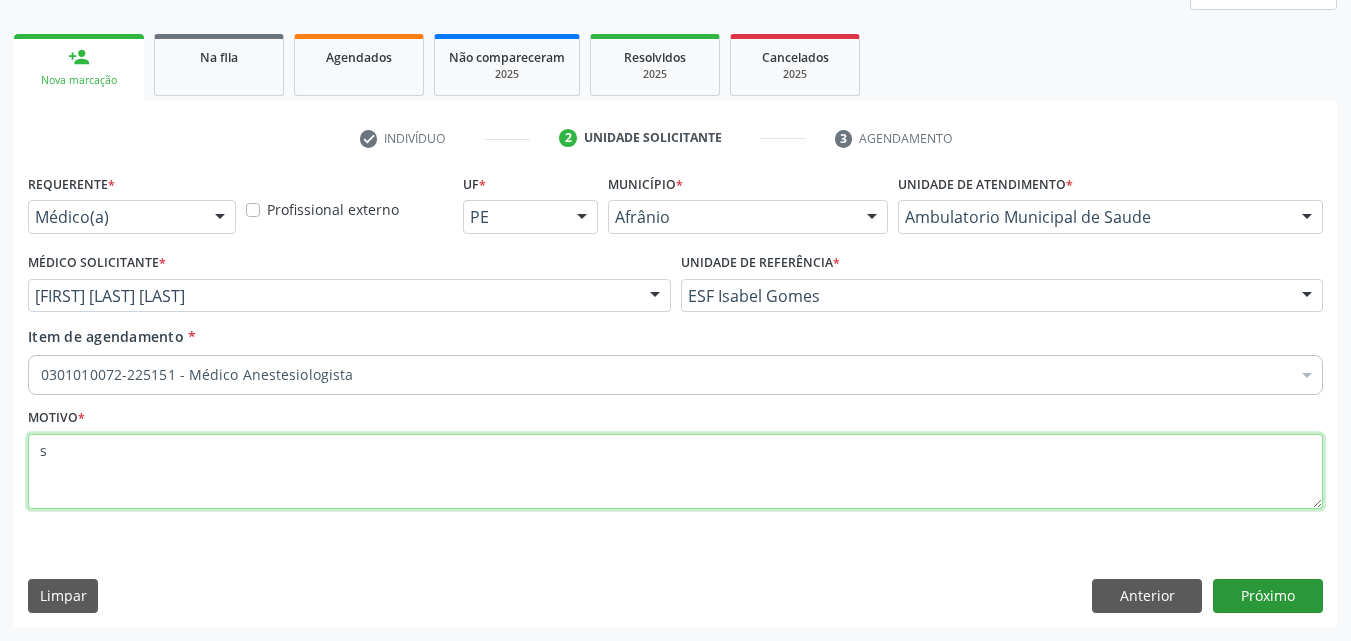 type on "s" 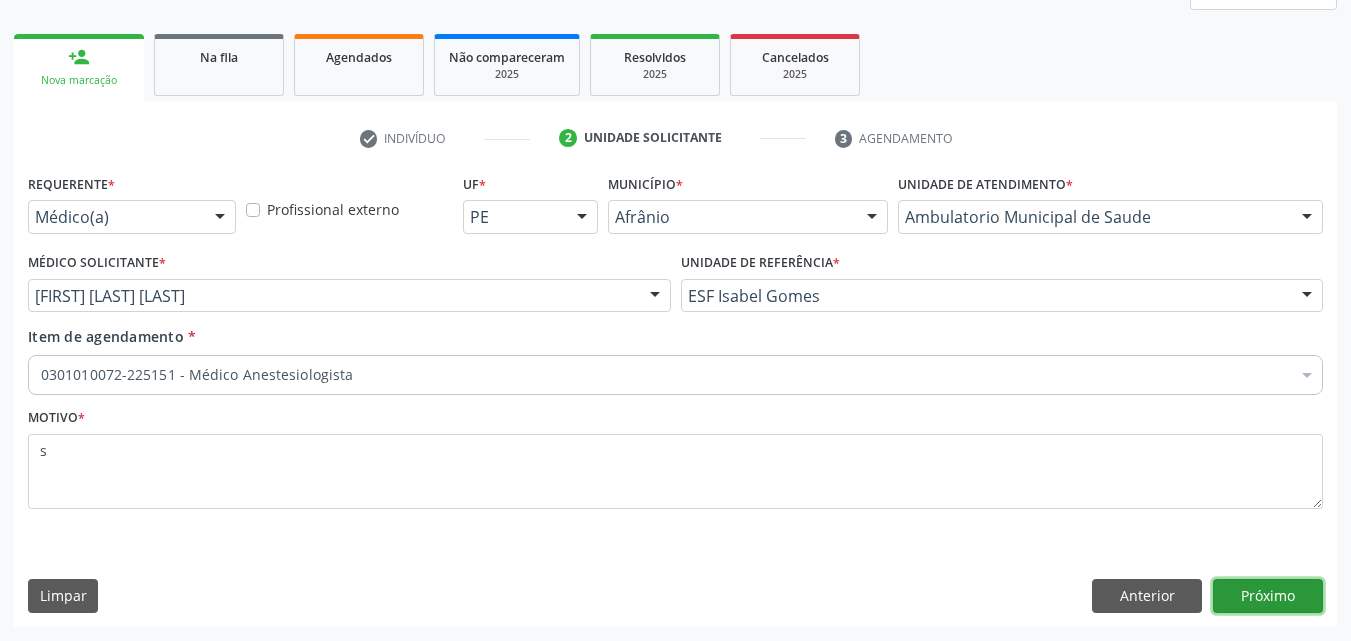 click on "Próximo" at bounding box center [1268, 596] 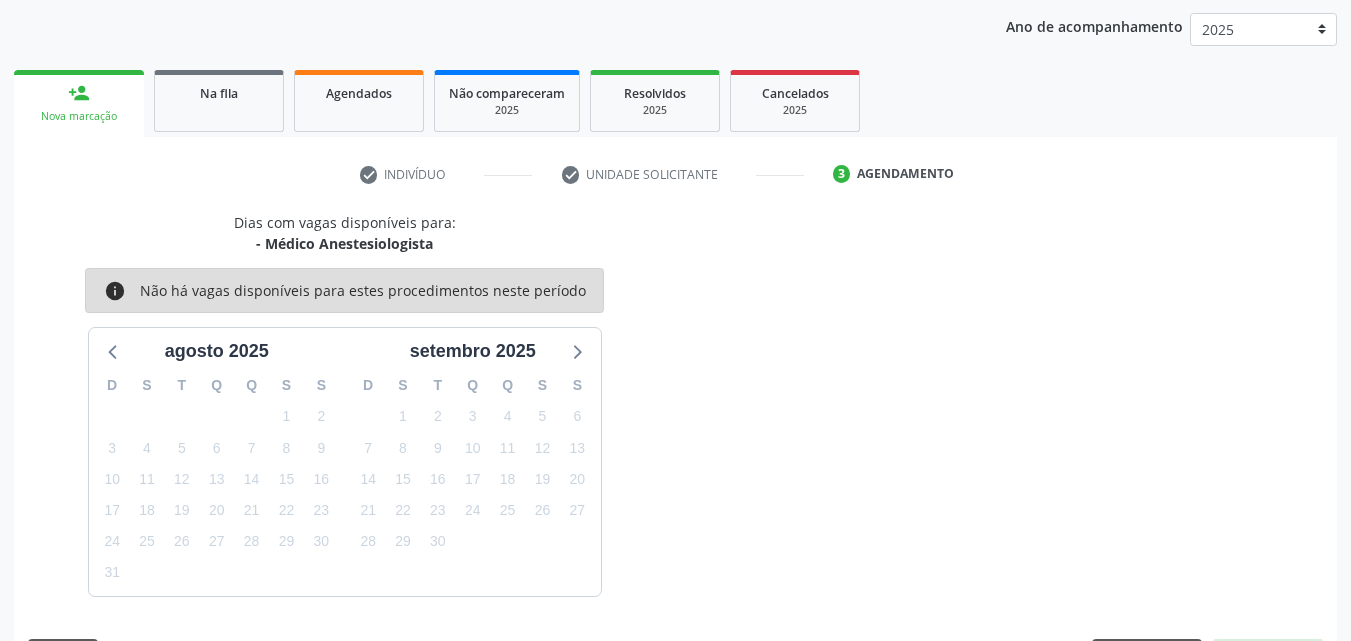 scroll, scrollTop: 265, scrollLeft: 0, axis: vertical 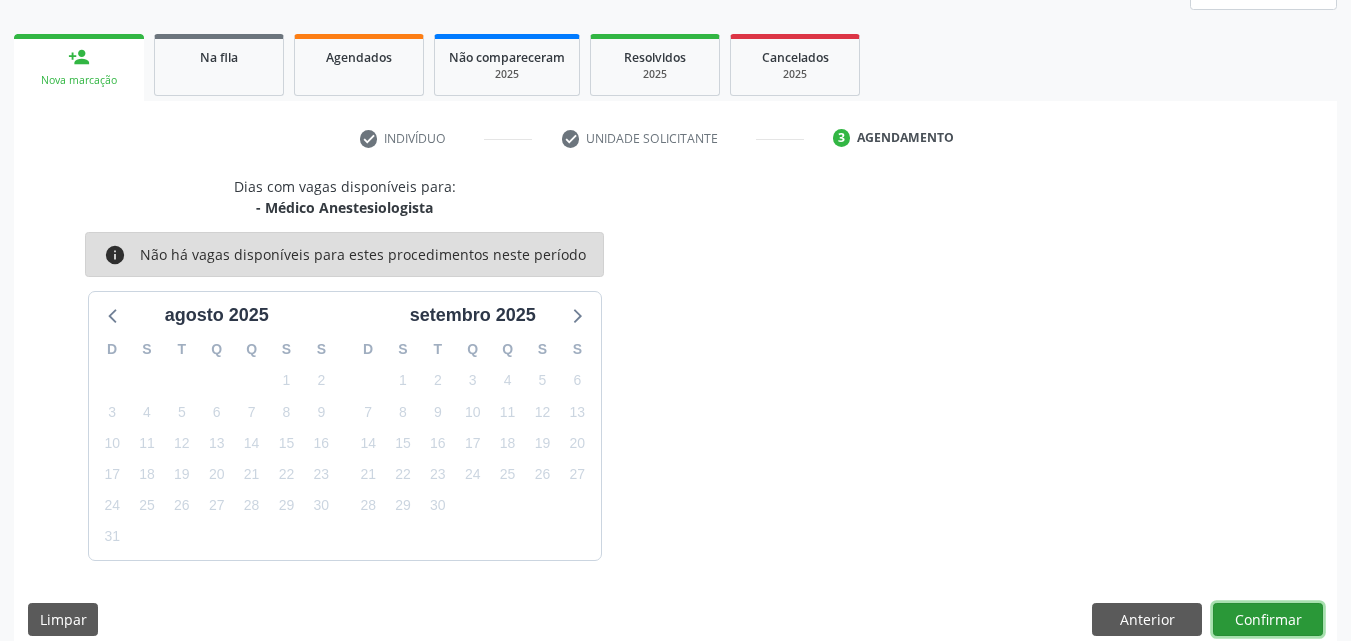 click on "Confirmar" at bounding box center (1268, 620) 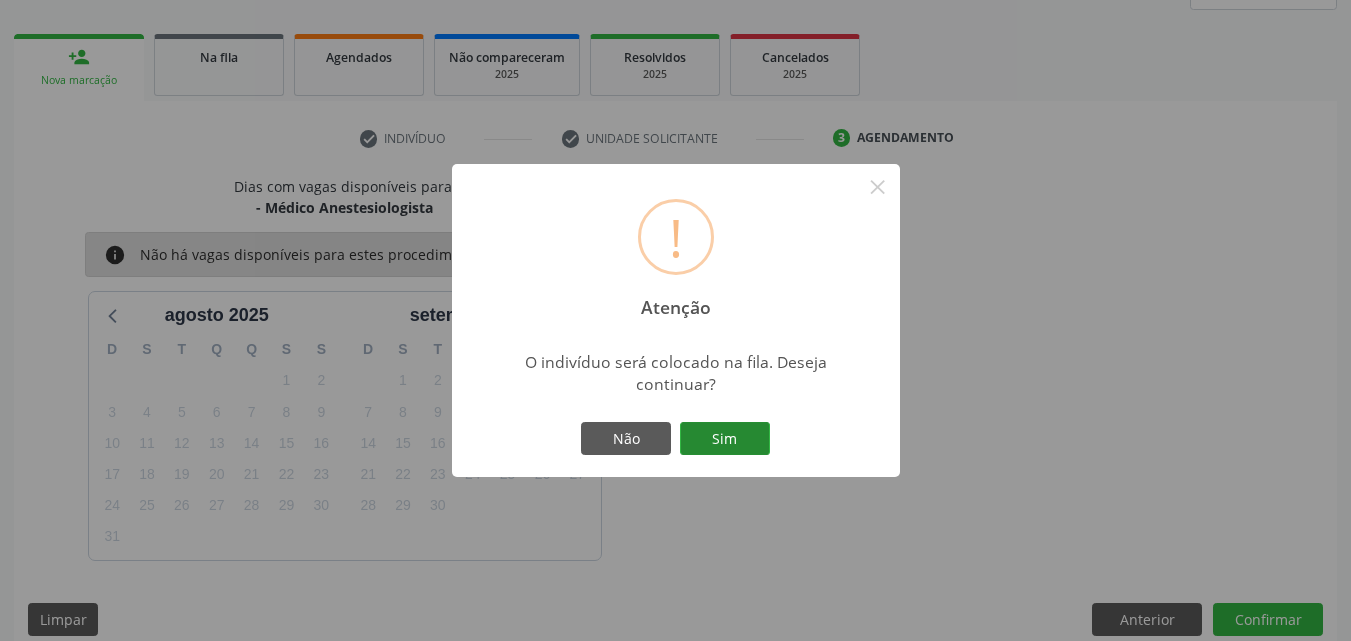 click on "Sim" at bounding box center (725, 439) 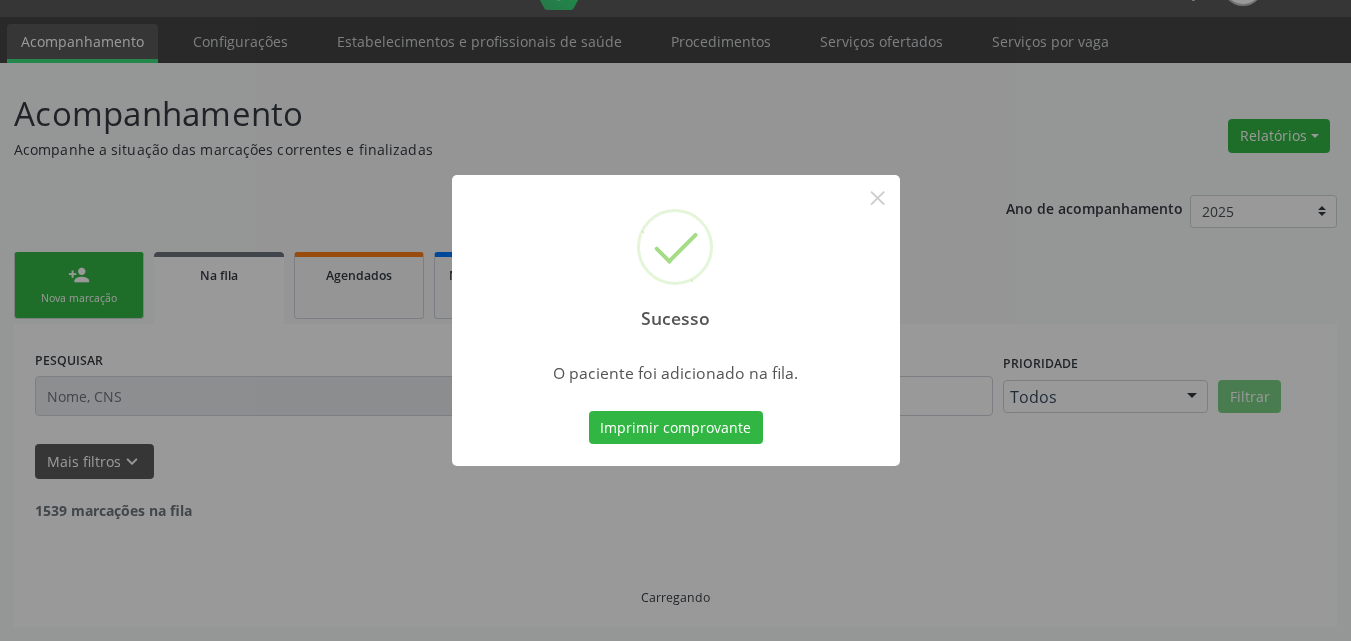 scroll, scrollTop: 26, scrollLeft: 0, axis: vertical 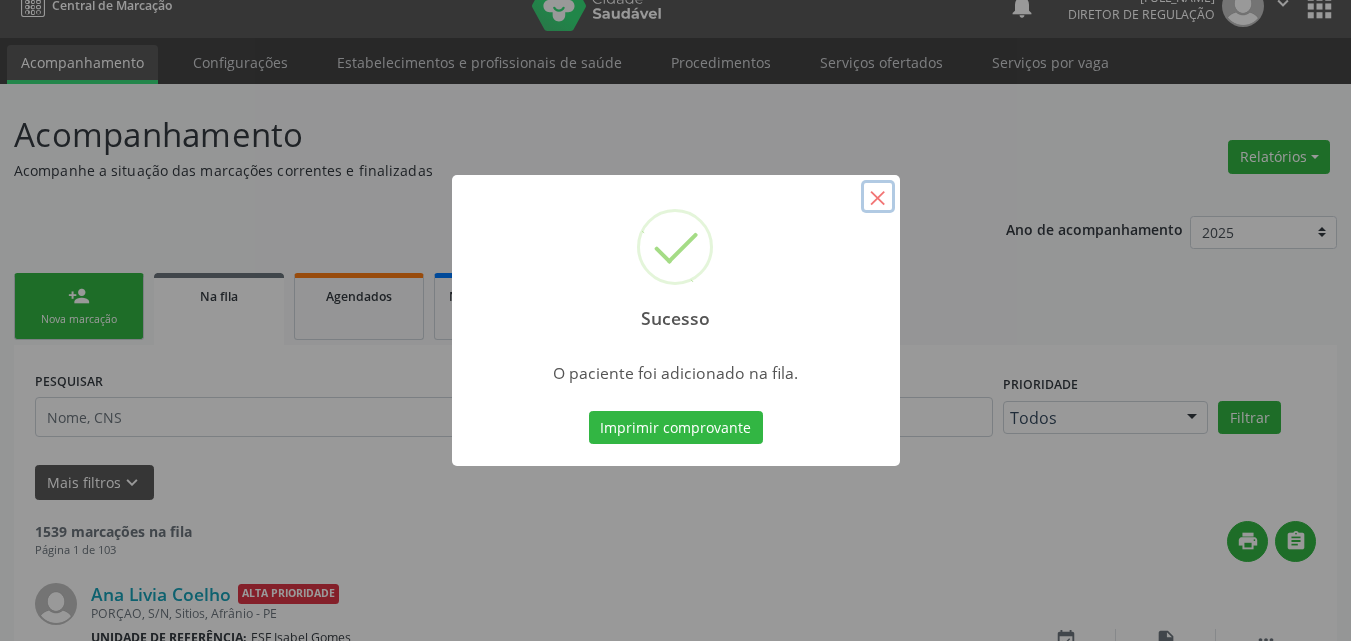 click on "×" at bounding box center [878, 197] 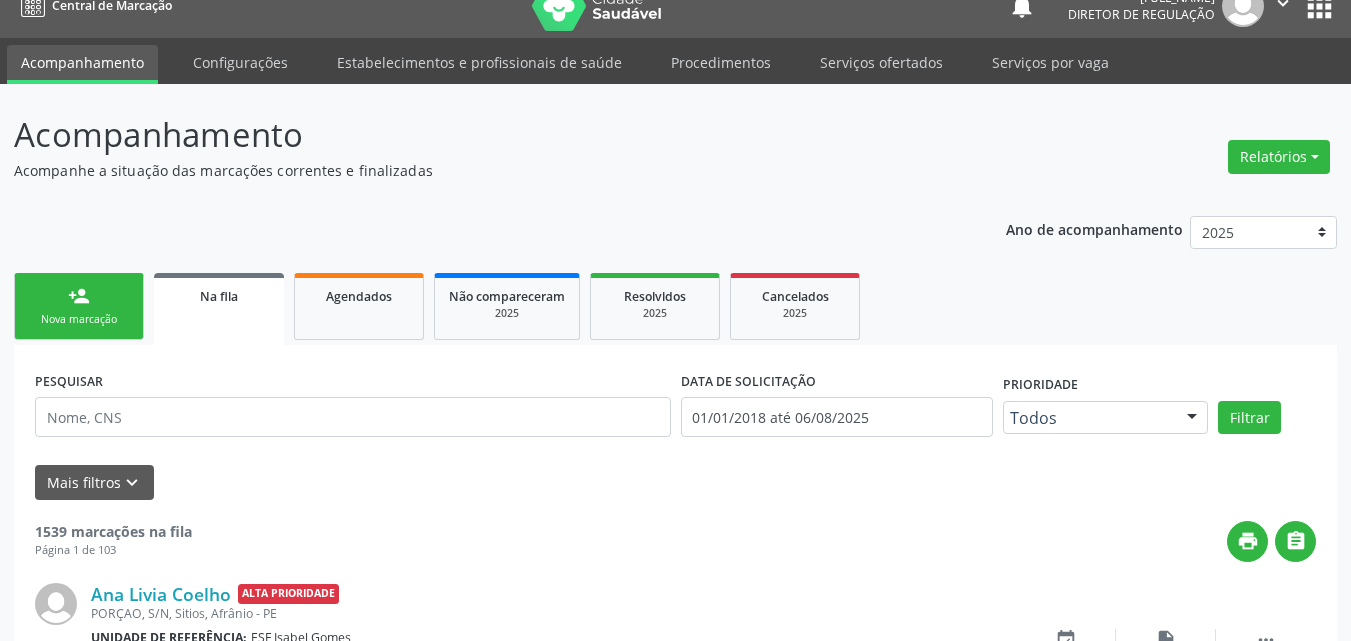 click on "person_add
Nova marcação" at bounding box center [79, 306] 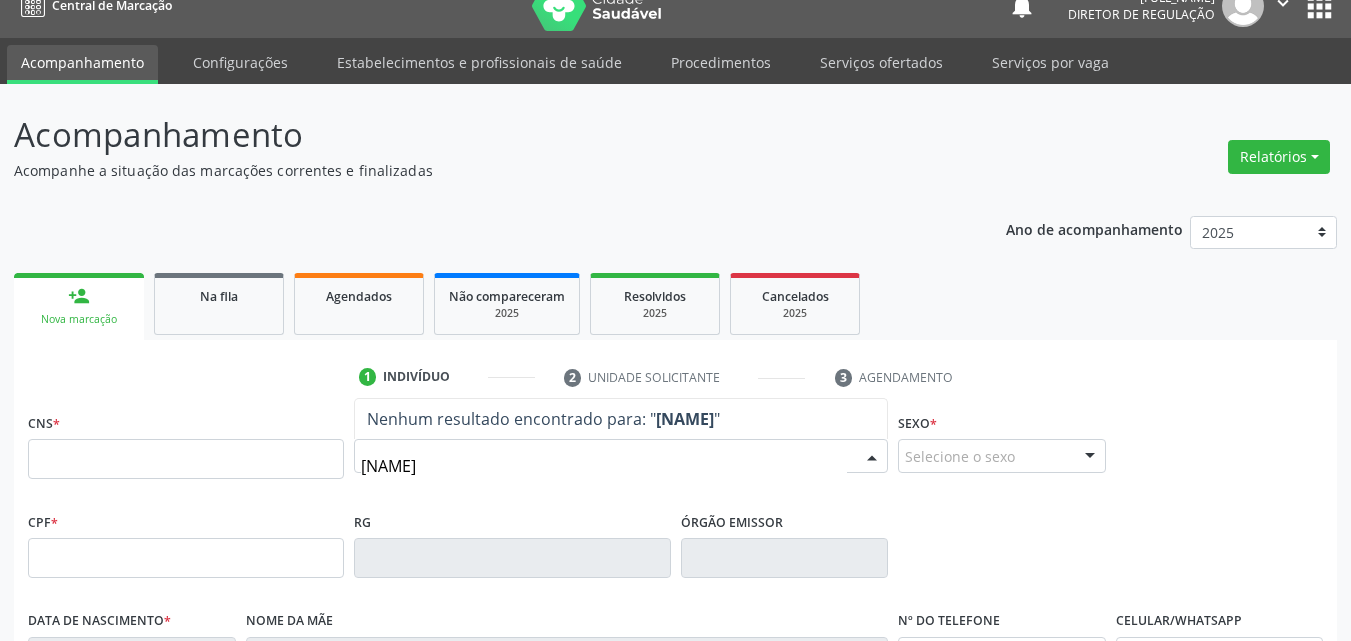 type on "JOVELINA" 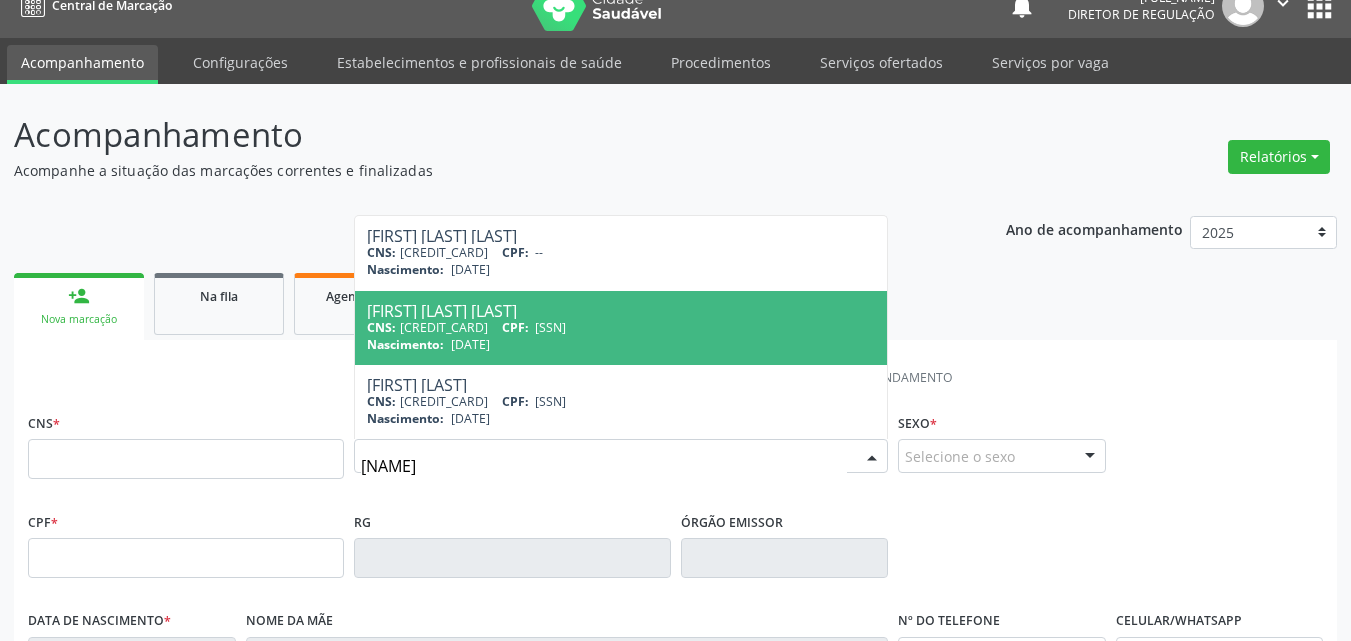 click on "CPF:" at bounding box center [515, 327] 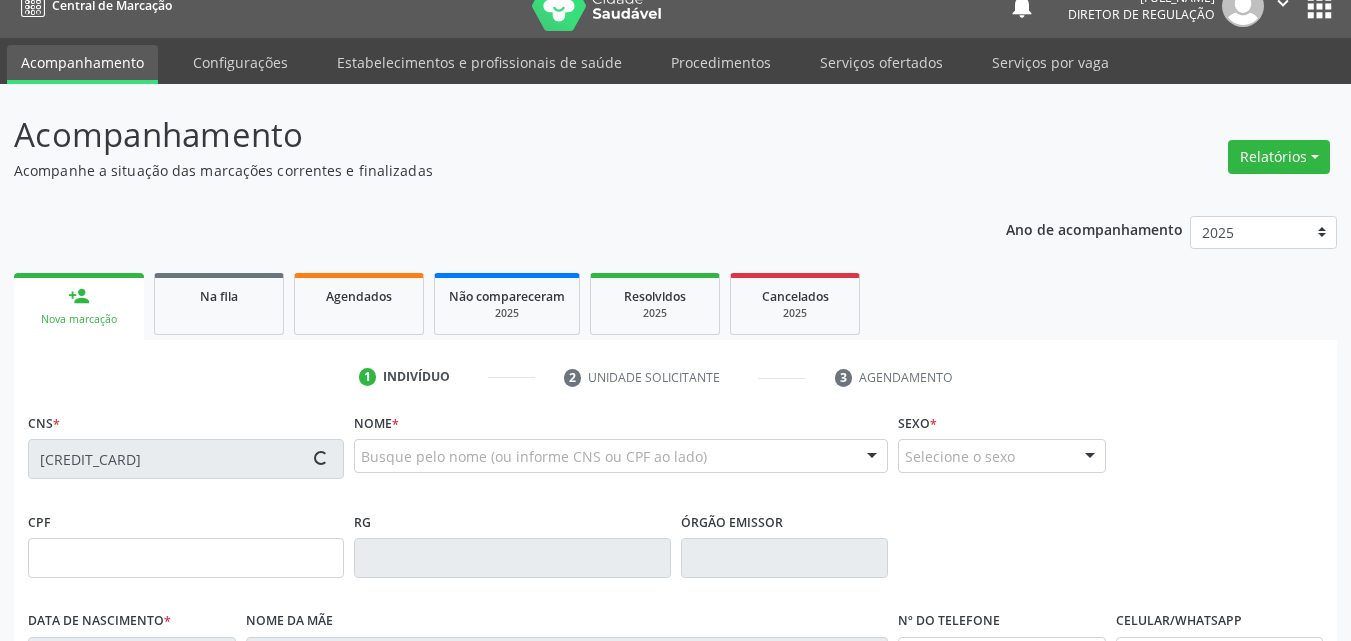 type on "028.627.654-22" 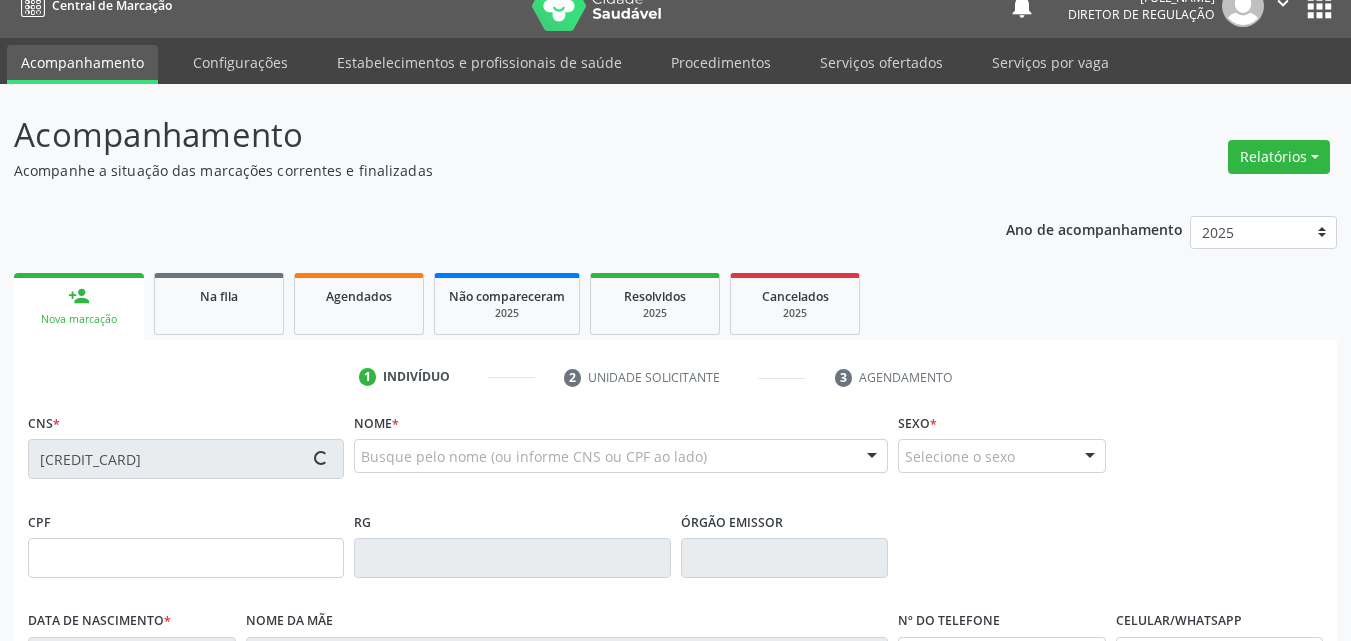 type on "12/07/1976" 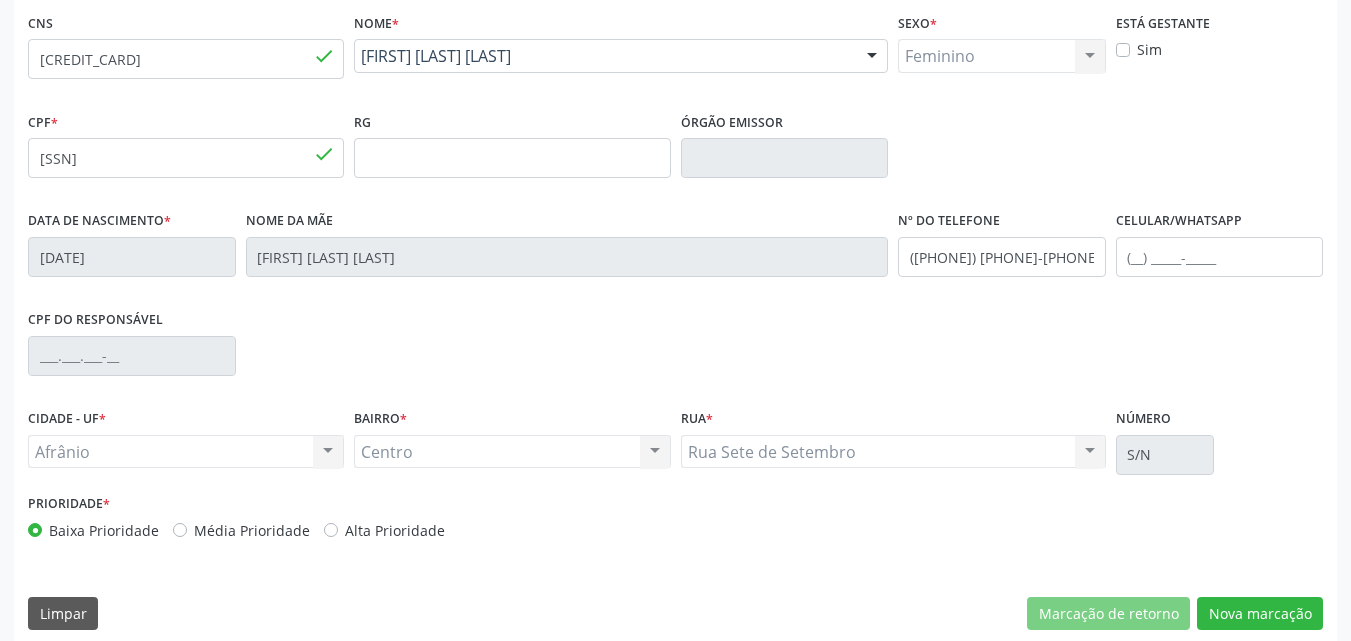 scroll, scrollTop: 443, scrollLeft: 0, axis: vertical 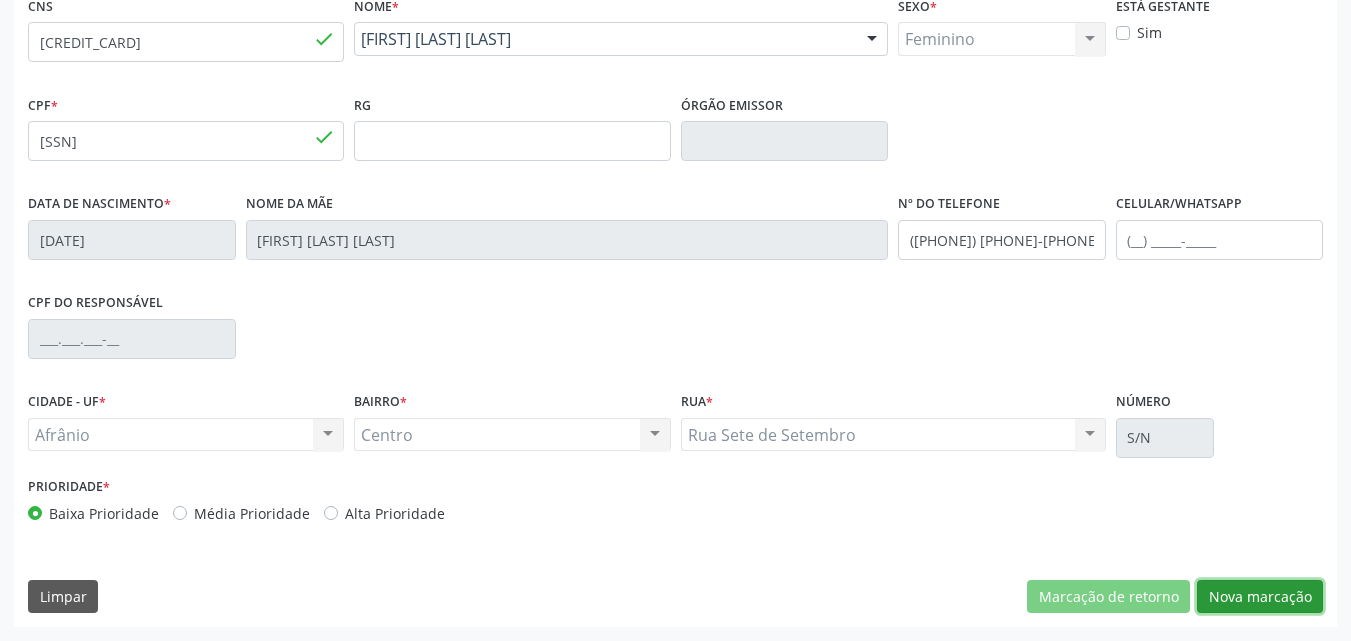 click on "Nova marcação" at bounding box center [1260, 597] 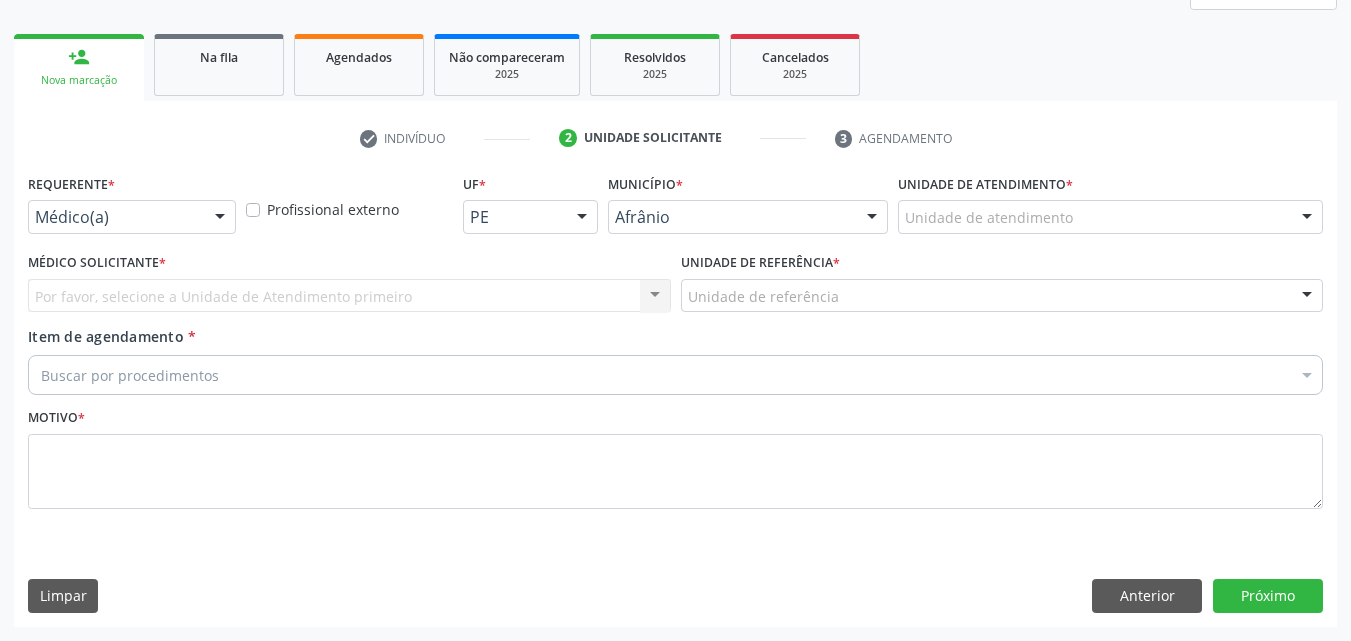 scroll, scrollTop: 265, scrollLeft: 0, axis: vertical 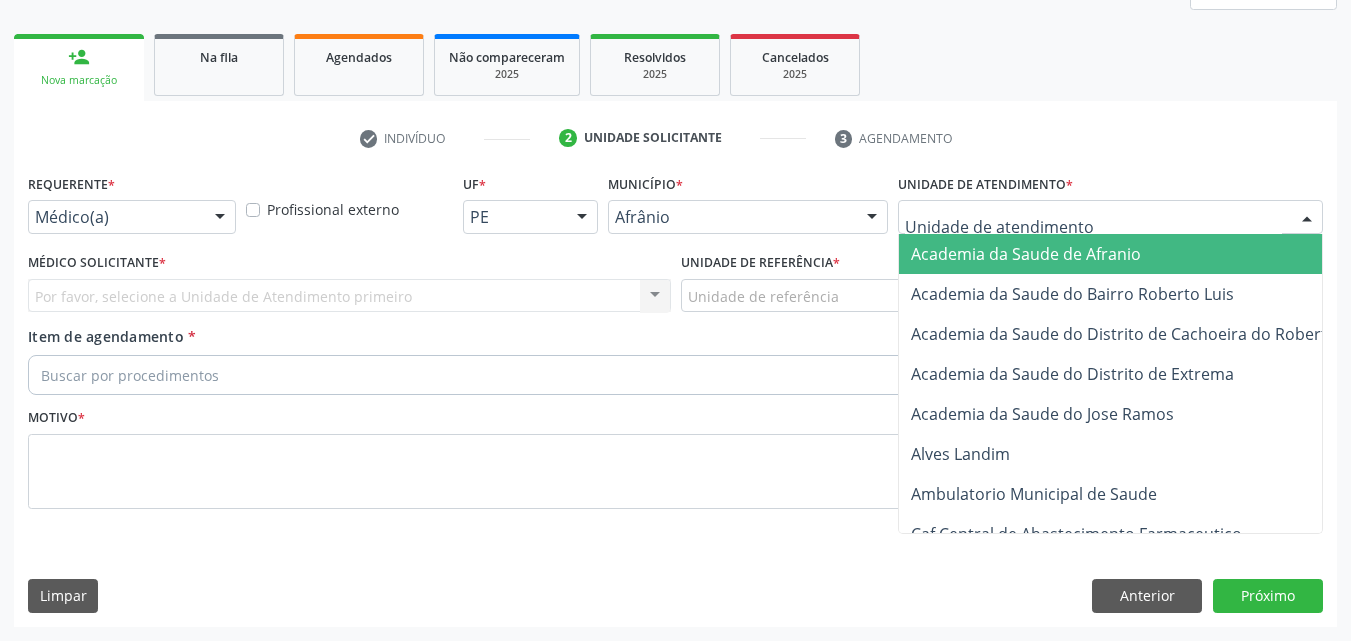 click at bounding box center (1110, 217) 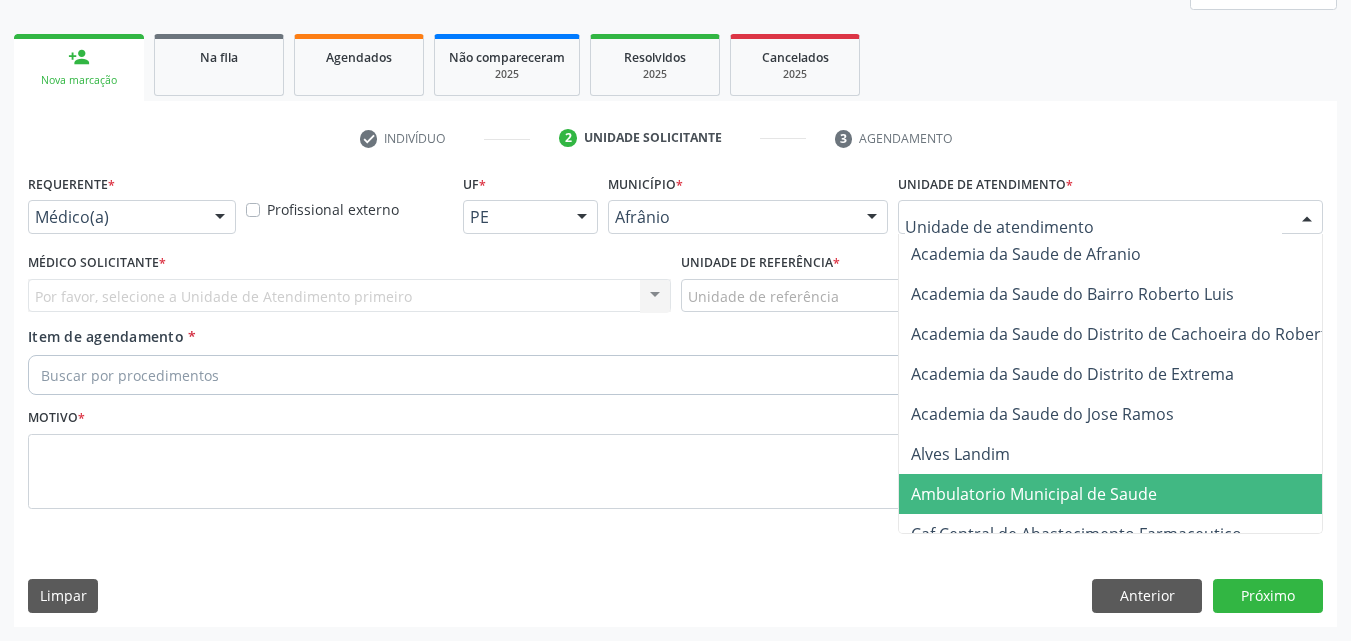 click on "Ambulatorio Municipal de Saude" at bounding box center [1034, 494] 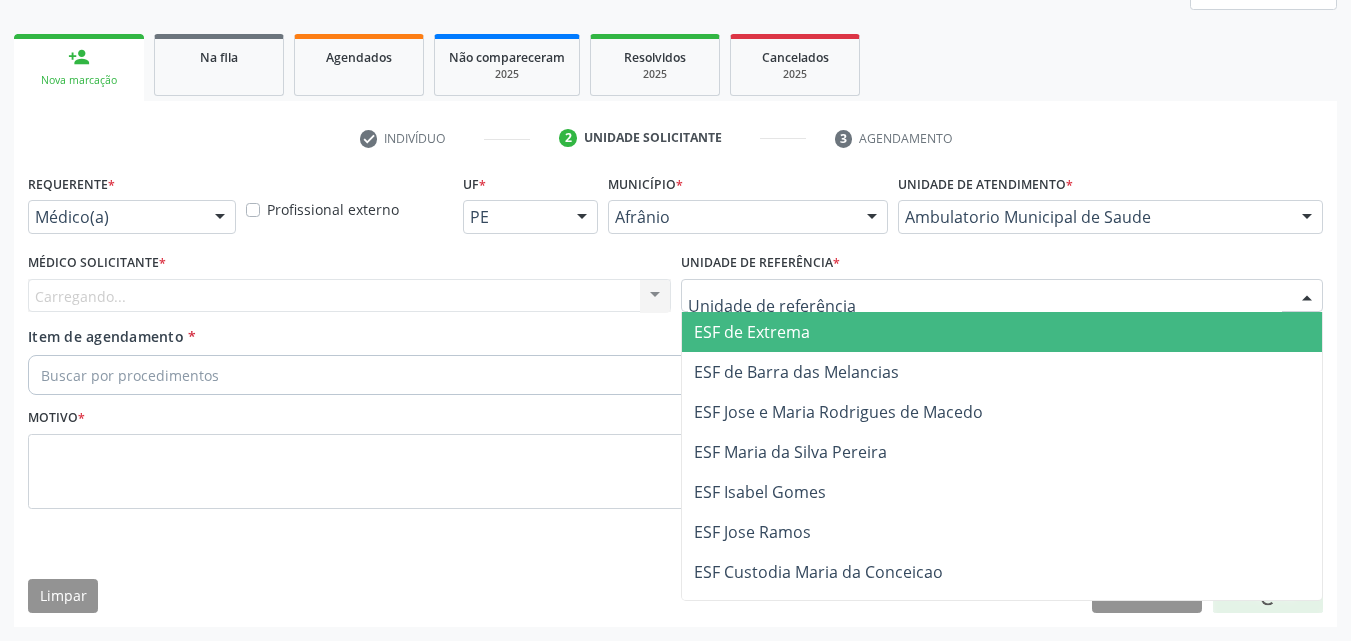 click at bounding box center (1002, 296) 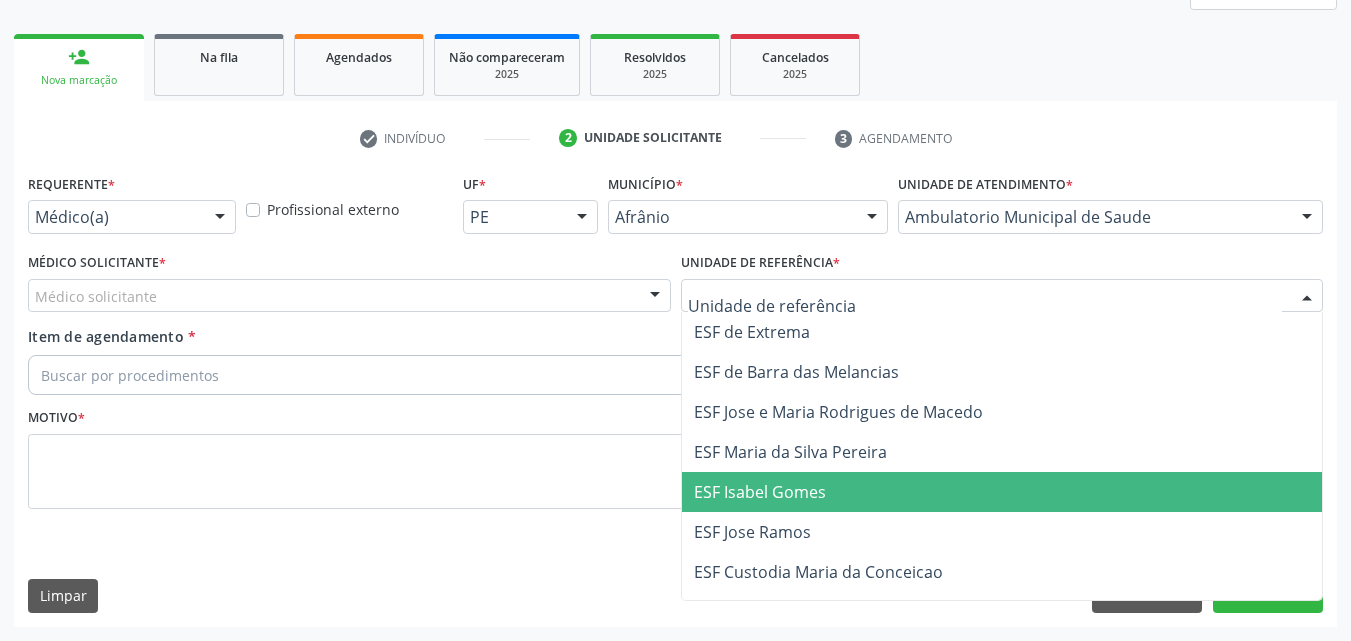 click on "ESF Isabel Gomes" at bounding box center (1002, 492) 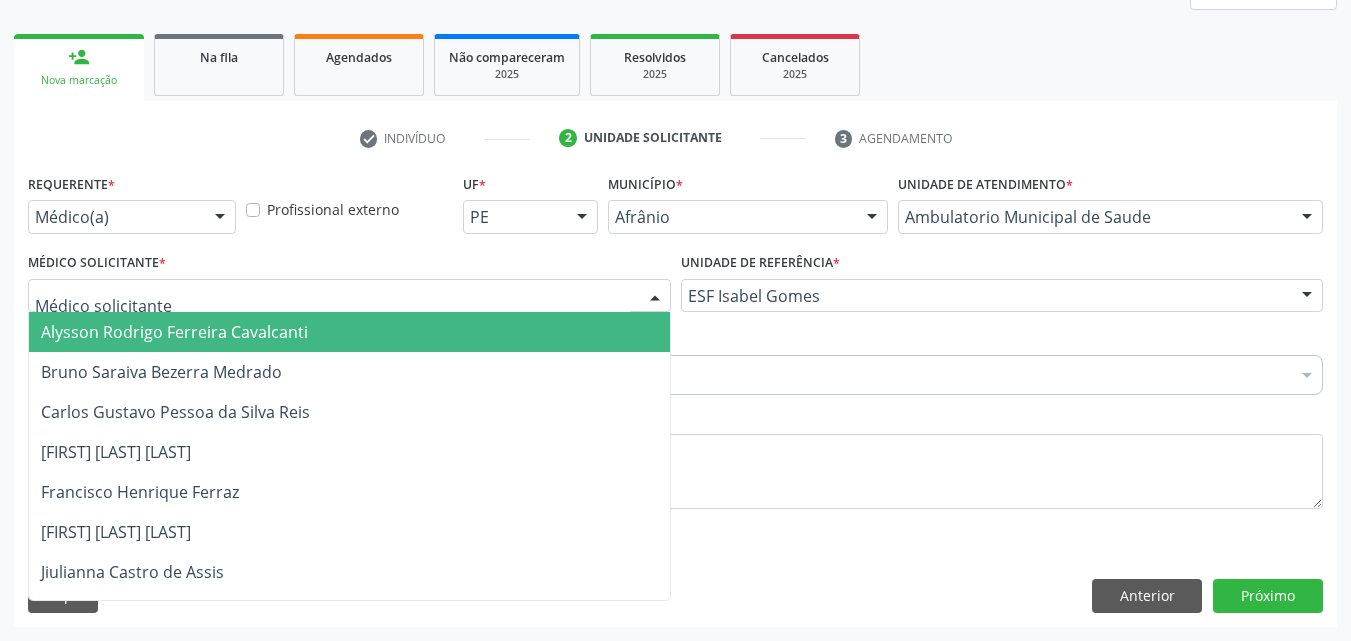 click at bounding box center [349, 296] 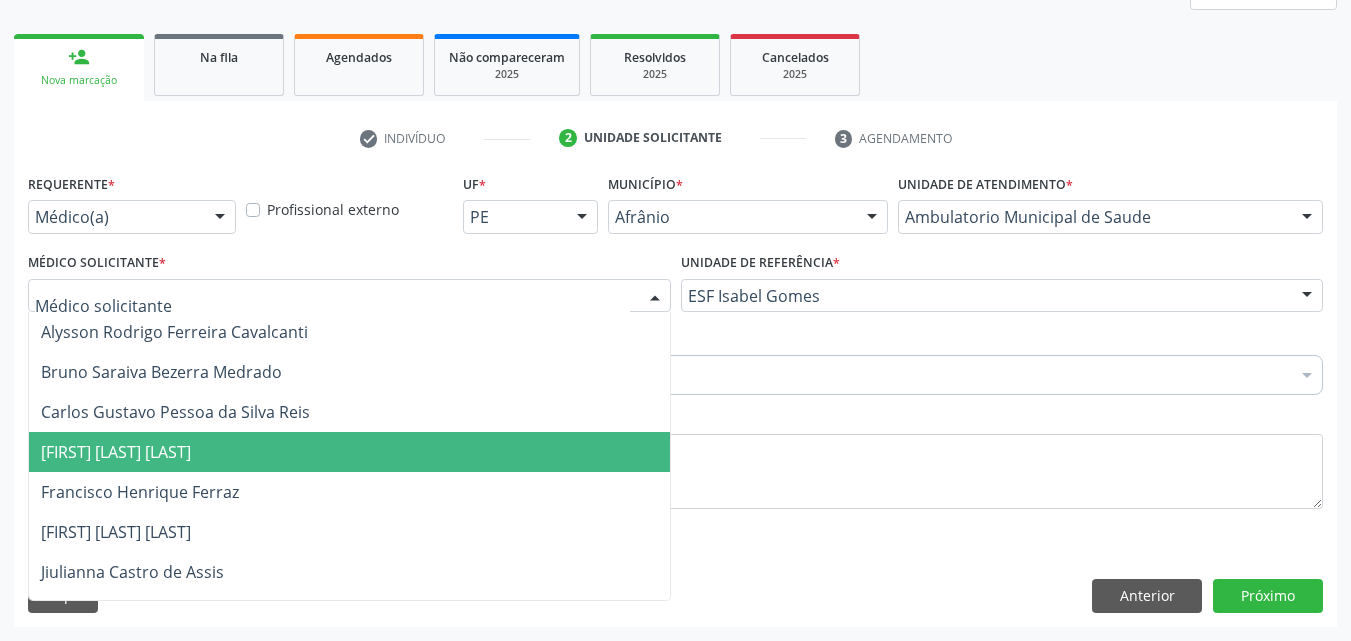 click on "[FIRST] [LAST] [LAST]" at bounding box center [349, 452] 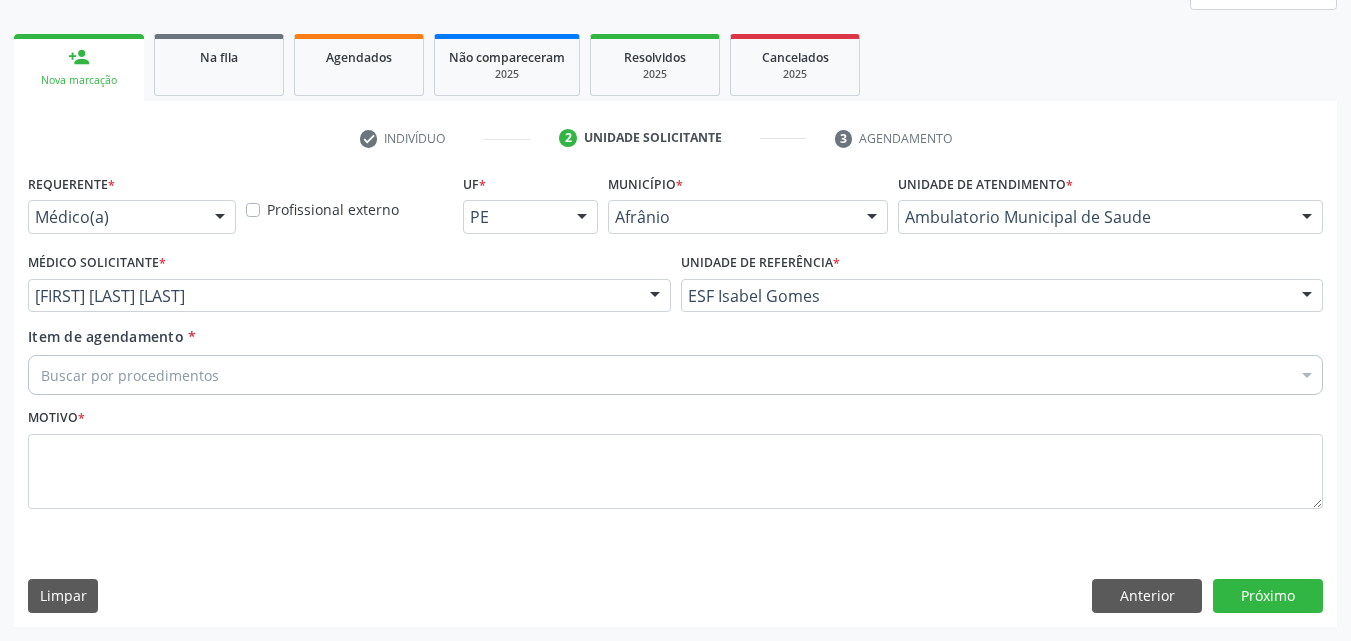 click on "Buscar por procedimentos" at bounding box center (675, 375) 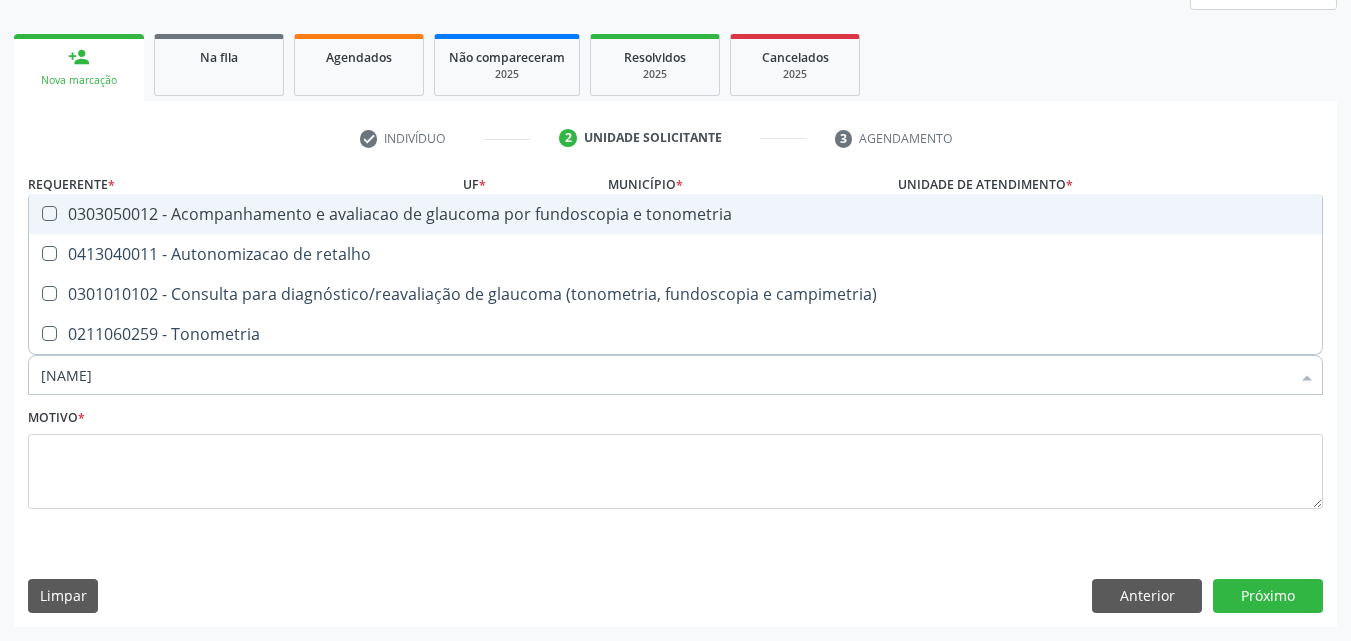 type on "TONOM" 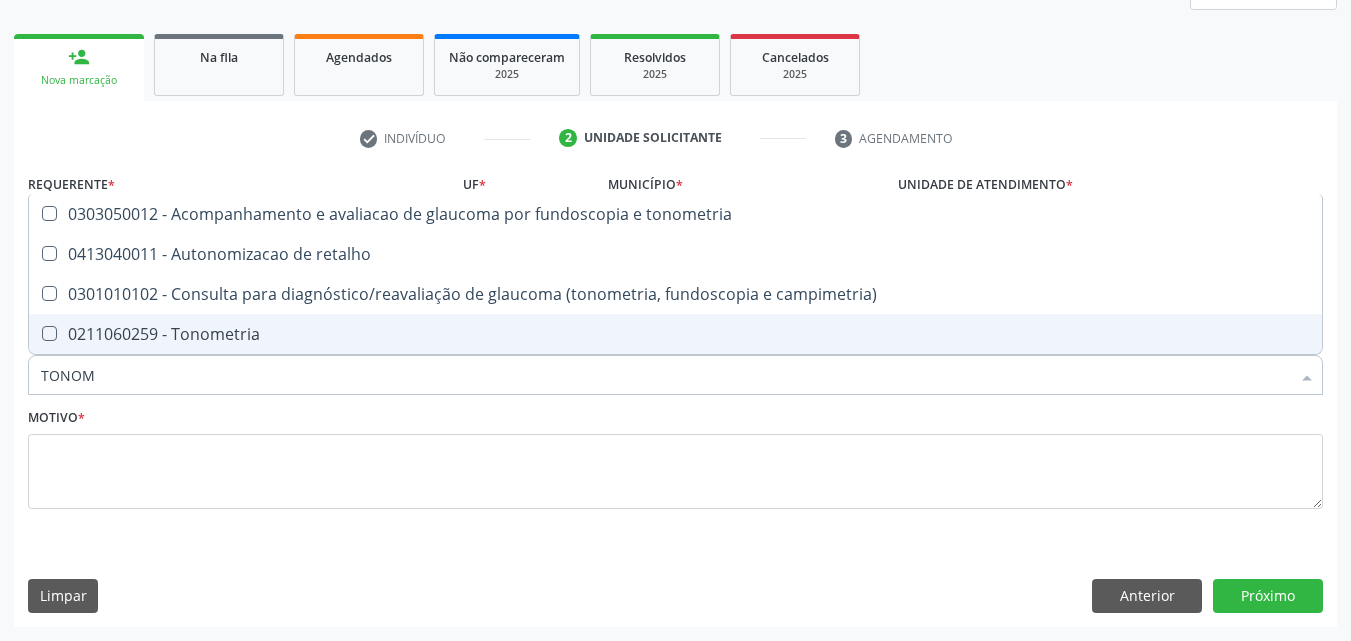 click on "0211060259 - Tonometria" at bounding box center (675, 334) 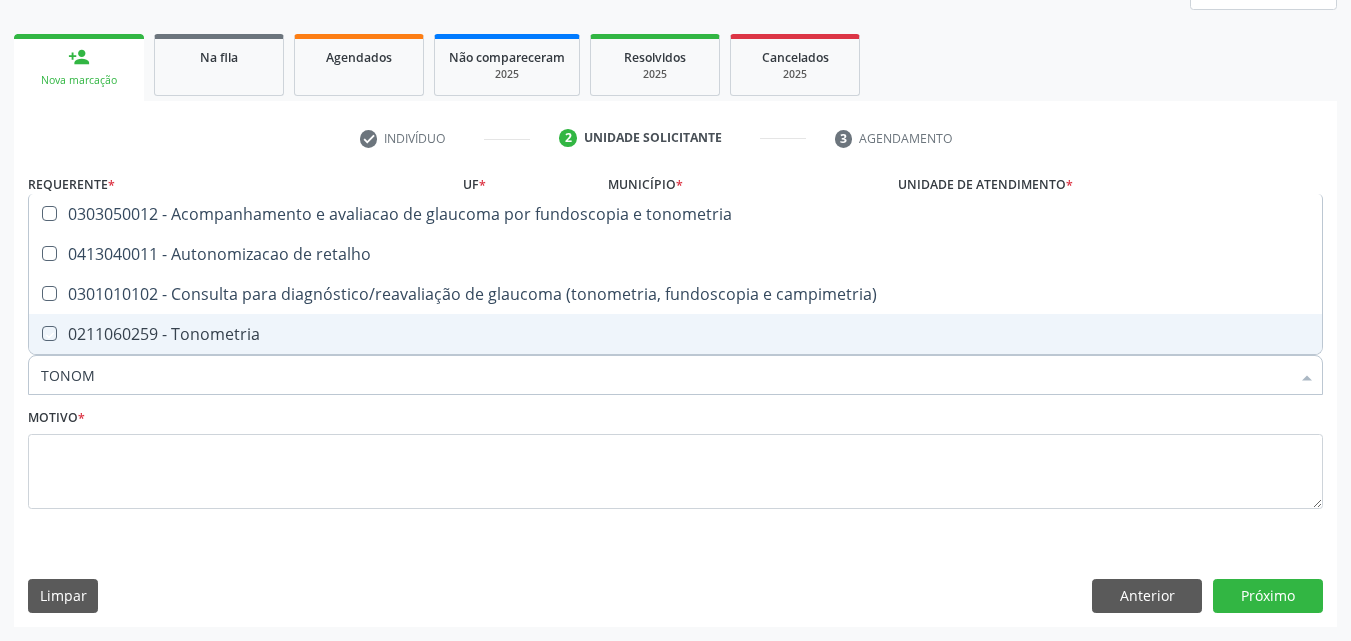 checkbox on "true" 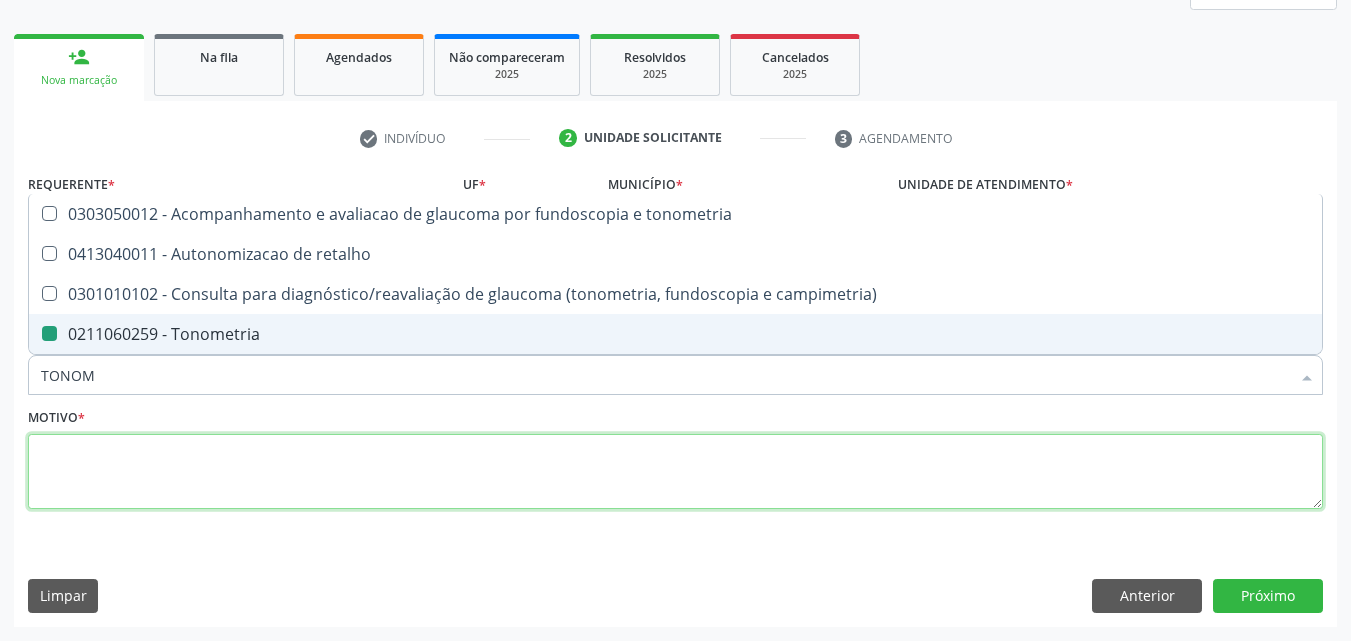click at bounding box center (675, 472) 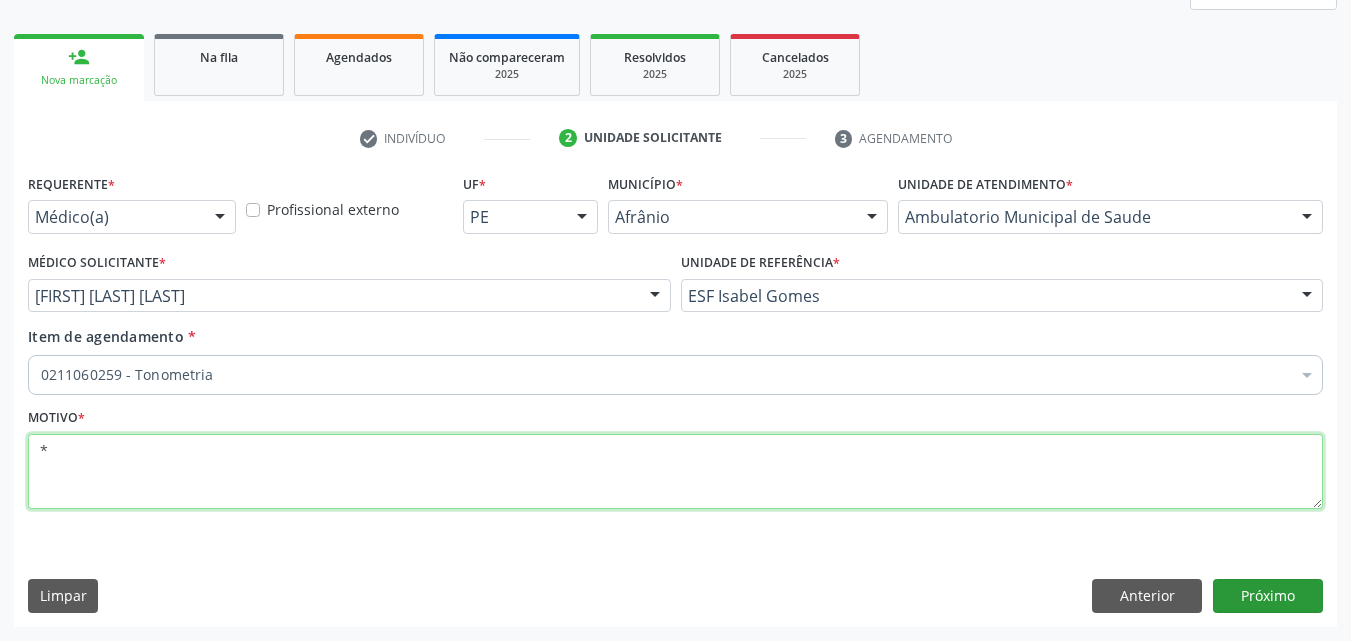 type on "*" 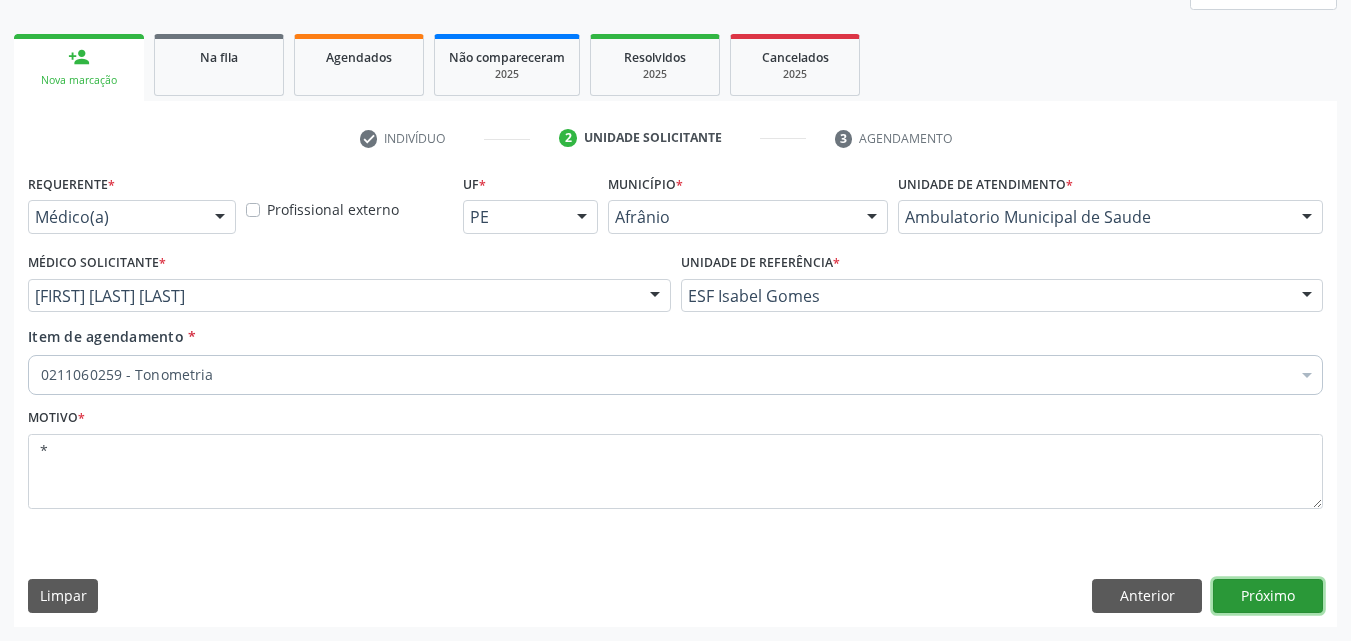 click on "Próximo" at bounding box center [1268, 596] 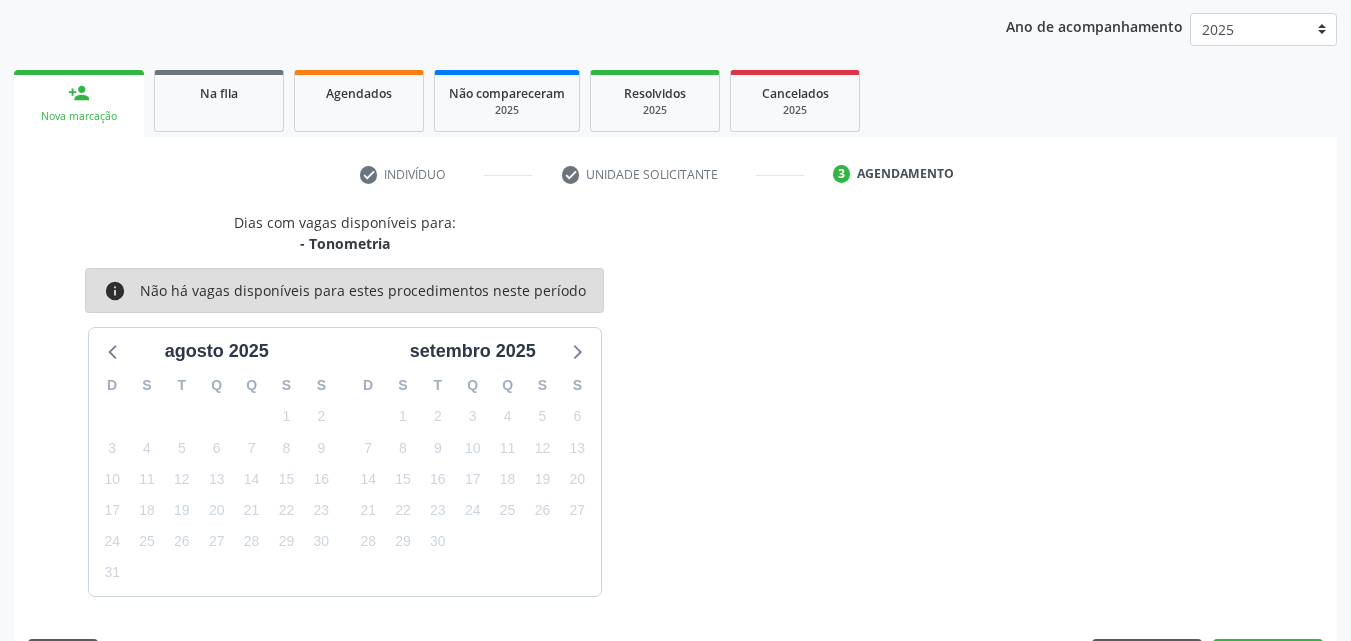 scroll, scrollTop: 265, scrollLeft: 0, axis: vertical 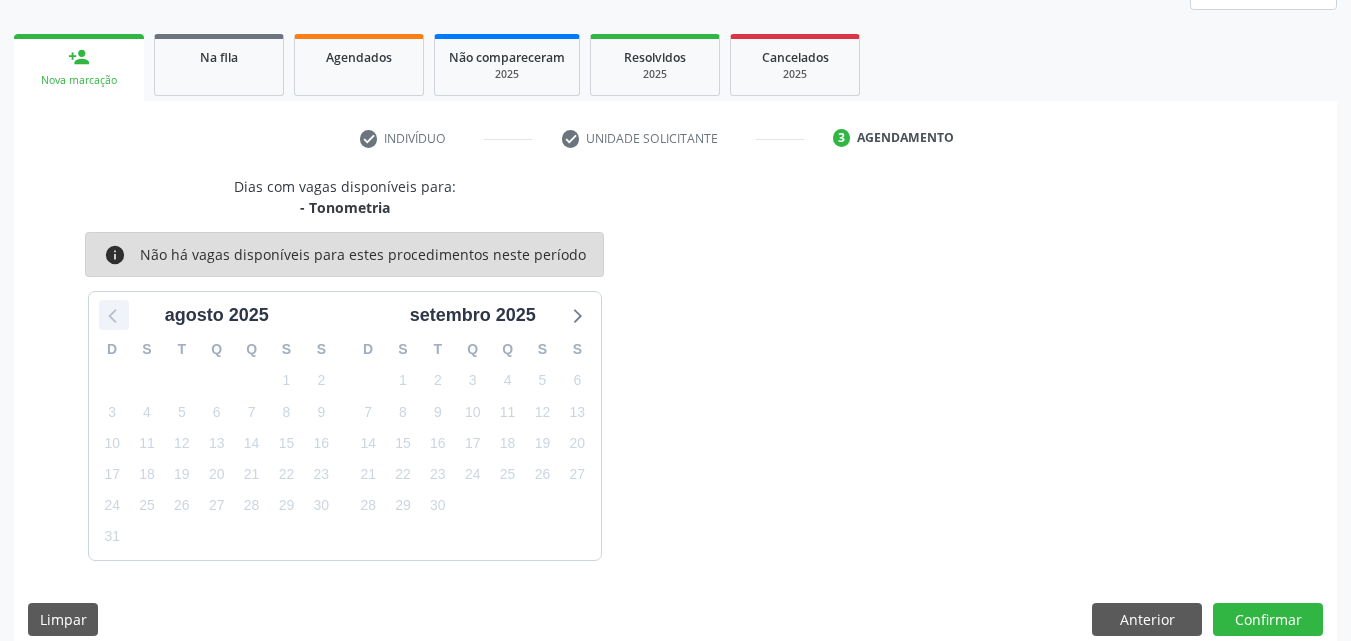 click 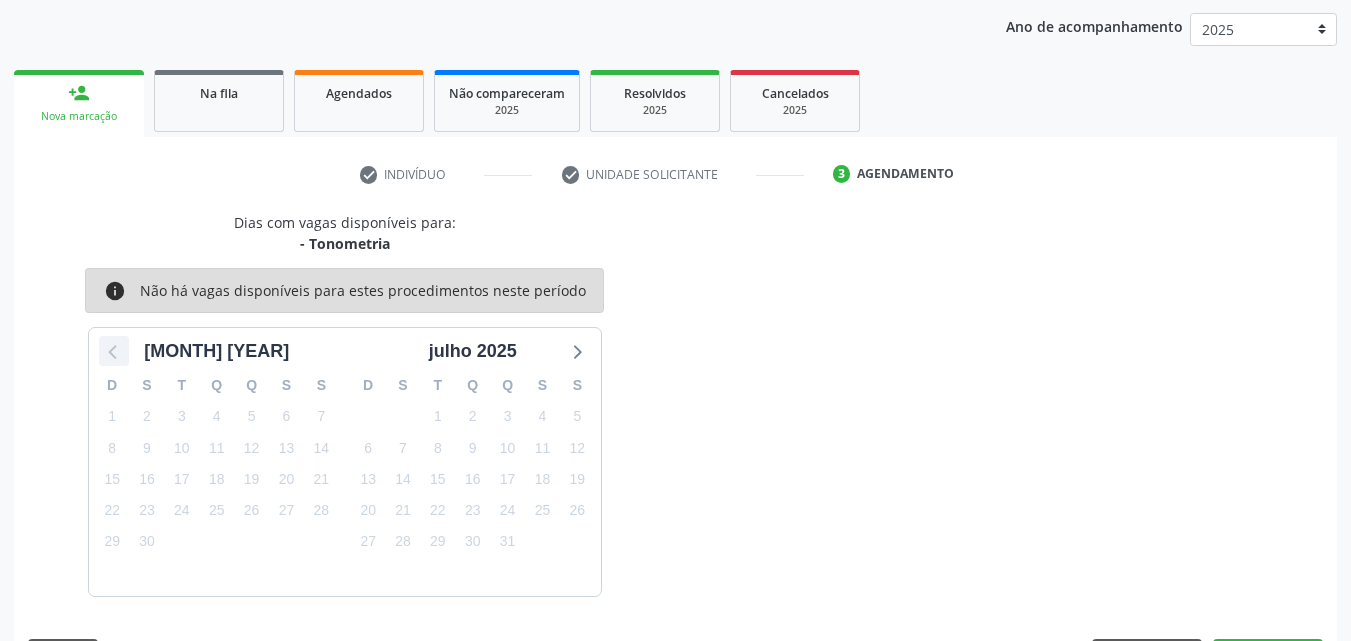 scroll, scrollTop: 265, scrollLeft: 0, axis: vertical 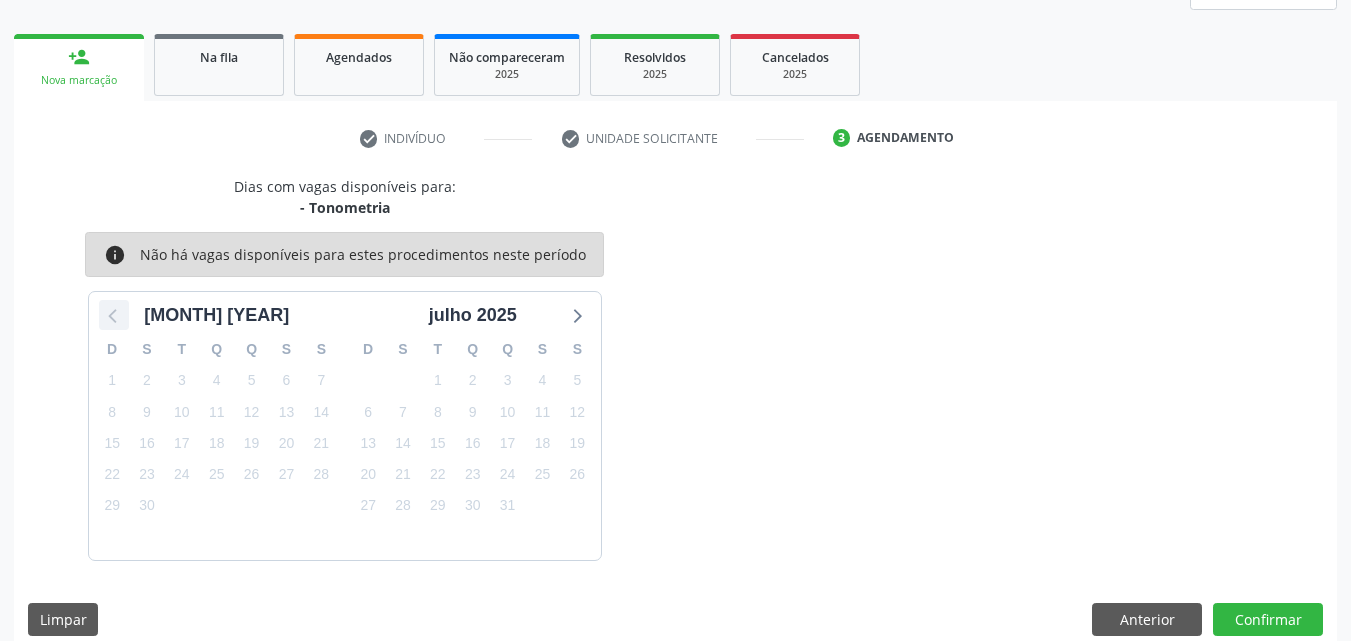 click 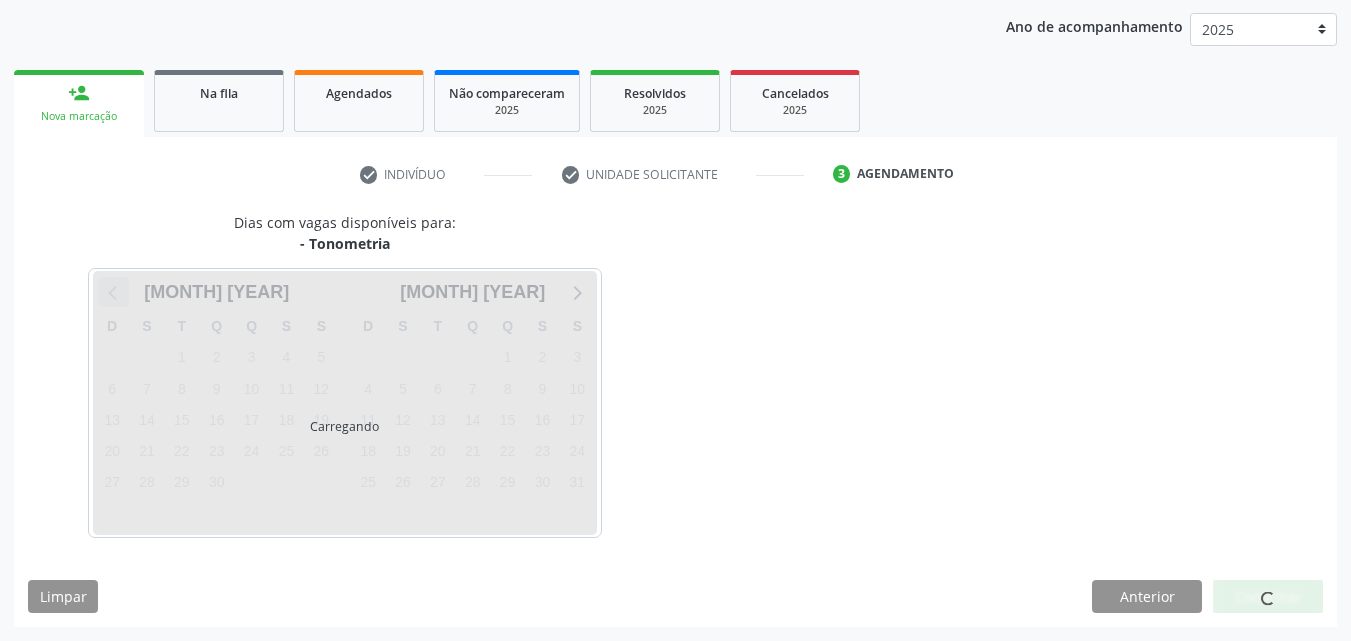 scroll, scrollTop: 265, scrollLeft: 0, axis: vertical 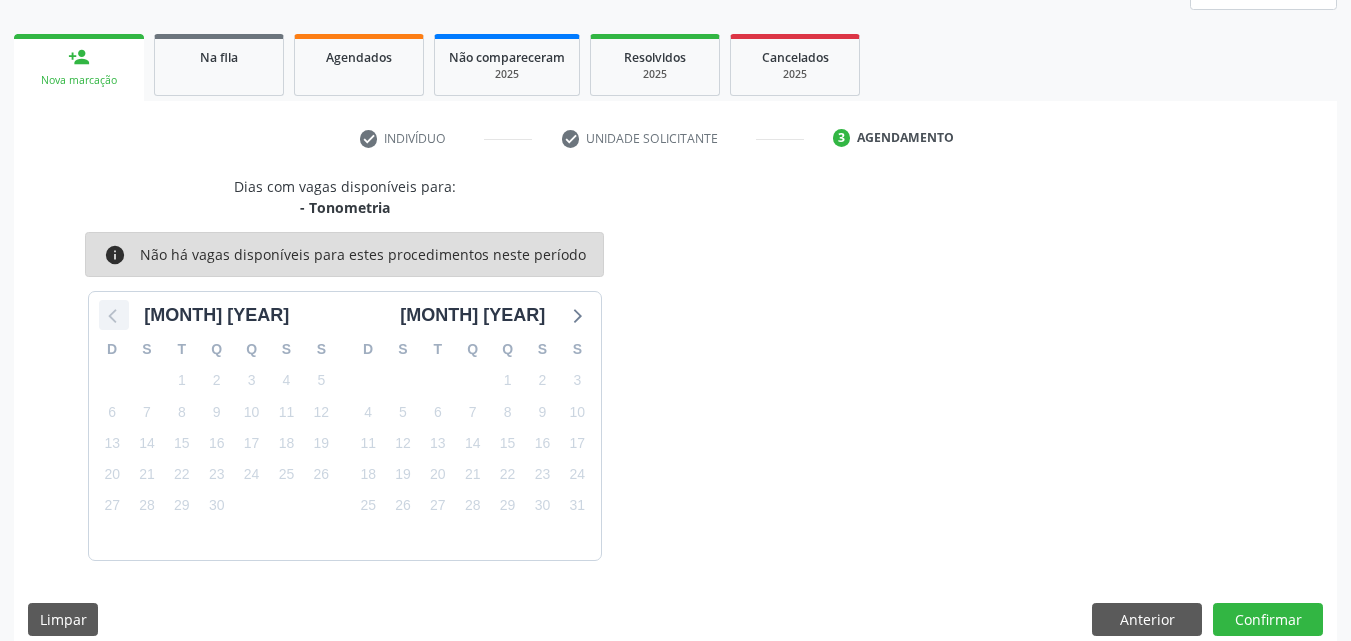 click 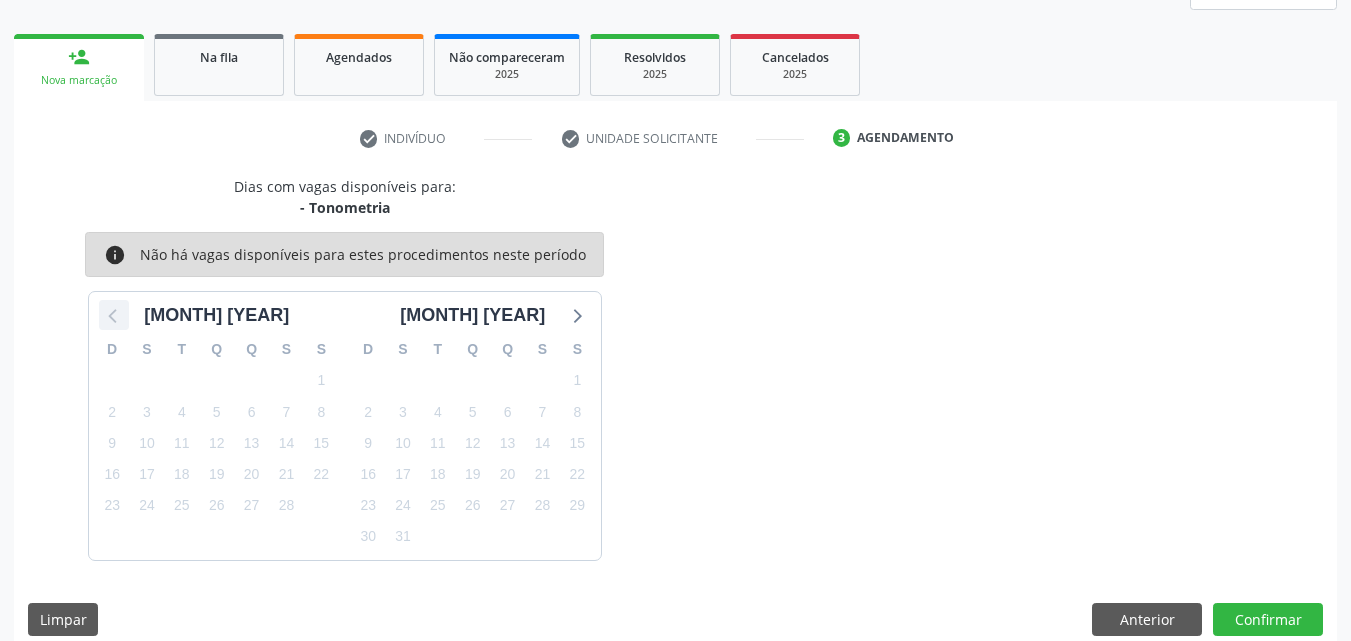 click 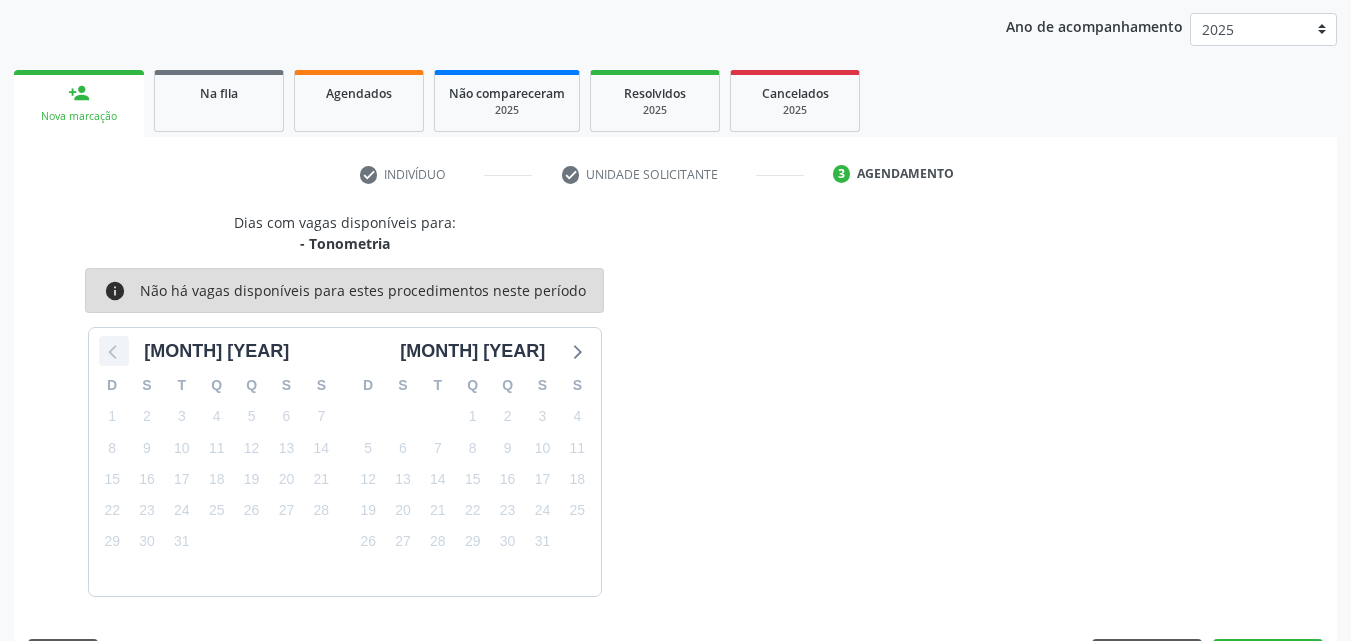 scroll, scrollTop: 265, scrollLeft: 0, axis: vertical 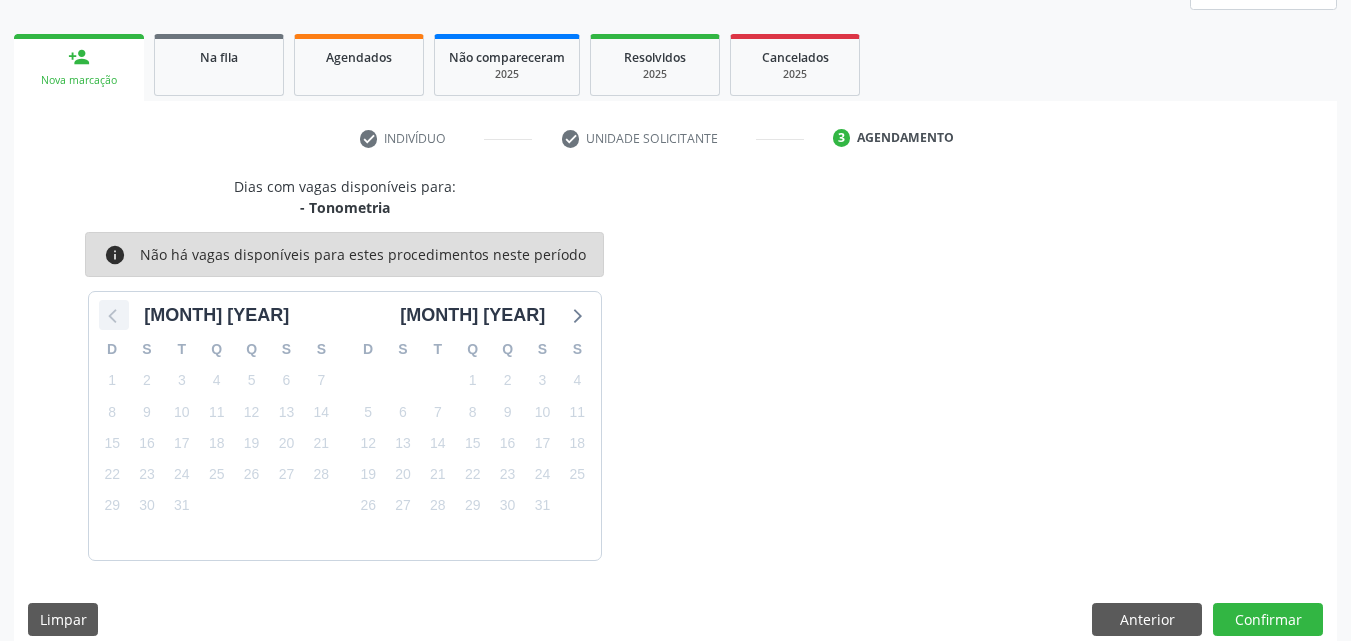 click 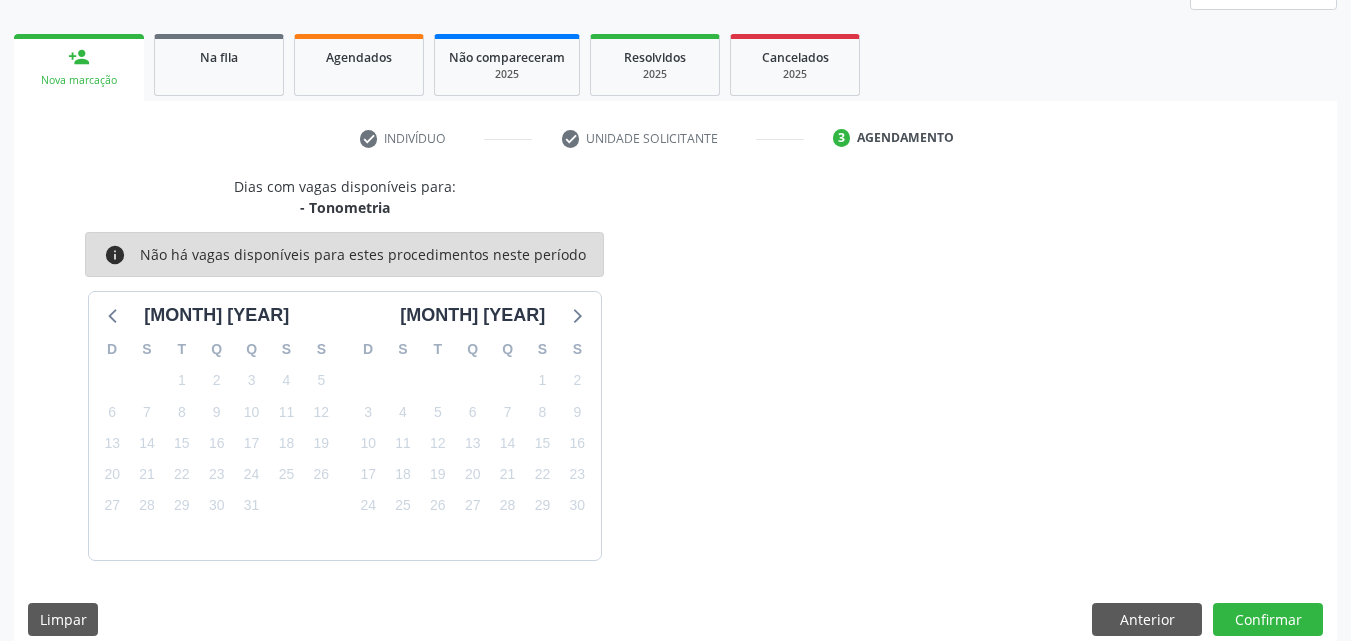 scroll, scrollTop: 0, scrollLeft: 0, axis: both 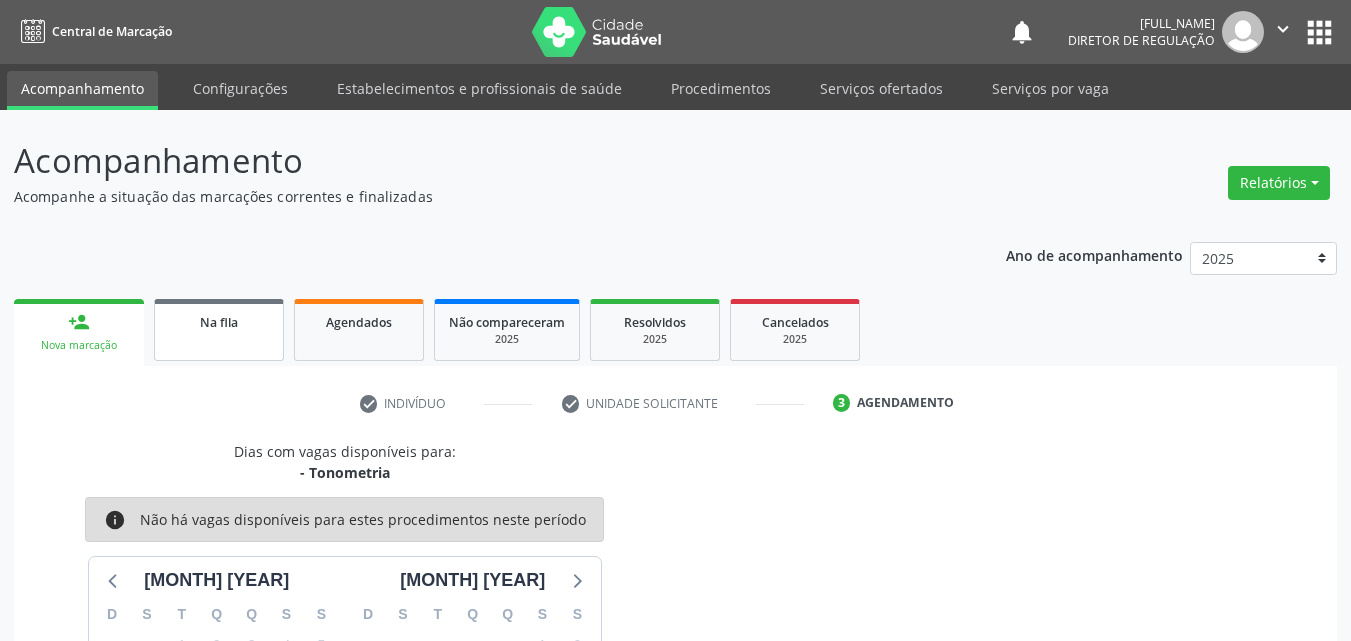 click on "Na fila" at bounding box center (219, 330) 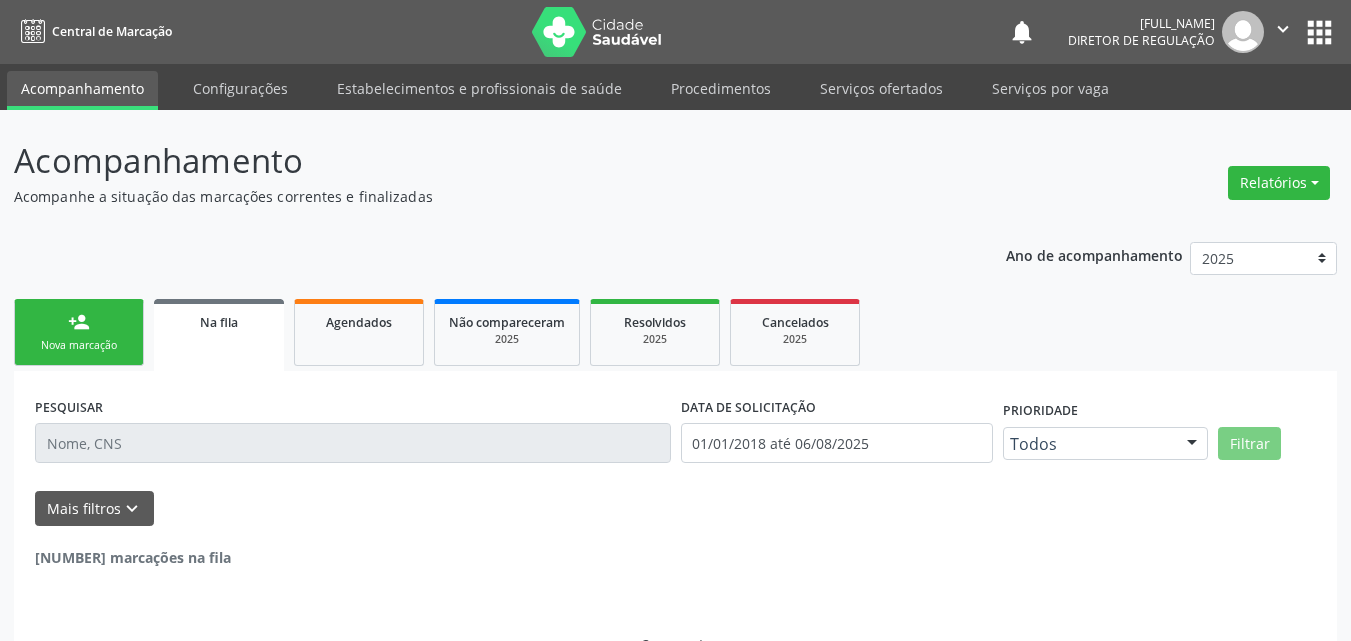 click on "Nova marcação" at bounding box center [79, 345] 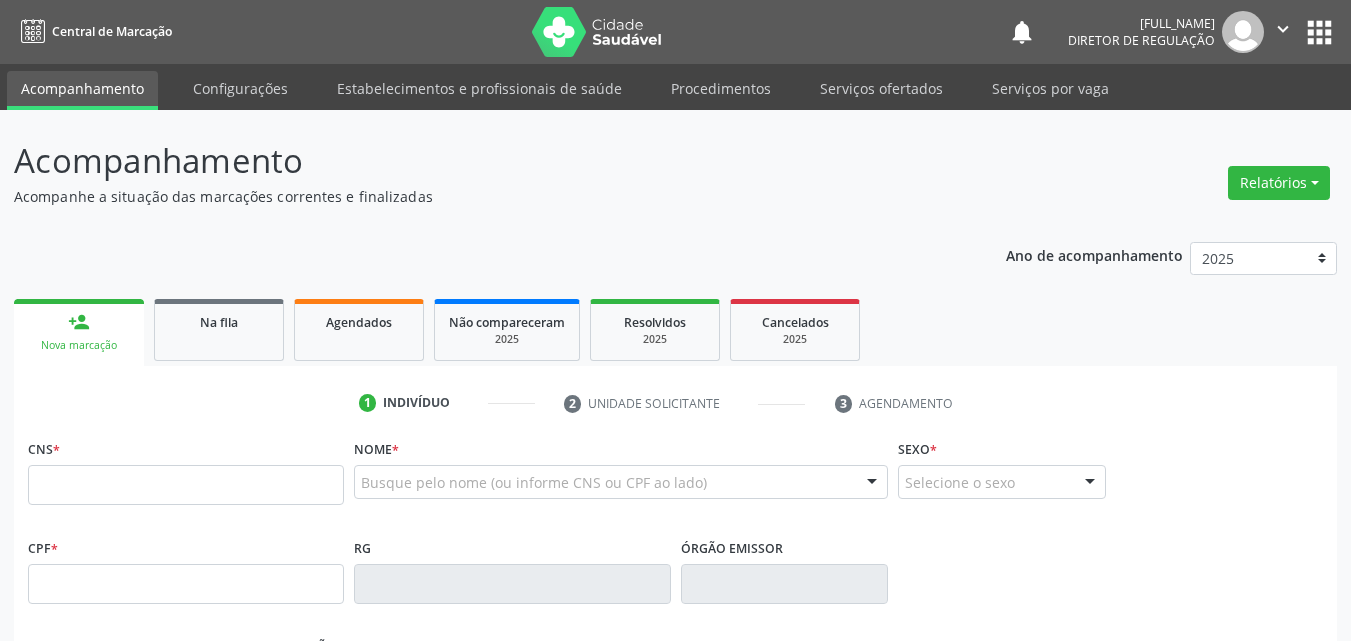 click on "Nome
*
Busque pelo nome (ou informe CNS ou CPF ao lado)
Nenhum resultado encontrado para: "   "
Digite o nome" at bounding box center (621, 483) 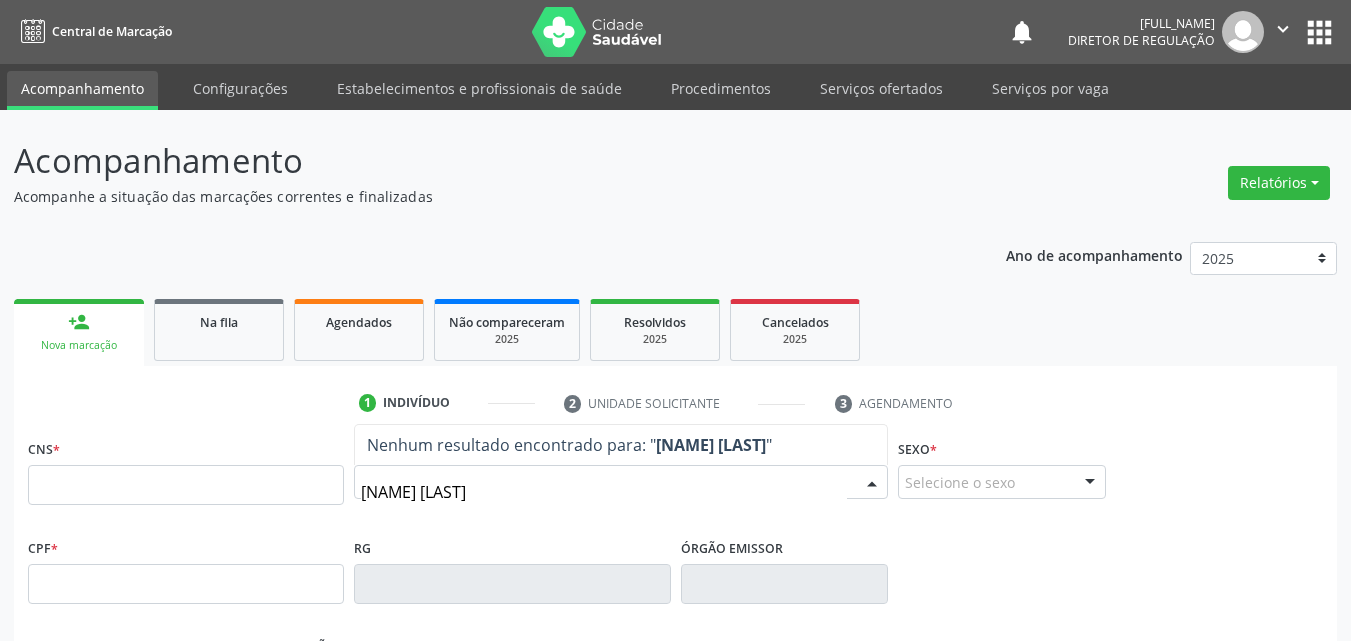 type on "JOVELINA GOMES" 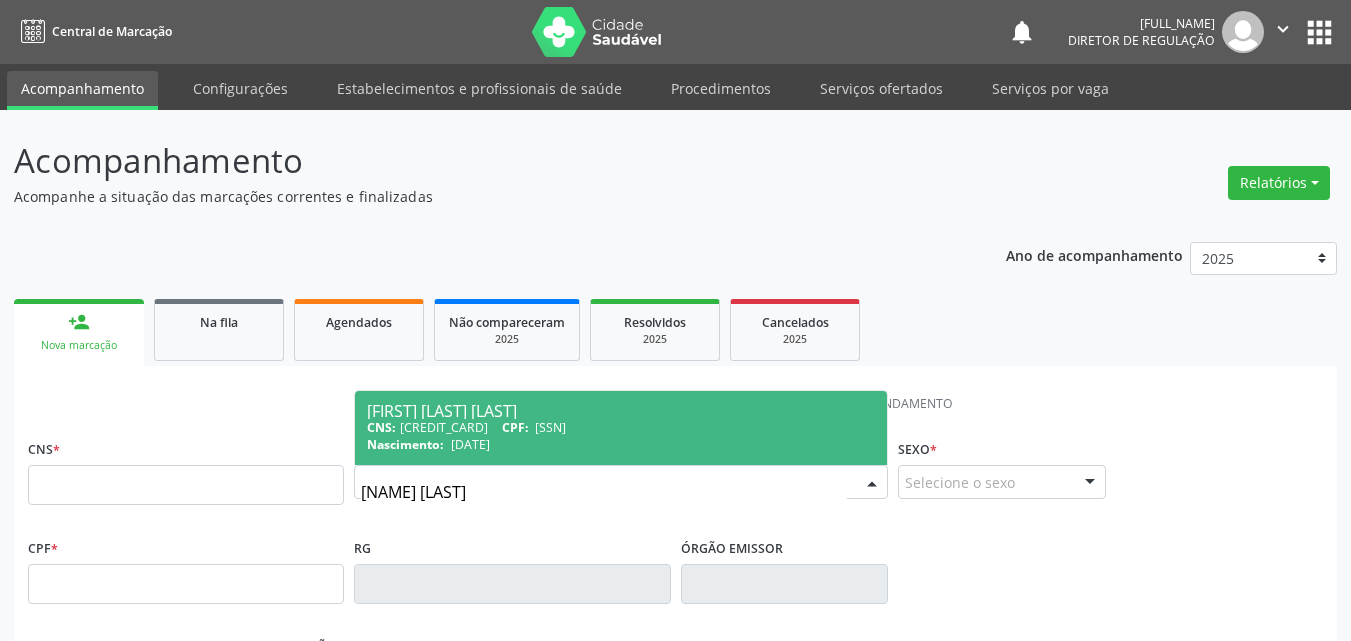 click on "Nascimento:
12/07/1976" at bounding box center (621, 444) 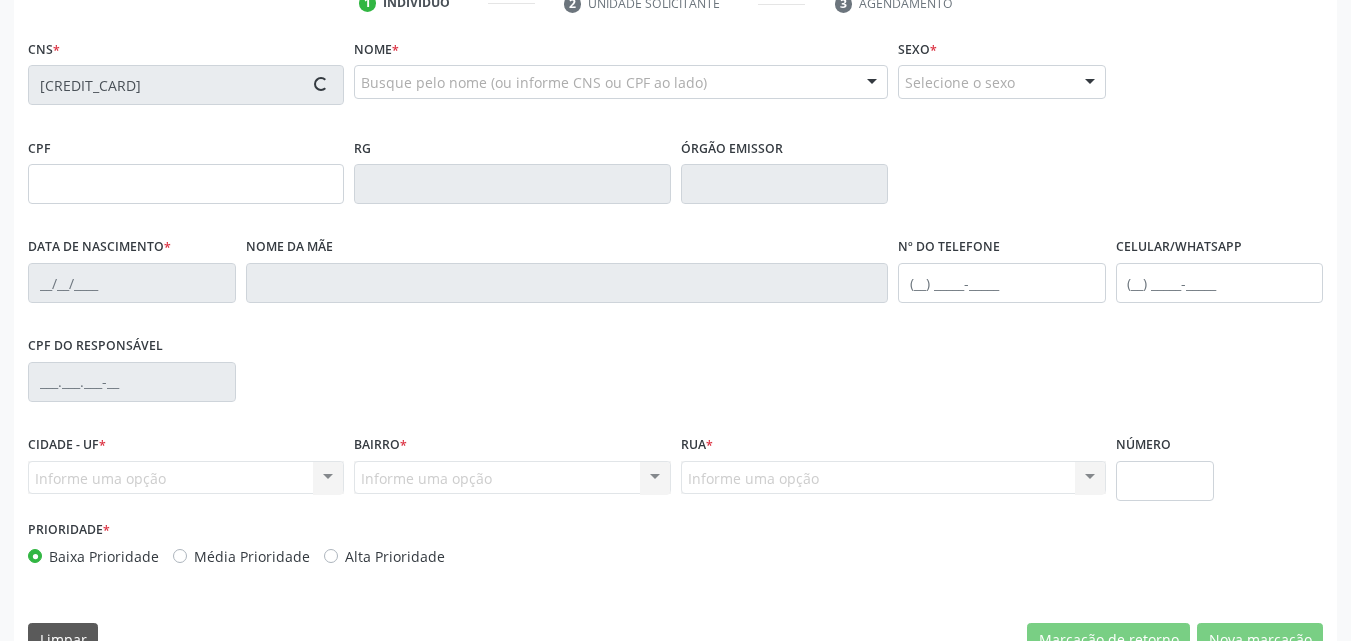 scroll, scrollTop: 443, scrollLeft: 0, axis: vertical 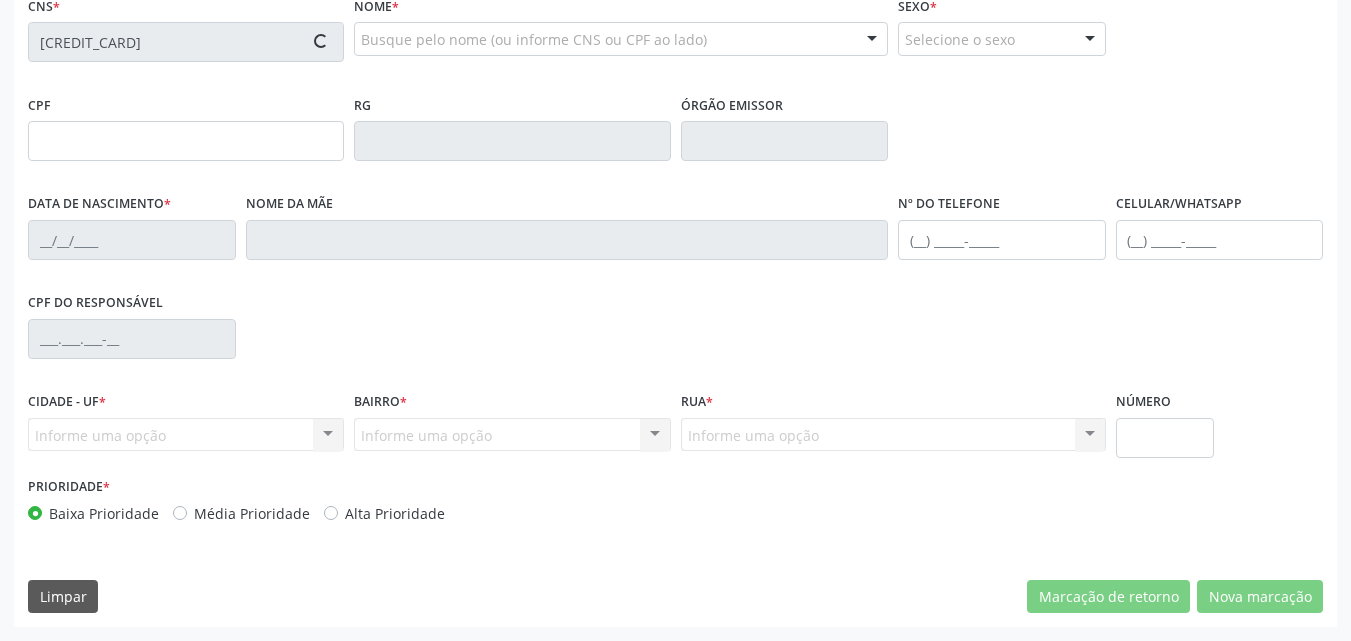 type on "028.627.654-22" 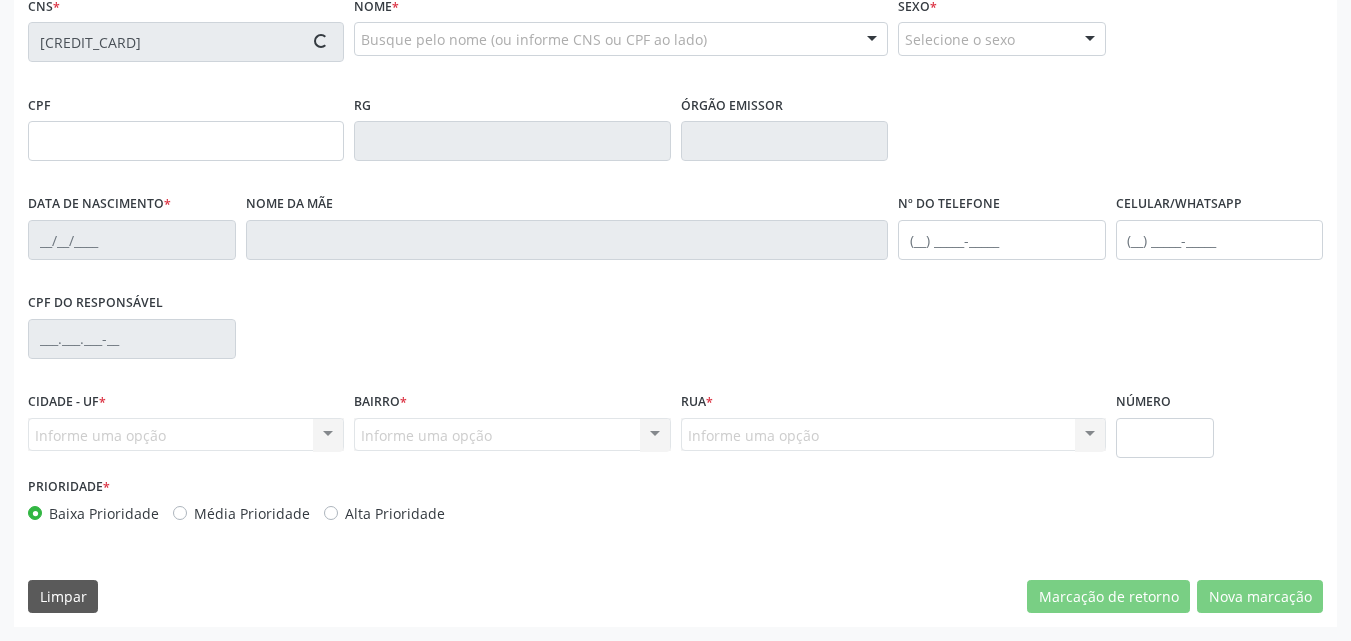 type on "12/07/1976" 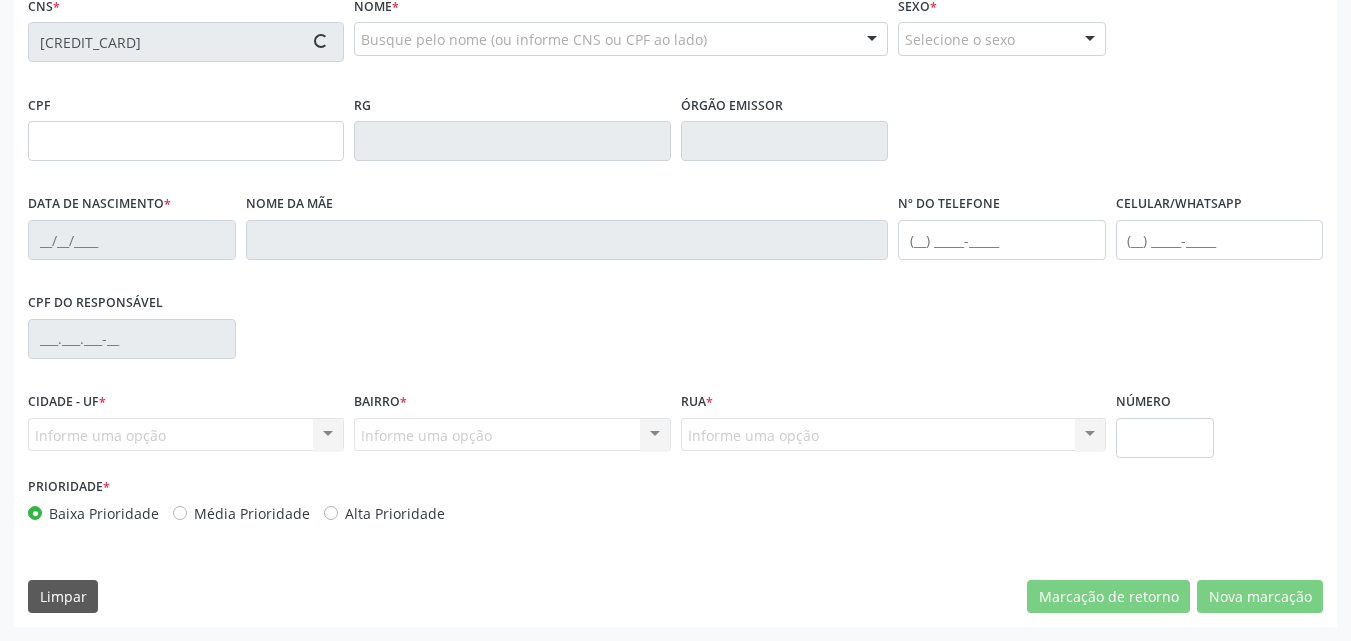 type on "S/N" 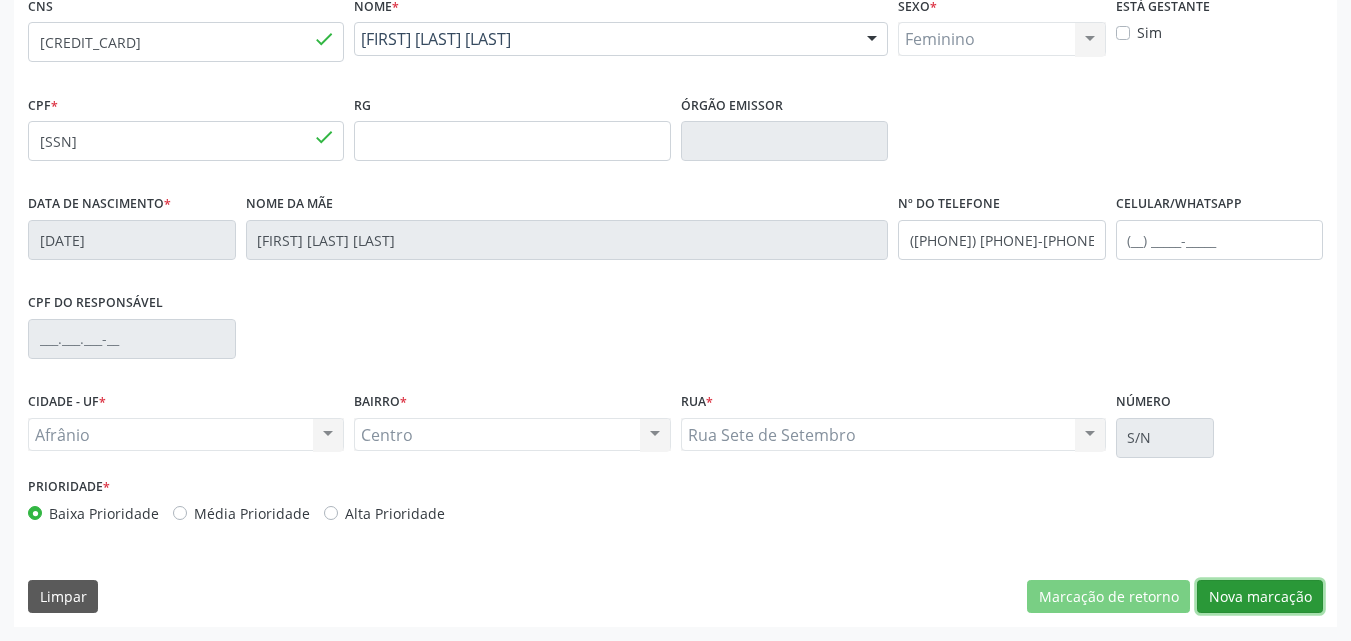 click on "Nova marcação" at bounding box center [1260, 597] 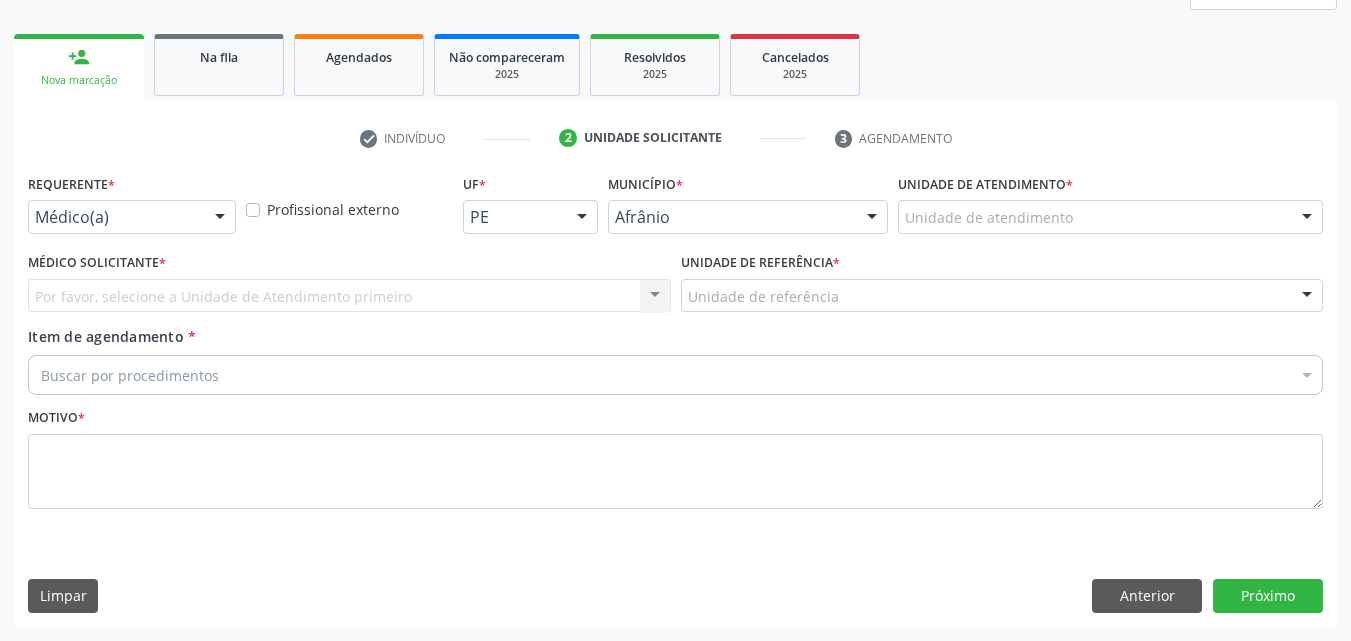 scroll, scrollTop: 265, scrollLeft: 0, axis: vertical 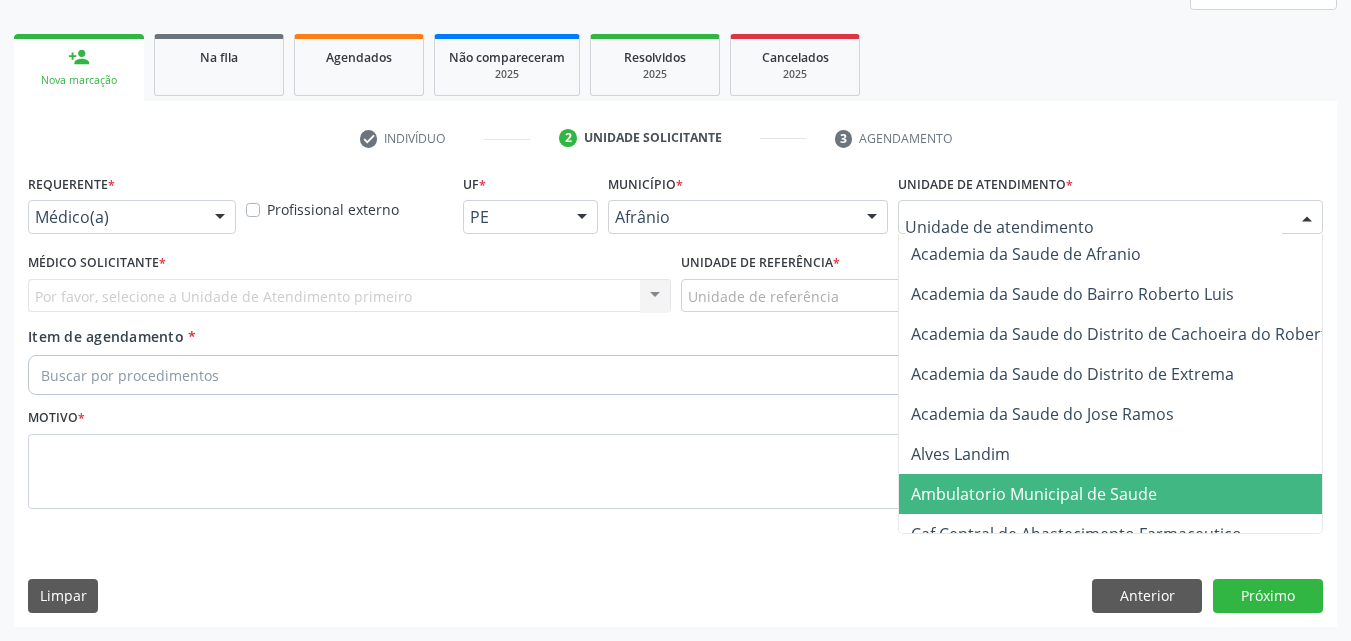drag, startPoint x: 1016, startPoint y: 495, endPoint x: 936, endPoint y: 460, distance: 87.32124 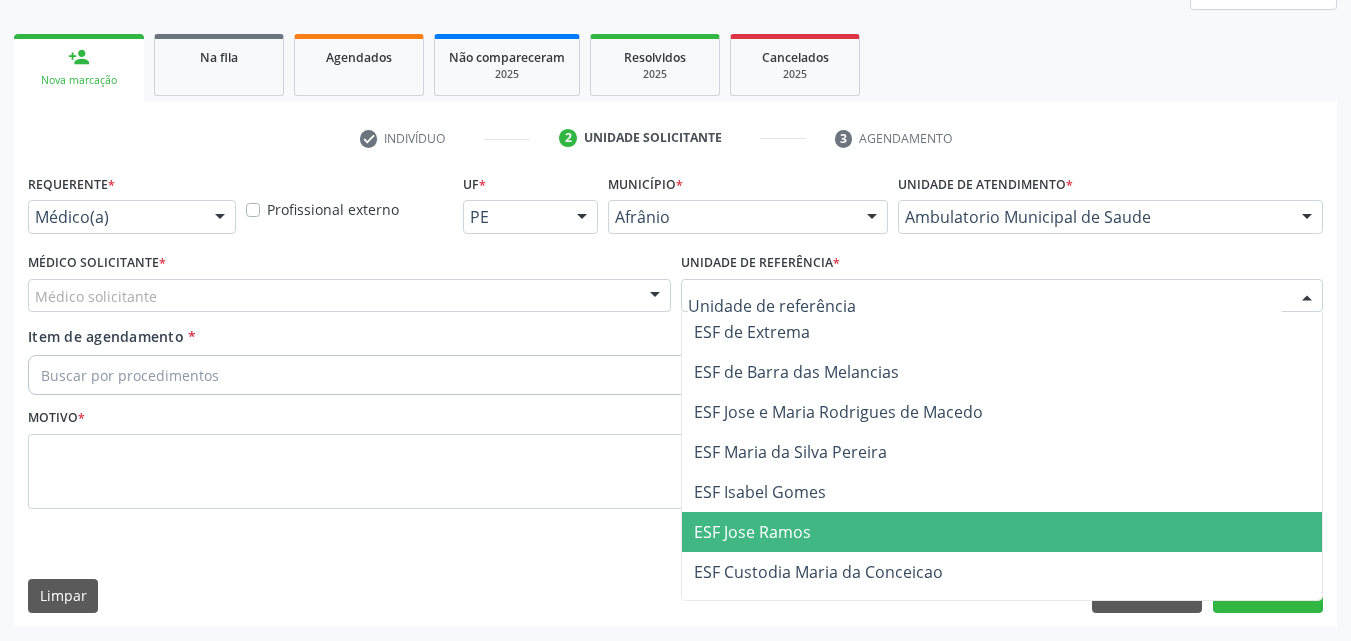 drag, startPoint x: 771, startPoint y: 523, endPoint x: 729, endPoint y: 502, distance: 46.957428 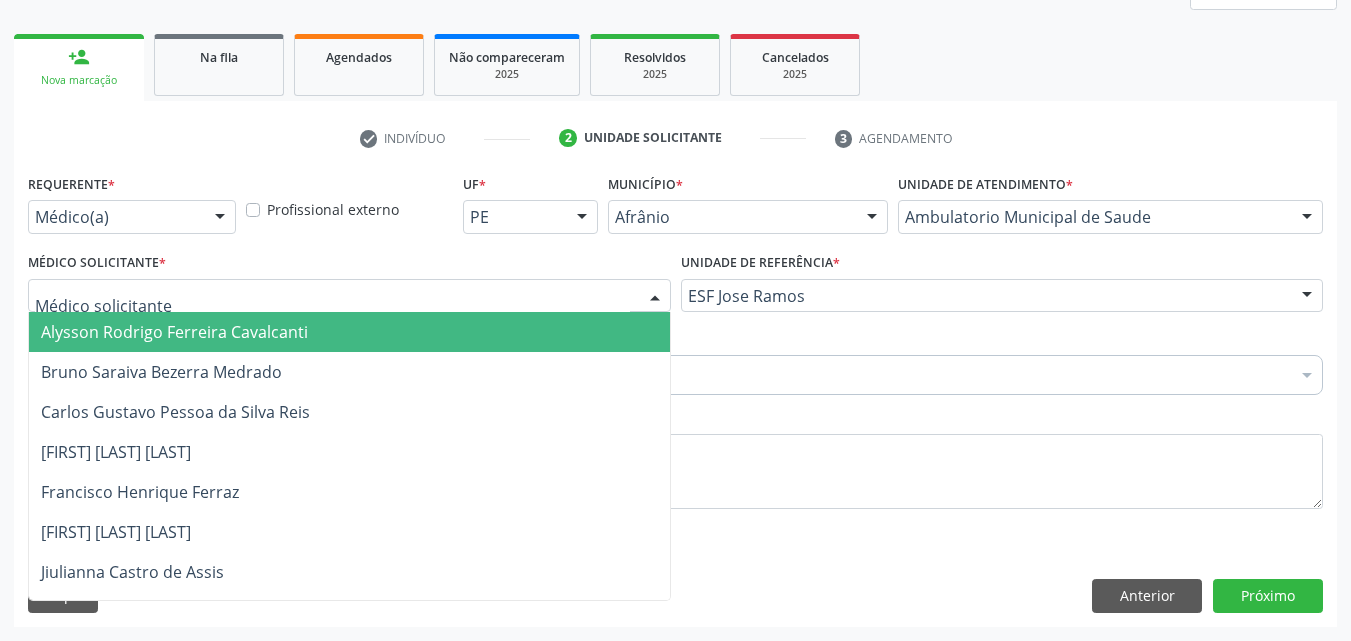 click at bounding box center [349, 296] 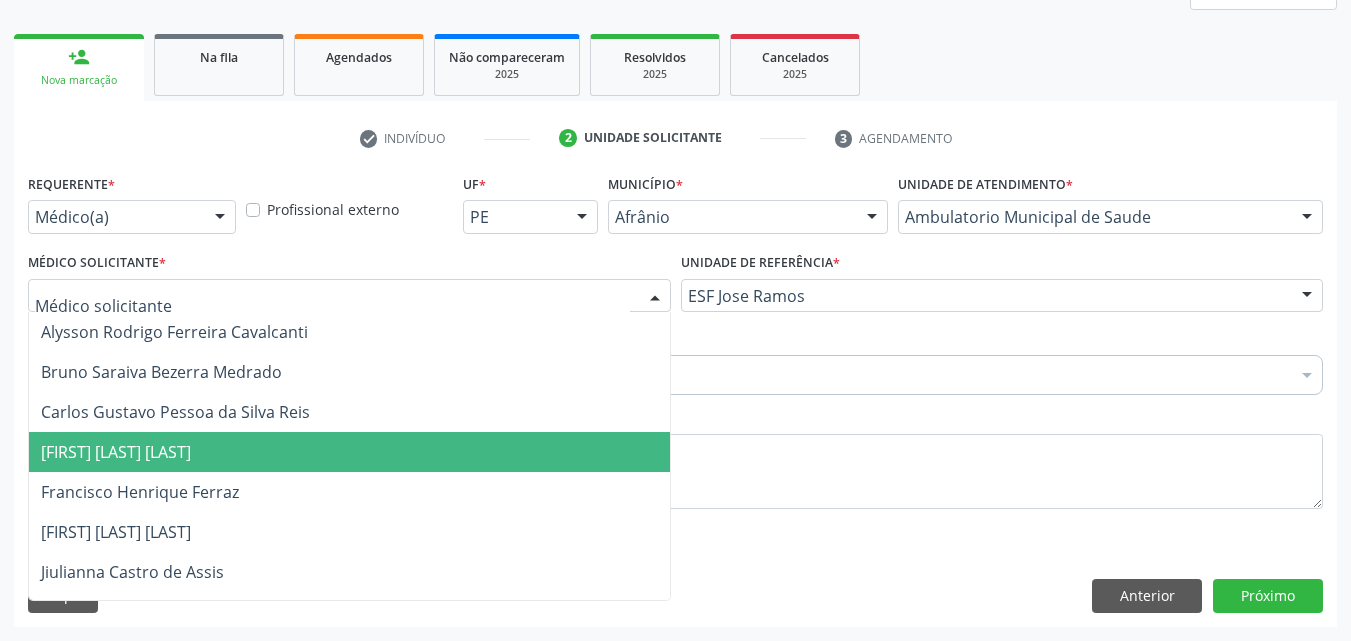 click on "[FIRST] [LAST] [LAST]" at bounding box center [349, 452] 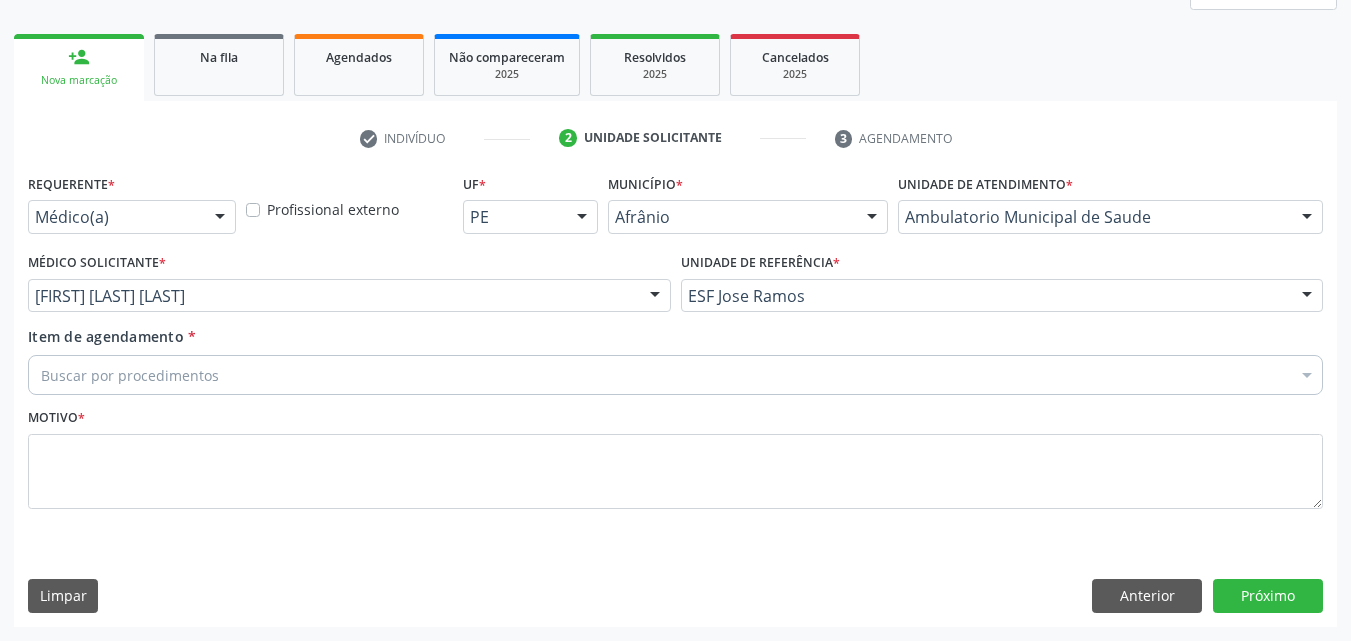 click on "Buscar por procedimentos
Selecionar todos
0604320140 - Abatacepte 125 mg injetável (por seringa preenchida)
0604320124 - Abatacepte 250 mg injetável (por frasco ampola).
0603050018 - Abciximabe
0406010013 - Abertura de comunicacao inter-atrial
0406010021 - Abertura de estenose aortica valvar
0406011265 - Abertura de estenose aortica valvar (criança e adolescente)
0406010030 - Abertura de estenose pulmonar valvar
0406011273 - Abertura de estenose pulmonar valvar (criança e adolescente)
0301080011 - Abordagem cognitiva comportamental do fumante (por atendimento / paciente)
0307020010 - Acesso a polpa dentaria e medicacao (por dente)
0604660030 - Acetazolamida 250 mg (por comprimido)
0202010783 - Acidez titulável no leite humano (dornic)
0202090019 - Acido urico liquido no sinovial e derrames" at bounding box center (675, 372) 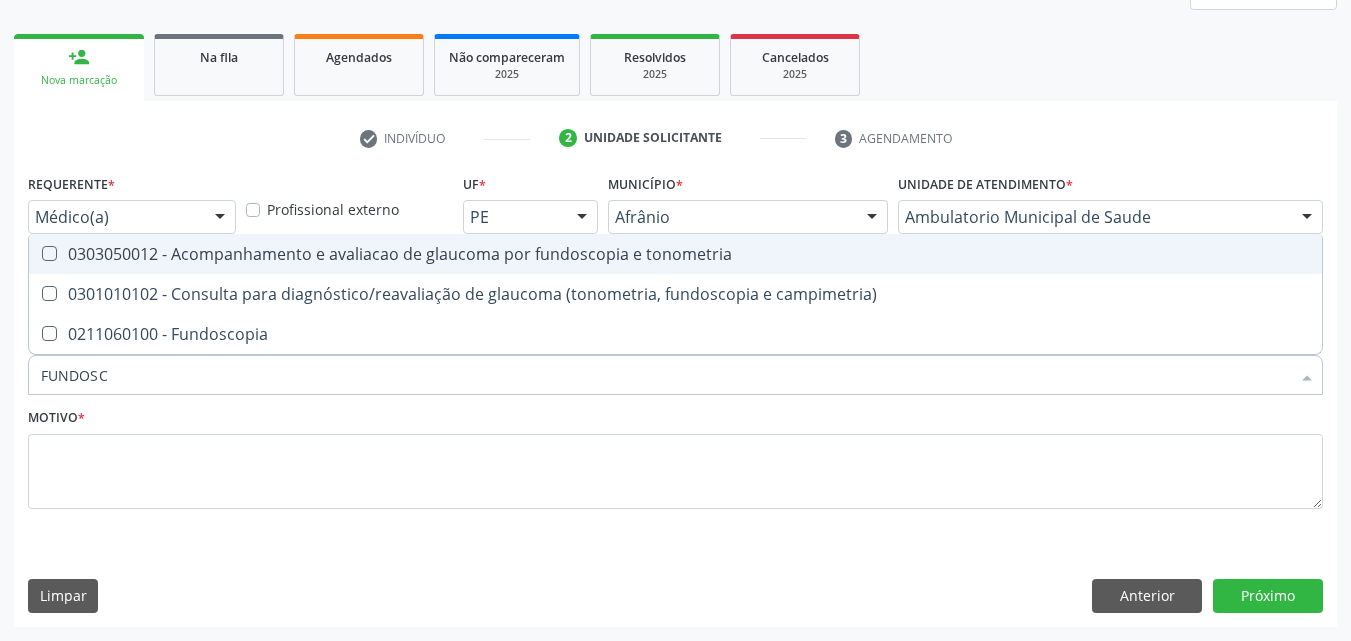 type on "FUNDOSCO" 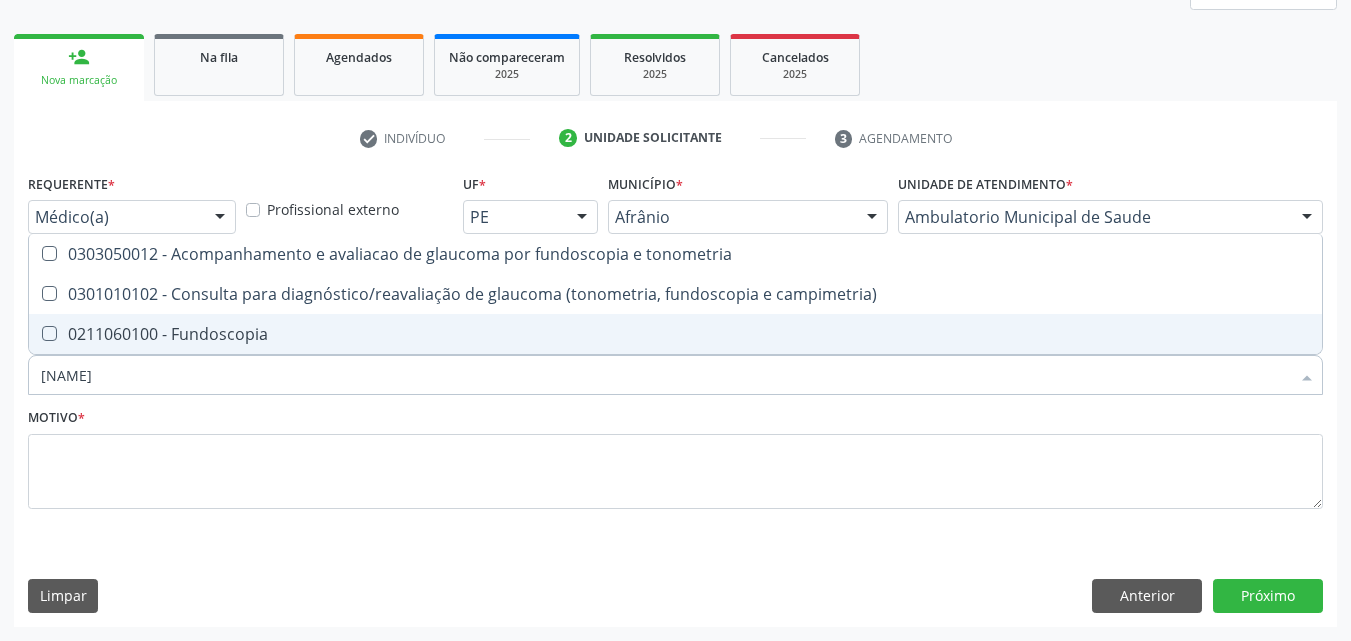 click on "0211060100 - Fundoscopia" at bounding box center (675, 334) 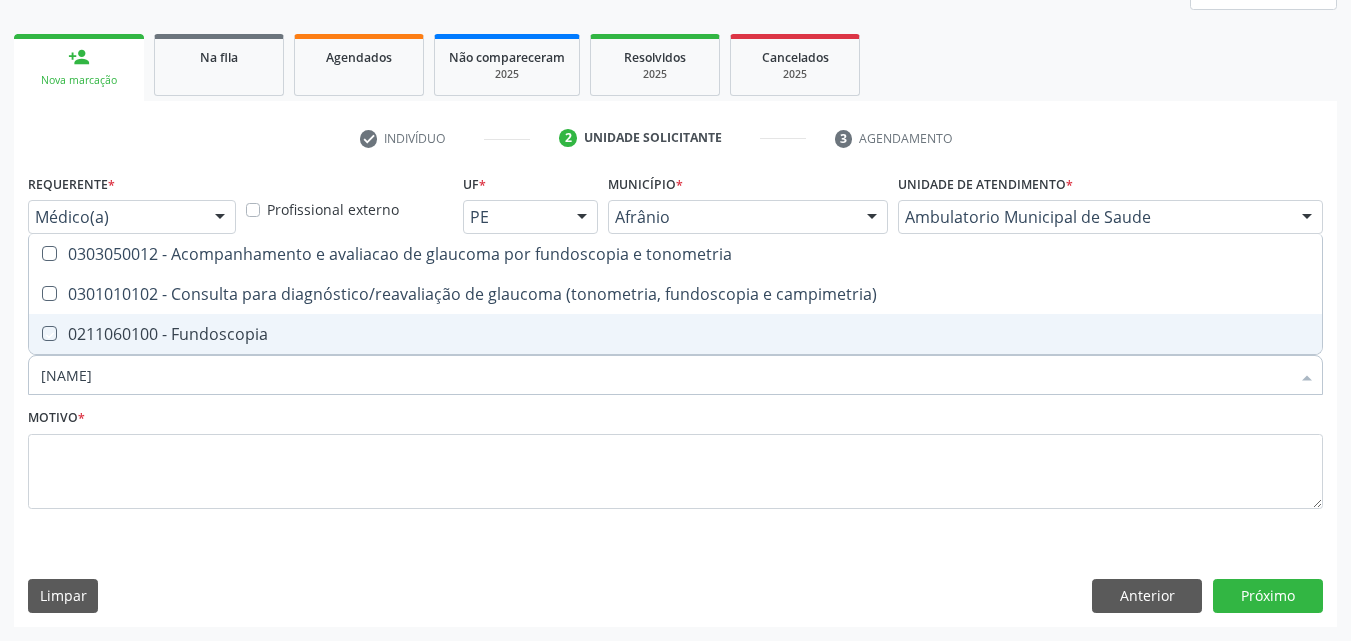 checkbox on "true" 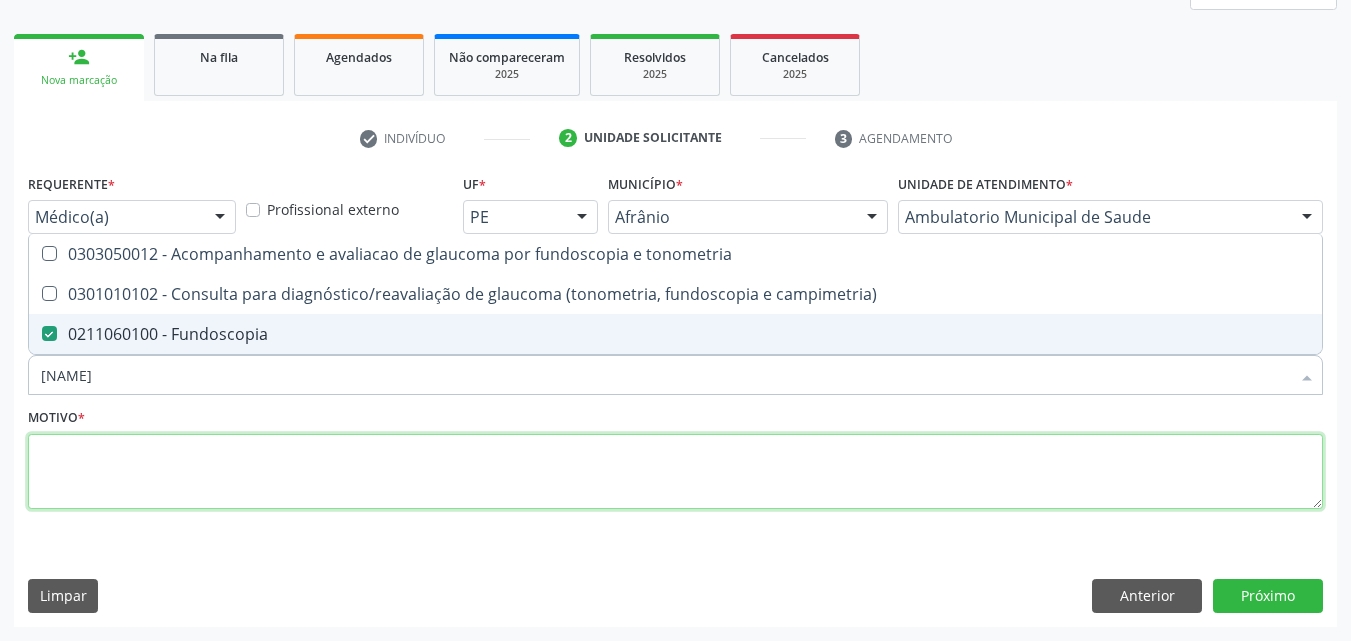 click at bounding box center (675, 472) 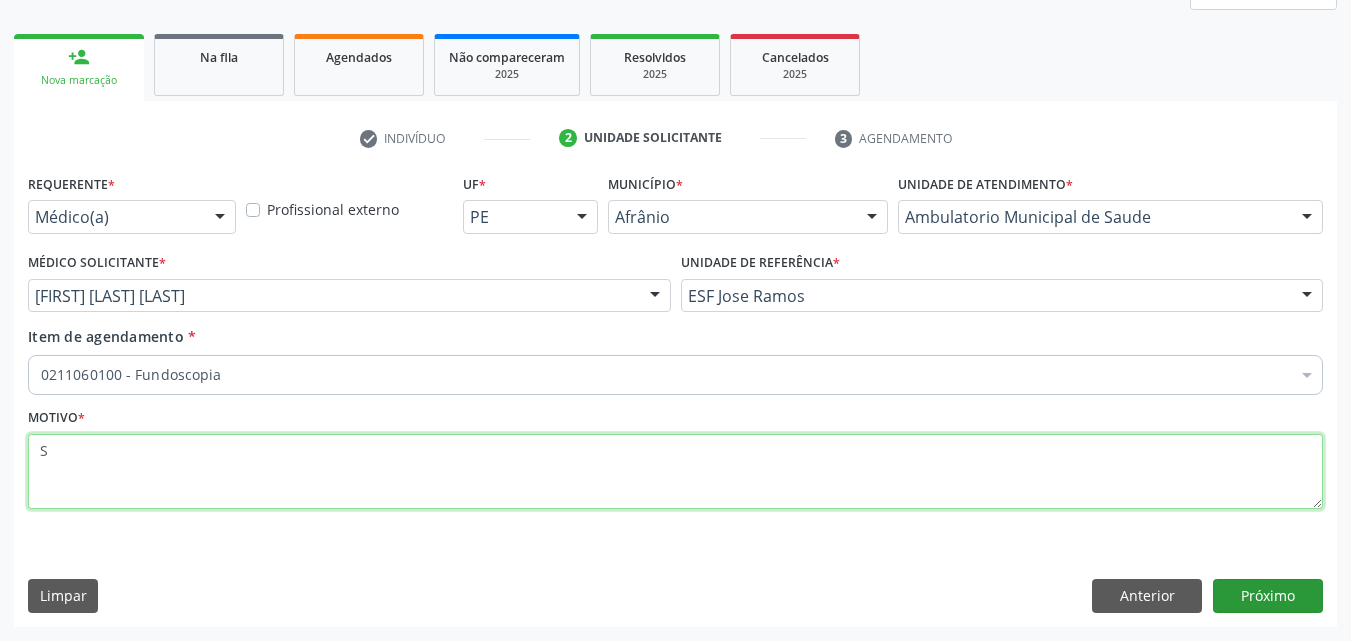 type on "S" 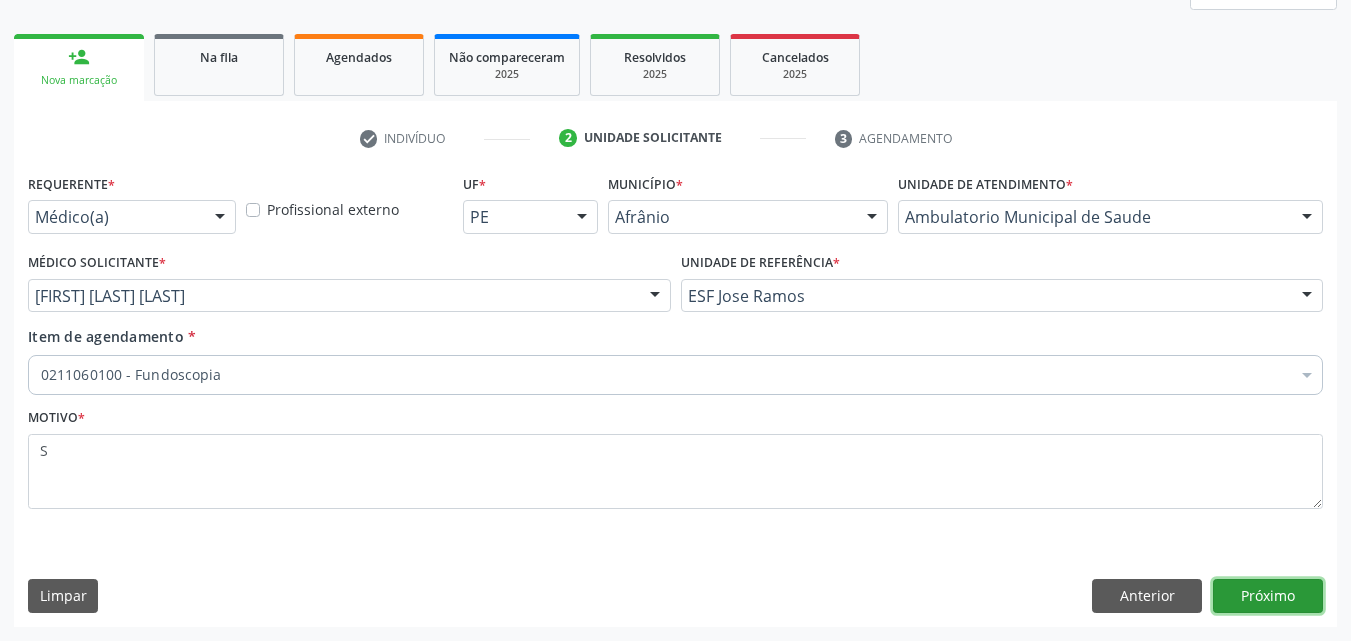 click on "Próximo" at bounding box center (1268, 596) 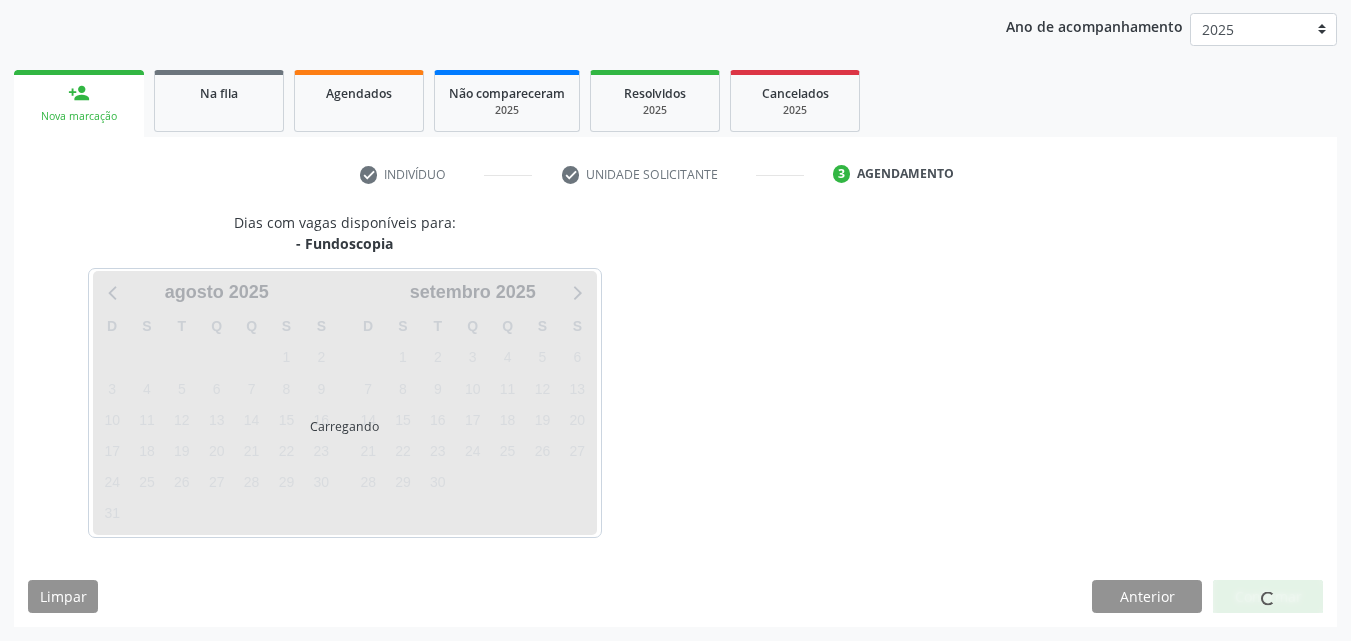 scroll, scrollTop: 265, scrollLeft: 0, axis: vertical 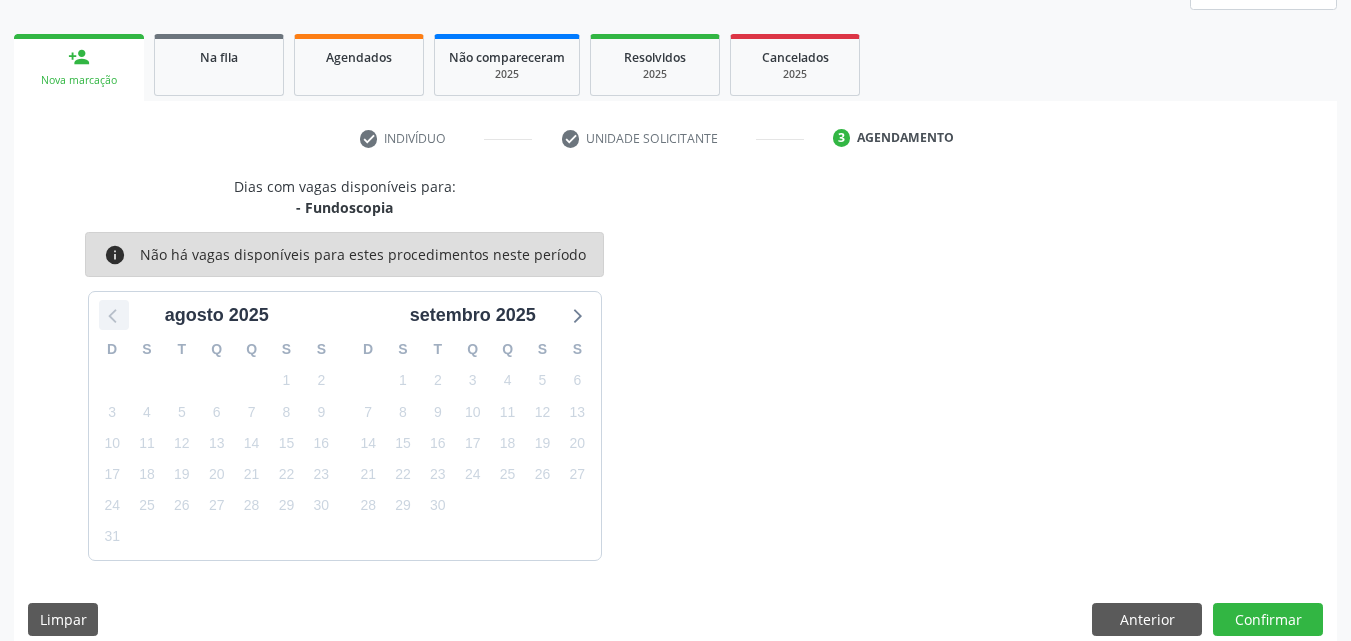 click 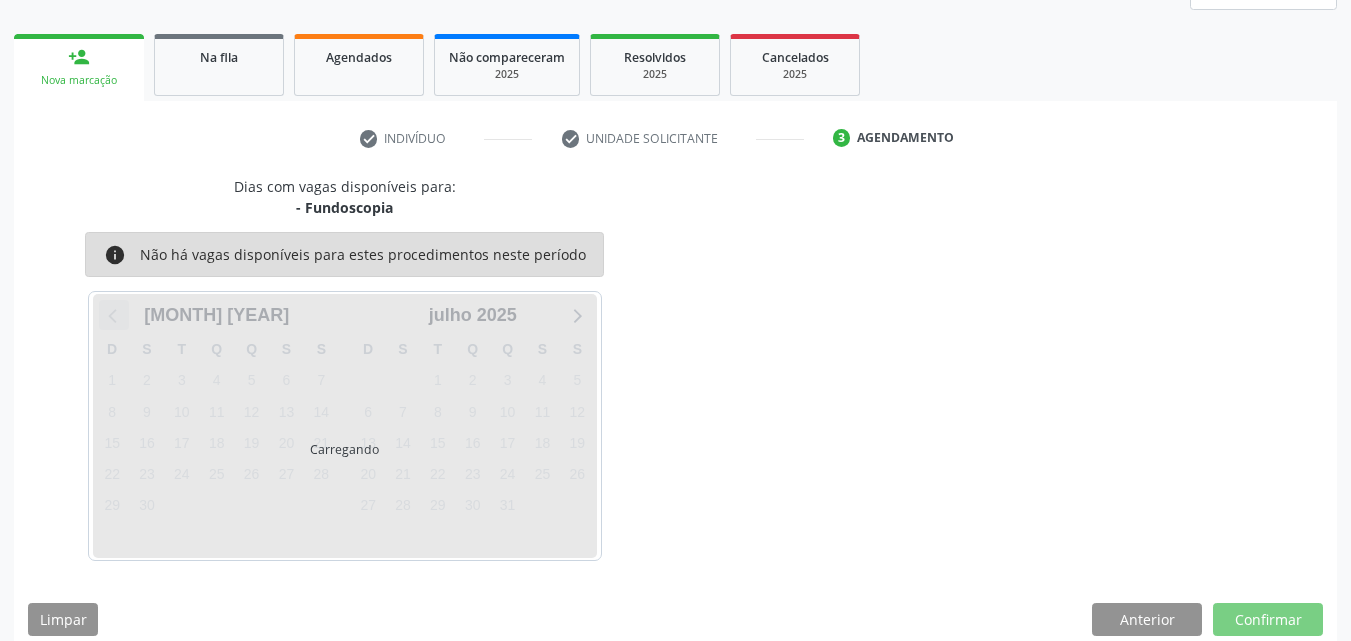 scroll, scrollTop: 229, scrollLeft: 0, axis: vertical 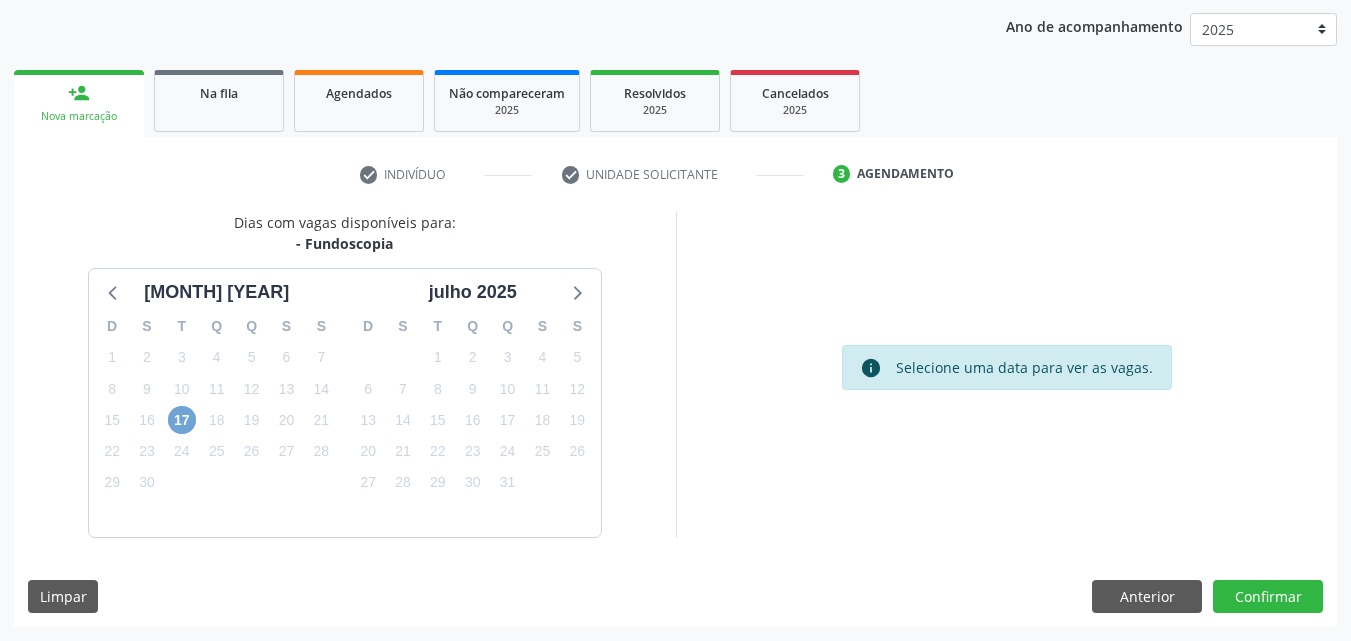 click on "17" at bounding box center (182, 420) 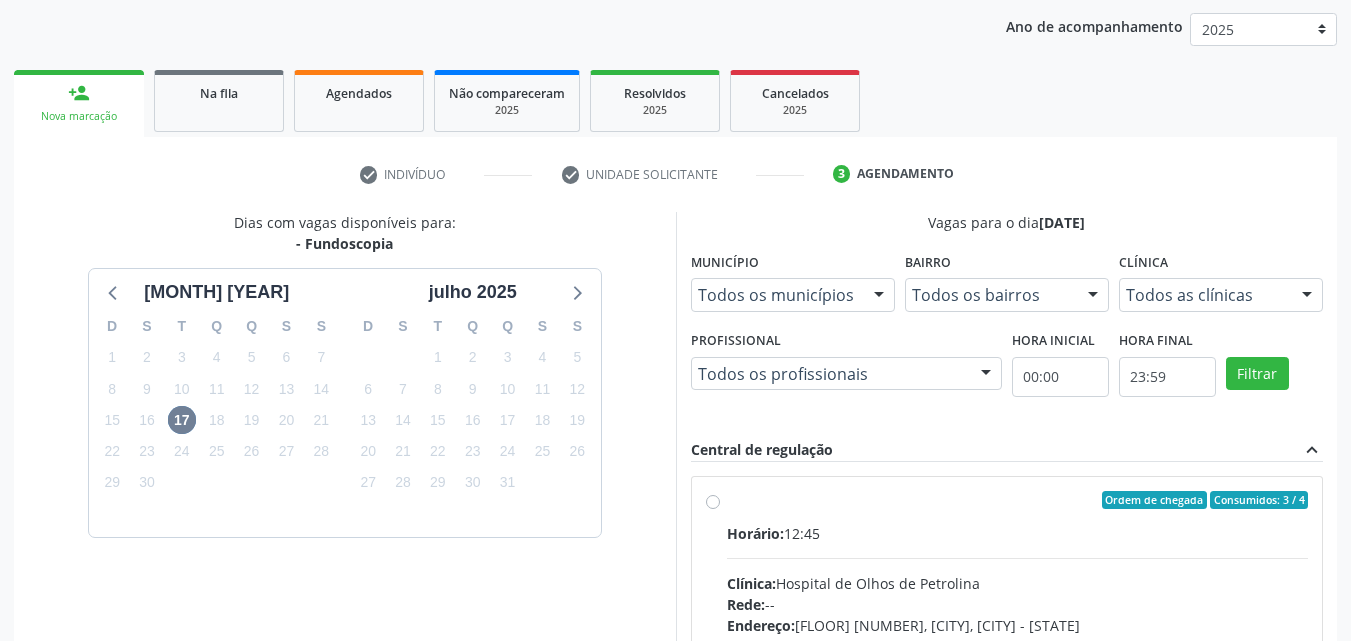 click on "Ordem de chegada
Consumidos: 3 / 4" at bounding box center (1018, 500) 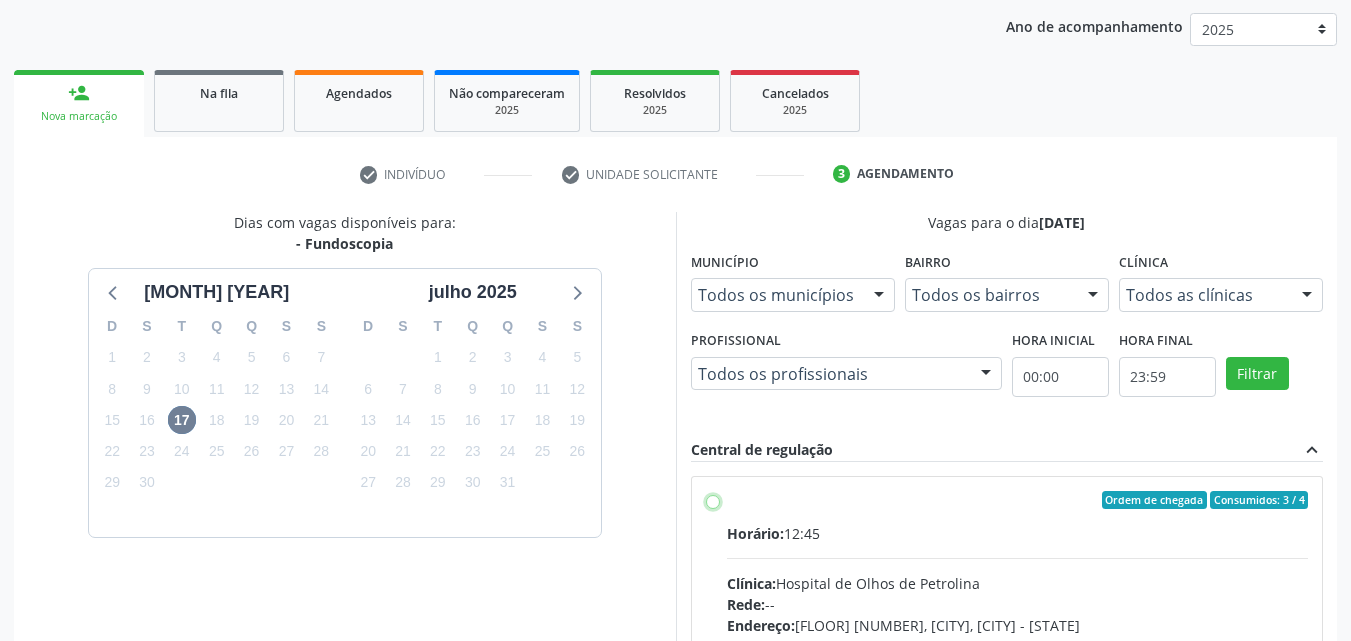 click on "Ordem de chegada
Consumidos: 3 / 4
Horário:   12:45
Clínica:  Hospital de Olhos de Petrolina
Rede:
--
Endereço:   Andar 3, nº 82, Centro, Petrolina - PE
Telefone:   (87) 38610066
Profissional:
--
Informações adicionais sobre o atendimento
Idade de atendimento:
Sem restrição
Gênero(s) atendido(s):
Sem restrição
Informações adicionais:
--" at bounding box center [713, 500] 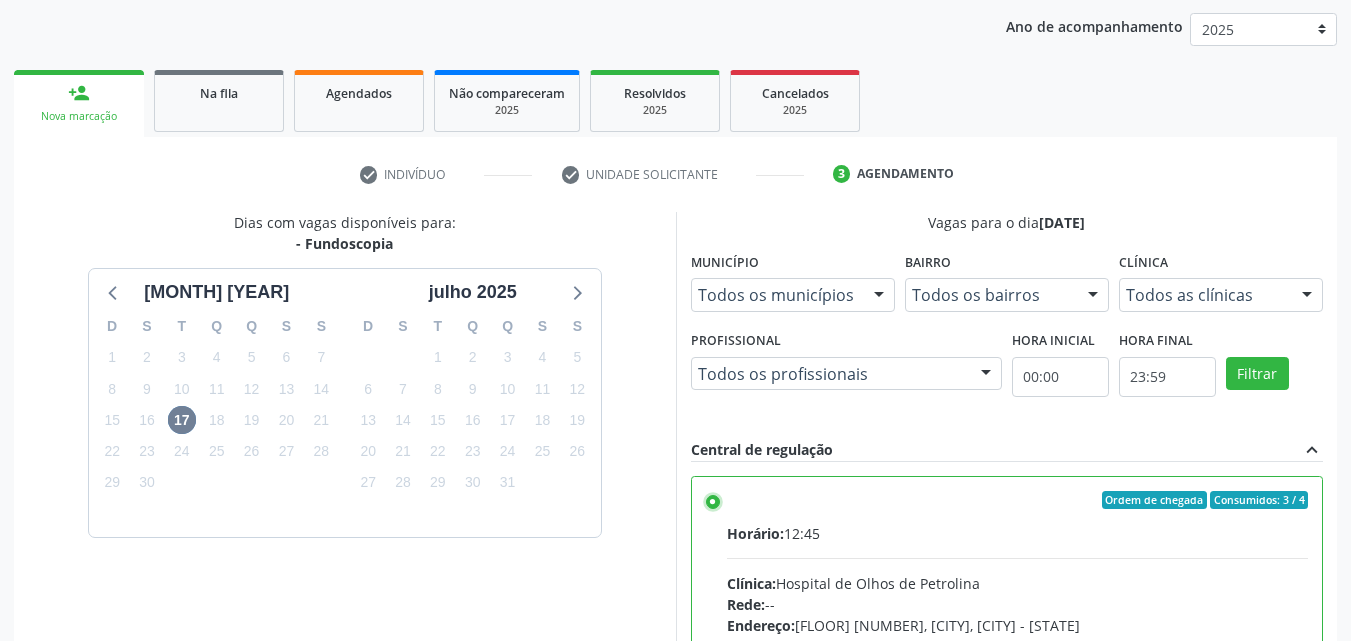 scroll, scrollTop: 529, scrollLeft: 0, axis: vertical 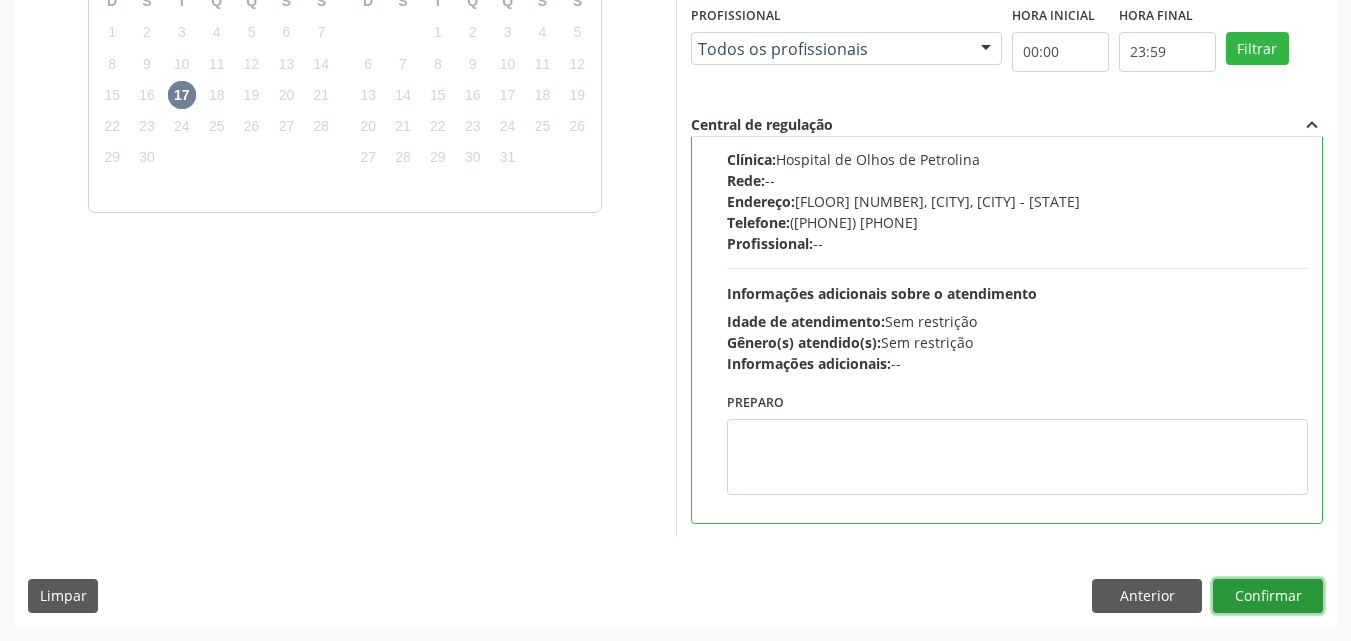 click on "Confirmar" at bounding box center [1268, 596] 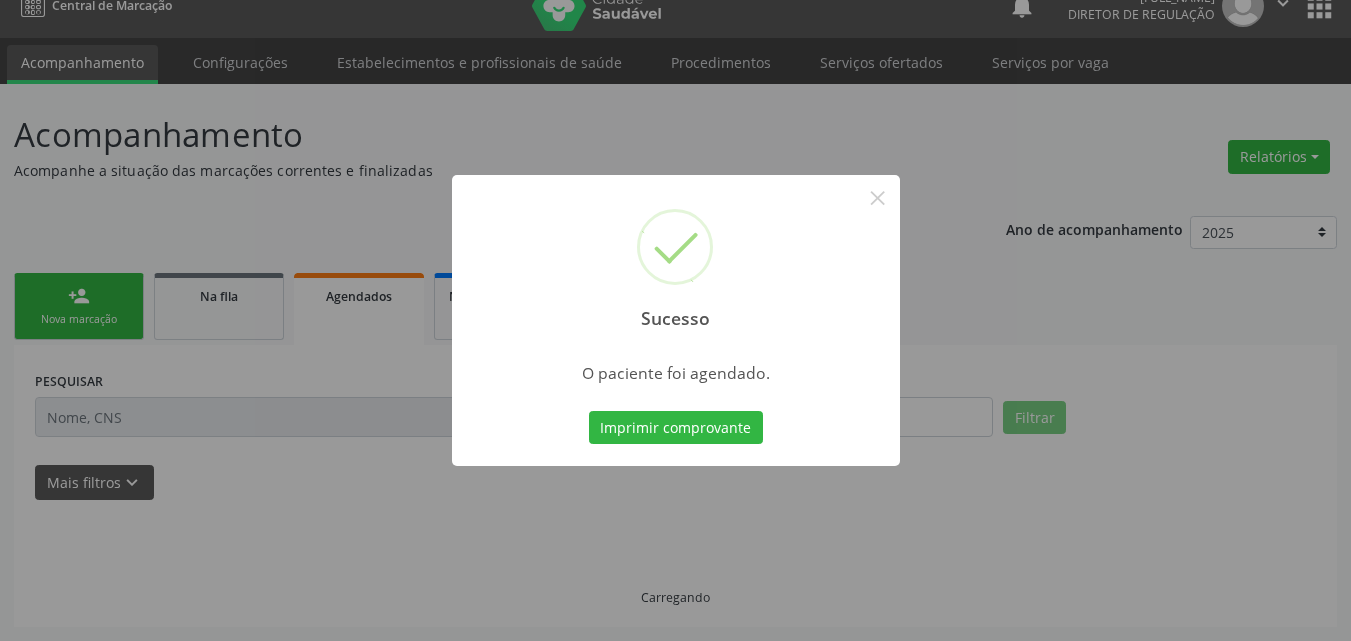 scroll, scrollTop: 26, scrollLeft: 0, axis: vertical 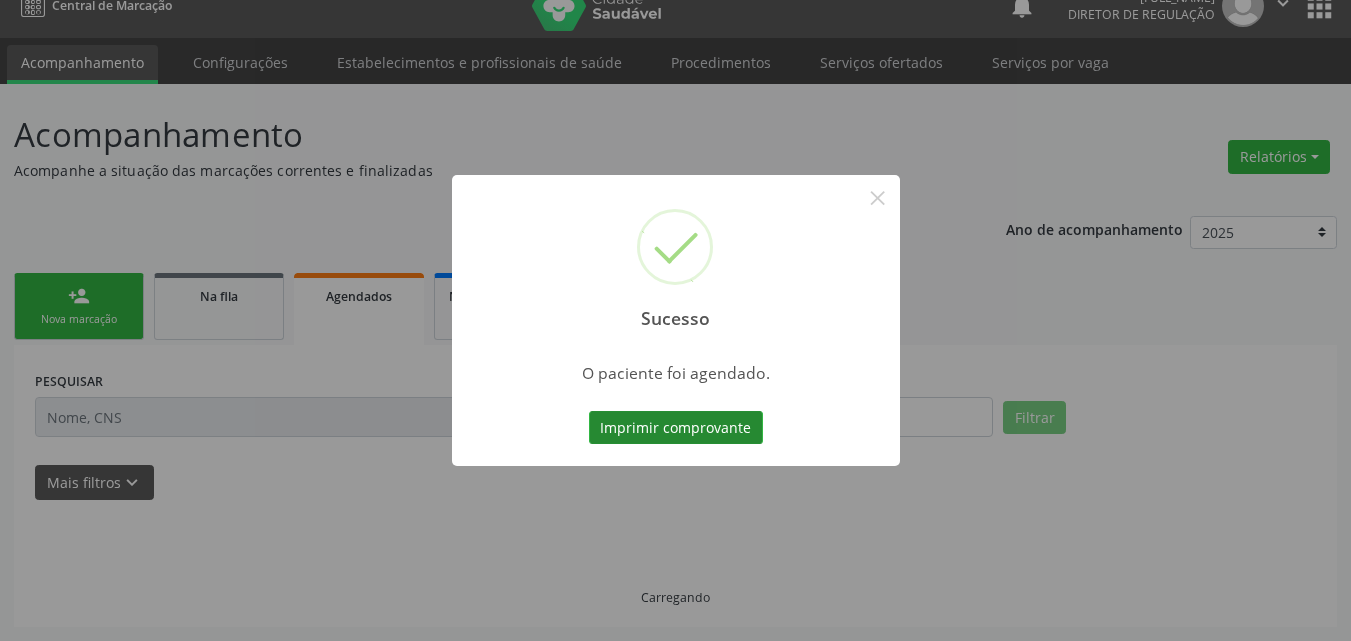 click on "Imprimir comprovante" at bounding box center (676, 428) 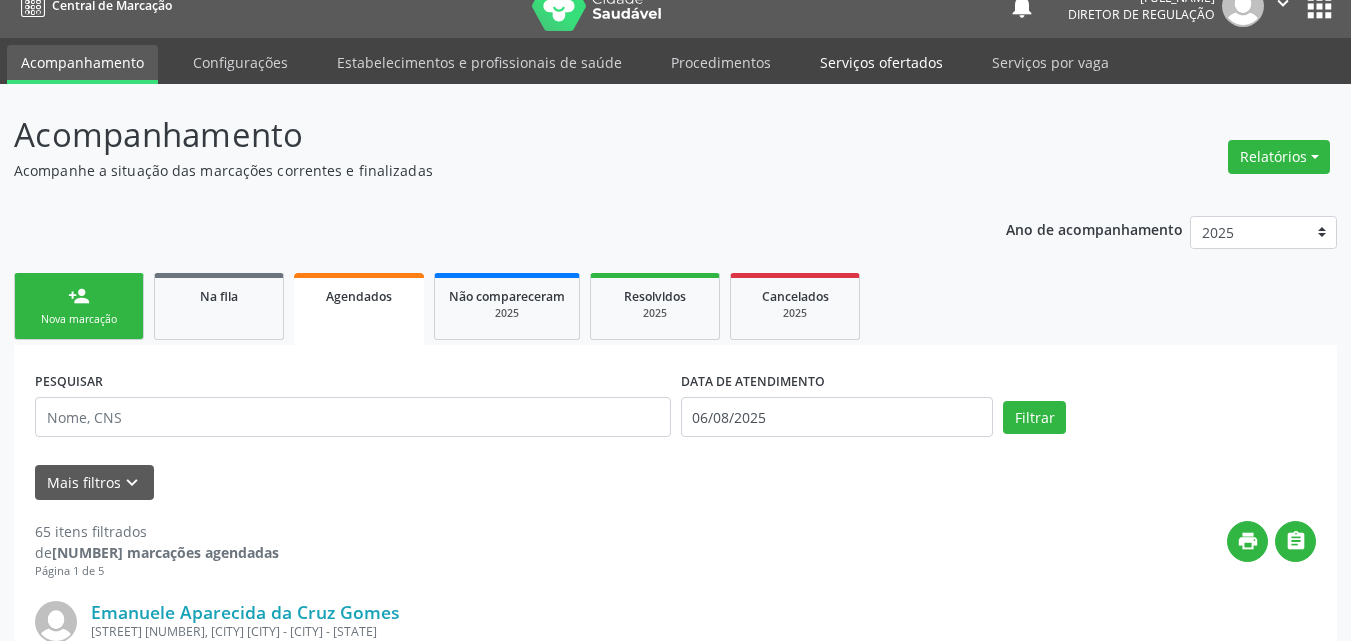 click on "Serviços ofertados" at bounding box center [881, 62] 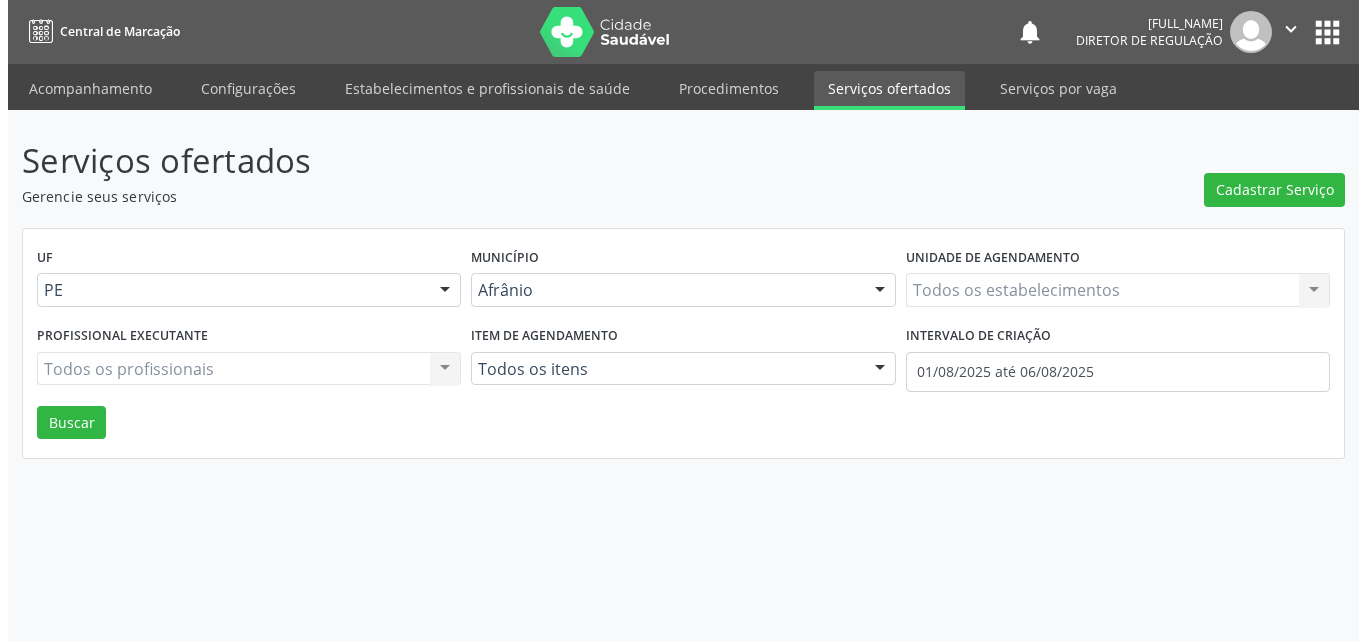 scroll, scrollTop: 0, scrollLeft: 0, axis: both 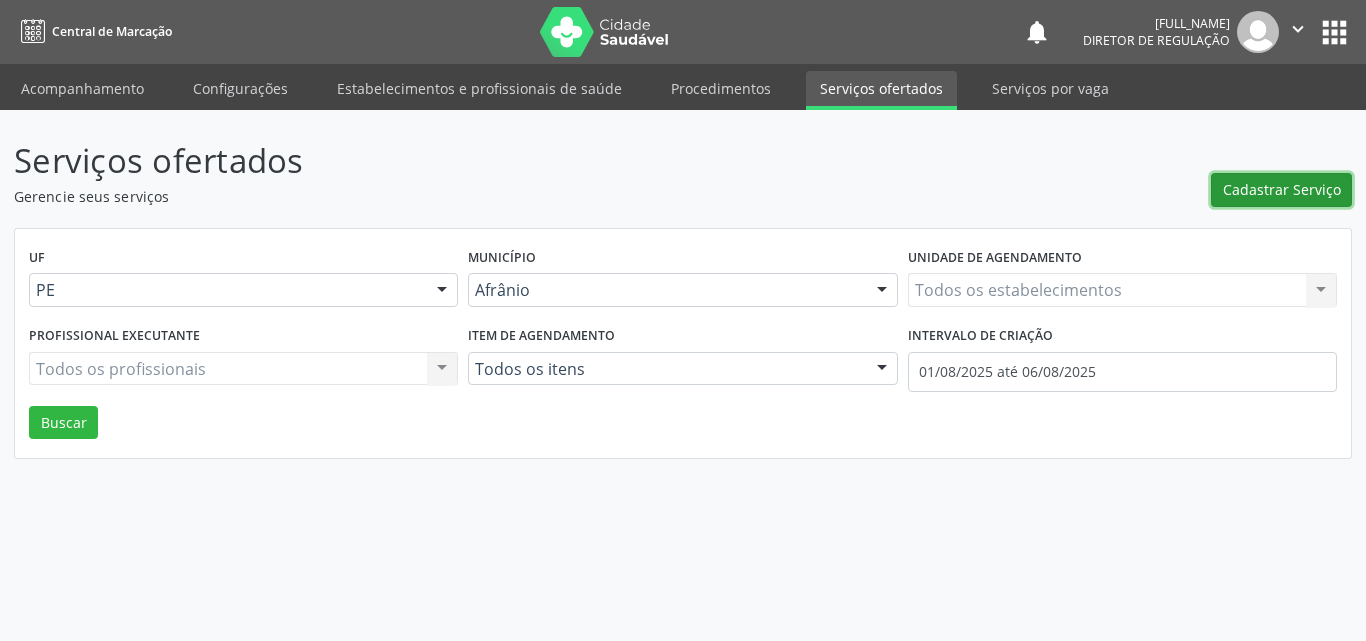 click on "Cadastrar Serviço" at bounding box center (1282, 189) 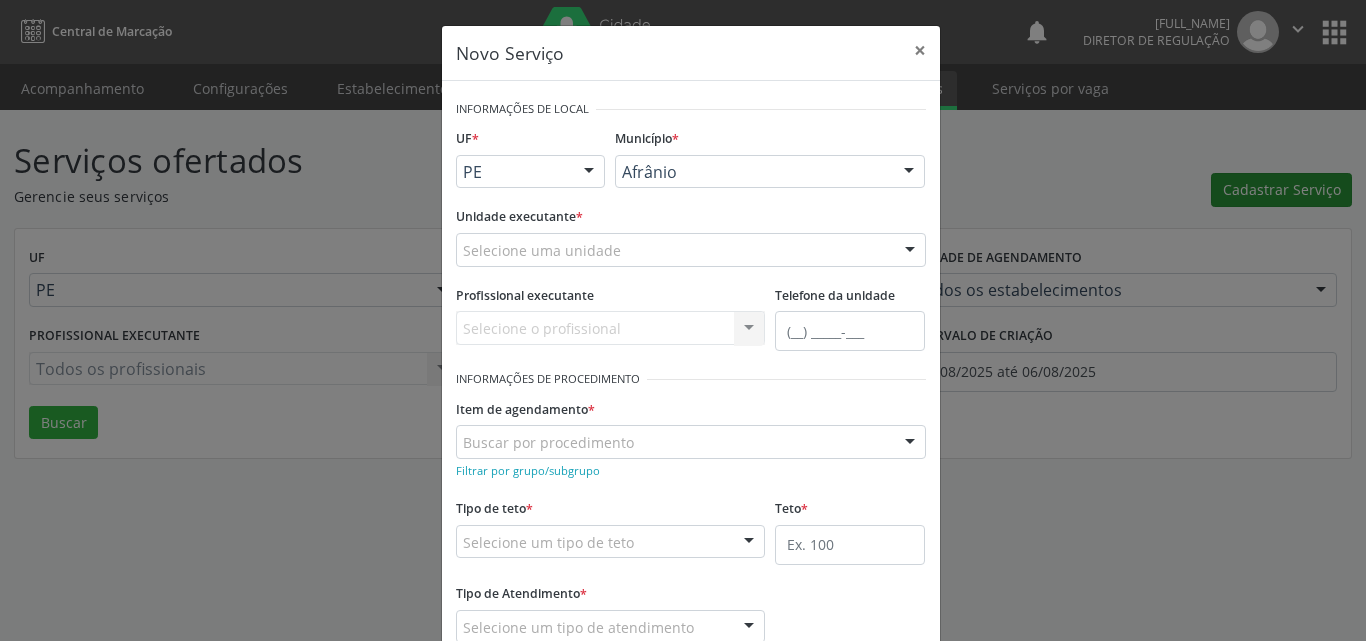 scroll, scrollTop: 0, scrollLeft: 0, axis: both 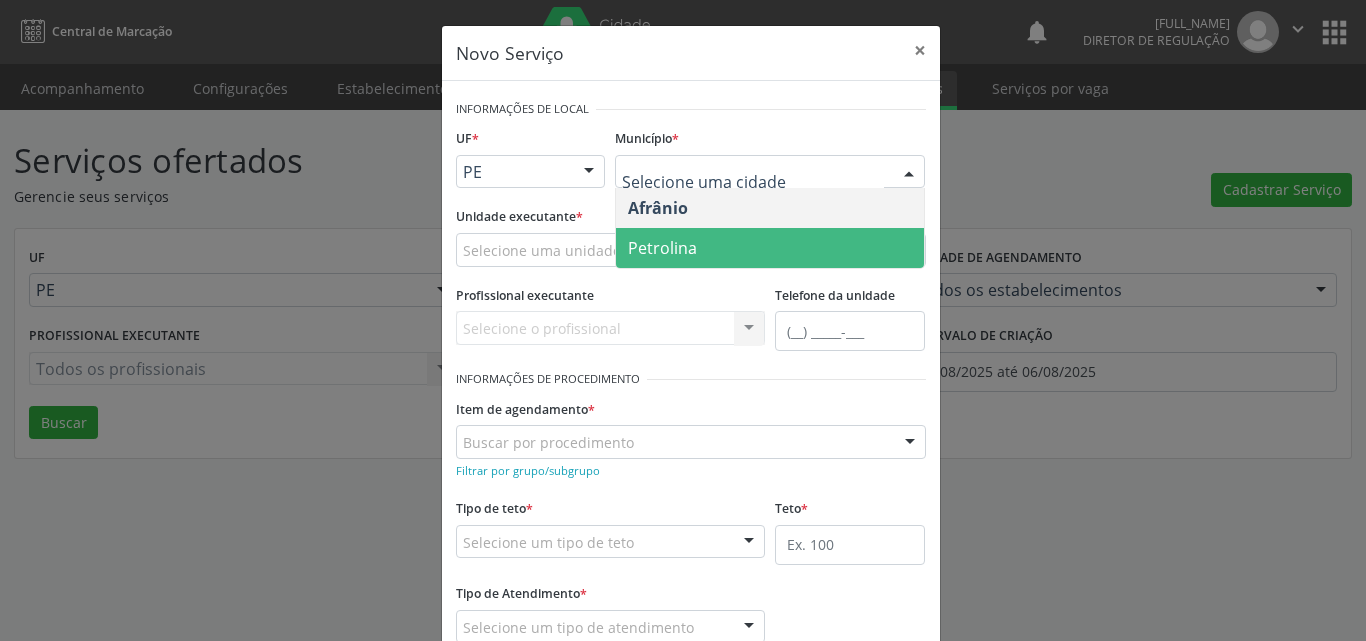 click on "Petrolina" at bounding box center [770, 248] 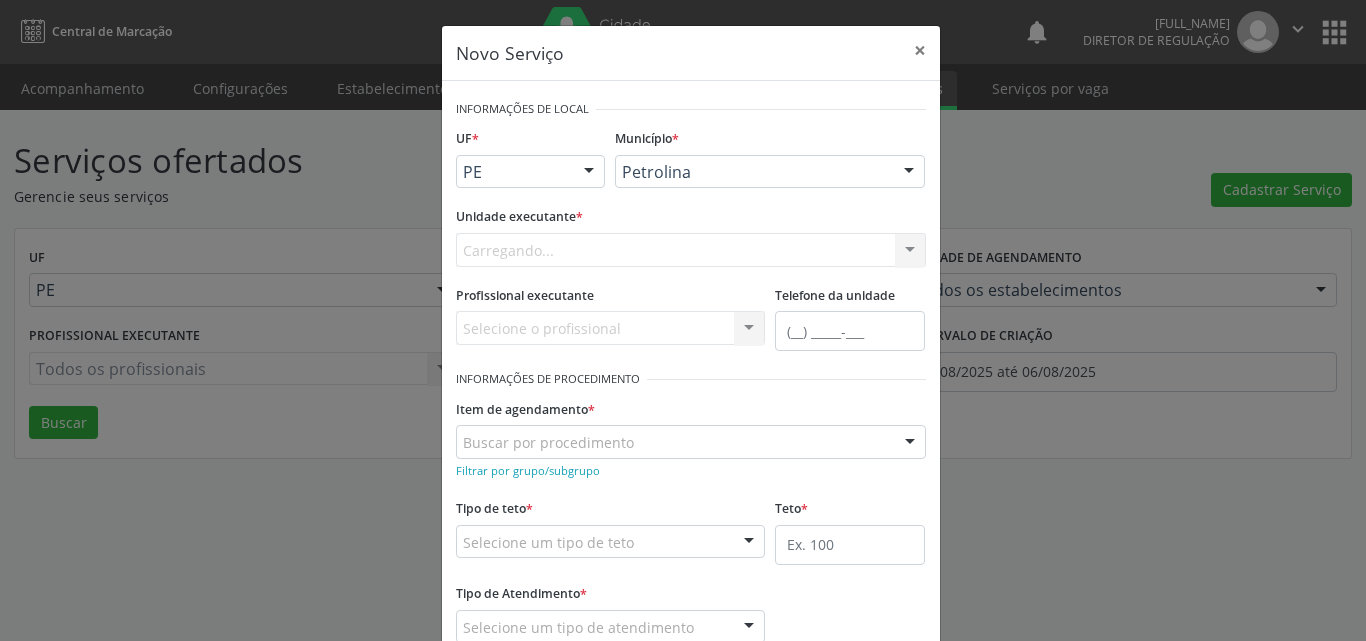 click on "Carregando...
Academia da Saude de Afranio   Academia da Saude do Bairro Roberto Luis   Academia da Saude do Distrito de Cachoeira do Roberto   Academia da Saude do Distrito de Extrema   Academia da Saude do Jose Ramos   Alves Landim   Ambulatorio Municipal de Saude   Caf Central de Abastecimento Farmaceutico   Centro de Atencao Psicossocial de Afranio Pe   Centro de Especialidades   Cime   Cuidar   Equipe de Atencao Basica Prisional Tipo I com Saude Mental   Esf Ana Coelho Nonato   Esf Custodia Maria da Conceicao   Esf Isabel Gomes   Esf Jose Ramos   Esf Jose e Maria Rodrigues de Macedo   Esf Maria Dilurdes da Silva   Esf Maria da Silva Pereira   Esf Rosalia Cavalcanti Gomes   Esf de Barra das Melancias   Esf de Extrema   Farmacia Basica do Municipio de Afranio   Hospital Municipal Maria Coelho Cavalcanti Rodrigues   Hospital de Campanha Covid 19 Ambulatorio Municipal   Laboratorio de Protese Dentario   Lid Laboratorio de Investigacoes e Diagnosticos               Selac" at bounding box center (691, 250) 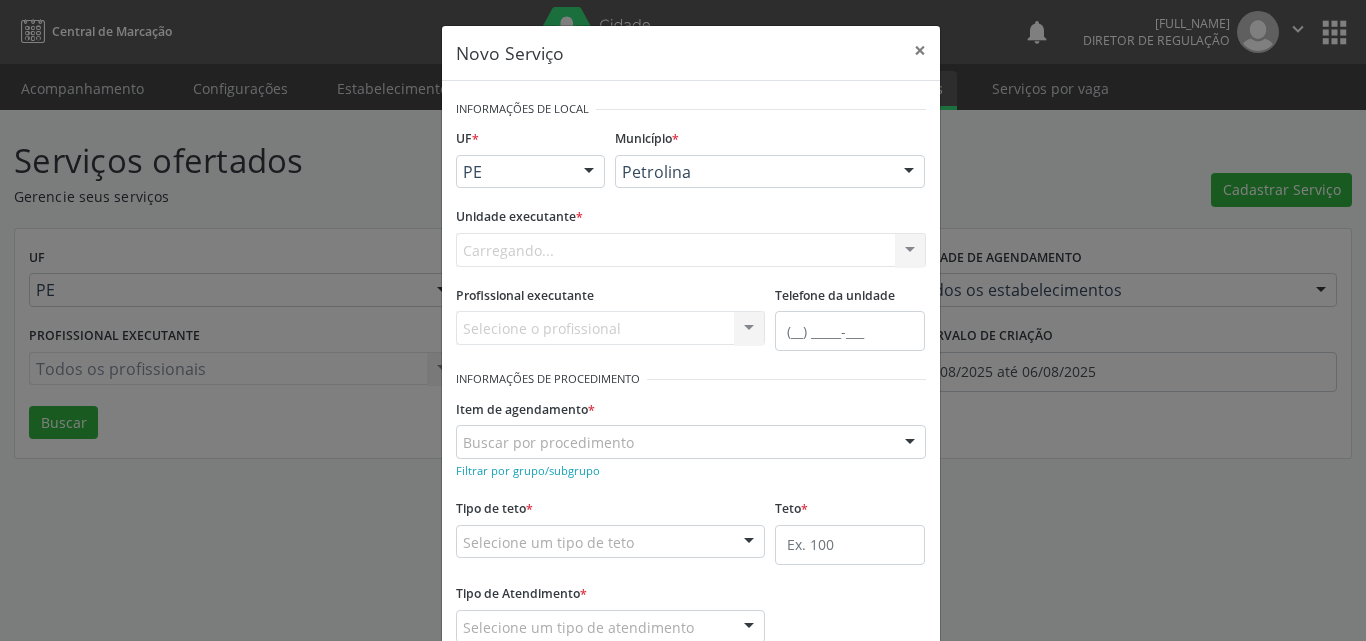click on "Carregando...
Academia da Saude de Afranio   Academia da Saude do Bairro Roberto Luis   Academia da Saude do Distrito de Cachoeira do Roberto   Academia da Saude do Distrito de Extrema   Academia da Saude do Jose Ramos   Alves Landim   Ambulatorio Municipal de Saude   Caf Central de Abastecimento Farmaceutico   Centro de Atencao Psicossocial de Afranio Pe   Centro de Especialidades   Cime   Cuidar   Equipe de Atencao Basica Prisional Tipo I com Saude Mental   Esf Ana Coelho Nonato   Esf Custodia Maria da Conceicao   Esf Isabel Gomes   Esf Jose Ramos   Esf Jose e Maria Rodrigues de Macedo   Esf Maria Dilurdes da Silva   Esf Maria da Silva Pereira   Esf Rosalia Cavalcanti Gomes   Esf de Barra das Melancias   Esf de Extrema   Farmacia Basica do Municipio de Afranio   Hospital Municipal Maria Coelho Cavalcanti Rodrigues   Hospital de Campanha Covid 19 Ambulatorio Municipal   Laboratorio de Protese Dentario   Lid Laboratorio de Investigacoes e Diagnosticos               Selac" at bounding box center (691, 250) 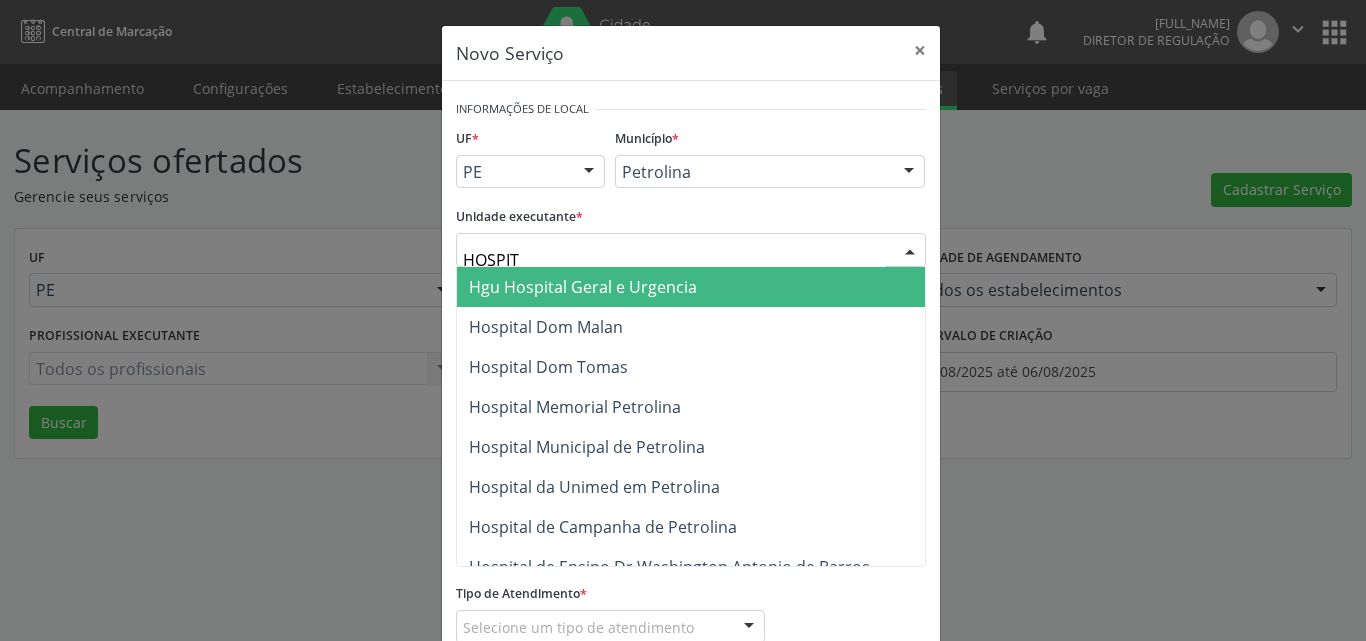 type on "HOSPITA" 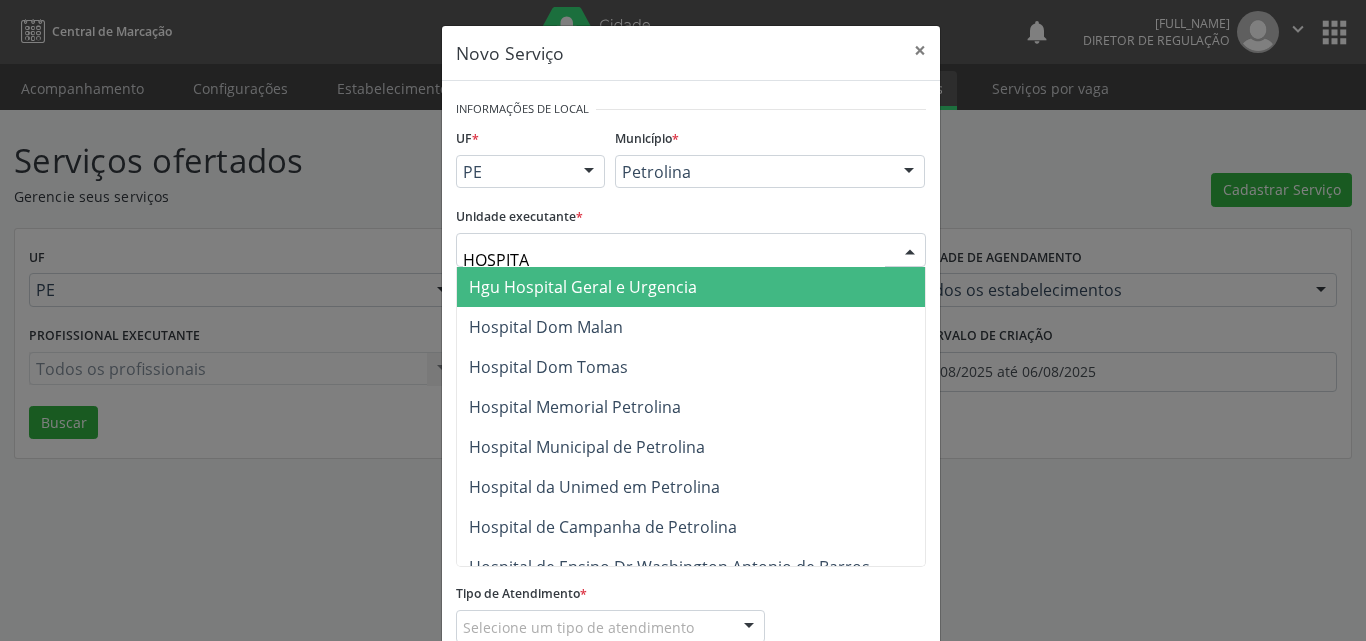 scroll, scrollTop: 100, scrollLeft: 0, axis: vertical 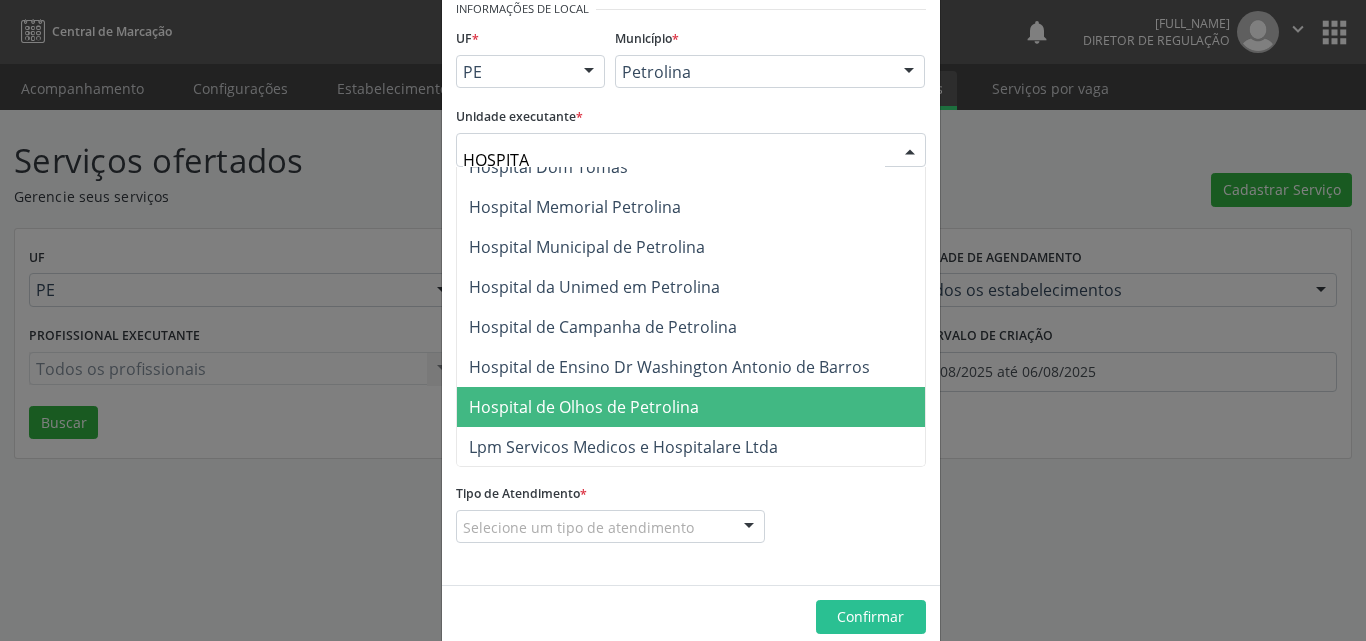 click on "Hospital de Olhos de Petrolina" at bounding box center [584, 407] 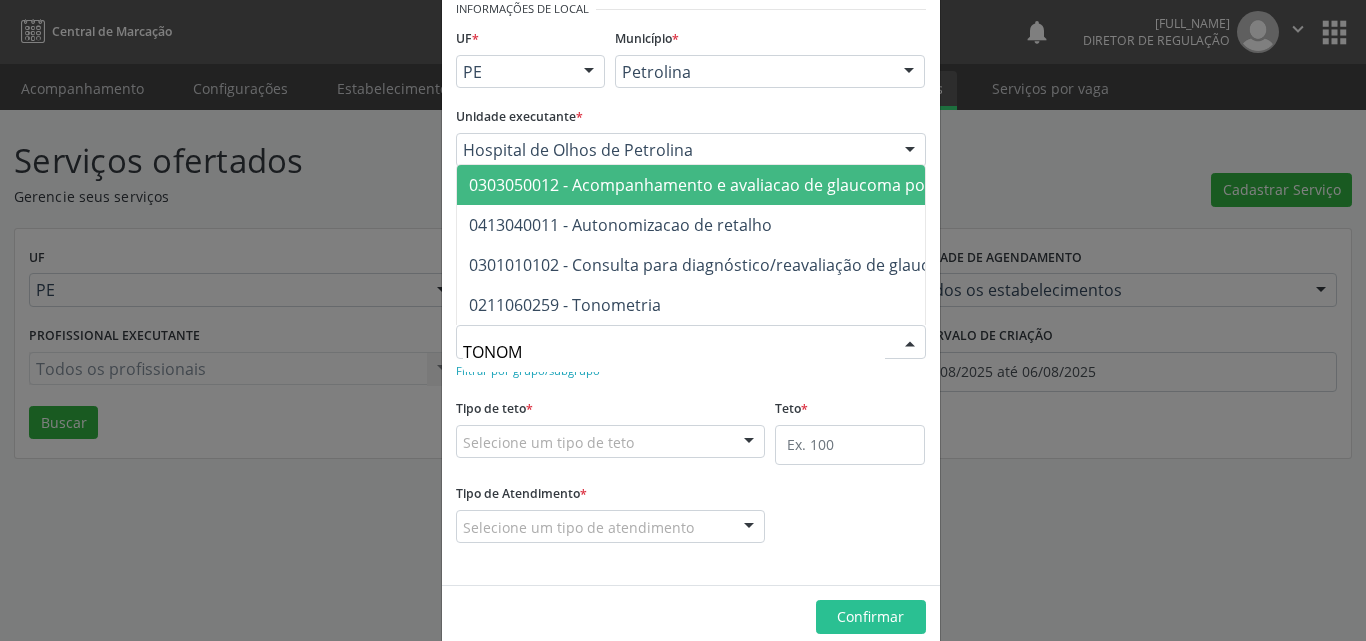 type on "TONOME" 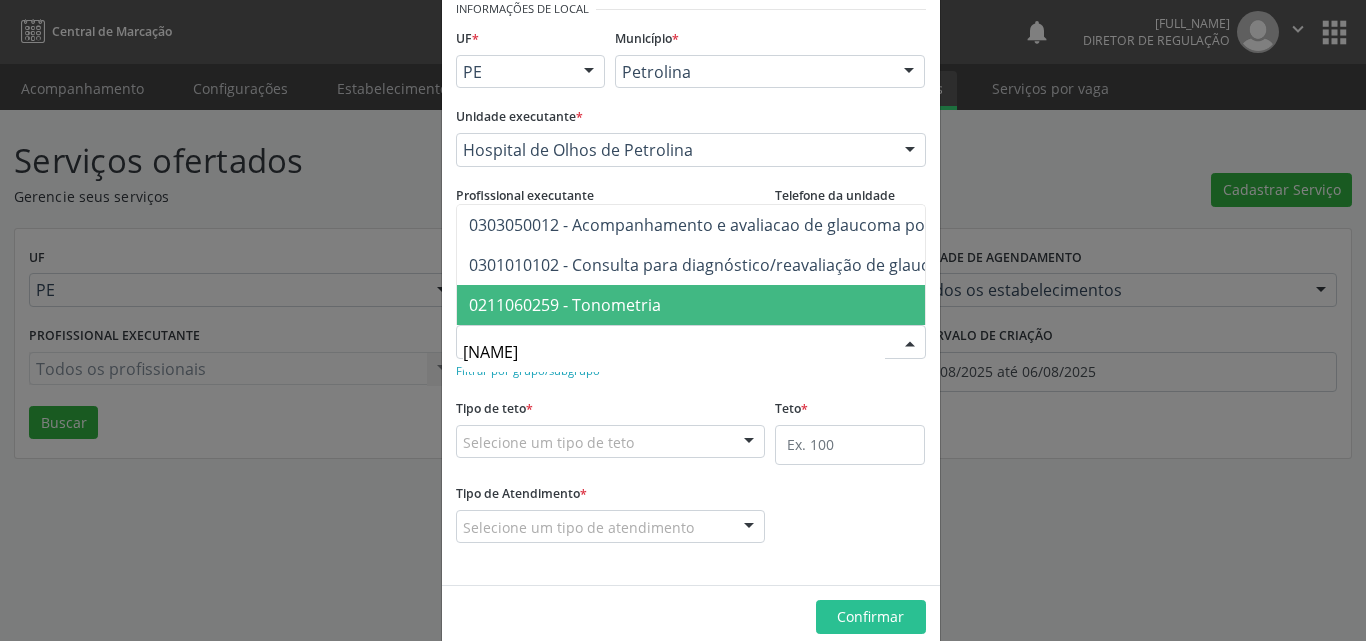 click on "0211060259 - Tonometria" at bounding box center [565, 305] 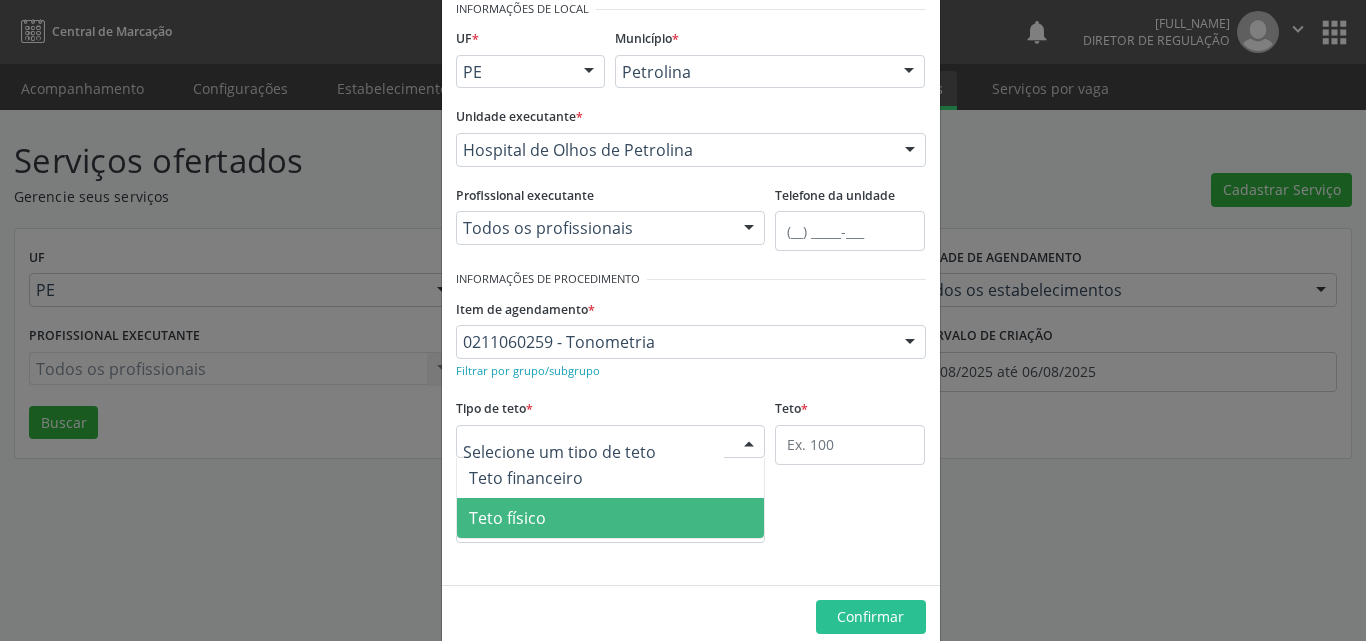 drag, startPoint x: 616, startPoint y: 522, endPoint x: 707, endPoint y: 482, distance: 99.40322 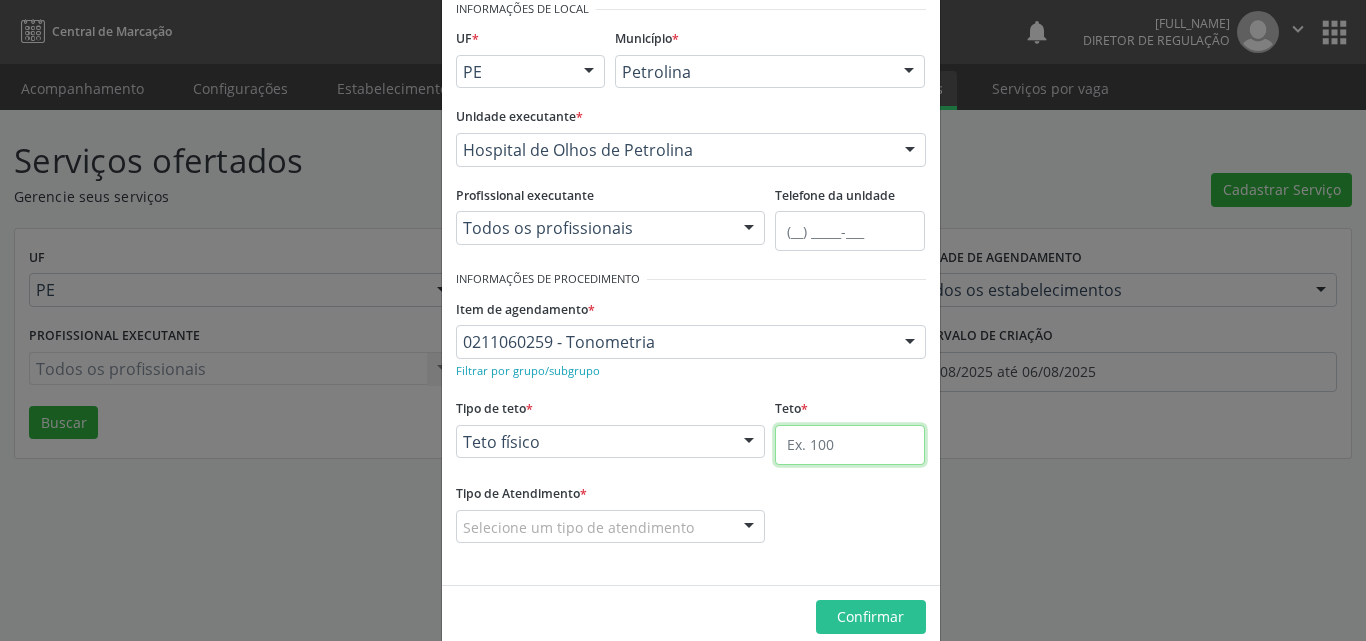 click at bounding box center (850, 445) 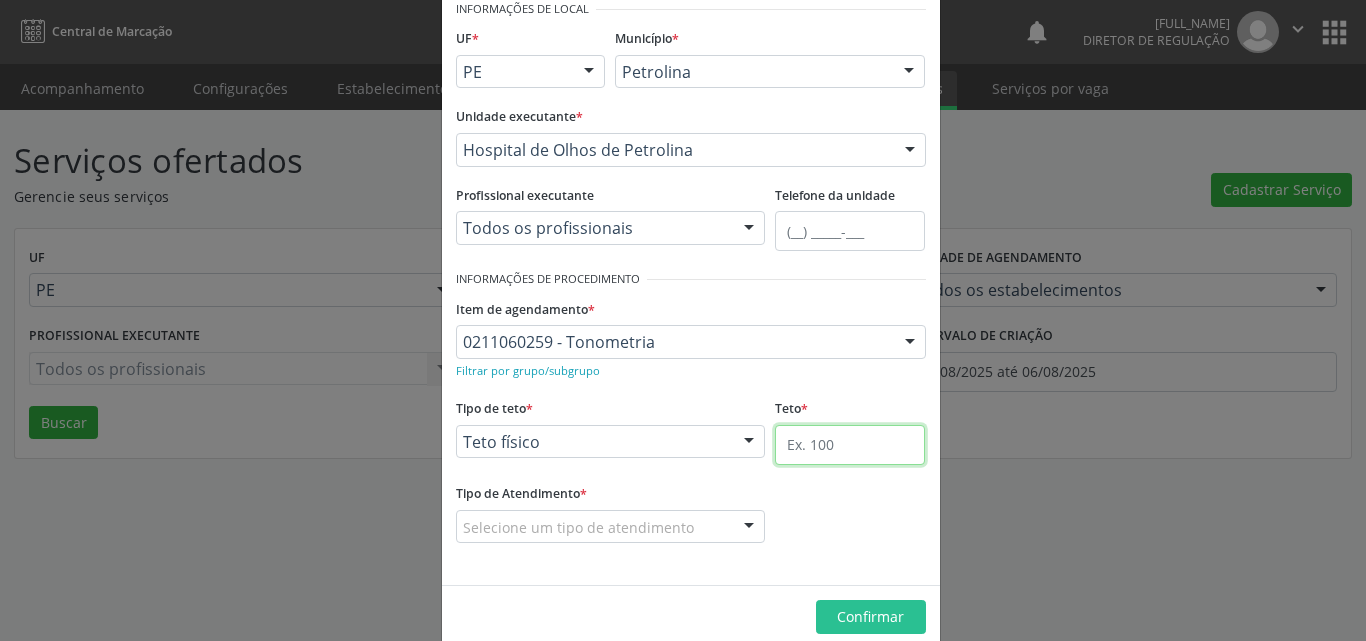 type on "1" 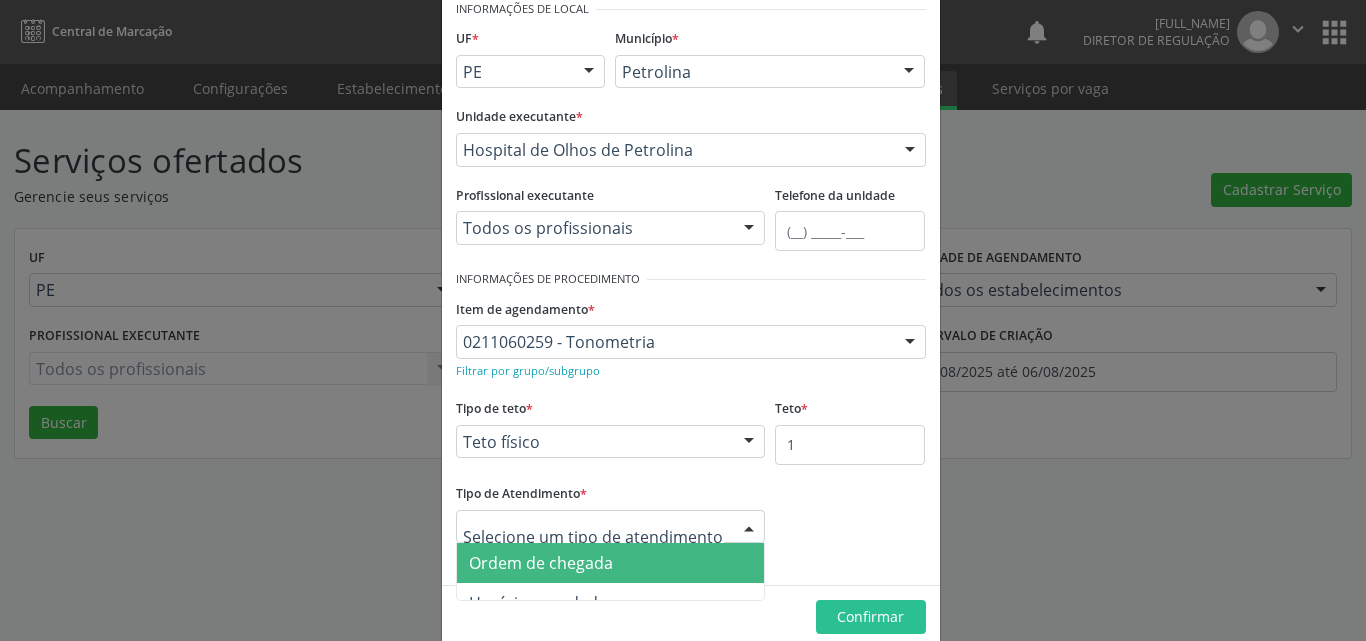 drag, startPoint x: 674, startPoint y: 560, endPoint x: 699, endPoint y: 562, distance: 25.079872 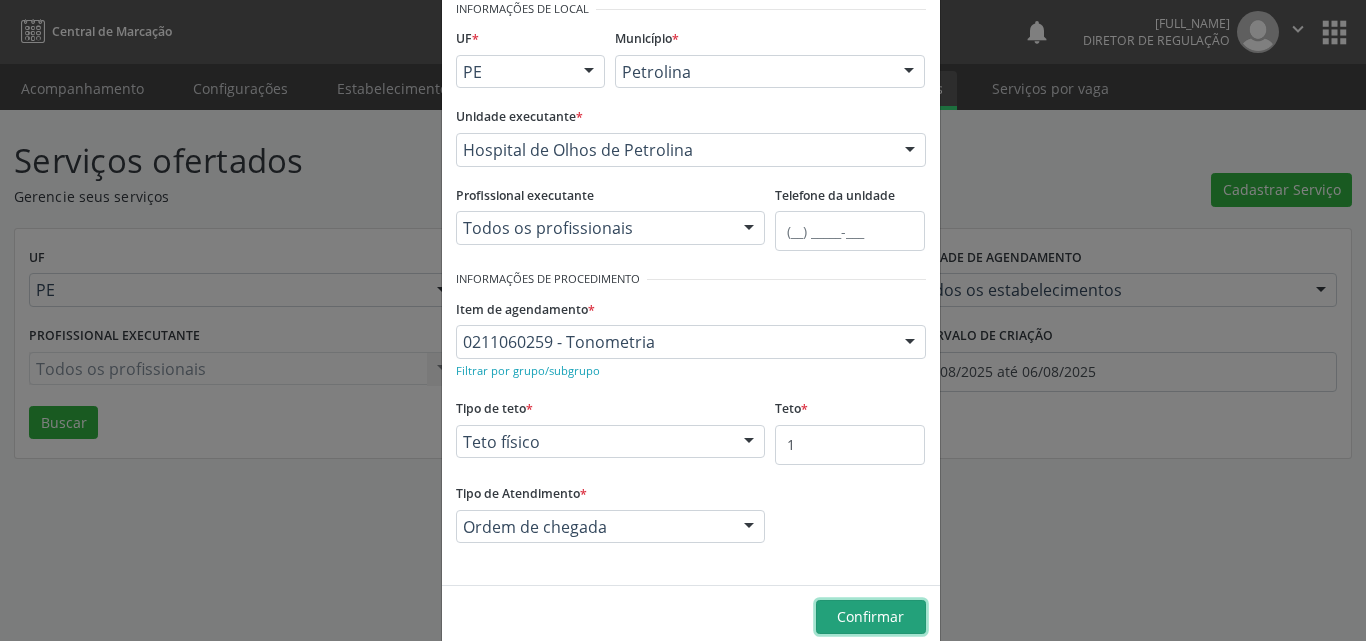 click on "Confirmar" at bounding box center (870, 616) 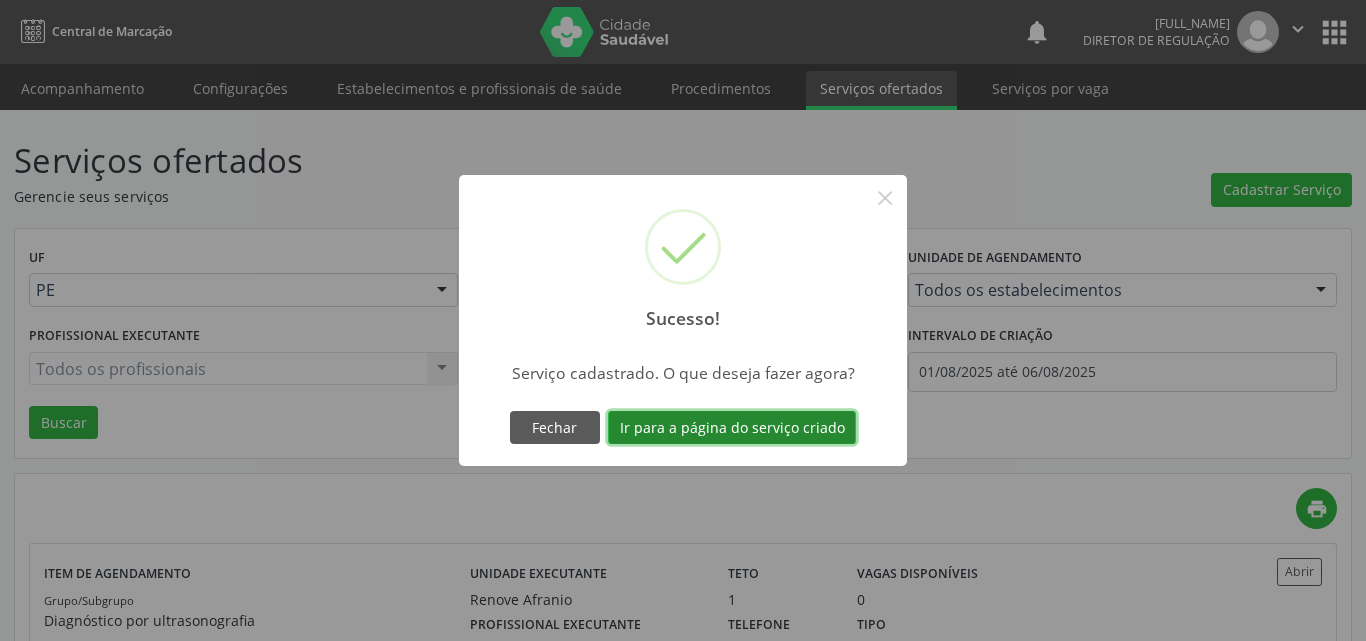 click on "Ir para a página do serviço criado" at bounding box center (732, 428) 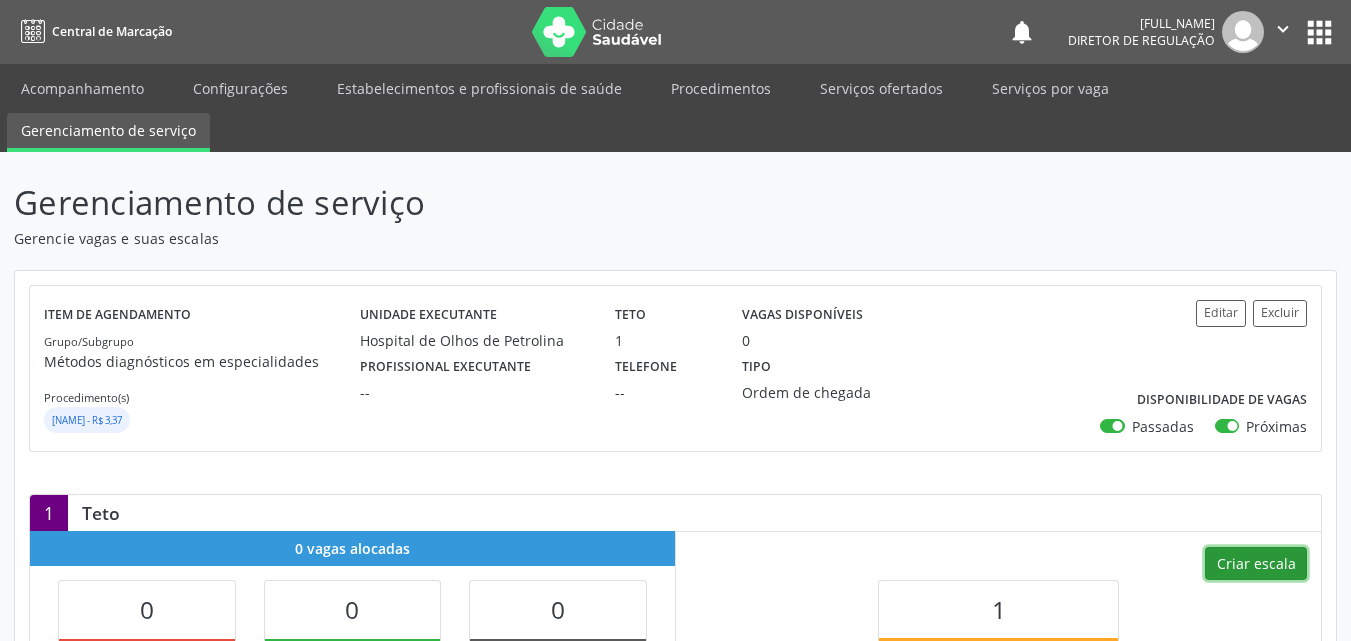click on "Criar escala" at bounding box center [1256, 564] 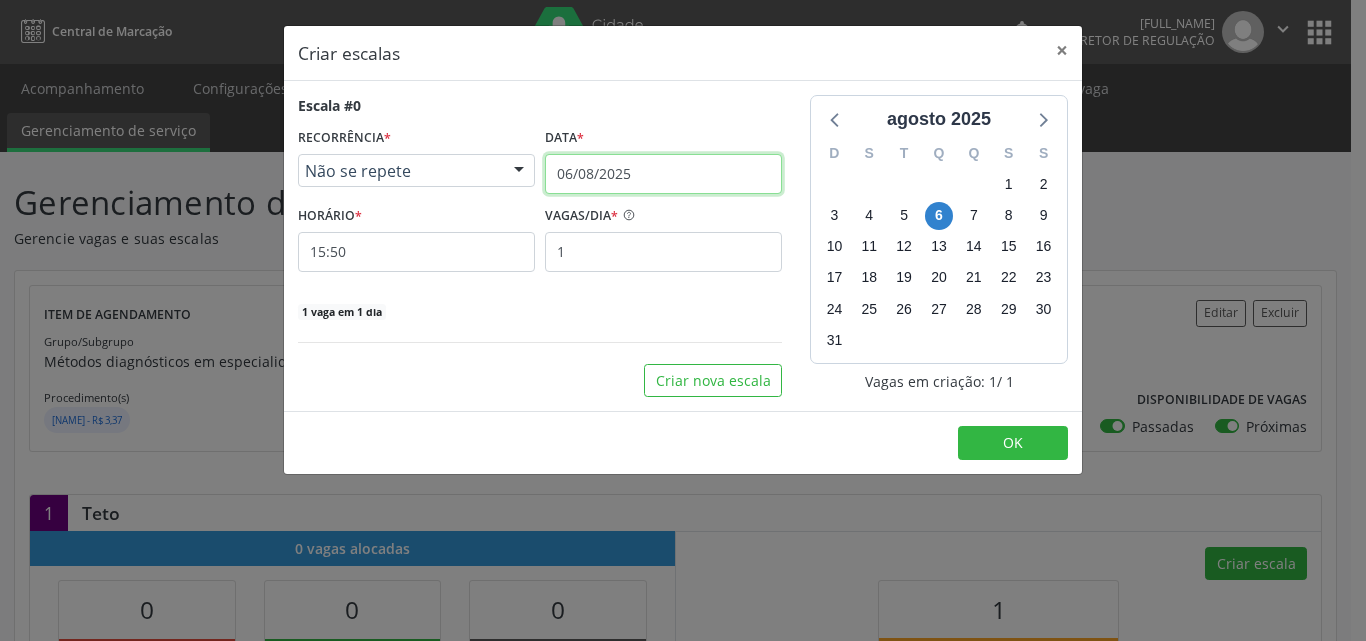 click on "06/08/2025" at bounding box center [663, 174] 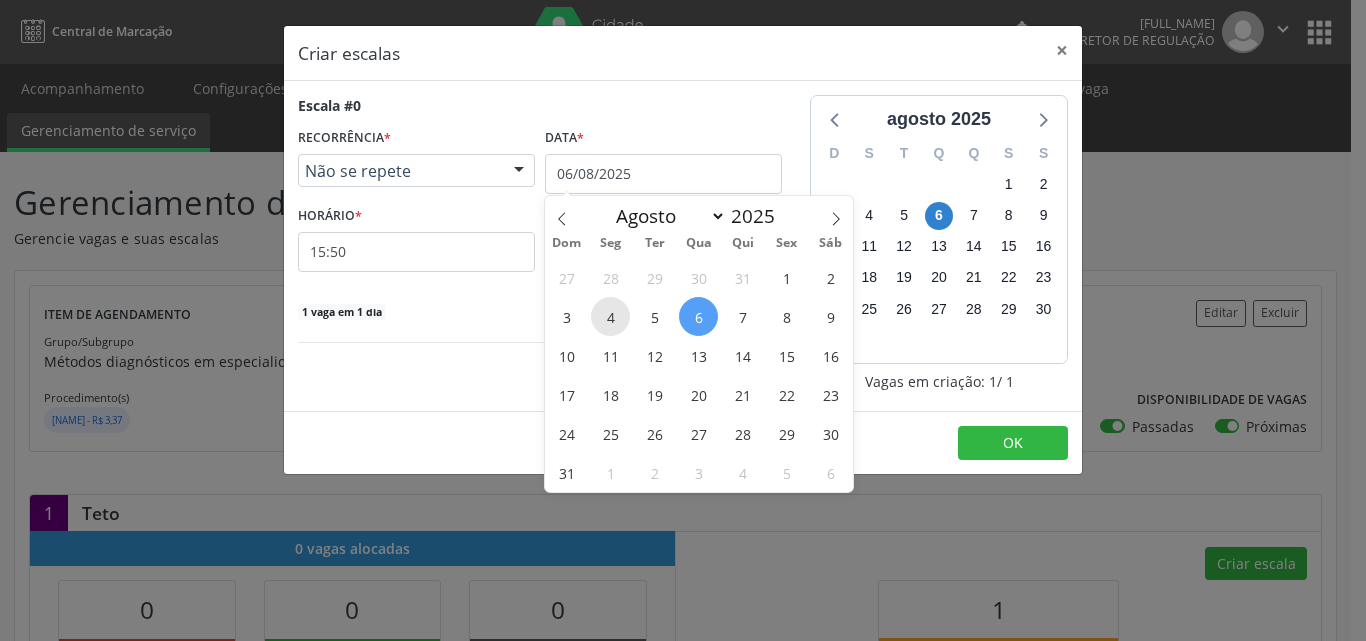 click on "4" at bounding box center (610, 316) 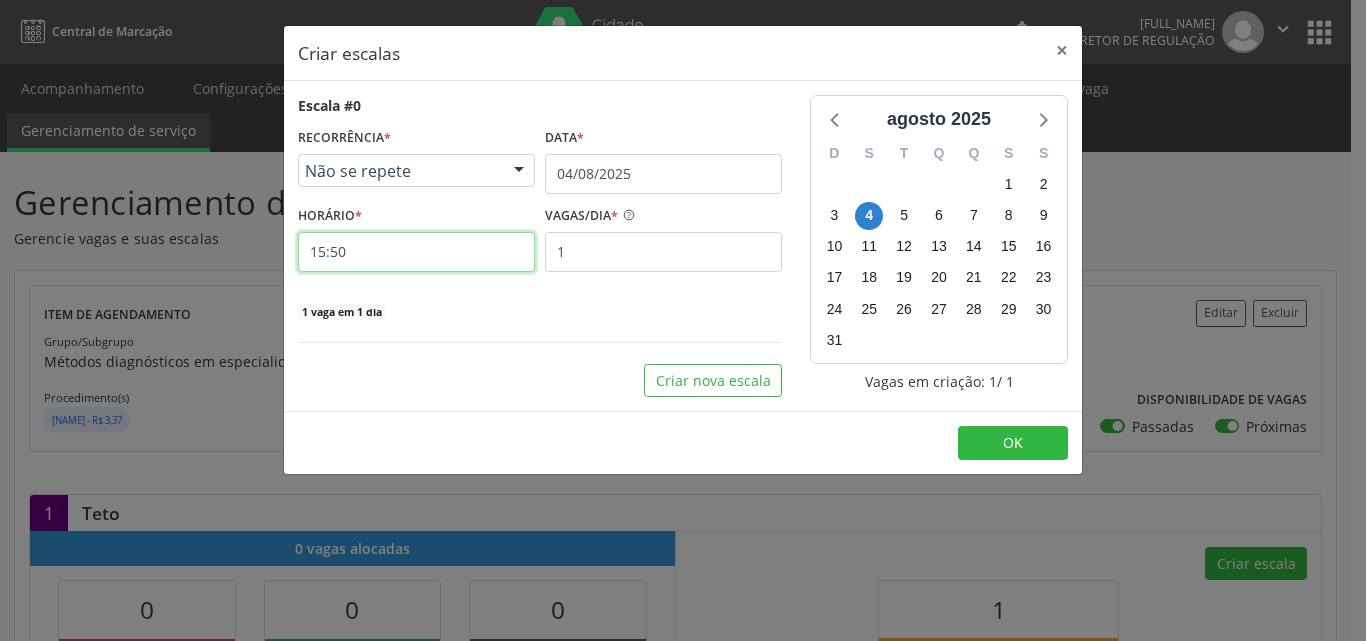 click on "15:50" at bounding box center (416, 252) 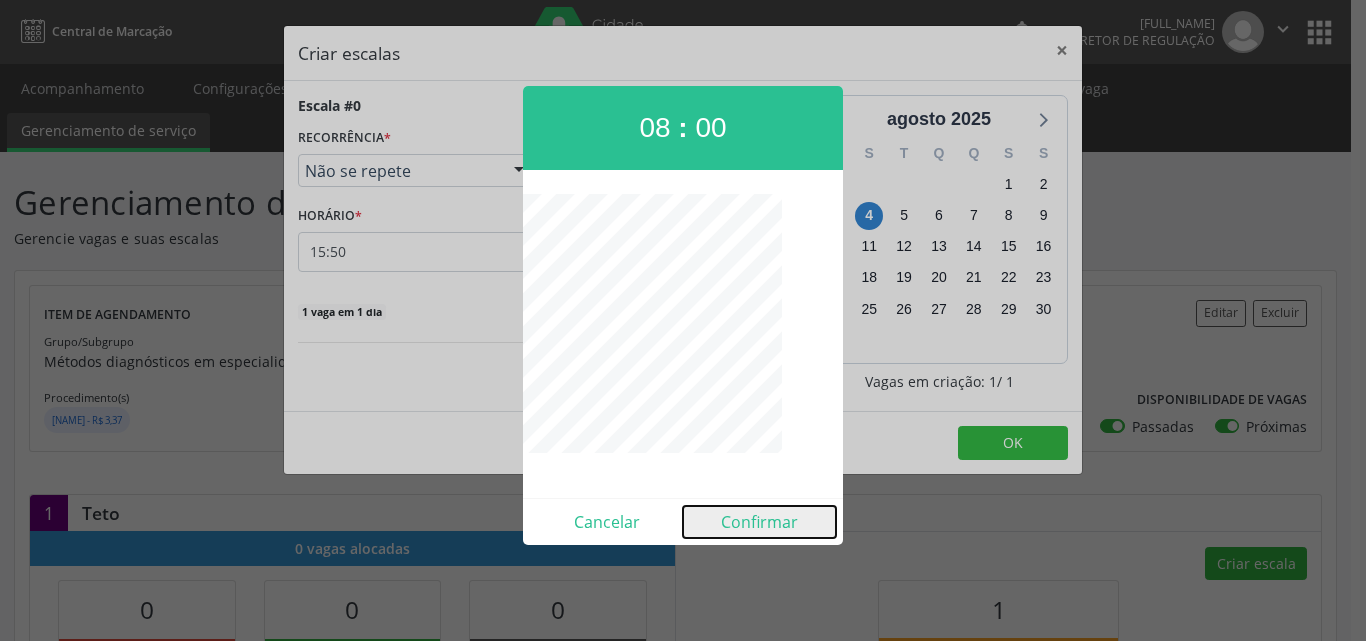 click on "Confirmar" at bounding box center (759, 522) 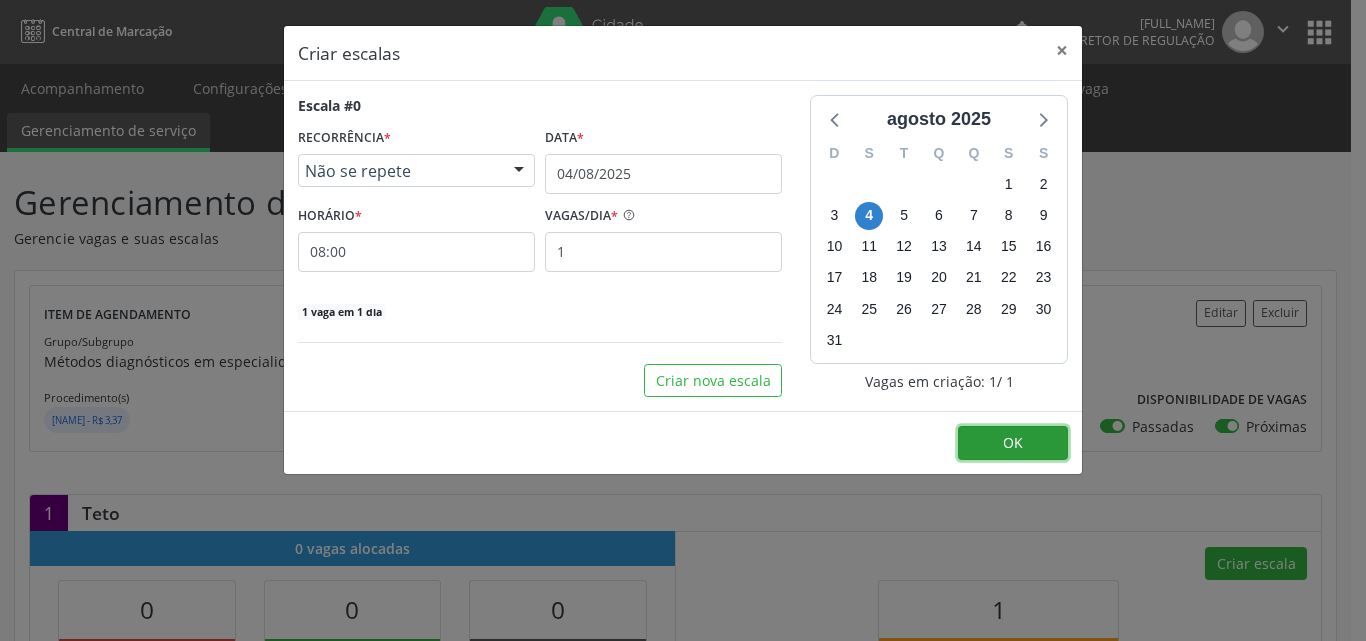 click on "OK" at bounding box center [1013, 443] 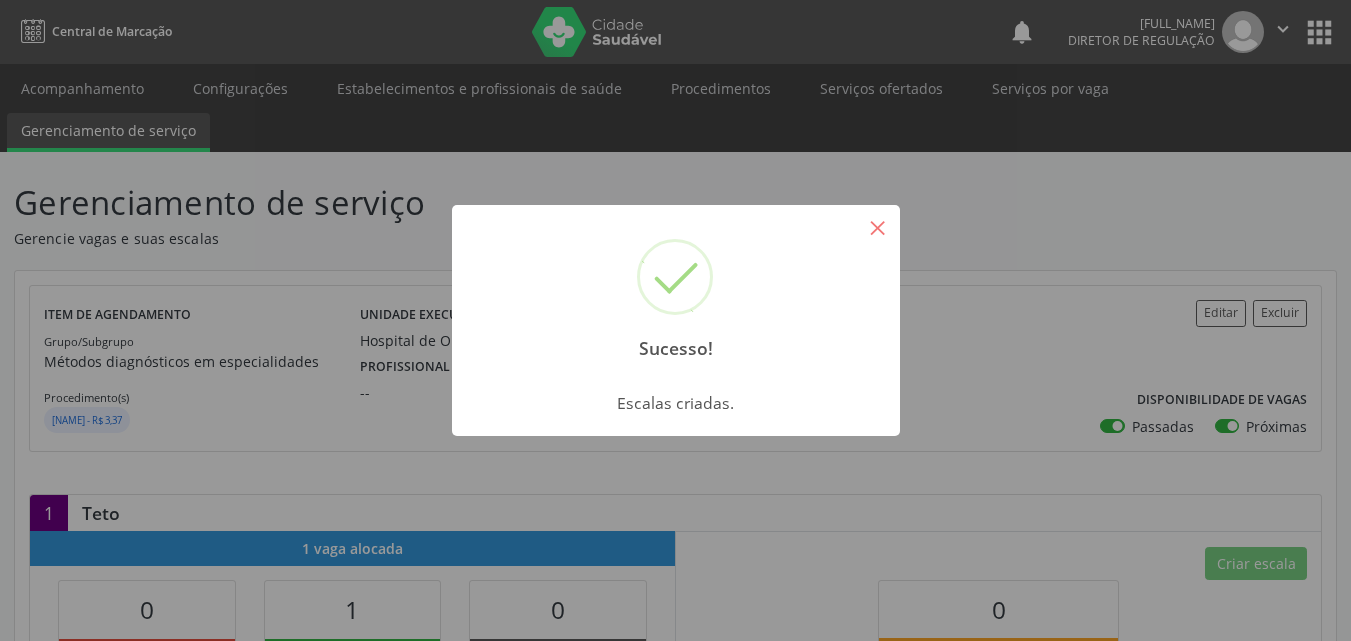click on "×" at bounding box center (878, 227) 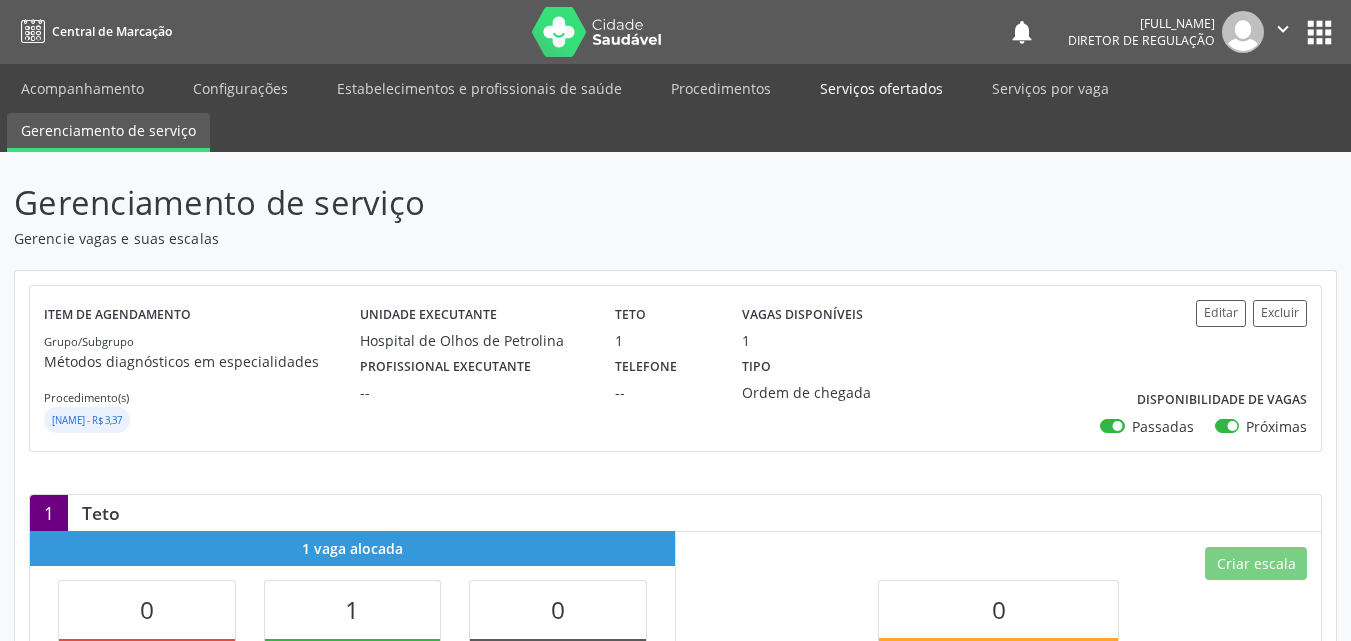 click on "Serviços ofertados" at bounding box center [881, 88] 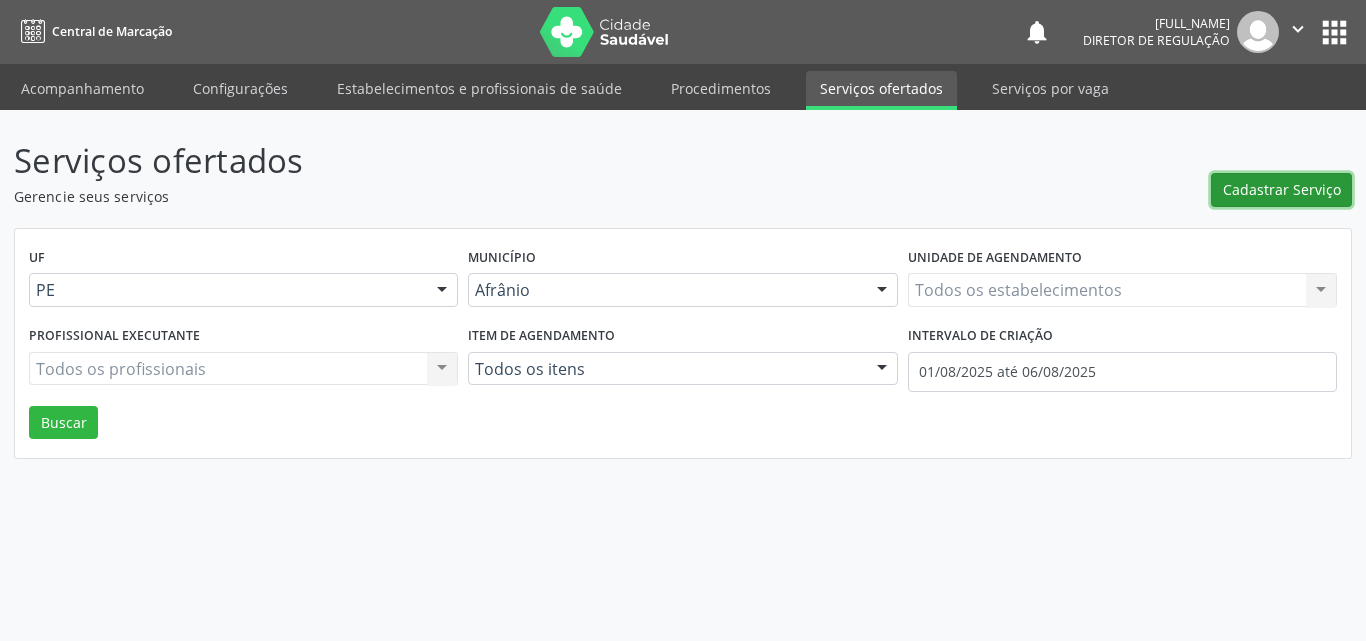 click on "Cadastrar Serviço" at bounding box center (1282, 189) 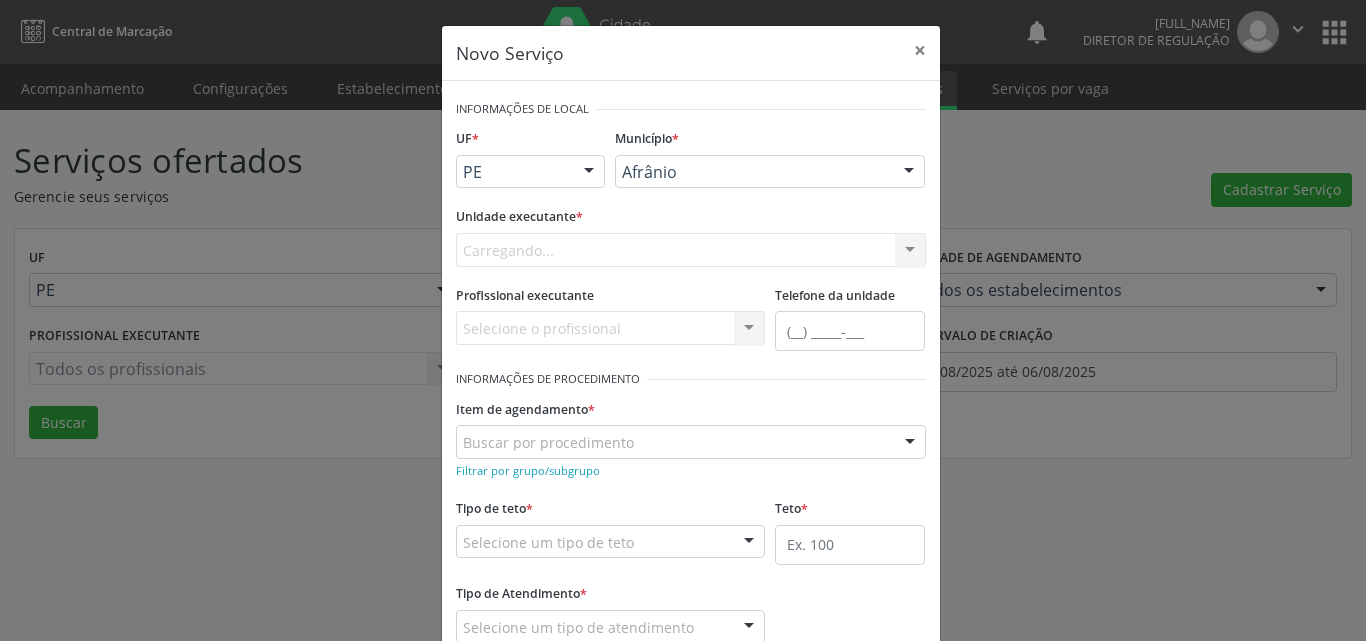 scroll, scrollTop: 0, scrollLeft: 0, axis: both 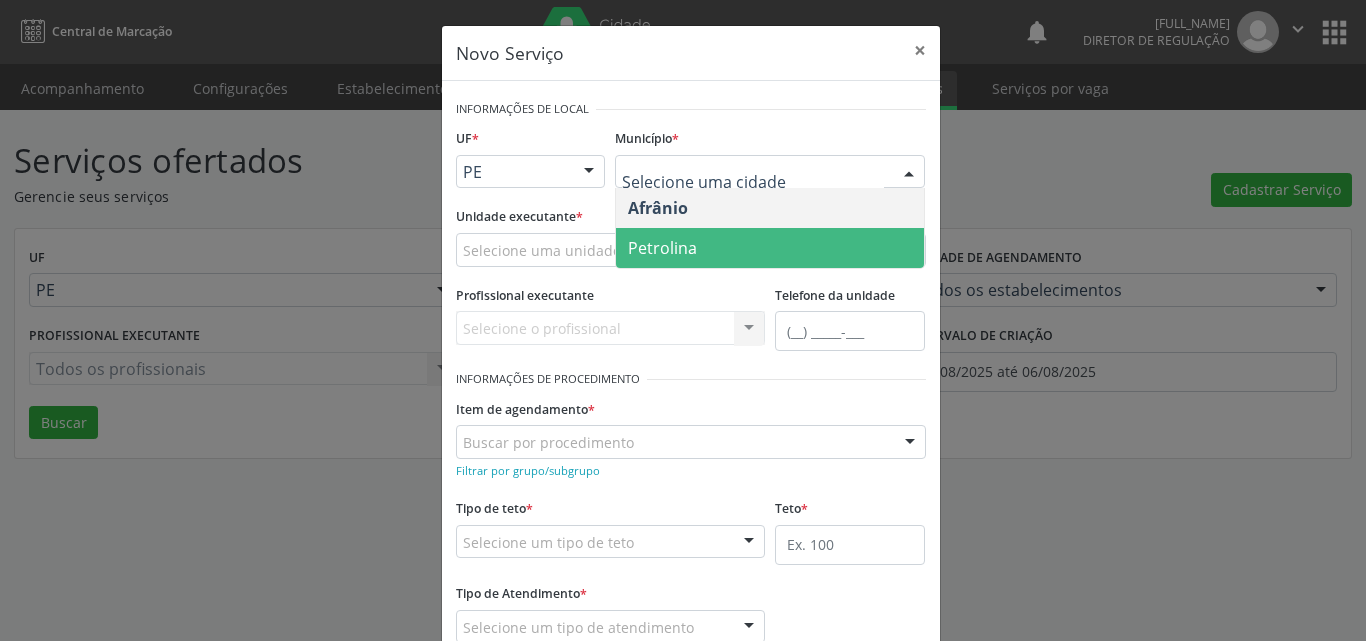 click on "Petrolina" at bounding box center [770, 248] 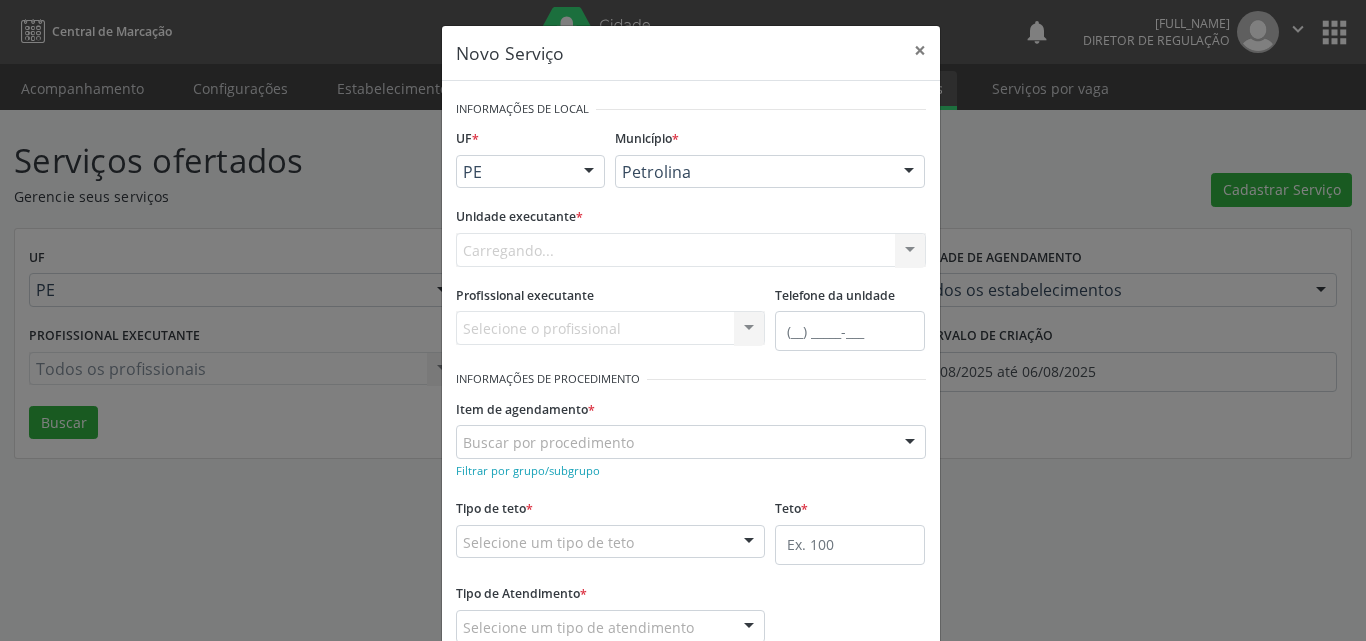 click on "Carregando...
Academia da Saude de Afranio   Academia da Saude do Bairro Roberto Luis   Academia da Saude do Distrito de Cachoeira do Roberto   Academia da Saude do Distrito de Extrema   Academia da Saude do Jose Ramos   Alves Landim   Ambulatorio Municipal de Saude   Caf Central de Abastecimento Farmaceutico   Centro de Atencao Psicossocial de Afranio Pe   Centro de Especialidades   Cime   Cuidar   Equipe de Atencao Basica Prisional Tipo I com Saude Mental   Esf Ana Coelho Nonato   Esf Custodia Maria da Conceicao   Esf Isabel Gomes   Esf Jose Ramos   Esf Jose e Maria Rodrigues de Macedo   Esf Maria Dilurdes da Silva   Esf Maria da Silva Pereira   Esf Rosalia Cavalcanti Gomes   Esf de Barra das Melancias   Esf de Extrema   Farmacia Basica do Municipio de Afranio   Hospital Municipal Maria Coelho Cavalcanti Rodrigues   Hospital de Campanha Covid 19 Ambulatorio Municipal   Laboratorio de Protese Dentario   Lid Laboratorio de Investigacoes e Diagnosticos               Selac" at bounding box center [691, 250] 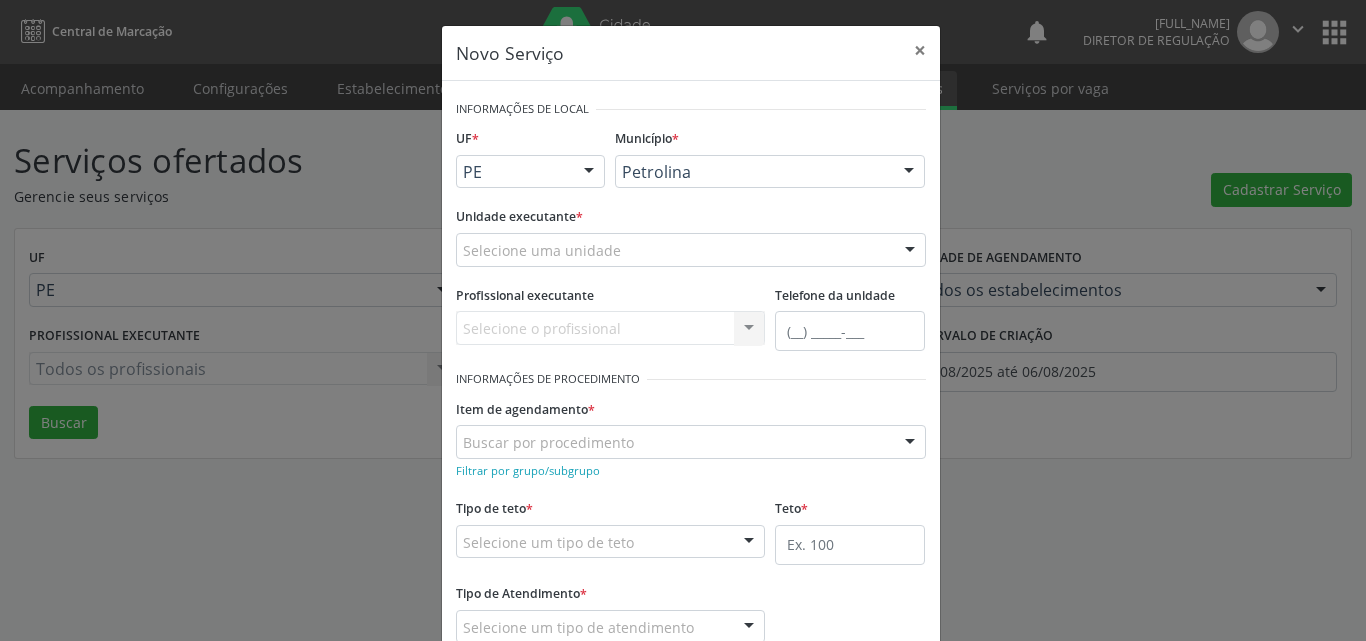 click on "Selecione uma unidade" at bounding box center (691, 250) 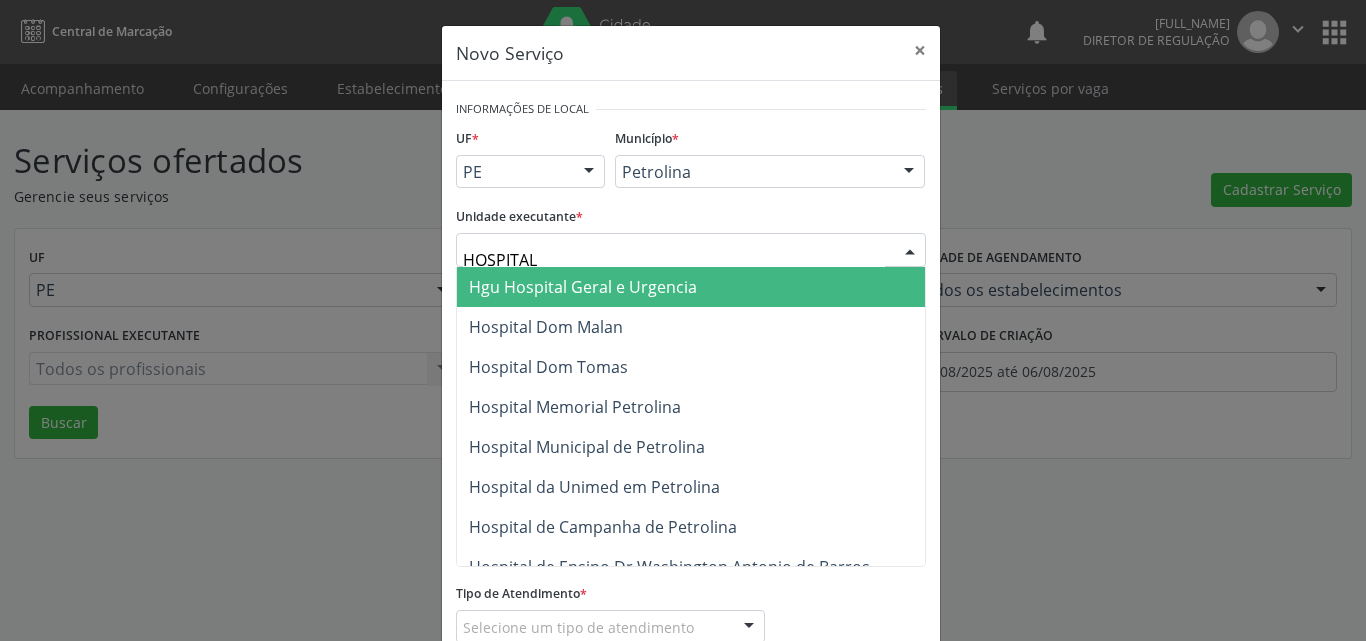 type on "HOSPITAL D" 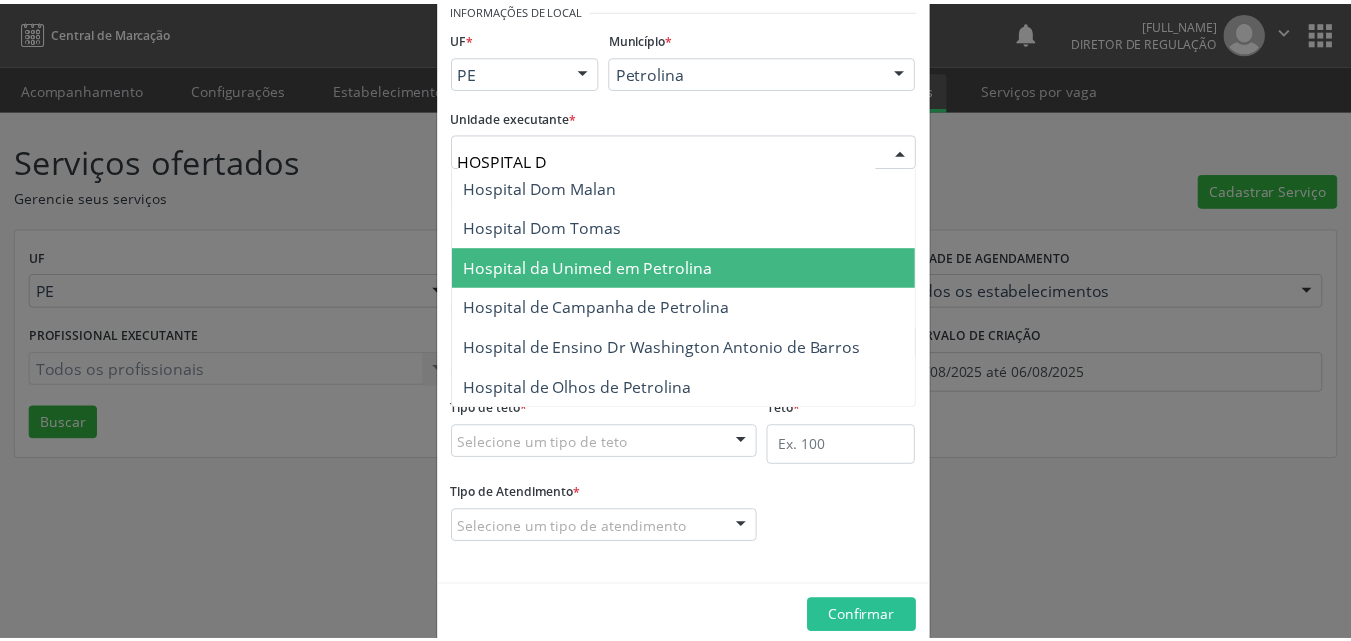scroll, scrollTop: 132, scrollLeft: 0, axis: vertical 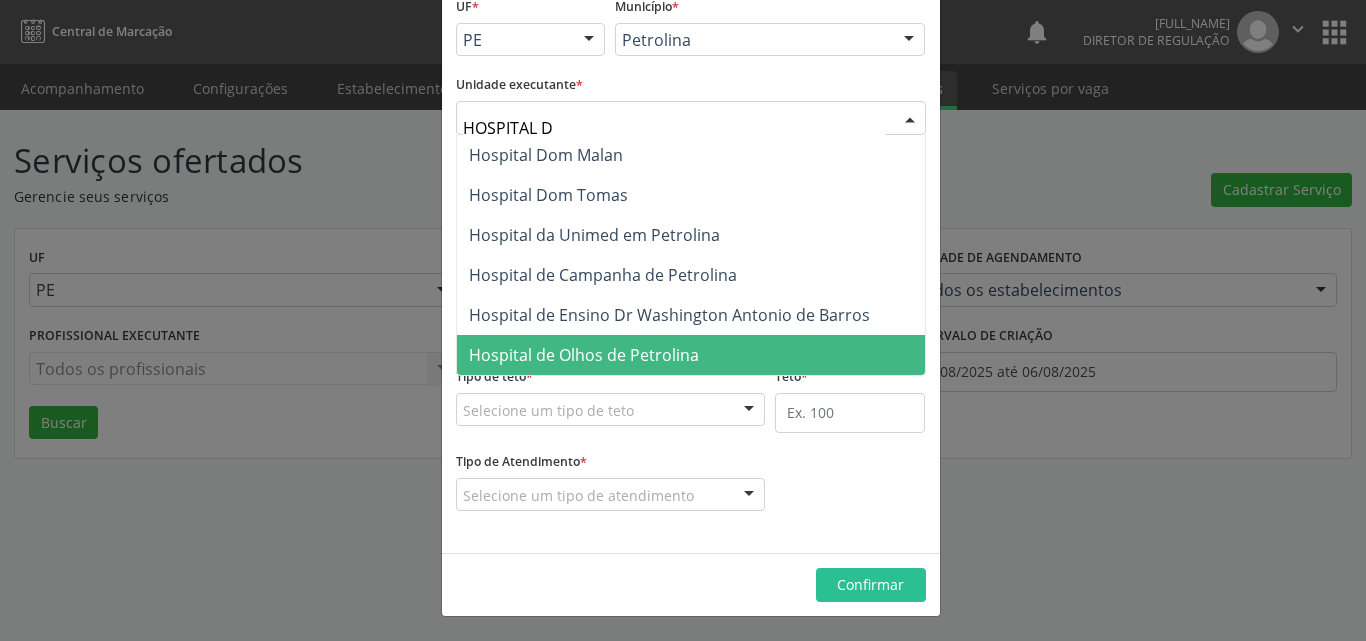click on "Hospital de Olhos de Petrolina" at bounding box center (584, 355) 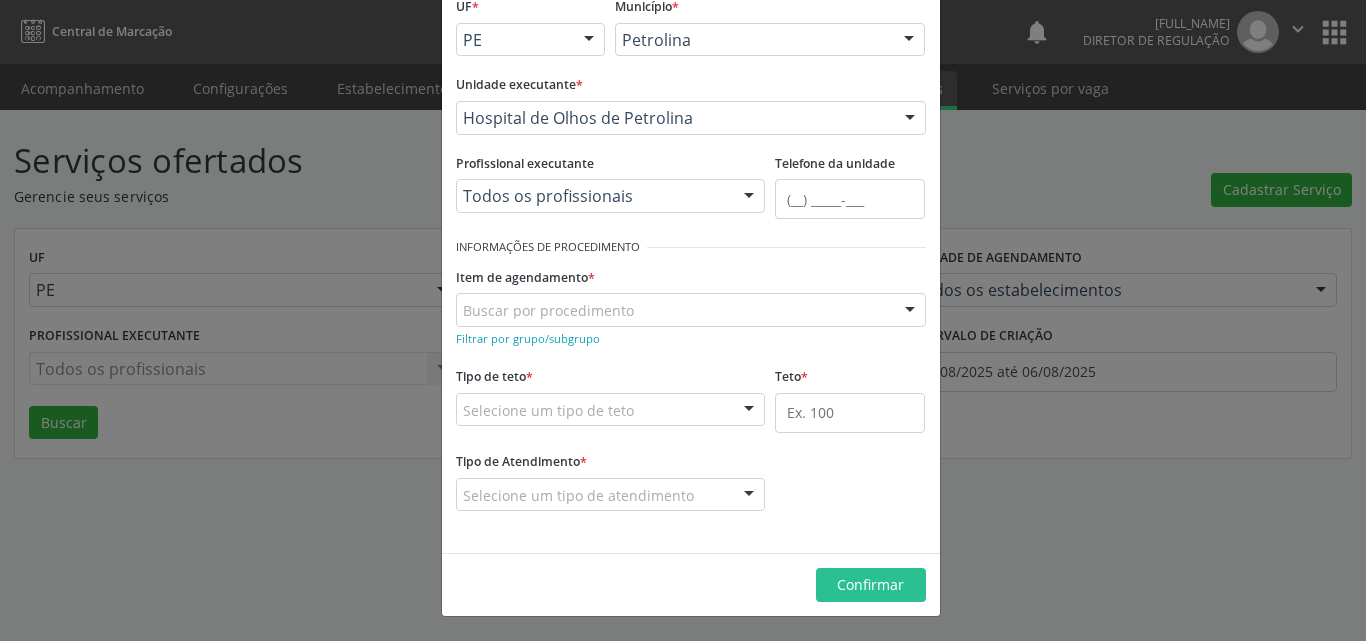 click on "Buscar por procedimento" at bounding box center [691, 310] 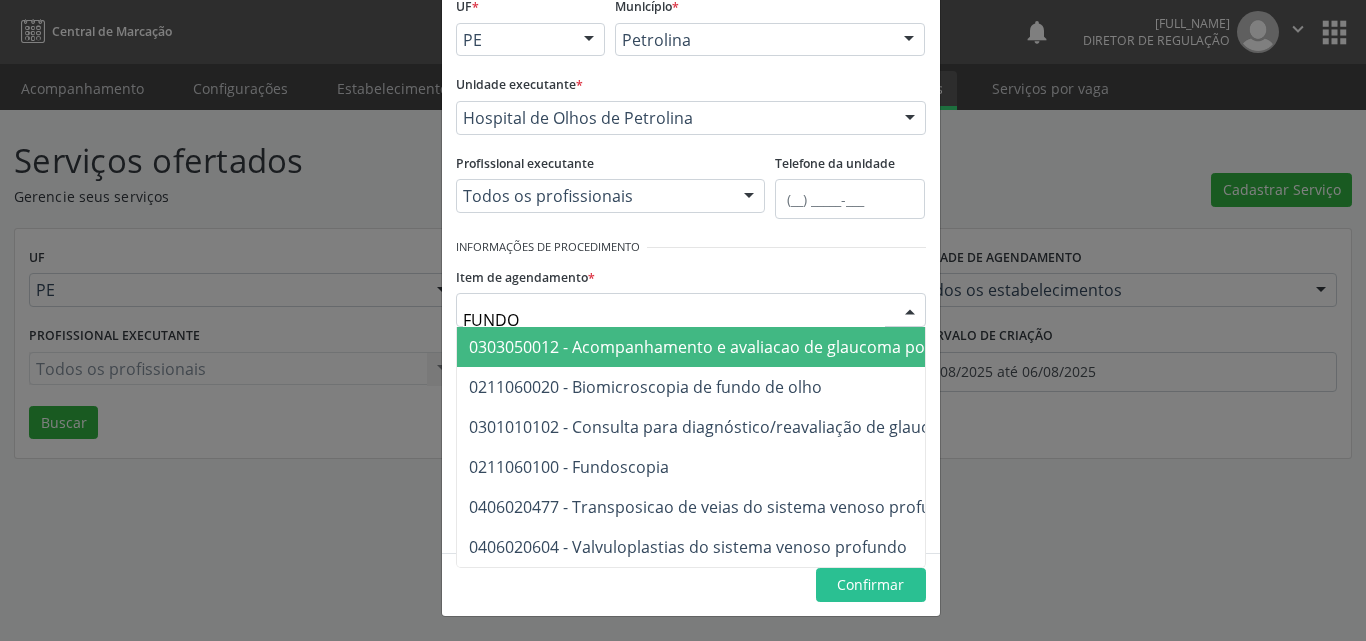 type on "FUNDOS" 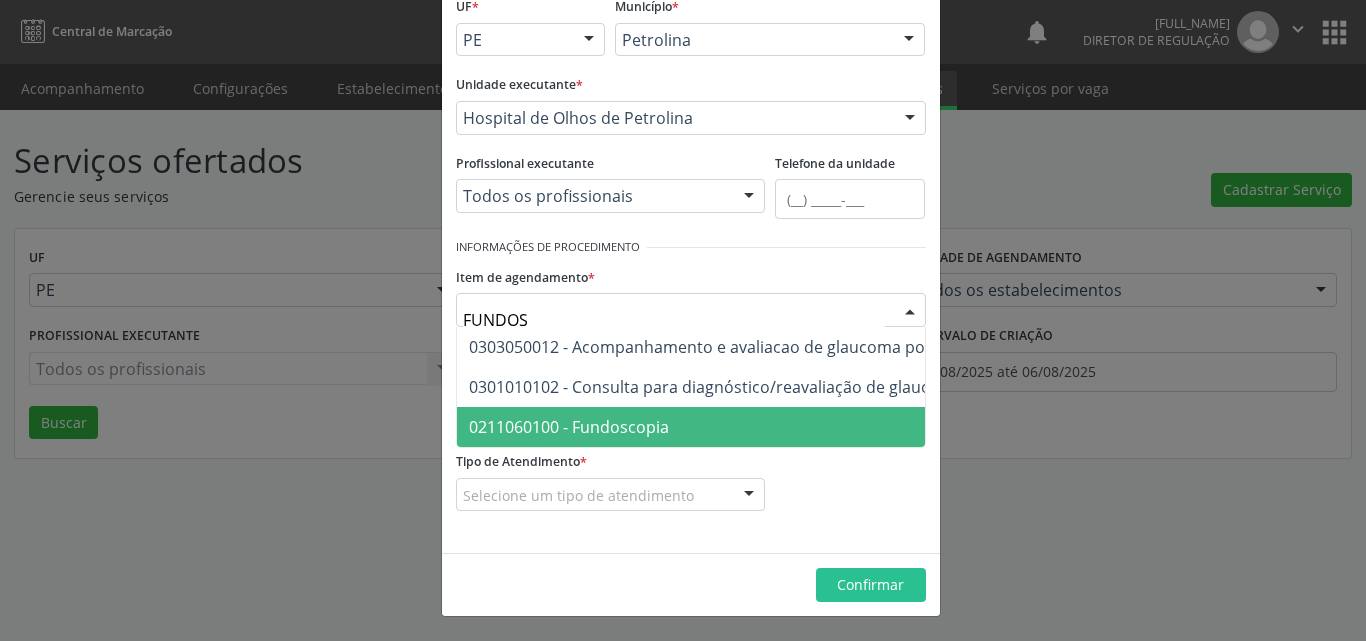 click on "0211060100 - Fundoscopia" at bounding box center [569, 427] 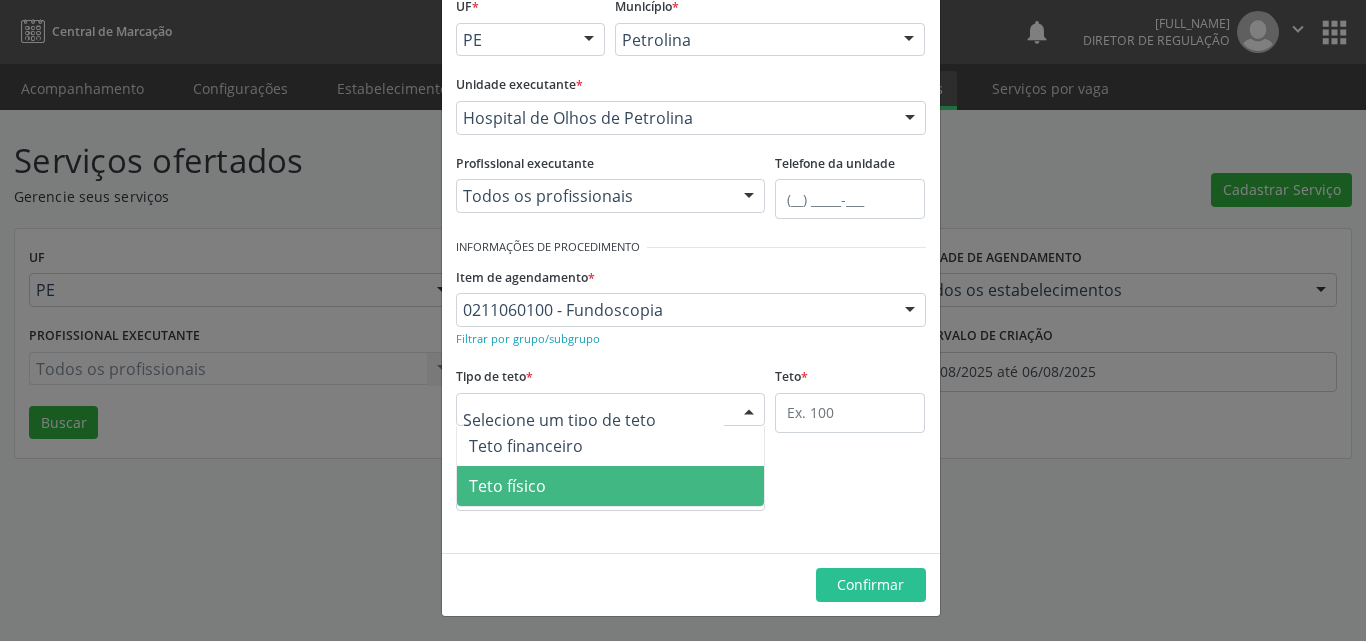 drag, startPoint x: 626, startPoint y: 487, endPoint x: 693, endPoint y: 458, distance: 73.00685 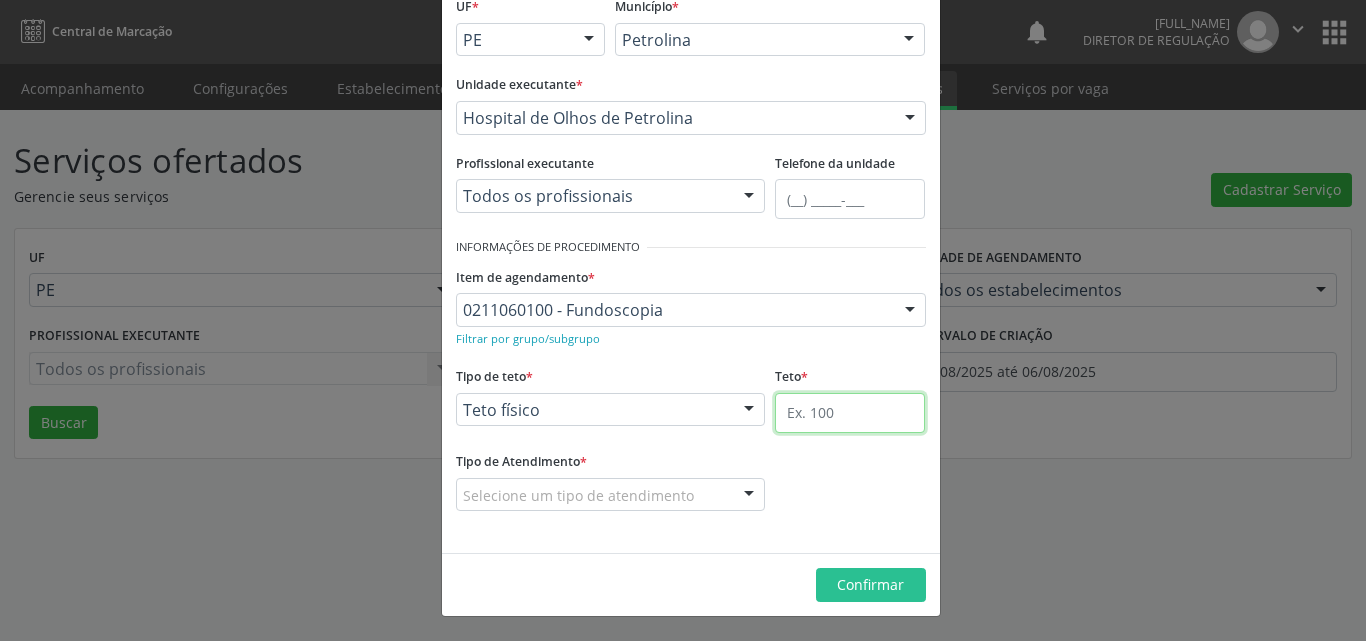 click at bounding box center (850, 413) 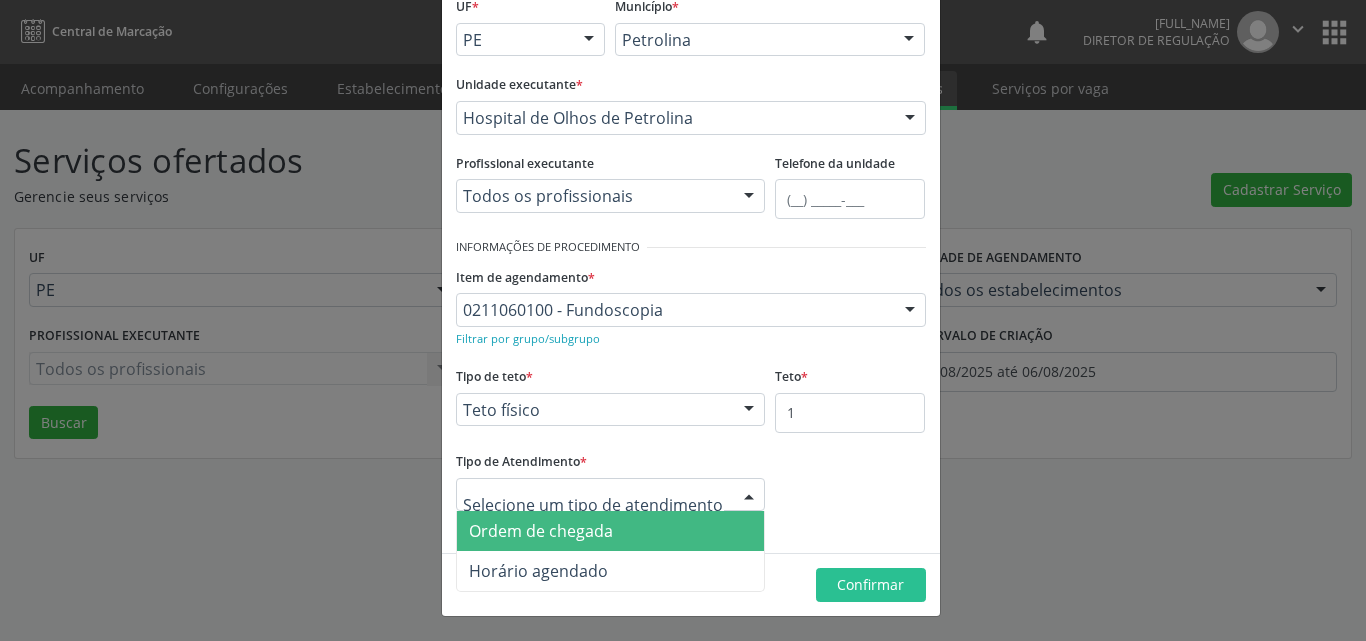 drag, startPoint x: 627, startPoint y: 532, endPoint x: 648, endPoint y: 542, distance: 23.259407 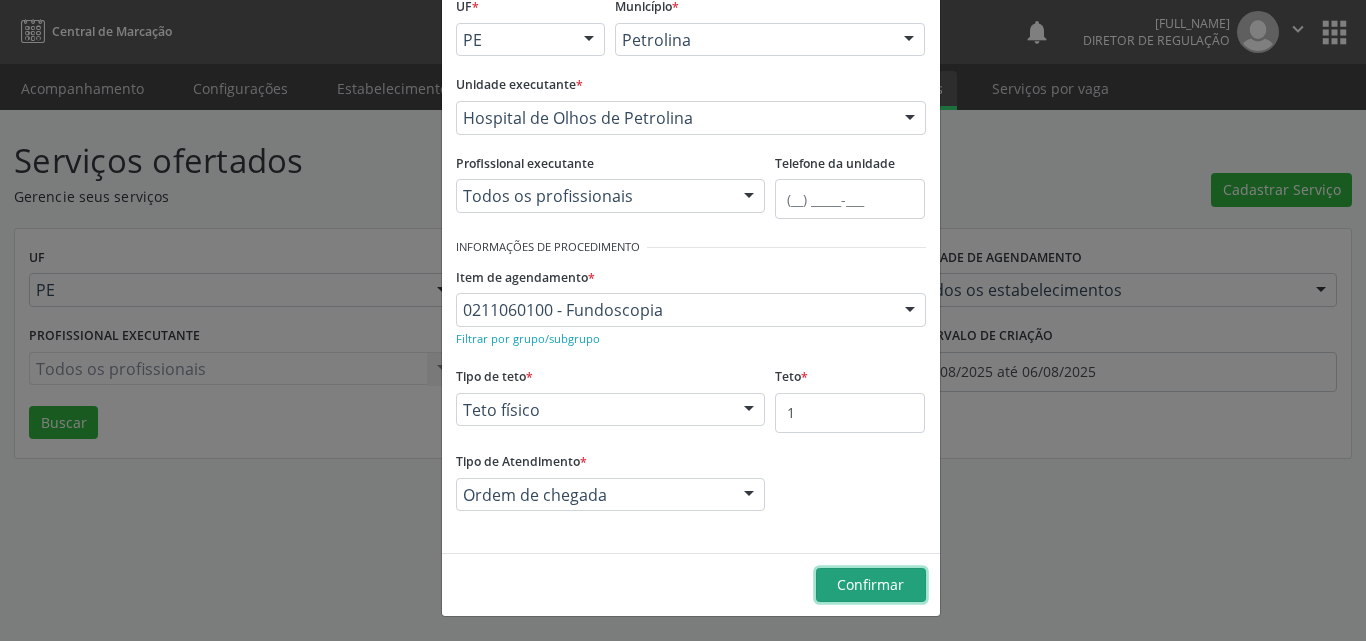 click on "Confirmar" at bounding box center (870, 584) 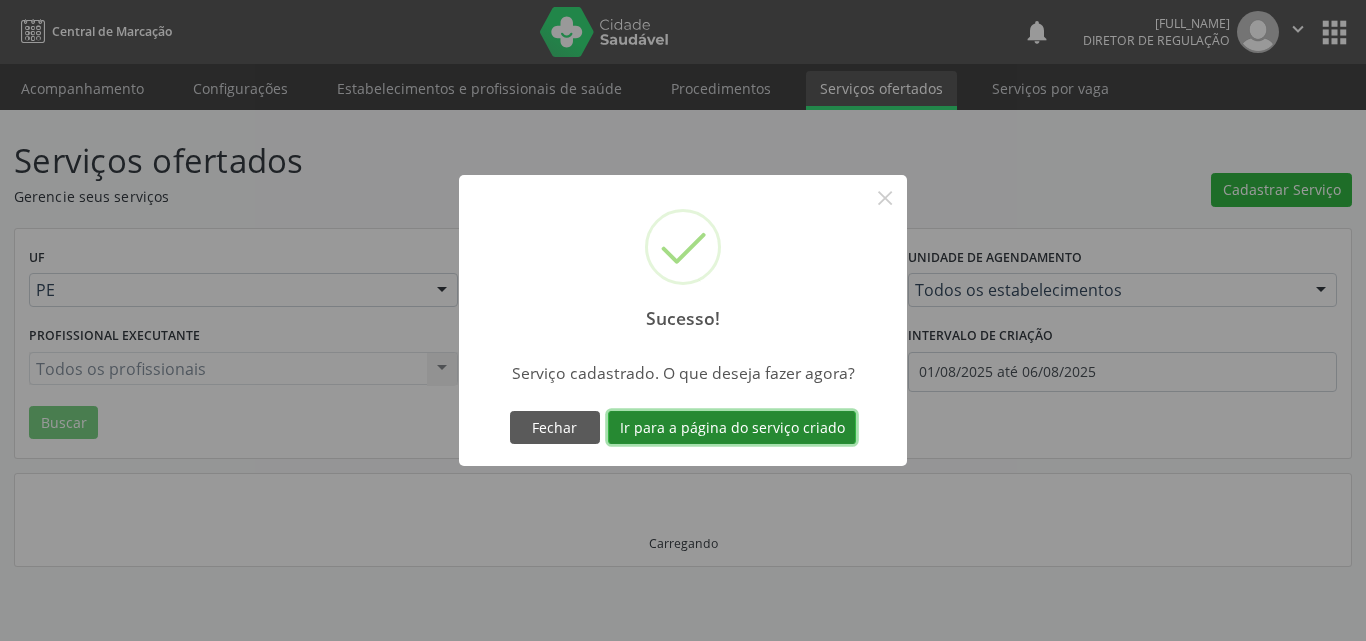 click on "Ir para a página do serviço criado" at bounding box center (732, 428) 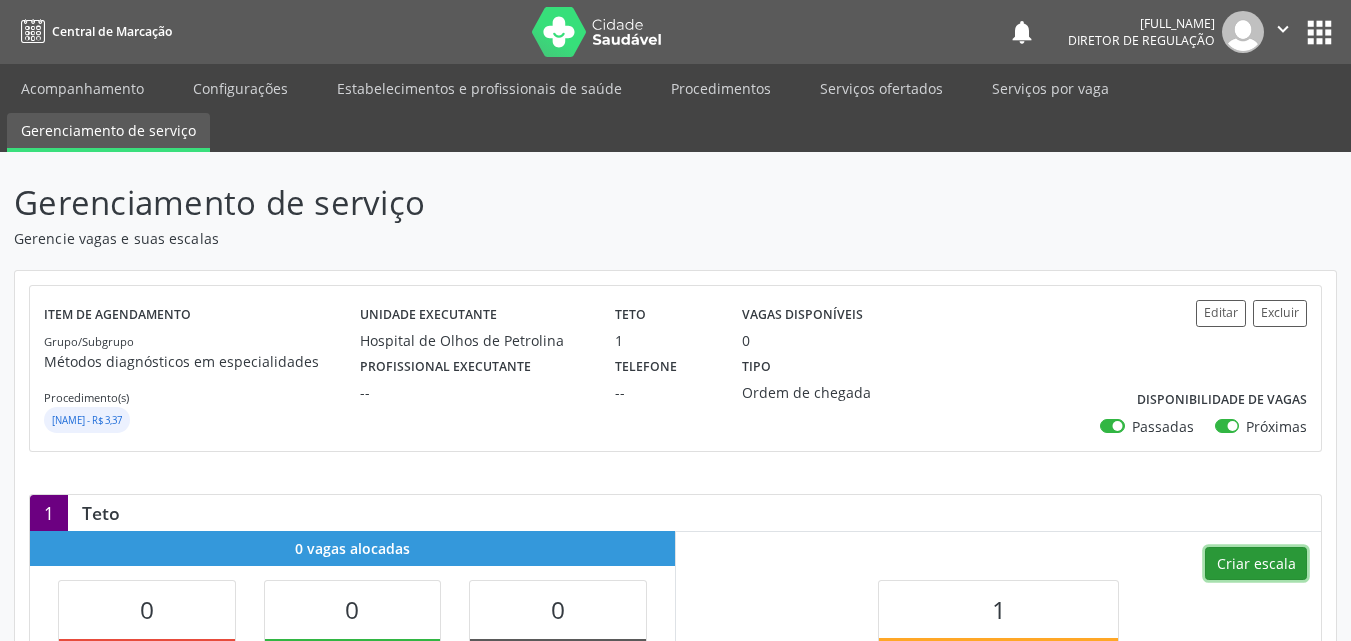 click on "Criar escala" at bounding box center (1256, 564) 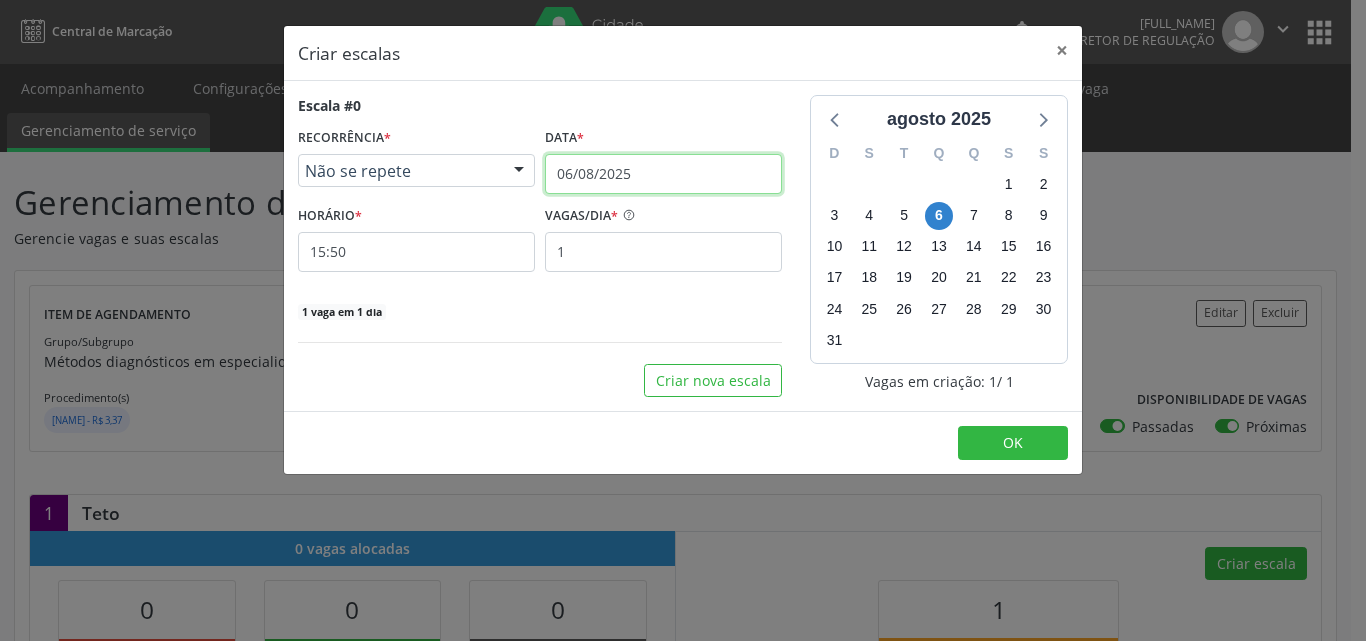 click on "06/08/2025" at bounding box center (663, 174) 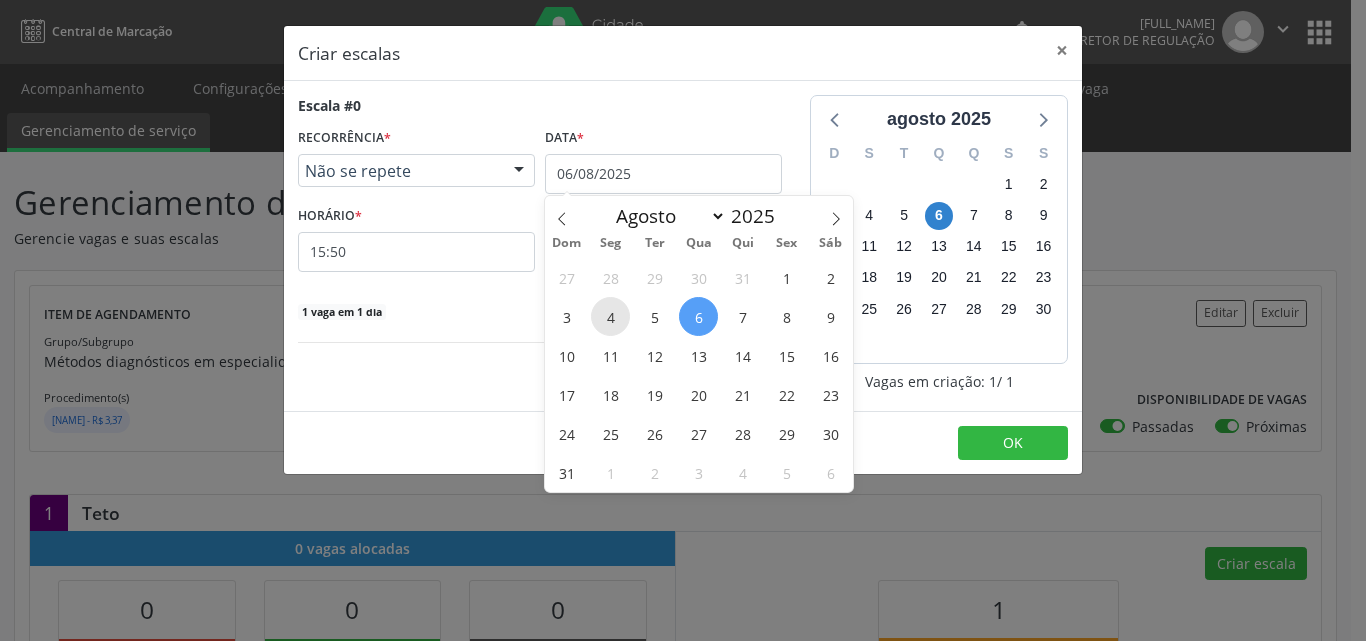 click on "4" at bounding box center [610, 316] 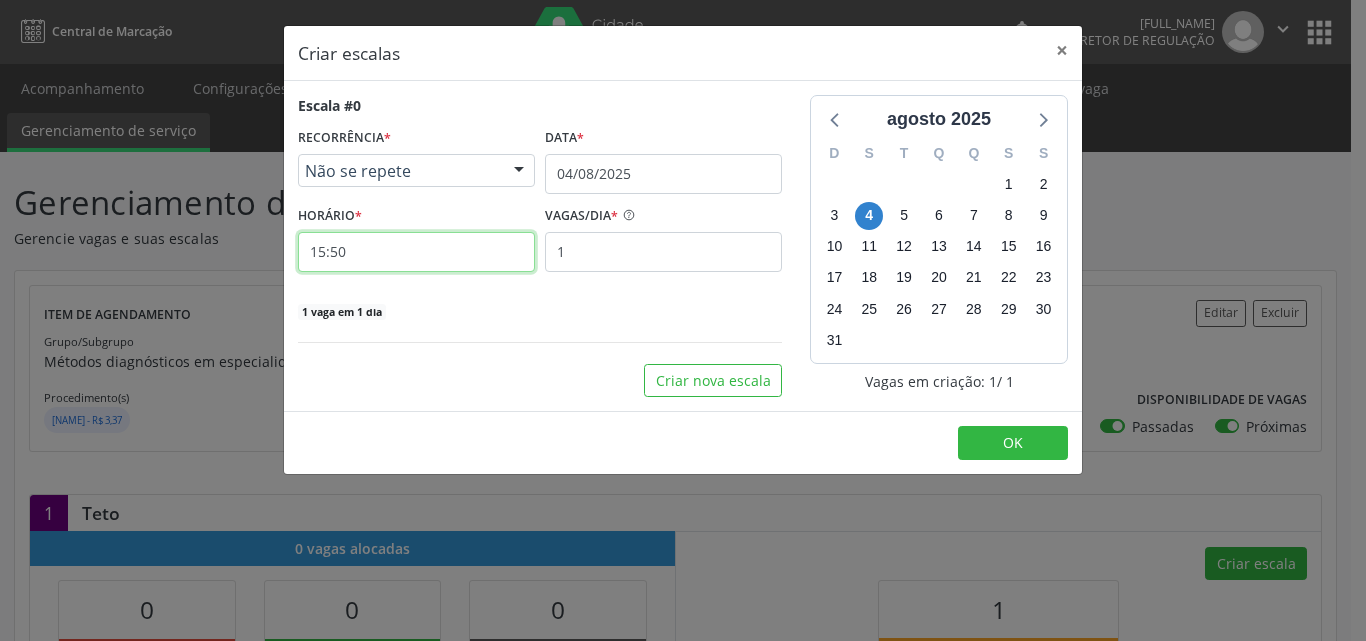 click on "15:50" at bounding box center (416, 252) 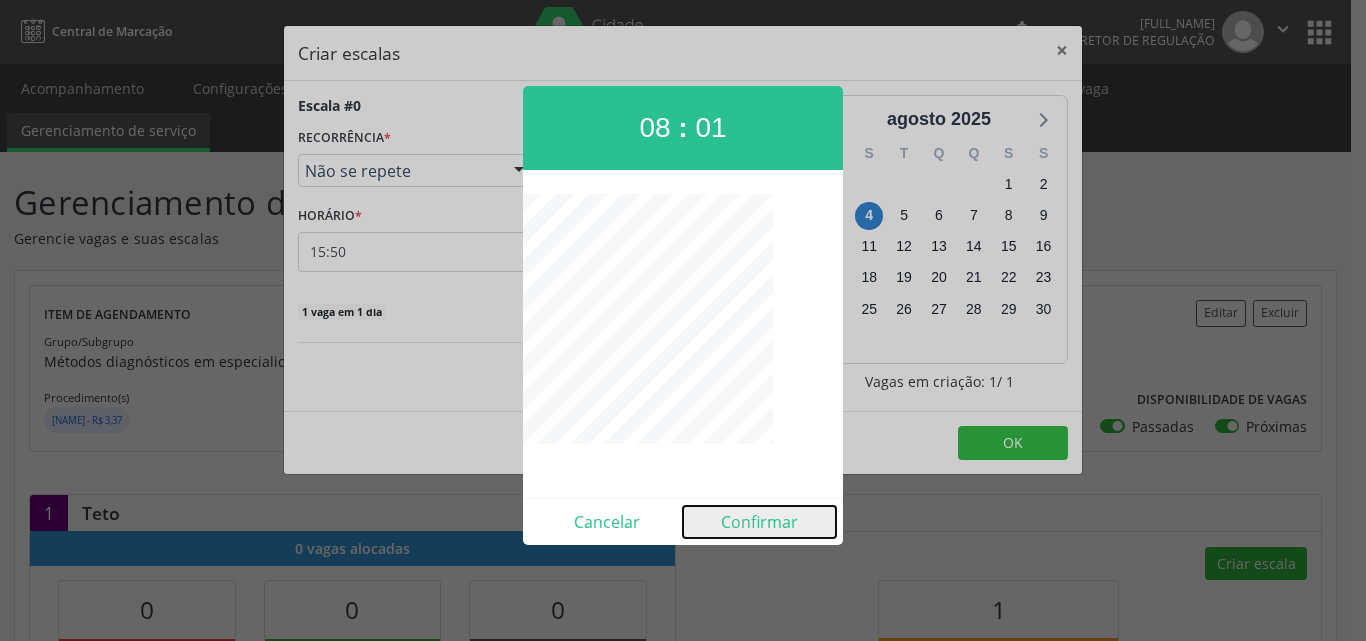 click on "Confirmar" at bounding box center [759, 522] 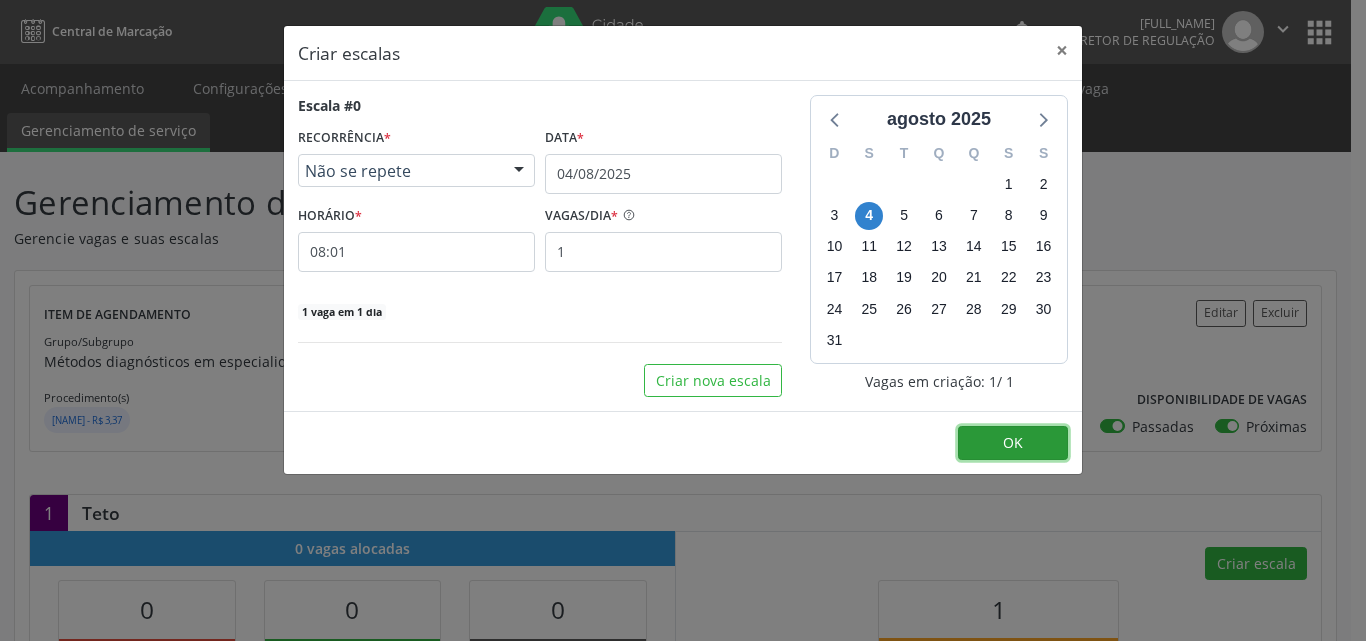 click on "OK" at bounding box center [1013, 443] 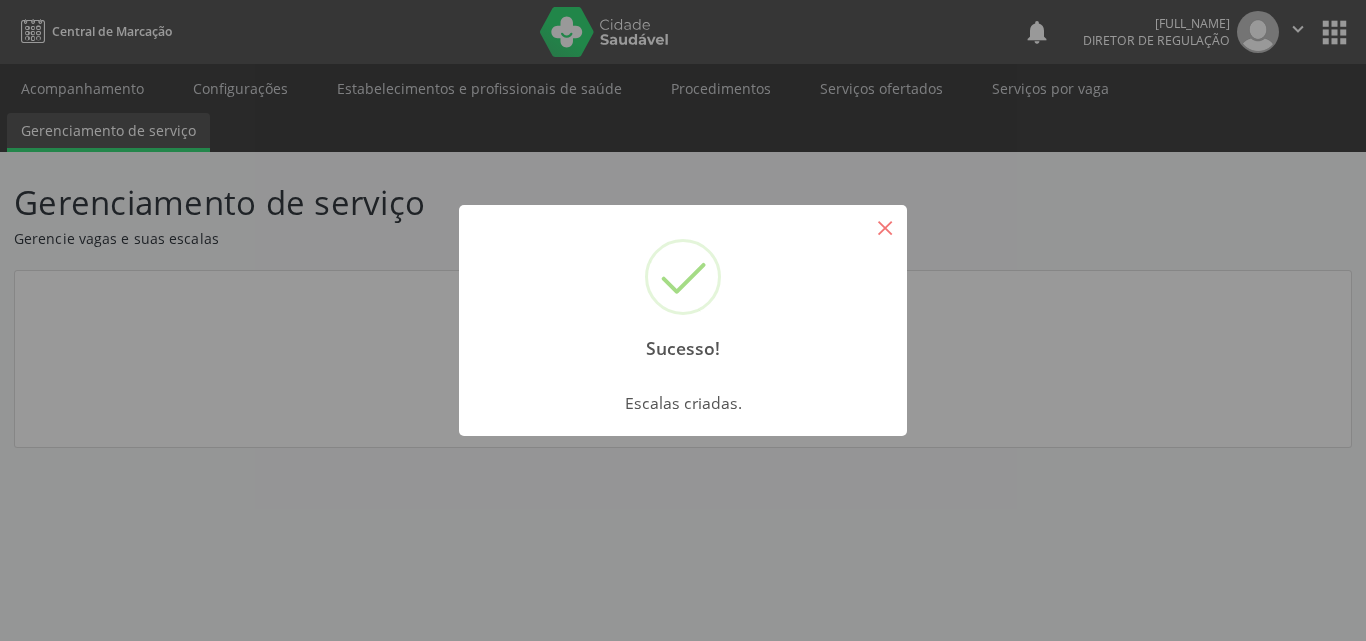 click on "×" at bounding box center [885, 227] 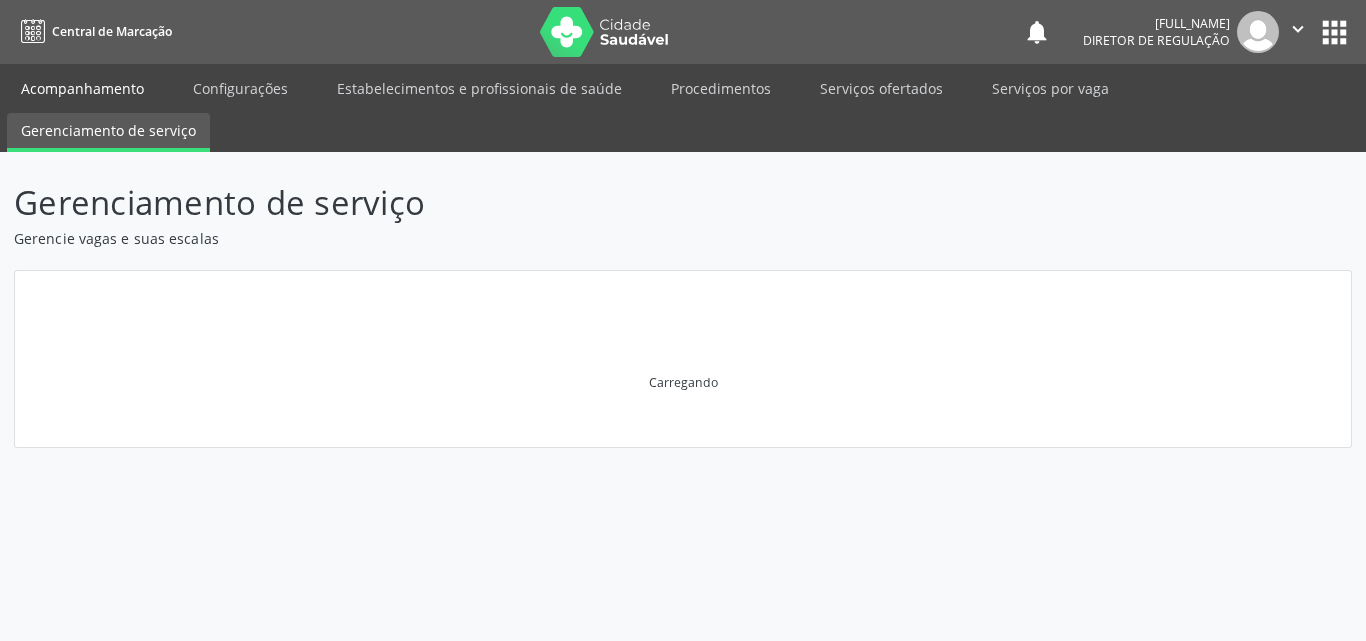 click on "Acompanhamento" at bounding box center (82, 88) 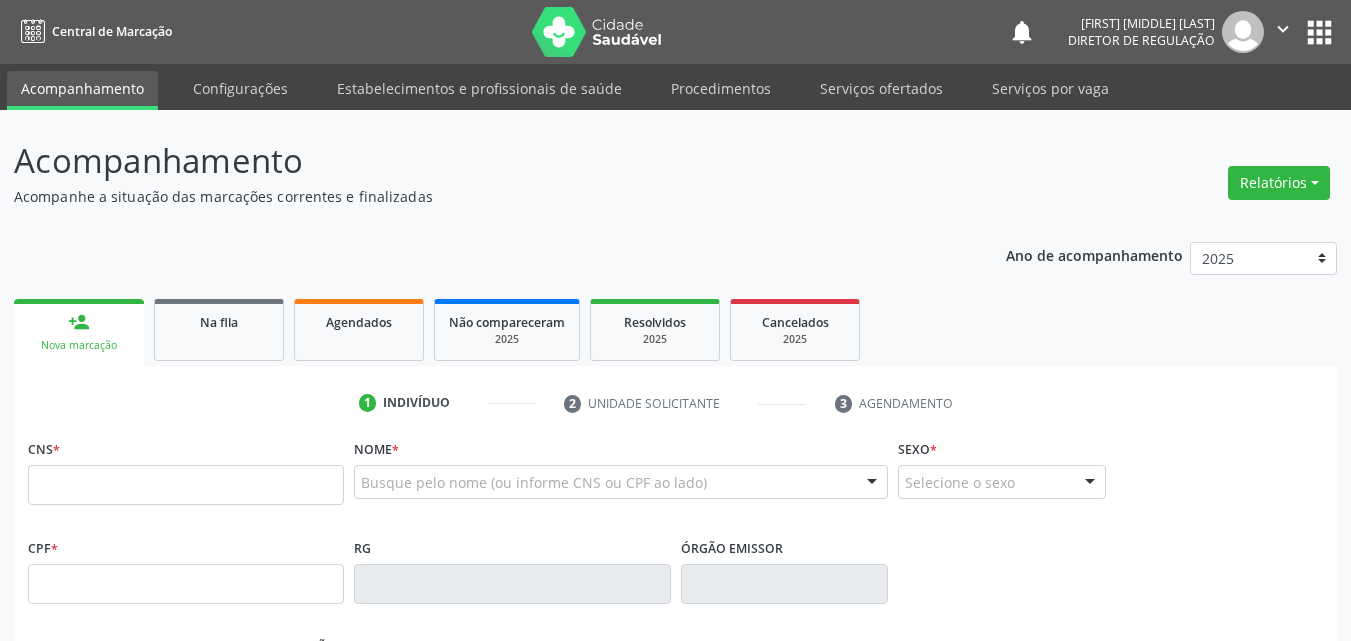 scroll, scrollTop: 0, scrollLeft: 0, axis: both 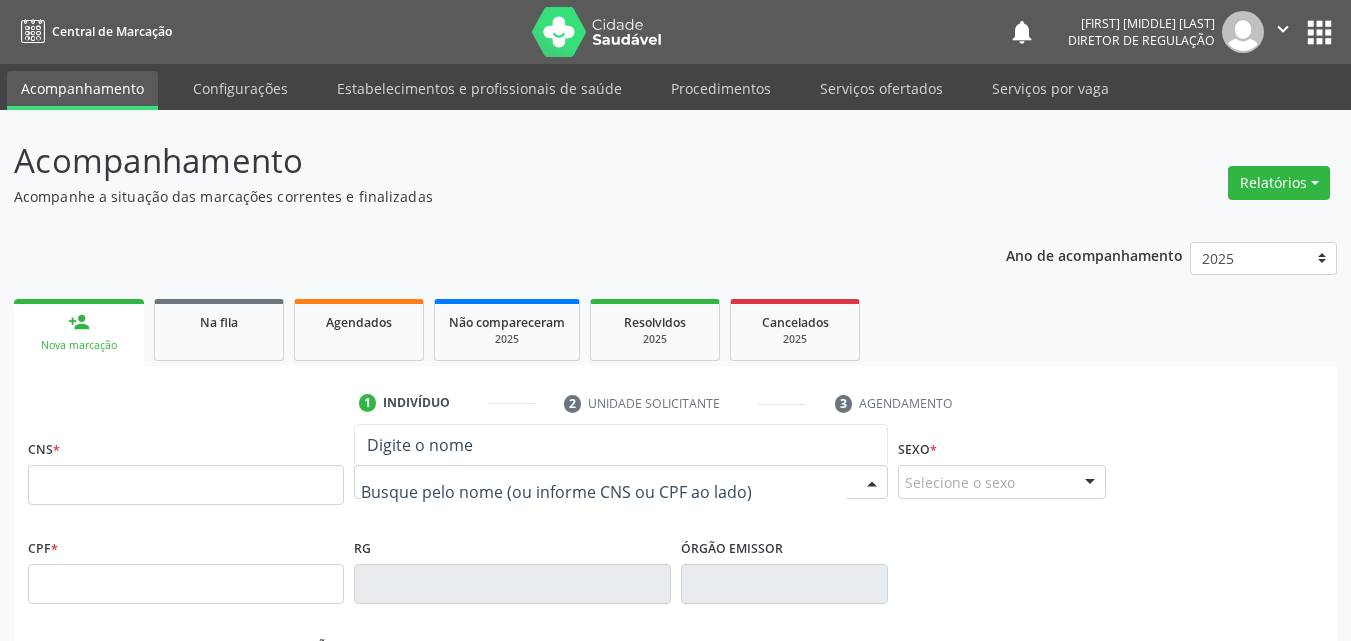 drag, startPoint x: 358, startPoint y: 474, endPoint x: 377, endPoint y: 475, distance: 19.026299 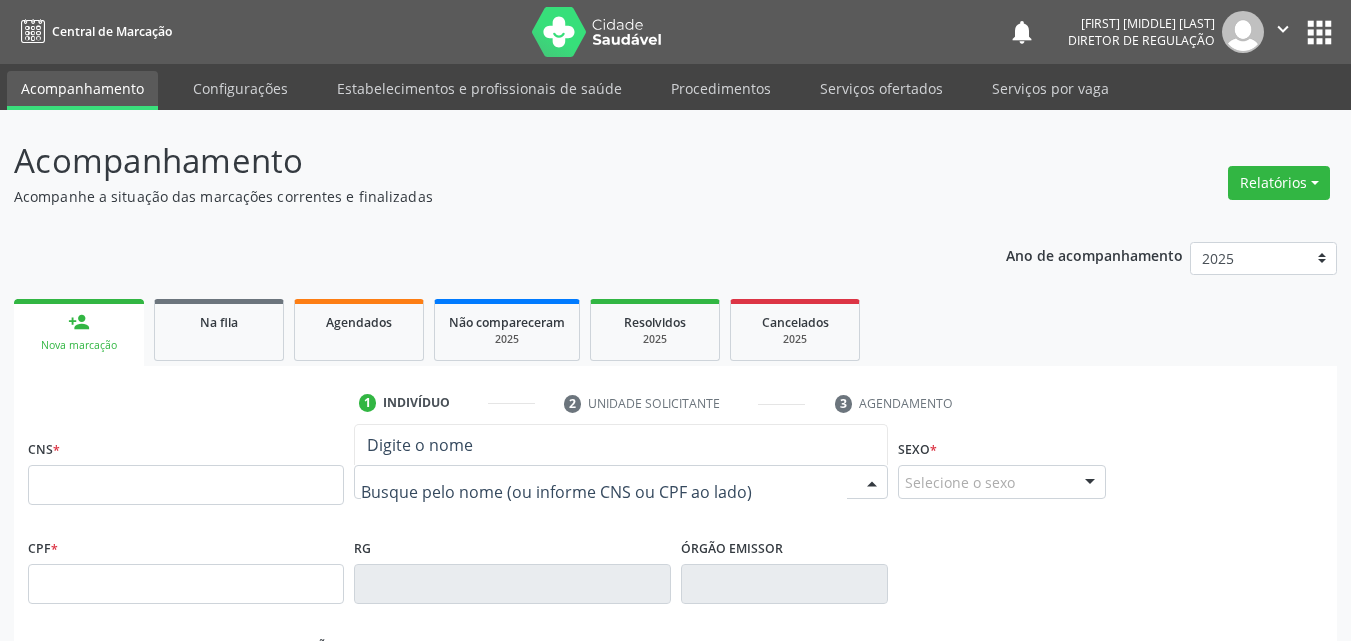 click at bounding box center (621, 482) 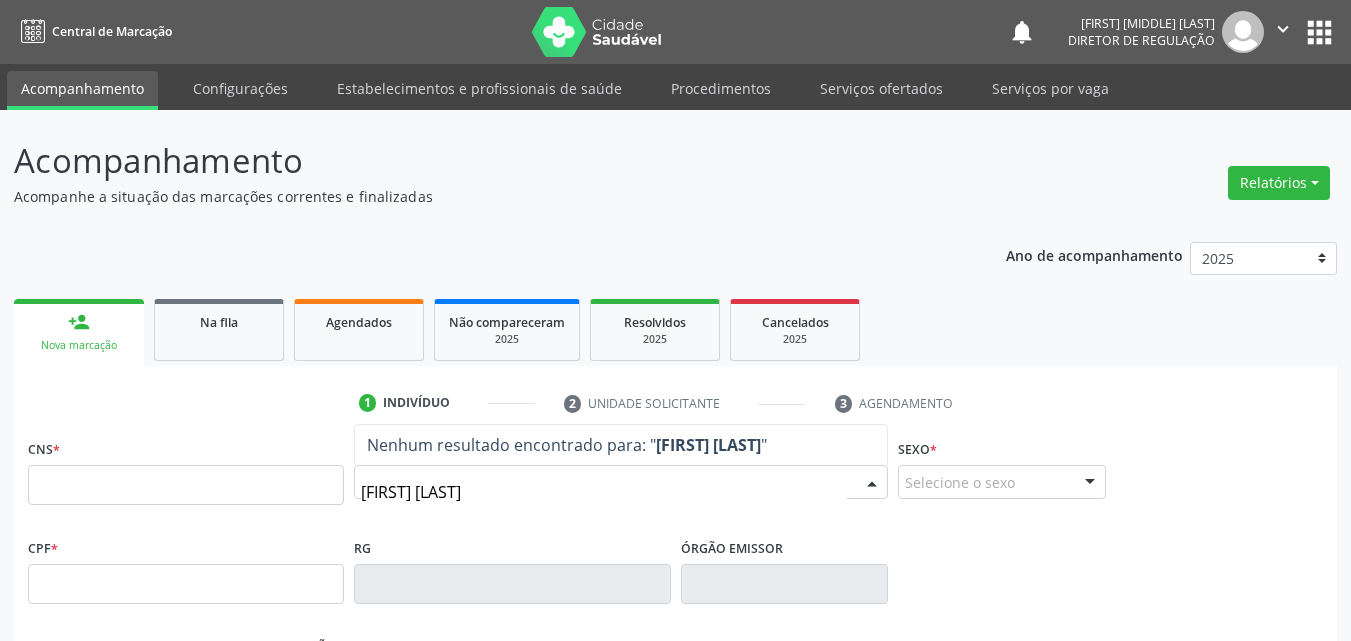 type on "[FIRST] [LAST]" 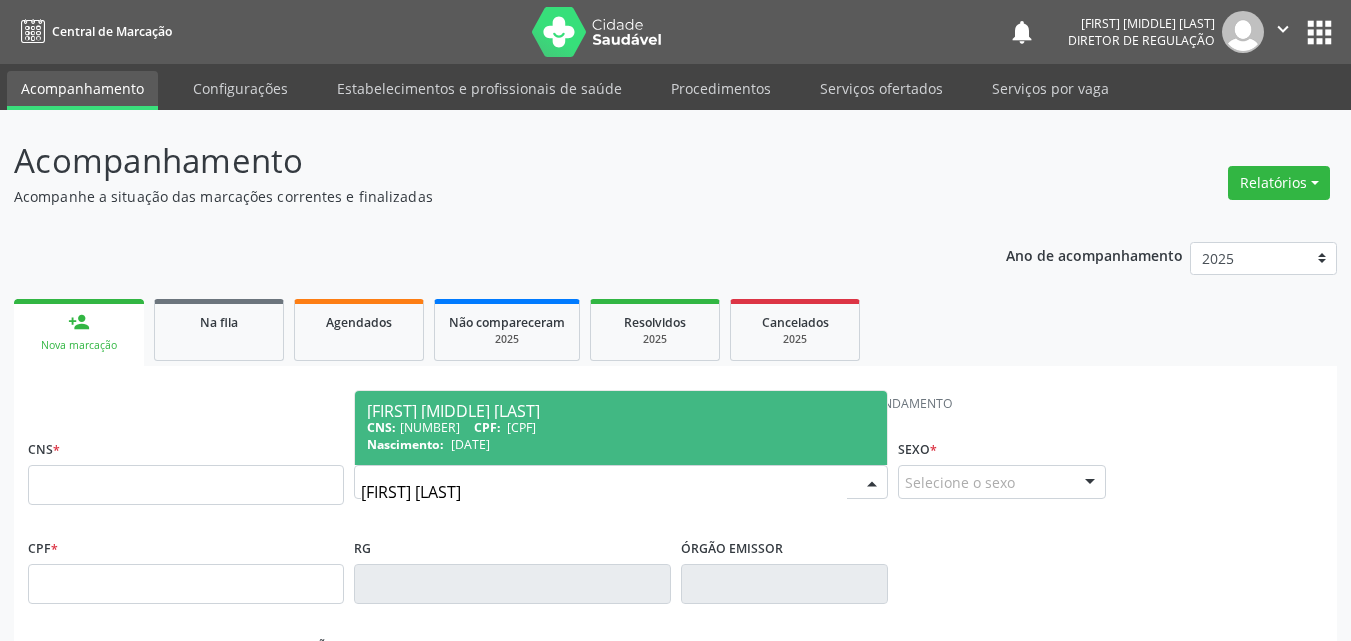 drag, startPoint x: 521, startPoint y: 427, endPoint x: 521, endPoint y: 416, distance: 11 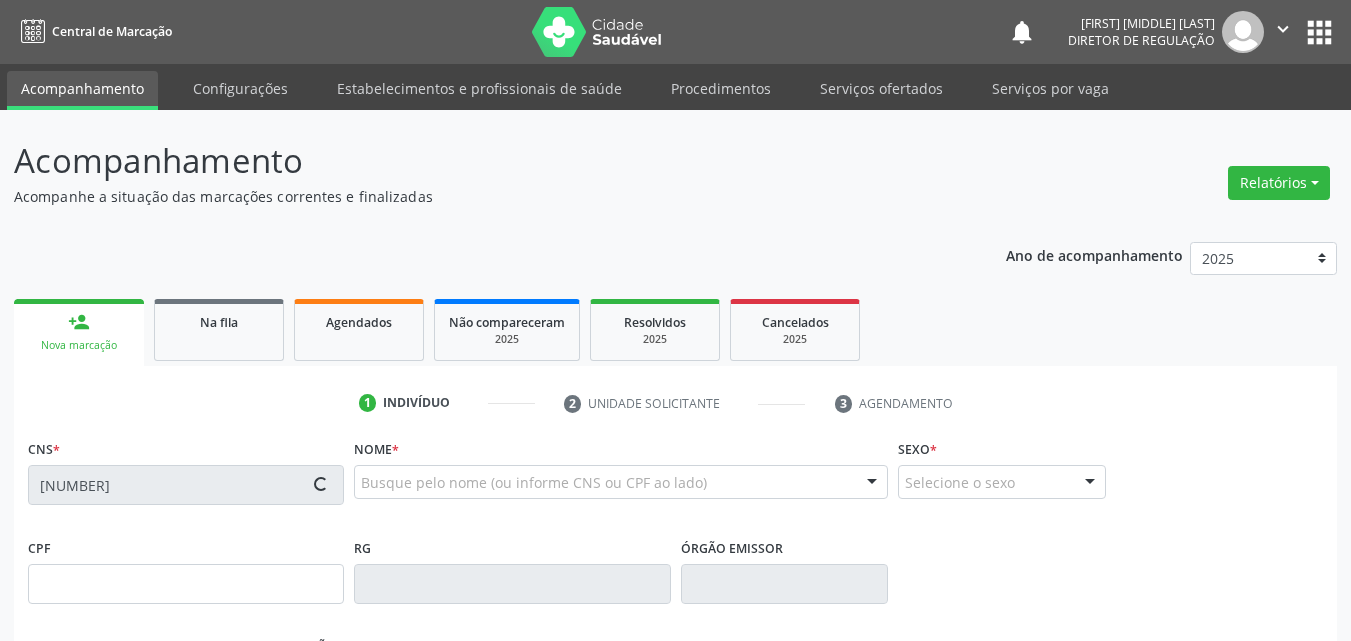 type on "[CPF]" 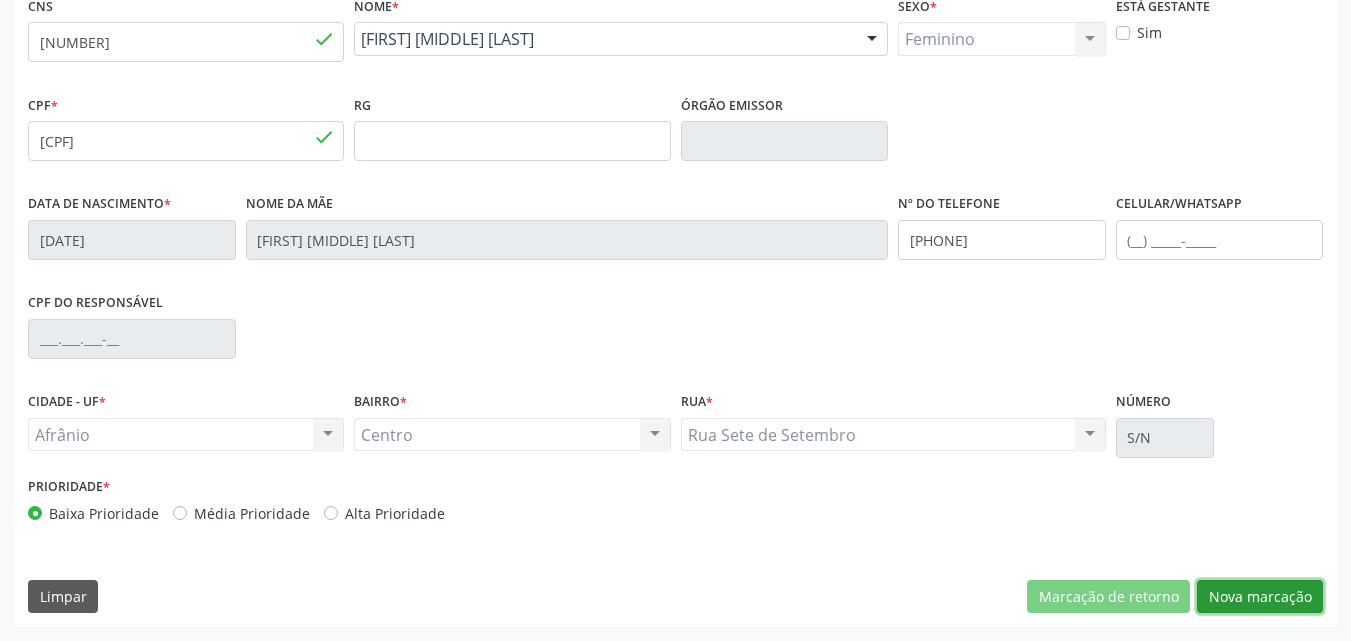 drag, startPoint x: 1263, startPoint y: 598, endPoint x: 1246, endPoint y: 591, distance: 18.384777 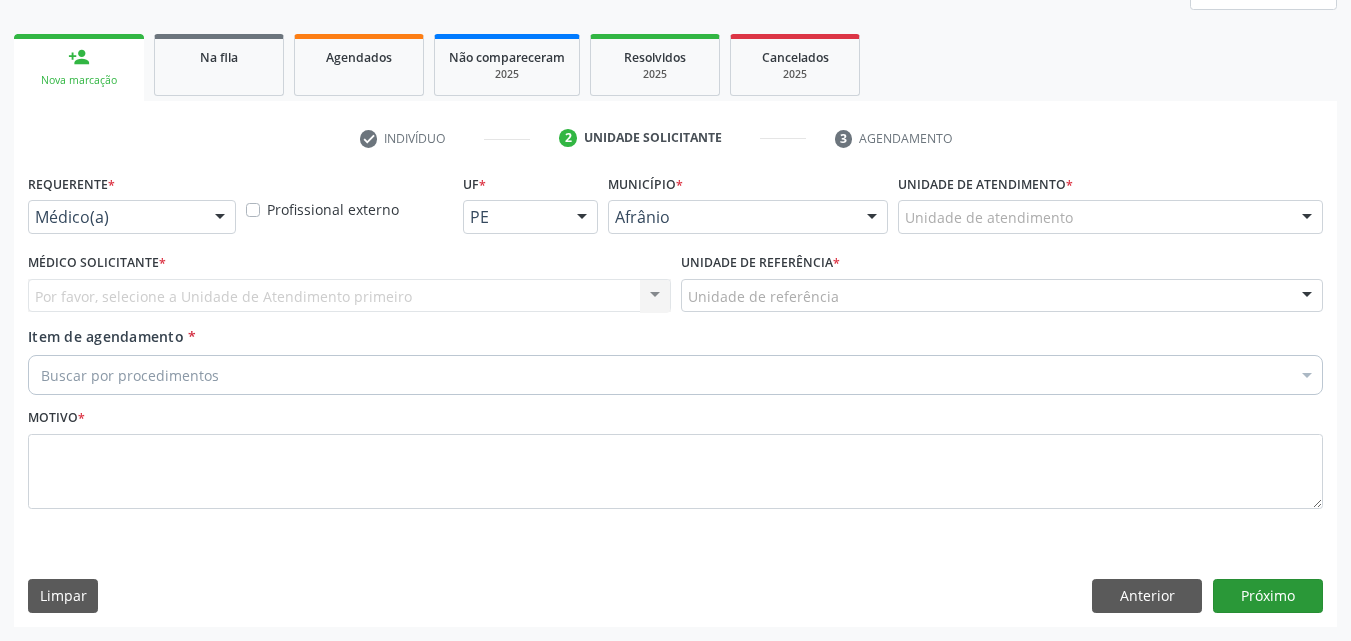 scroll, scrollTop: 265, scrollLeft: 0, axis: vertical 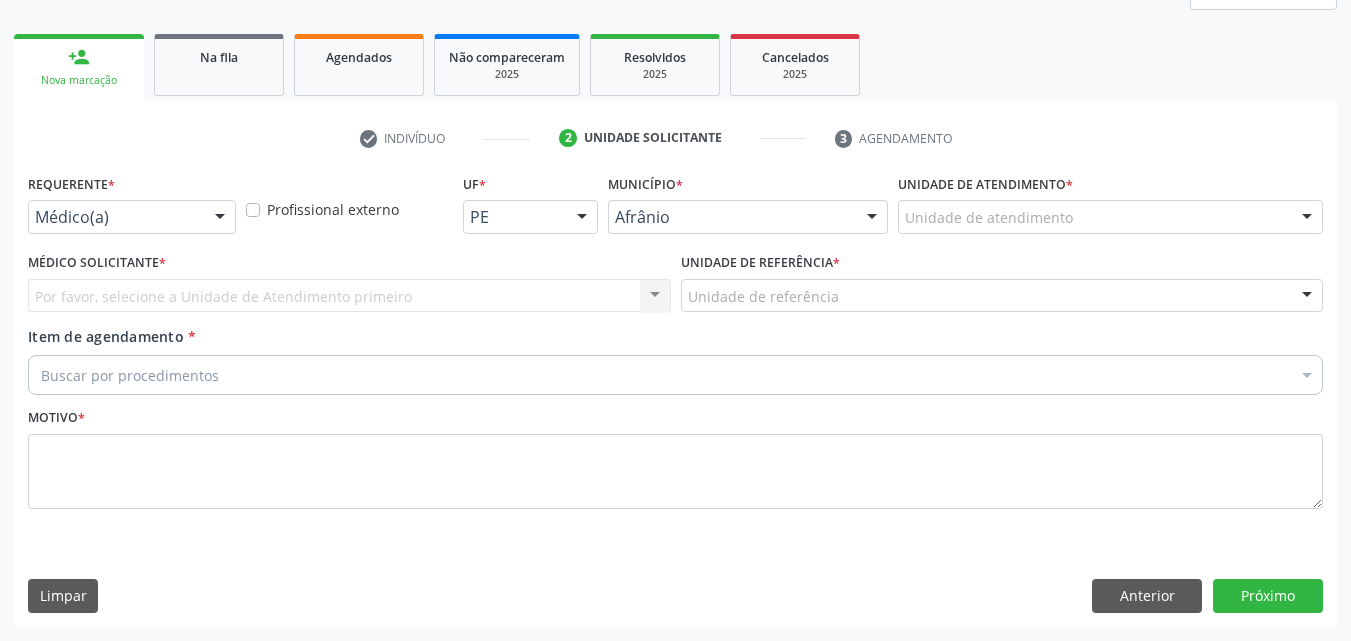 click on "Unidade de atendimento" at bounding box center [1110, 217] 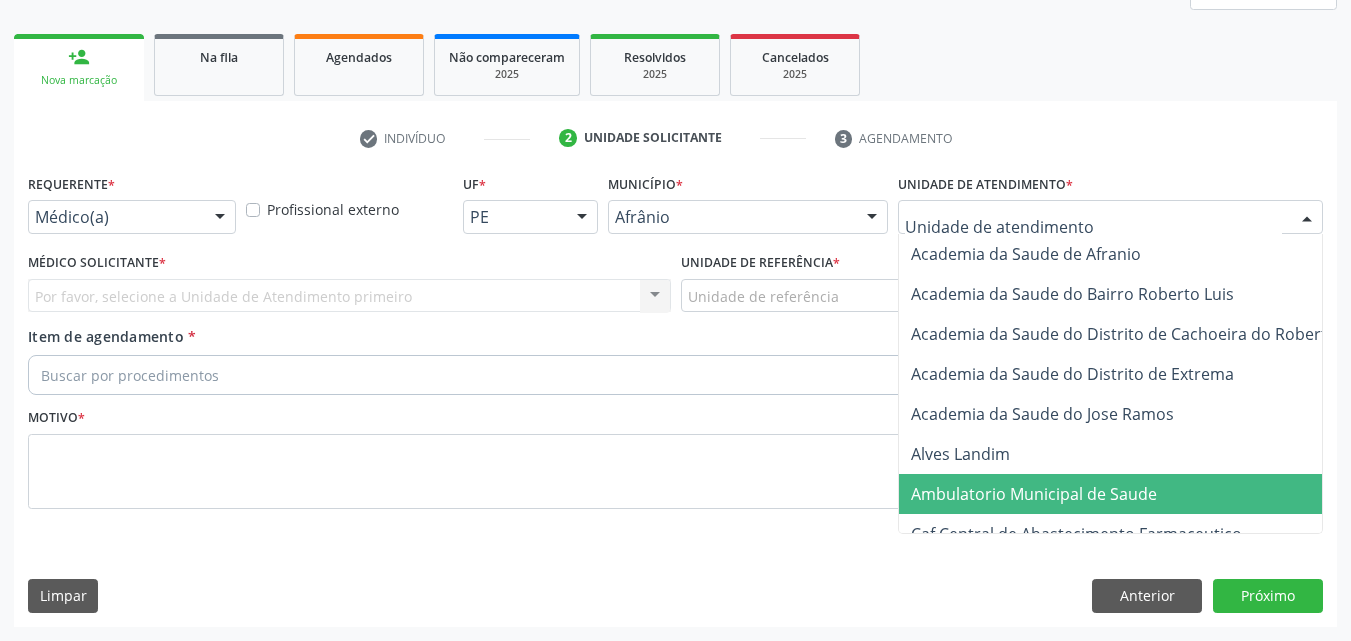 click on "Ambulatorio Municipal de Saude" at bounding box center [1034, 494] 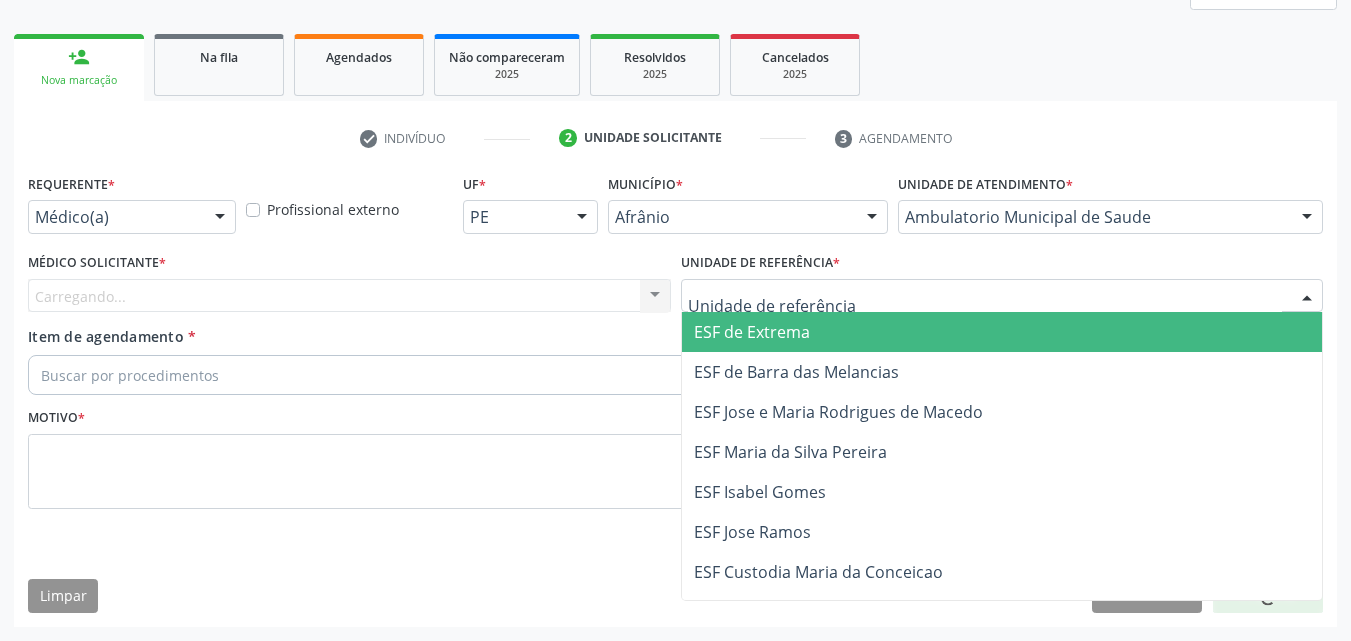 click at bounding box center (1002, 296) 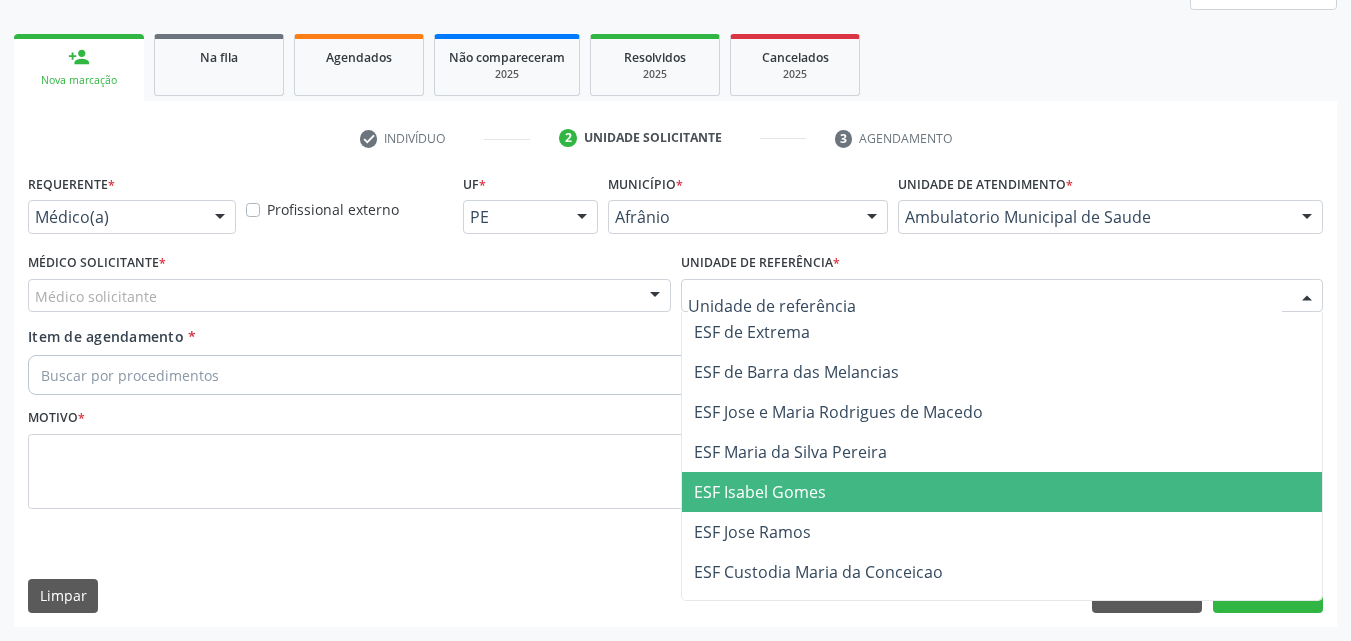 drag, startPoint x: 837, startPoint y: 498, endPoint x: 818, endPoint y: 486, distance: 22.472204 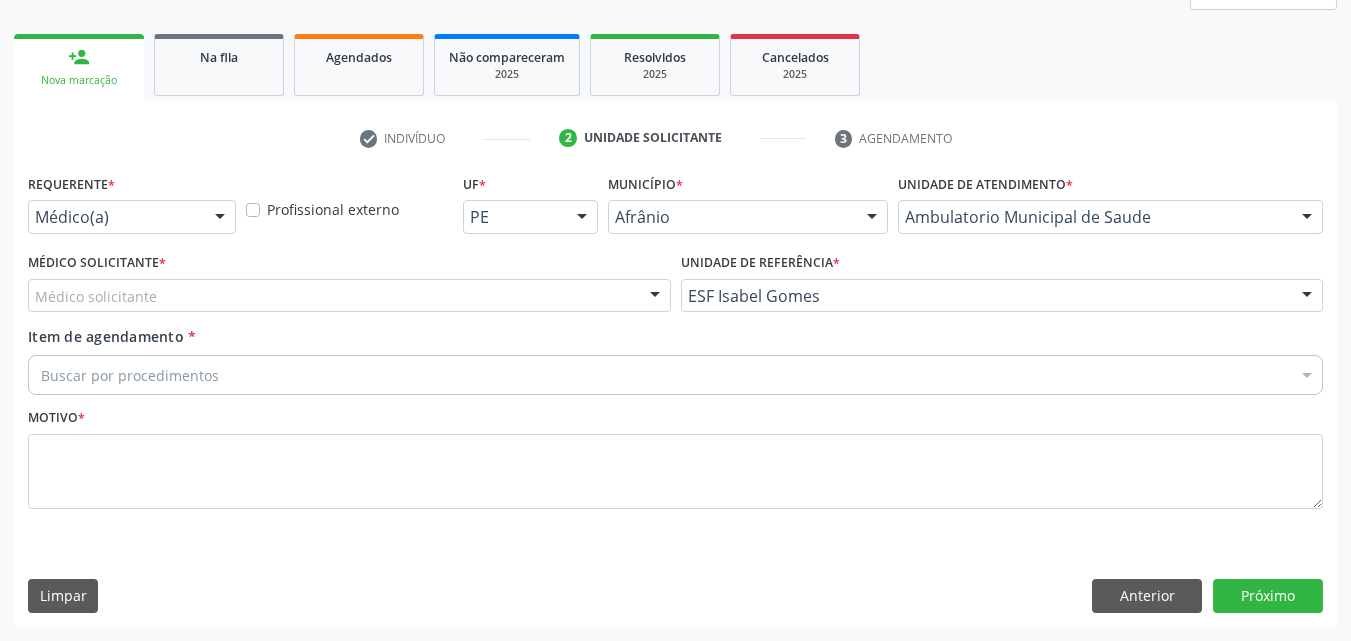 click on "Médico solicitante" at bounding box center [349, 296] 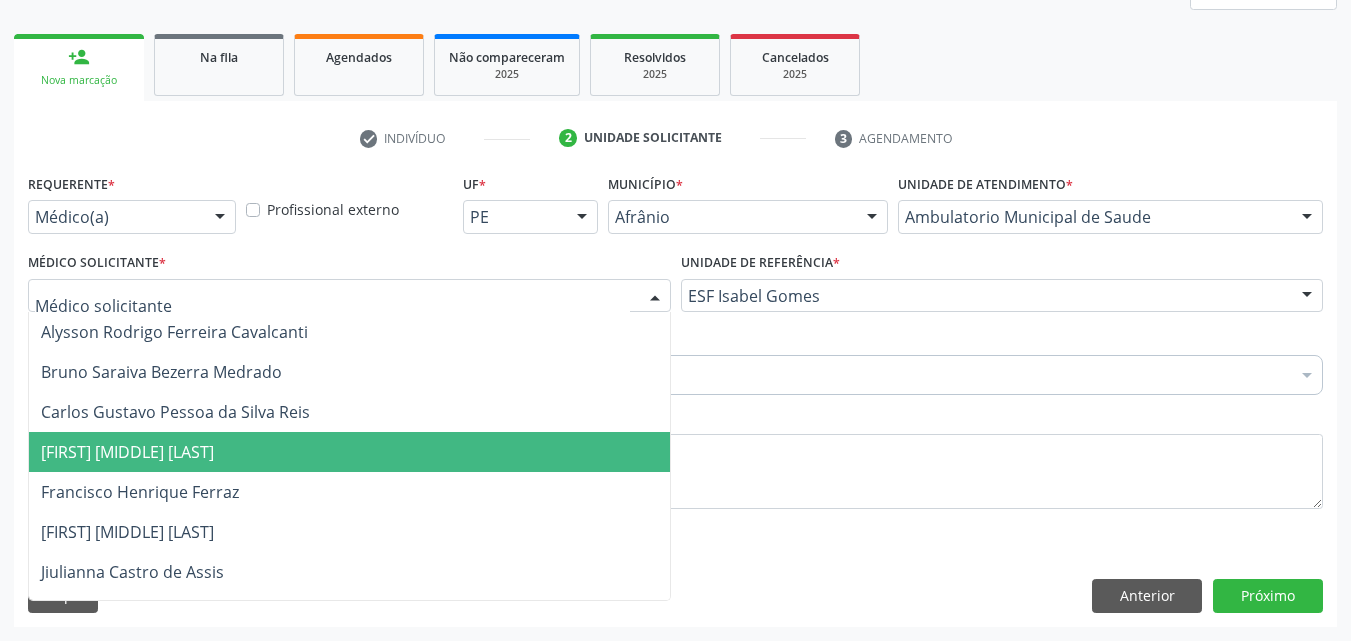 click on "[NAME] [NAME] [NAME] [NAME]" at bounding box center [349, 452] 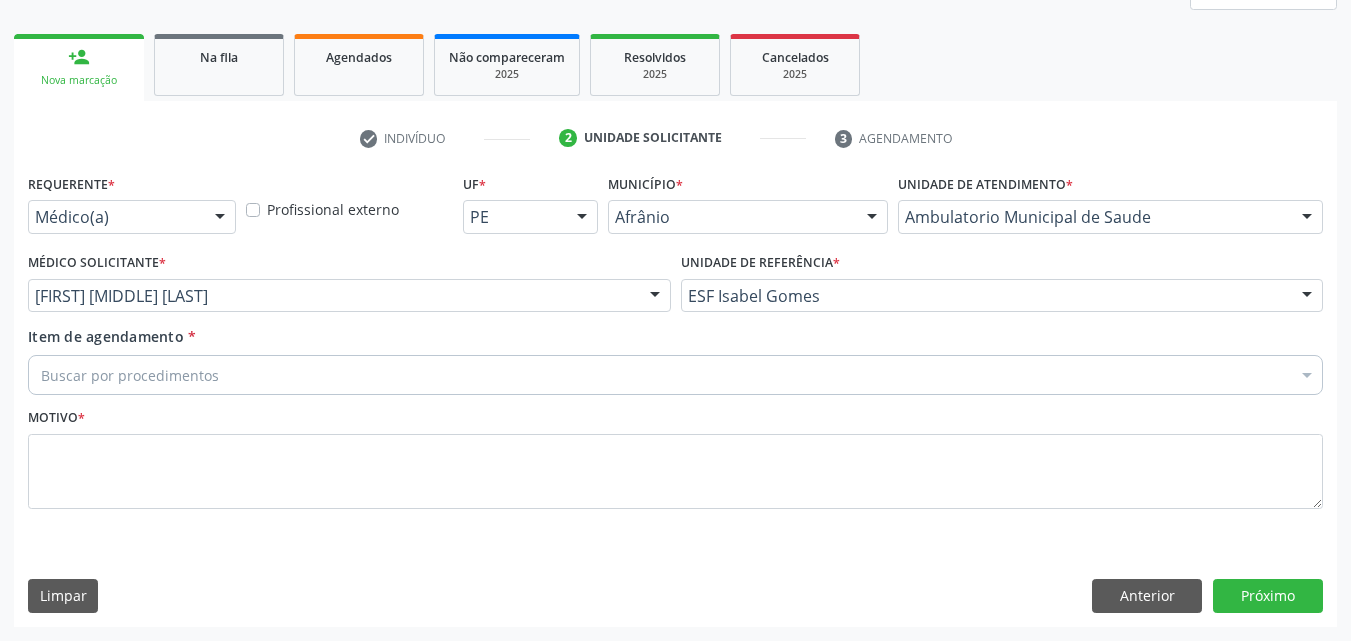 click on "Buscar por procedimentos" at bounding box center [675, 375] 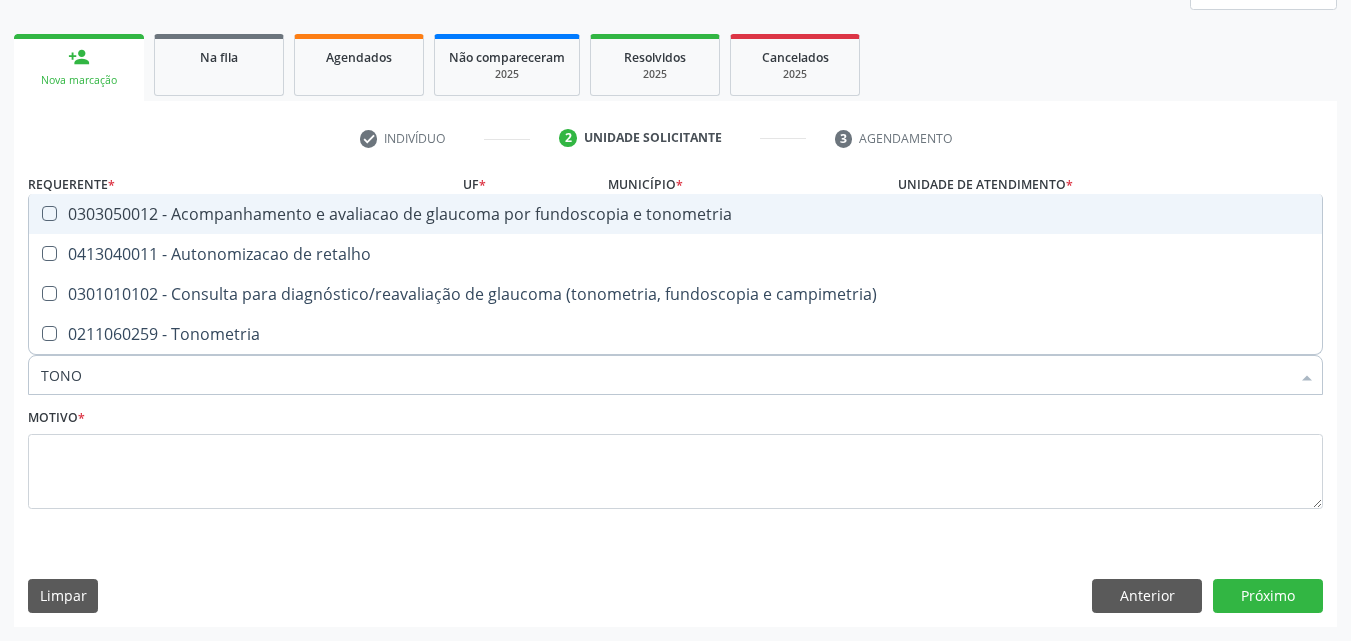 type on "TONOM" 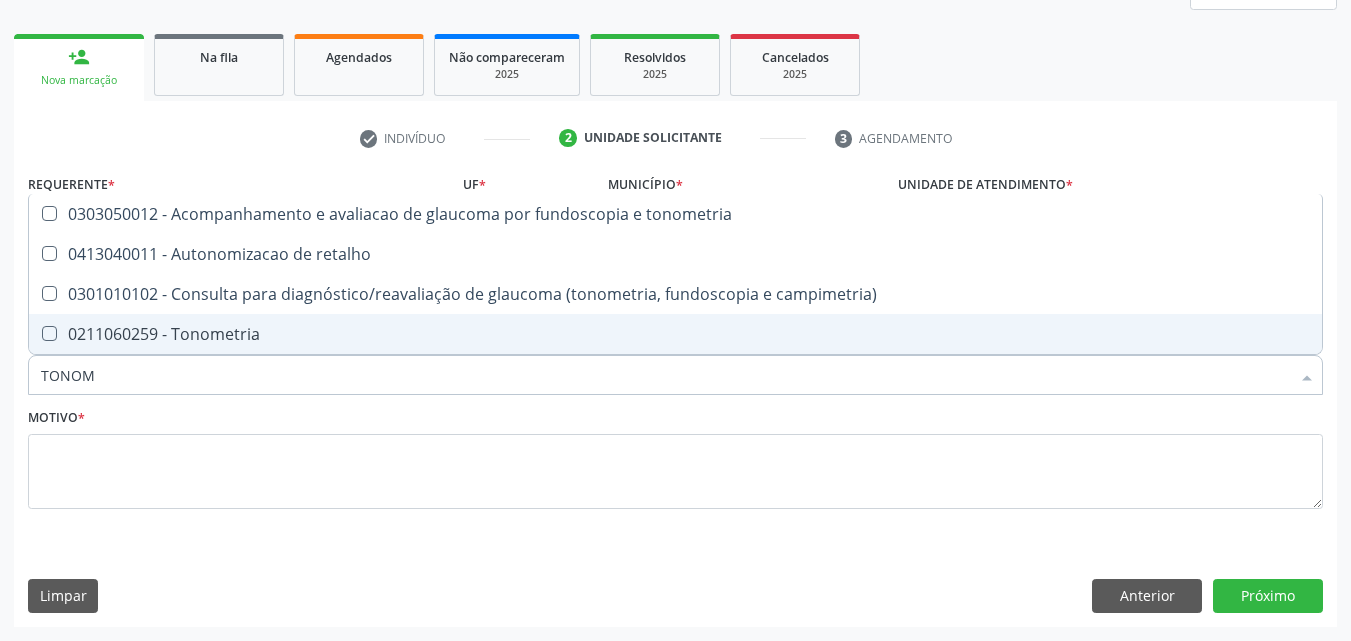 click on "0211060259 - Tonometria" at bounding box center (675, 334) 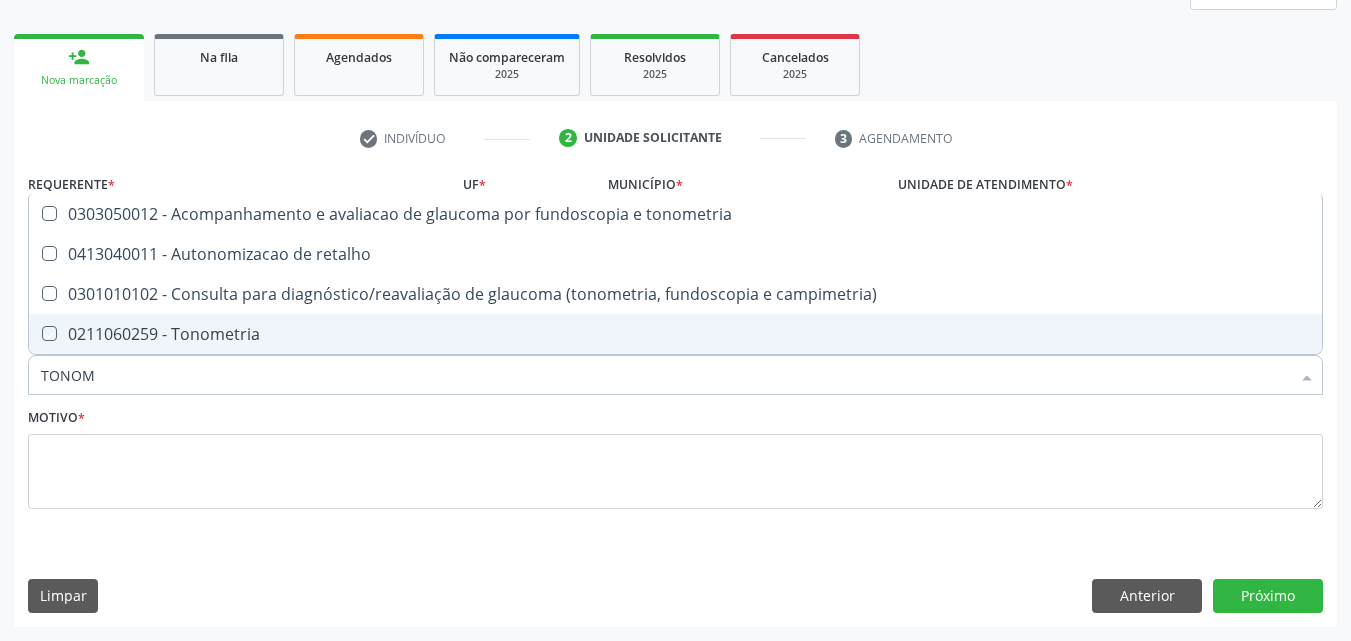 checkbox on "true" 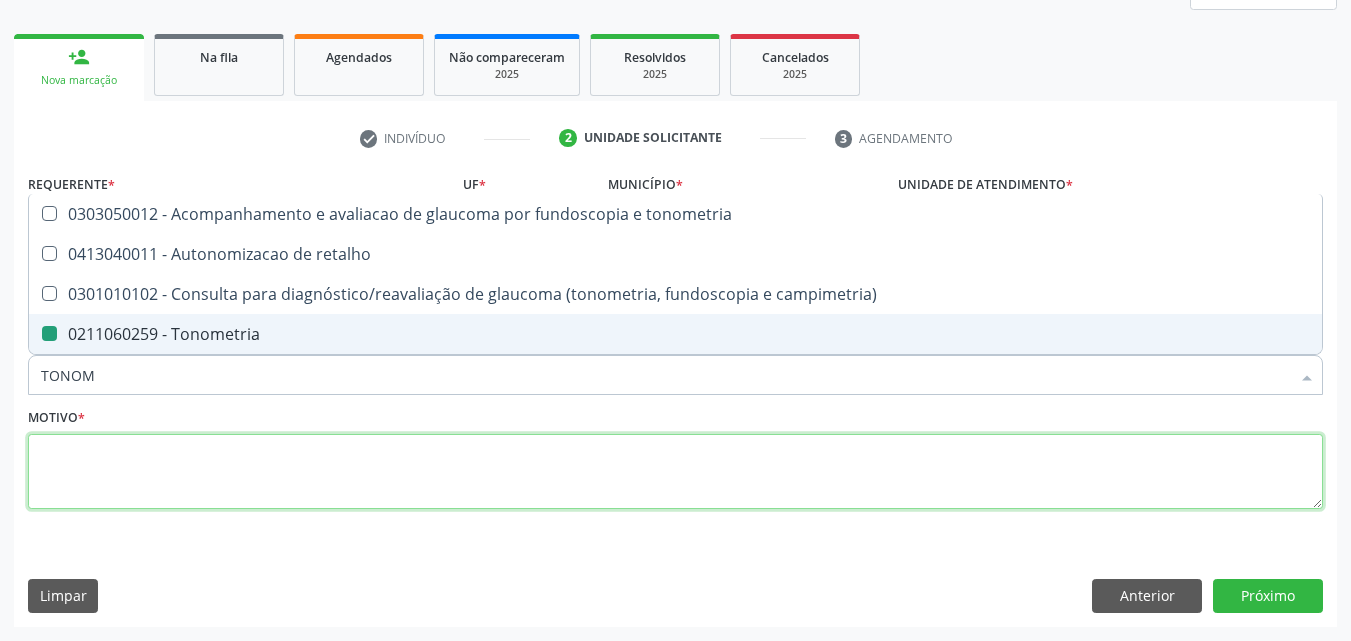 click at bounding box center [675, 472] 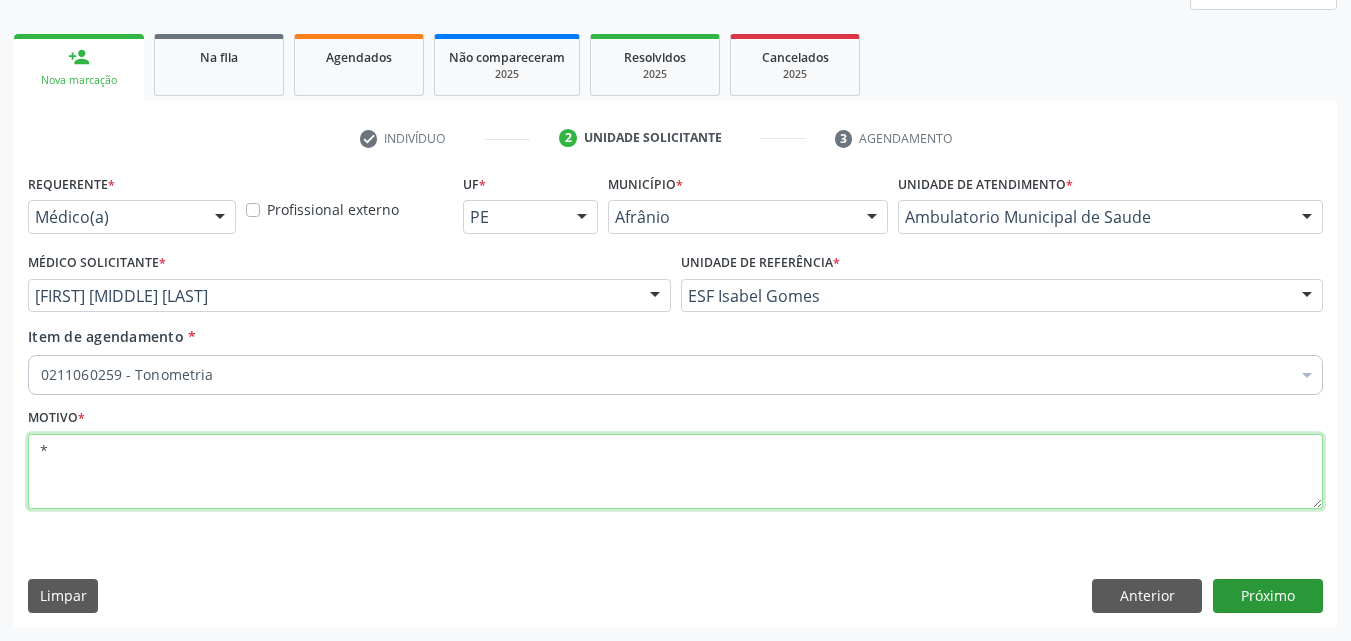 type on "*" 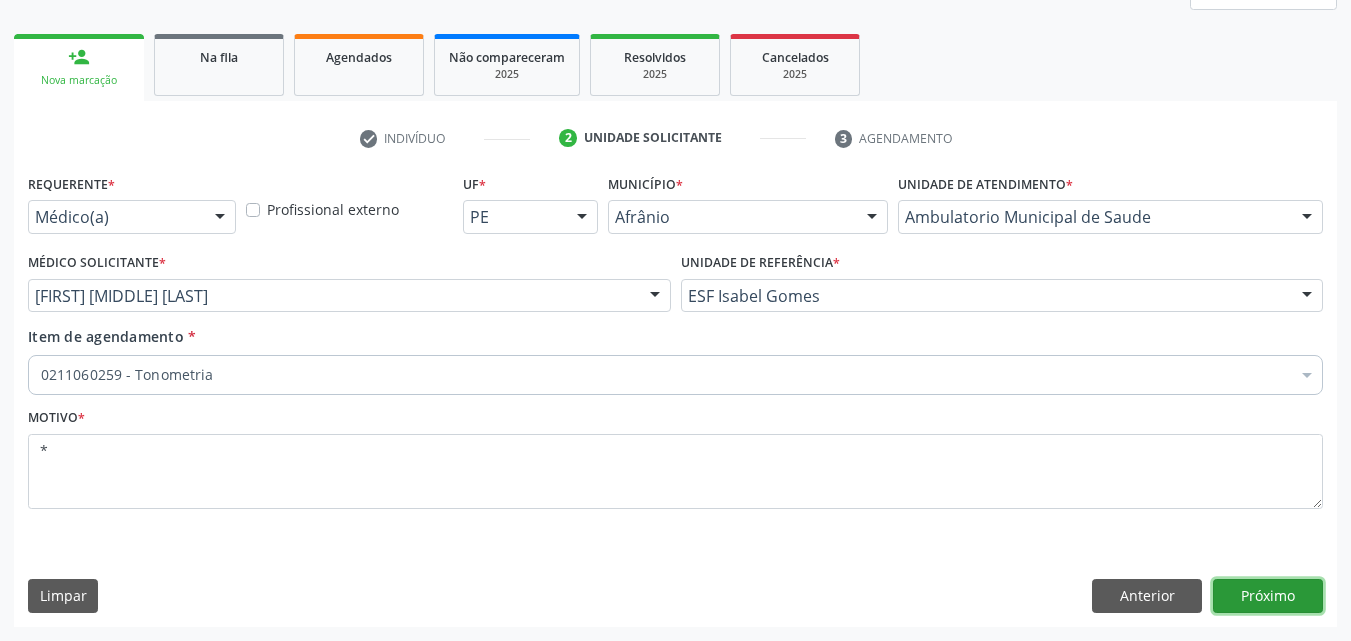 click on "Próximo" at bounding box center [1268, 596] 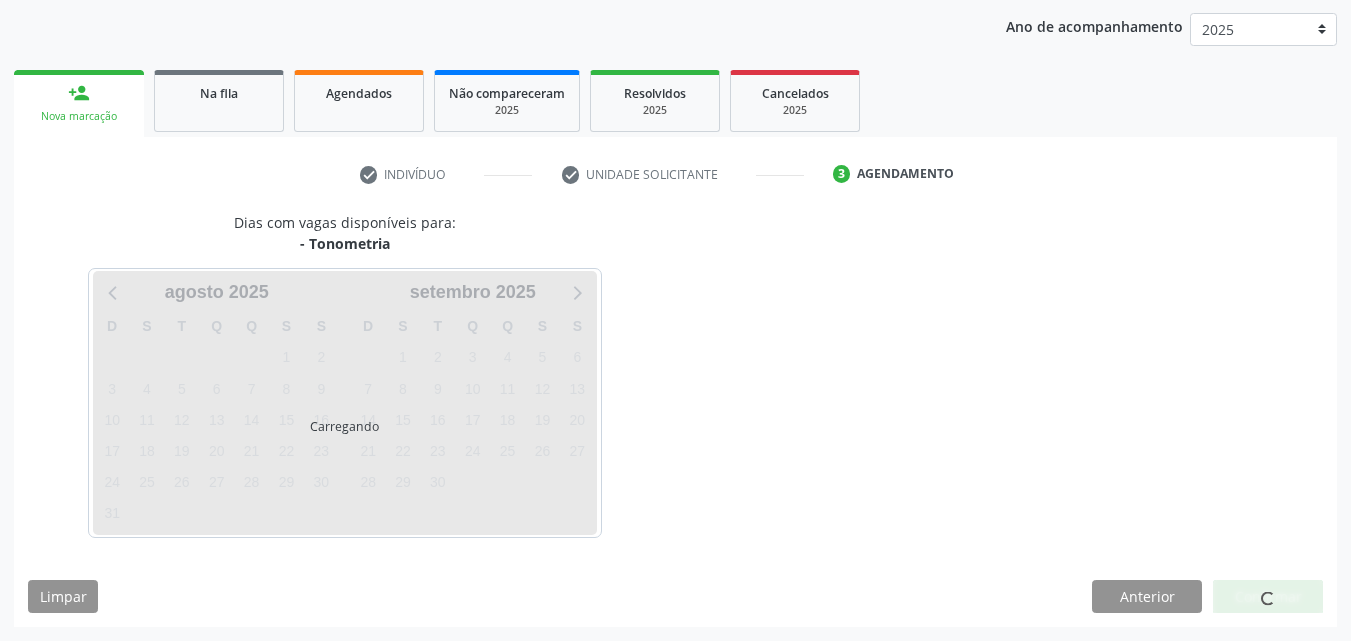 scroll, scrollTop: 229, scrollLeft: 0, axis: vertical 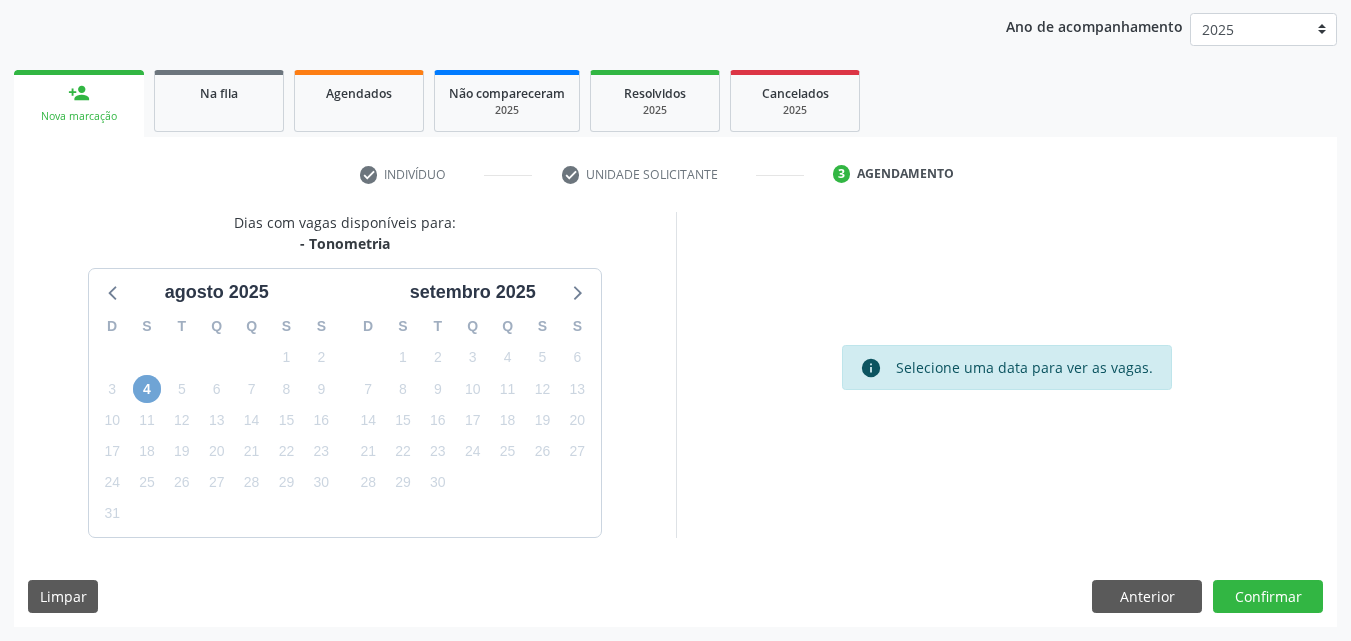 click on "4" at bounding box center (147, 389) 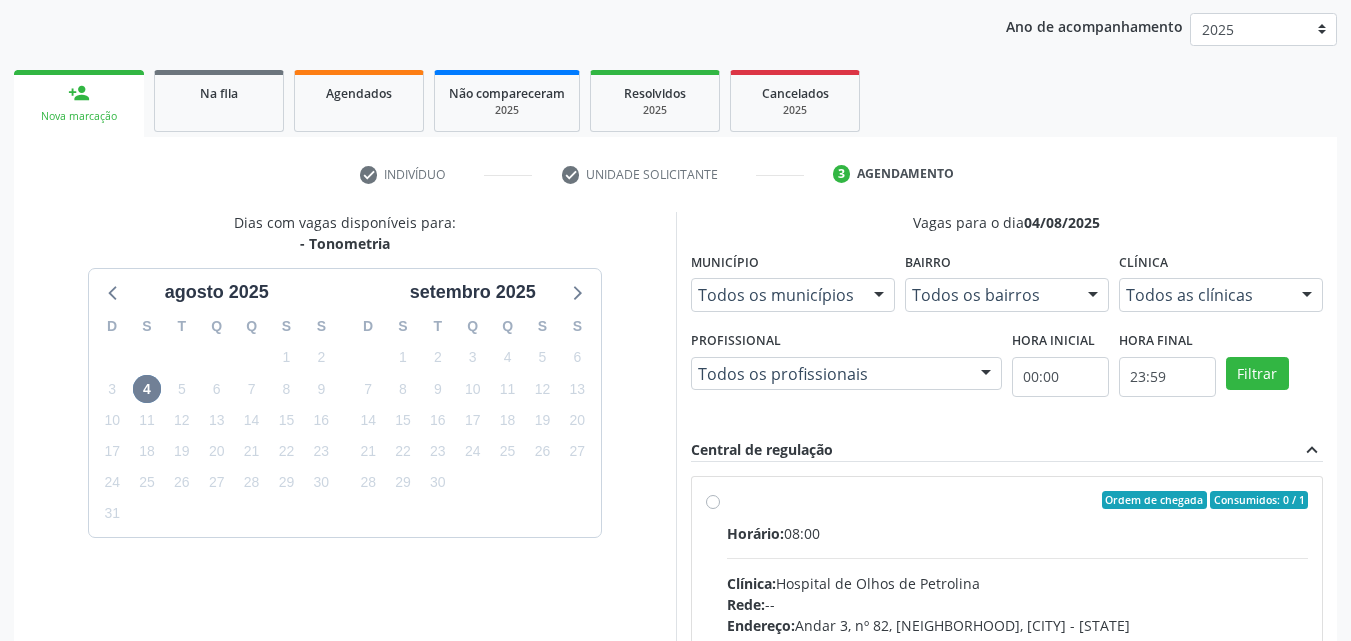 click on "Ordem de chegada
Consumidos: 0 / 1" at bounding box center [1018, 500] 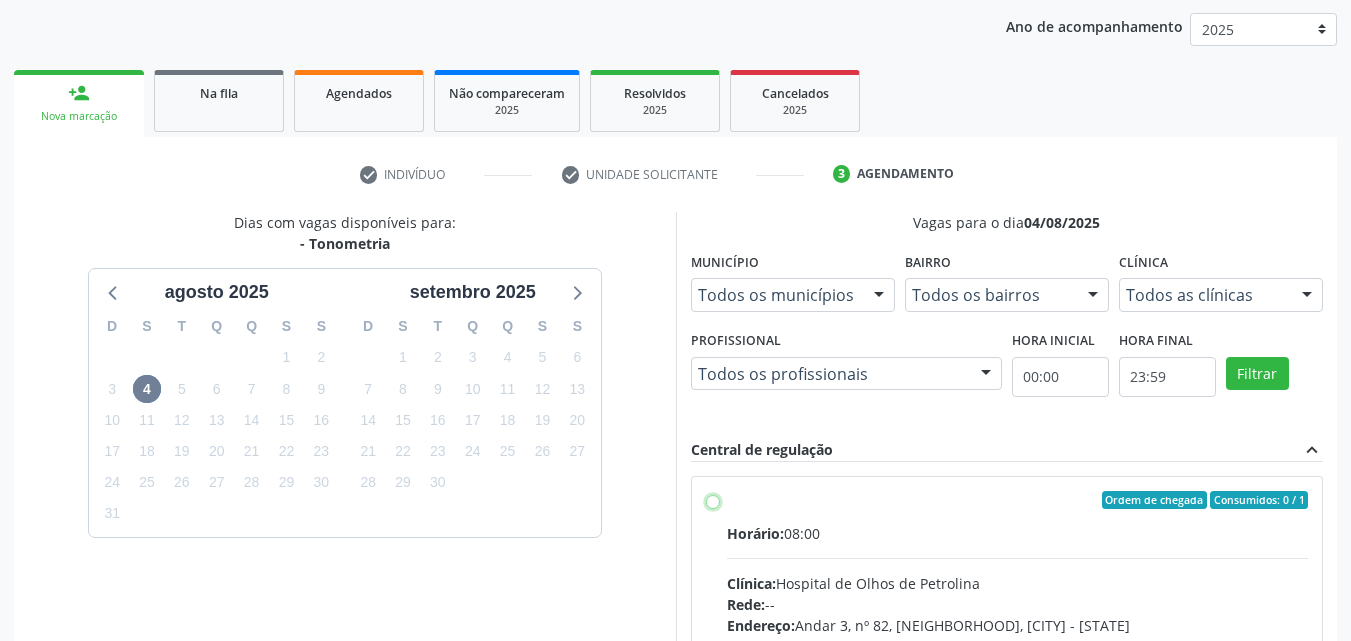 click on "Ordem de chegada
Consumidos: 0 / 1
Horário:   08:00
Clínica:  Hospital de Olhos de Petrolina
Rede:
--
Endereço:   Andar 3, nº 82, Centro, Petrolina - PE
Telefone:   (87) 38610066
Profissional:
--
Informações adicionais sobre o atendimento
Idade de atendimento:
Sem restrição
Gênero(s) atendido(s):
Sem restrição
Informações adicionais:
--" at bounding box center [713, 500] 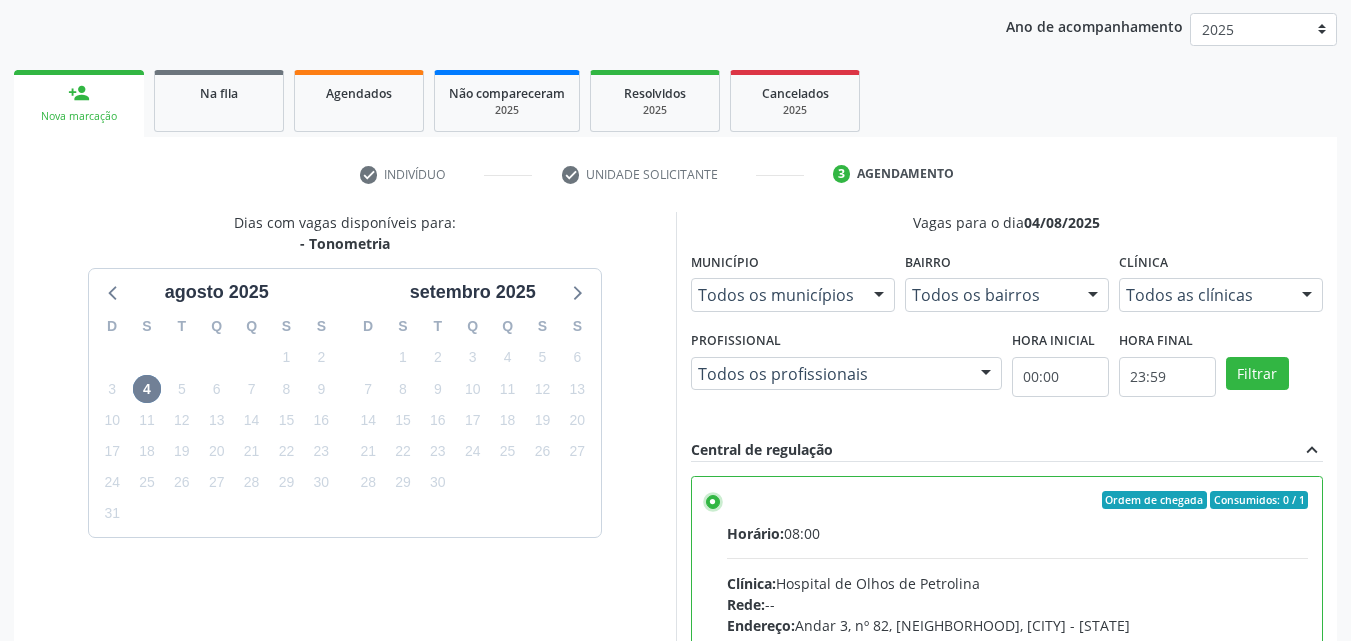 scroll, scrollTop: 329, scrollLeft: 0, axis: vertical 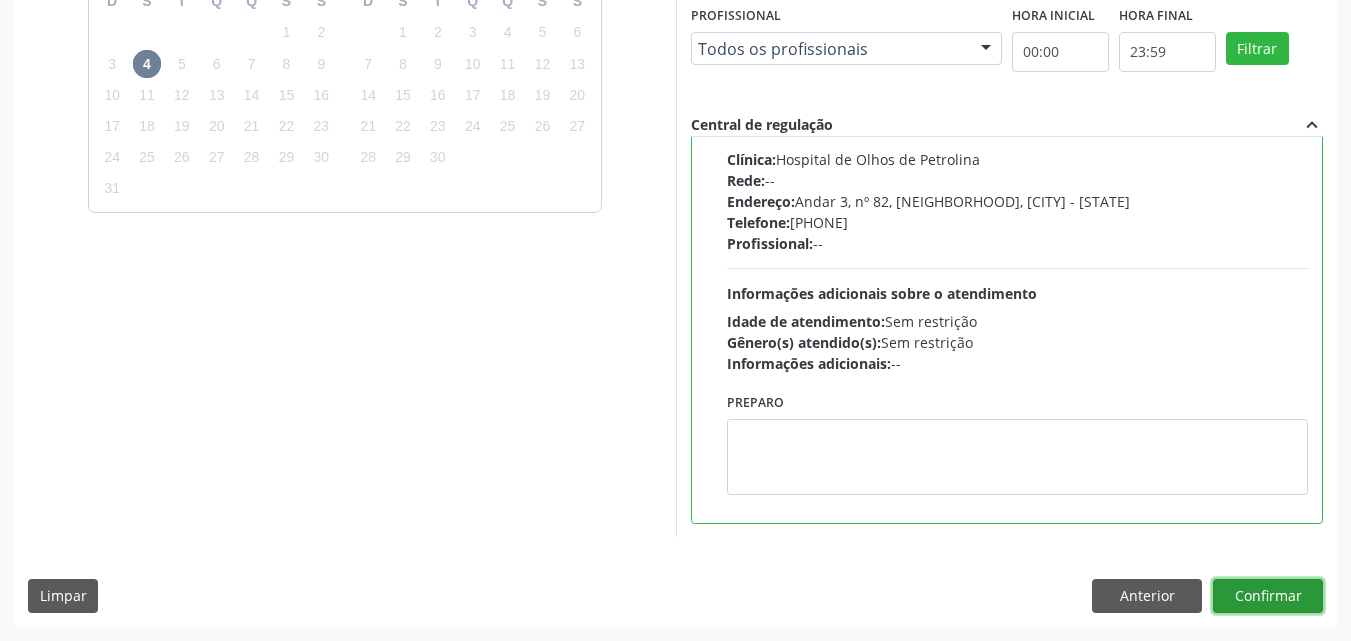 click on "Confirmar" at bounding box center (1268, 596) 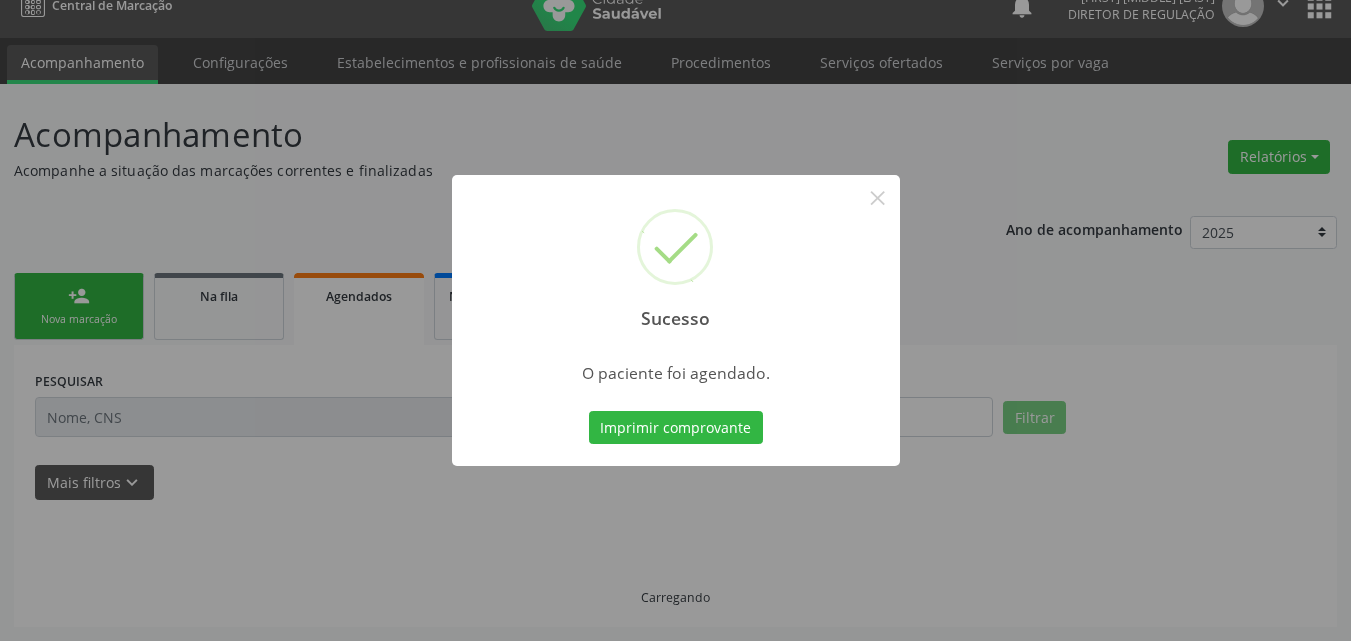 scroll, scrollTop: 26, scrollLeft: 0, axis: vertical 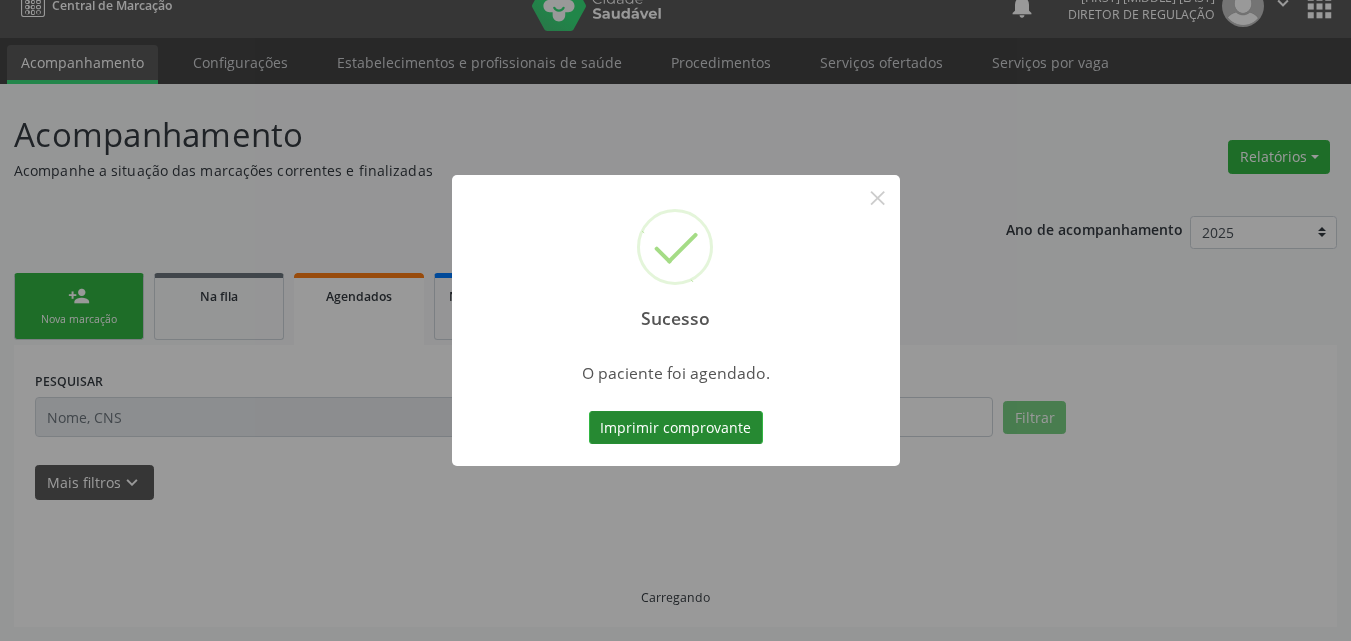 click on "Imprimir comprovante" at bounding box center (676, 428) 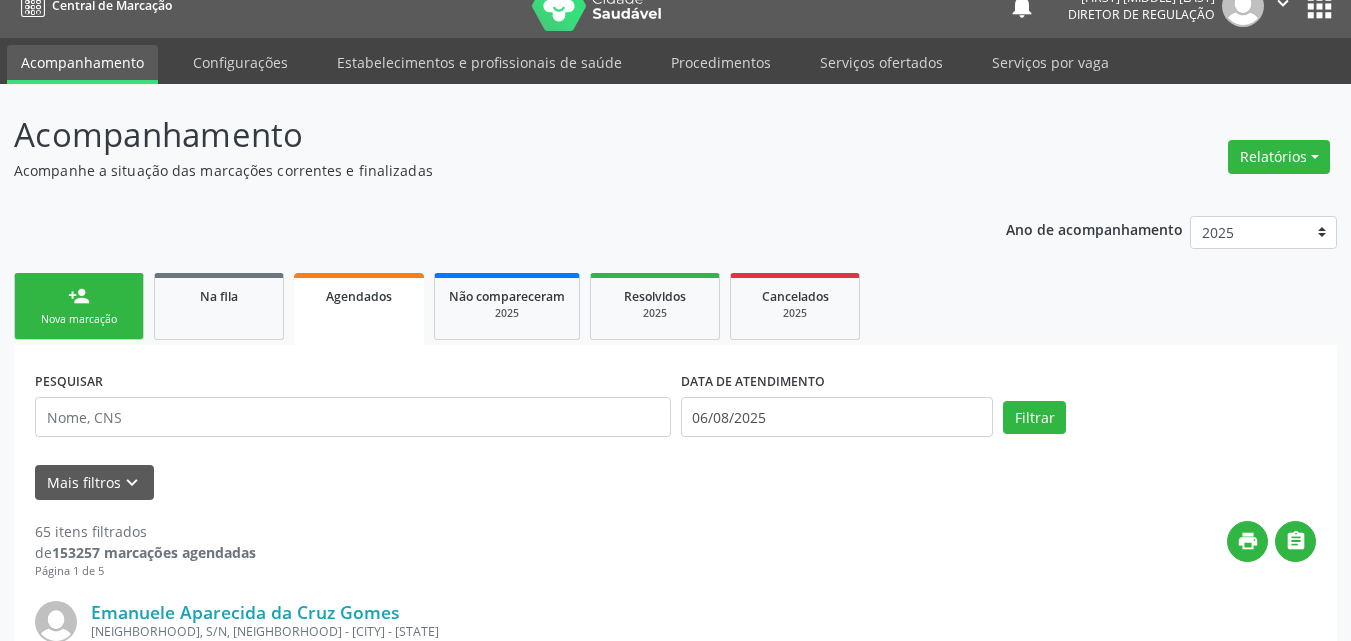 click on "person_add
Nova marcação" at bounding box center (79, 306) 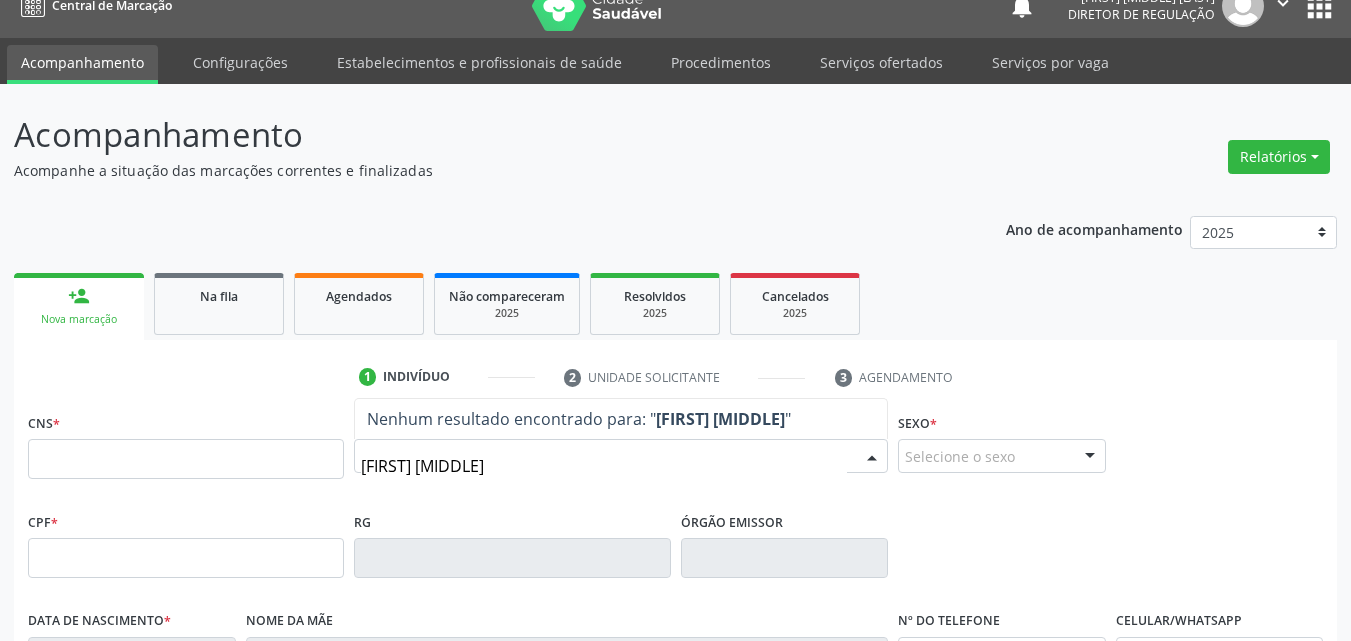 type on "JOVELINA GOM" 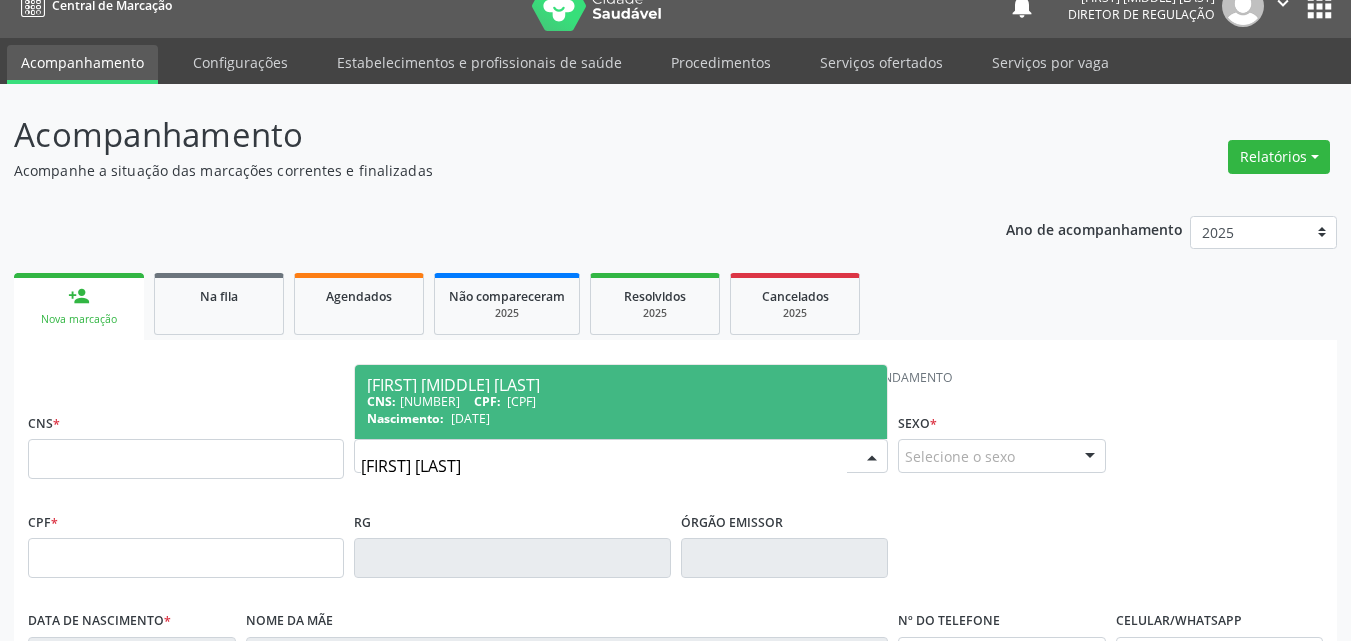 click on "CNS:
705 4034 0525 4894
CPF:
028.627.654-22" at bounding box center (621, 401) 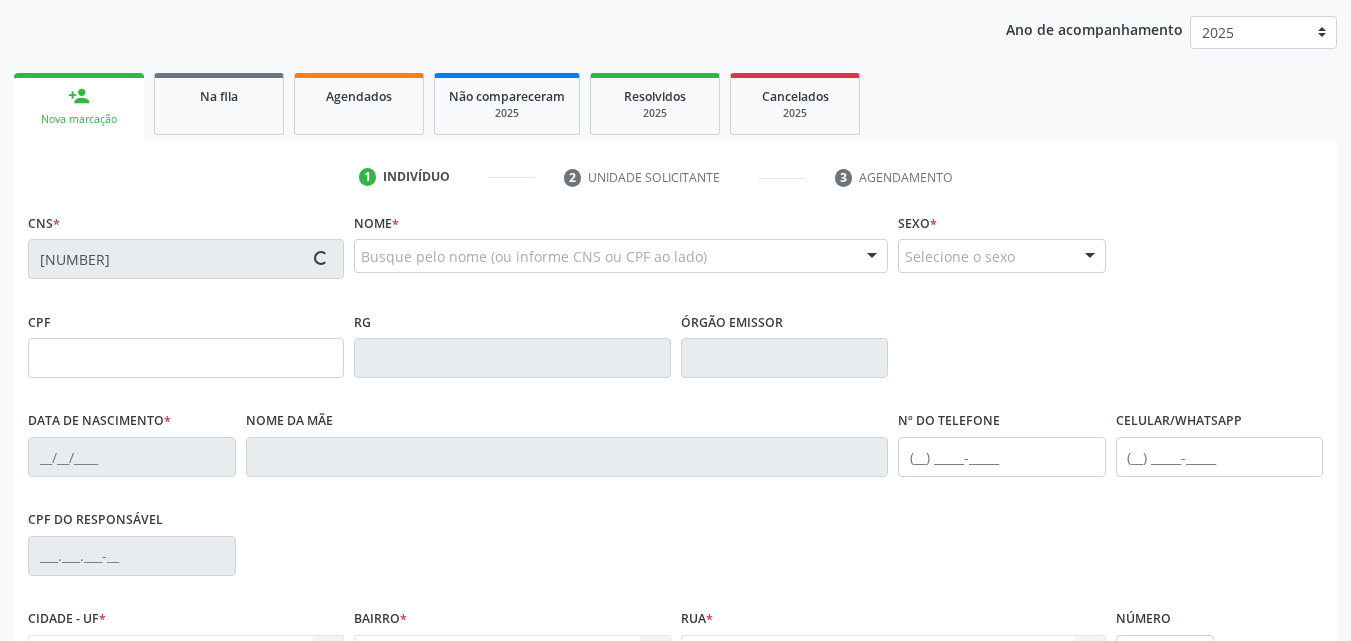 type on "028.627.654-22" 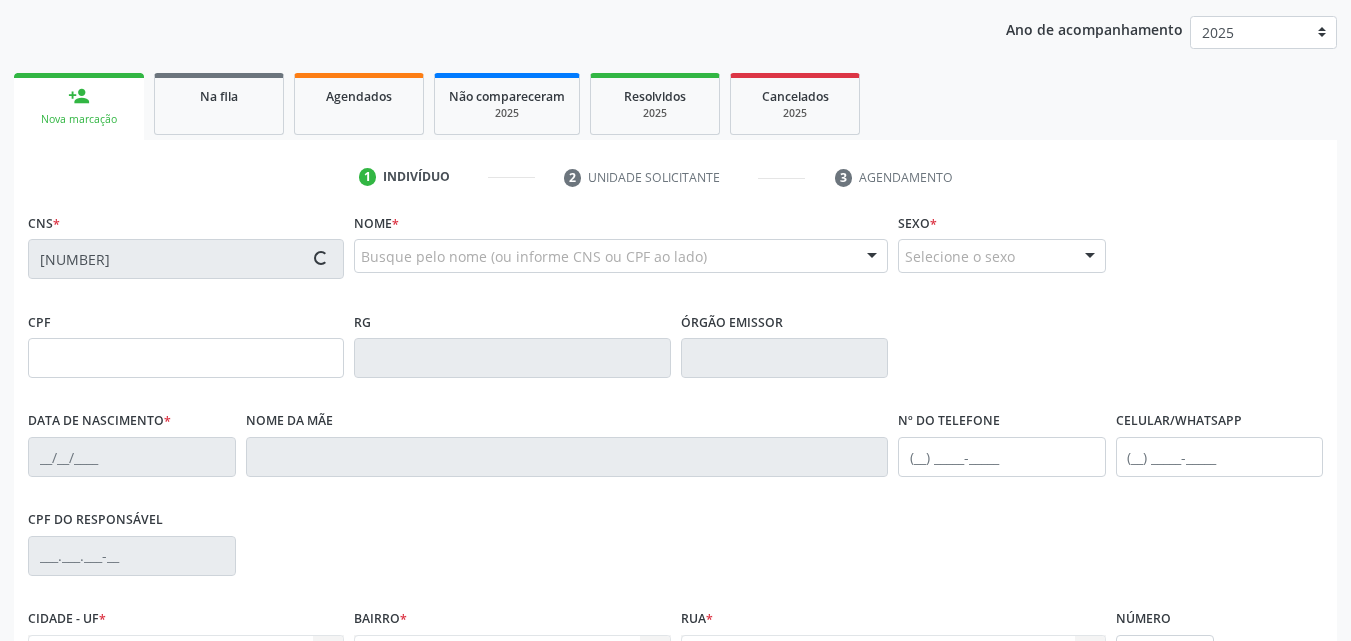 type on "(87) 98864-1093" 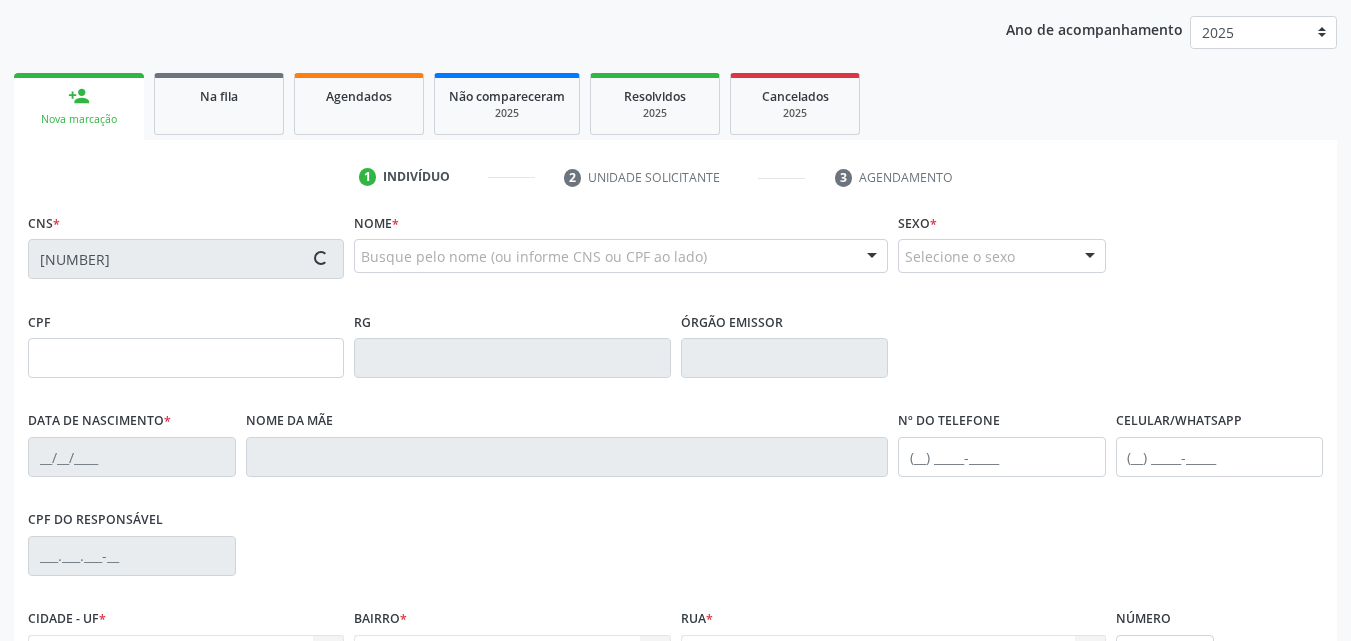 type on "S/N" 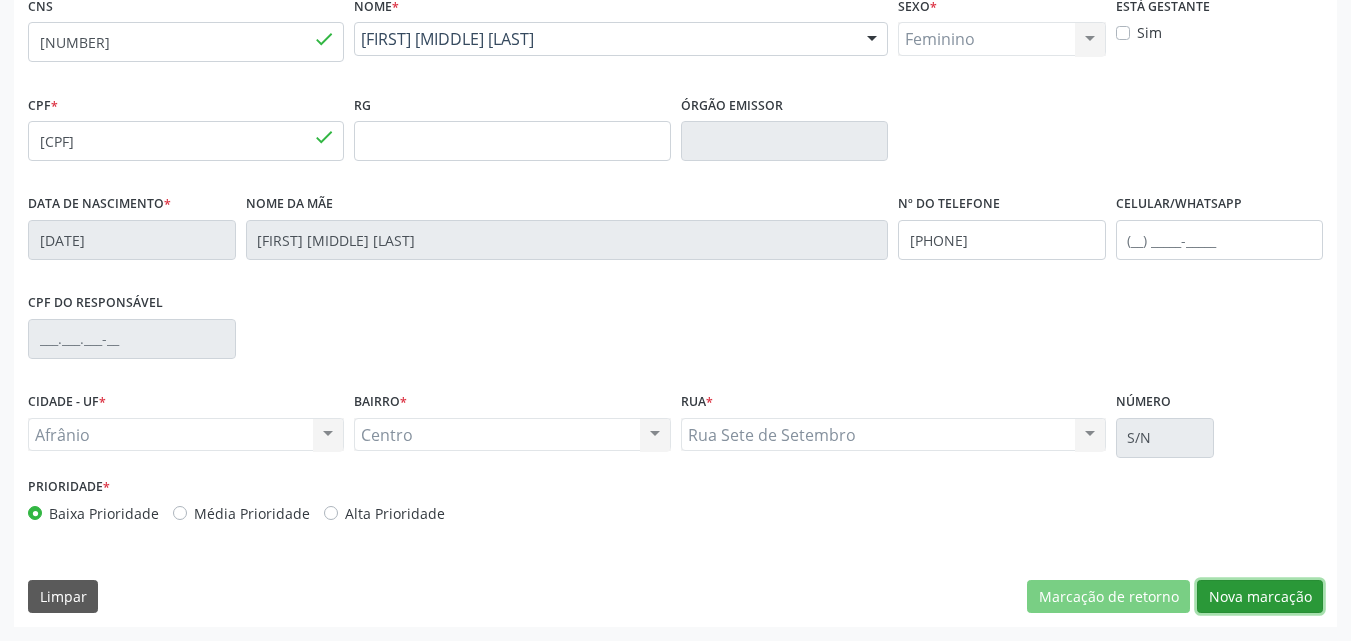 click on "Nova marcação" at bounding box center (1260, 597) 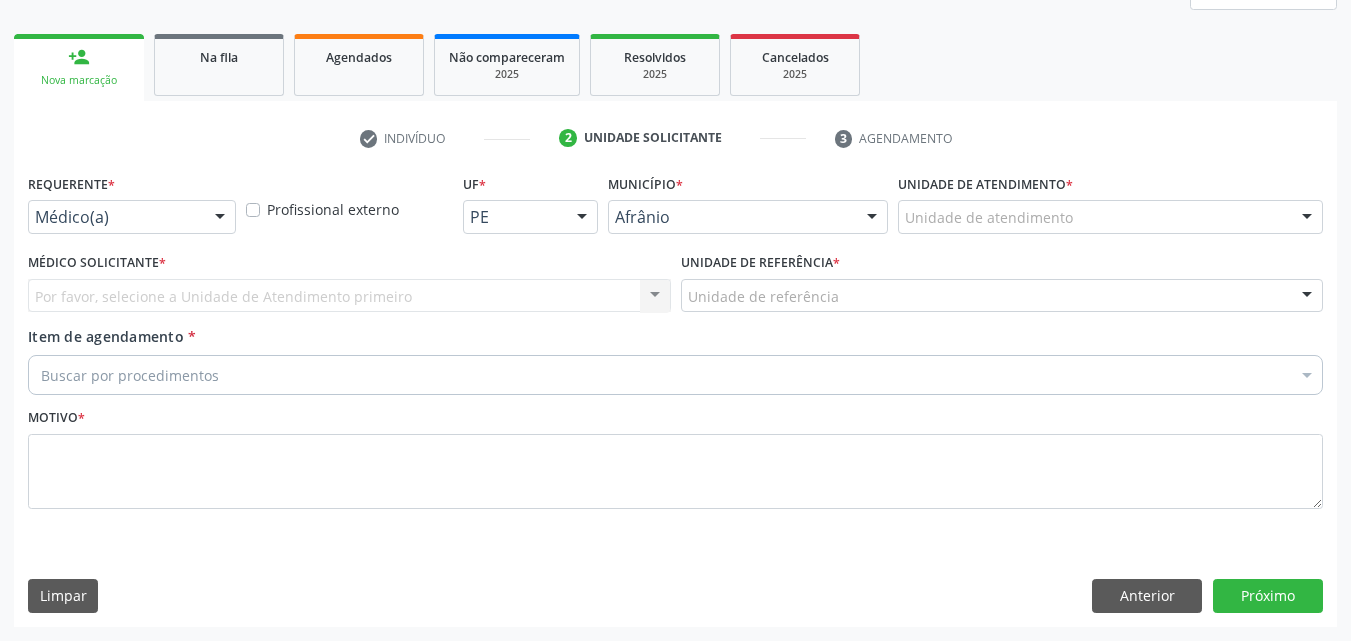 scroll, scrollTop: 265, scrollLeft: 0, axis: vertical 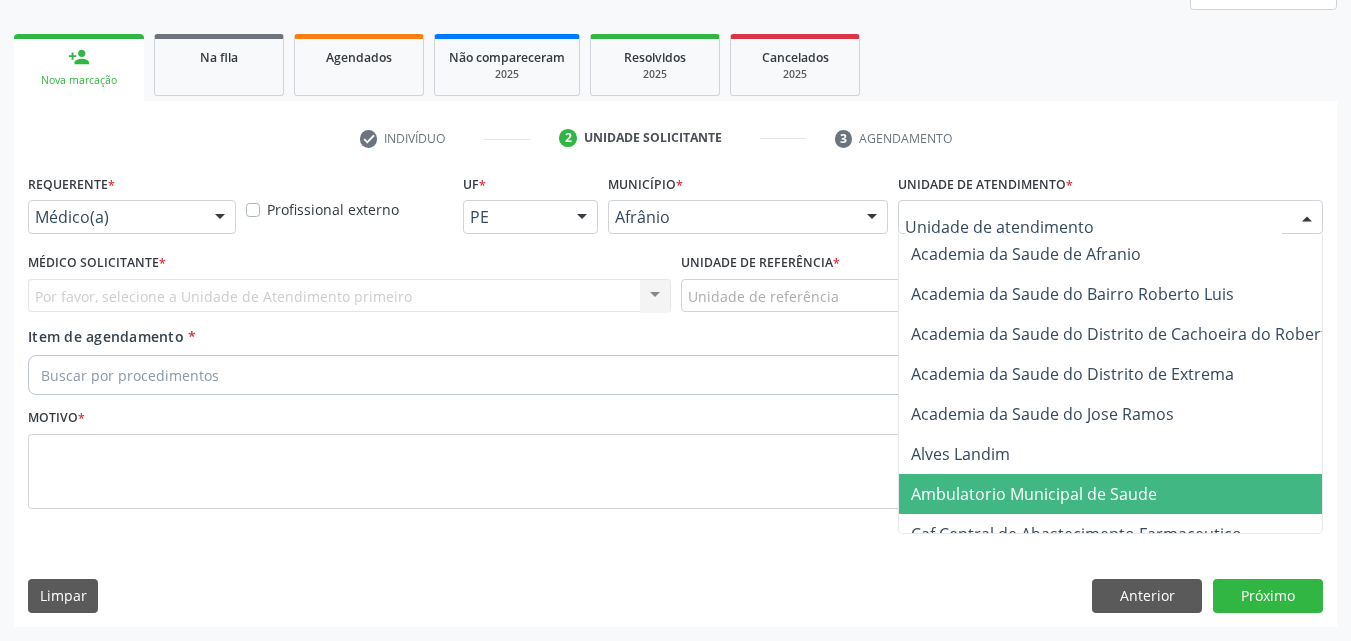 click on "Ambulatorio Municipal de Saude" at bounding box center [1034, 494] 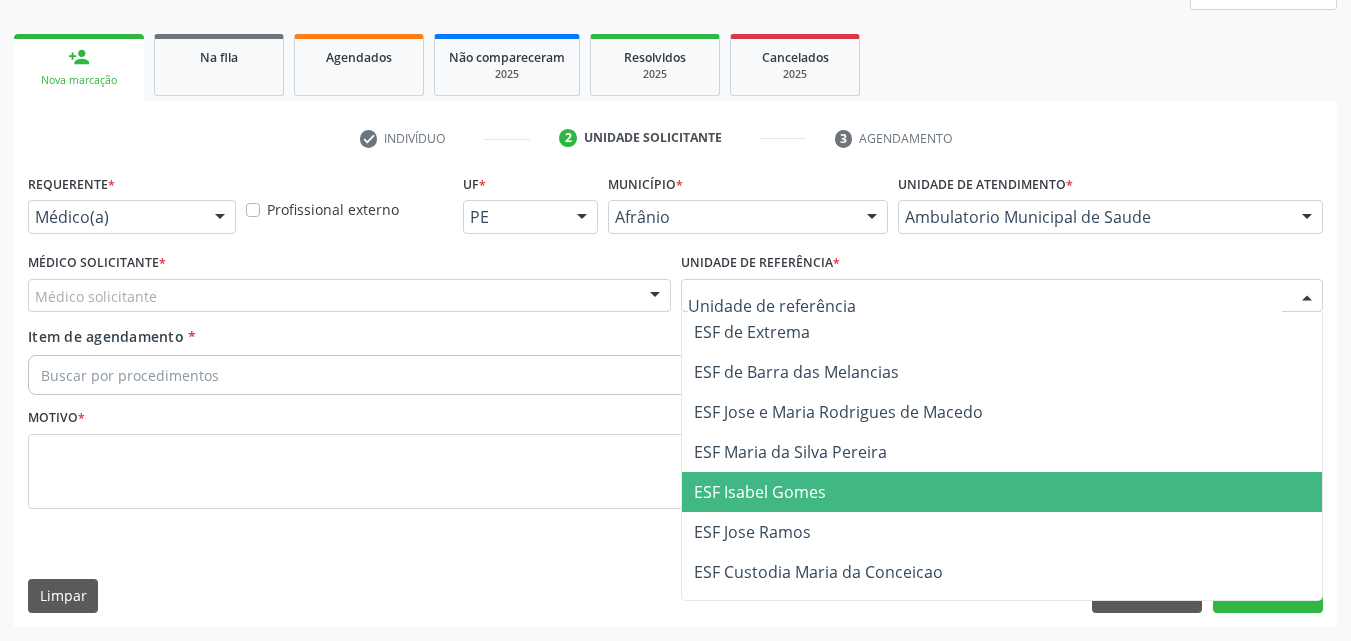 click on "ESF Isabel Gomes" at bounding box center (760, 492) 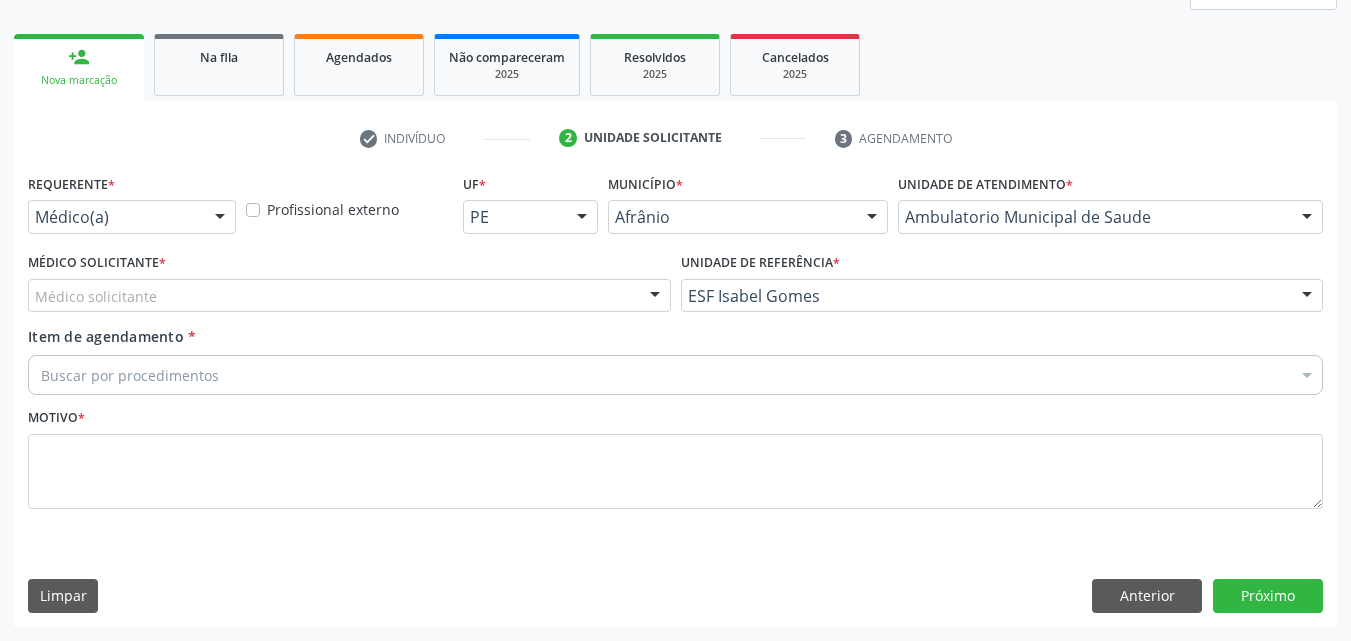 click on "Médico solicitante" at bounding box center [349, 296] 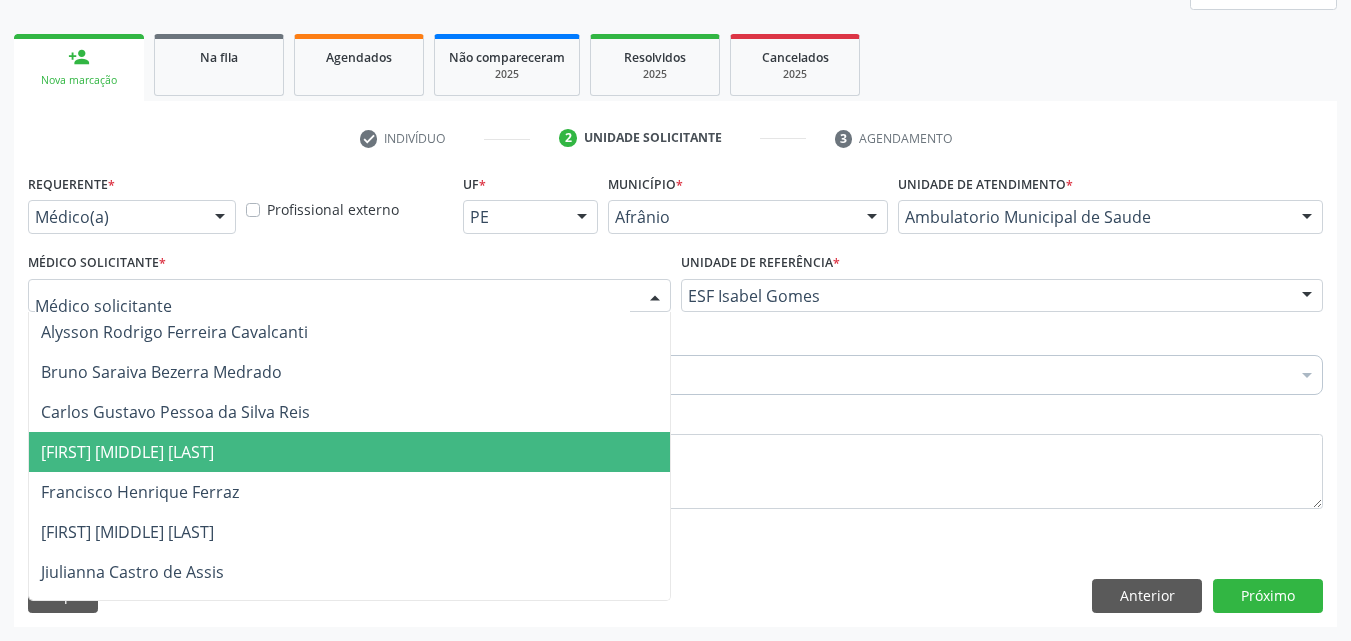 click on "[FIRST] [LAST] [LAST]" at bounding box center (349, 452) 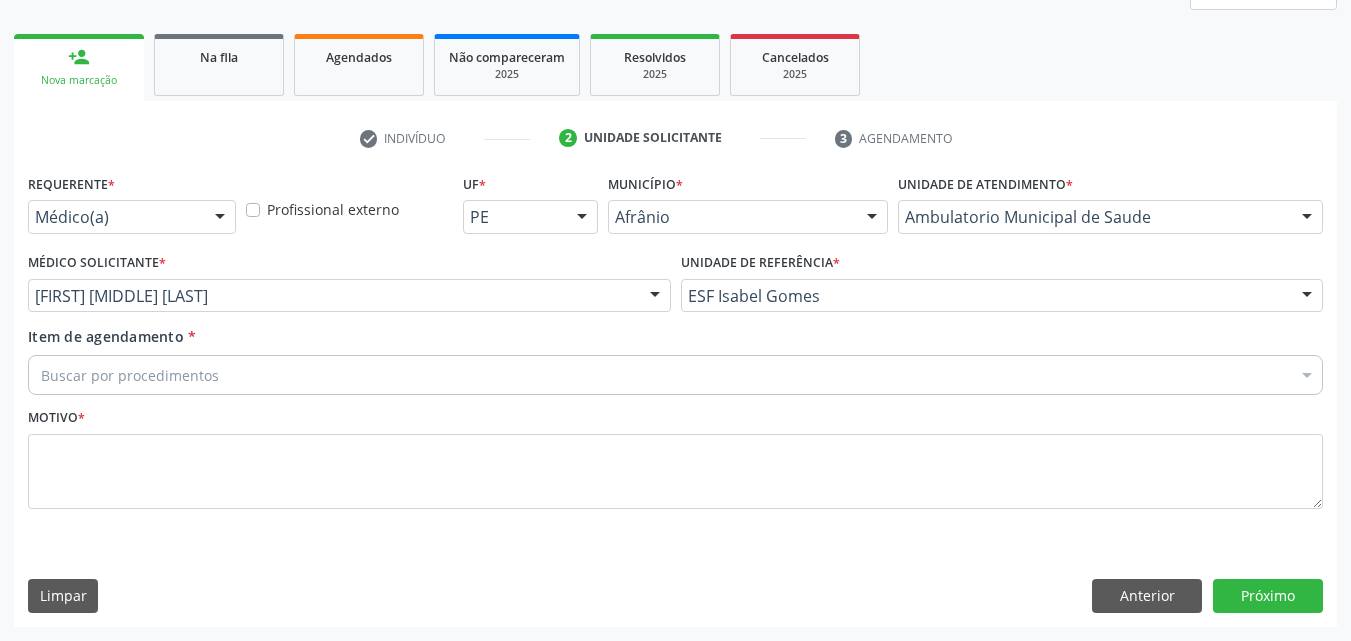 click on "Buscar por procedimentos" at bounding box center [675, 375] 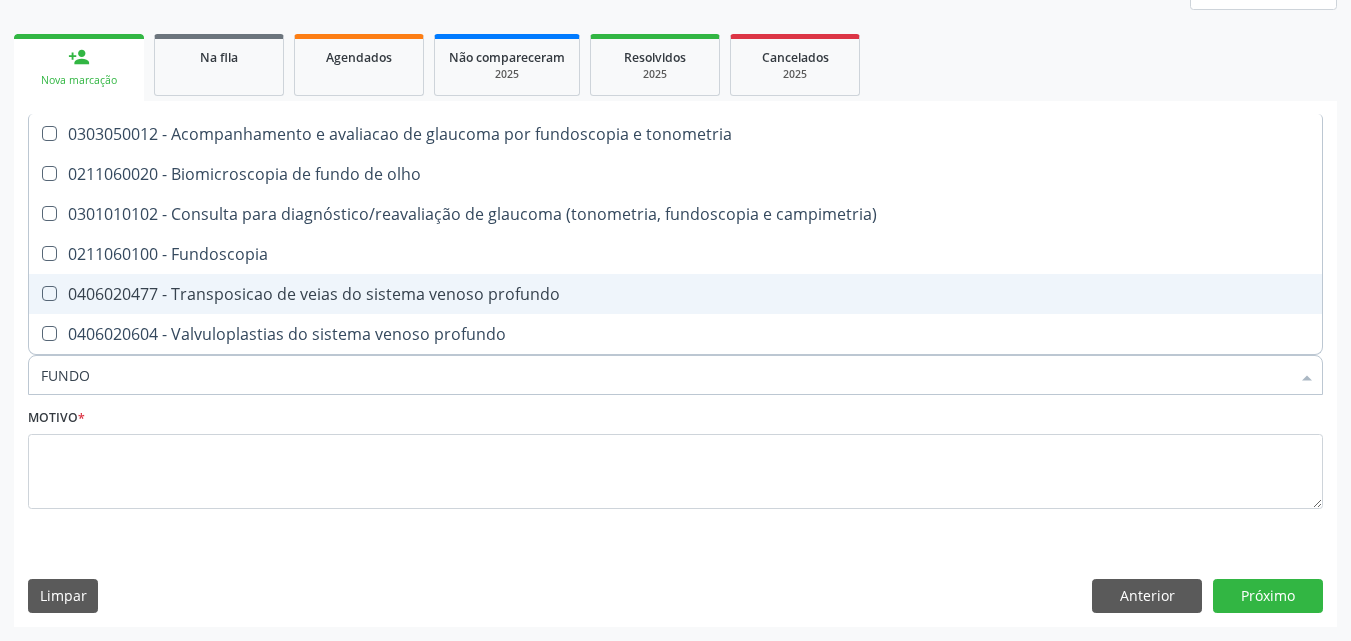 type on "FUNDOS" 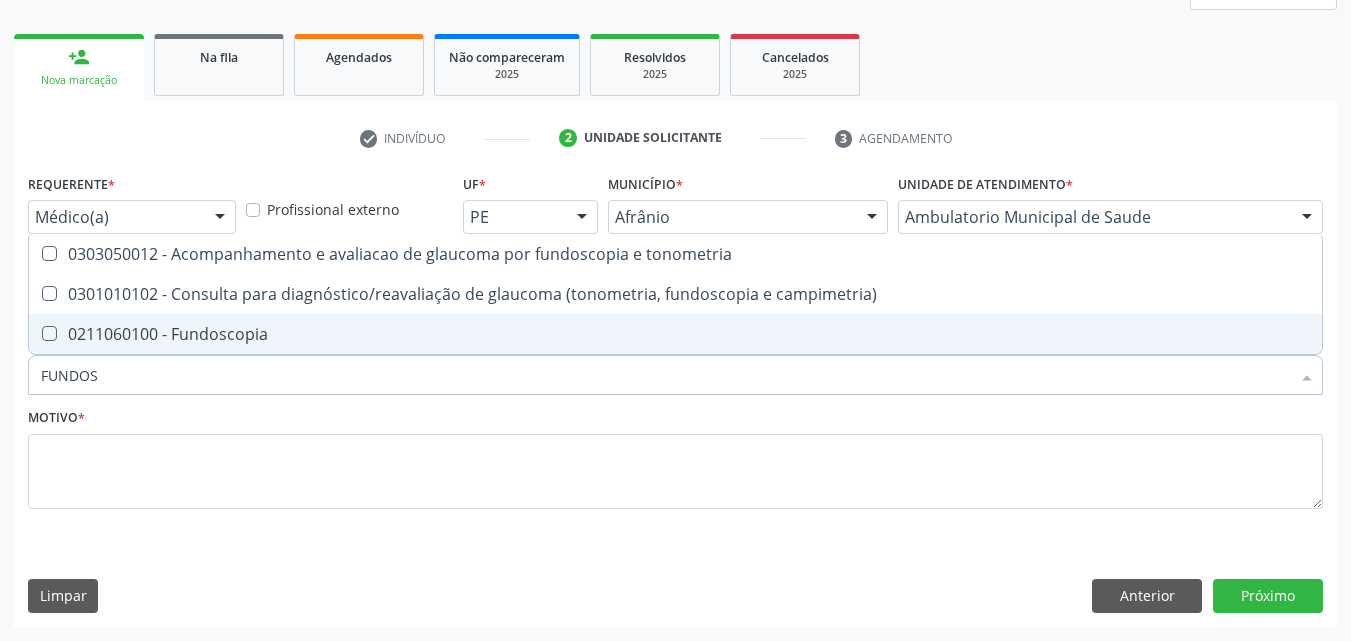 click on "0211060100 - Fundoscopia" at bounding box center (675, 334) 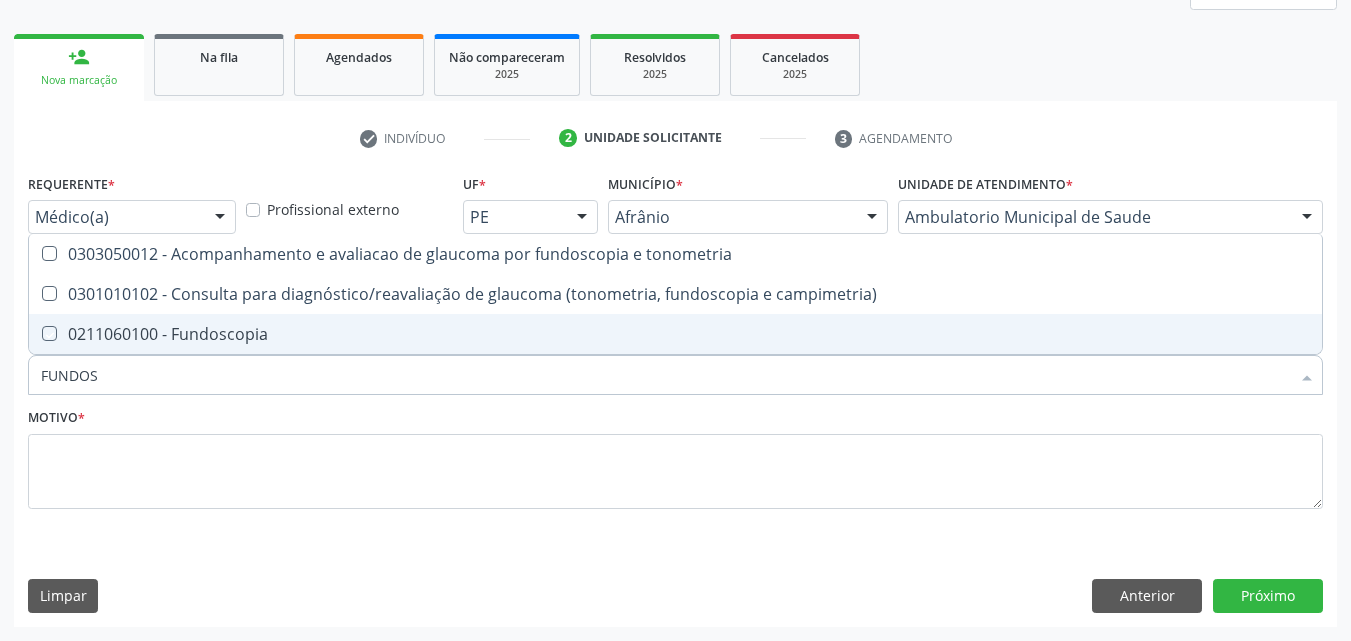 checkbox on "true" 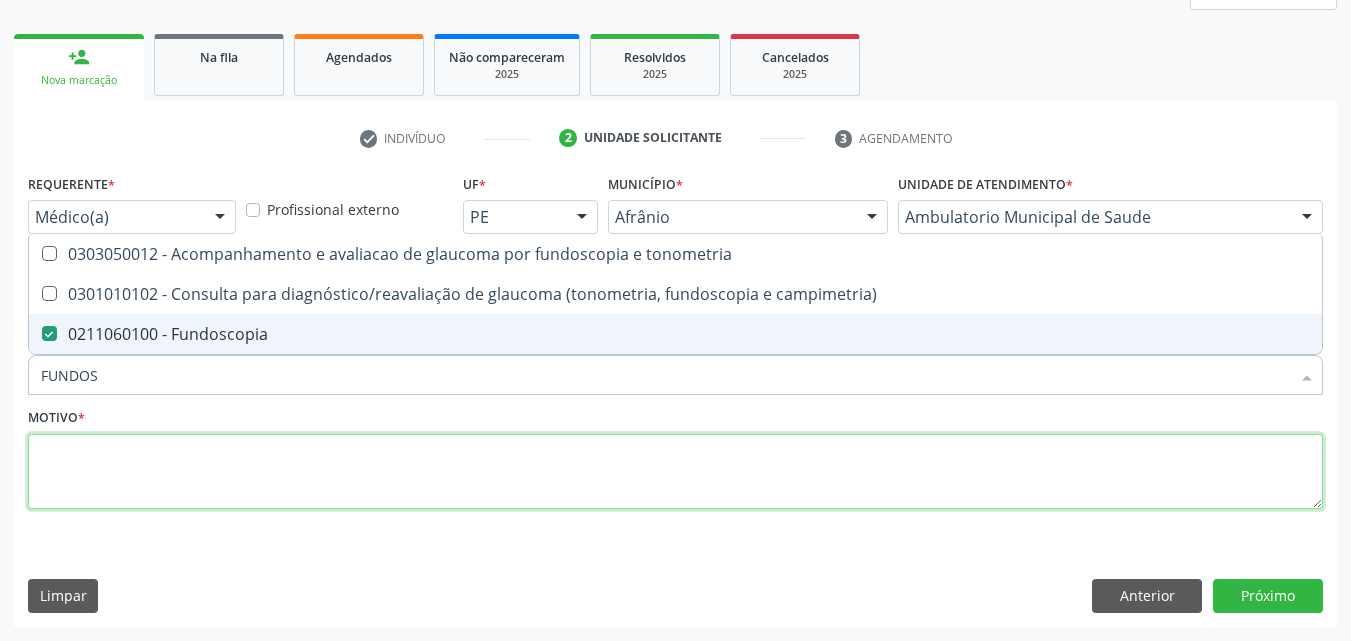 click at bounding box center (675, 472) 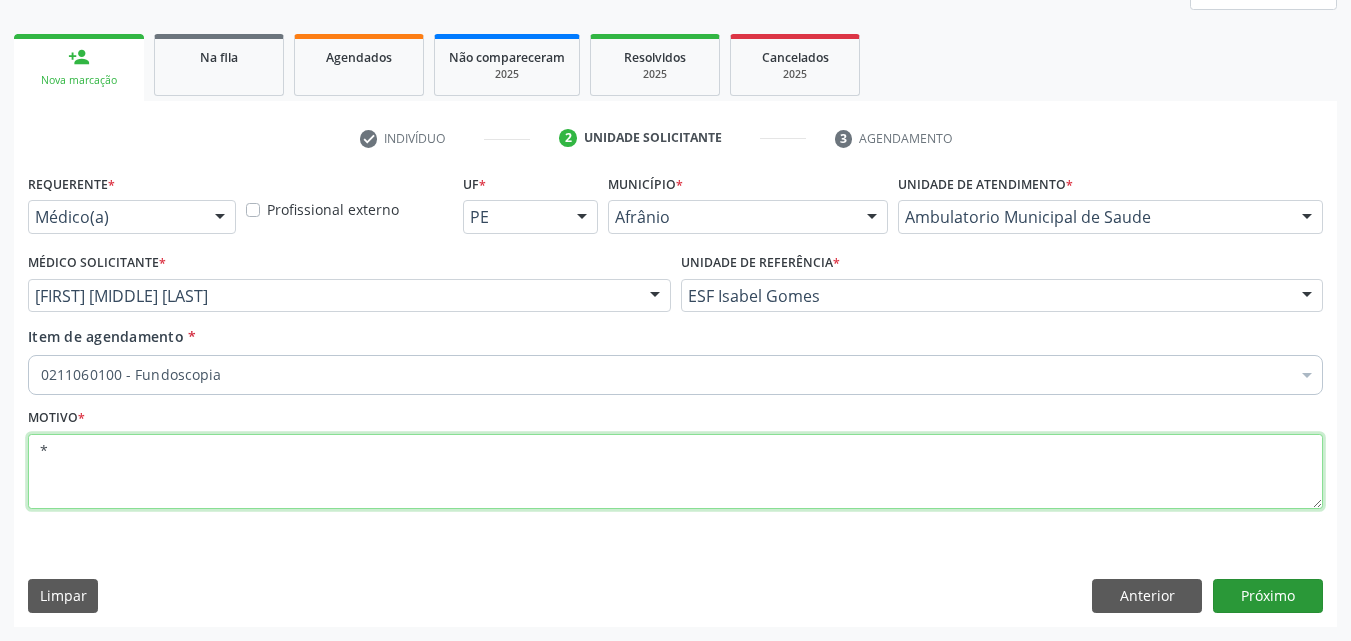 type on "*" 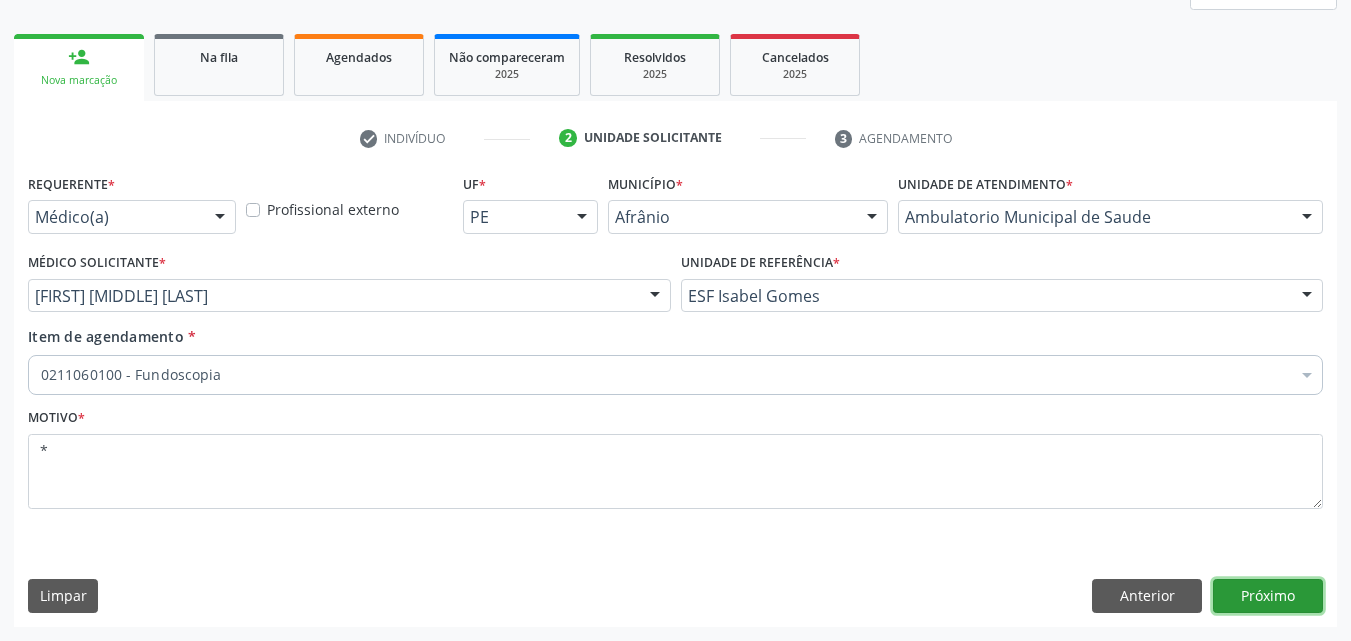 click on "Próximo" at bounding box center [1268, 596] 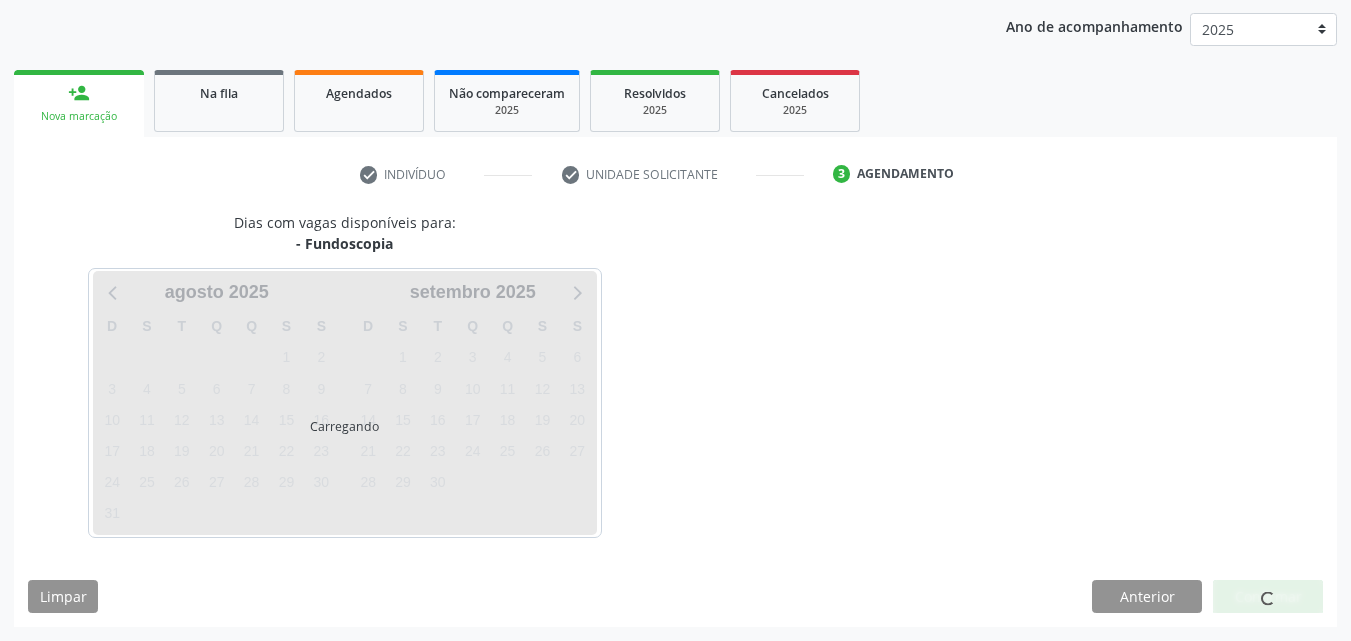 scroll, scrollTop: 229, scrollLeft: 0, axis: vertical 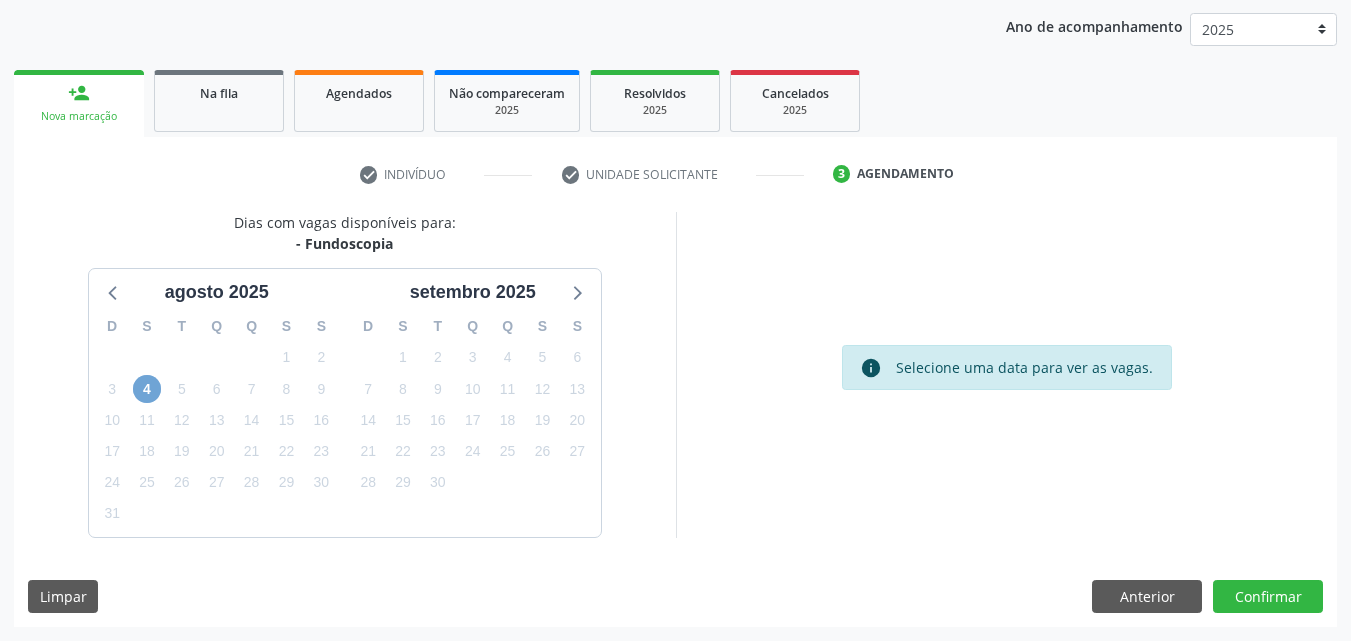 click on "4" at bounding box center [147, 389] 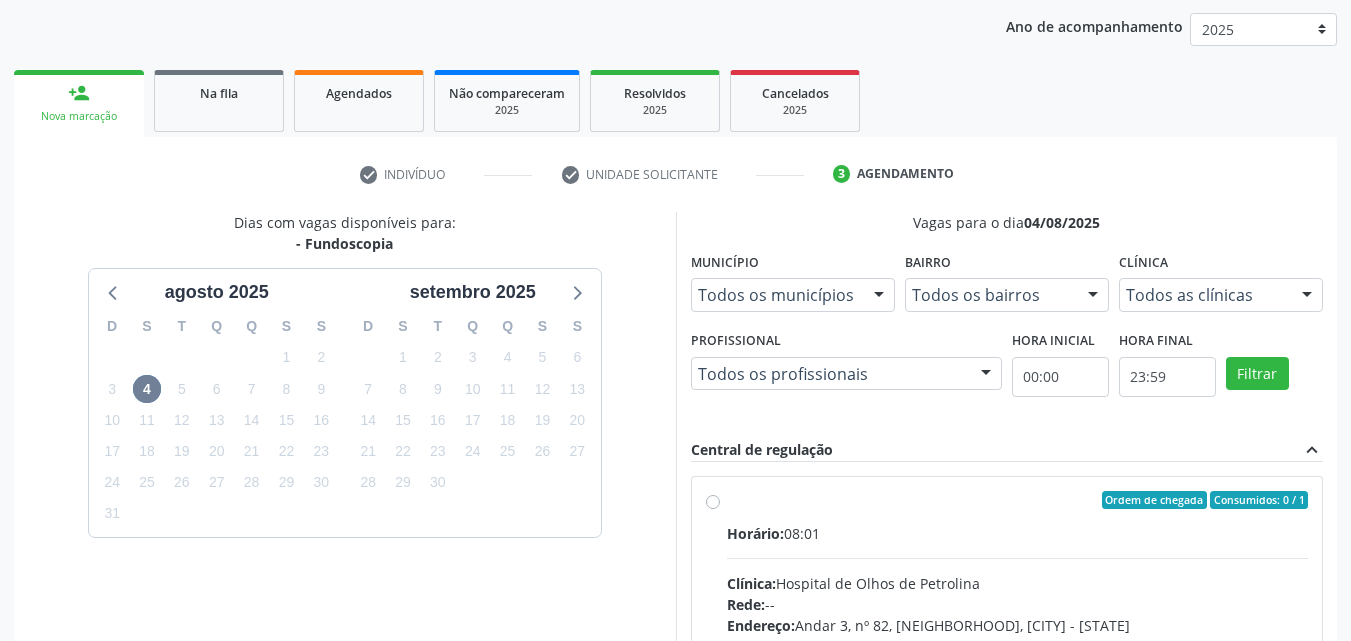 click on "Ordem de chegada
Consumidos: 0 / 1
Horário:   08:01
Clínica:  Hospital de Olhos de Petrolina
Rede:
--
Endereço:   Andar 3, nº 82, Centro, Petrolina - PE
Telefone:   (87) 38610066
Profissional:
--
Informações adicionais sobre o atendimento
Idade de atendimento:
Sem restrição
Gênero(s) atendido(s):
Sem restrição
Informações adicionais:
--" at bounding box center (1018, 644) 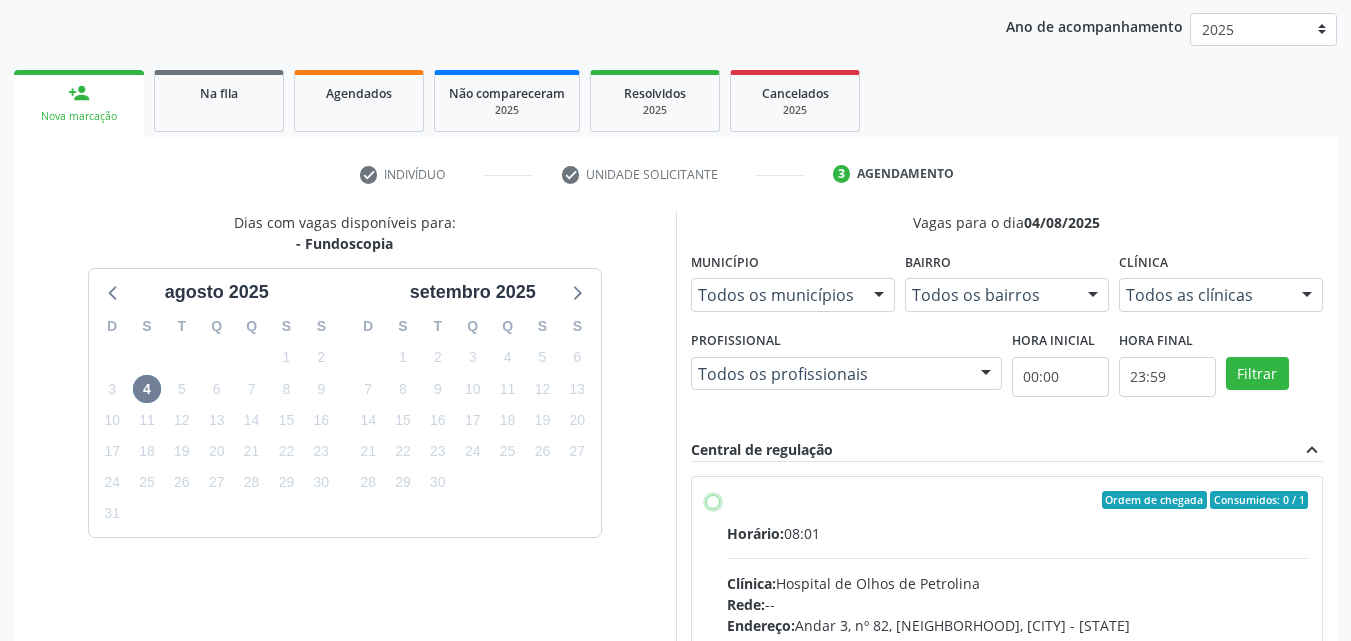 click on "Ordem de chegada
Consumidos: 0 / 1
Horário:   08:01
Clínica:  Hospital de Olhos de Petrolina
Rede:
--
Endereço:   Andar 3, nº 82, Centro, Petrolina - PE
Telefone:   (87) 38610066
Profissional:
--
Informações adicionais sobre o atendimento
Idade de atendimento:
Sem restrição
Gênero(s) atendido(s):
Sem restrição
Informações adicionais:
--" at bounding box center (713, 500) 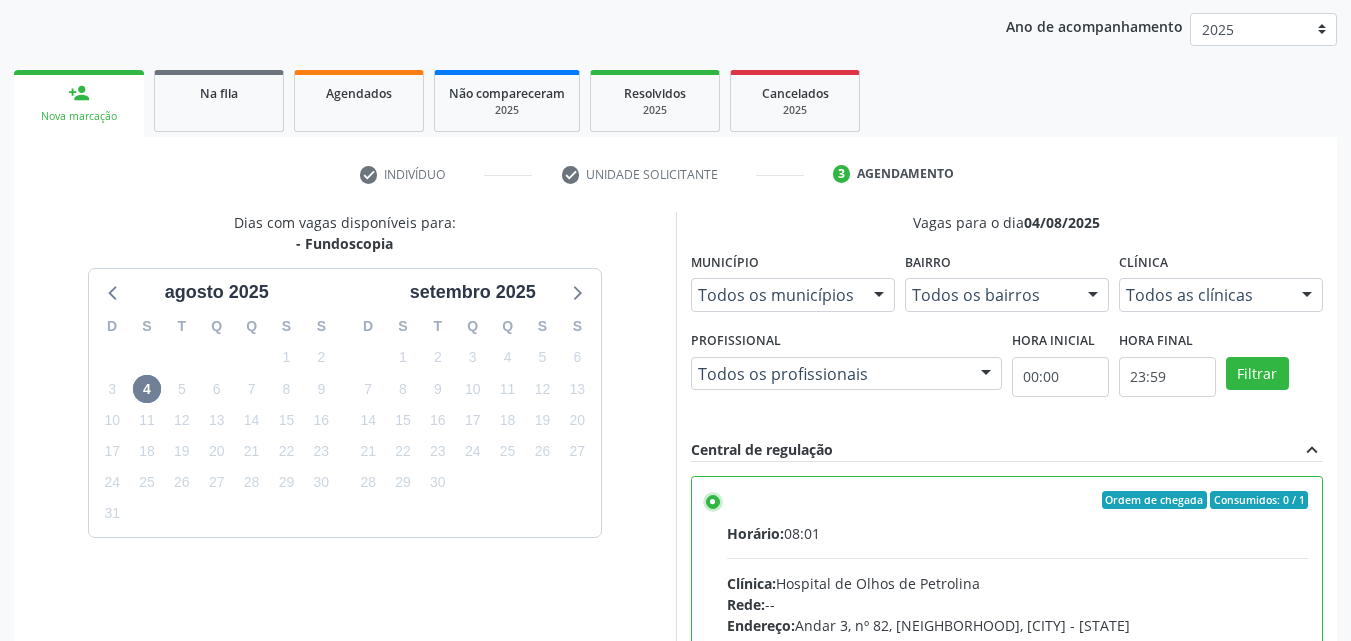 scroll, scrollTop: 99, scrollLeft: 0, axis: vertical 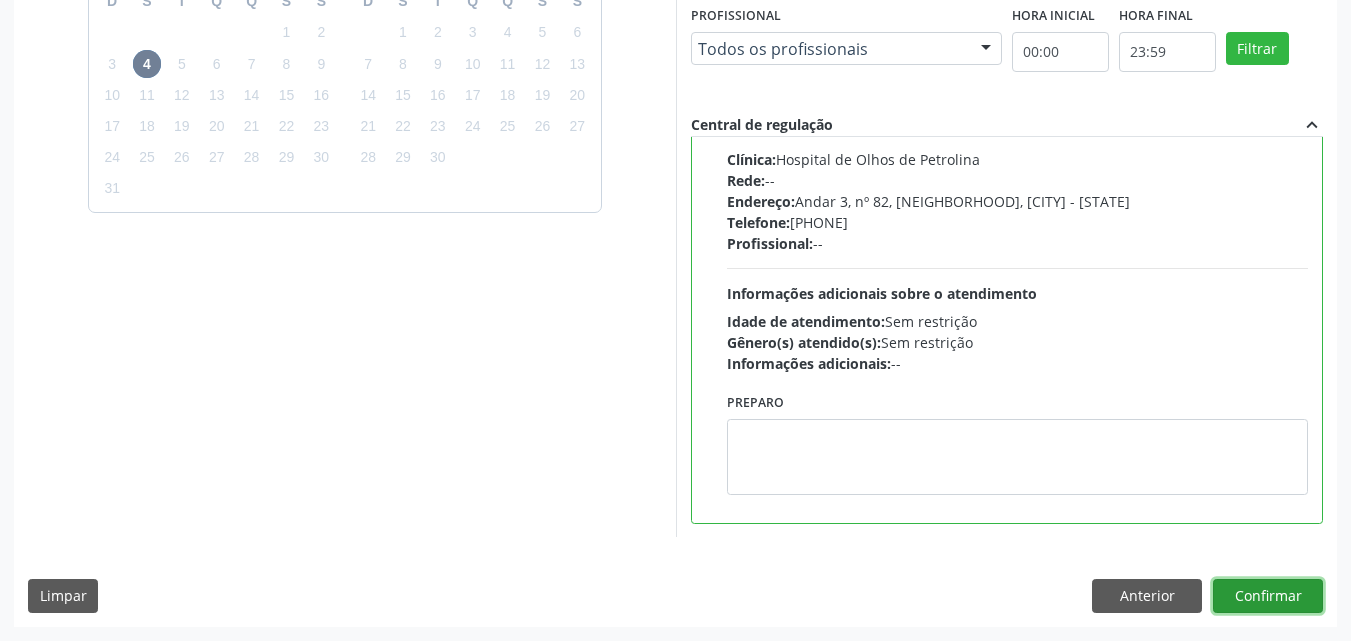 click on "Confirmar" at bounding box center [1268, 596] 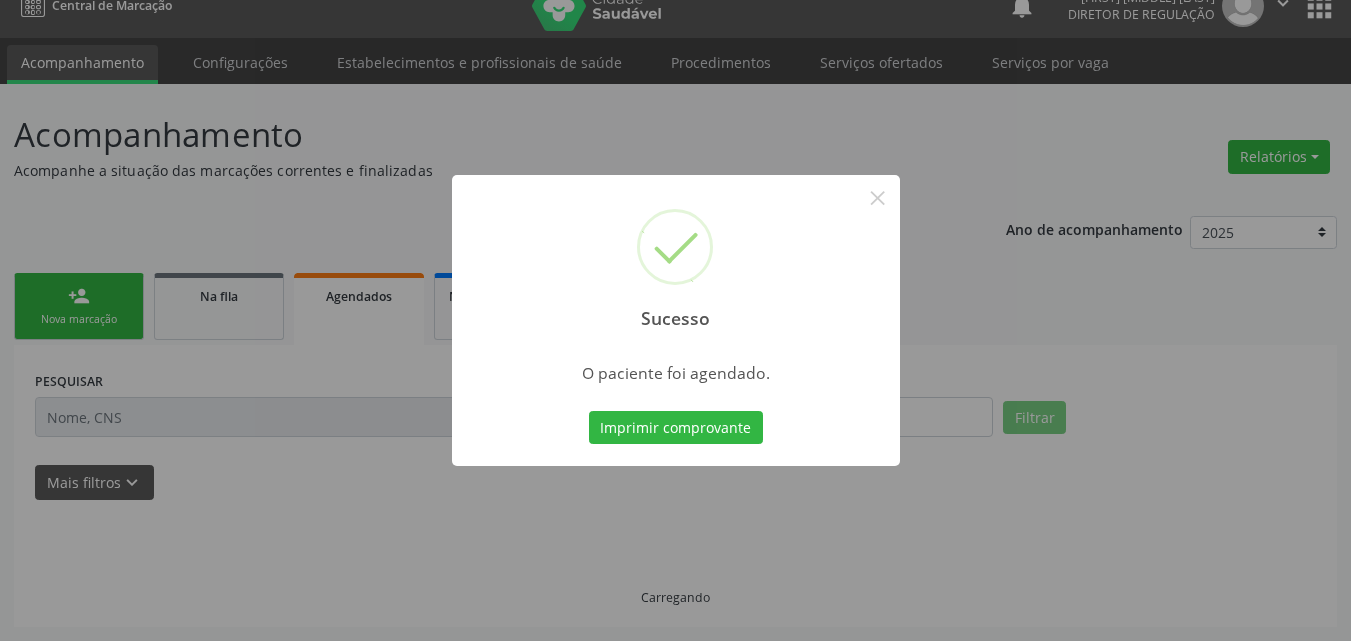 scroll, scrollTop: 26, scrollLeft: 0, axis: vertical 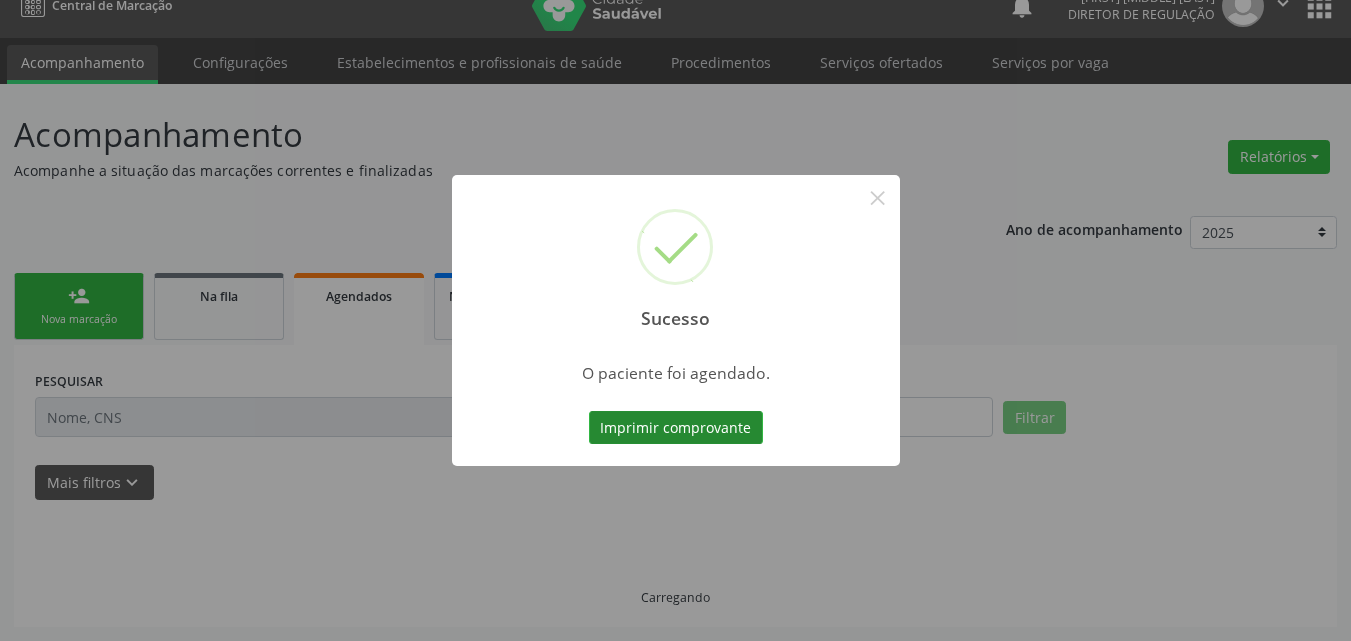 click on "Imprimir comprovante" at bounding box center [676, 428] 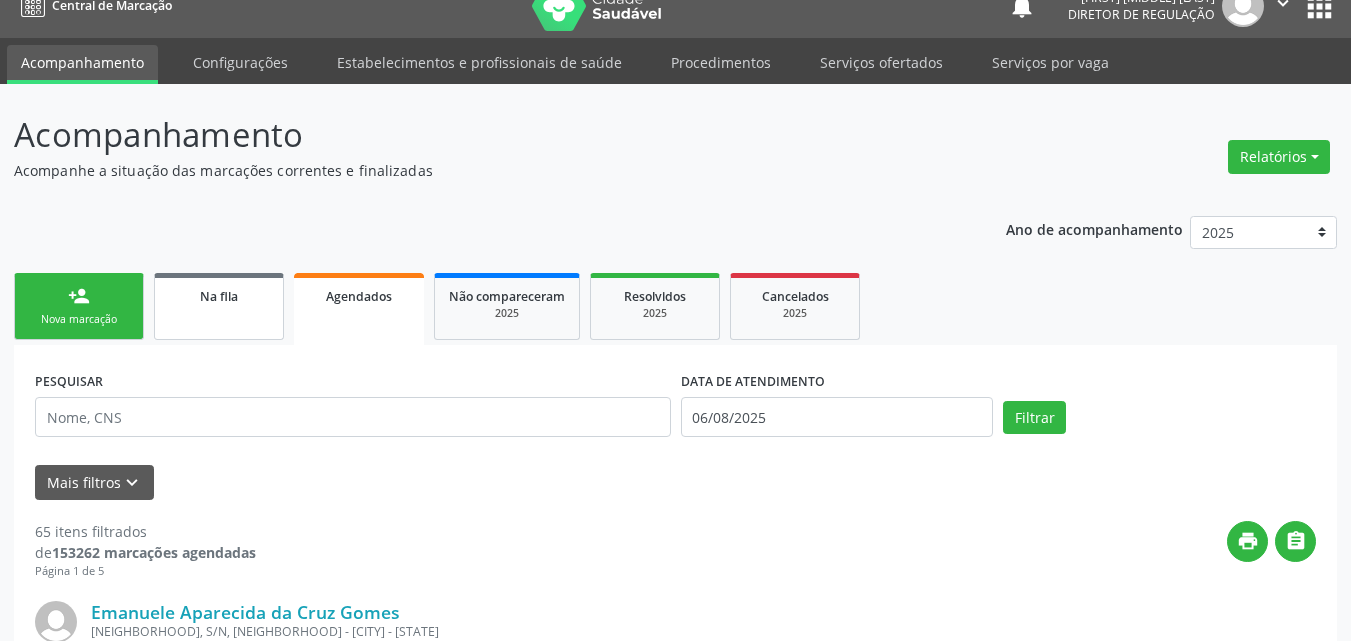 click on "Na fila" at bounding box center [219, 306] 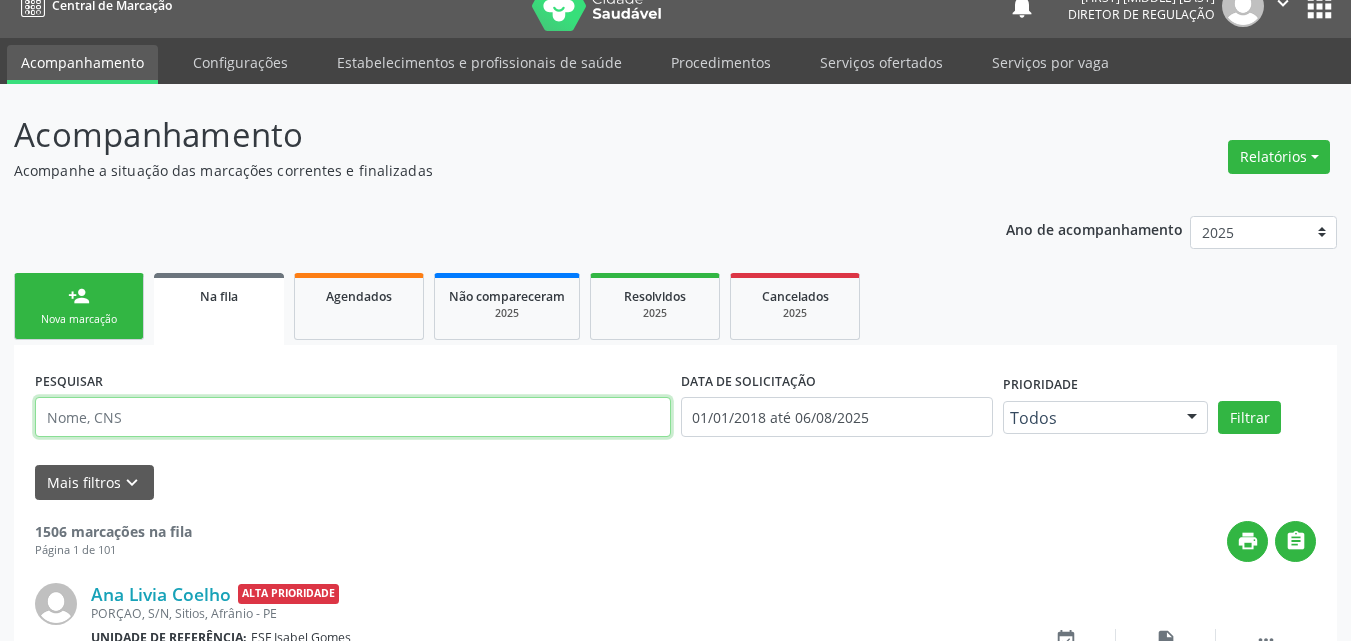 click at bounding box center [353, 417] 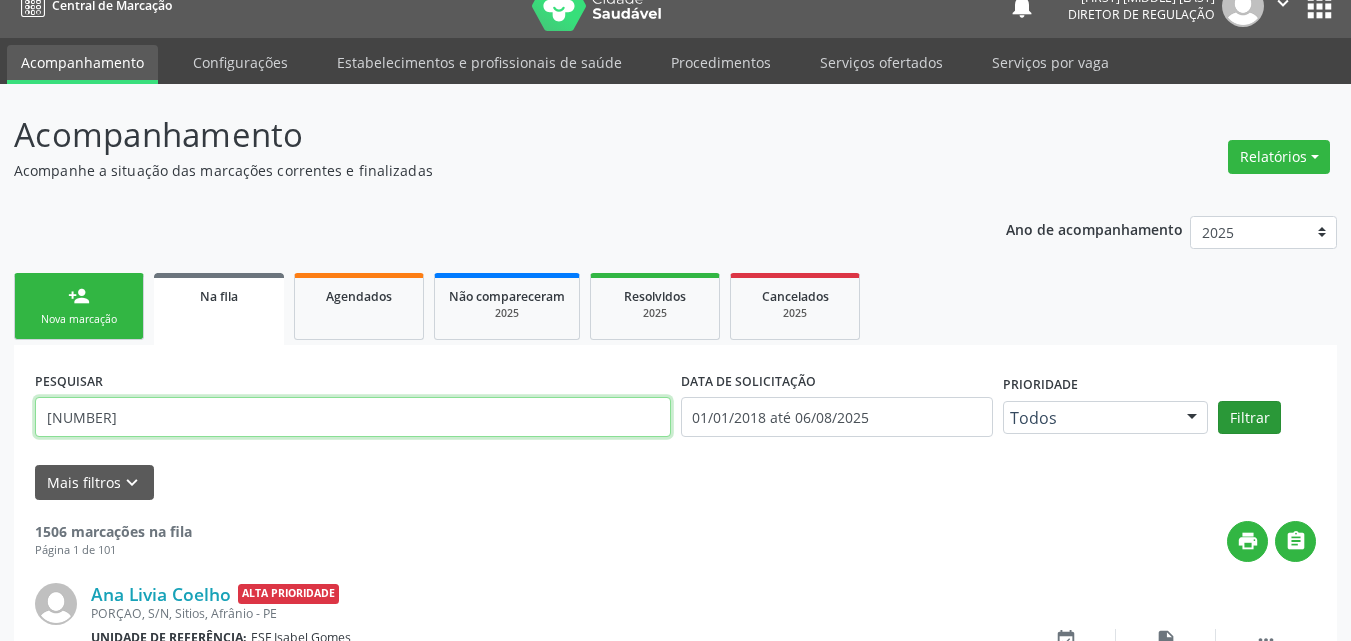 type on "898005159416759" 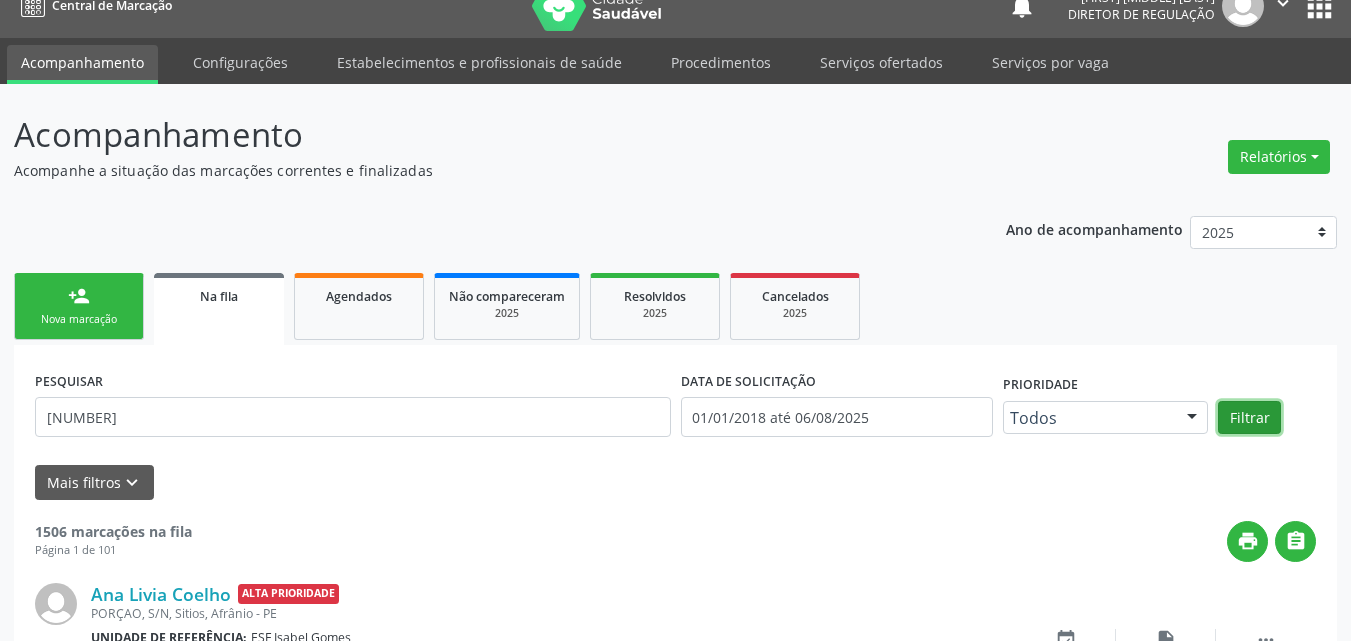 click on "Filtrar" at bounding box center (1249, 418) 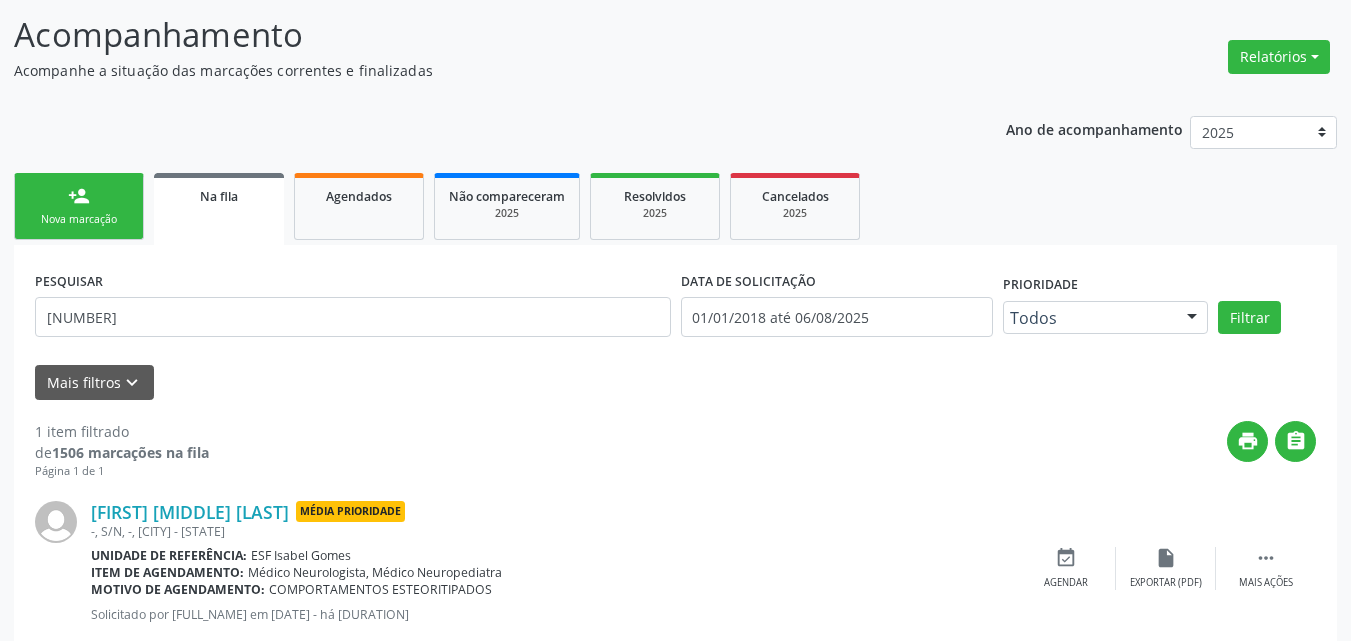 scroll, scrollTop: 178, scrollLeft: 0, axis: vertical 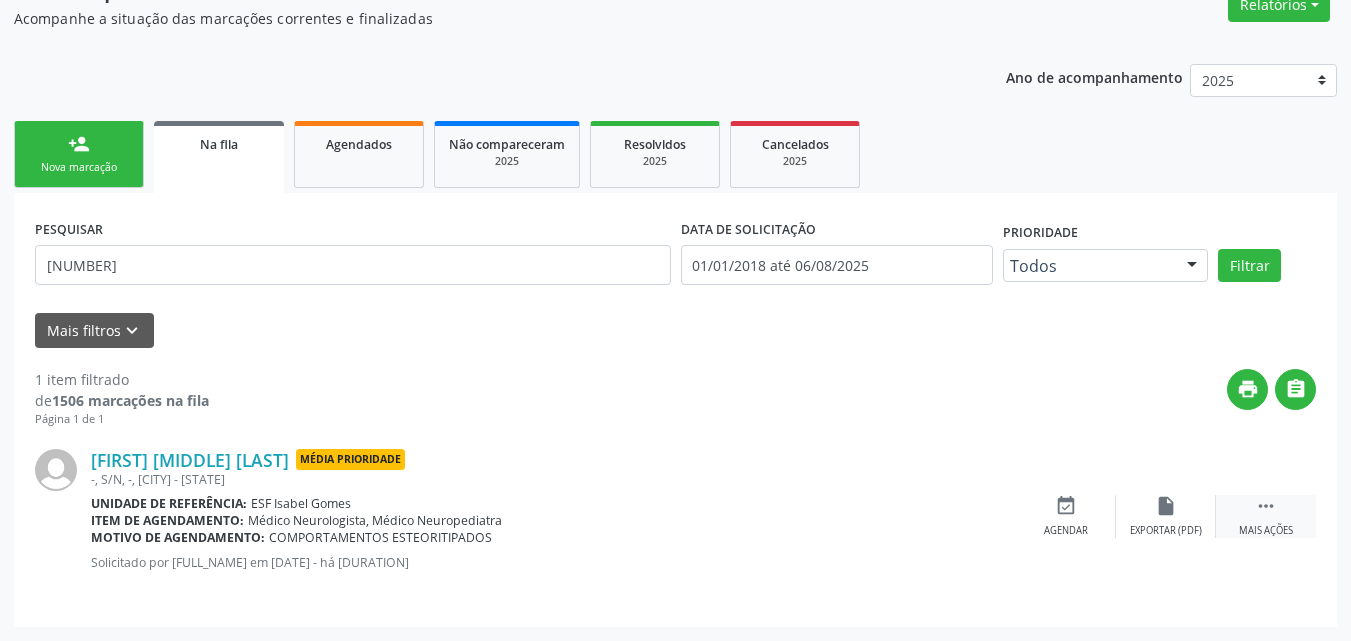 click on "" at bounding box center (1266, 506) 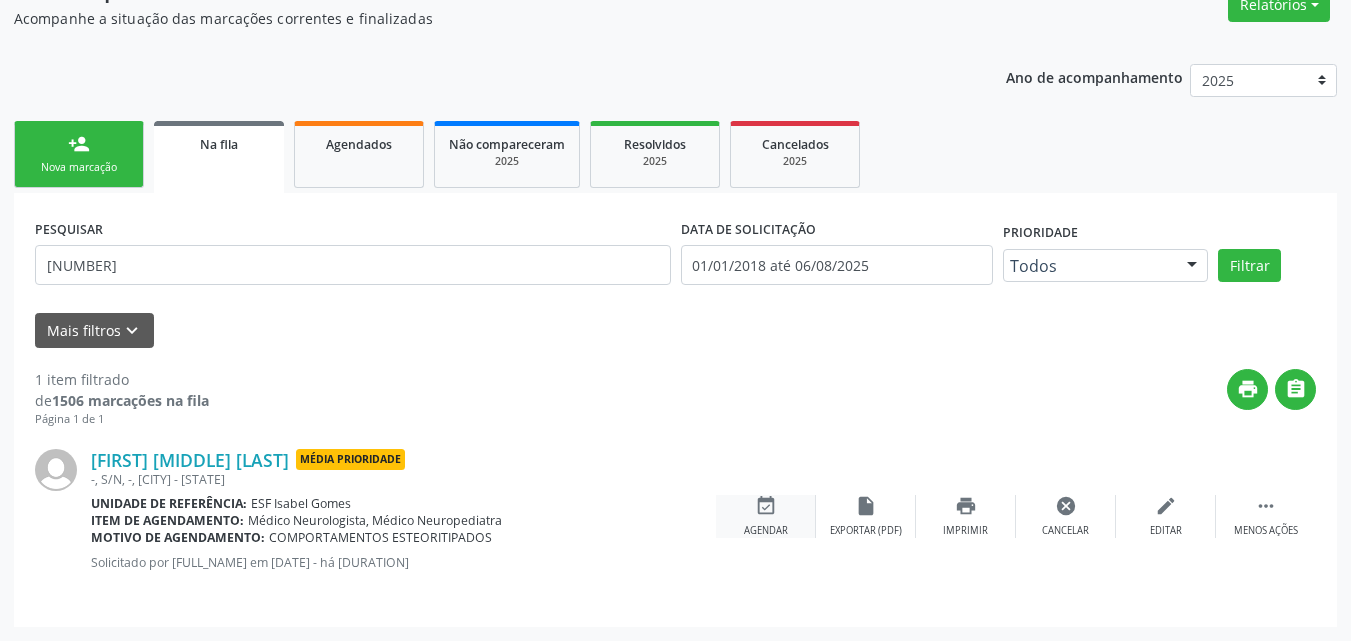 click on "event_available" at bounding box center (766, 506) 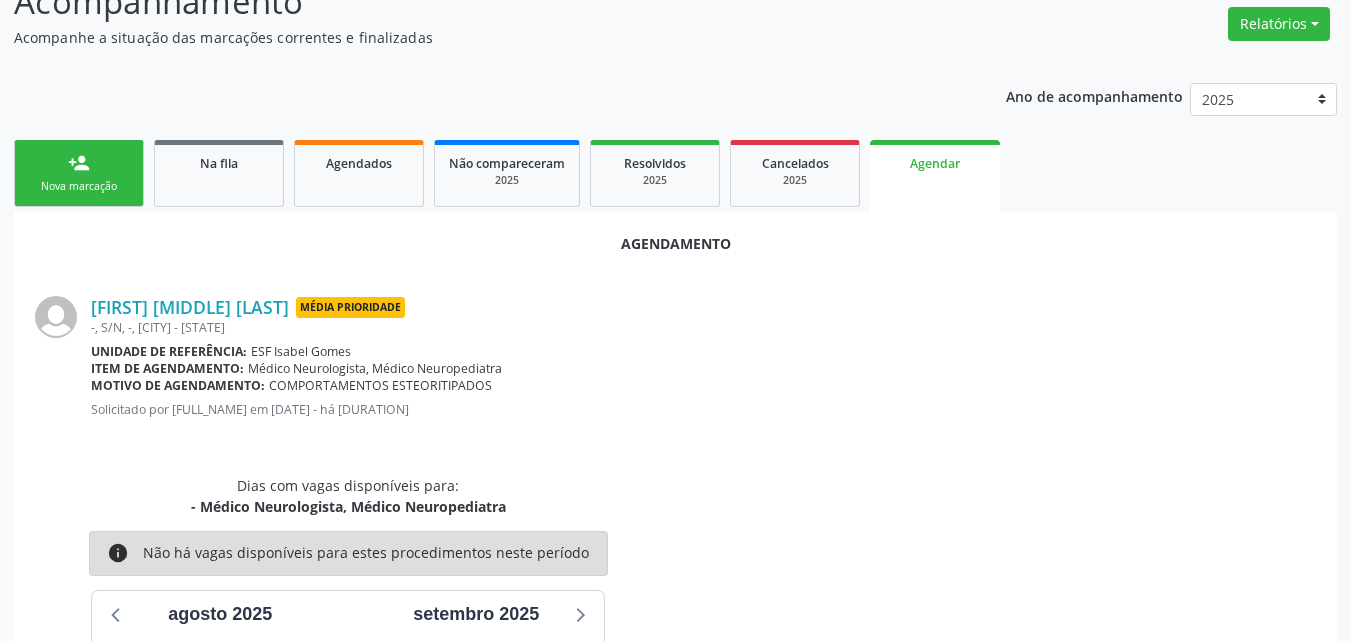scroll, scrollTop: 59, scrollLeft: 0, axis: vertical 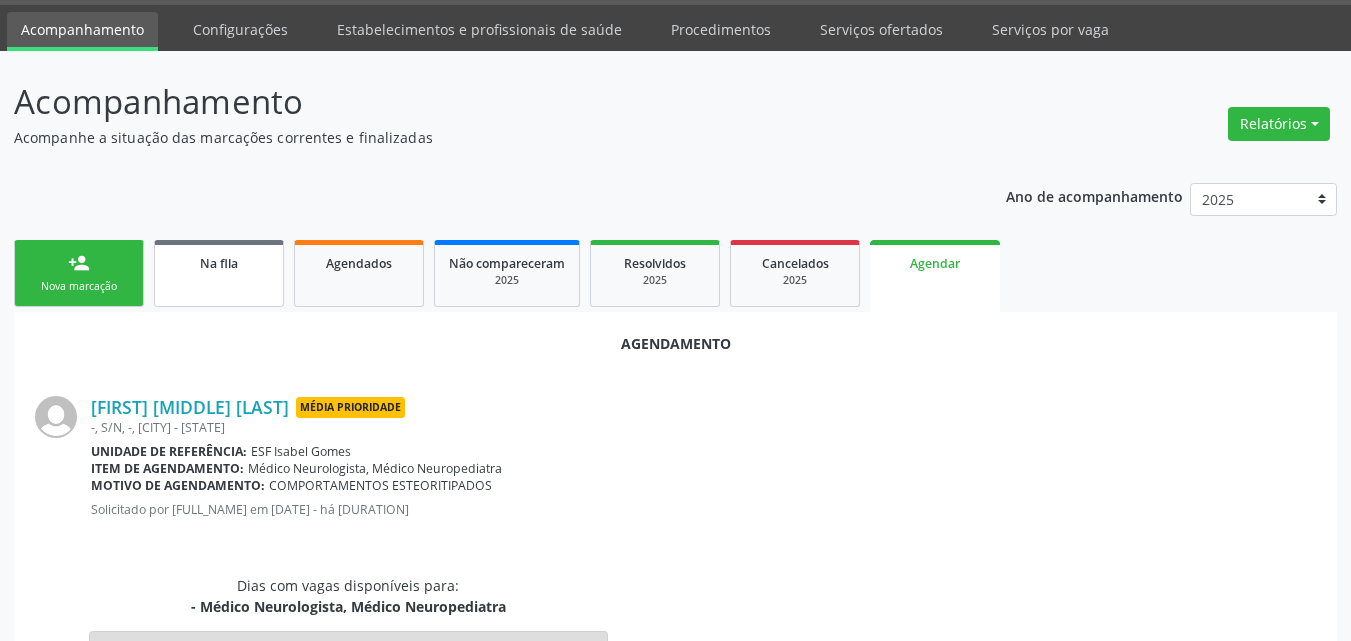 click on "Na fila" at bounding box center [219, 273] 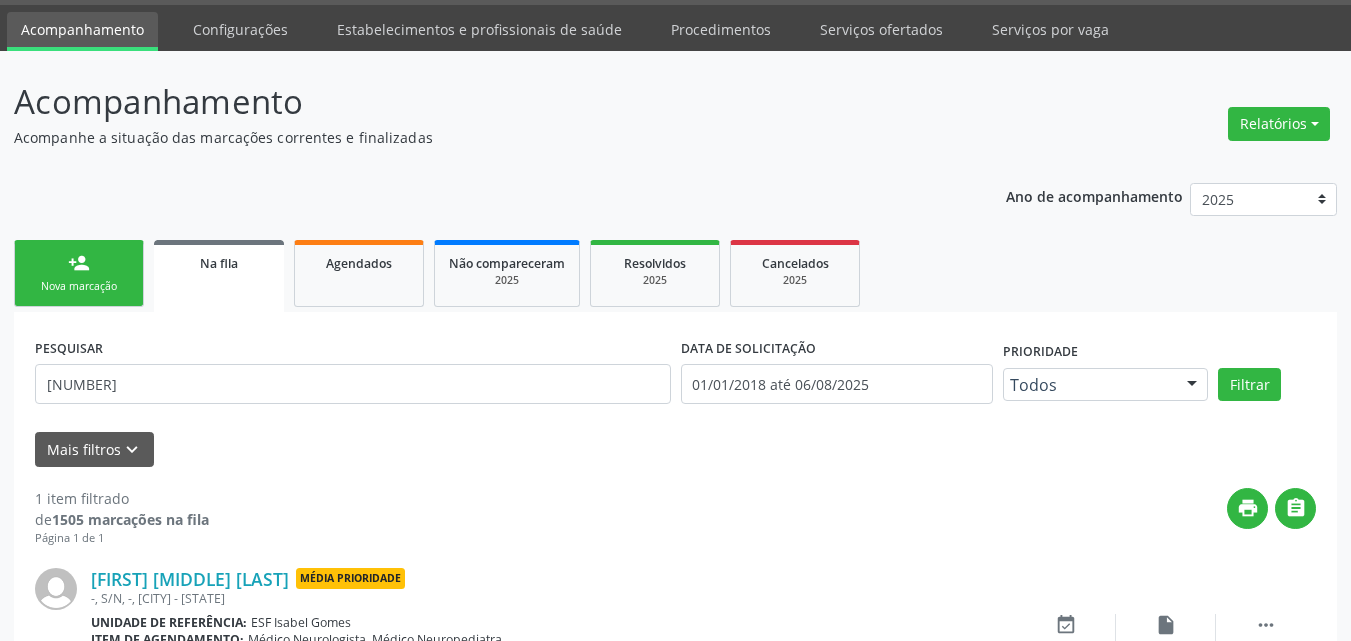 scroll, scrollTop: 178, scrollLeft: 0, axis: vertical 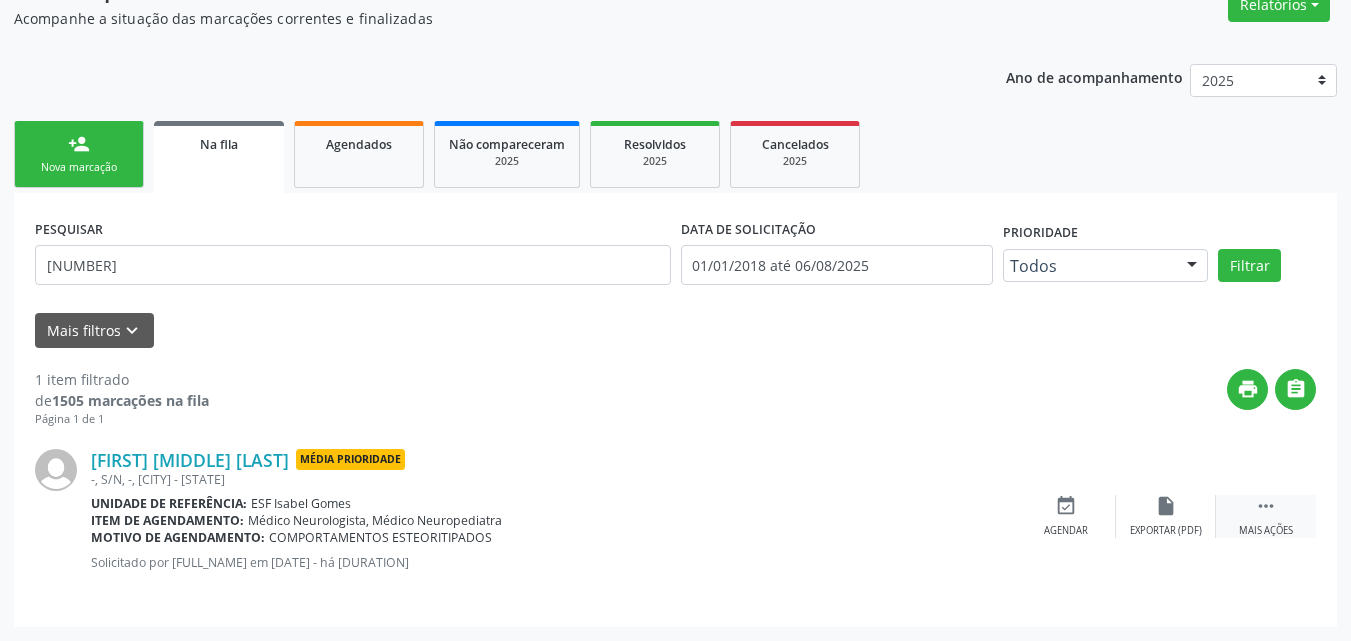click on "" at bounding box center [1266, 506] 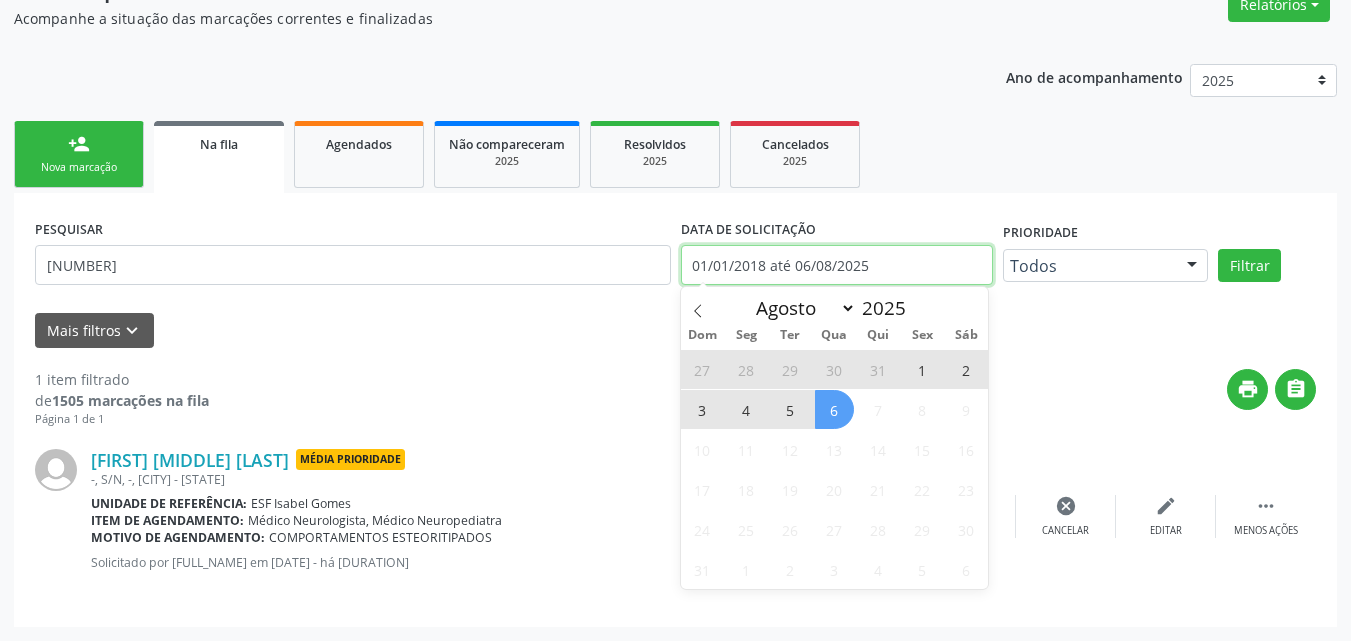 drag, startPoint x: 883, startPoint y: 261, endPoint x: 658, endPoint y: 256, distance: 225.05554 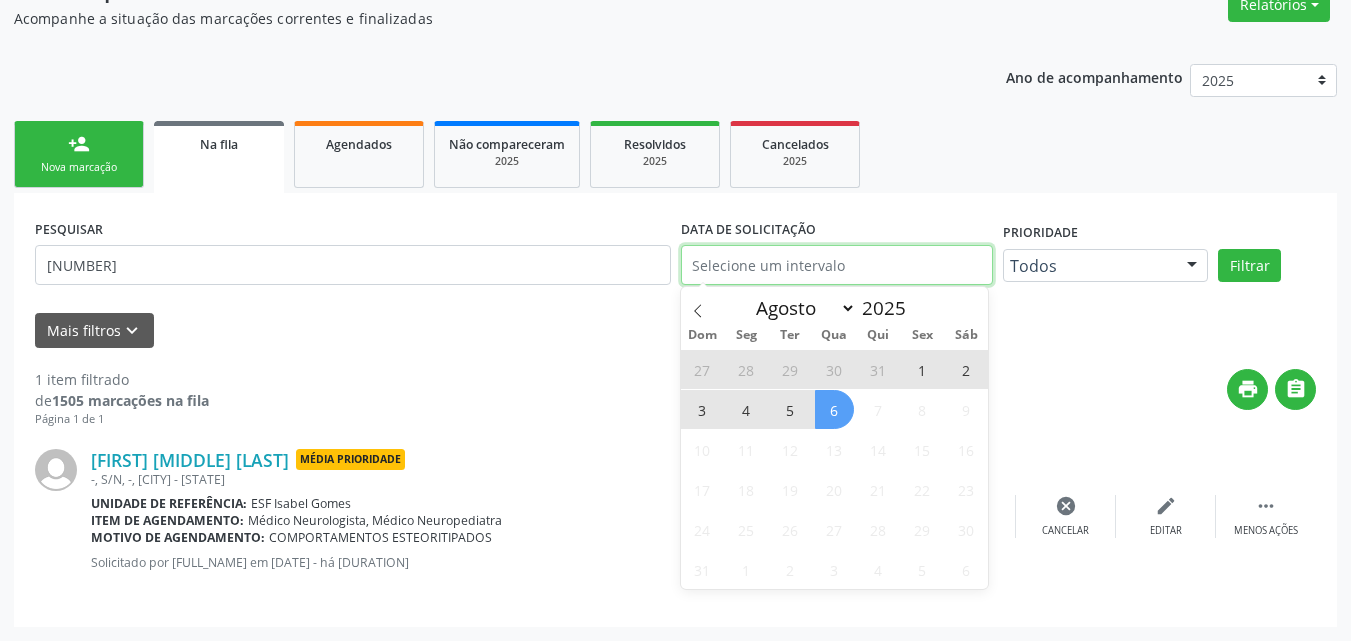type on "2018" 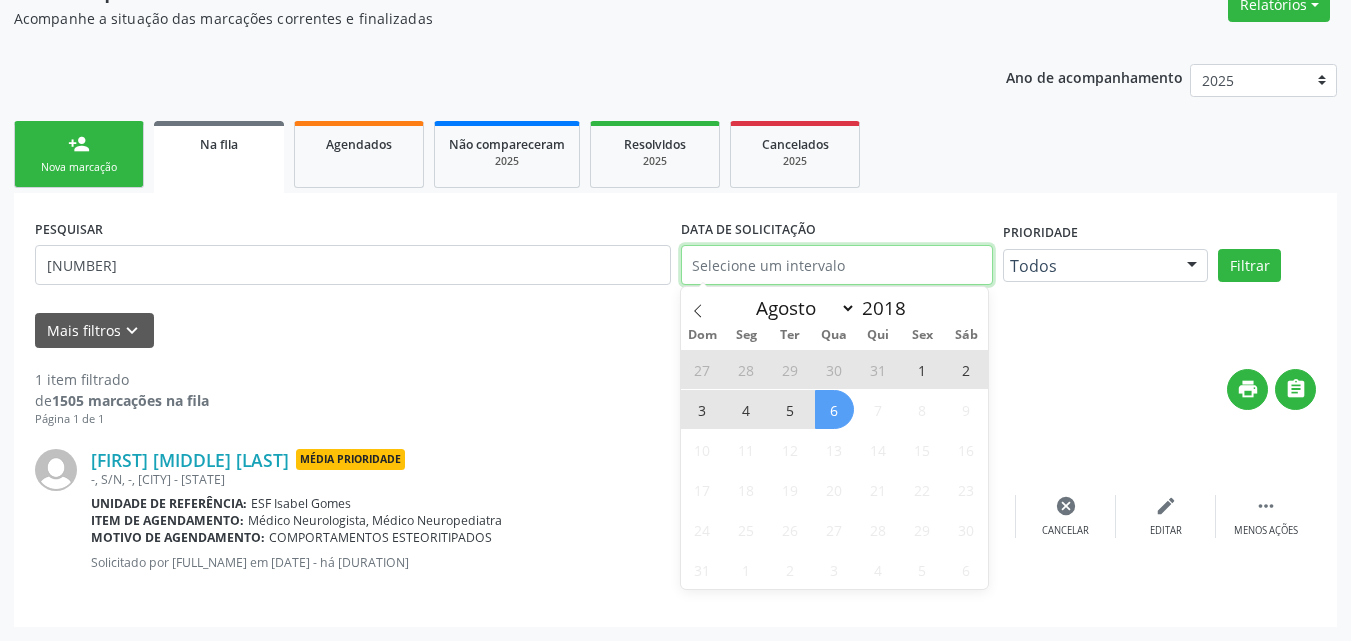 select on "0" 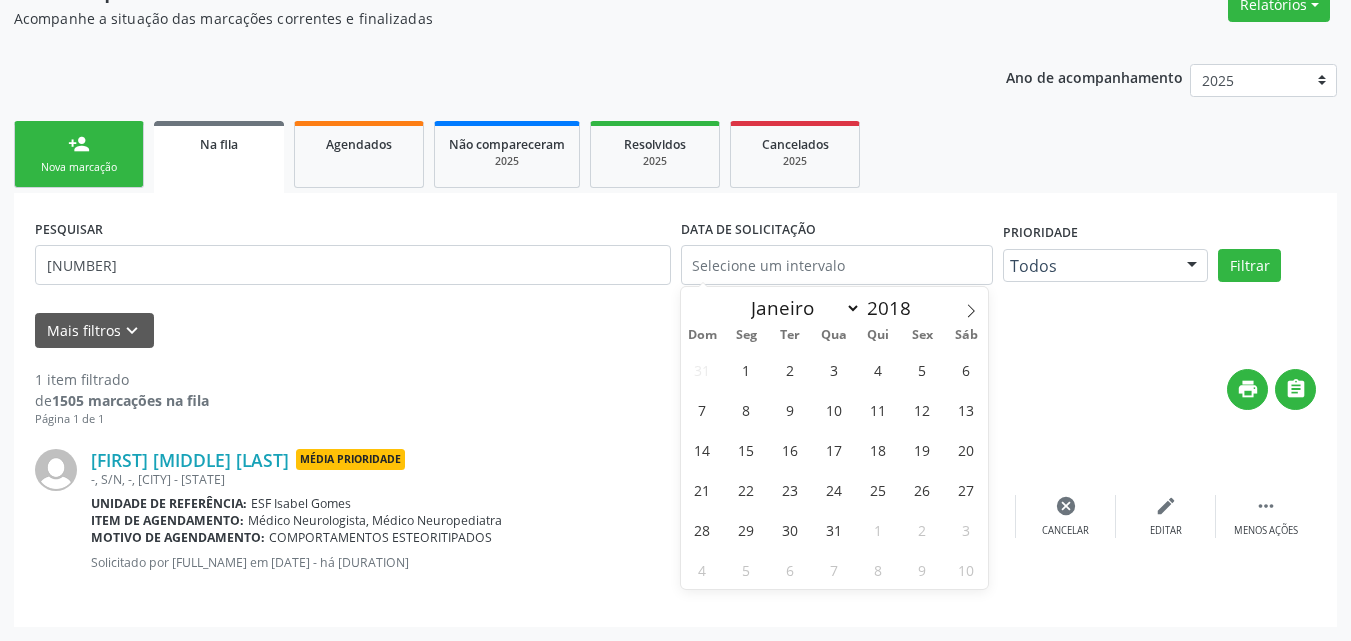 click on "print   " at bounding box center [762, 398] 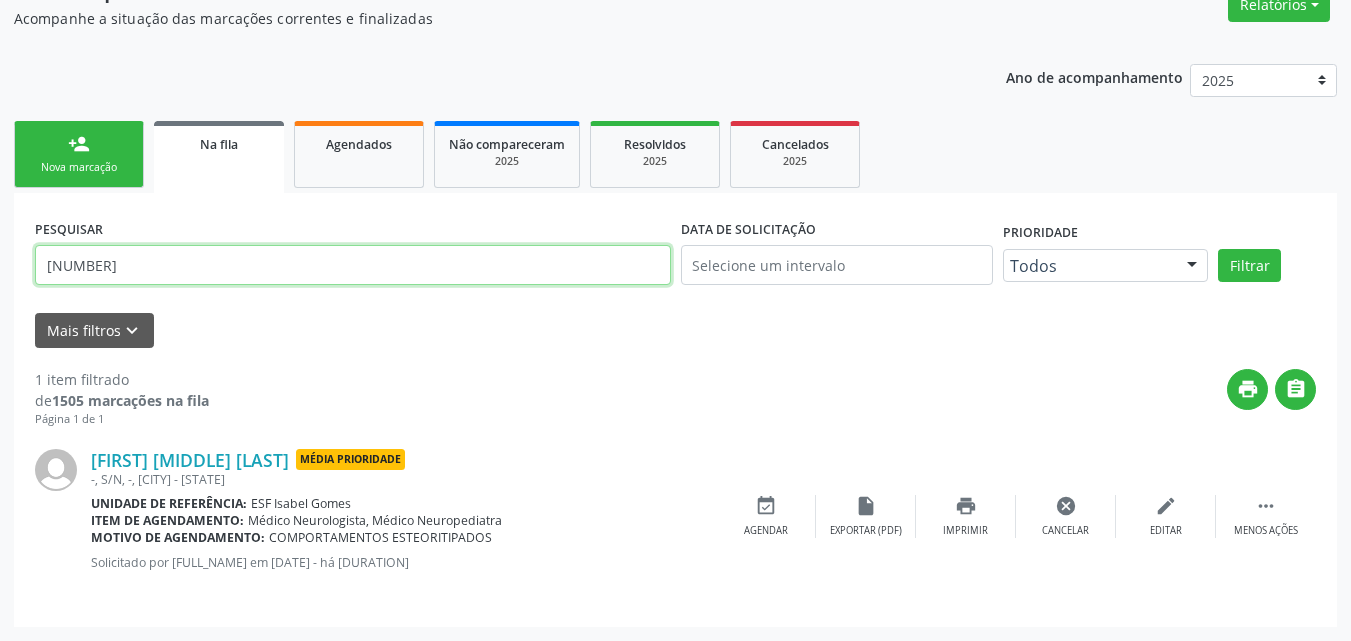 drag, startPoint x: 184, startPoint y: 258, endPoint x: 0, endPoint y: 269, distance: 184.3285 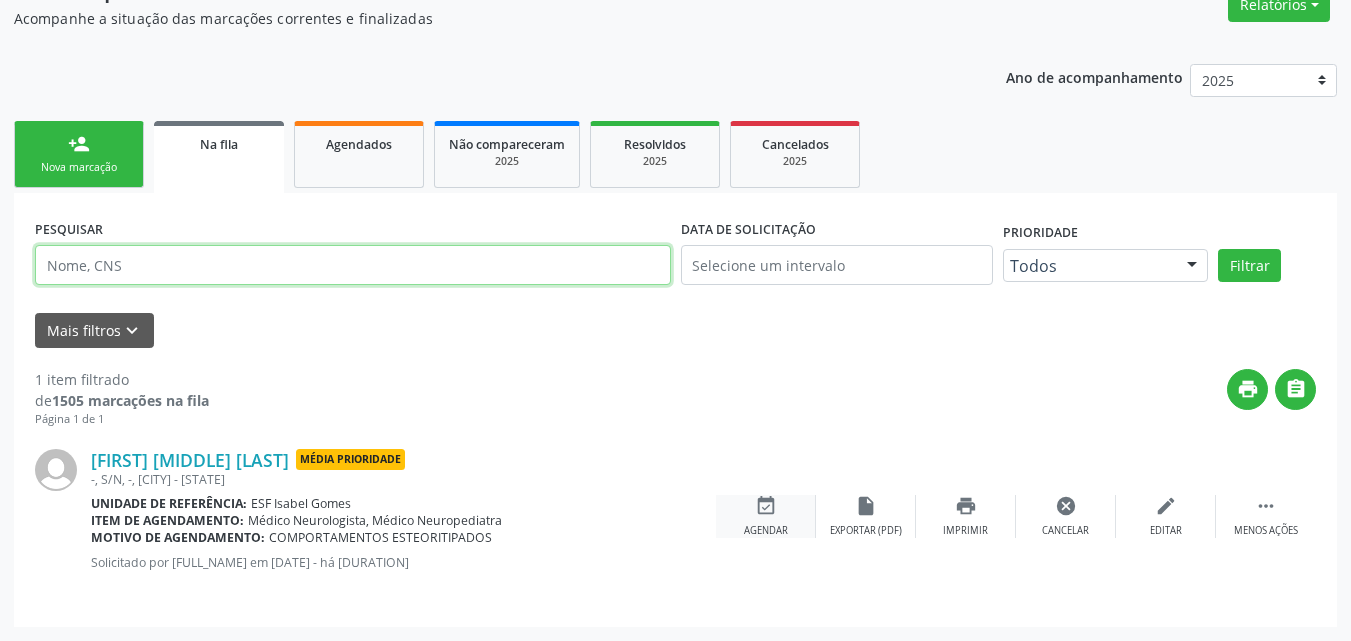 type 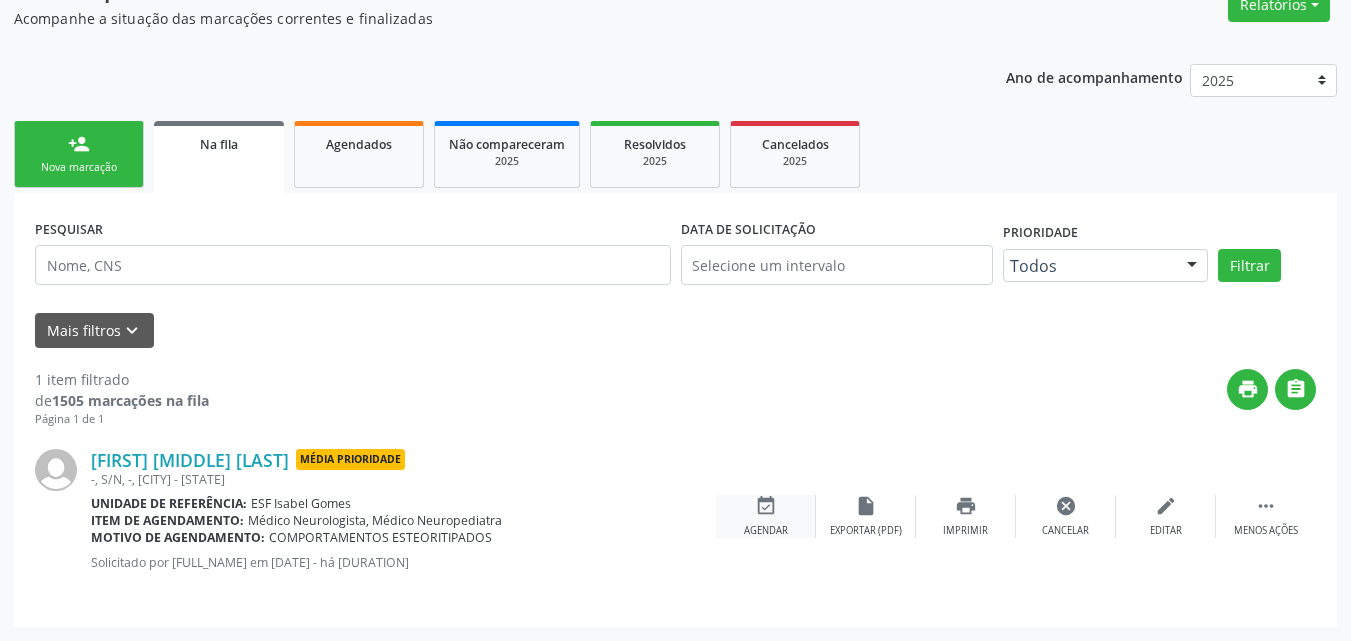 click on "event_available" at bounding box center (766, 506) 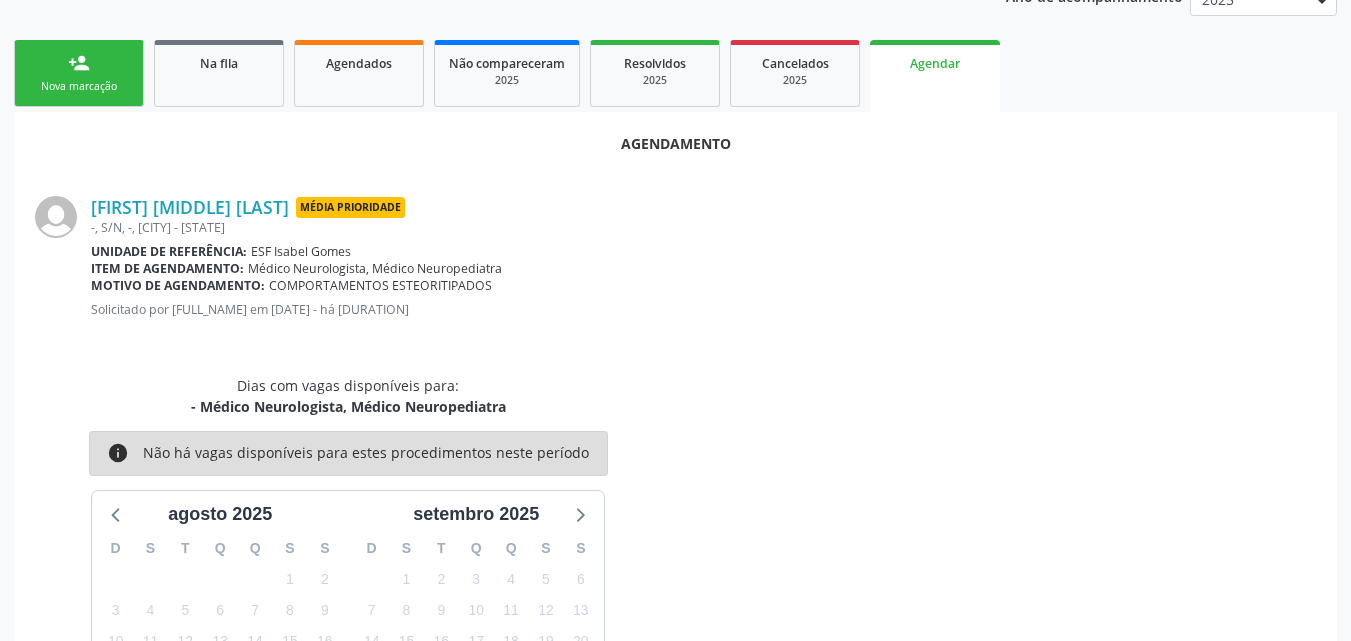 scroll, scrollTop: 159, scrollLeft: 0, axis: vertical 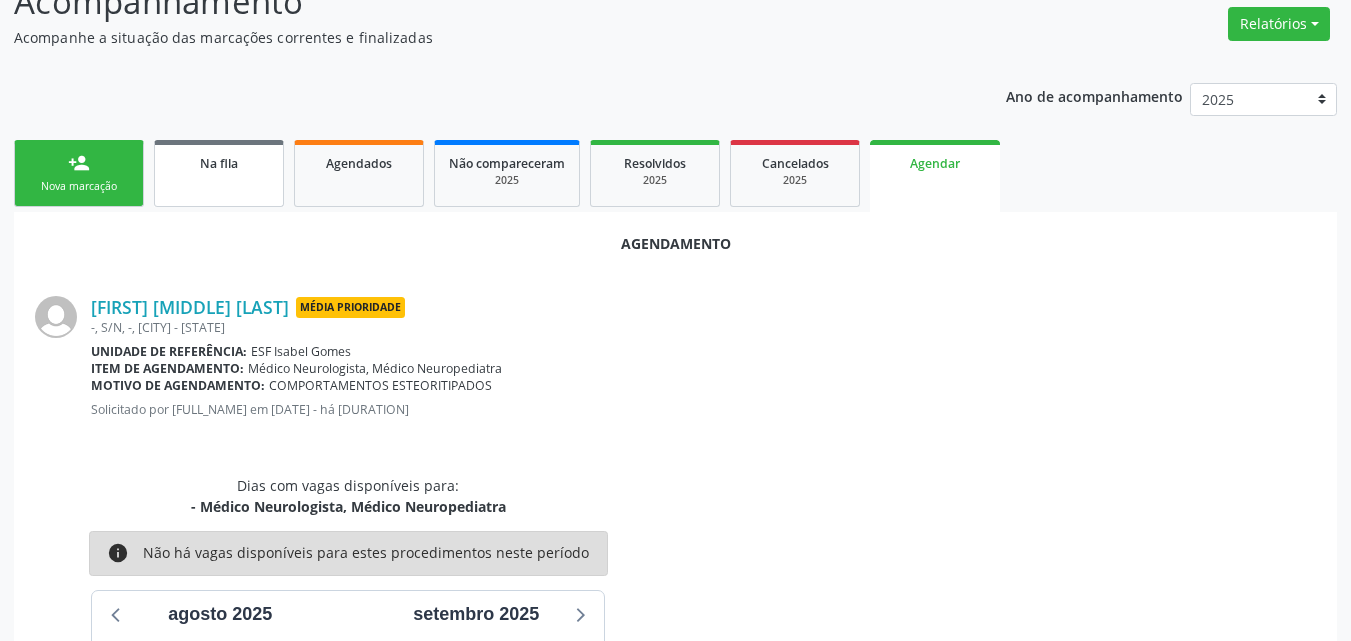 click on "Na fila" at bounding box center (219, 162) 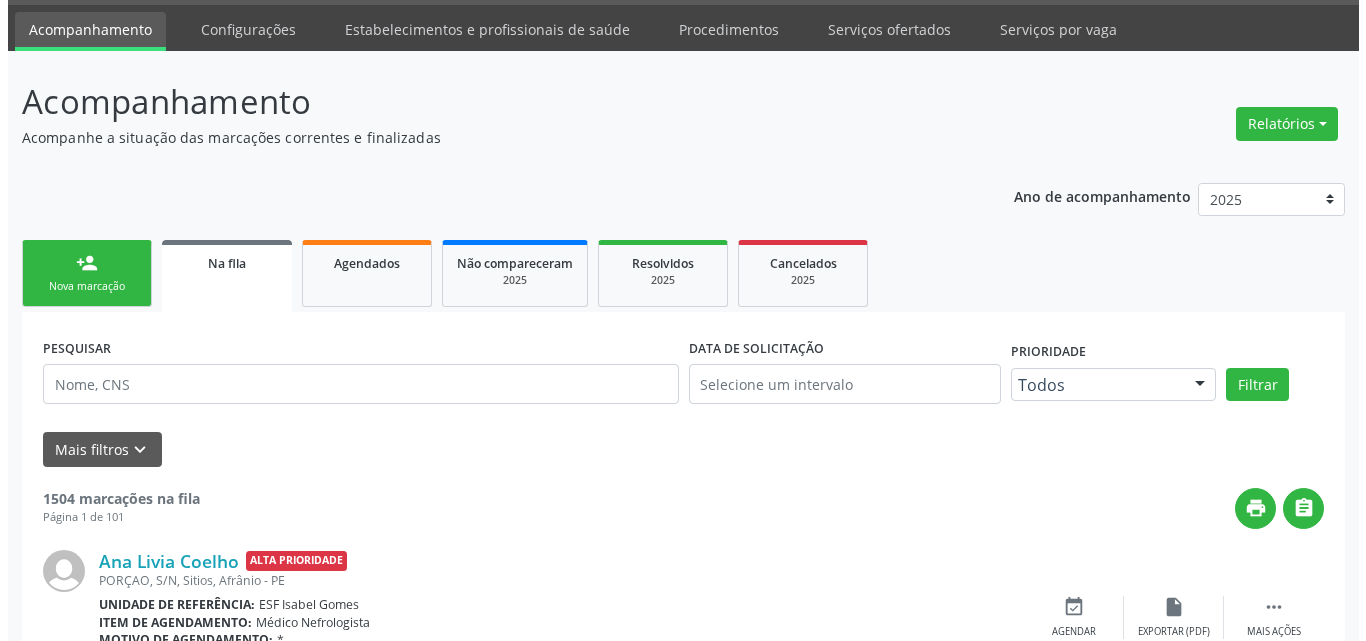scroll, scrollTop: 0, scrollLeft: 0, axis: both 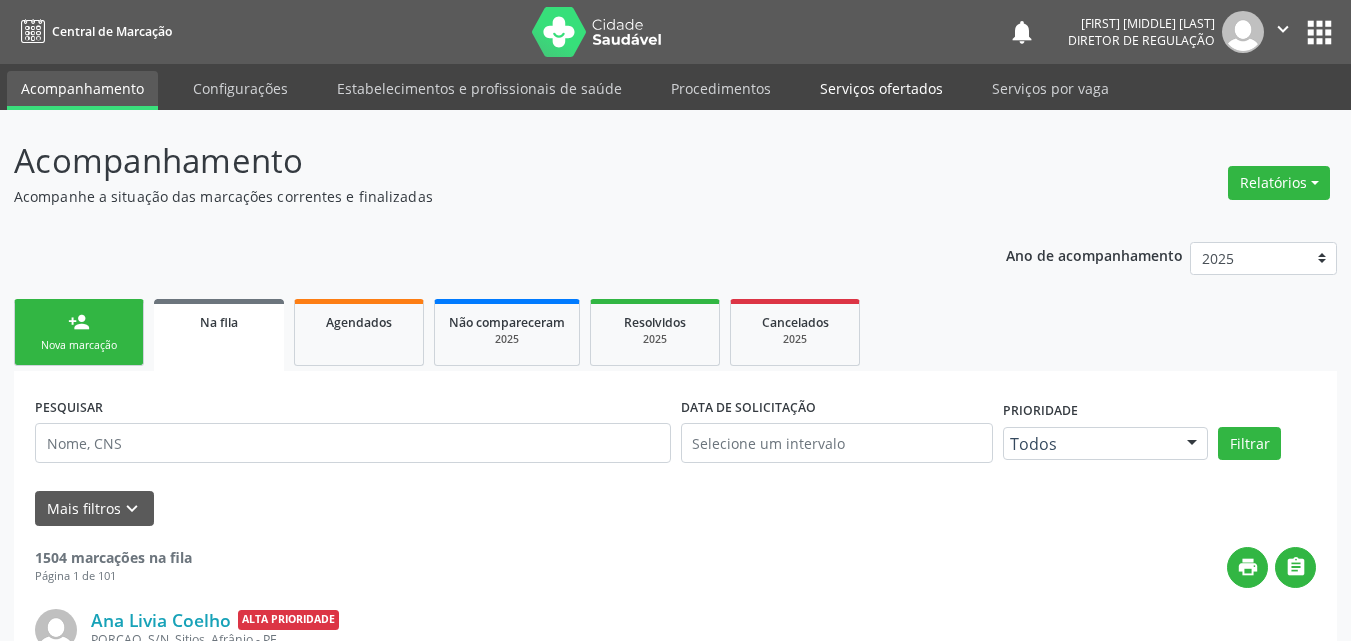 click on "Serviços ofertados" at bounding box center [881, 88] 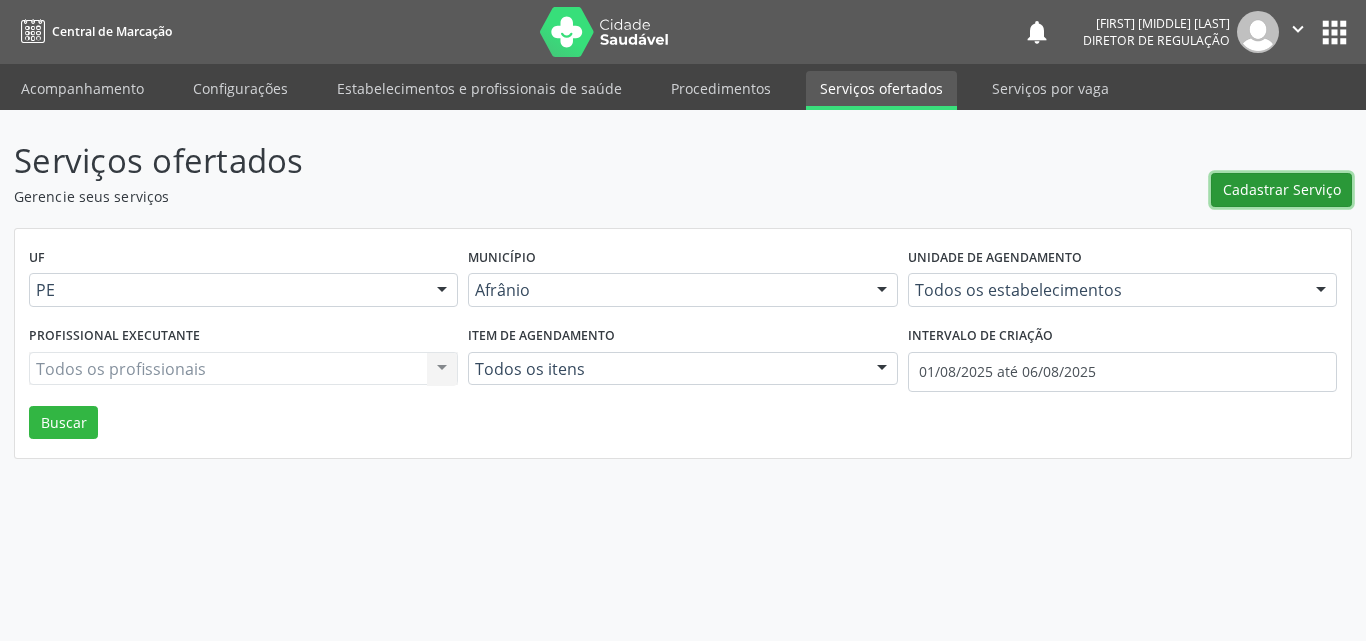 click on "Cadastrar Serviço" at bounding box center (1282, 189) 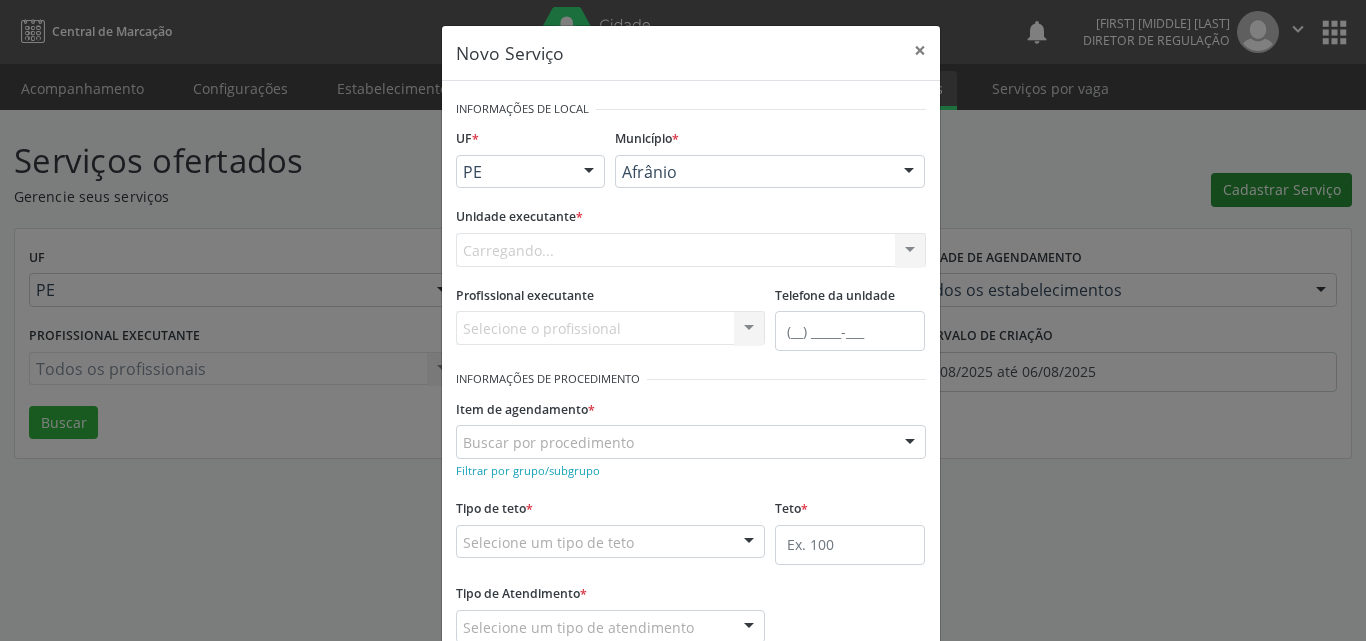 scroll, scrollTop: 0, scrollLeft: 0, axis: both 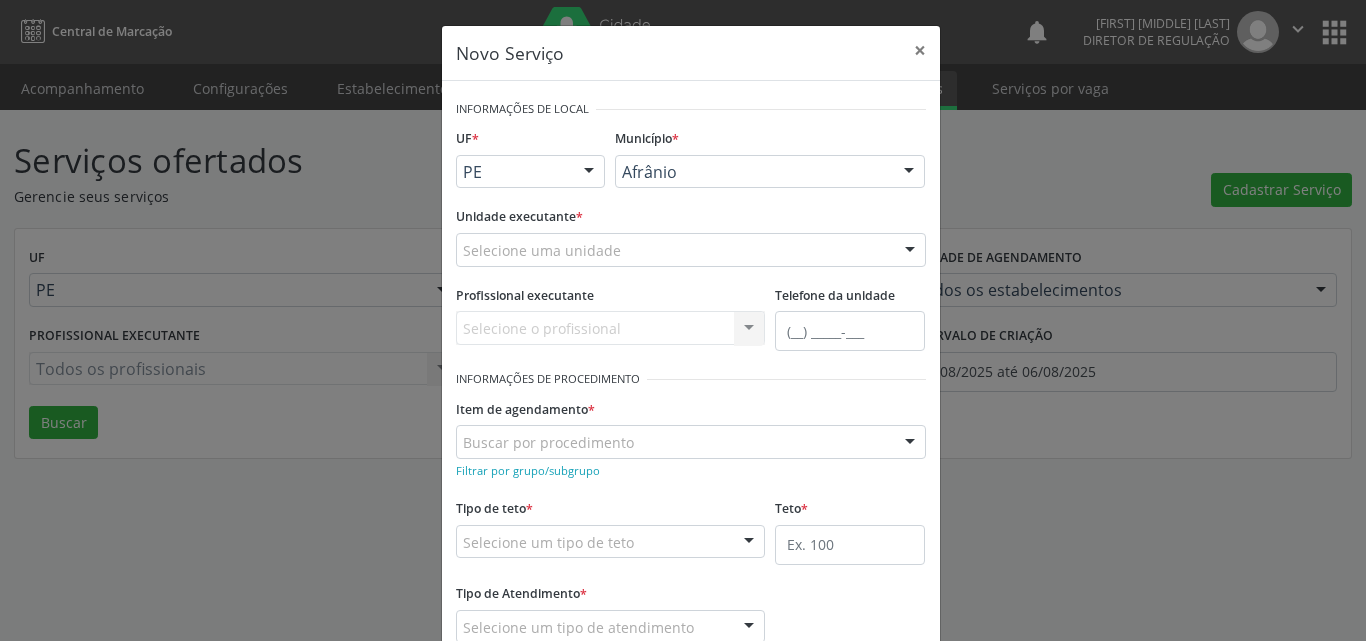click on "Selecione uma unidade" at bounding box center [691, 250] 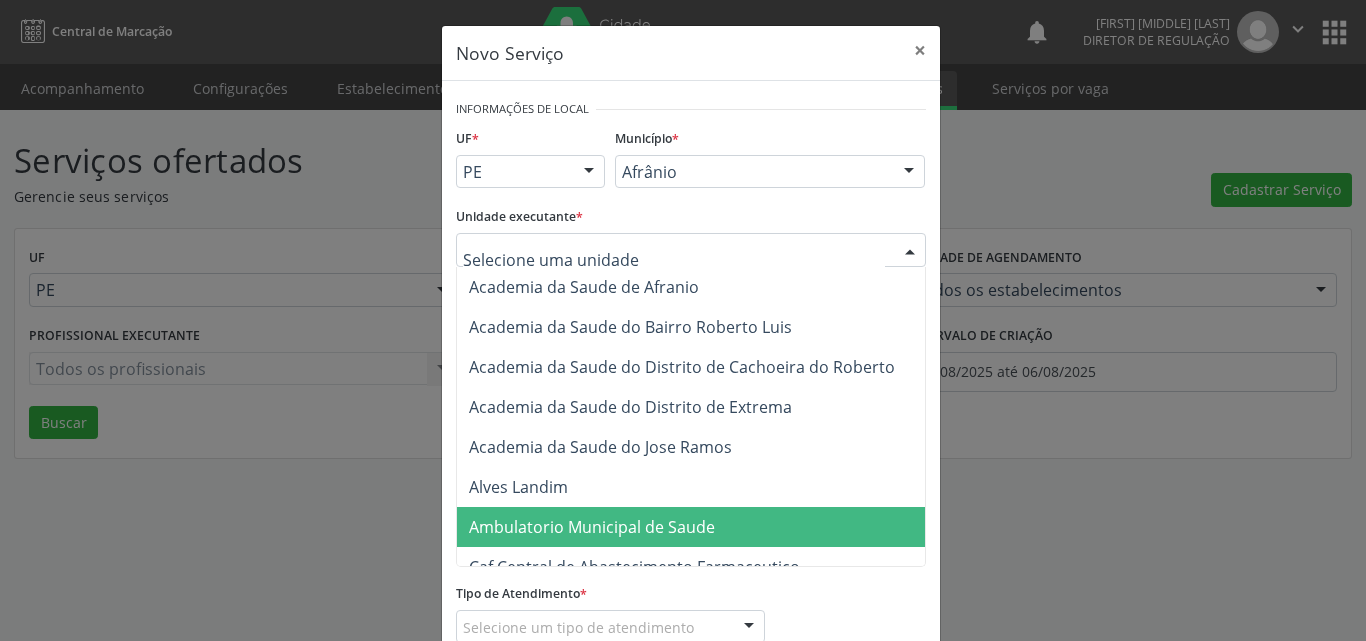 click on "Ambulatorio Municipal de Saude" at bounding box center [592, 527] 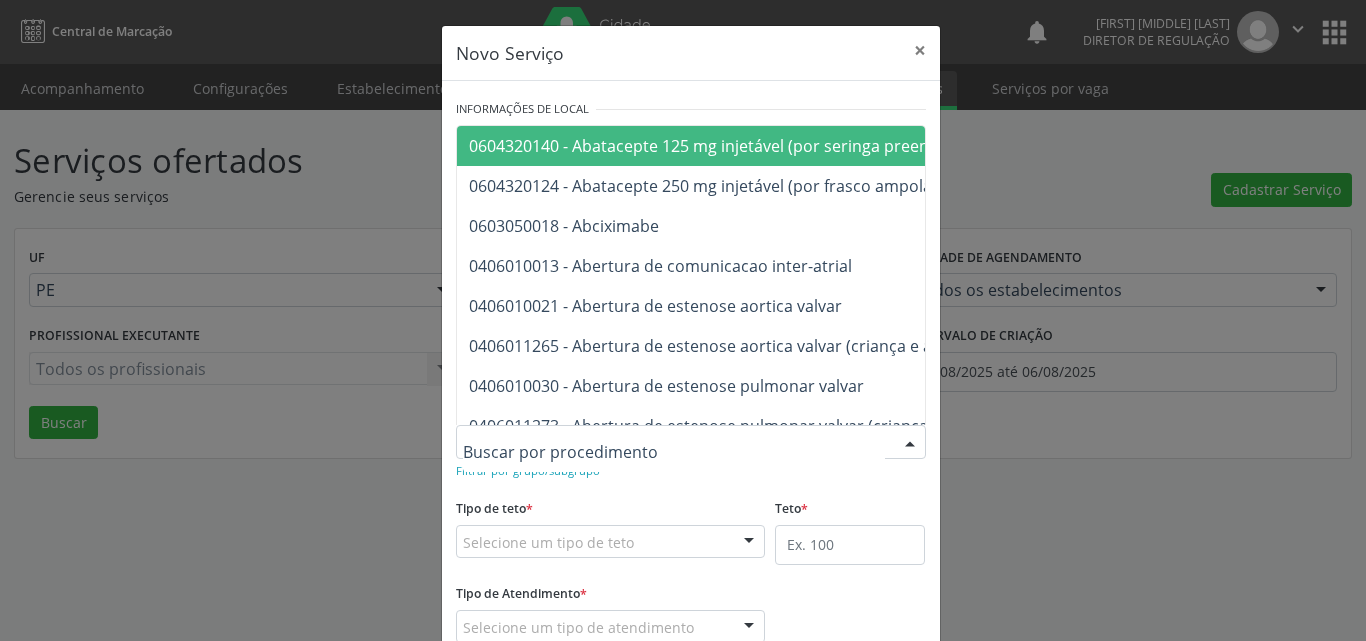 click at bounding box center [691, 442] 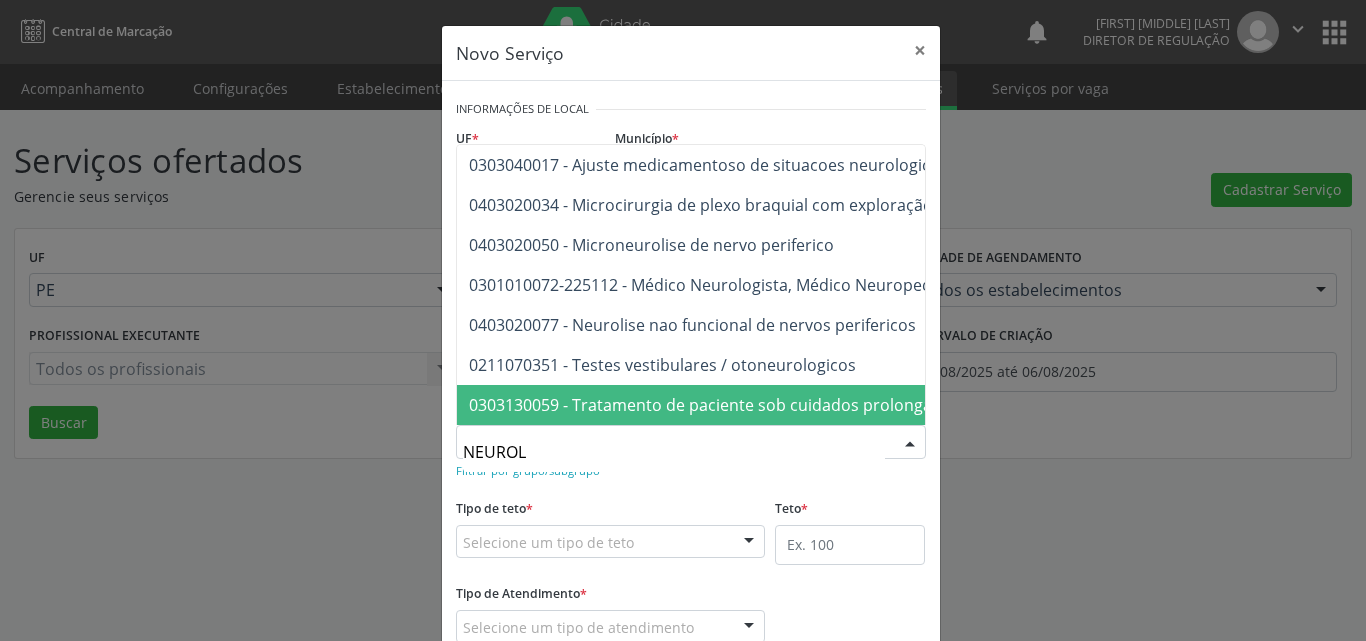 type on "NEUROLO" 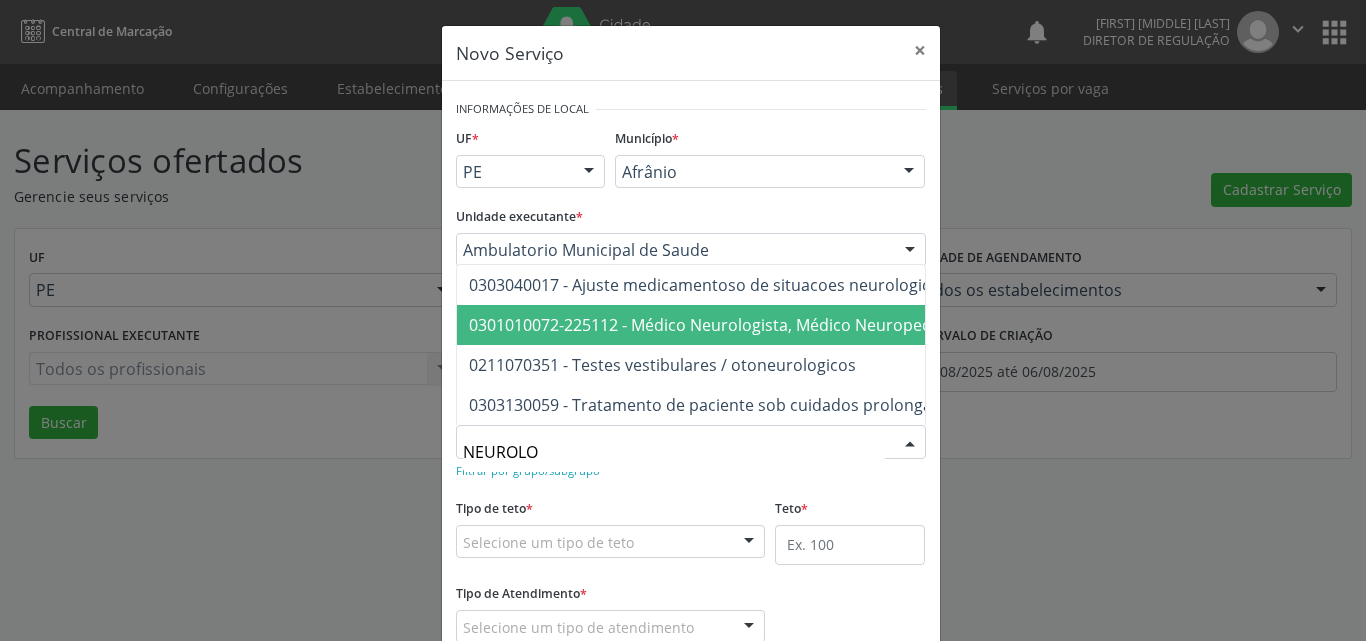 click on "0301010072-225112 - Médico Neurologista, Médico Neuropediatra" at bounding box center (718, 325) 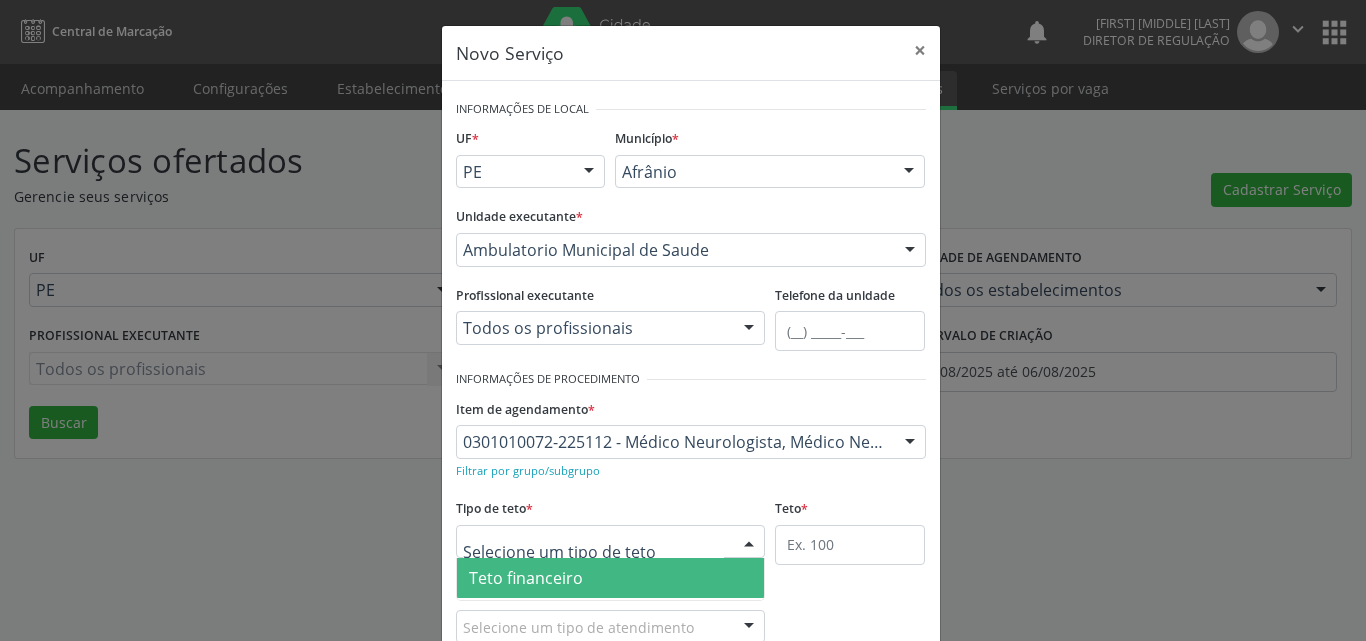 click at bounding box center [611, 542] 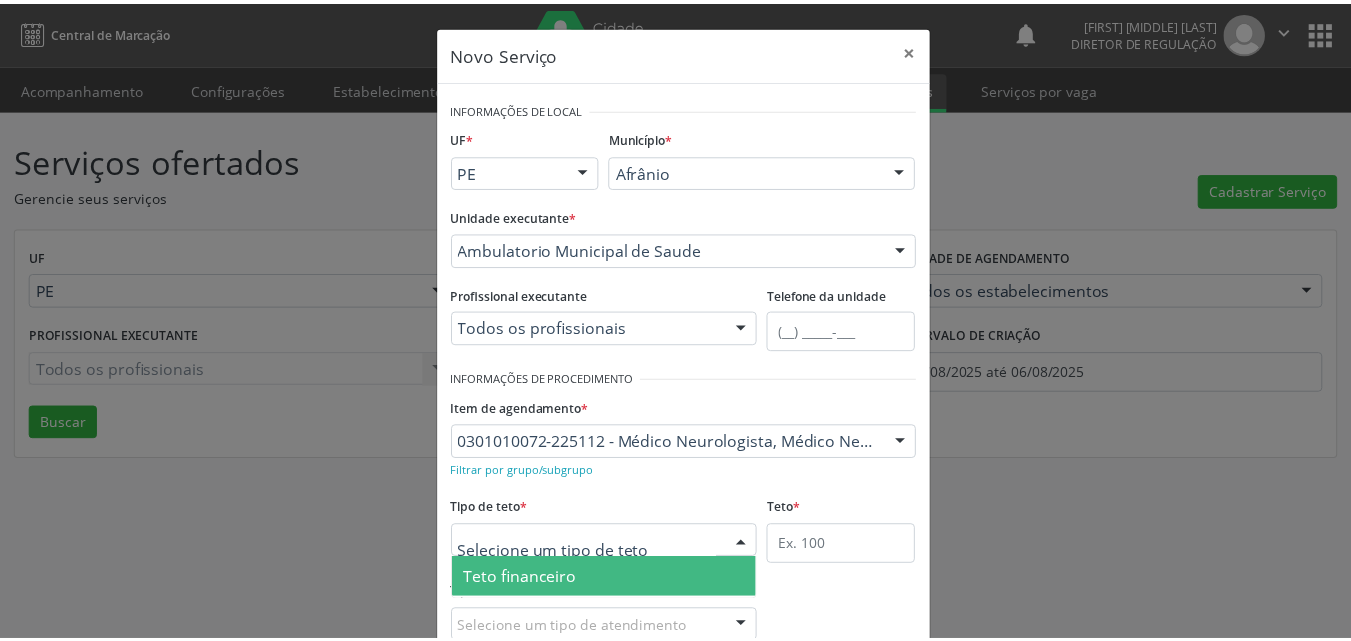 scroll, scrollTop: 100, scrollLeft: 0, axis: vertical 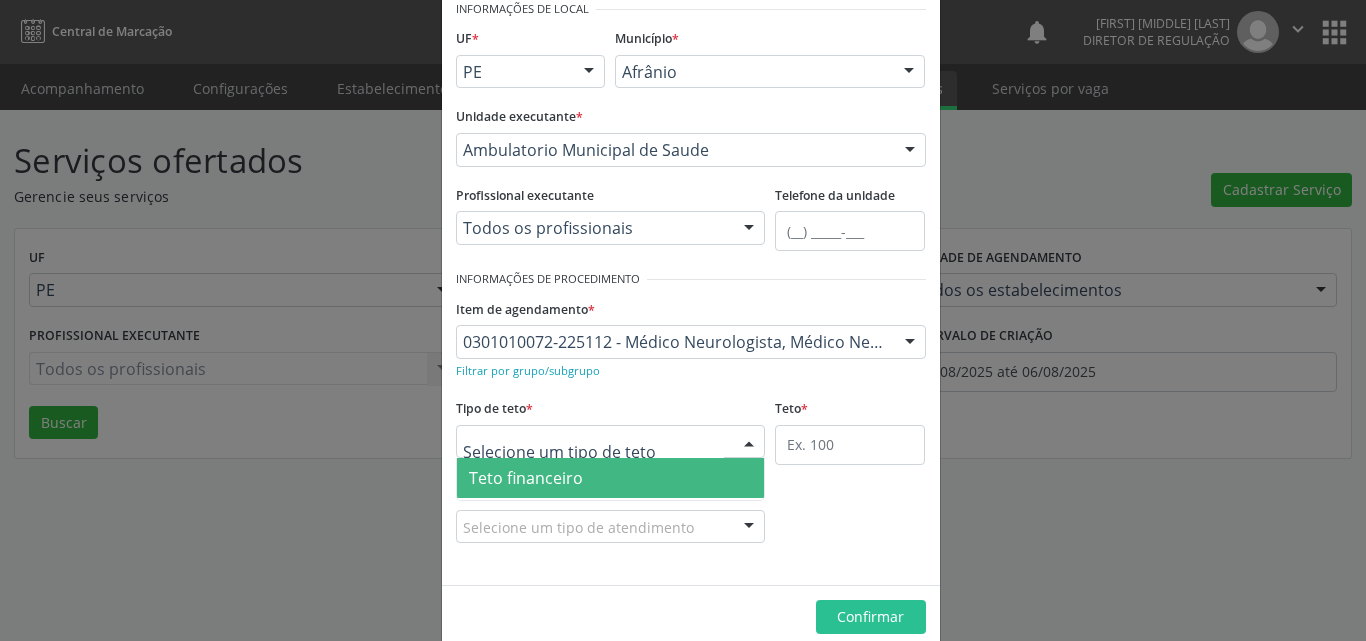click on "Teto financeiro" at bounding box center [611, 478] 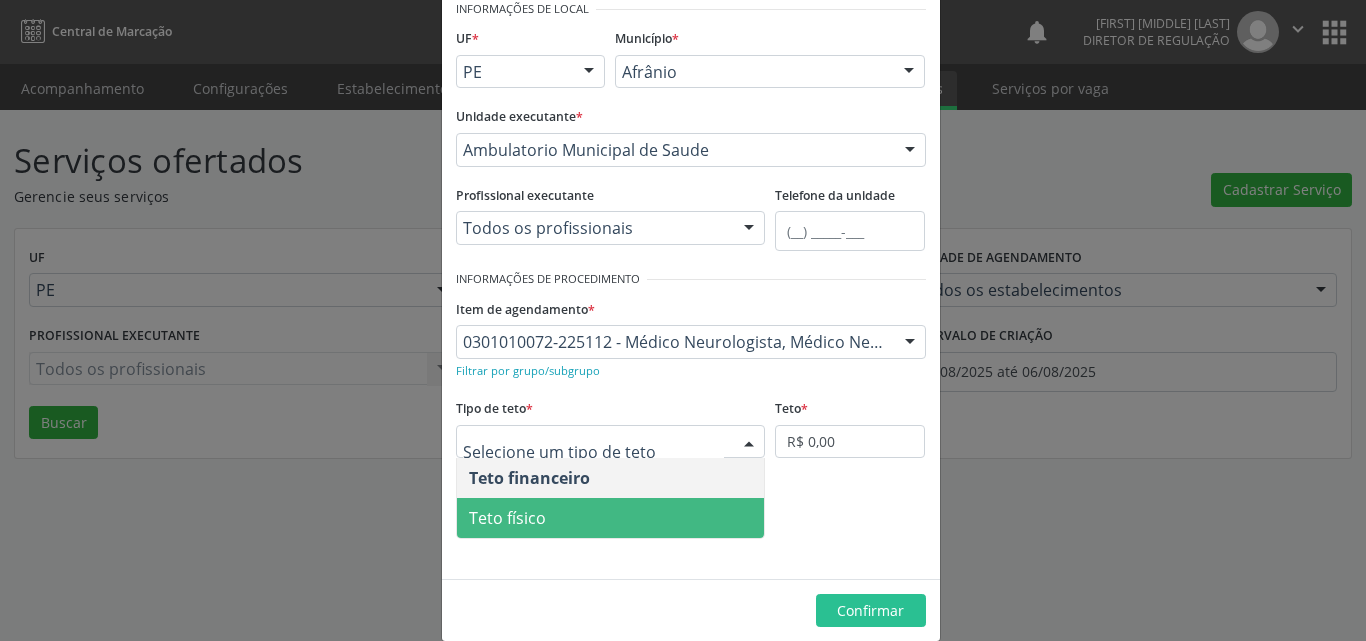 click on "Teto físico" at bounding box center [611, 518] 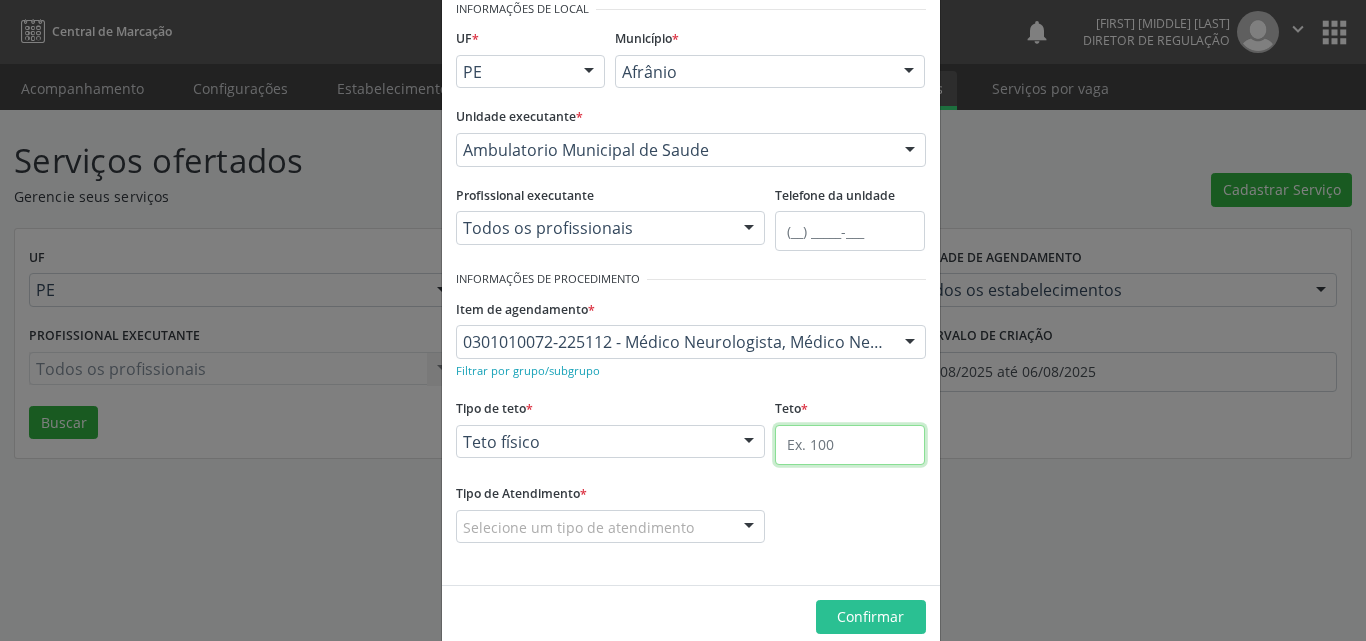 click at bounding box center (850, 445) 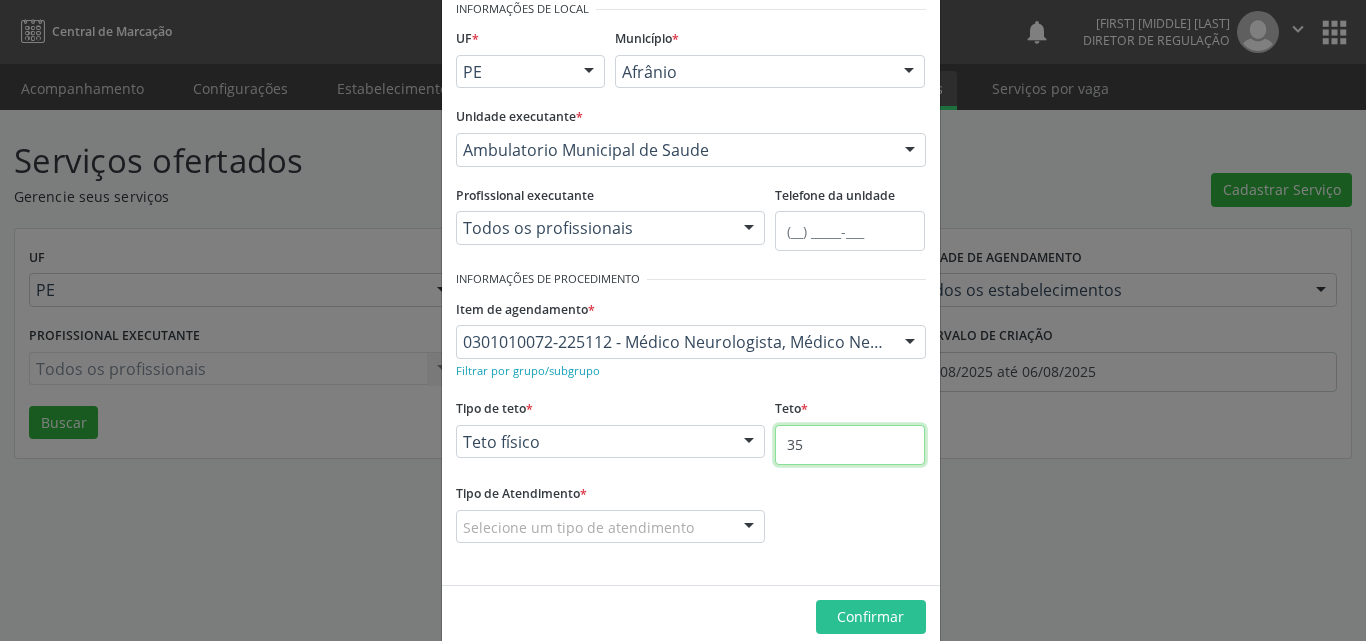 type on "35" 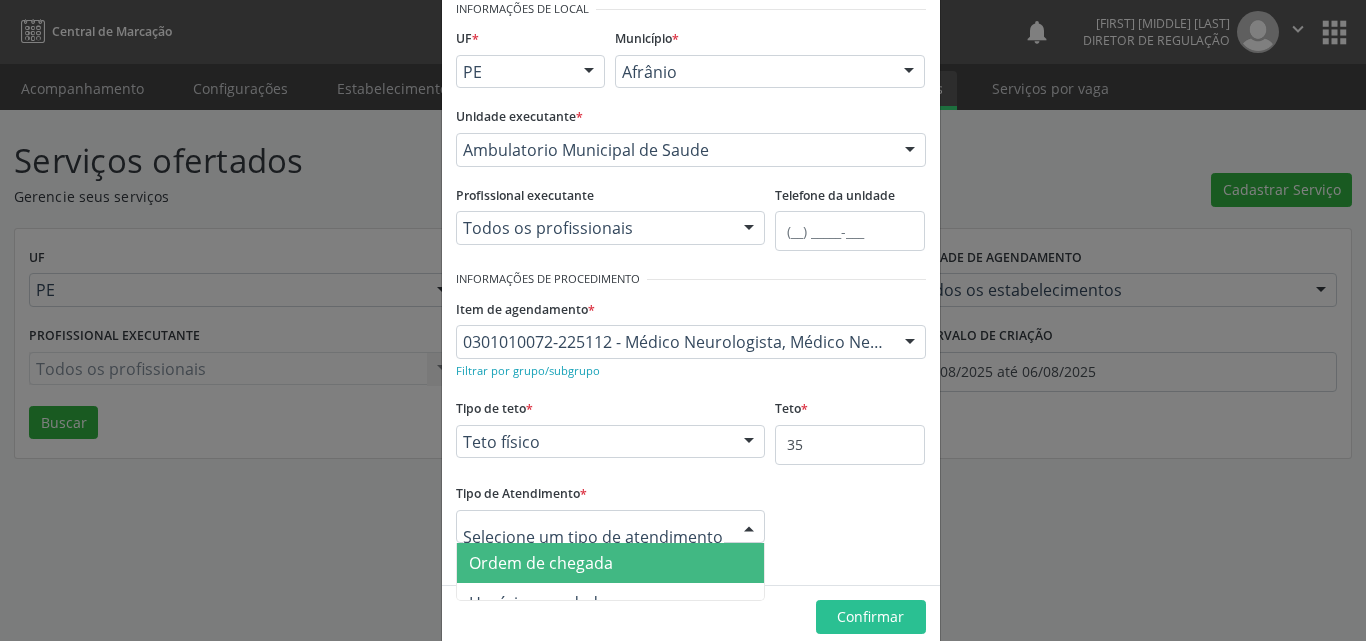 click on "Ordem de chegada" at bounding box center (611, 563) 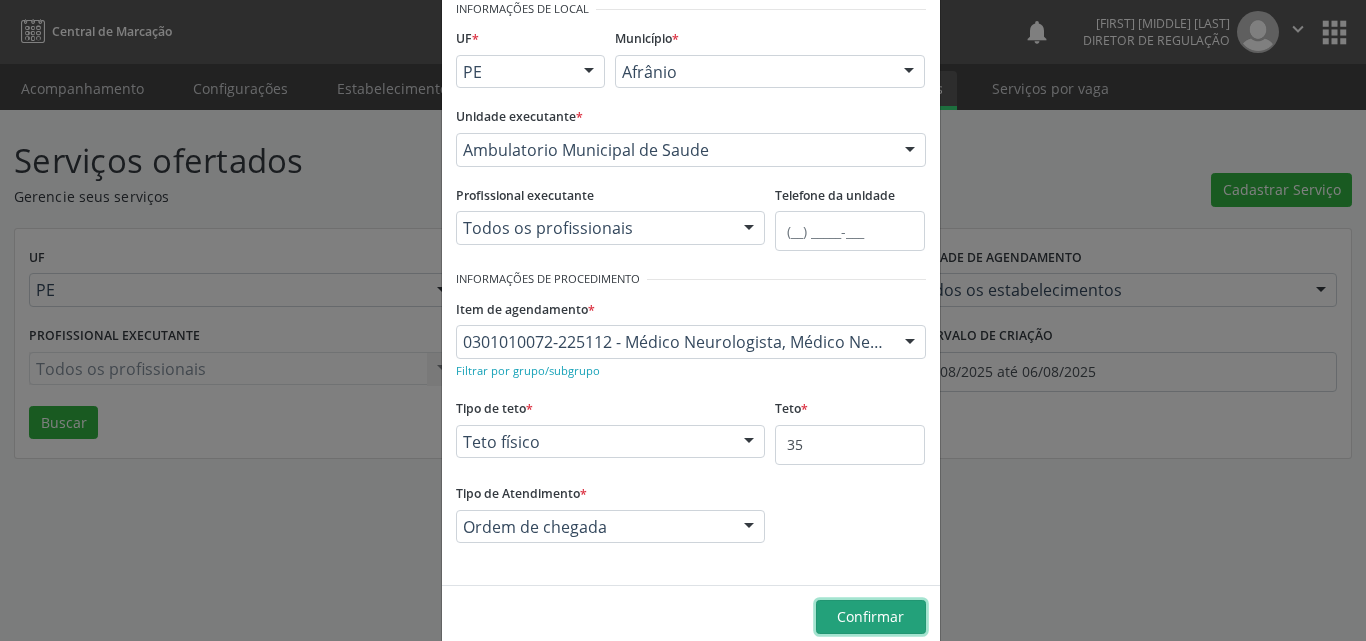 click on "Confirmar" at bounding box center [870, 616] 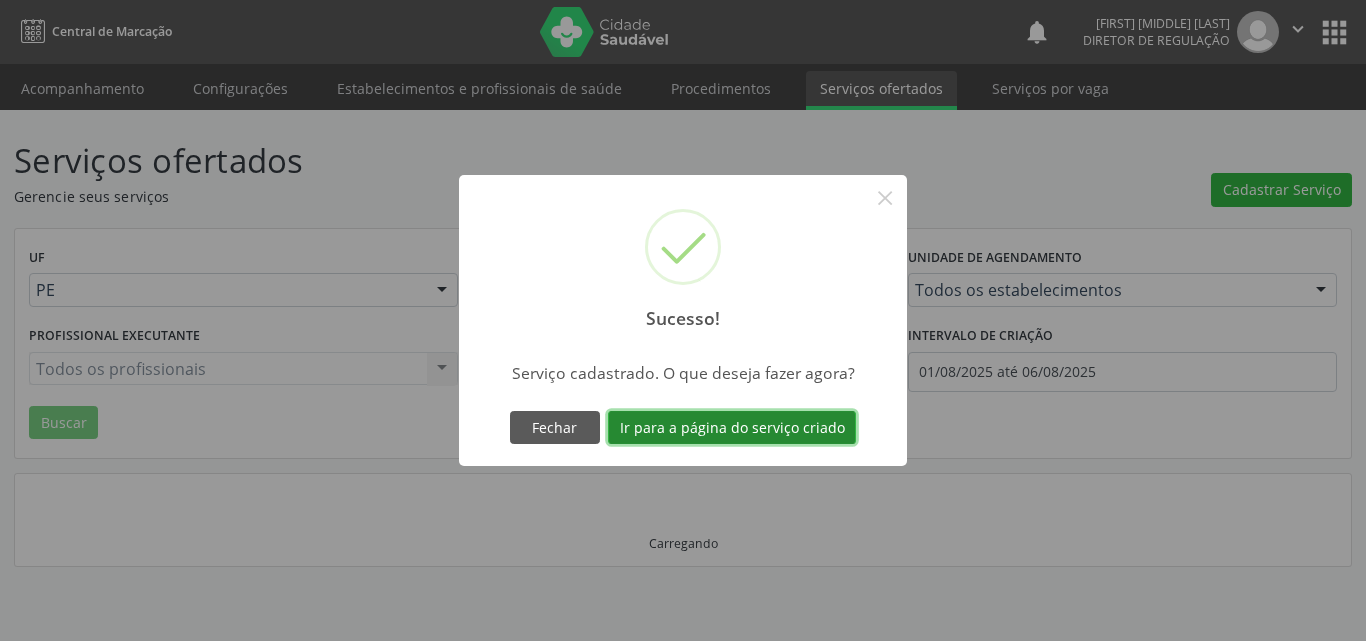 click on "Ir para a página do serviço criado" at bounding box center (732, 428) 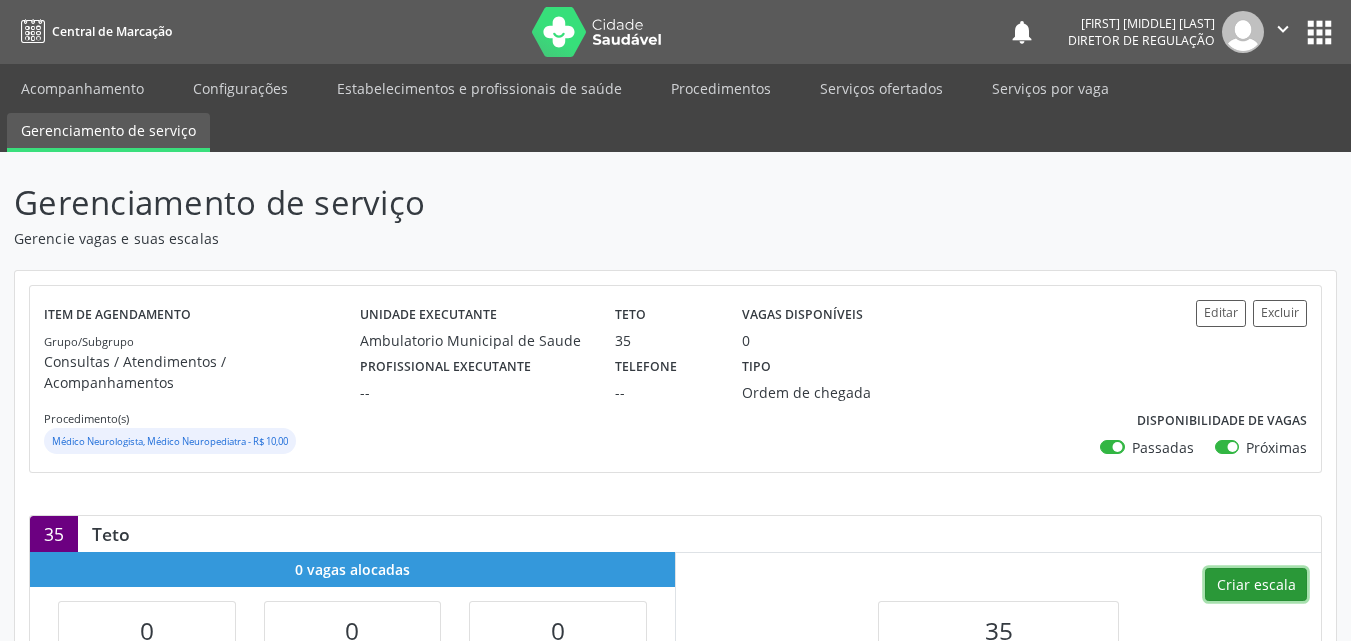 click on "Criar escala" at bounding box center [1256, 585] 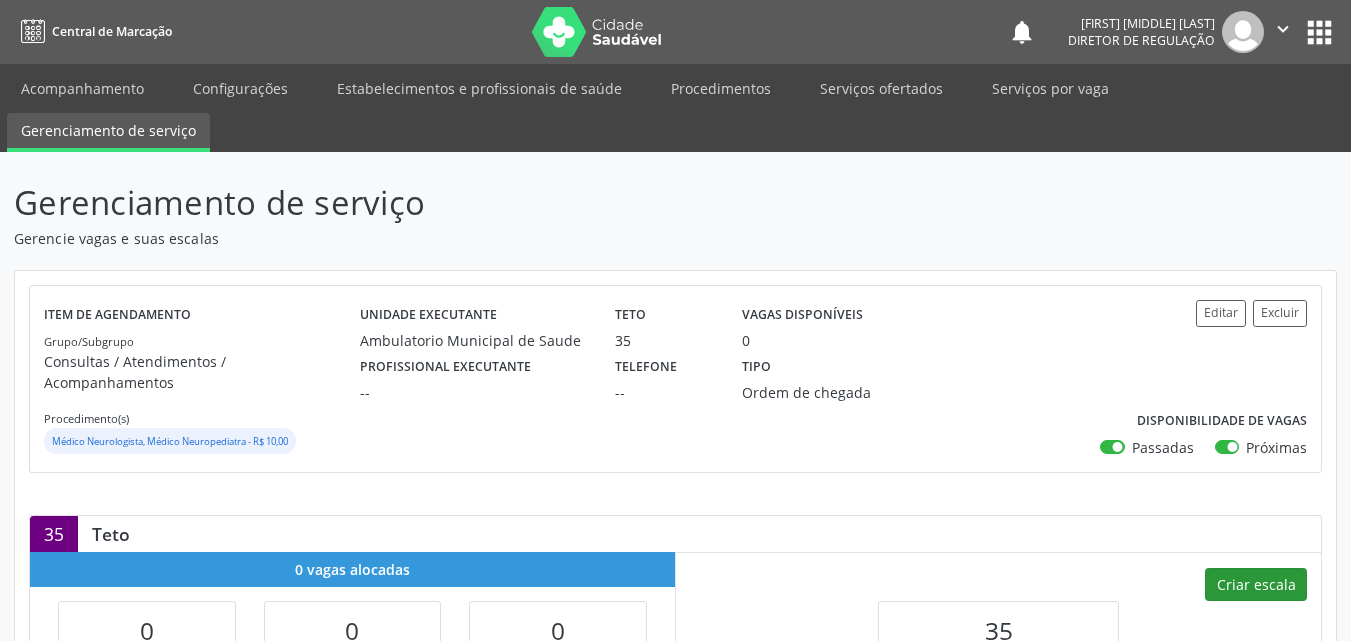 select on "7" 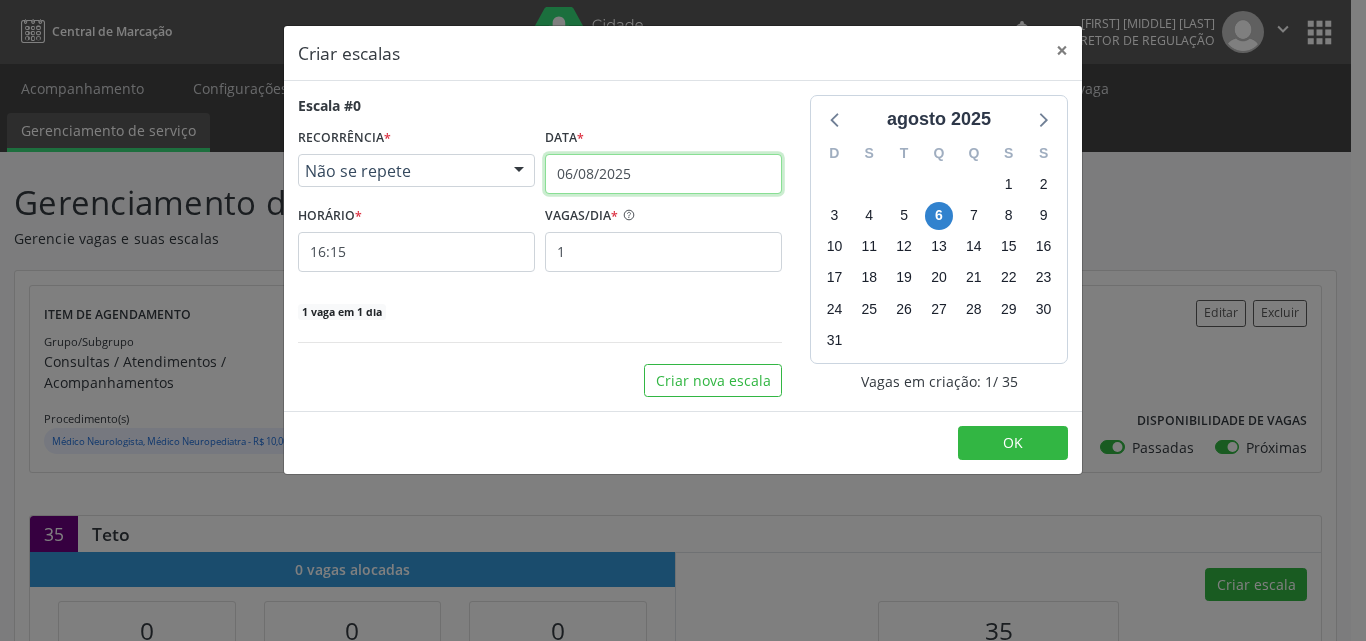 click on "06/08/2025" at bounding box center (663, 174) 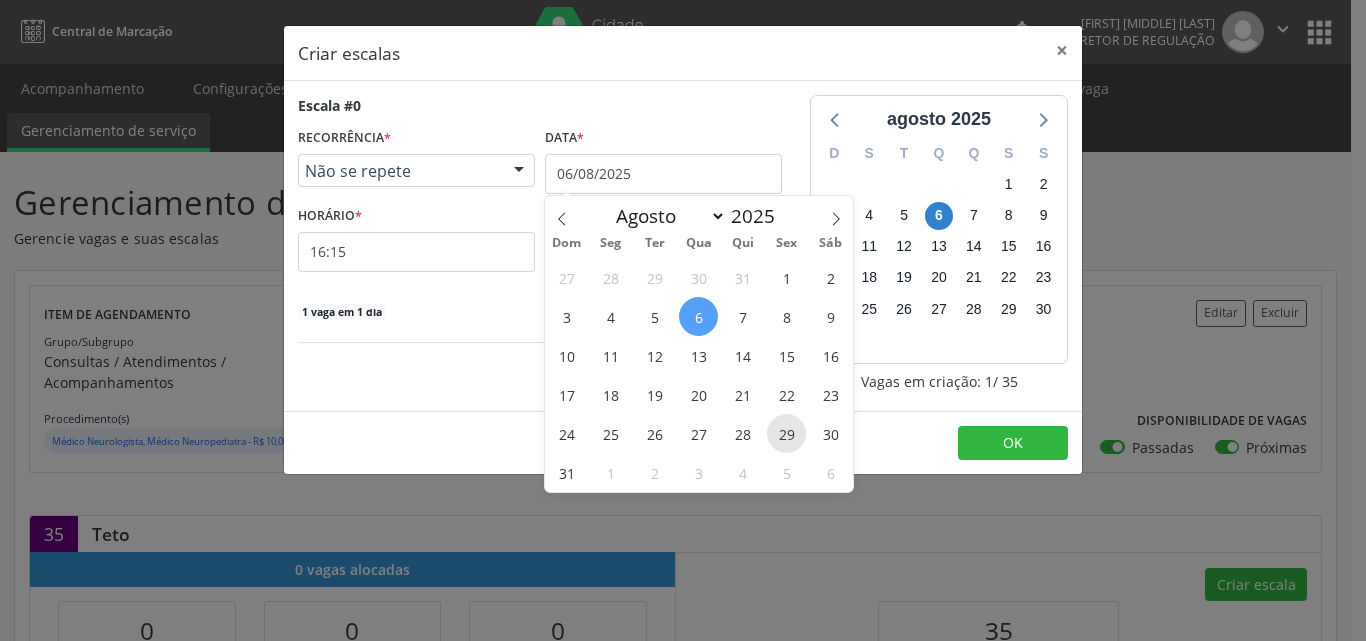 click on "29" at bounding box center [786, 433] 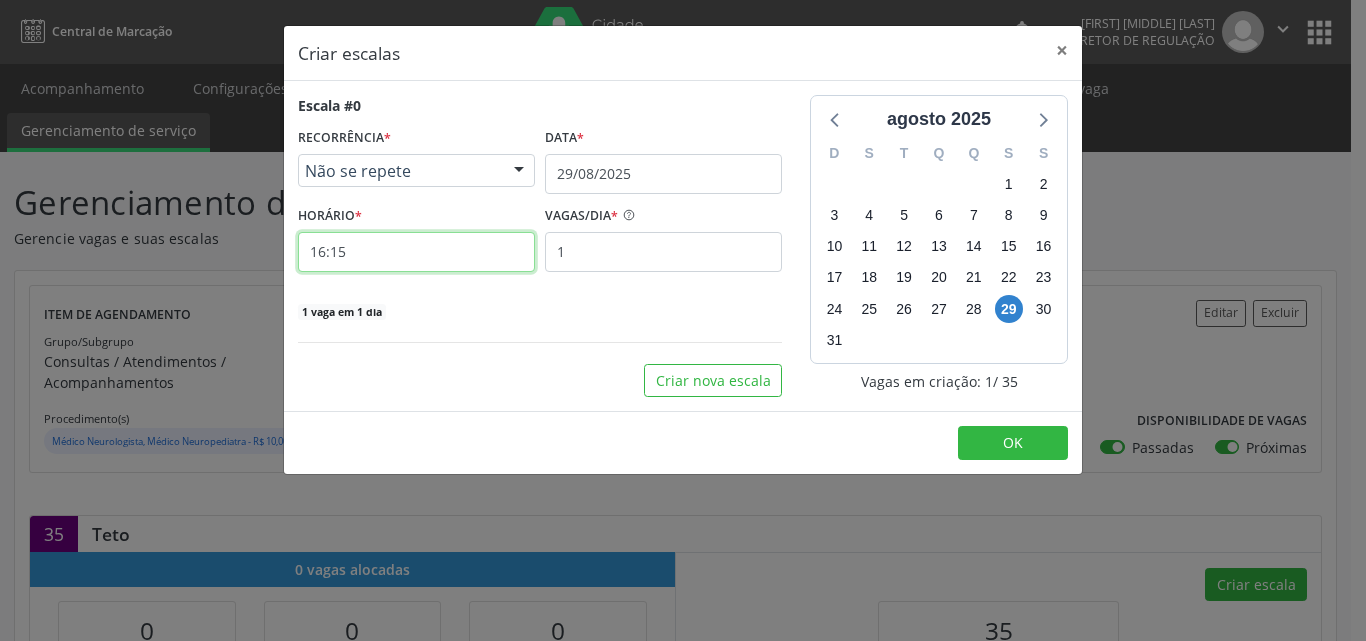 click on "16:15" at bounding box center (416, 252) 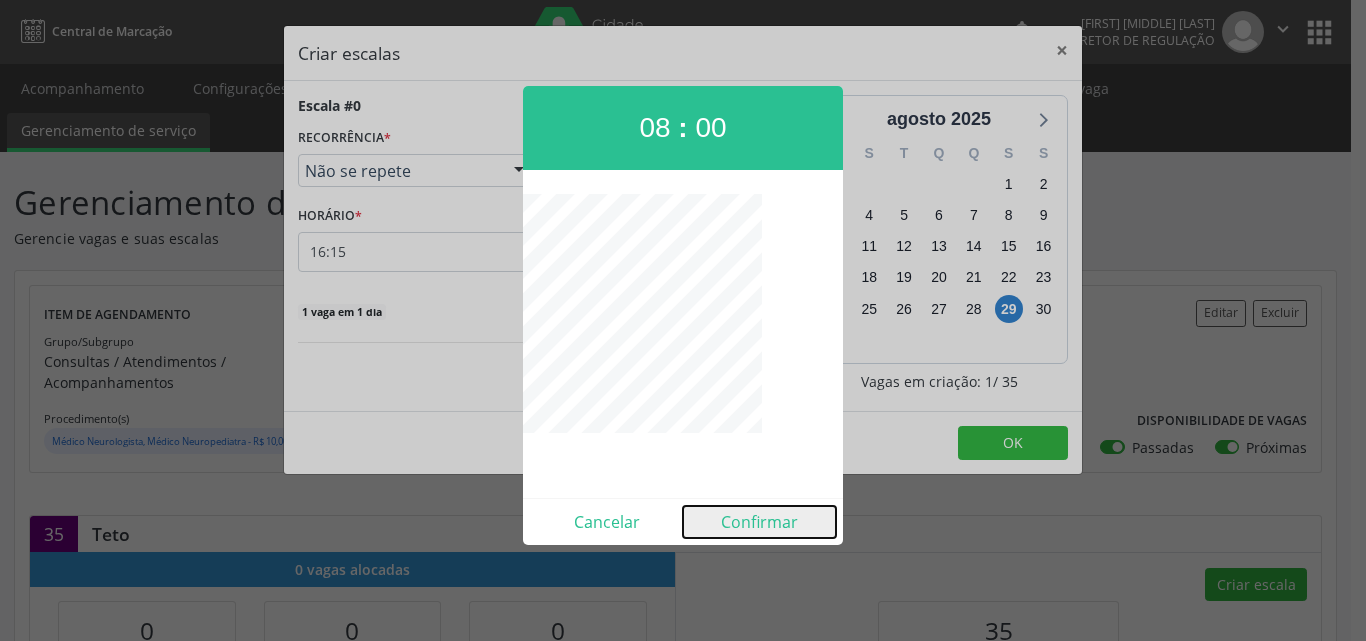 click on "Confirmar" at bounding box center (759, 522) 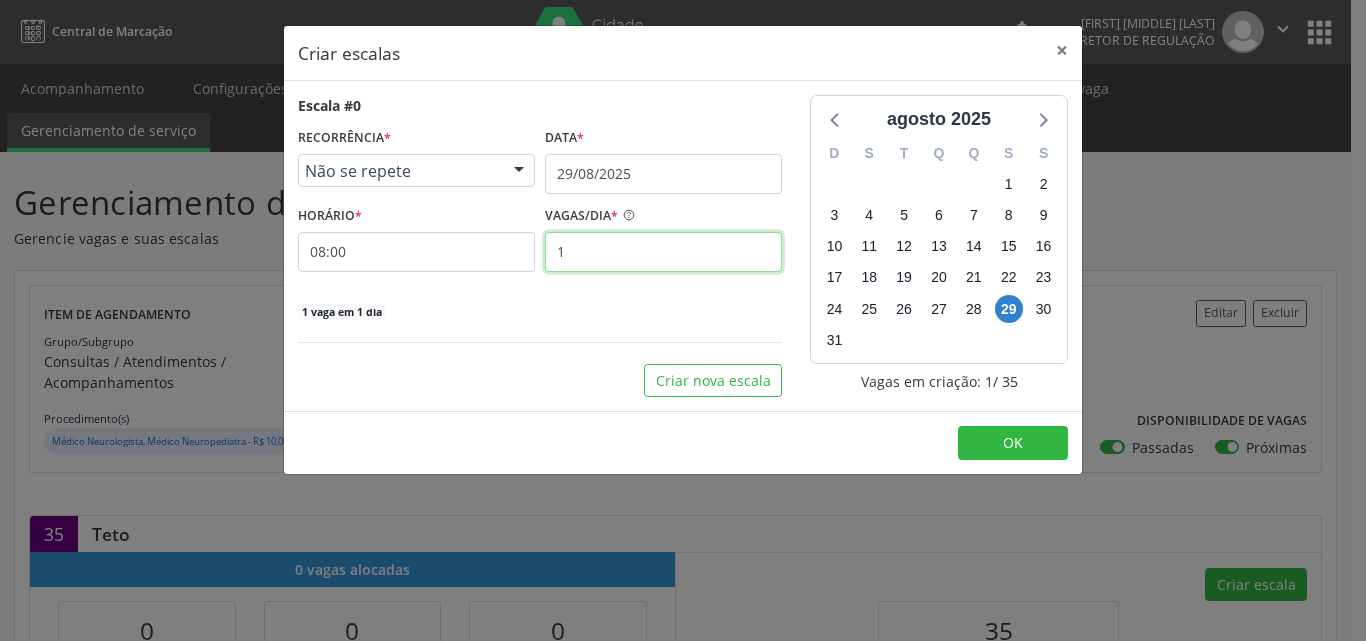 click on "1" at bounding box center (663, 252) 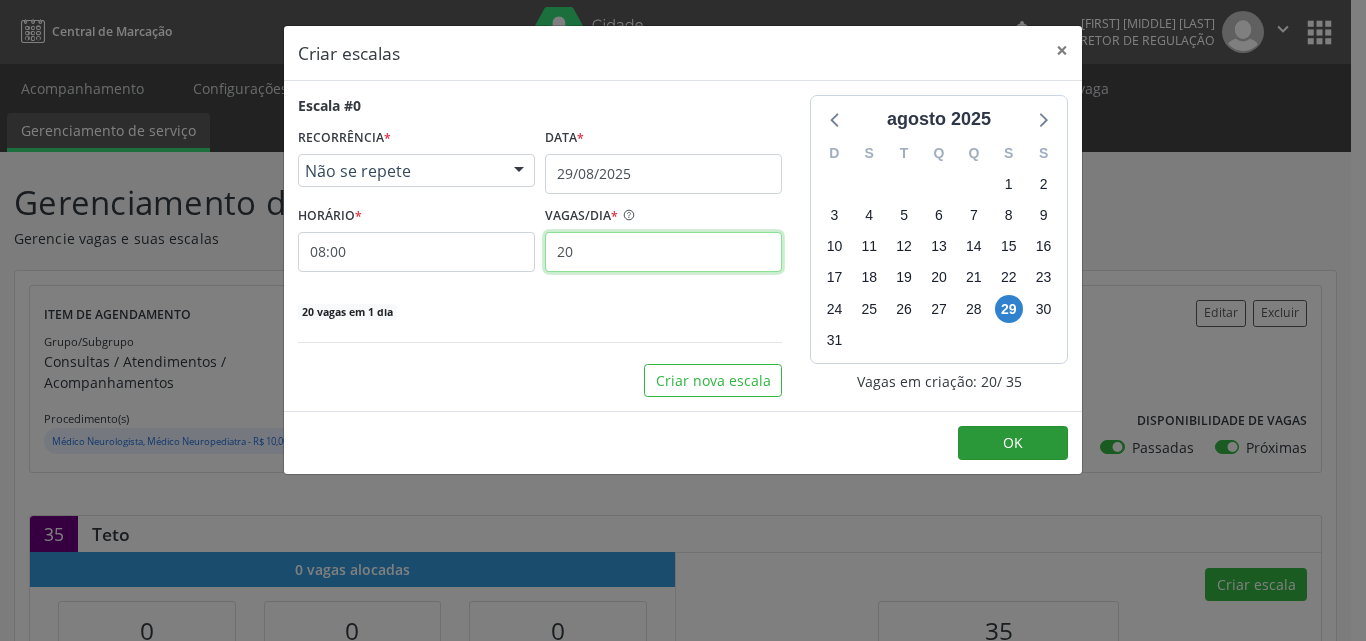 type on "20" 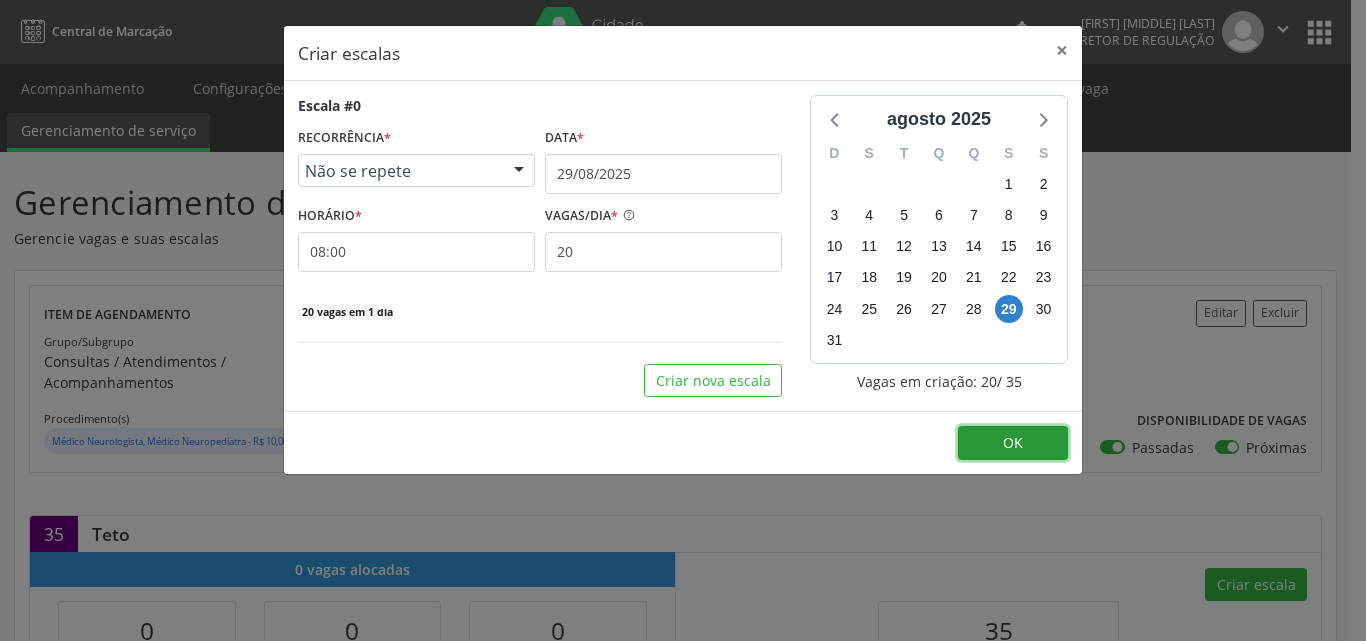click on "OK" at bounding box center [1013, 443] 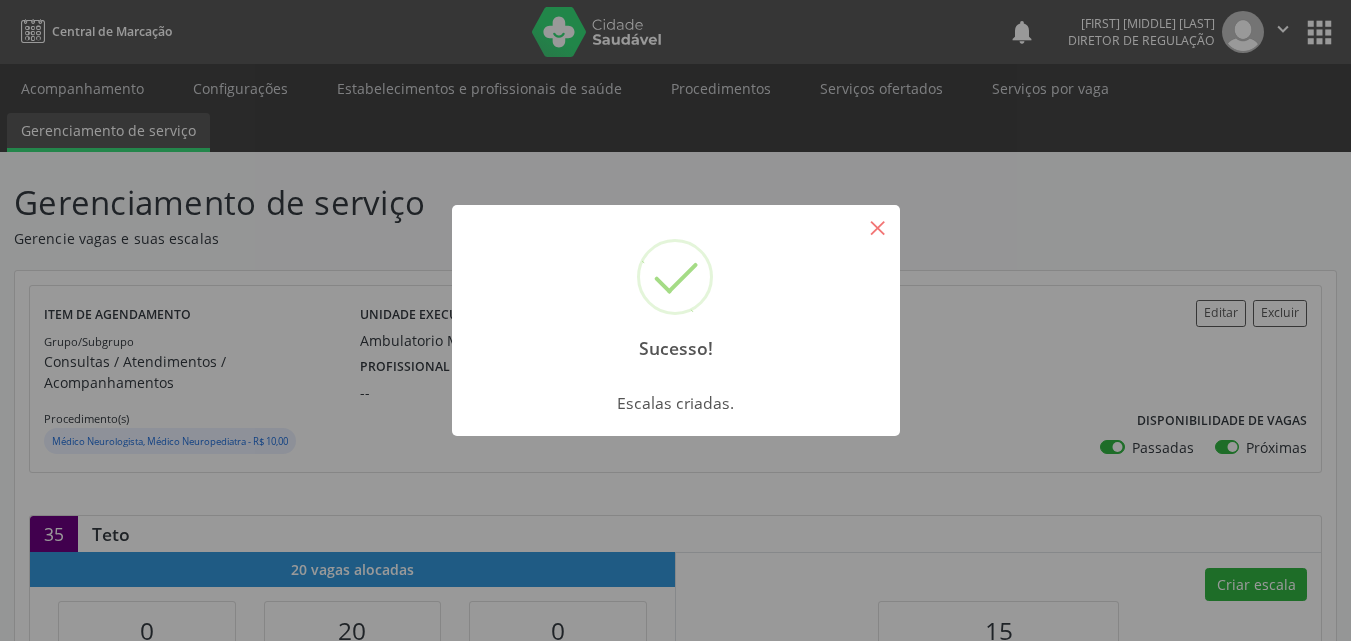 click on "×" at bounding box center [878, 227] 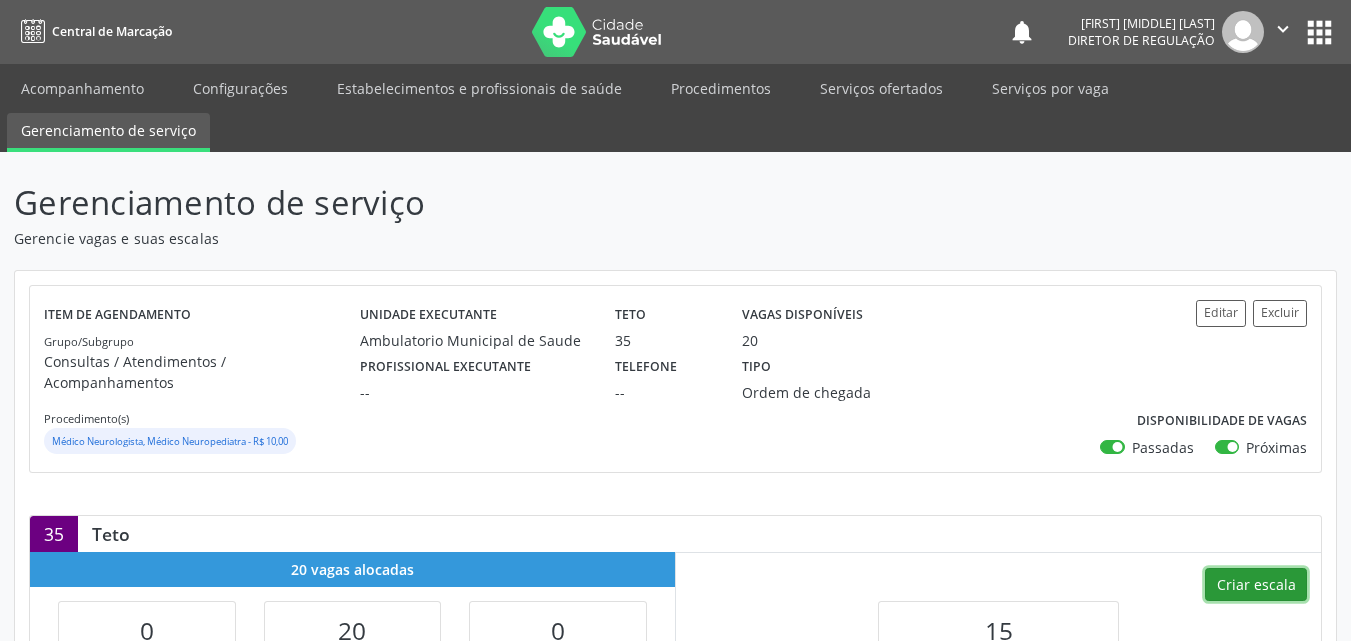 click on "Criar escala" at bounding box center (1256, 585) 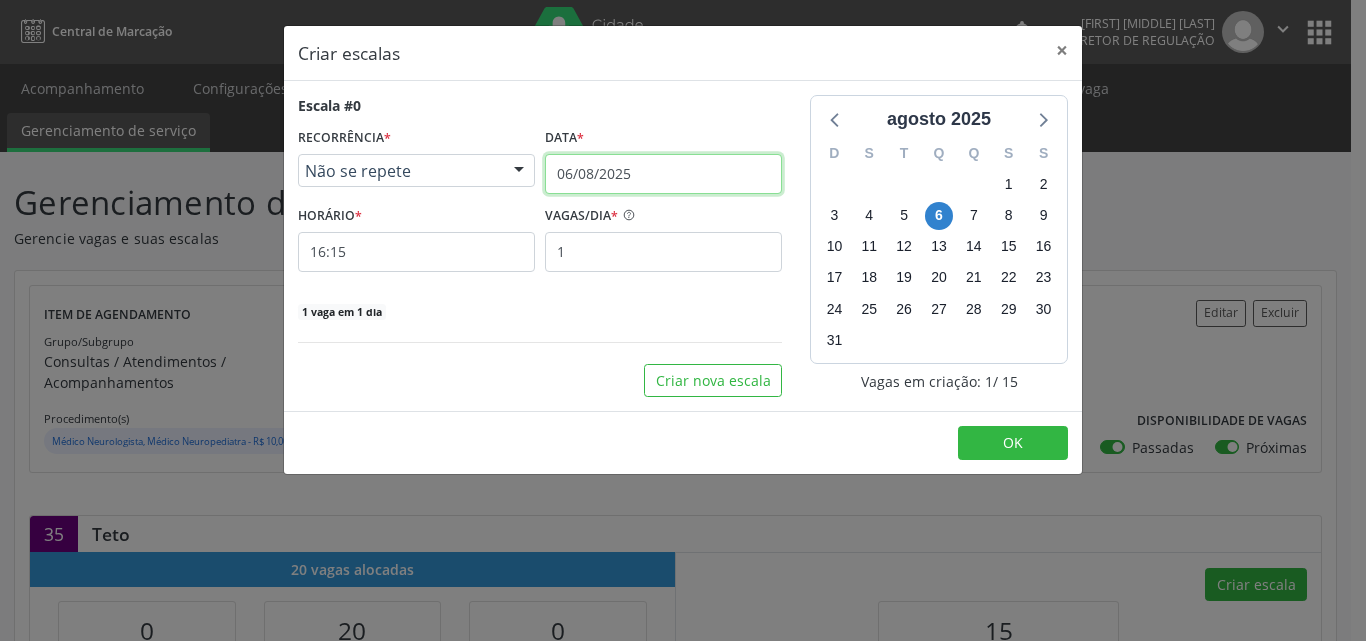 click on "06/08/2025" at bounding box center (663, 174) 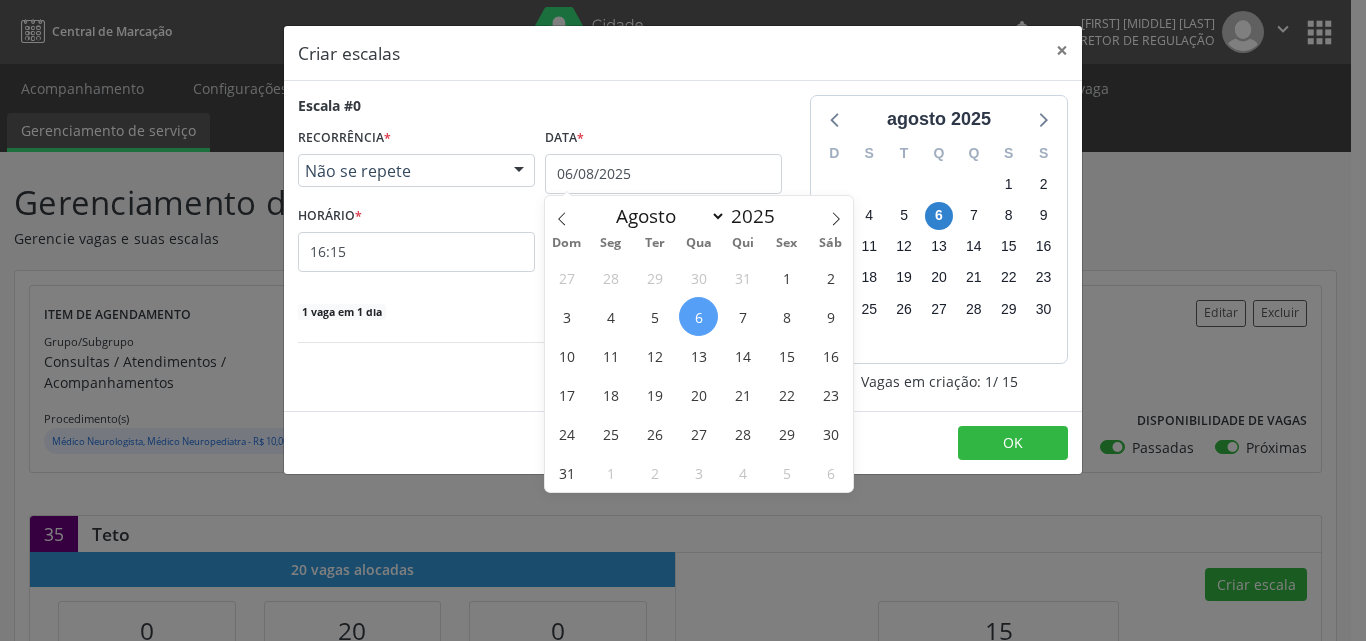 click on "29" at bounding box center [786, 433] 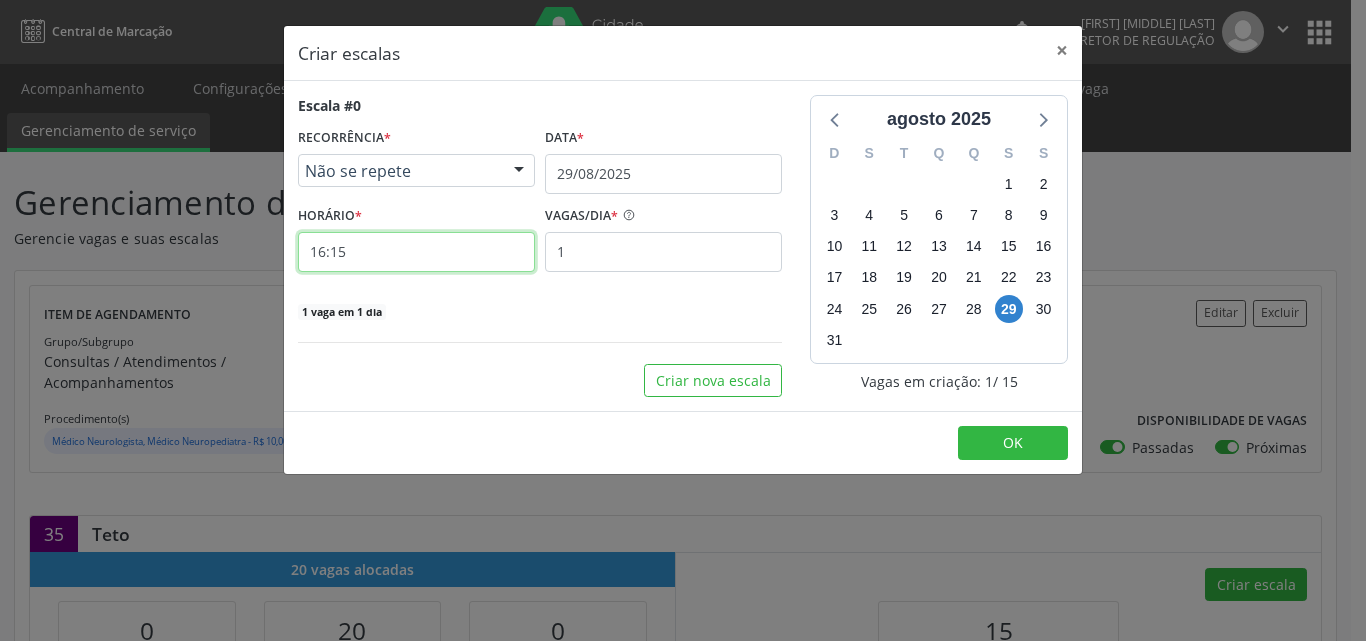 click on "16:15" at bounding box center (416, 252) 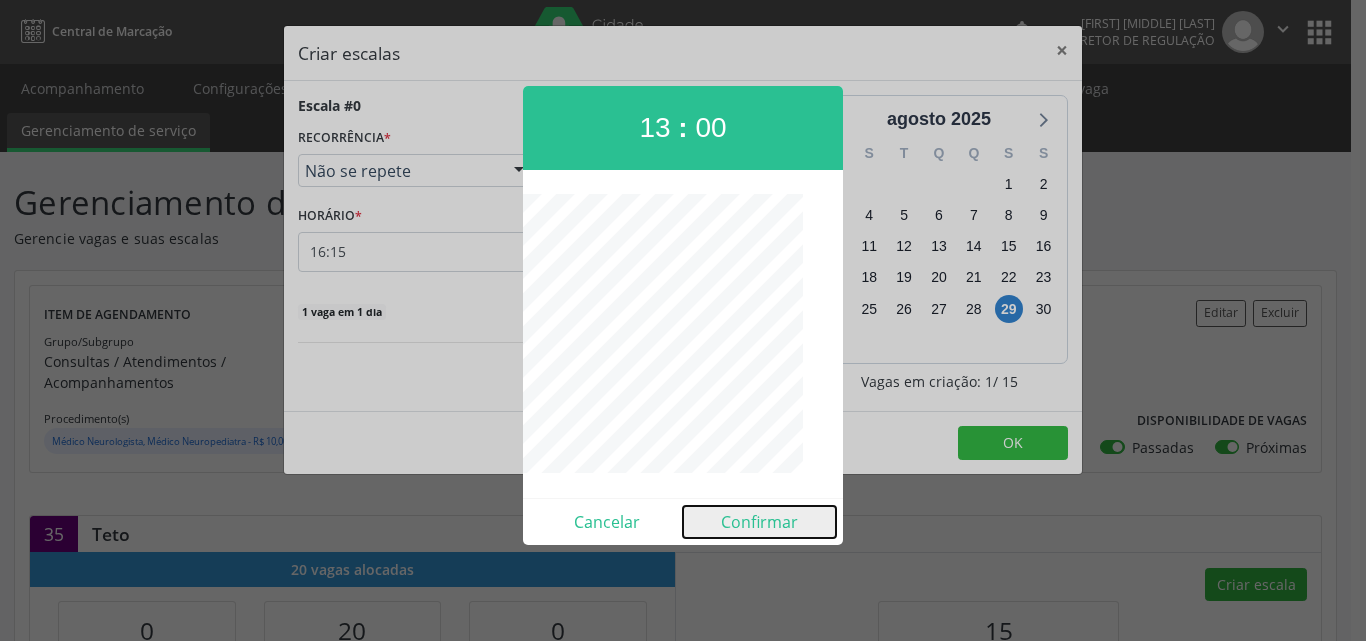 click on "Confirmar" at bounding box center (759, 522) 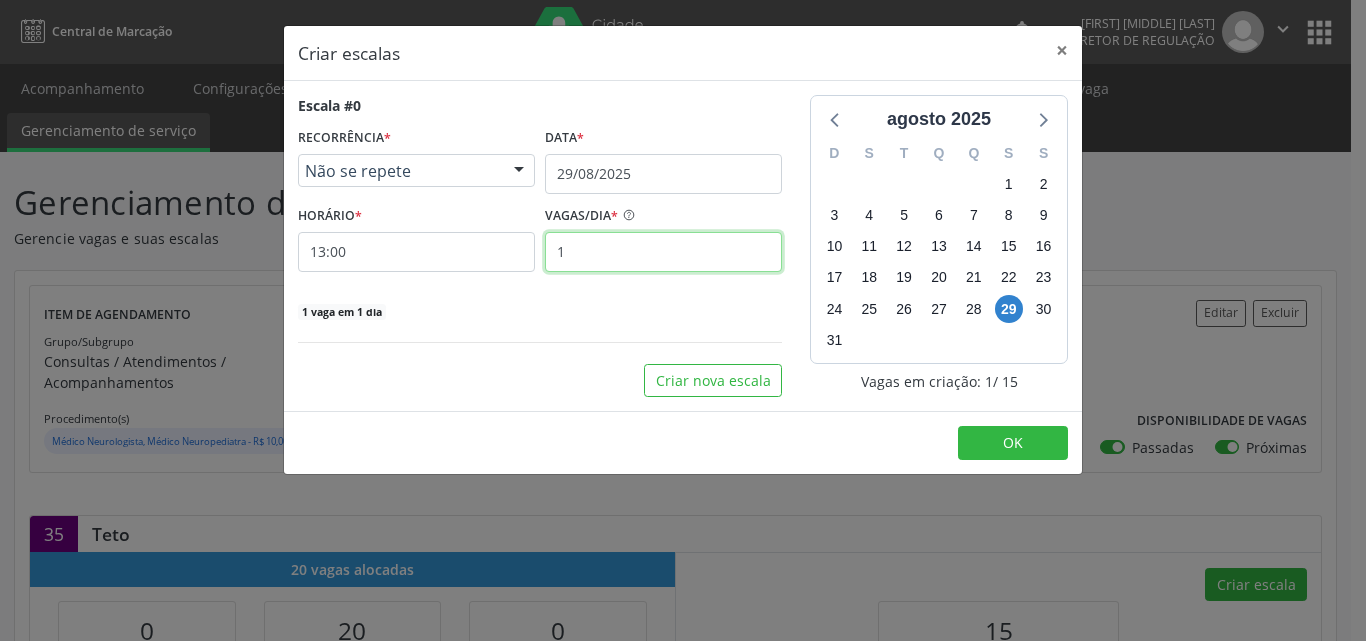 click on "1" at bounding box center [663, 252] 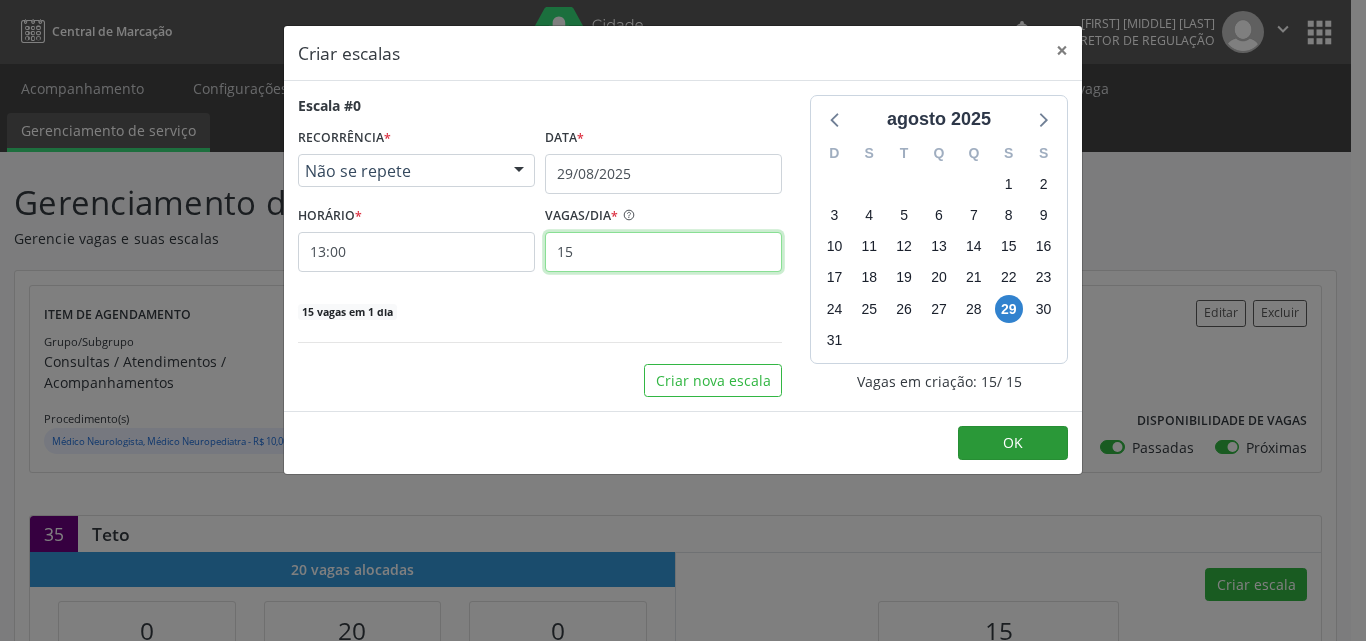 type on "15" 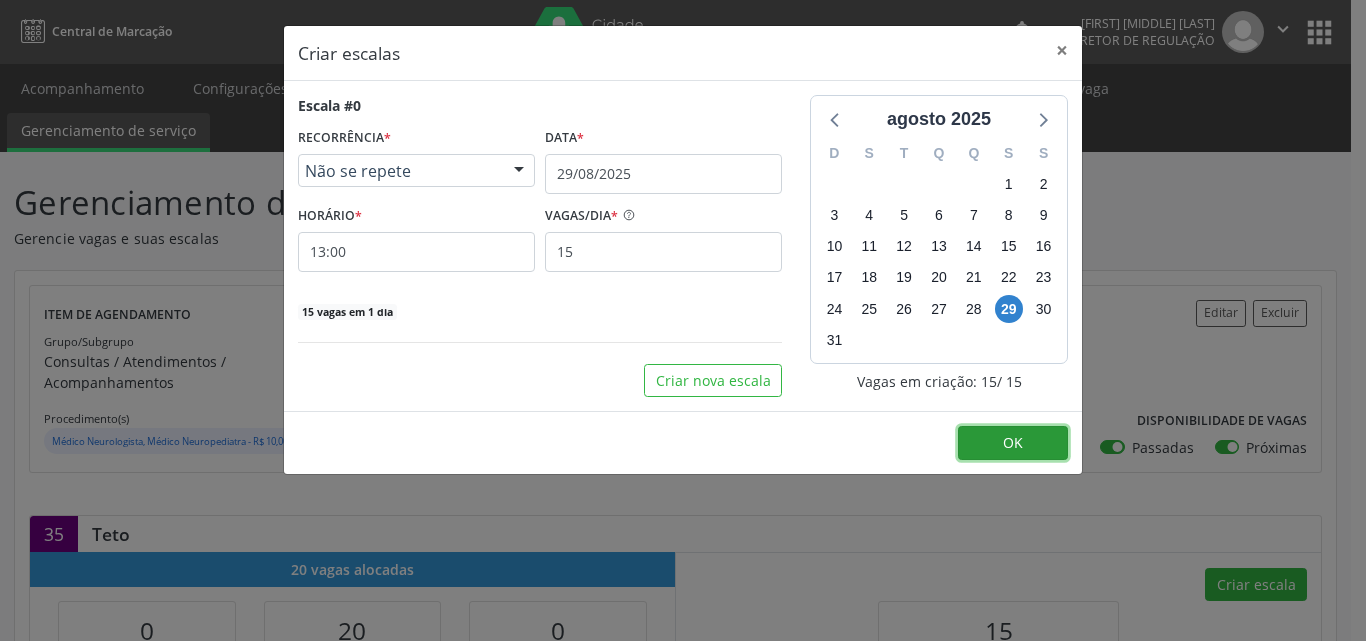 click on "OK" at bounding box center [1013, 442] 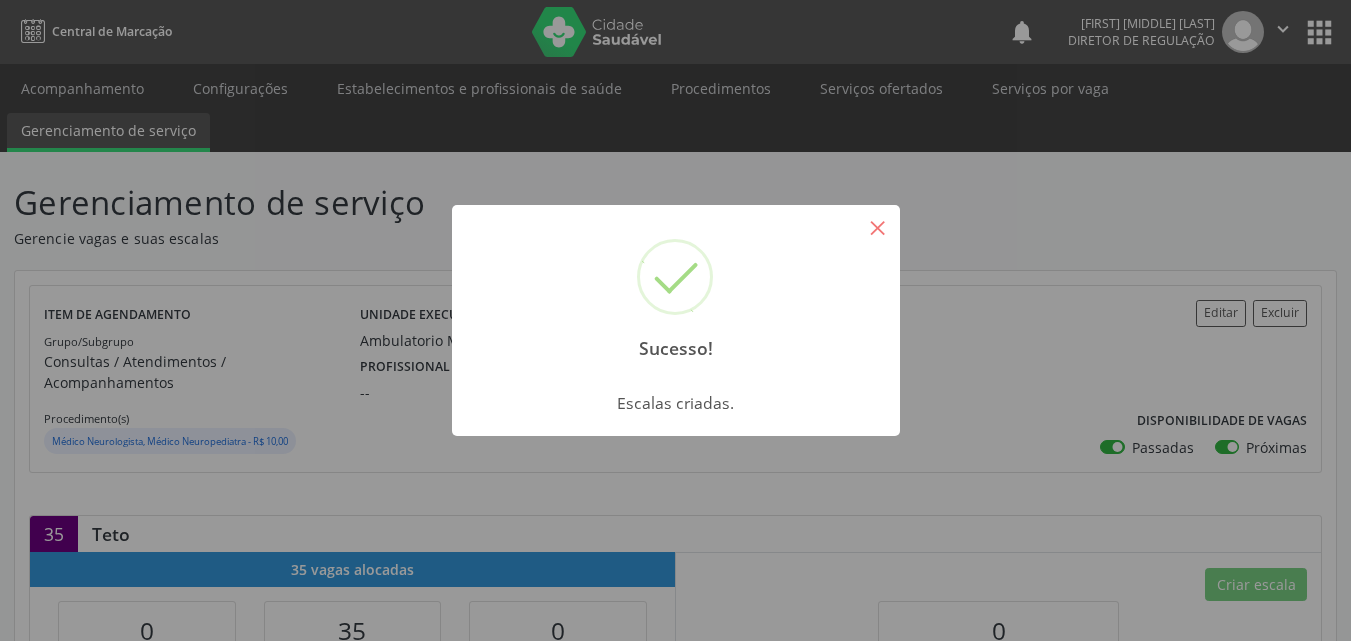click on "×" at bounding box center [878, 227] 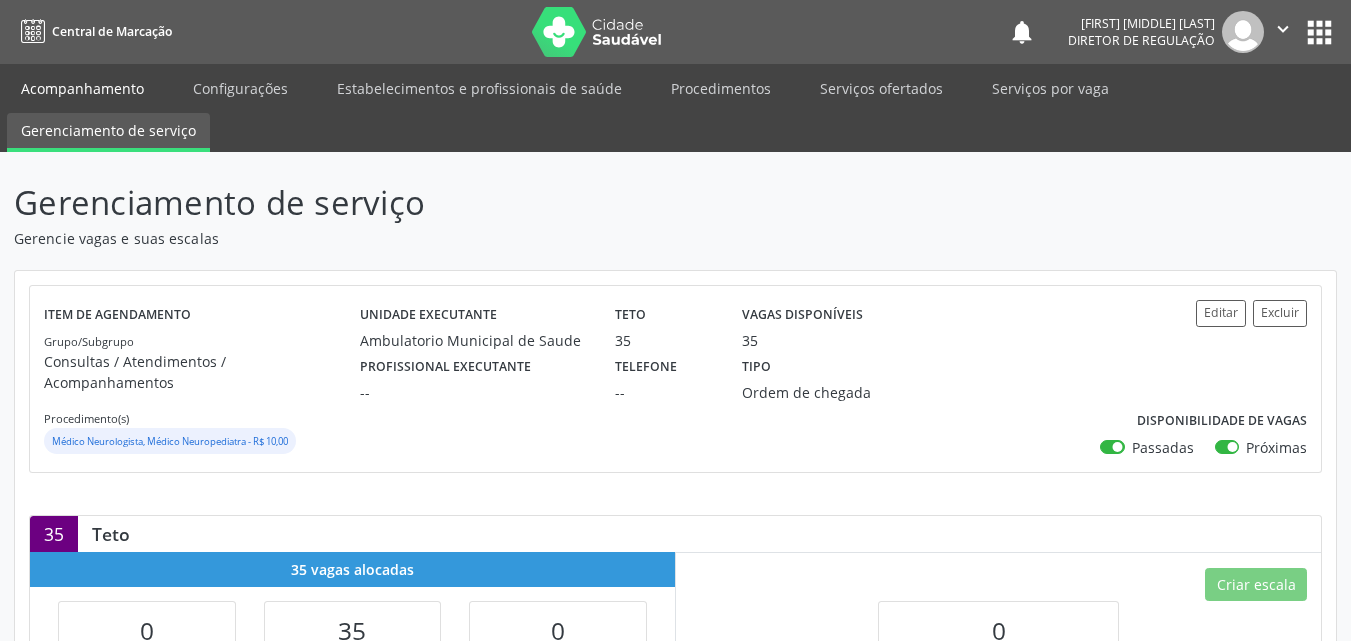 click on "Acompanhamento" at bounding box center [82, 88] 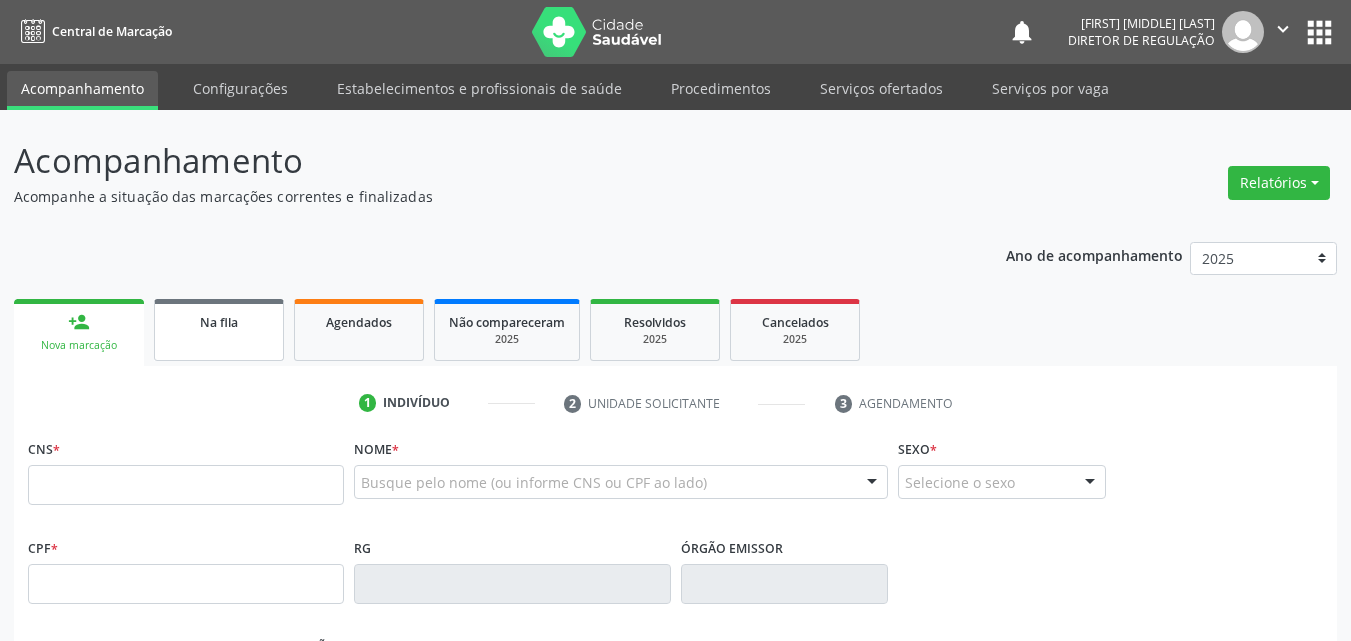 click on "Na fila" at bounding box center (219, 330) 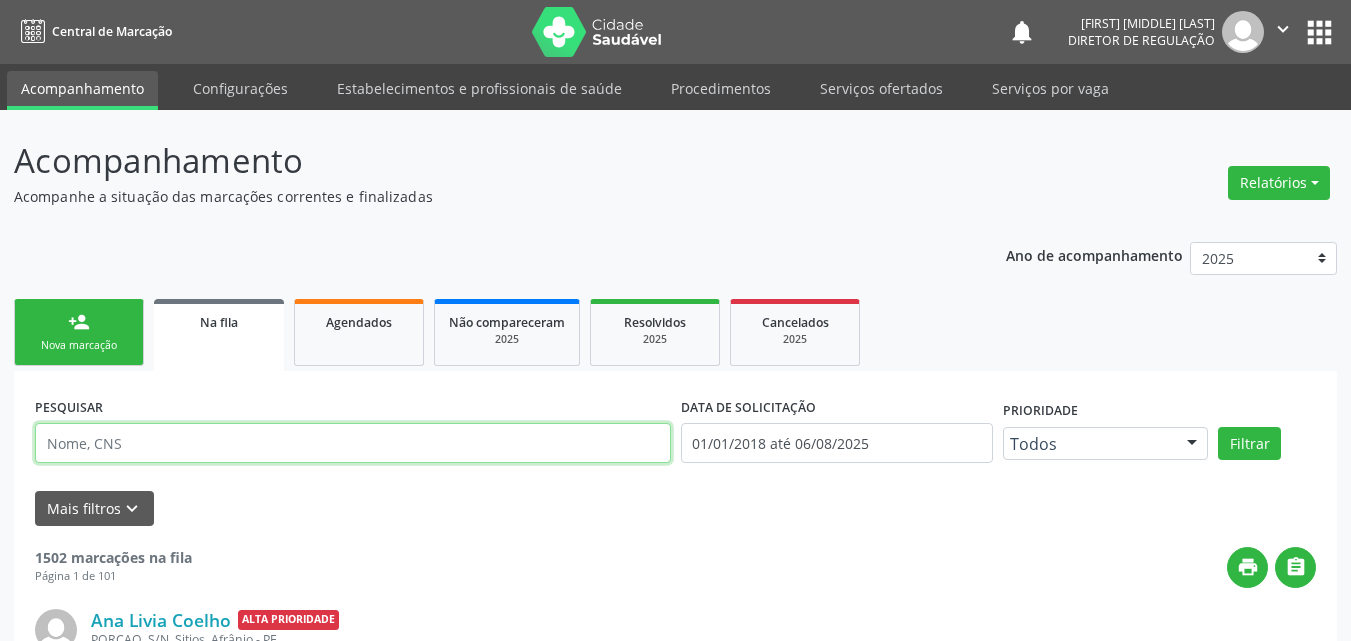 click at bounding box center (353, 443) 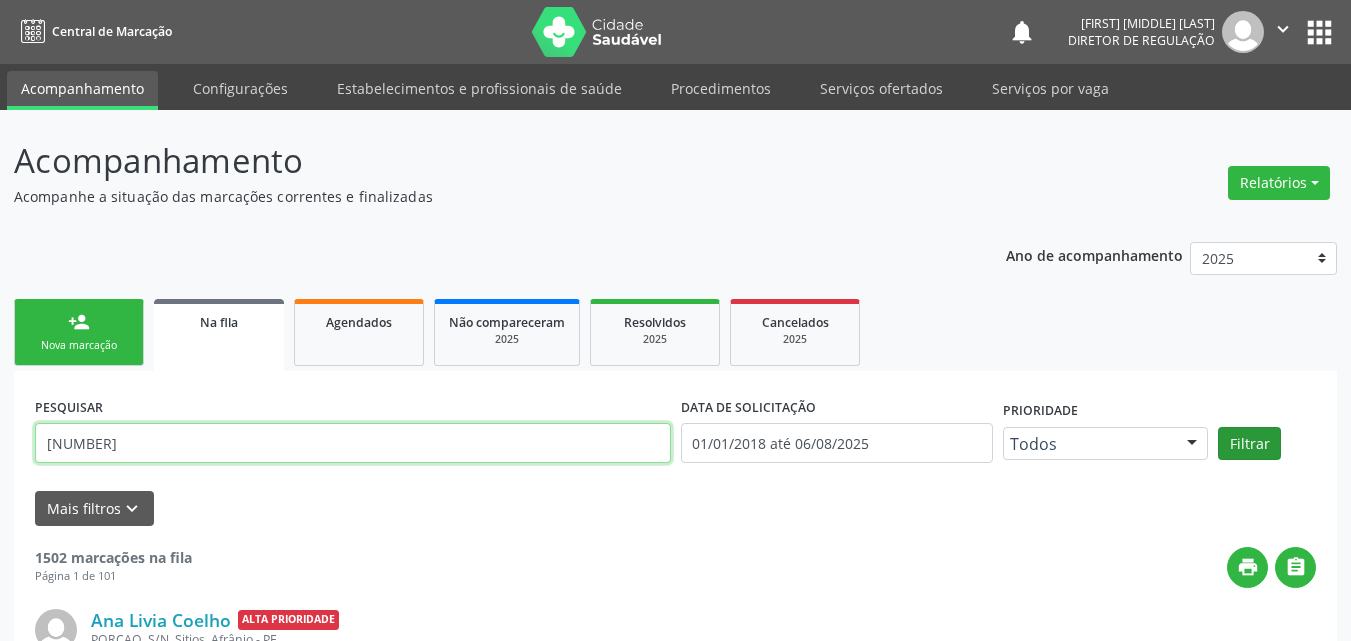 type on "898005159416759" 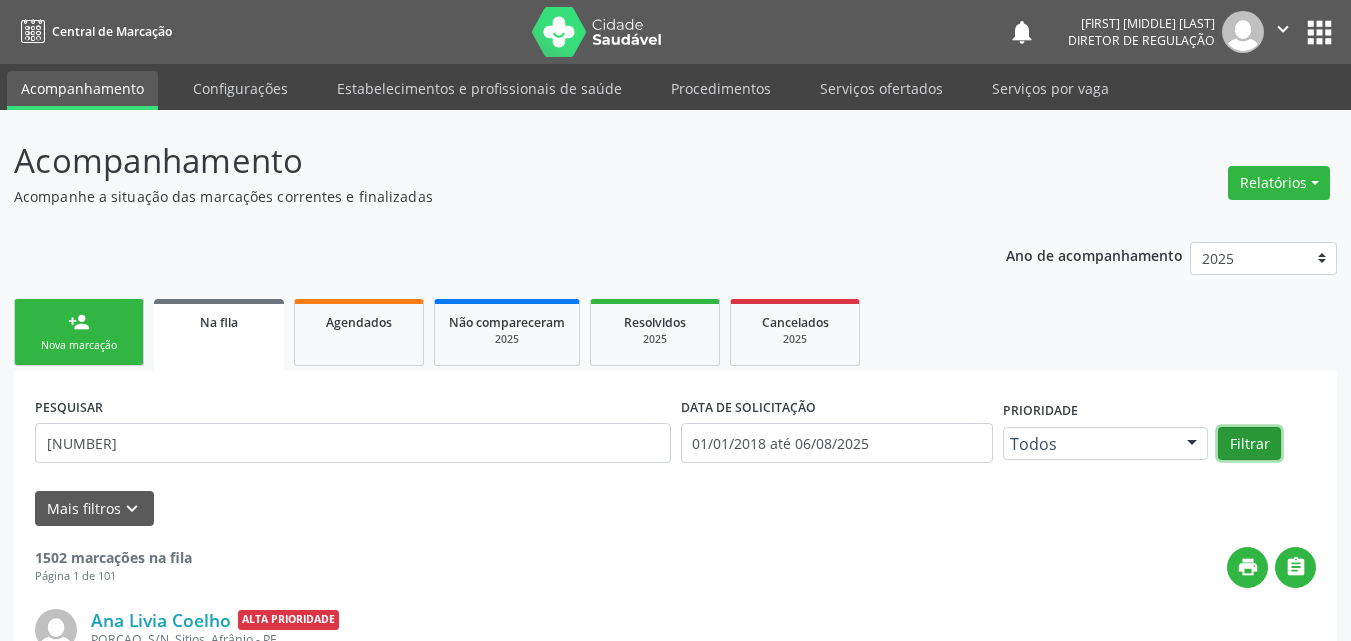 click on "Filtrar" at bounding box center (1249, 444) 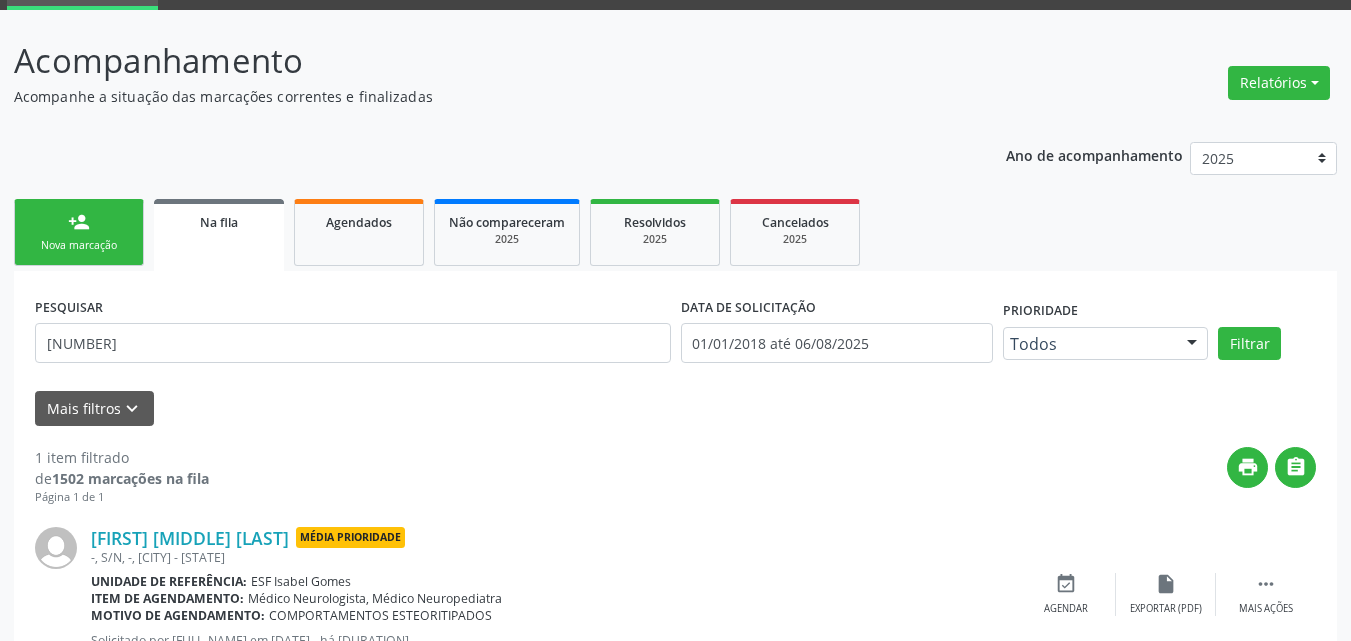 scroll, scrollTop: 178, scrollLeft: 0, axis: vertical 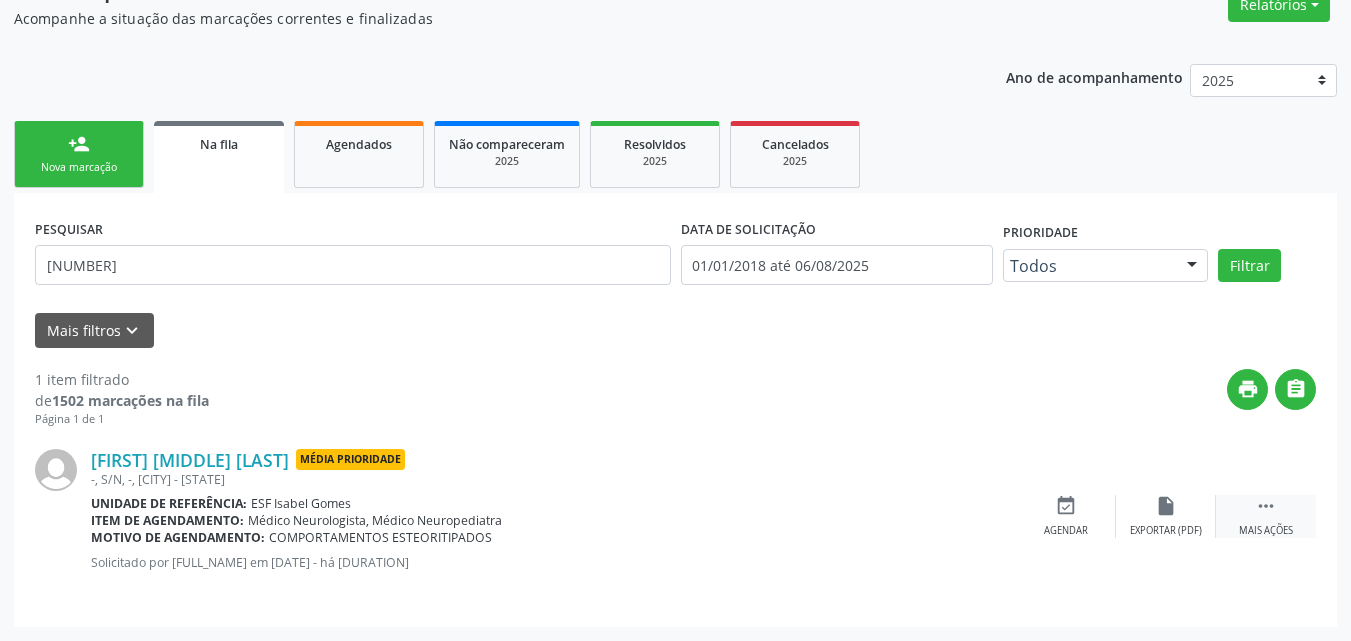 click on "" at bounding box center (1266, 506) 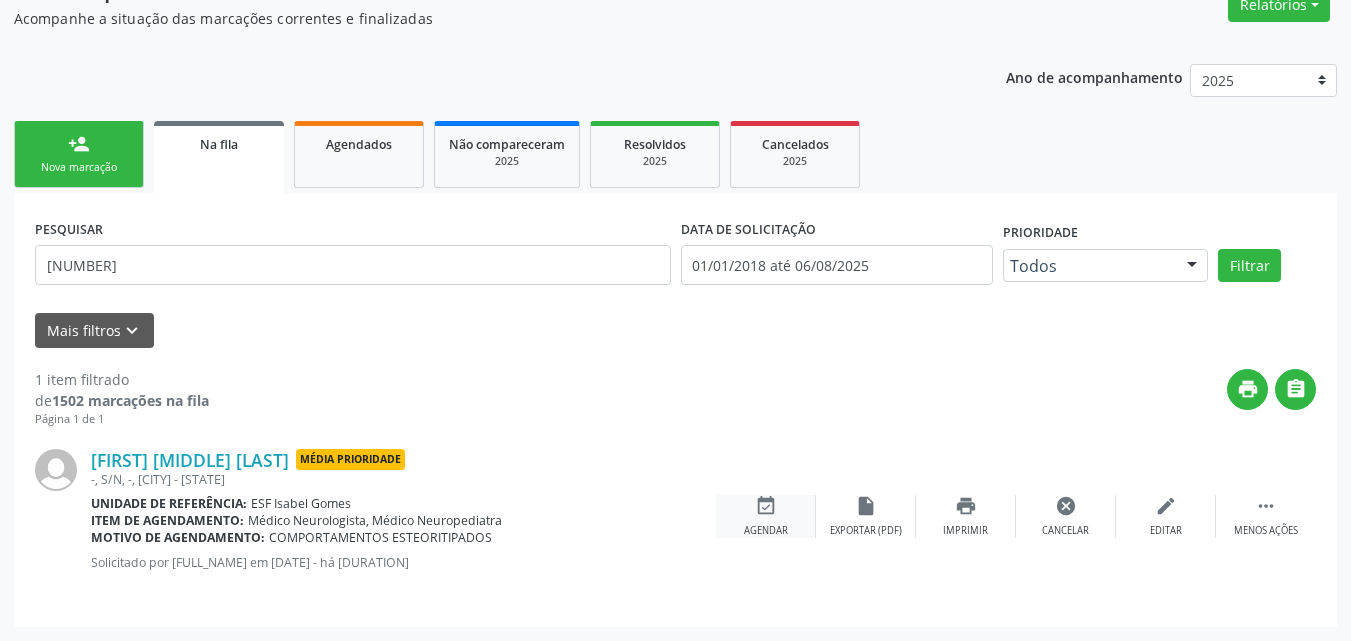 click on "event_available" at bounding box center [766, 506] 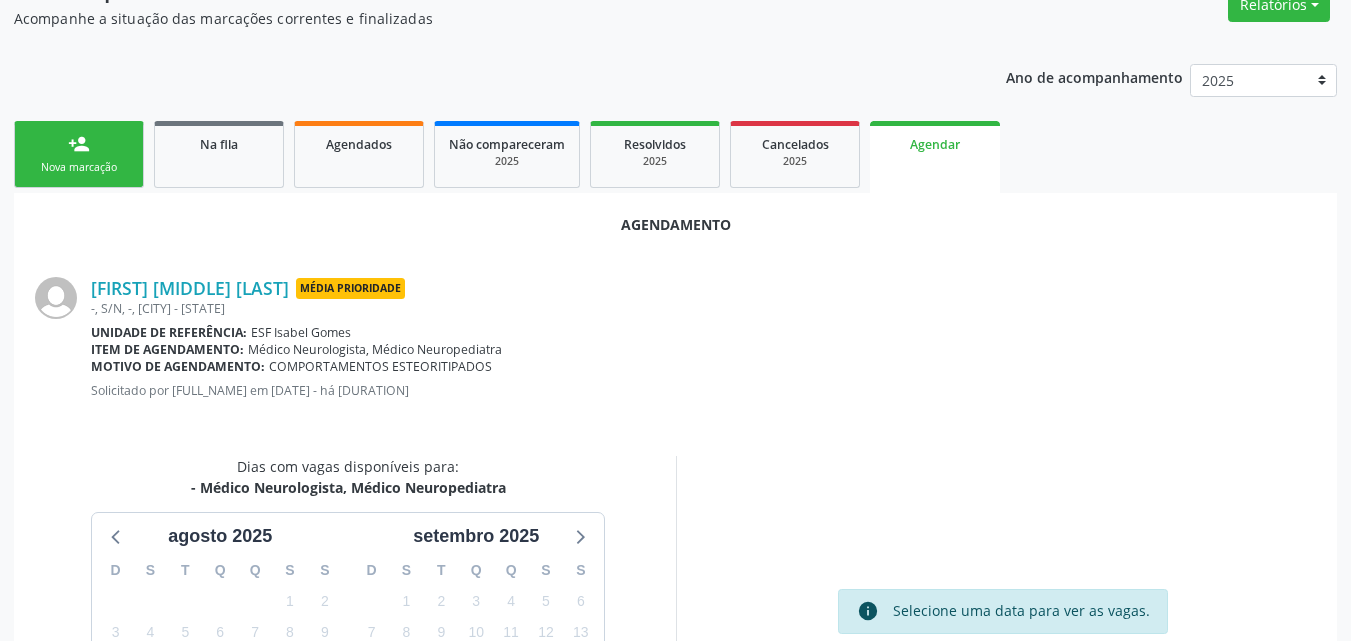 scroll, scrollTop: 378, scrollLeft: 0, axis: vertical 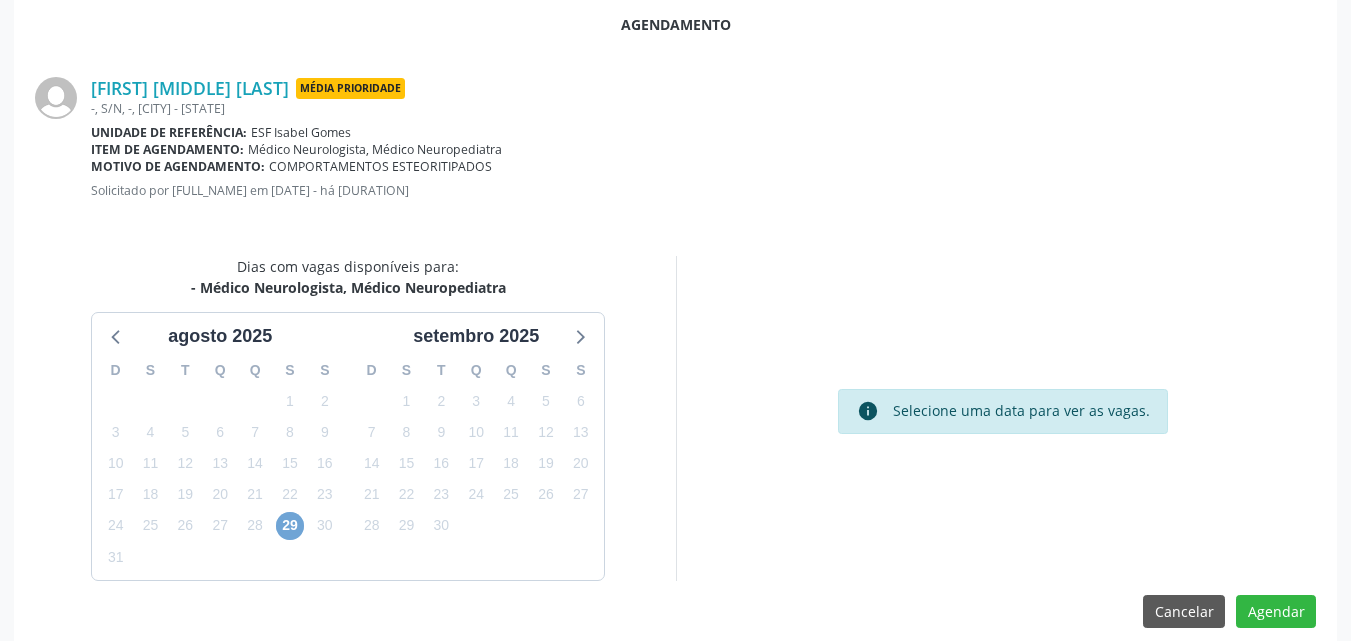 click on "29" at bounding box center [290, 526] 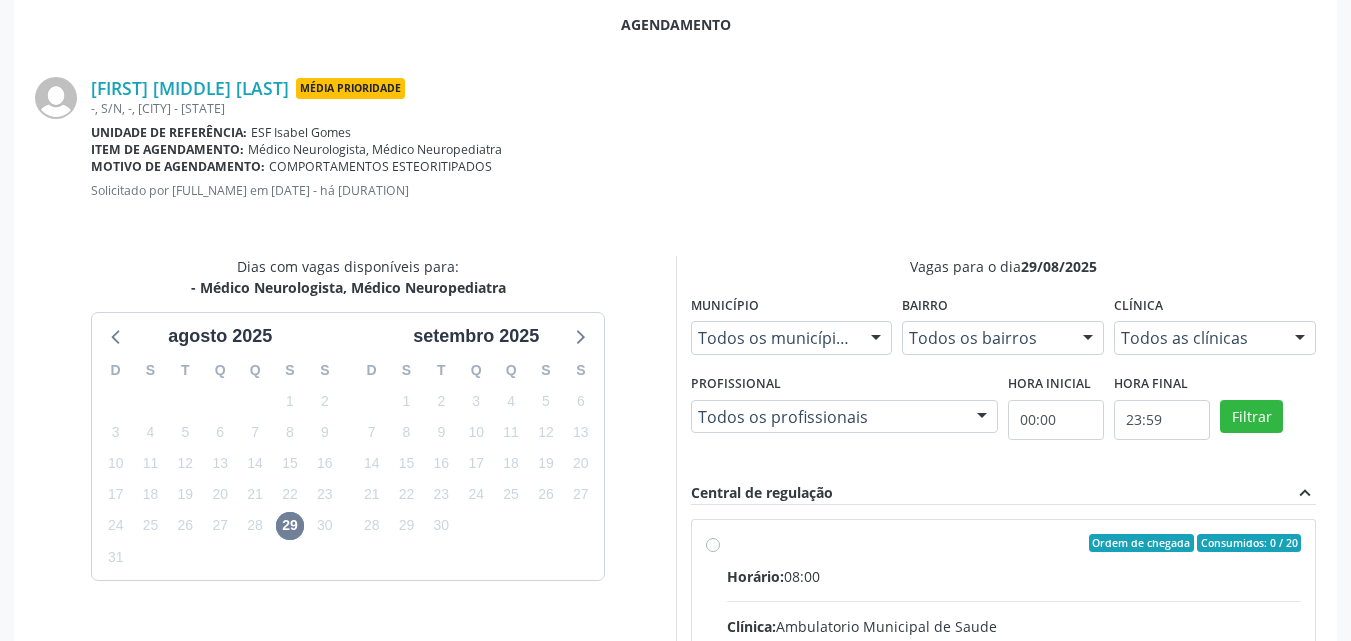 click on "Ordem de chegada
Consumidos: 0 / 20
Horário:   08:00
Clínica:  Ambulatorio Municipal de Saude
Rede:
--
Endereço:   A, nº 78, Centro, Afrânio - PE
Telefone:   --
Profissional:
--
Informações adicionais sobre o atendimento
Idade de atendimento:
Sem restrição
Gênero(s) atendido(s):
Sem restrição
Informações adicionais:
--" at bounding box center (1004, 687) 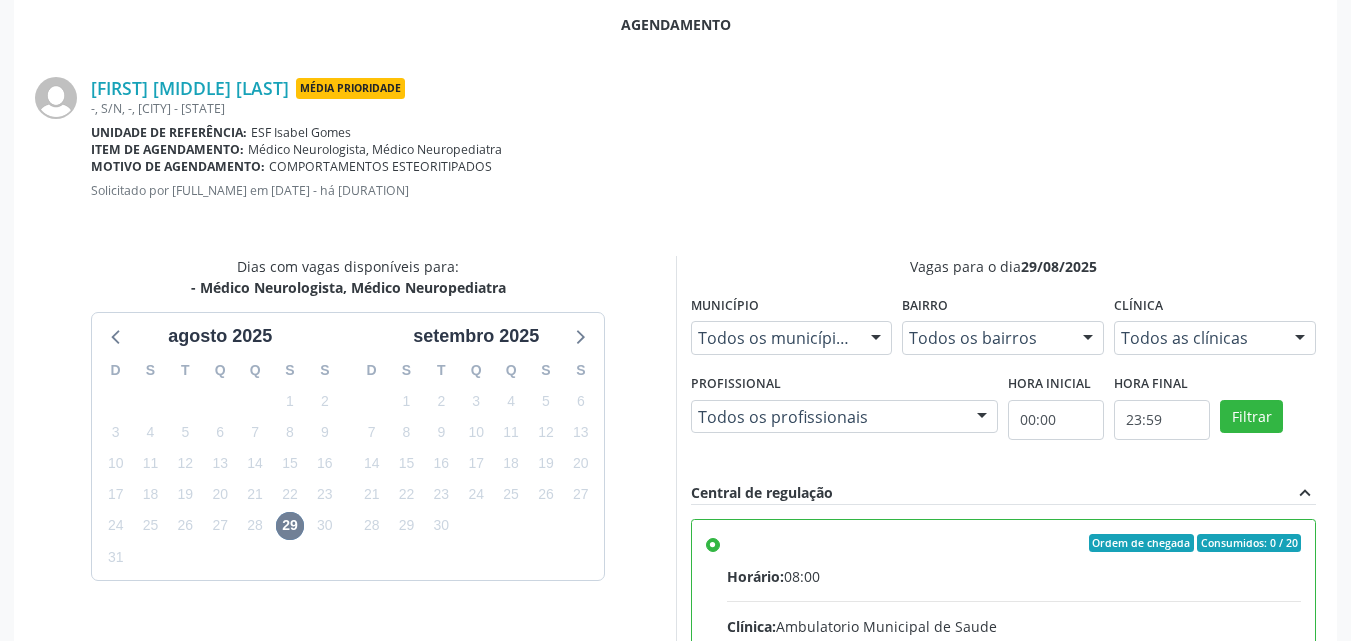 scroll, scrollTop: 200, scrollLeft: 0, axis: vertical 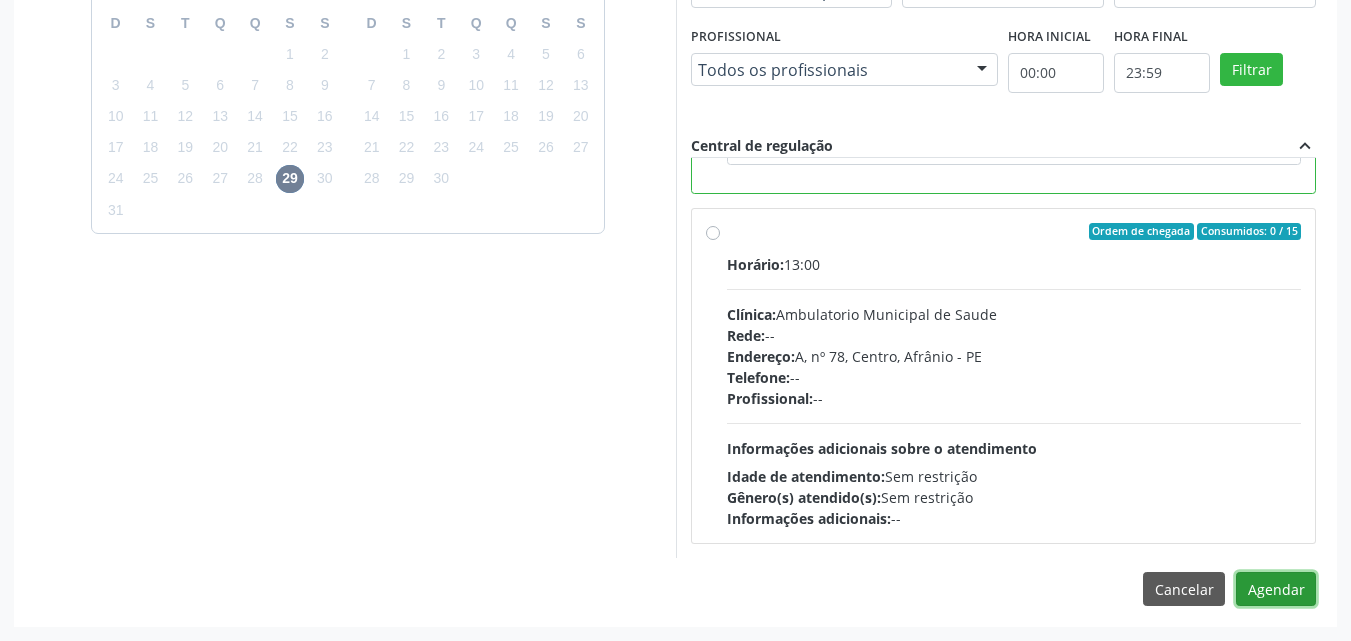 click on "Agendar" at bounding box center [1276, 589] 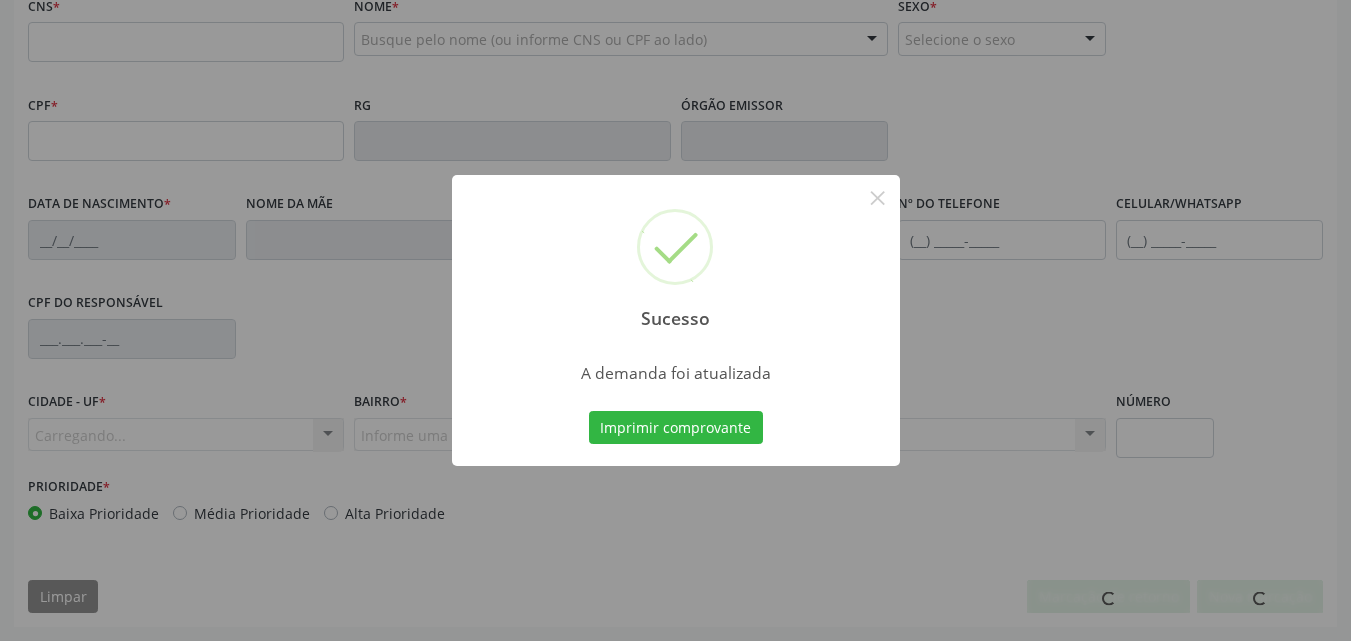 scroll, scrollTop: 443, scrollLeft: 0, axis: vertical 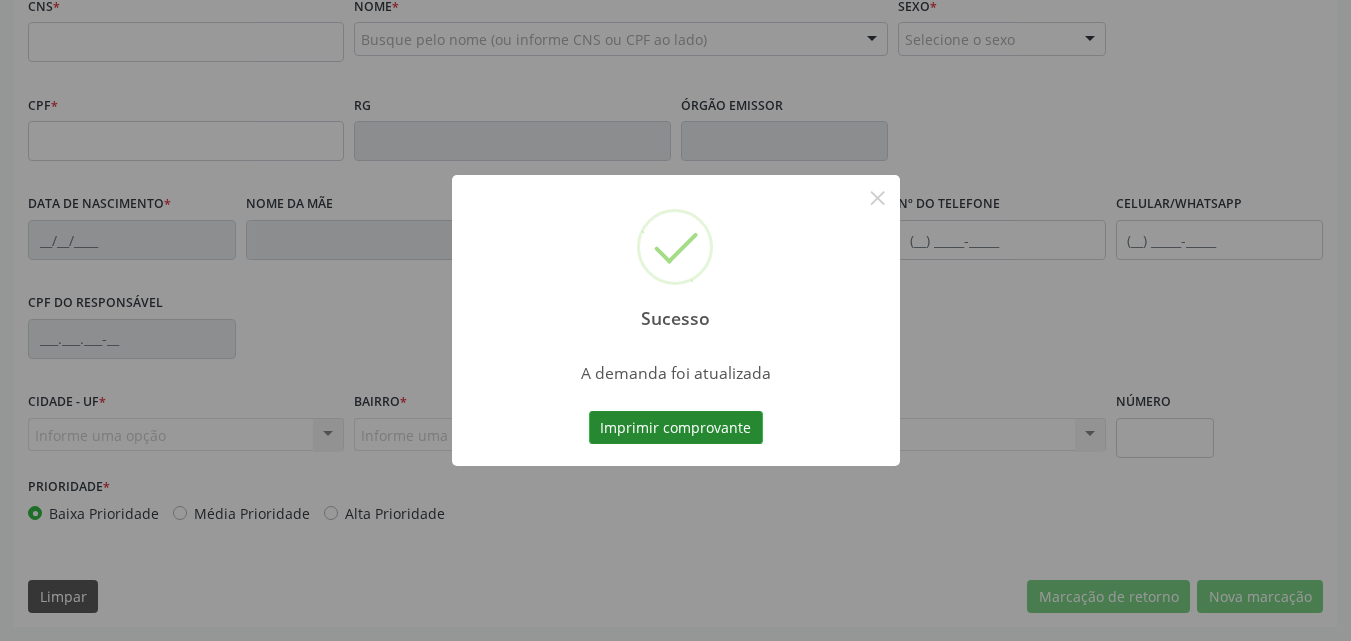 click on "Imprimir comprovante" at bounding box center (676, 428) 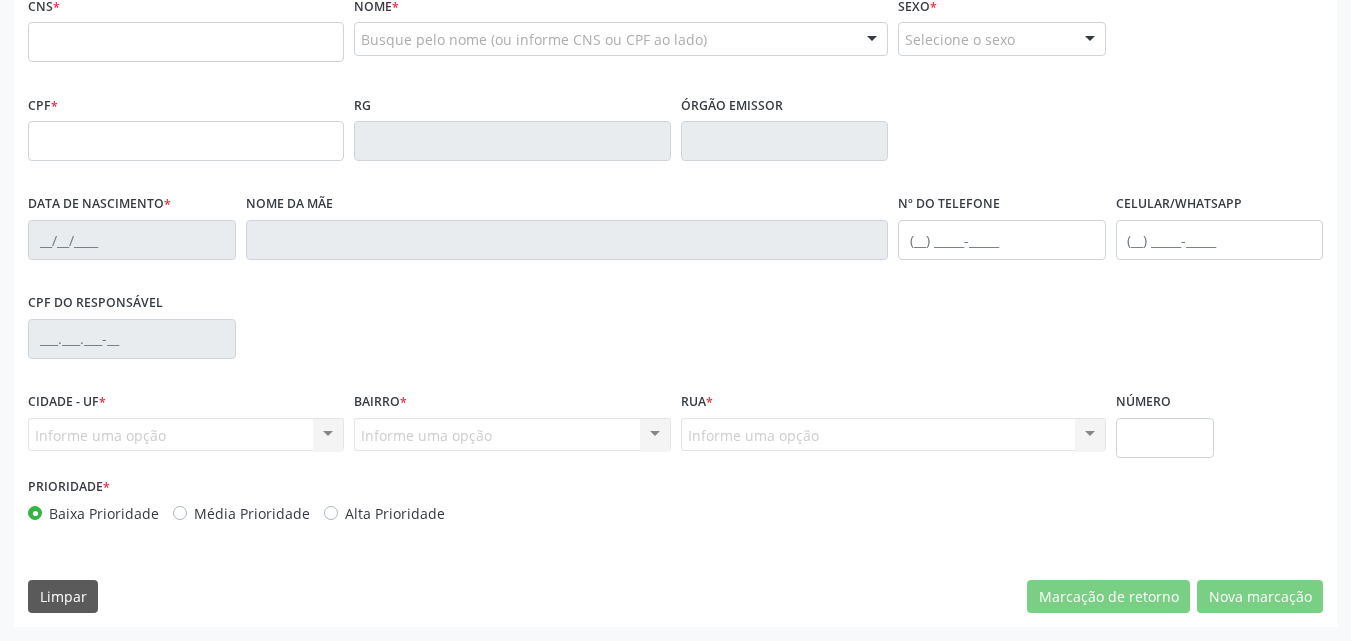 scroll, scrollTop: 0, scrollLeft: 0, axis: both 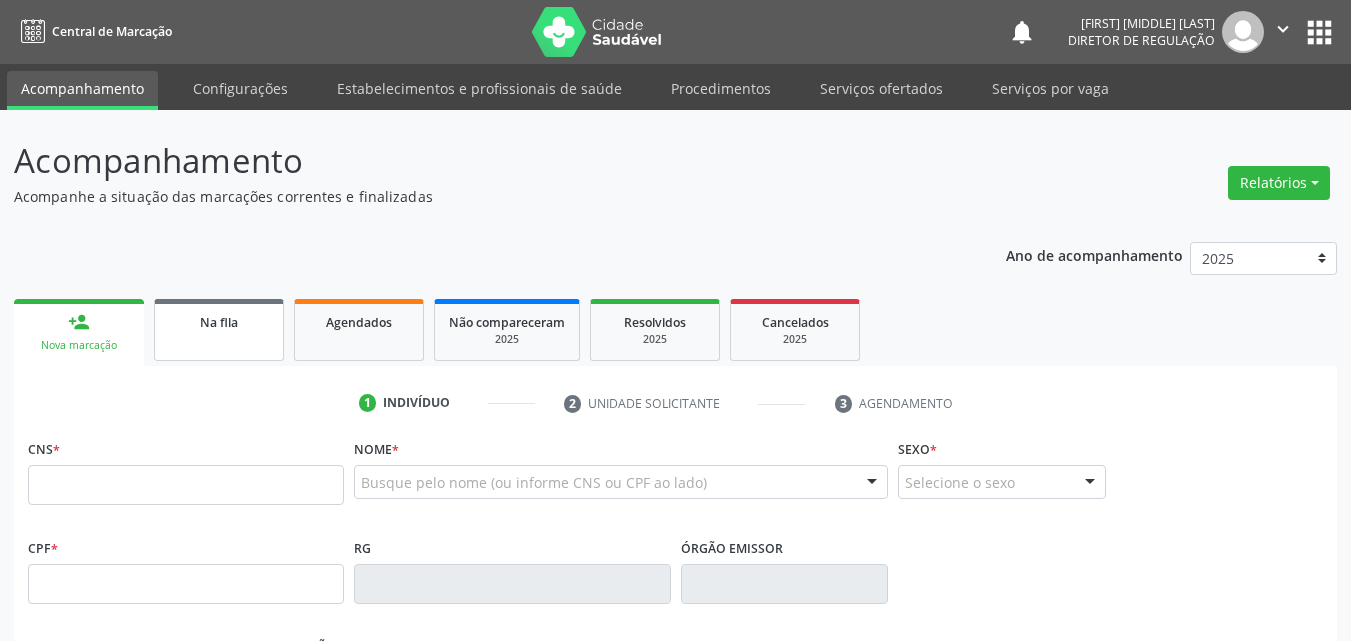 click on "Na fila" at bounding box center (219, 321) 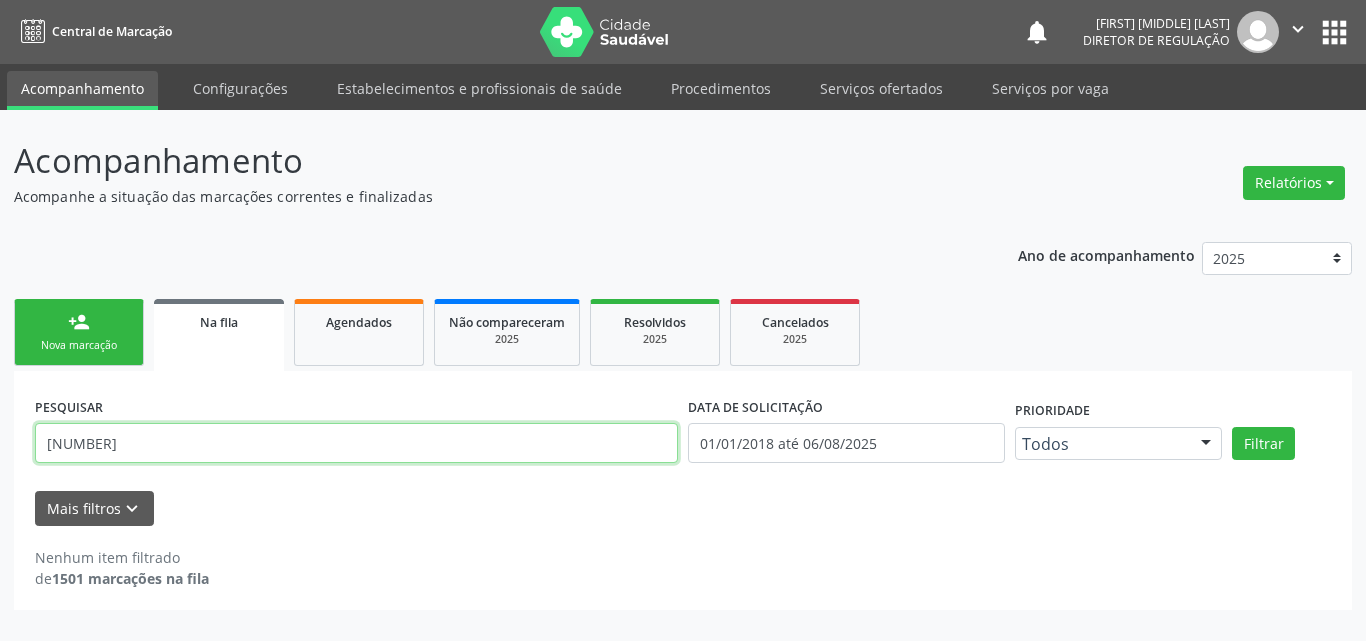 click on "898005159416759" at bounding box center (356, 443) 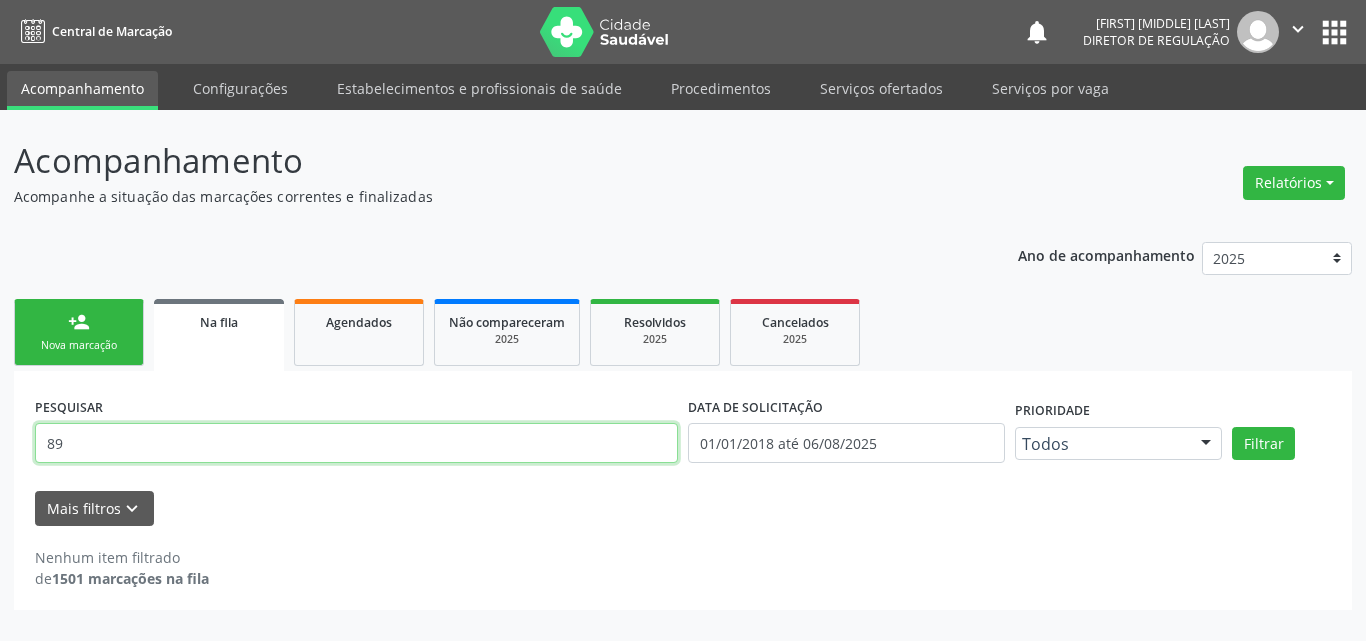 type on "8" 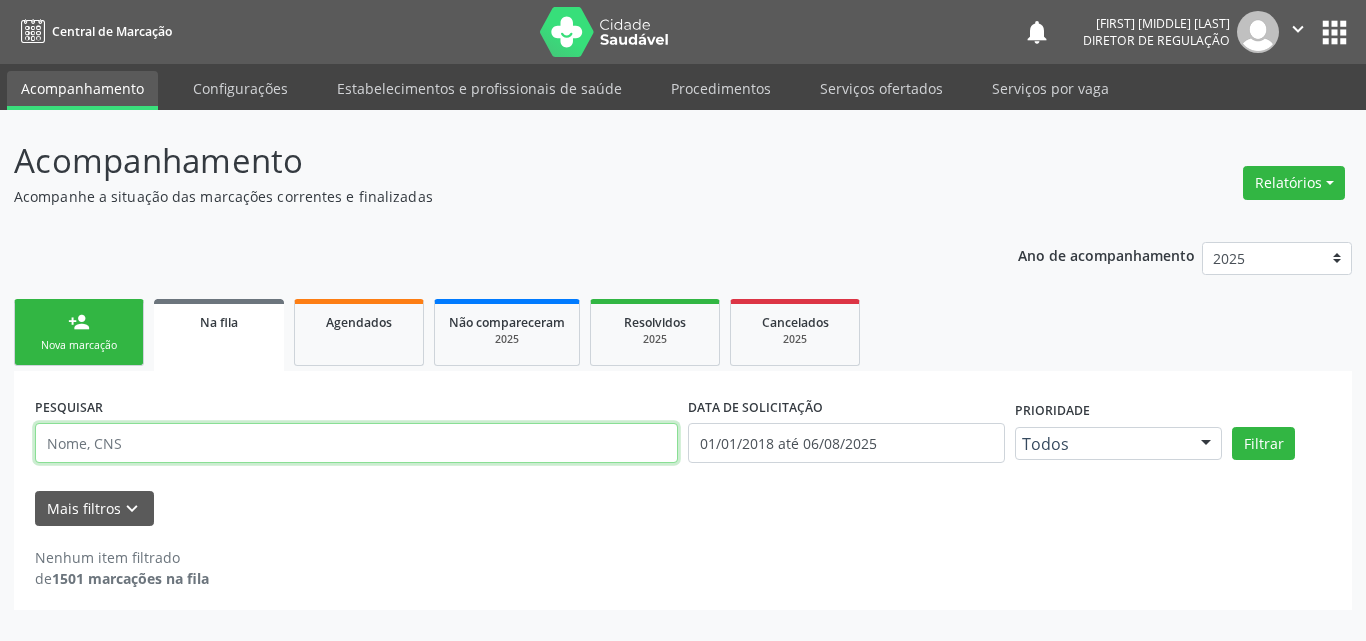 type on "V" 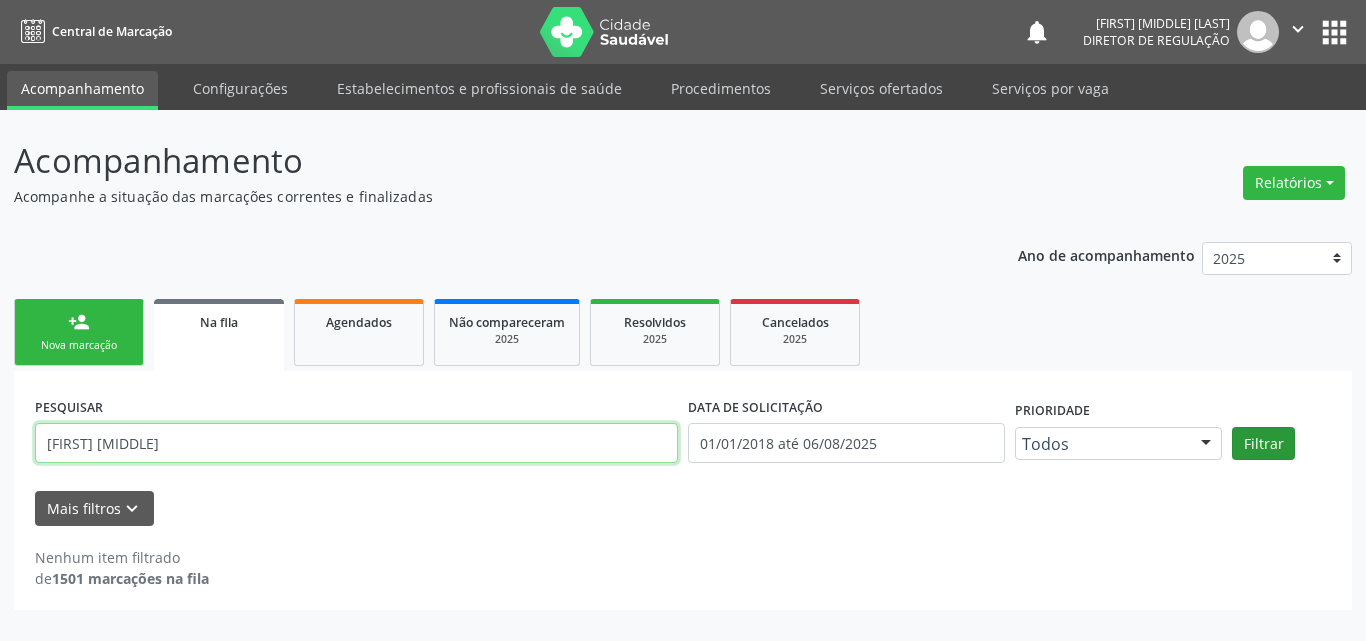 type on "CARLOS ANTONIO" 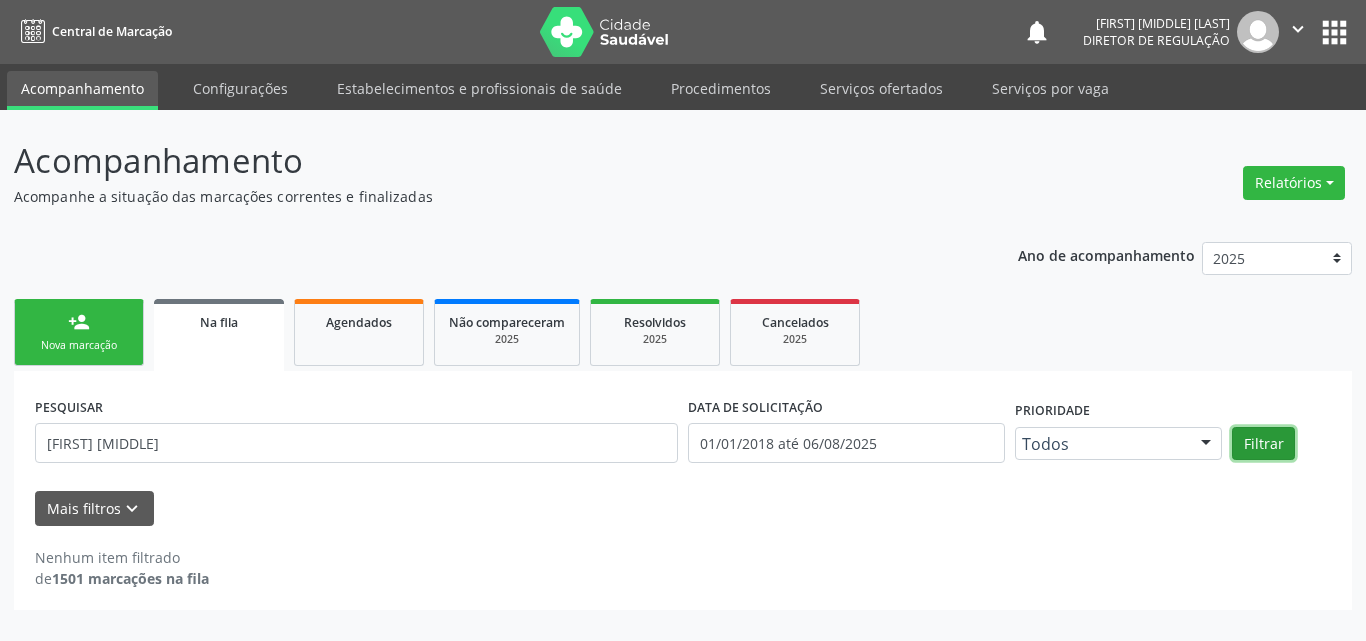 click on "Filtrar" at bounding box center [1263, 444] 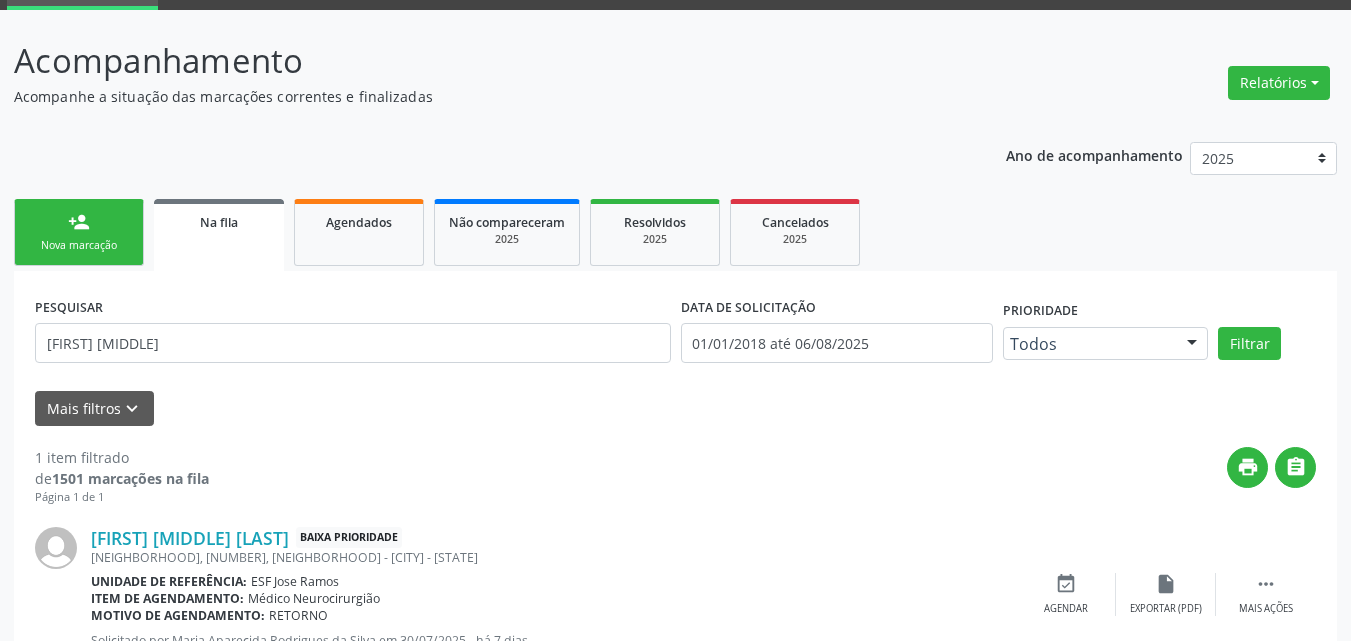 scroll, scrollTop: 178, scrollLeft: 0, axis: vertical 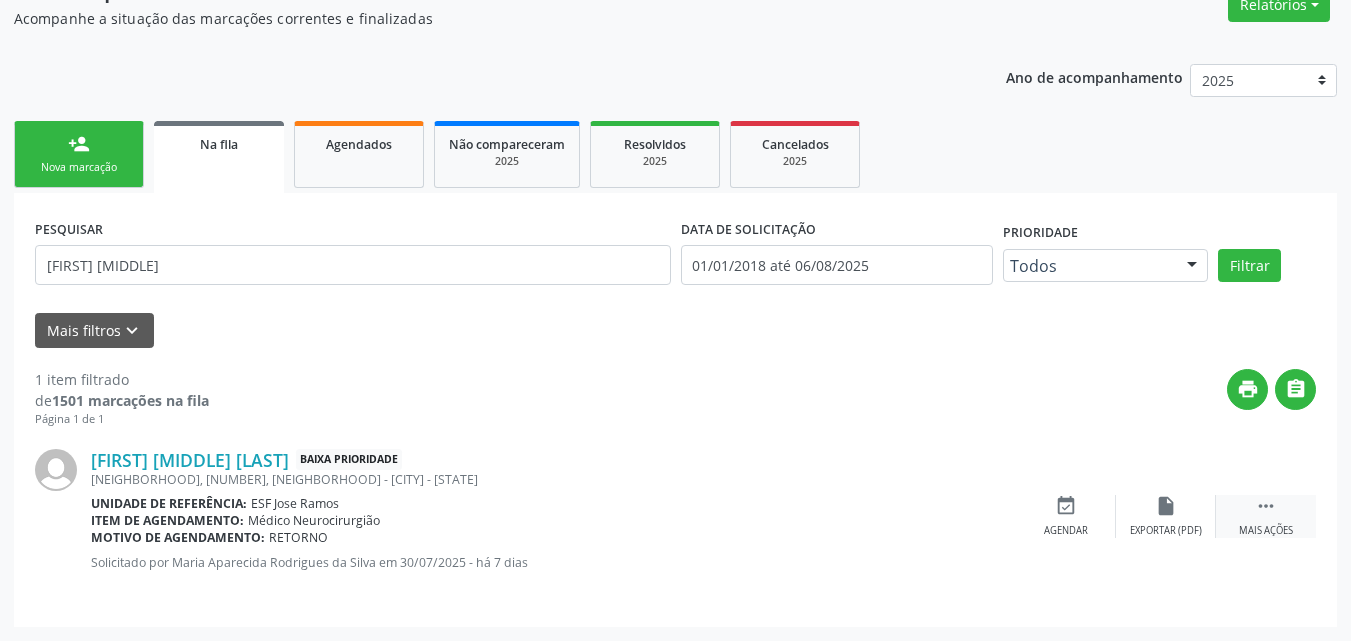 click on "" at bounding box center (1266, 506) 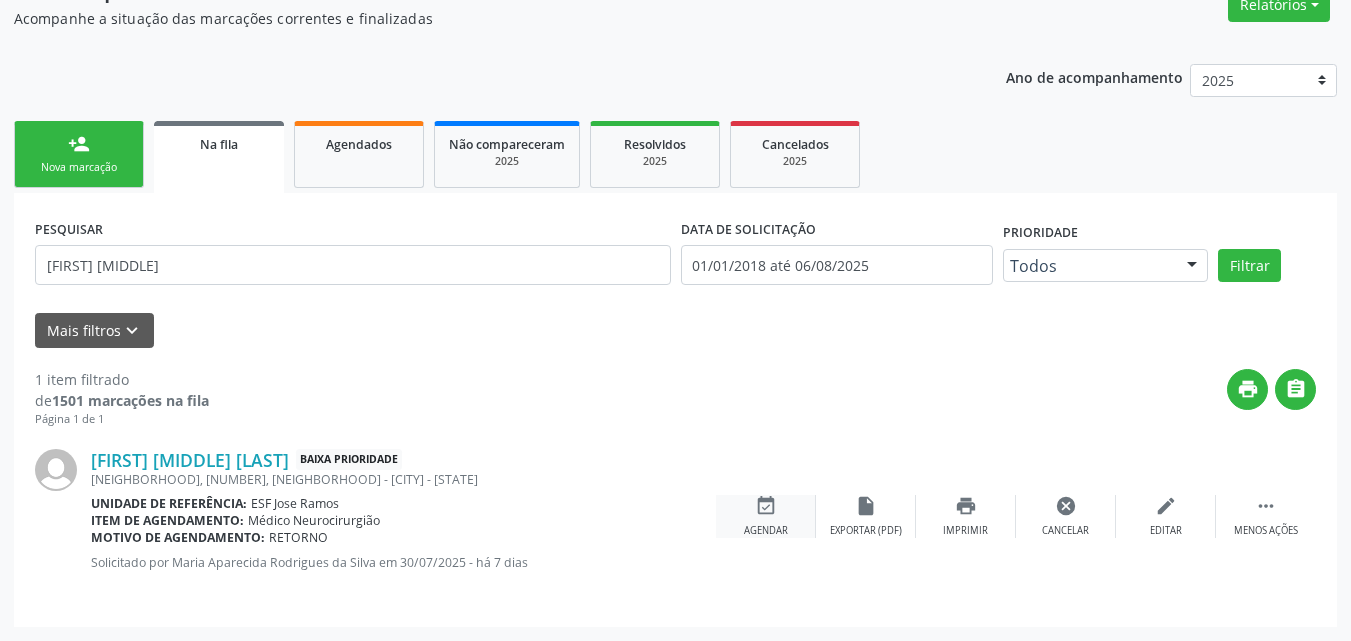 click on "event_available" at bounding box center (766, 506) 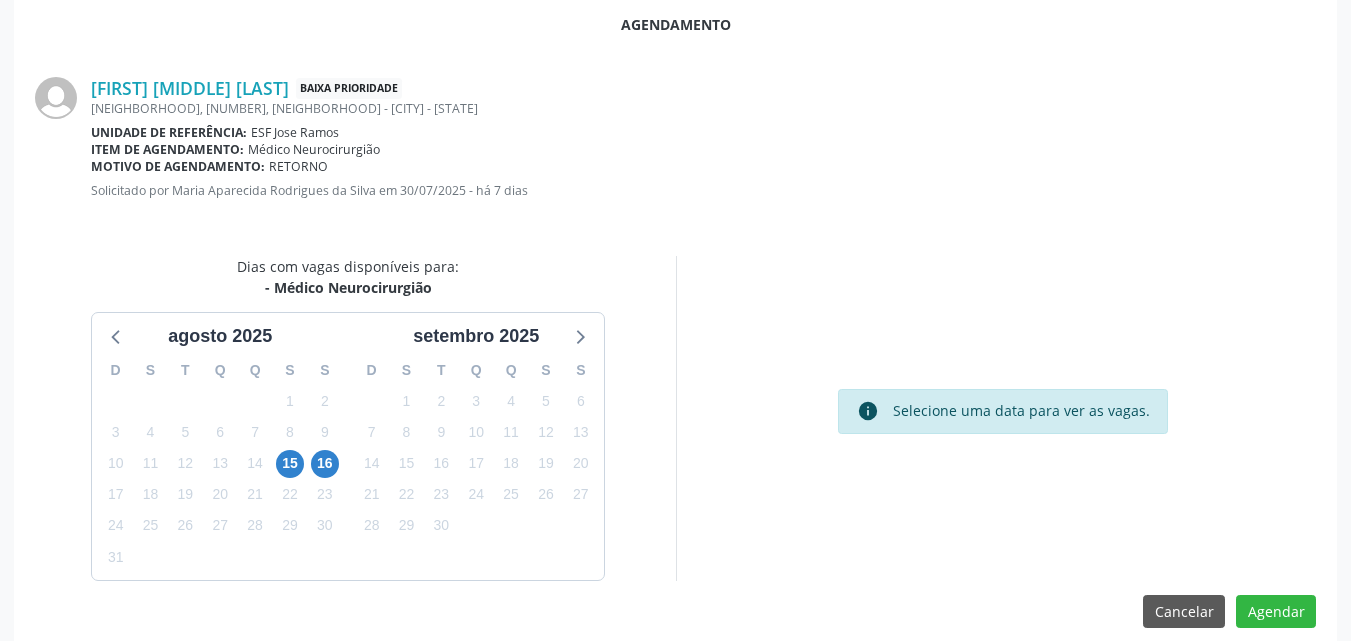 scroll, scrollTop: 400, scrollLeft: 0, axis: vertical 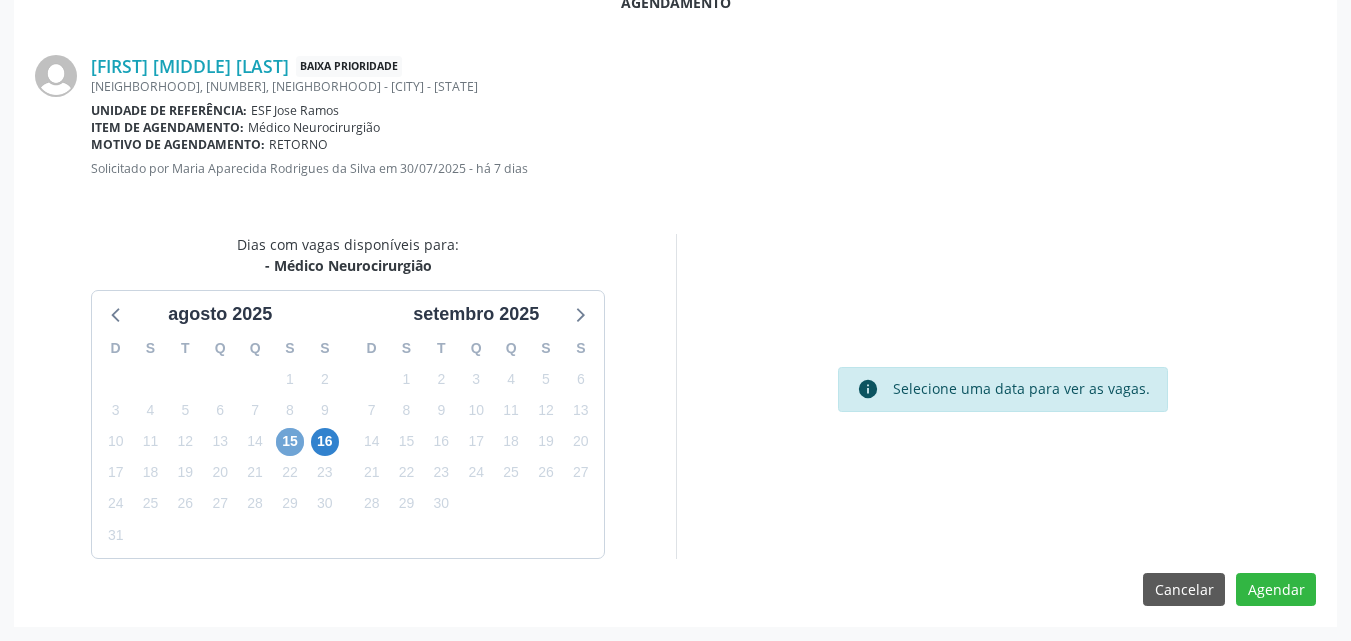 click on "15" at bounding box center [290, 442] 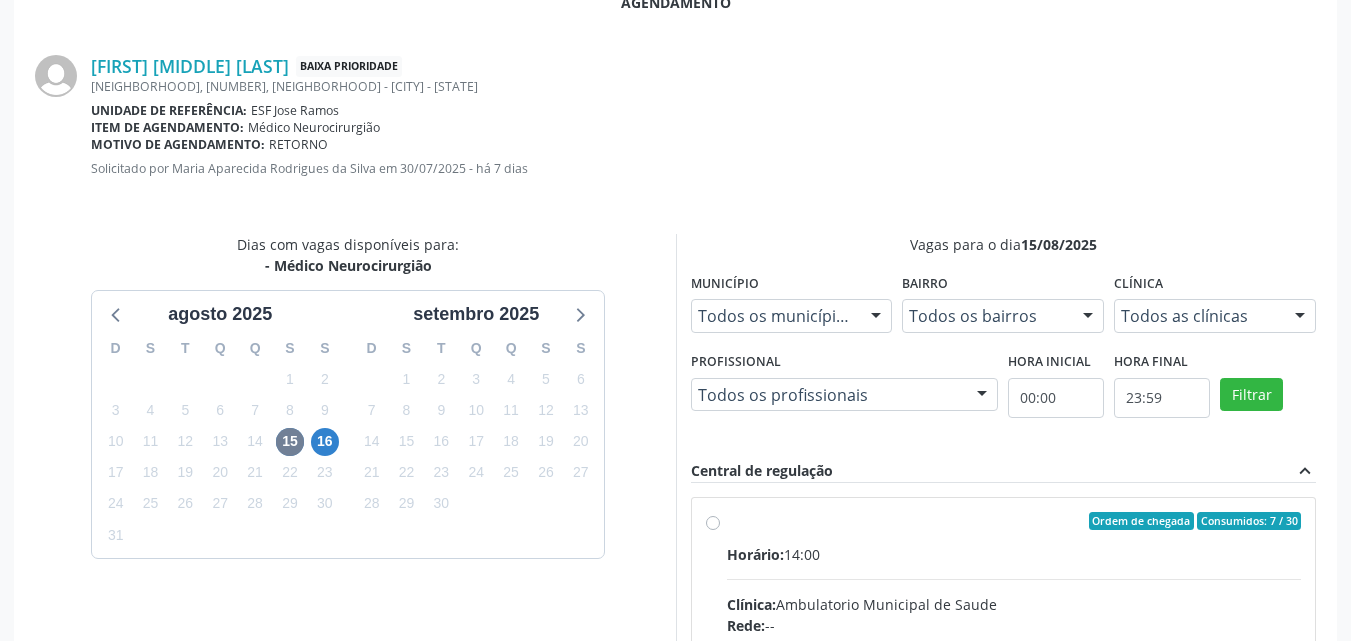 click on "Ordem de chegada
Consumidos: 7 / 30" at bounding box center (1014, 521) 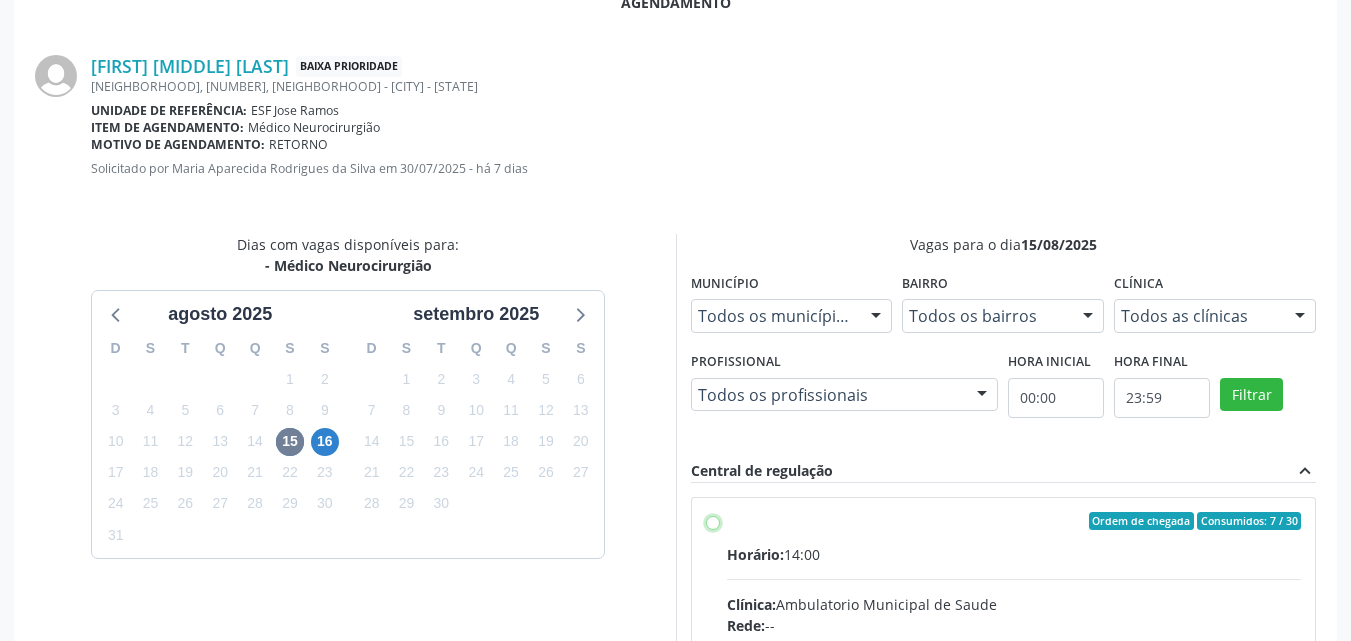 click on "Ordem de chegada
Consumidos: 7 / 30
Horário:   14:00
Clínica:  Ambulatorio Municipal de Saude
Rede:
--
Endereço:   A, nº 78, Centro, Afrânio - PE
Telefone:   --
Profissional:
--
Informações adicionais sobre o atendimento
Idade de atendimento:
Sem restrição
Gênero(s) atendido(s):
Sem restrição
Informações adicionais:
--" at bounding box center [713, 521] 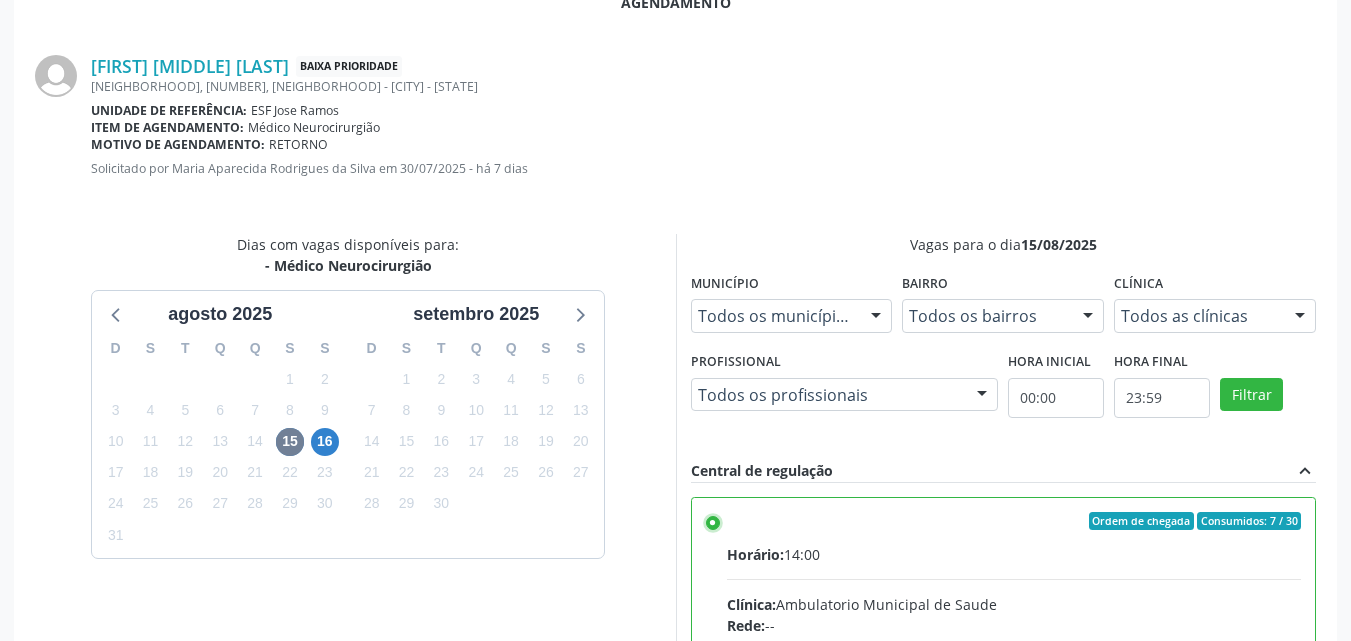 scroll, scrollTop: 99, scrollLeft: 0, axis: vertical 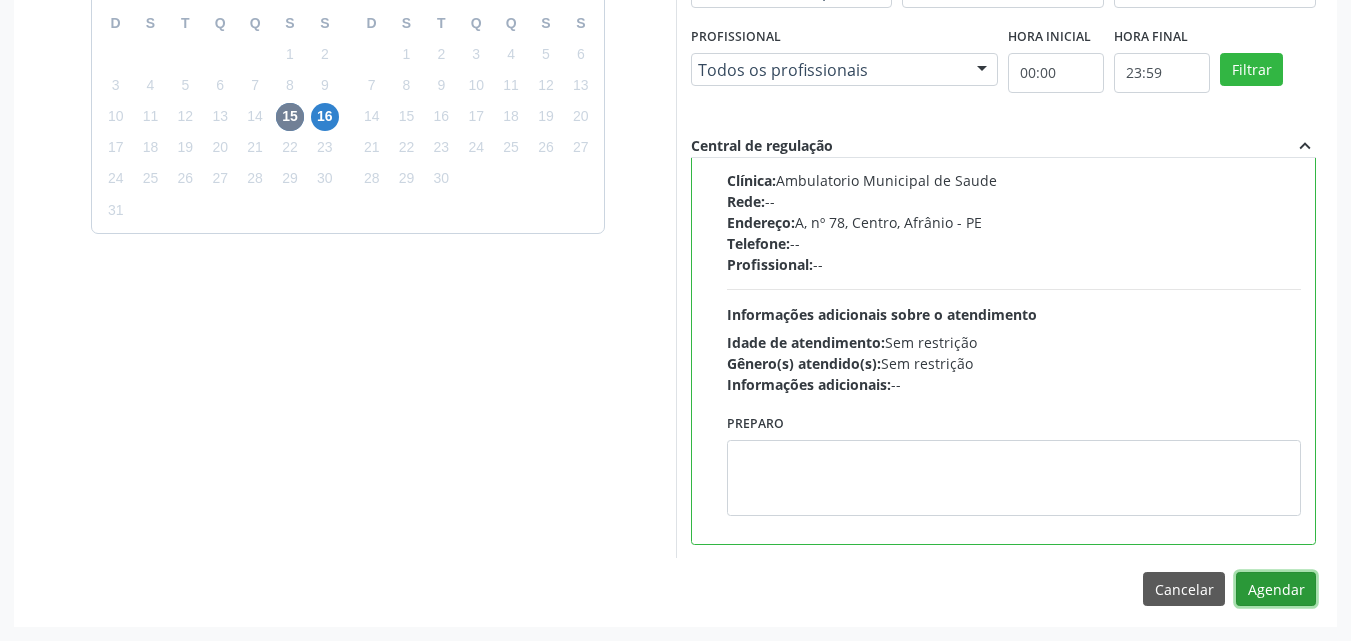 click on "Agendar" at bounding box center (1276, 589) 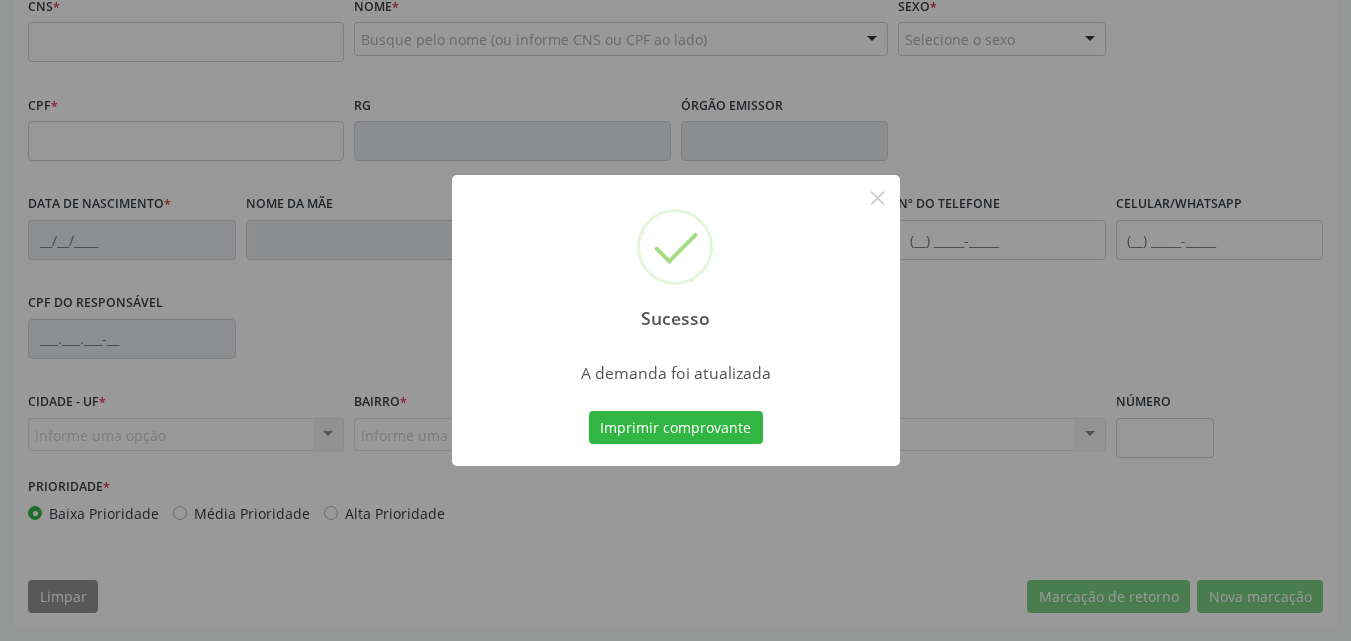 scroll, scrollTop: 443, scrollLeft: 0, axis: vertical 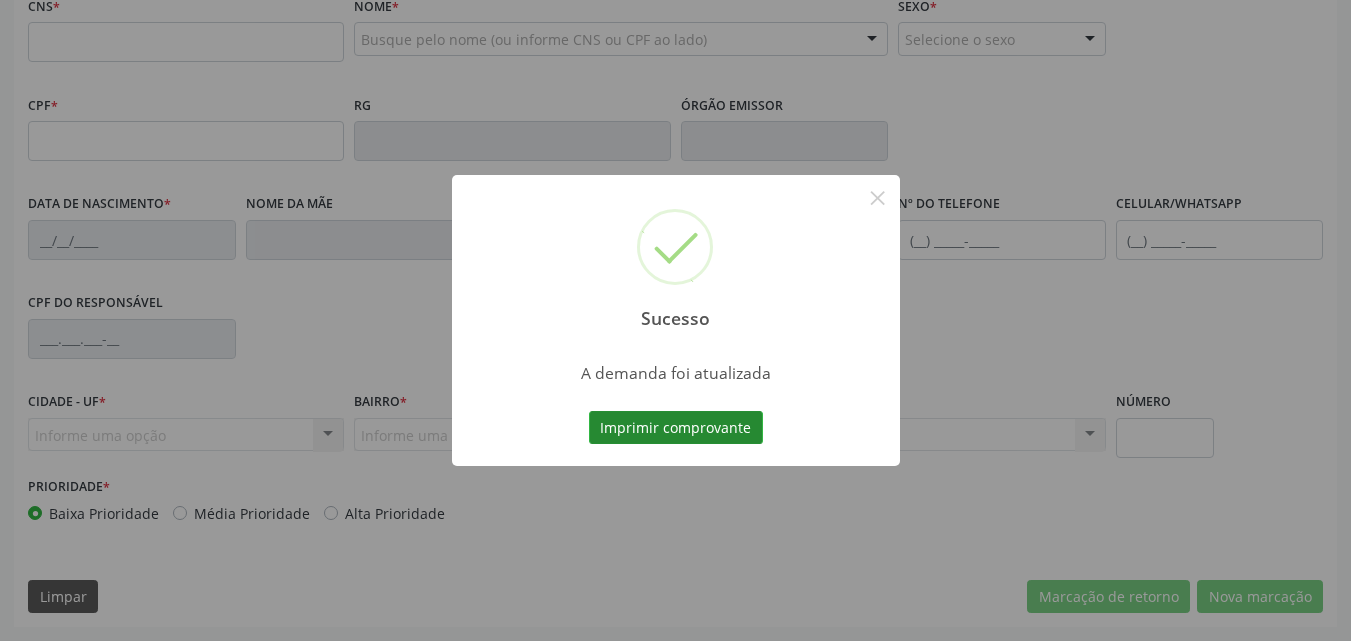 click on "Imprimir comprovante" at bounding box center (676, 428) 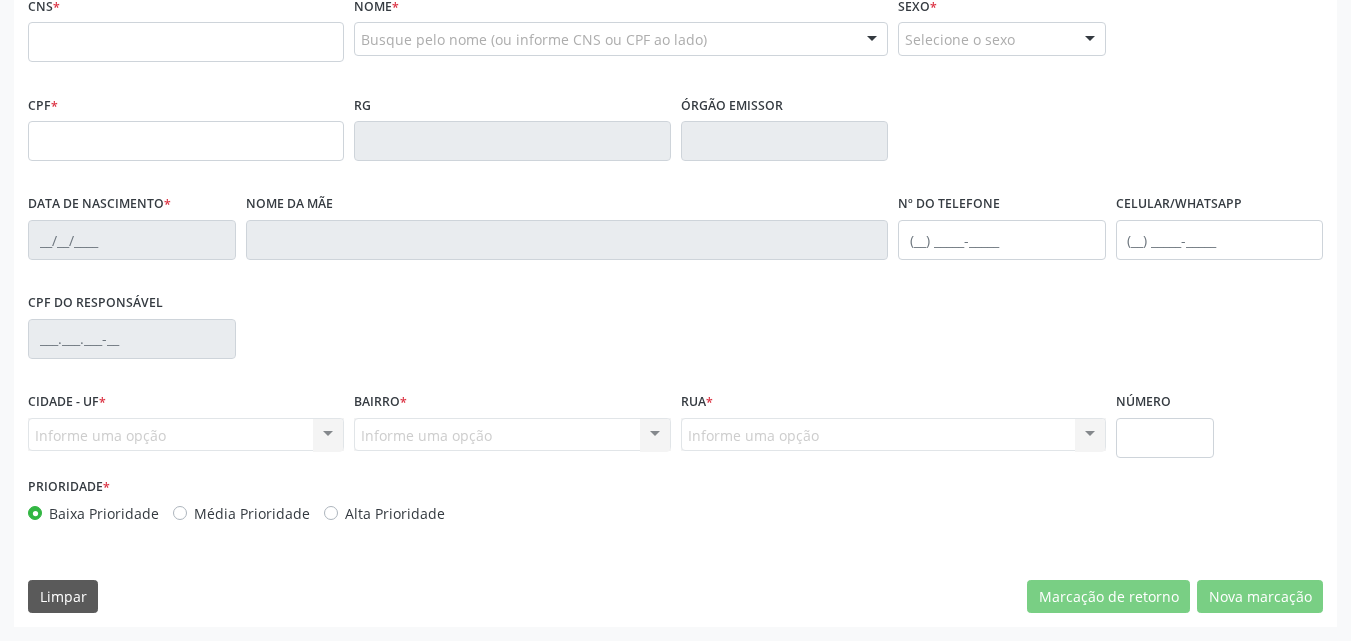scroll, scrollTop: 43, scrollLeft: 0, axis: vertical 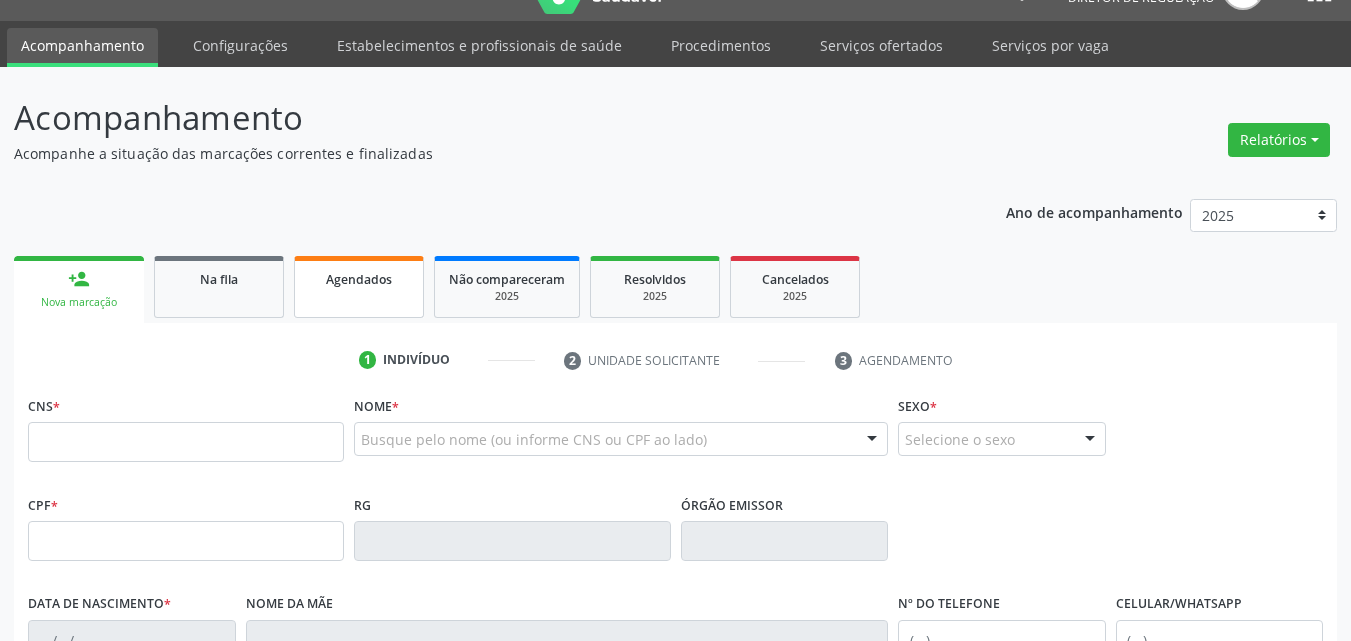 click on "Agendados" at bounding box center [359, 279] 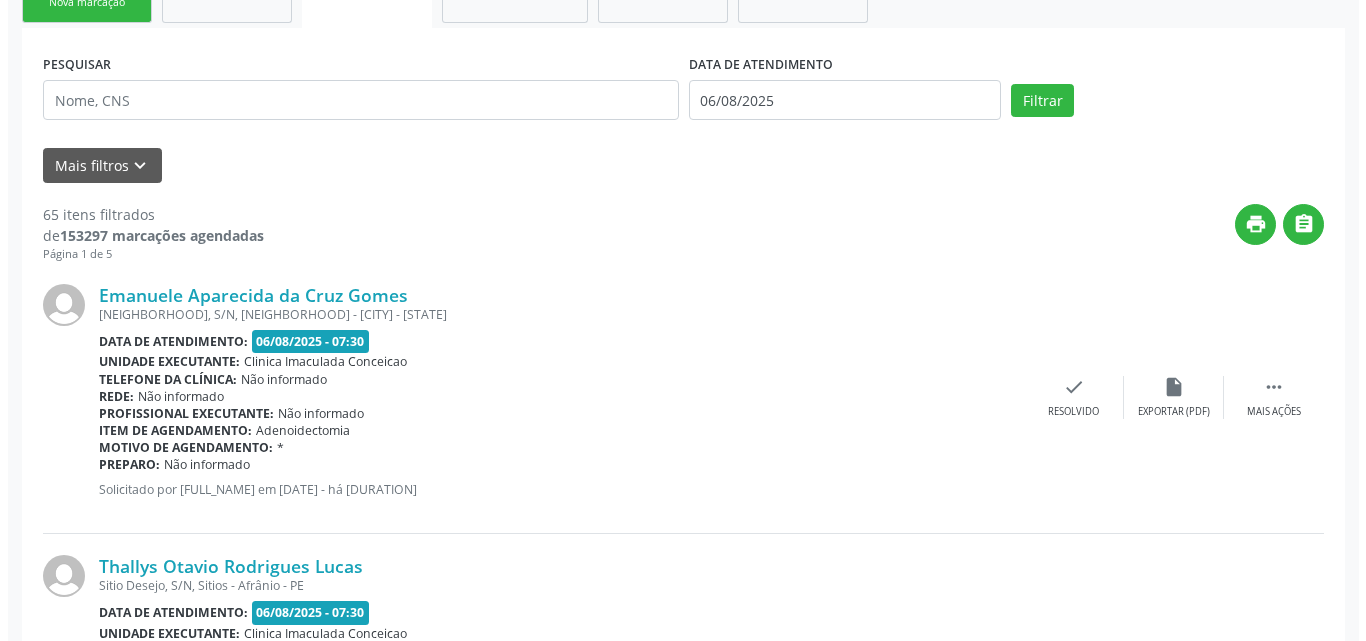 scroll, scrollTop: 0, scrollLeft: 0, axis: both 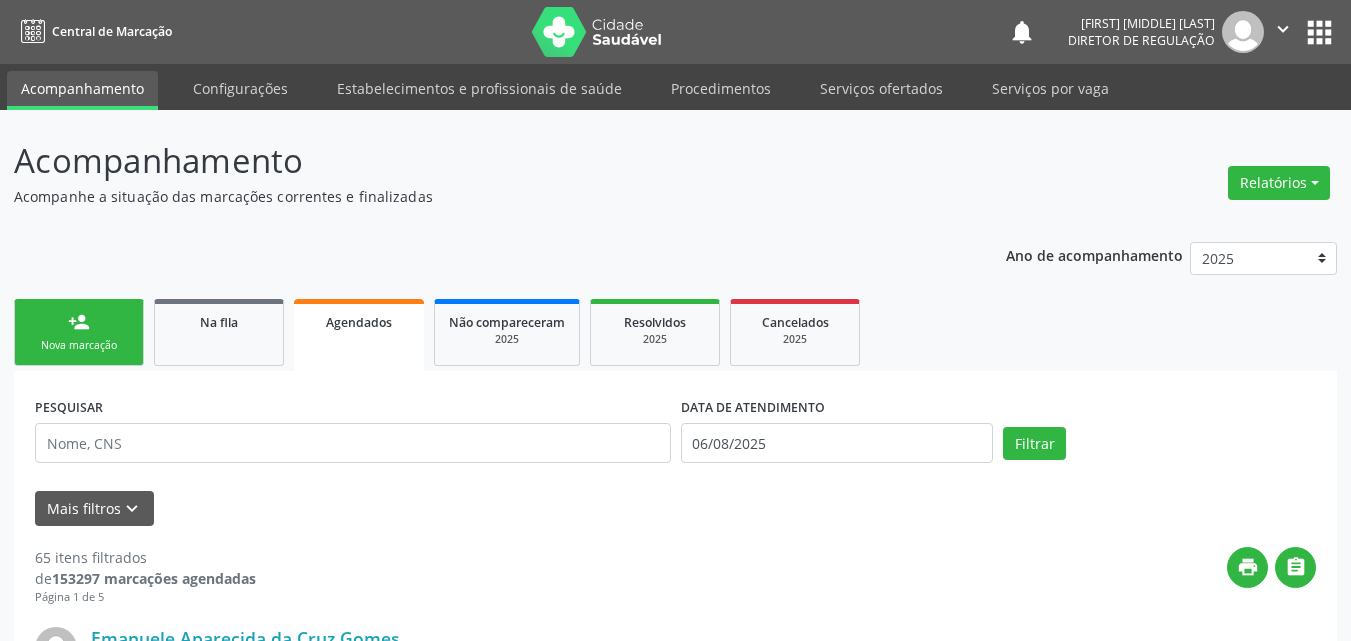 click on "Nova marcação" at bounding box center (79, 345) 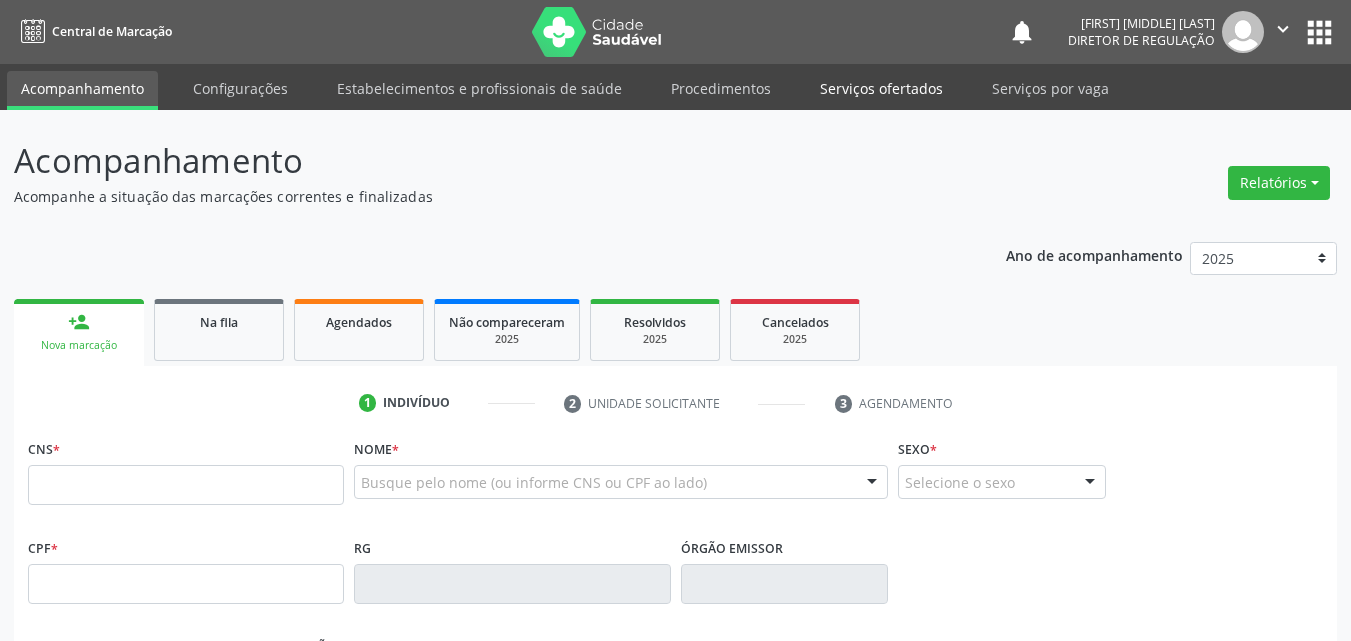 click on "Serviços ofertados" at bounding box center [881, 88] 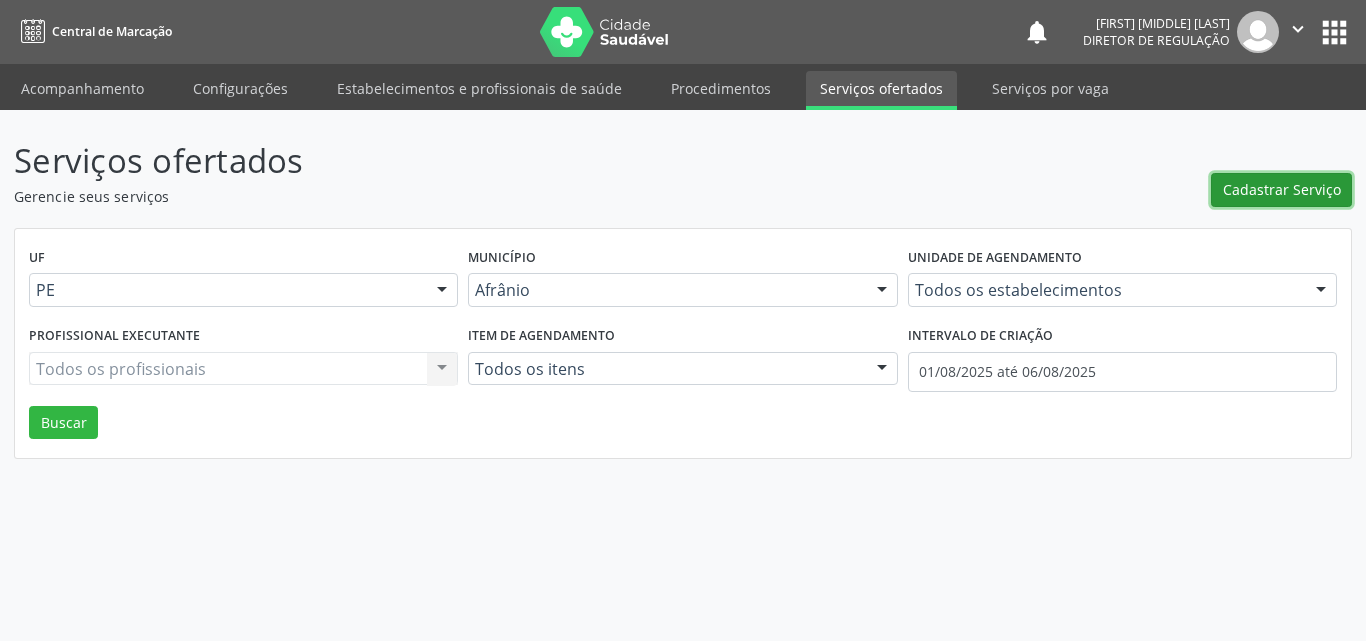 click on "Cadastrar Serviço" at bounding box center [1282, 189] 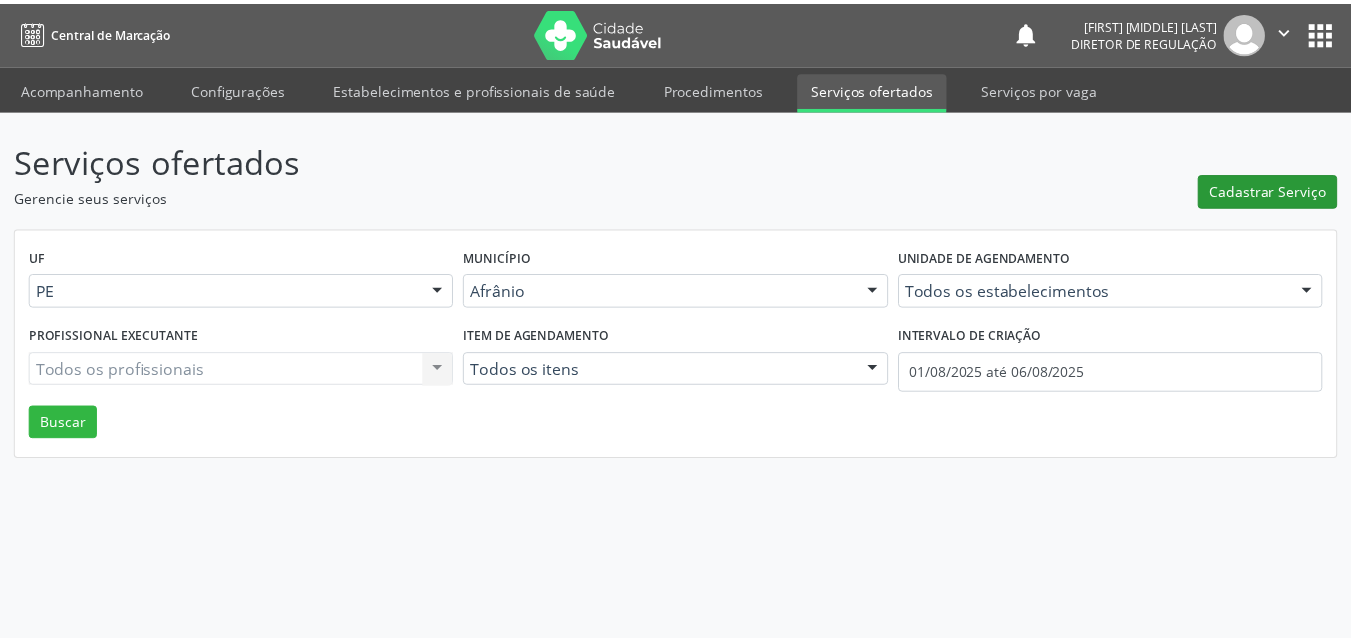 scroll, scrollTop: 0, scrollLeft: 0, axis: both 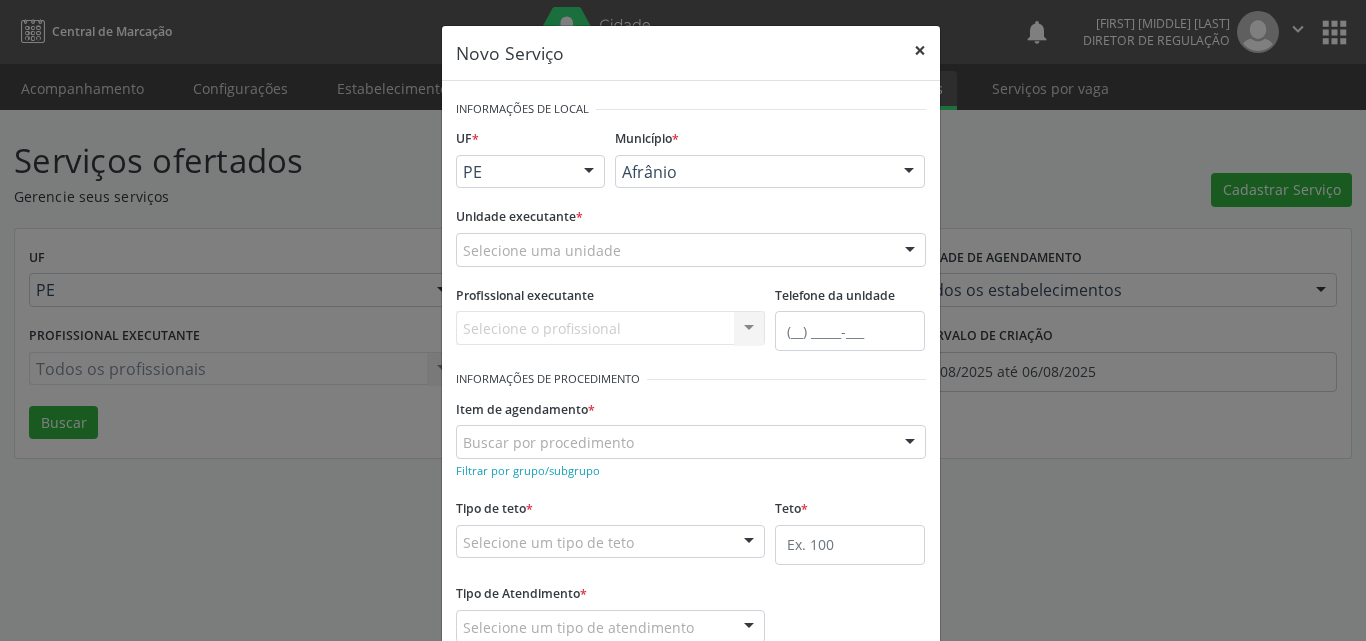 click on "×" at bounding box center (920, 50) 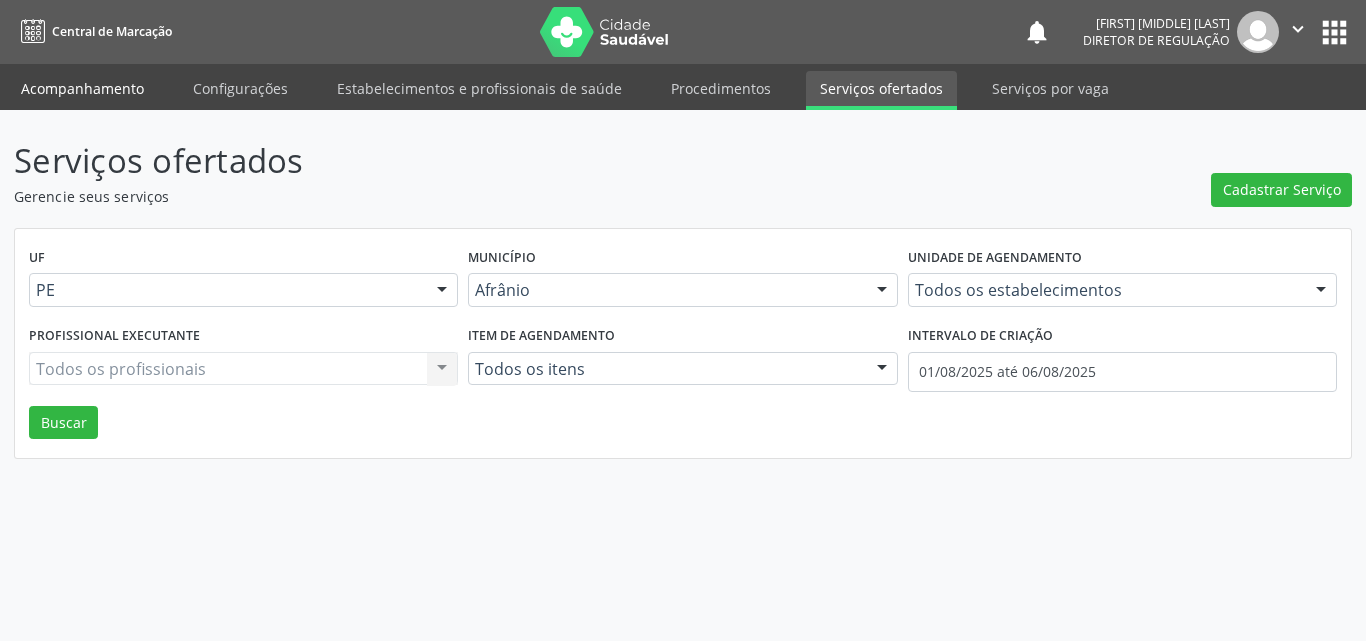click on "Acompanhamento" at bounding box center (82, 88) 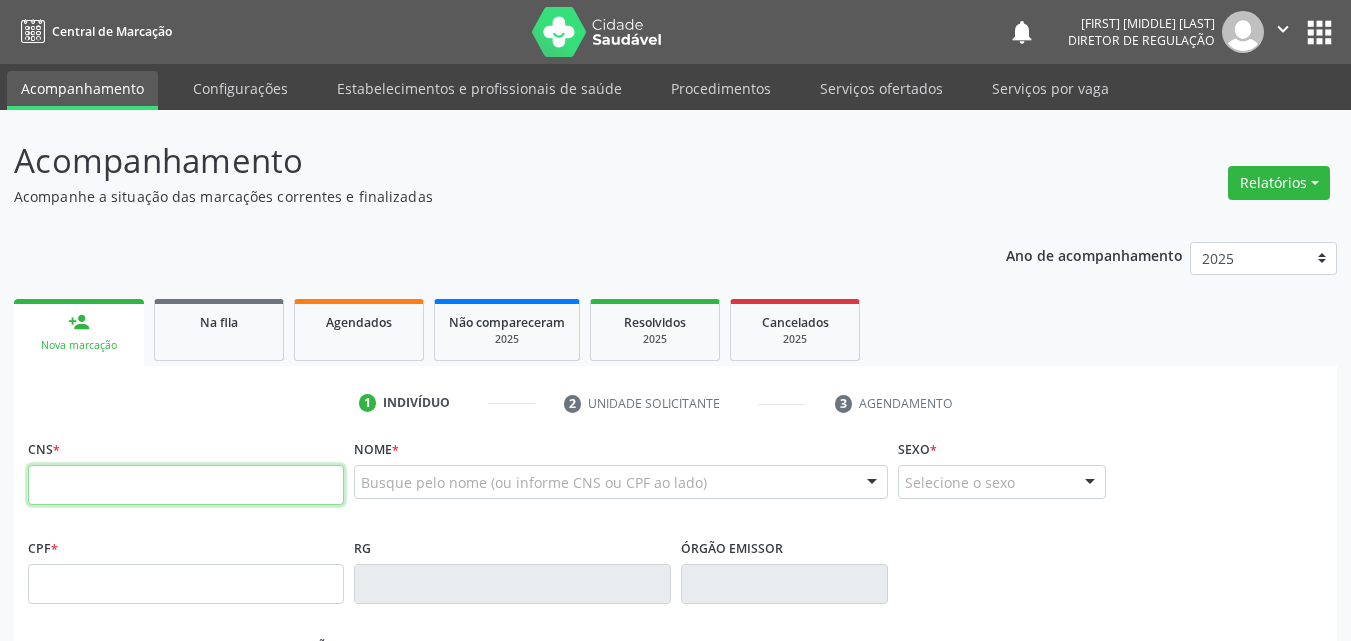 click at bounding box center [186, 485] 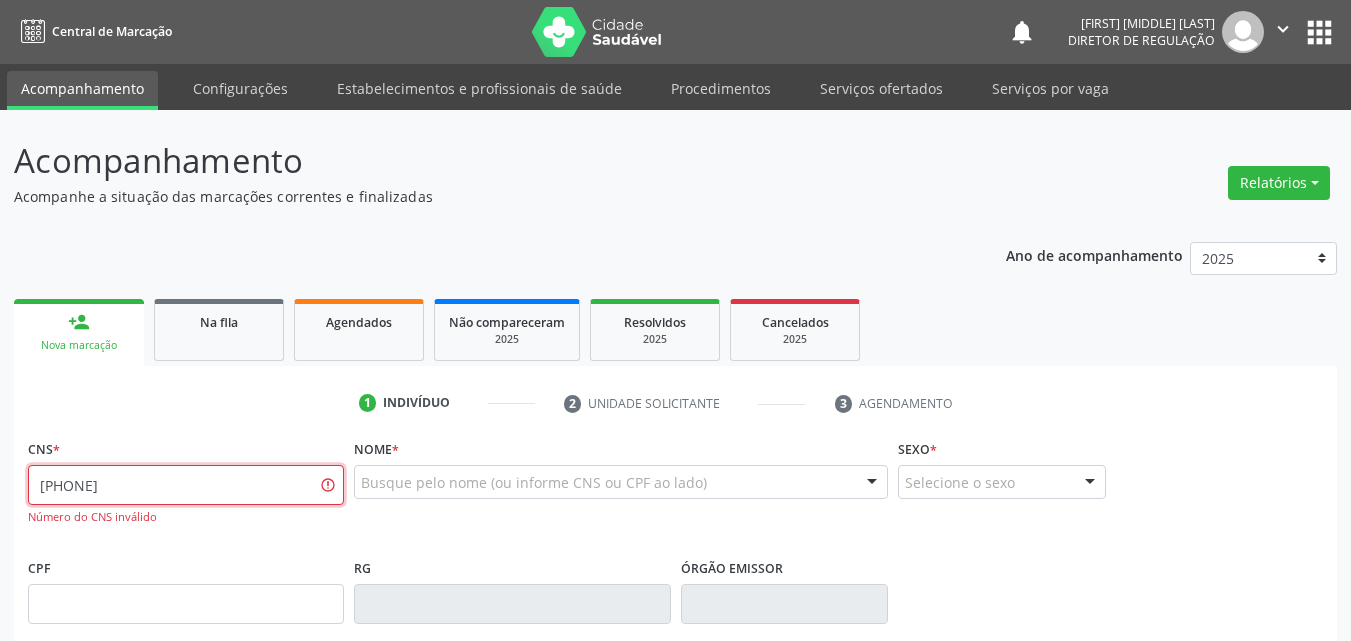 click on "709 2052 7799 9632" at bounding box center (186, 485) 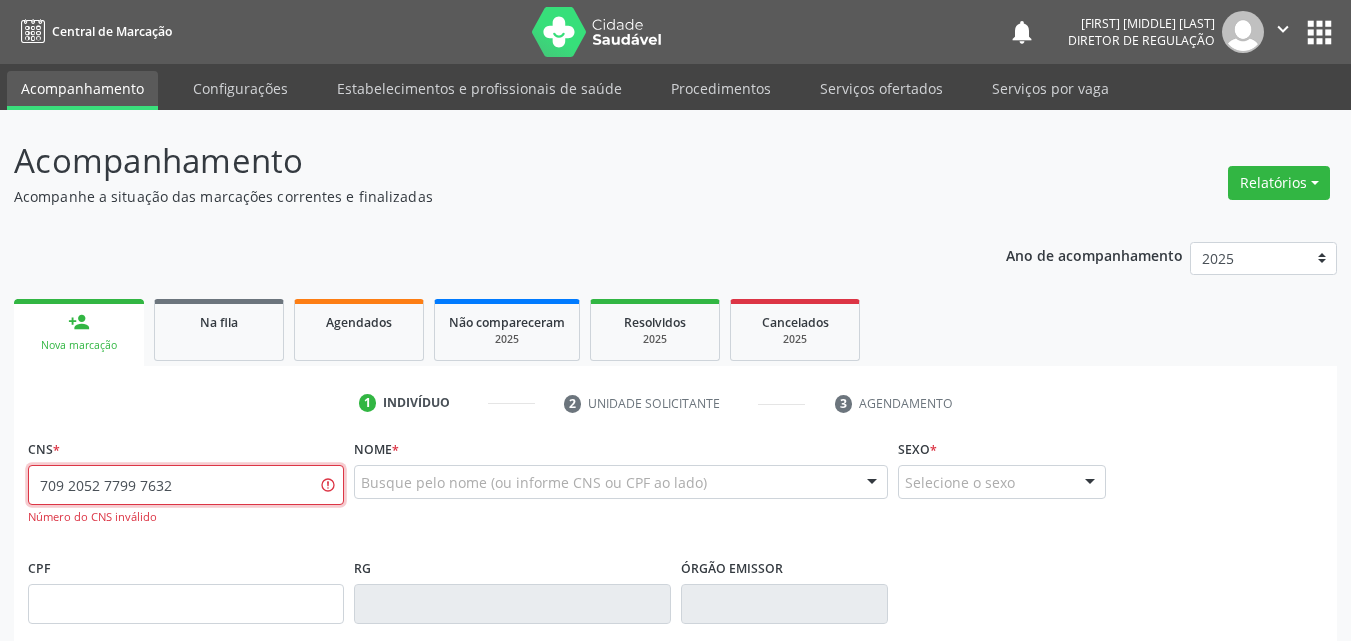 type on "709 2052 7799 7632" 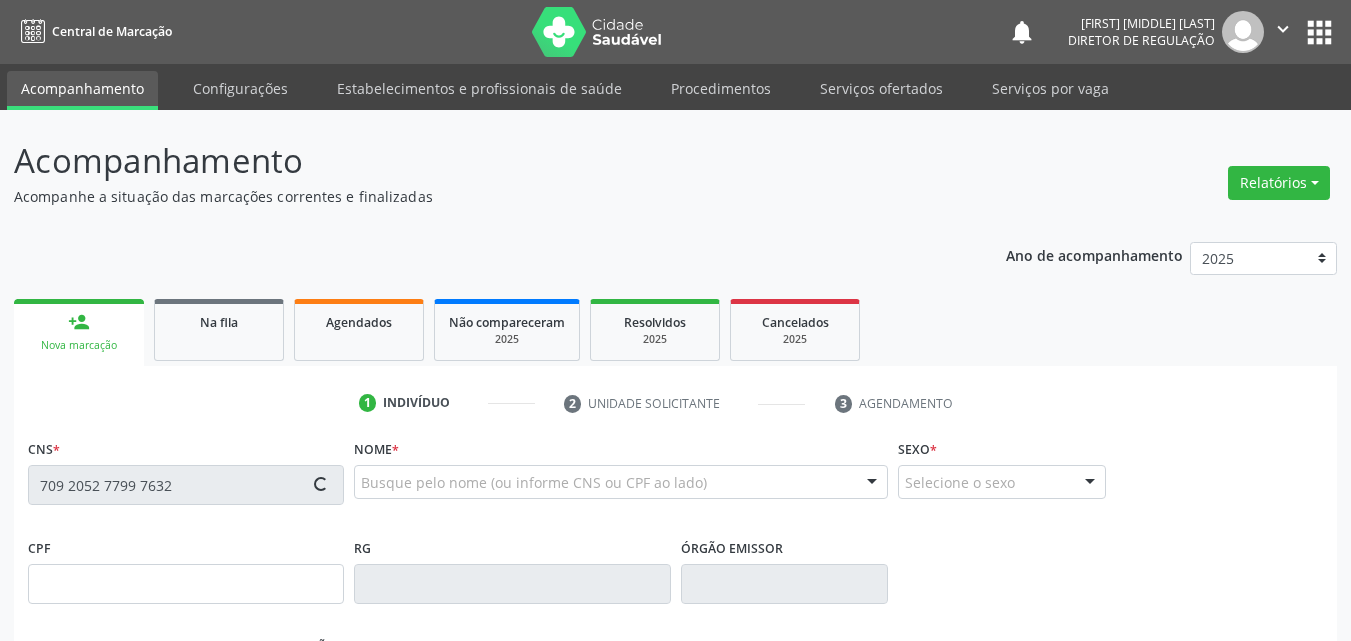 type on "129.840.034-11" 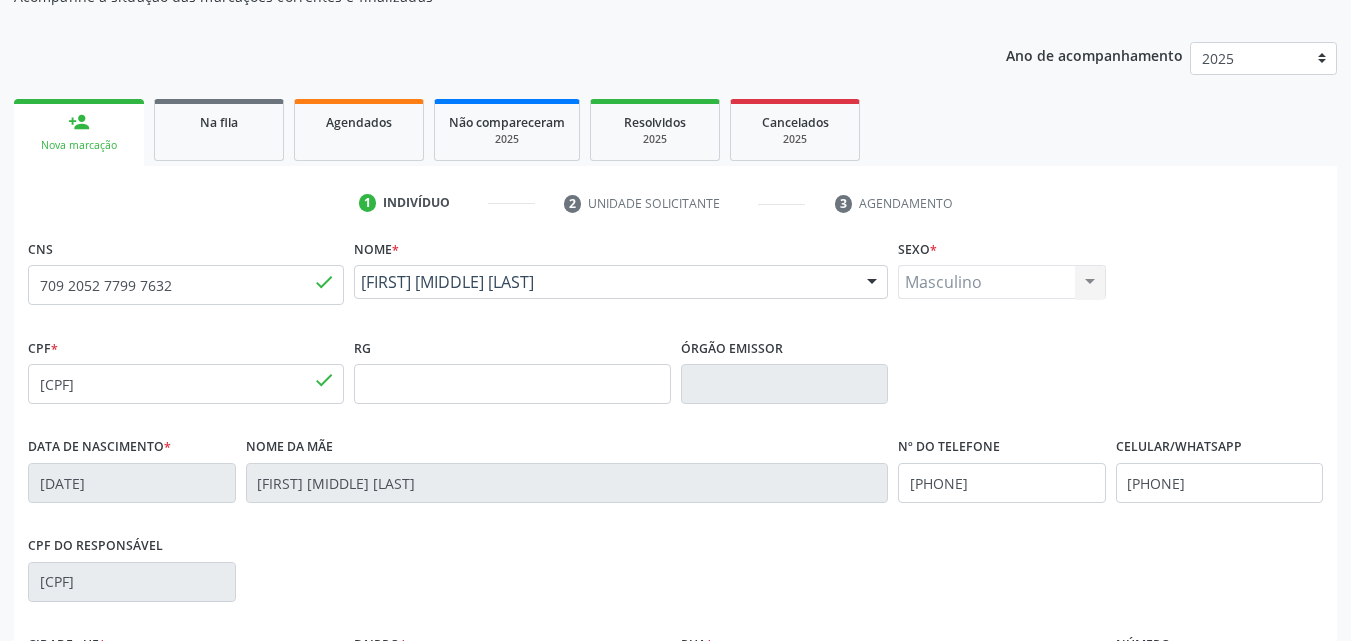 scroll, scrollTop: 443, scrollLeft: 0, axis: vertical 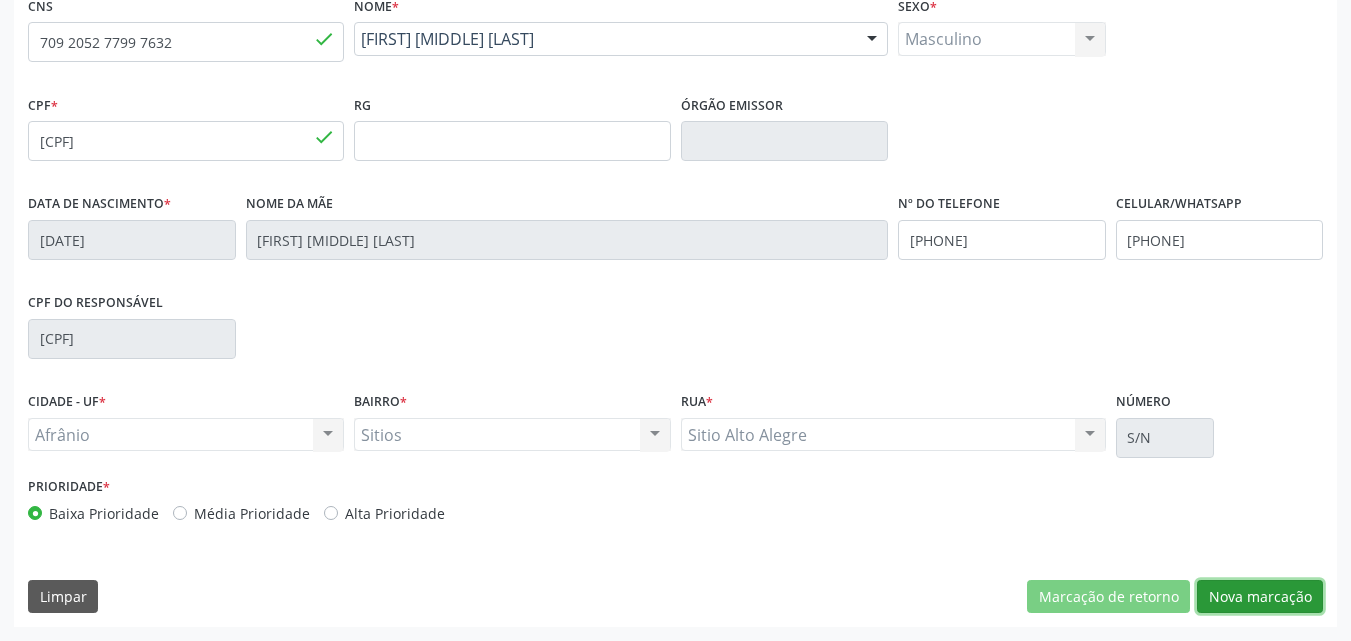 click on "Nova marcação" at bounding box center (1260, 597) 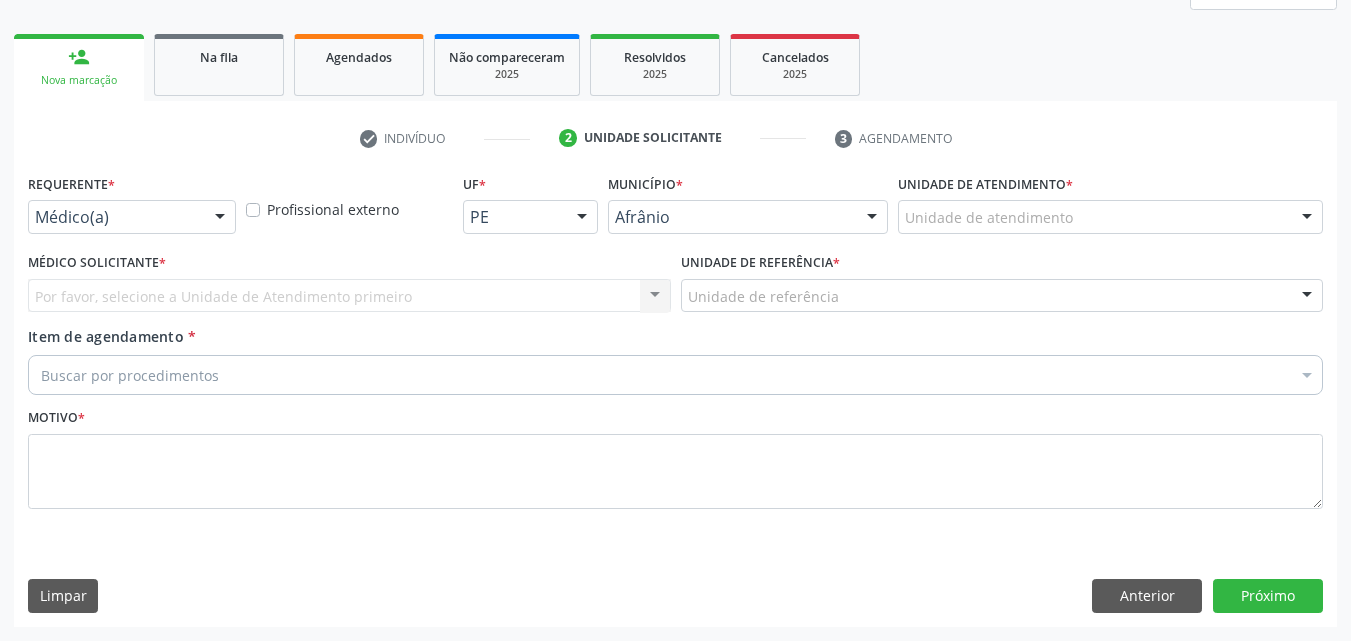 scroll, scrollTop: 265, scrollLeft: 0, axis: vertical 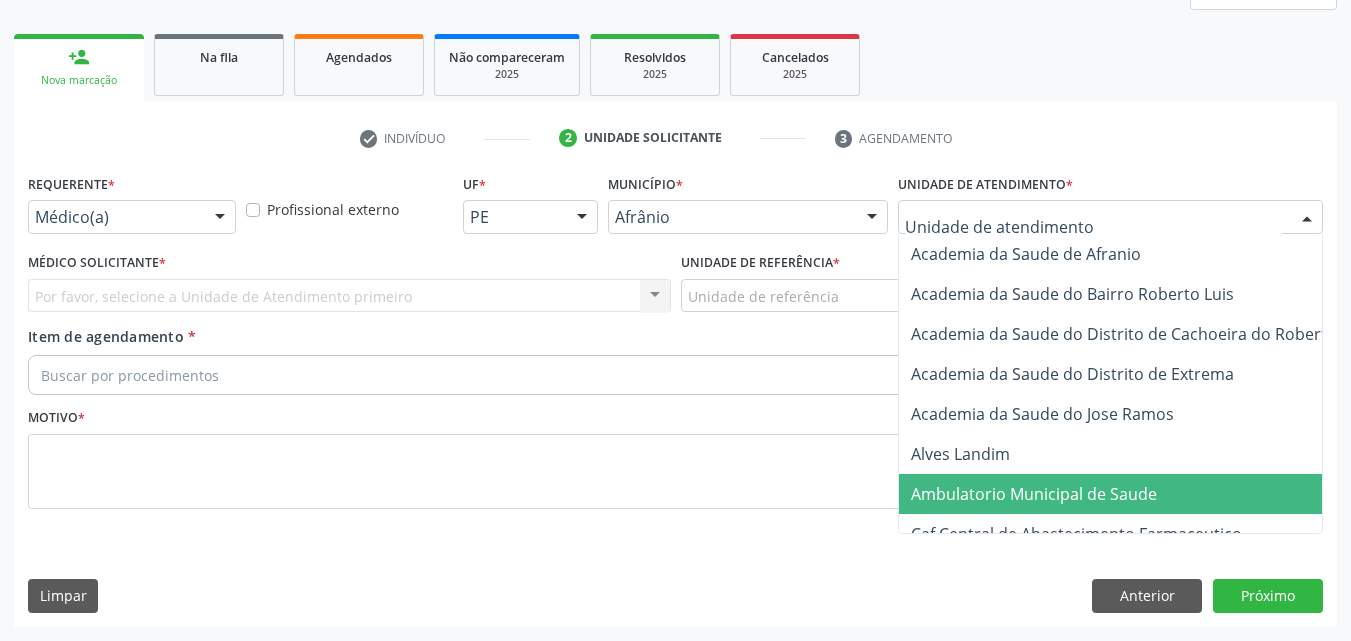 click on "Ambulatorio Municipal de Saude" at bounding box center [1034, 494] 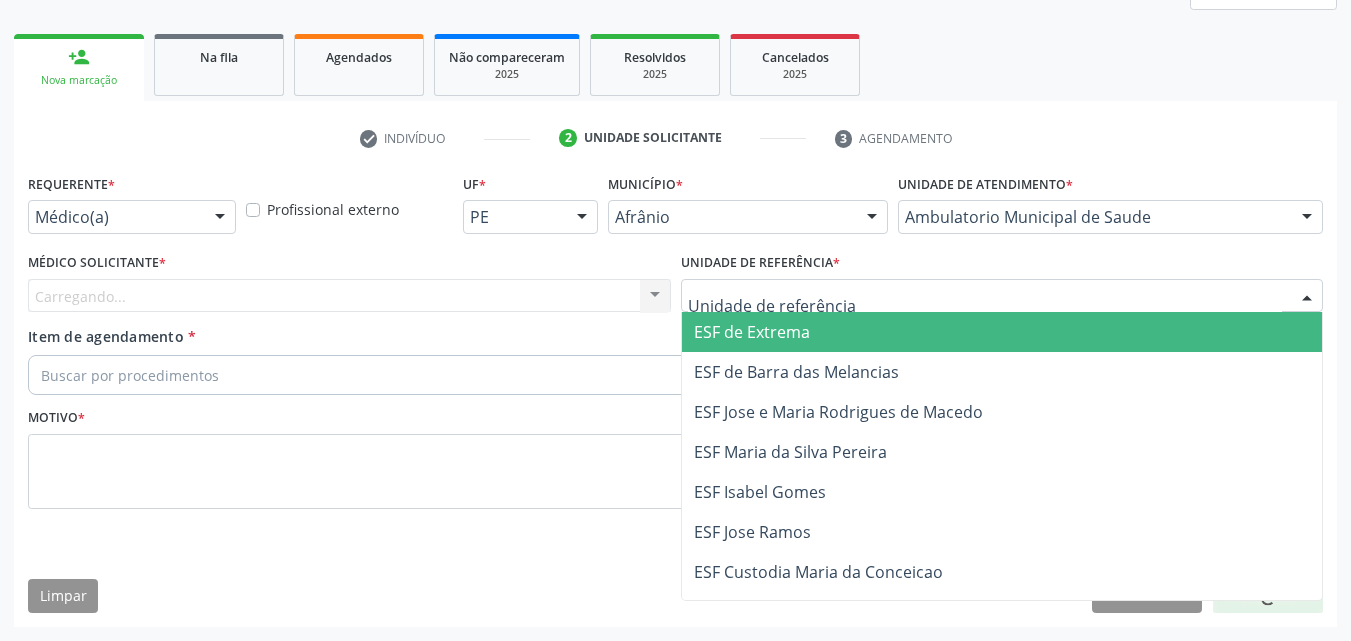 click at bounding box center [1002, 296] 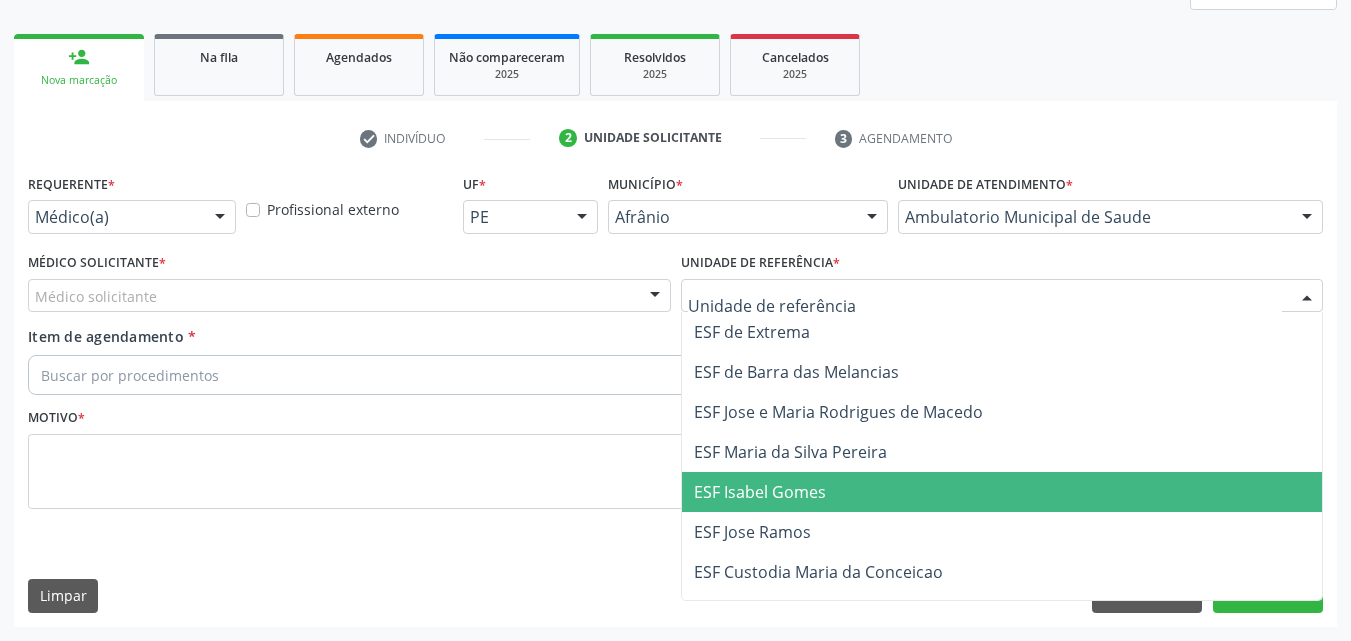 drag, startPoint x: 892, startPoint y: 490, endPoint x: 694, endPoint y: 487, distance: 198.02272 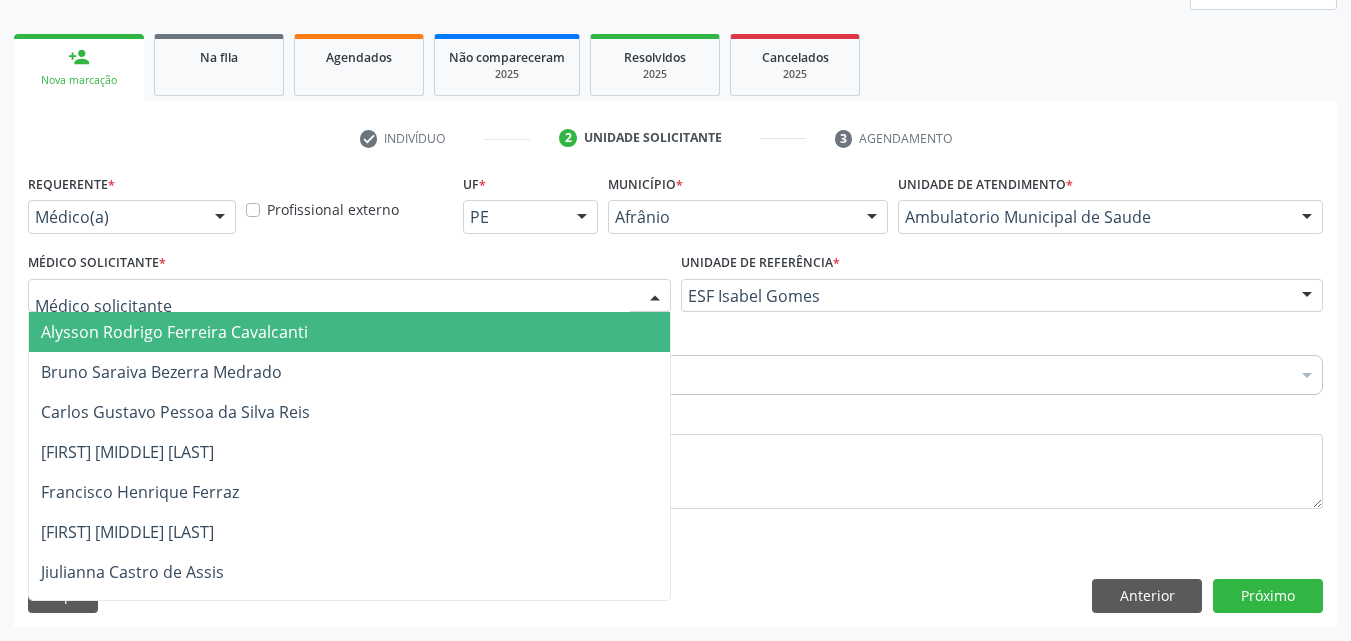 click at bounding box center [349, 296] 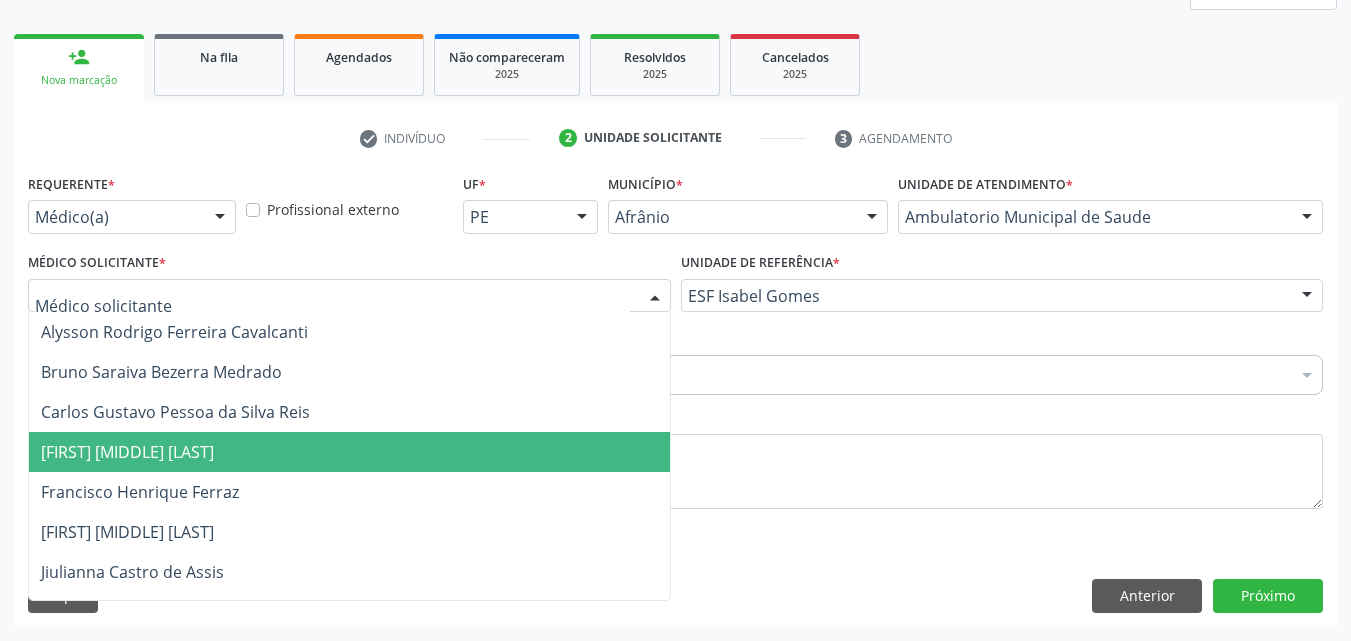 click on "[FIRST] [LAST] [LAST]" at bounding box center (349, 452) 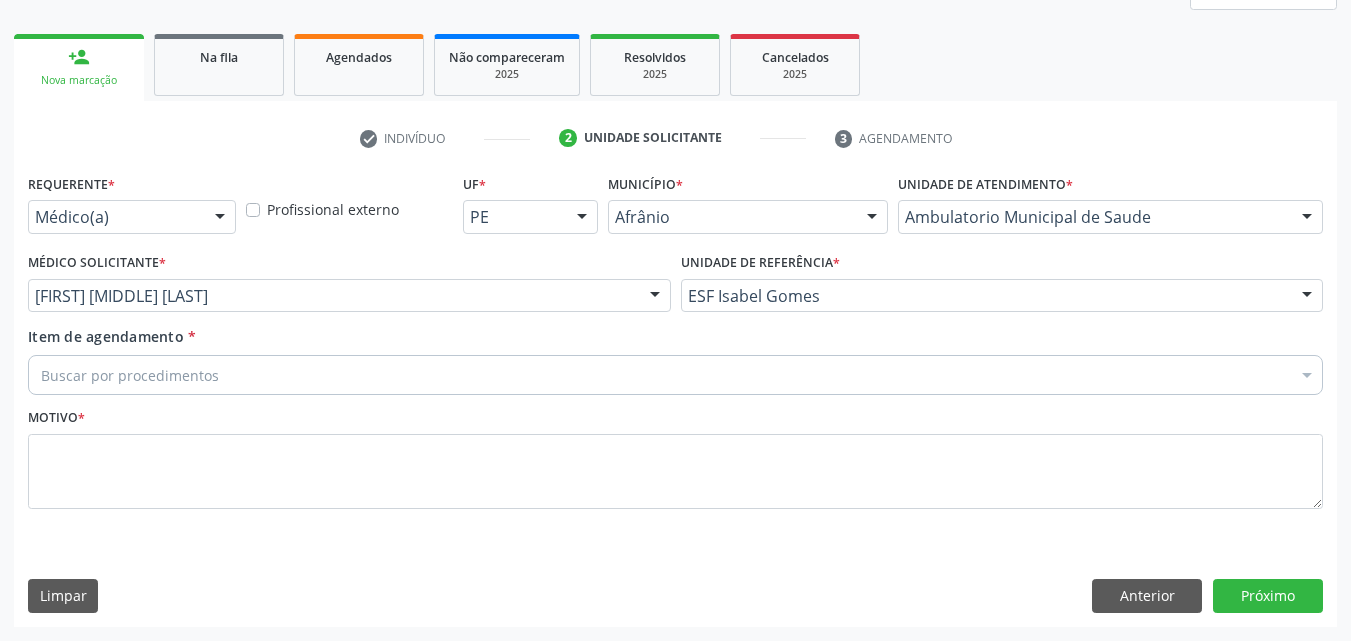 click on "Buscar por procedimentos" at bounding box center [675, 375] 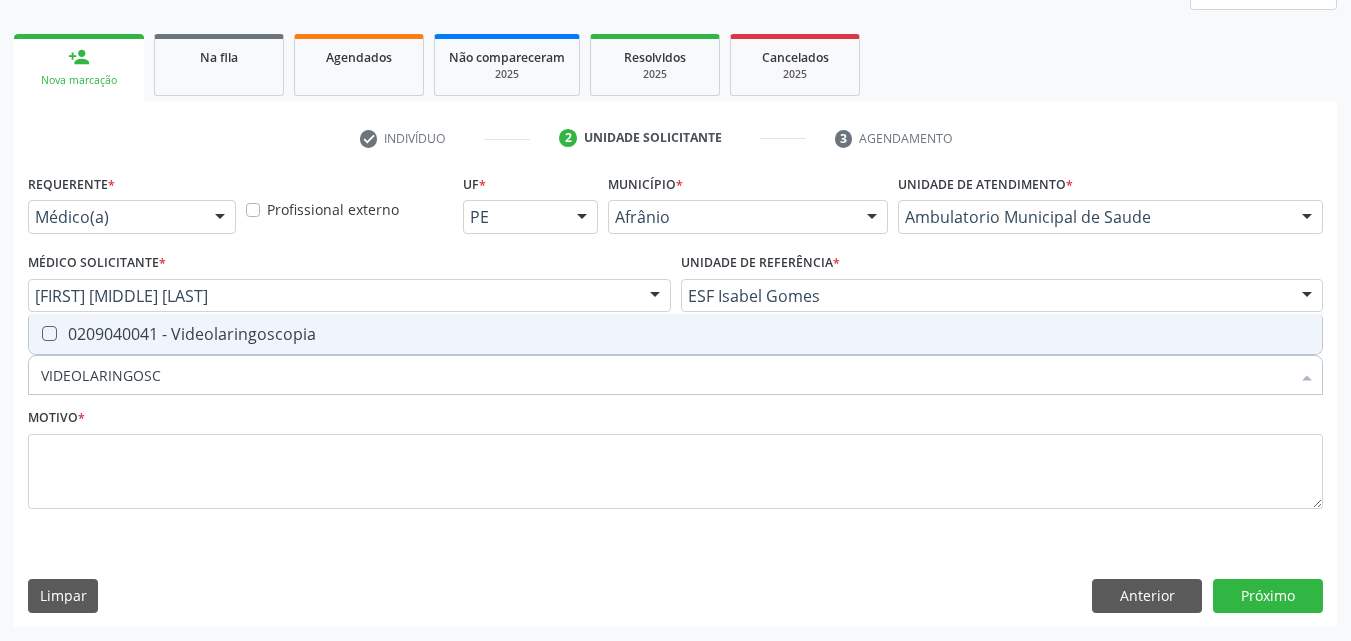 type on "VIDEOLARINGOSCO" 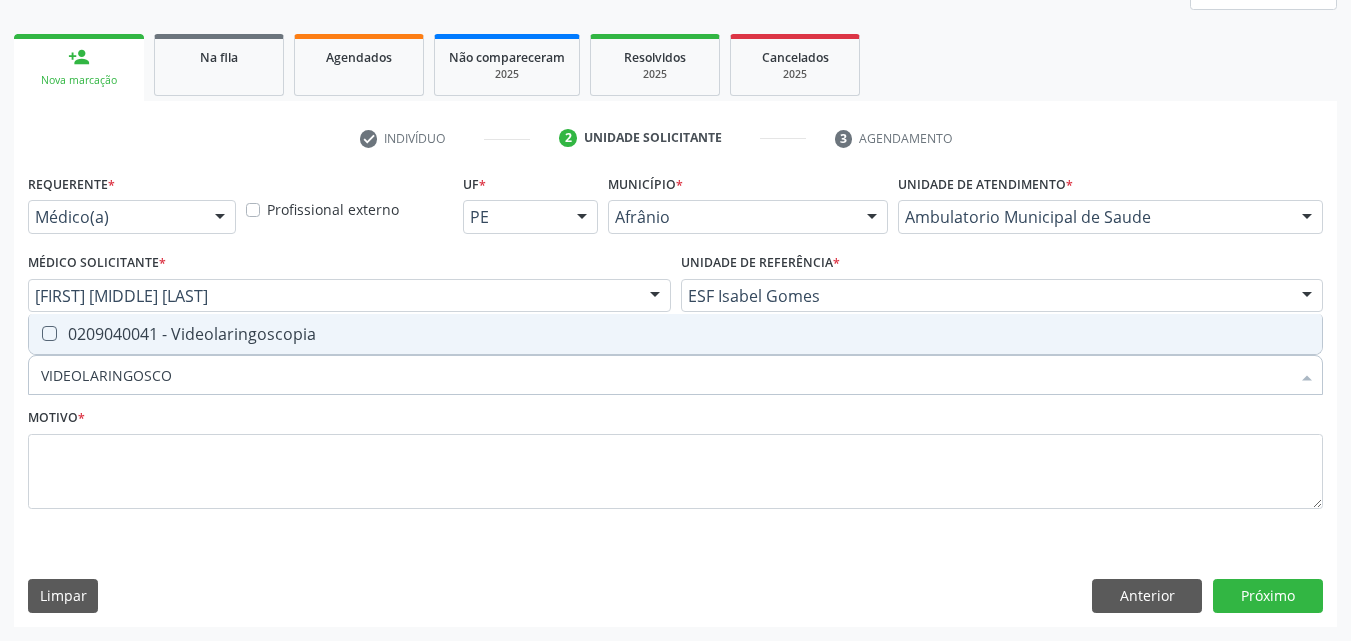 click on "0209040041 - Videolaringoscopia" at bounding box center [675, 334] 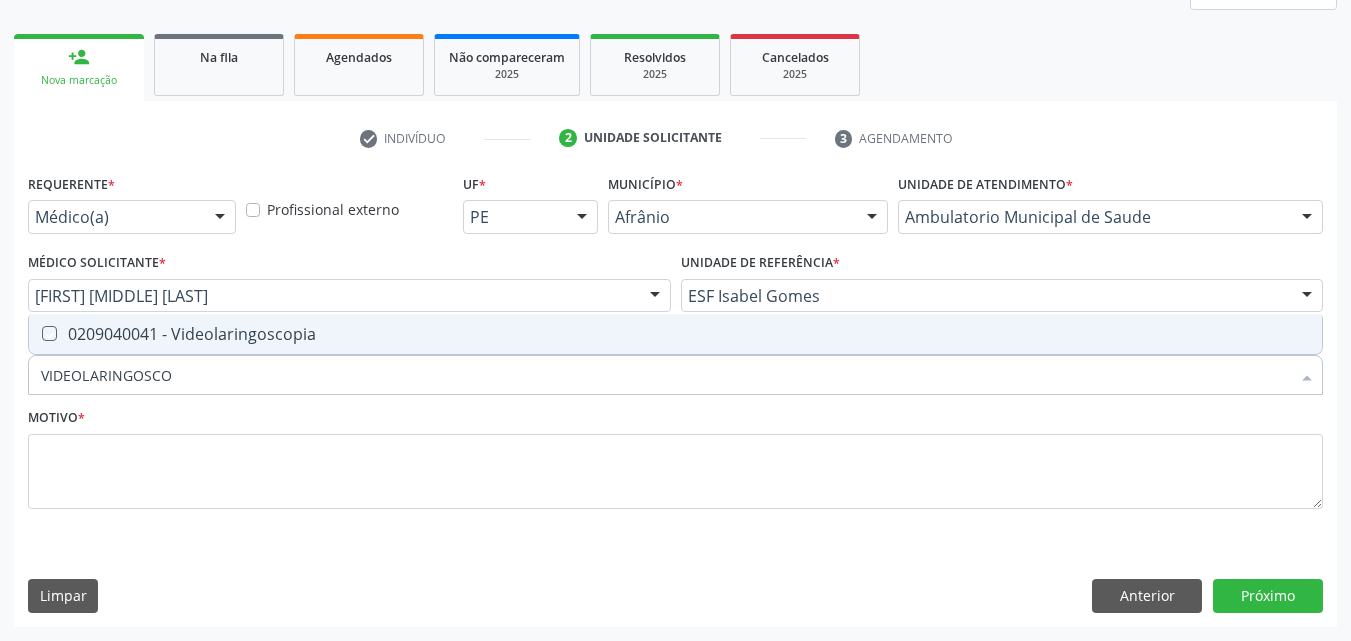 checkbox on "true" 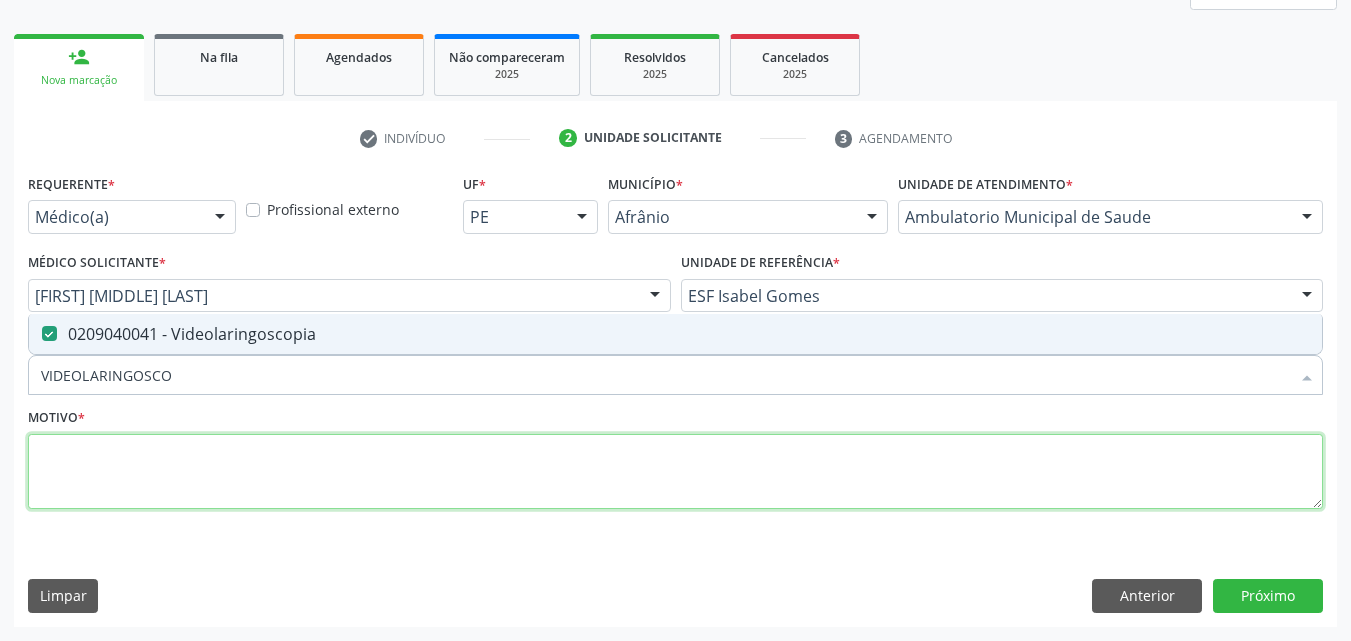click at bounding box center [675, 472] 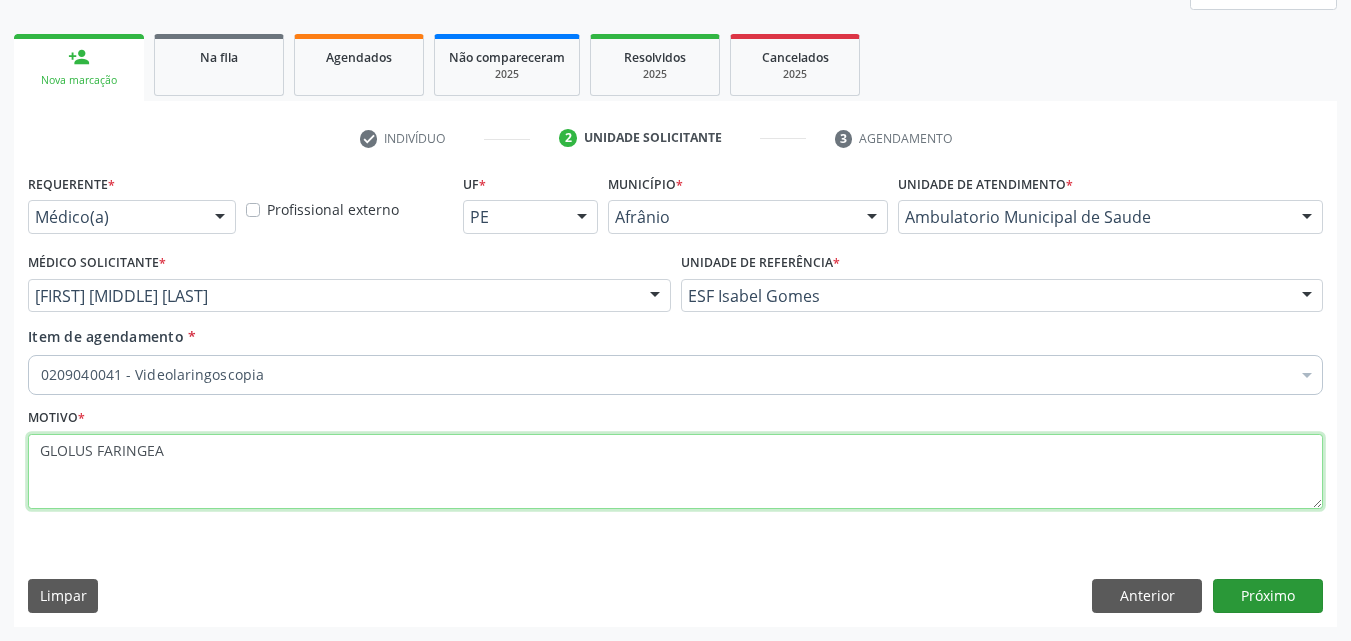 type on "GLOLUS FARINGEA" 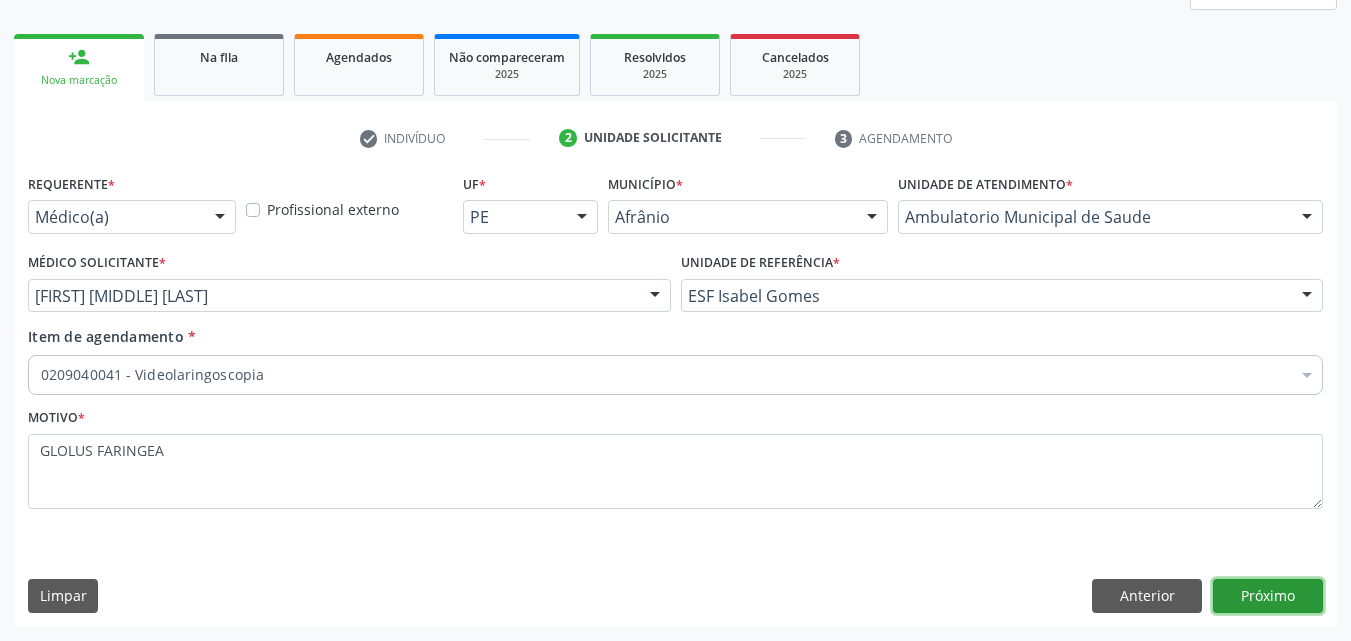 click on "Próximo" at bounding box center [1268, 596] 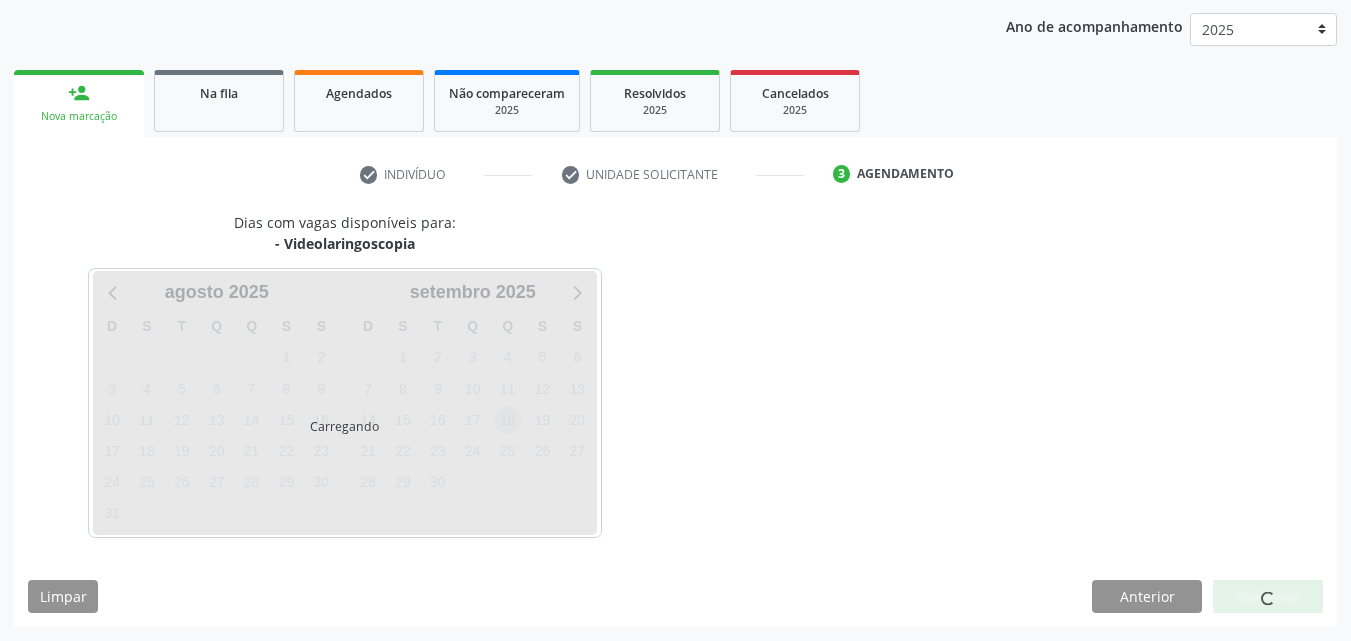 scroll, scrollTop: 265, scrollLeft: 0, axis: vertical 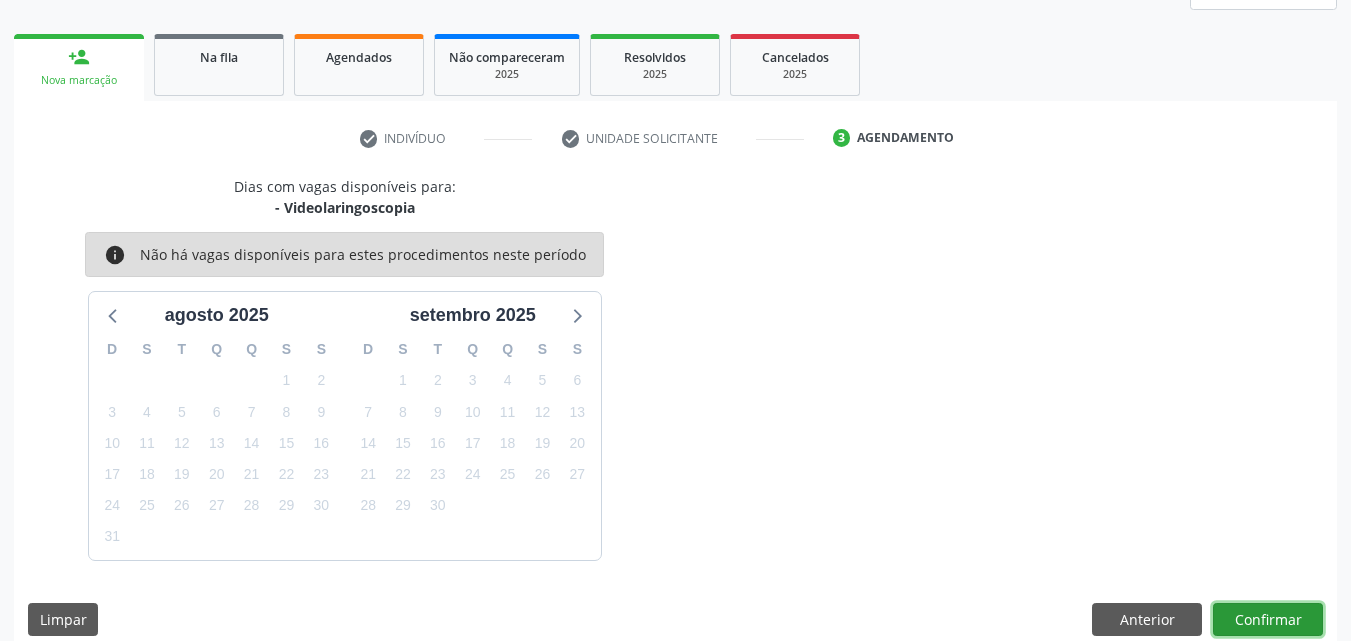 click on "Confirmar" at bounding box center (1268, 620) 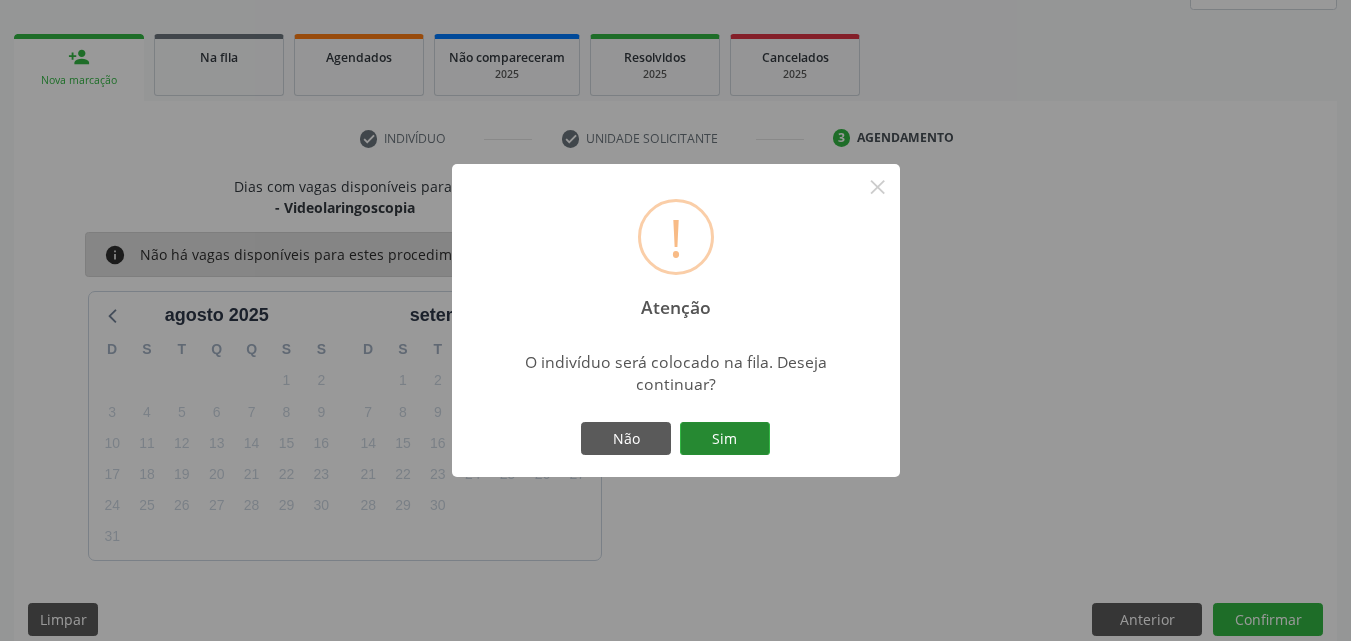 click on "Sim" at bounding box center [725, 439] 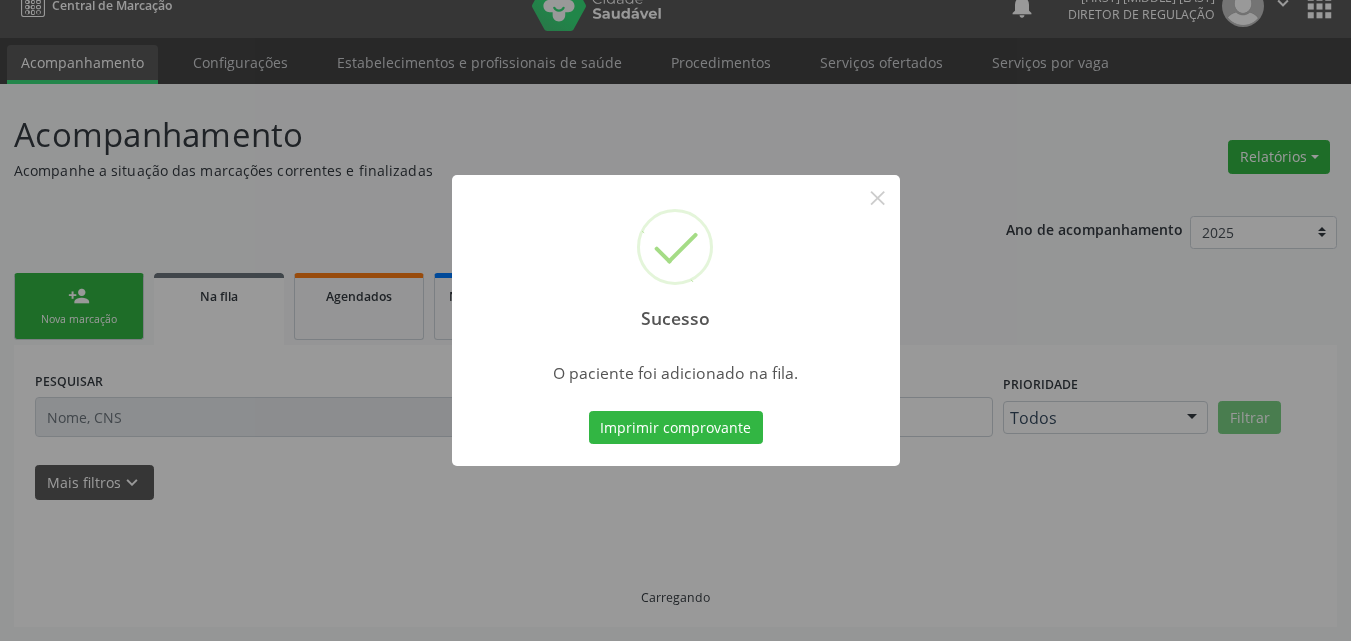 scroll, scrollTop: 26, scrollLeft: 0, axis: vertical 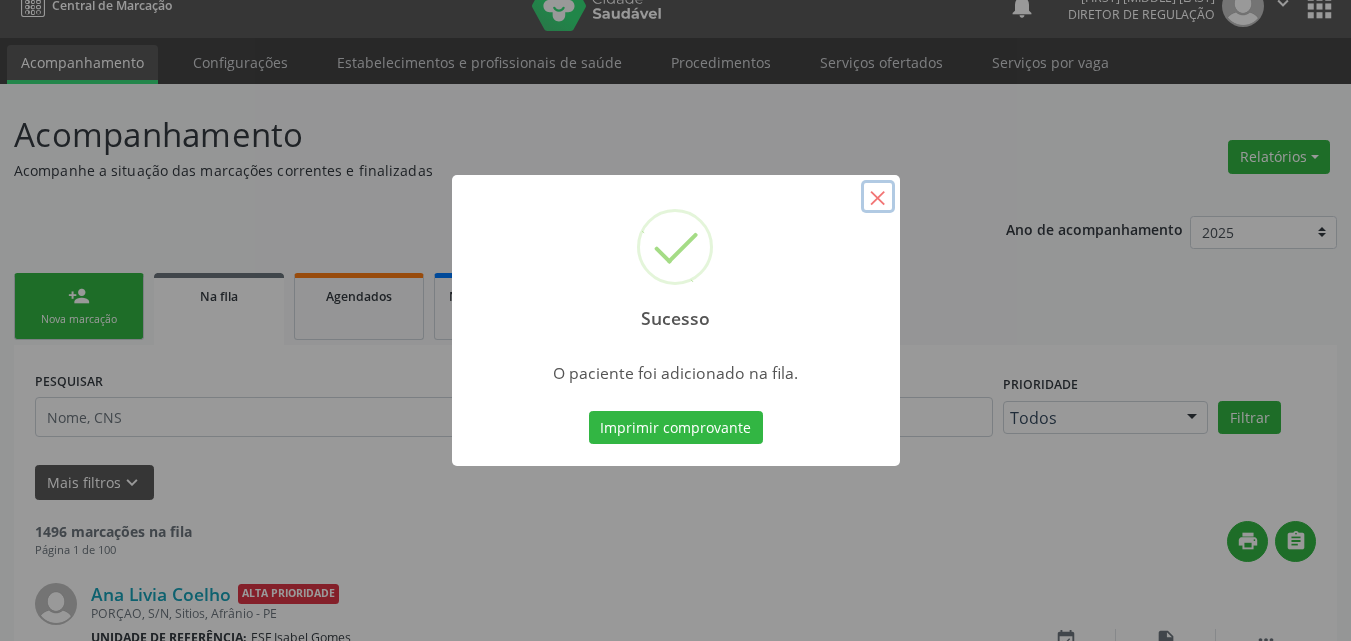 click on "×" at bounding box center [878, 197] 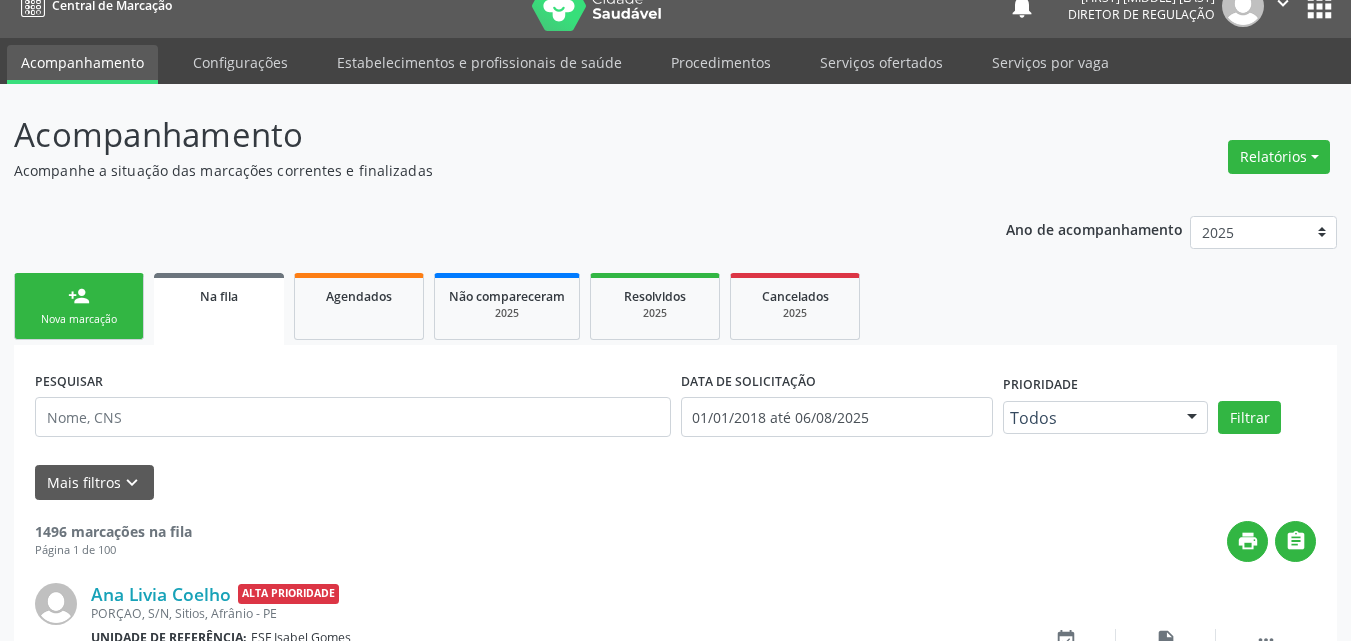 click on "person_add
Nova marcação" at bounding box center (79, 306) 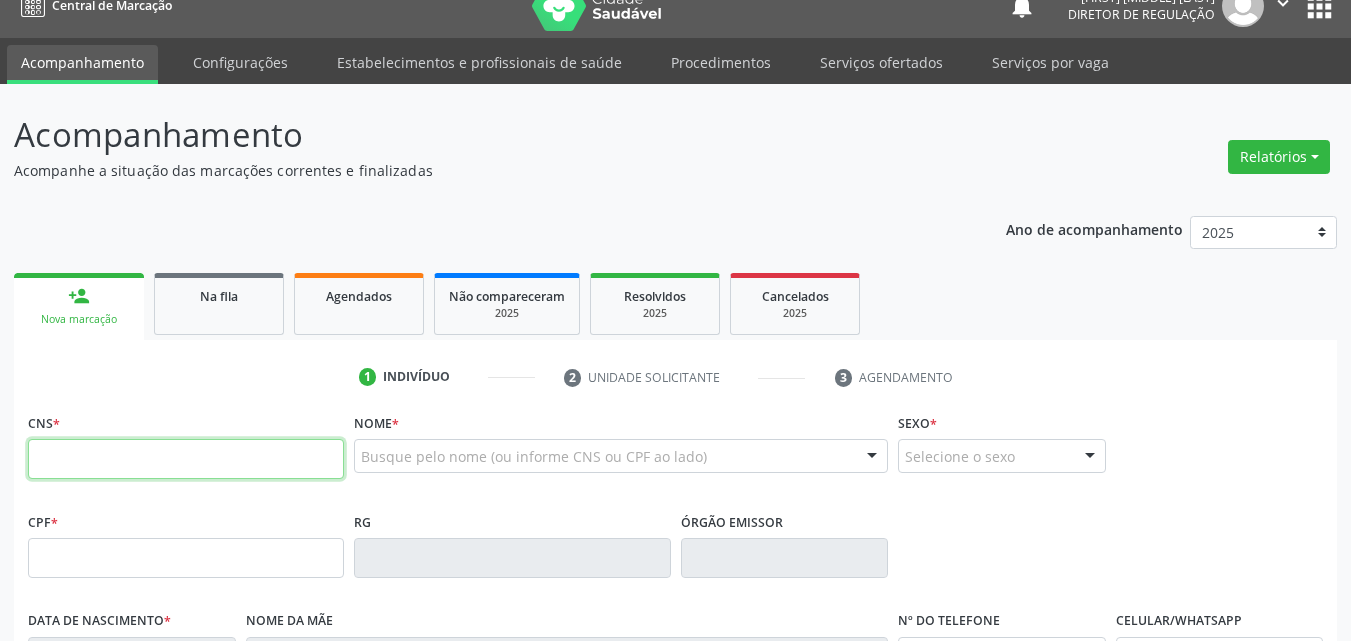 click at bounding box center (186, 459) 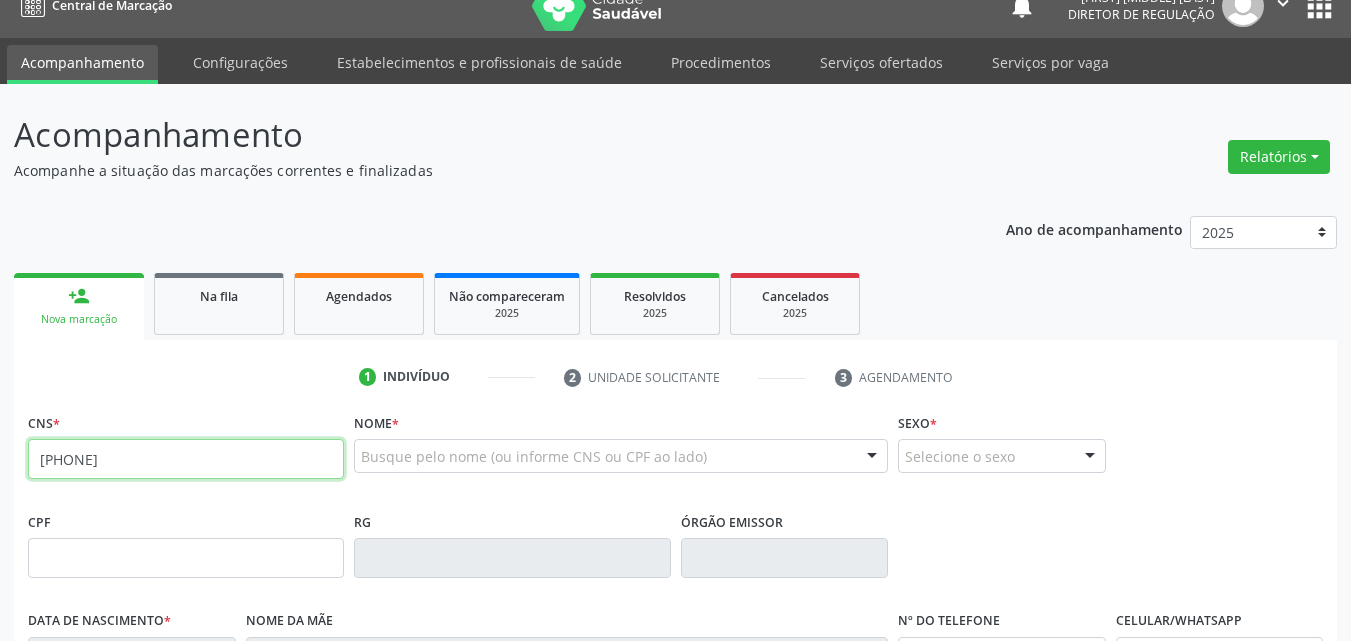 type on "706 2090 2348 6368" 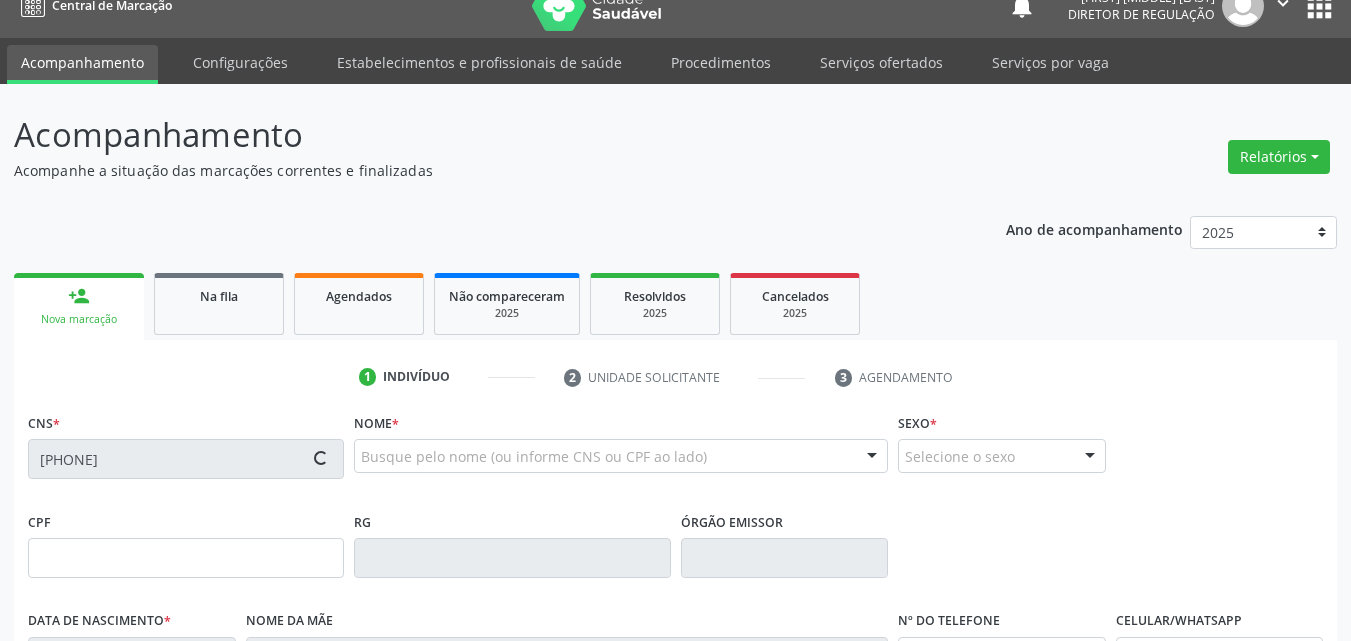 type on "03/02/1967" 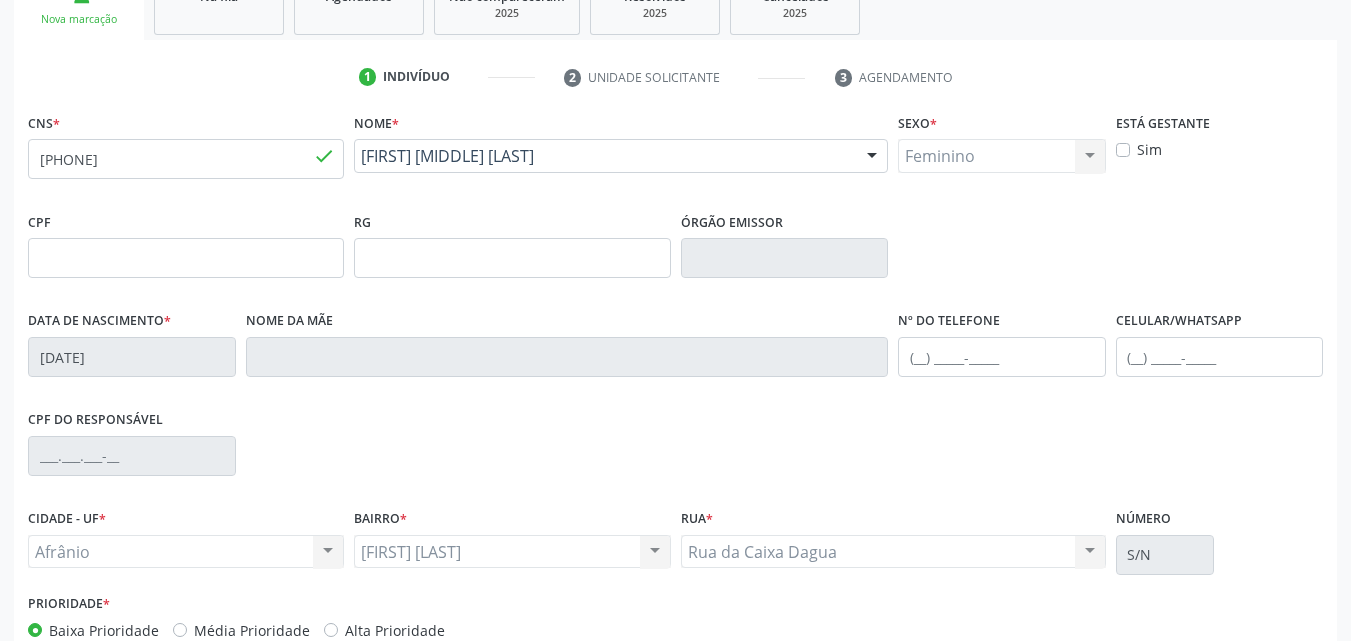 scroll, scrollTop: 426, scrollLeft: 0, axis: vertical 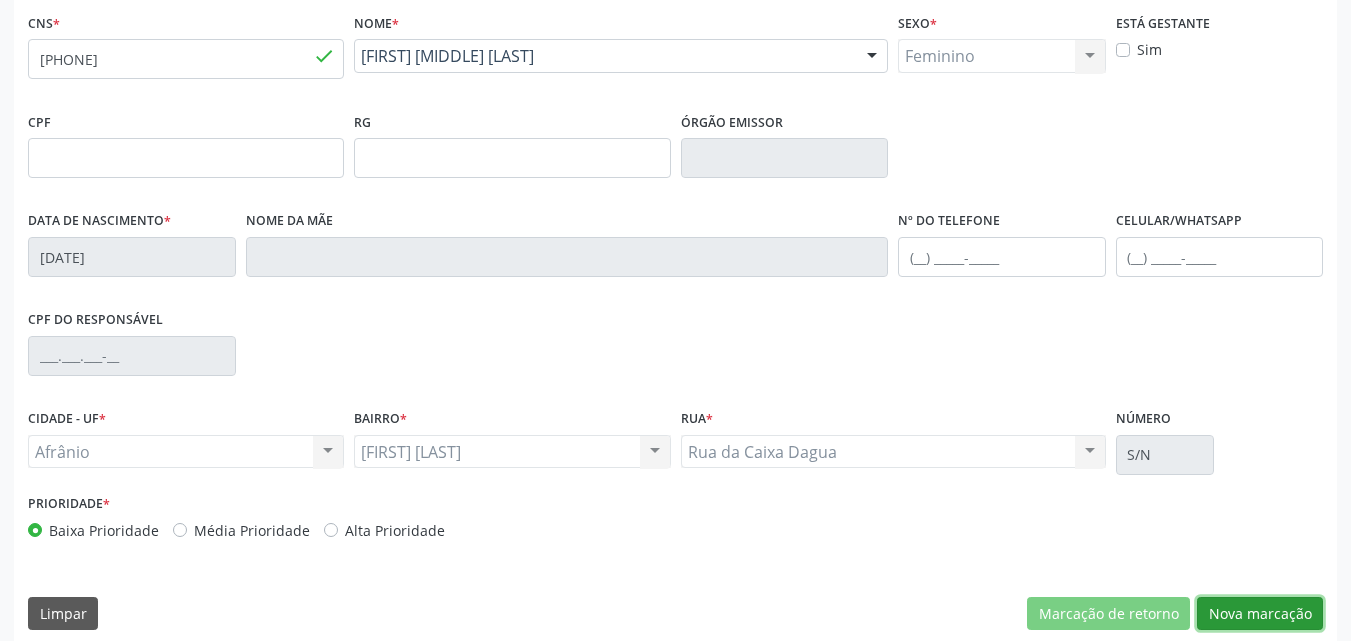 click on "Nova marcação" at bounding box center (1260, 614) 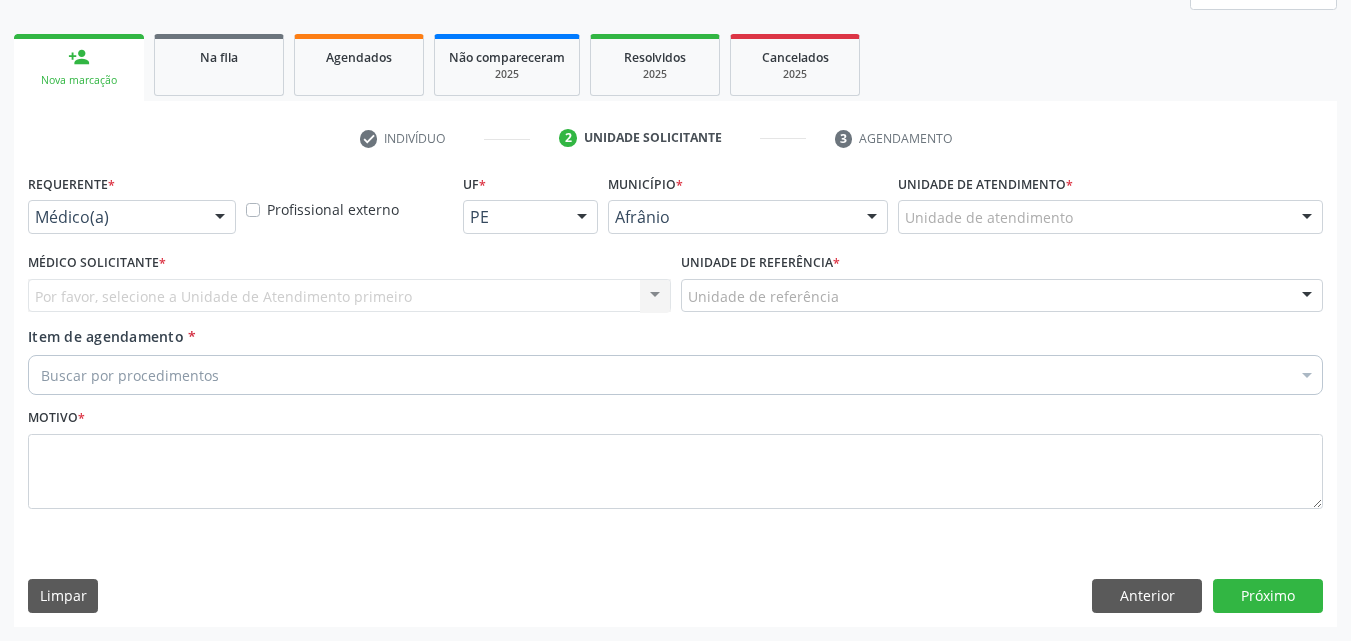 scroll, scrollTop: 265, scrollLeft: 0, axis: vertical 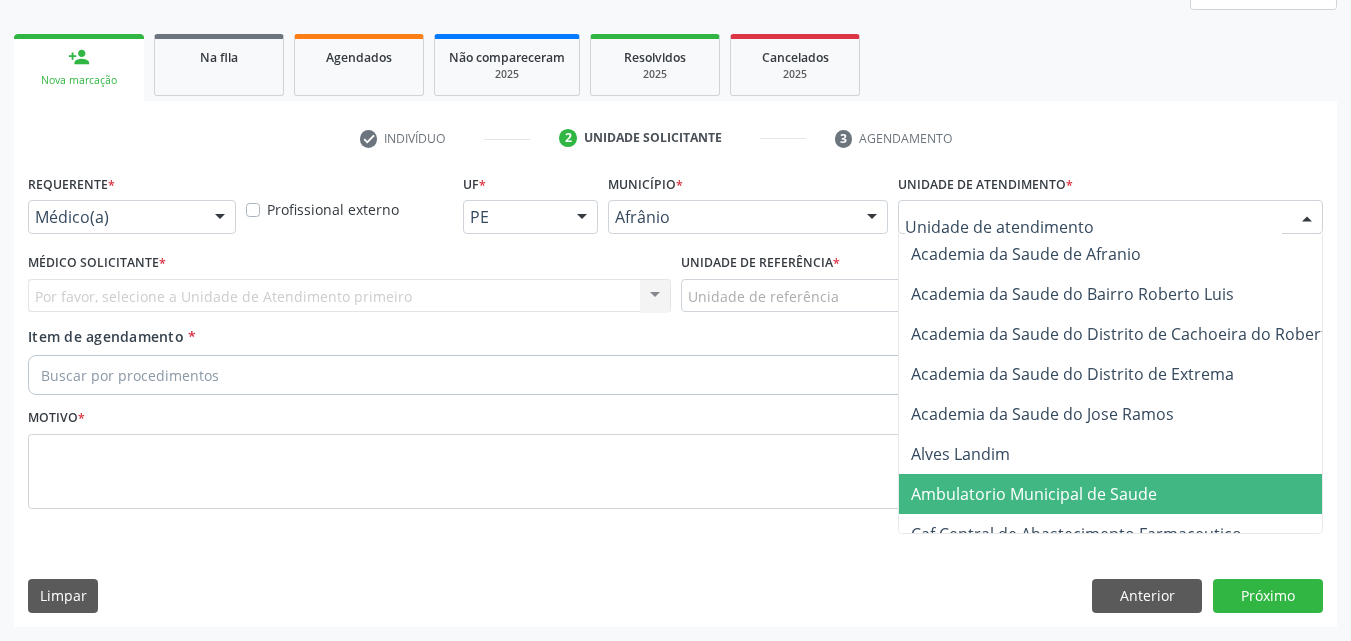 drag, startPoint x: 1095, startPoint y: 488, endPoint x: 942, endPoint y: 447, distance: 158.39824 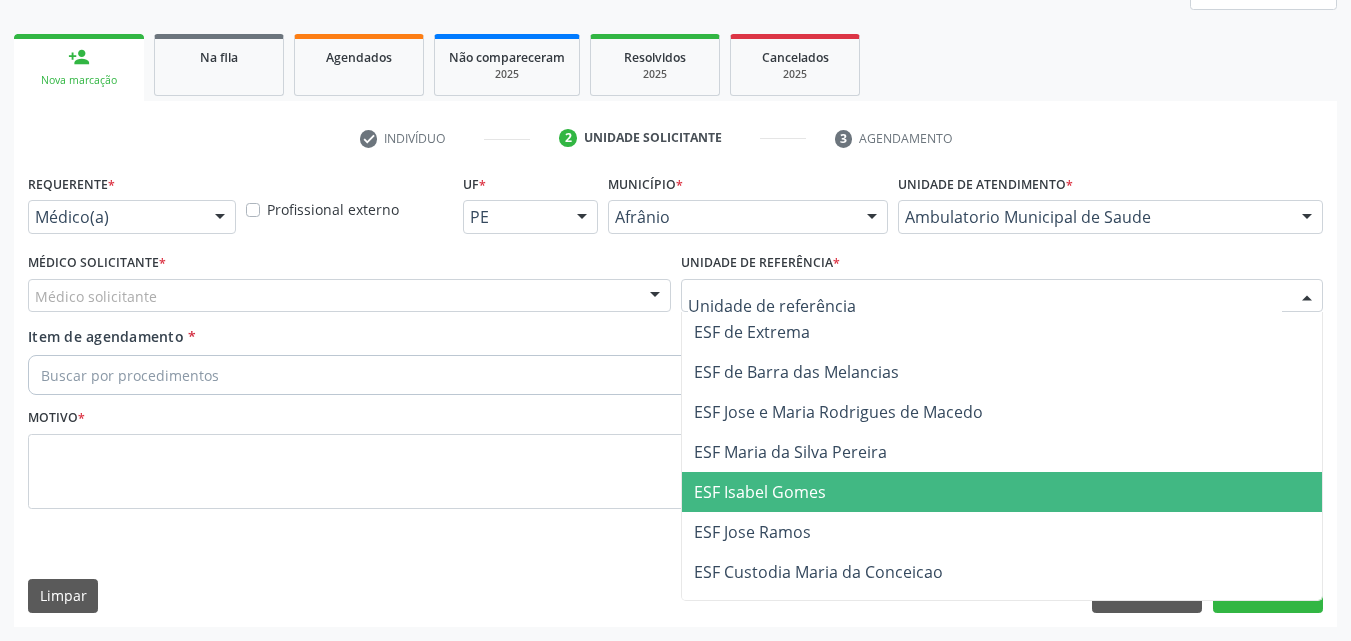click on "ESF Isabel Gomes" at bounding box center (1002, 492) 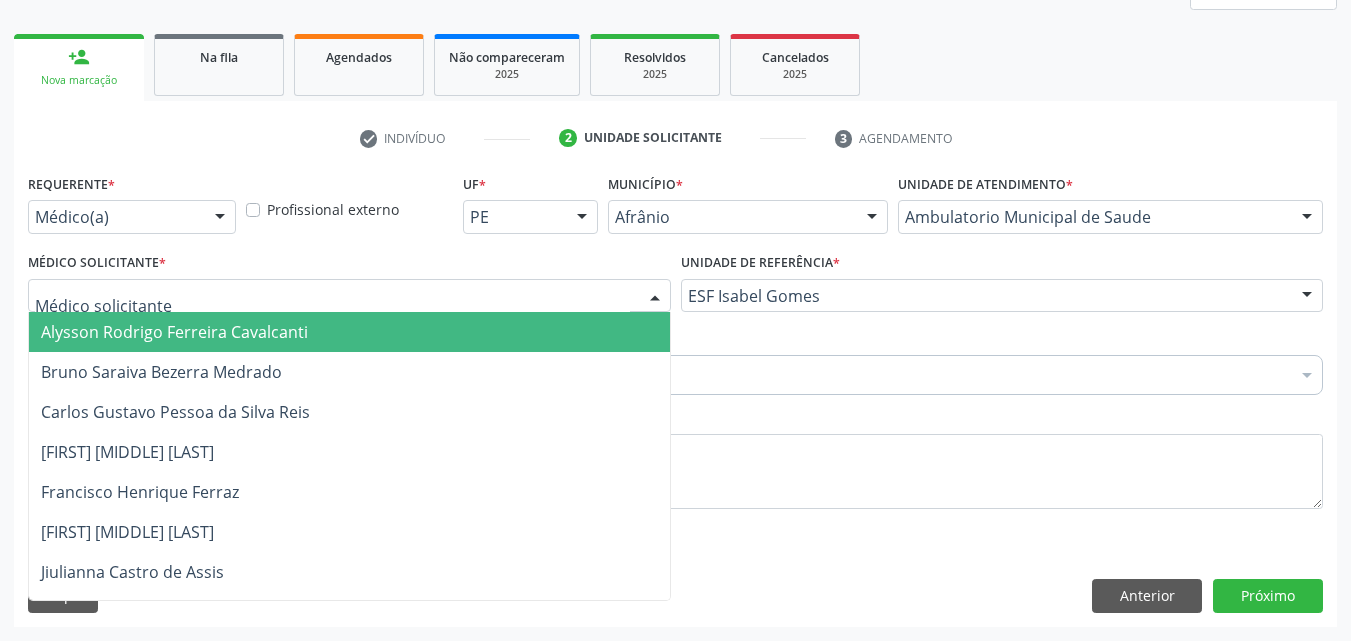 click at bounding box center (349, 296) 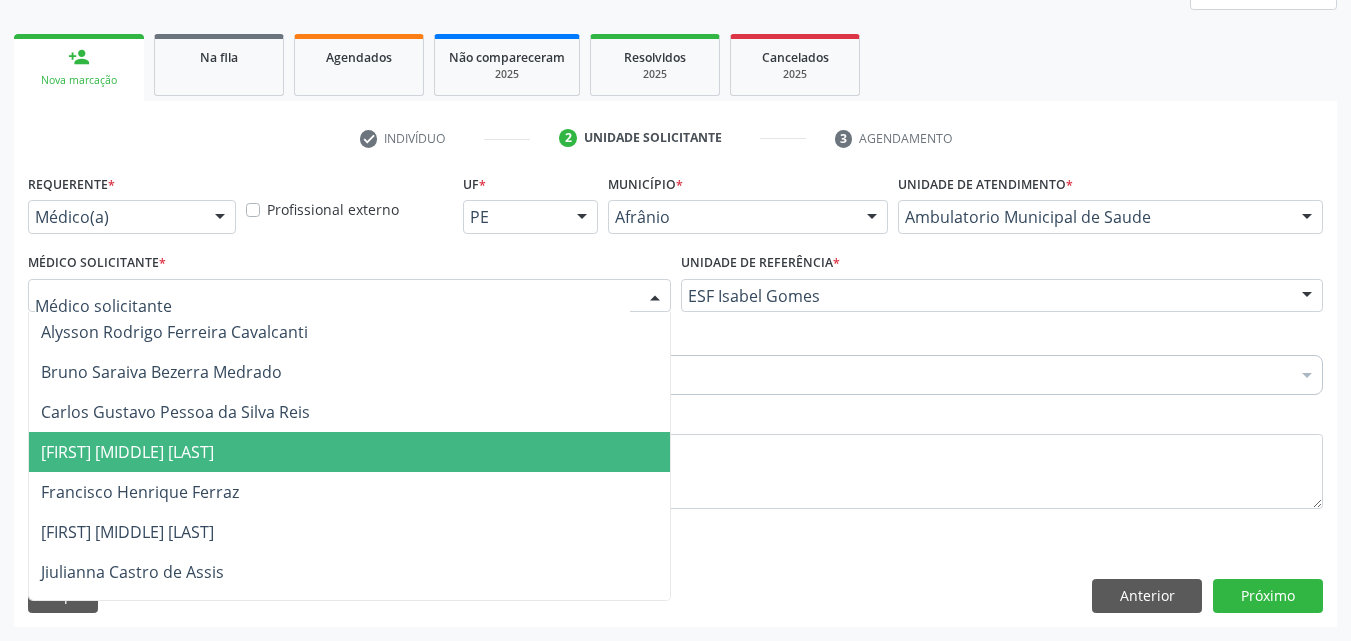 click on "[FIRST] [LAST] [LAST]" at bounding box center [349, 452] 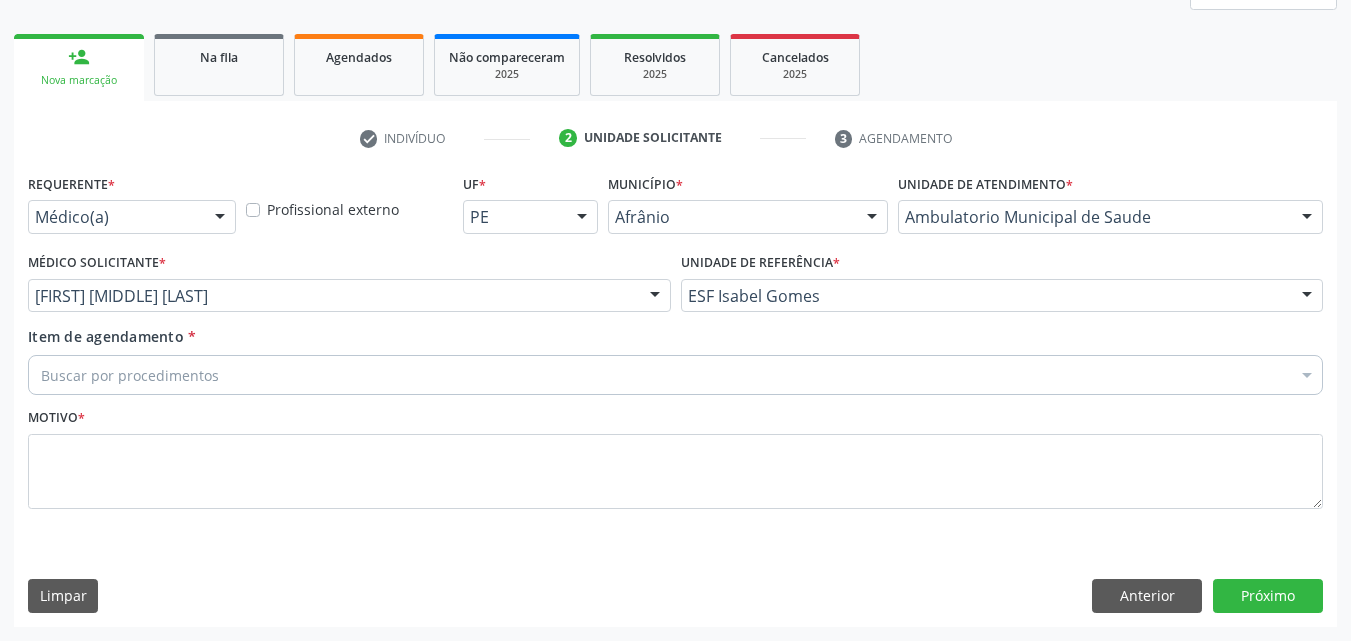 click on "Buscar por procedimentos" at bounding box center [675, 375] 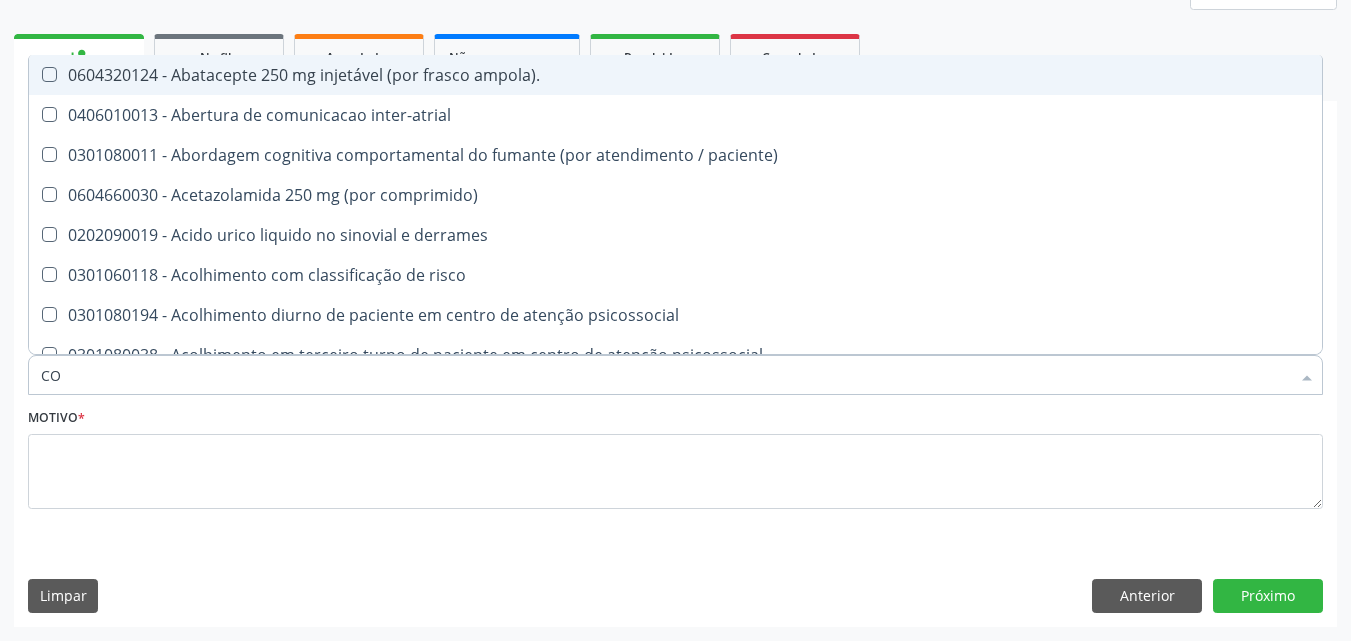type on "COM" 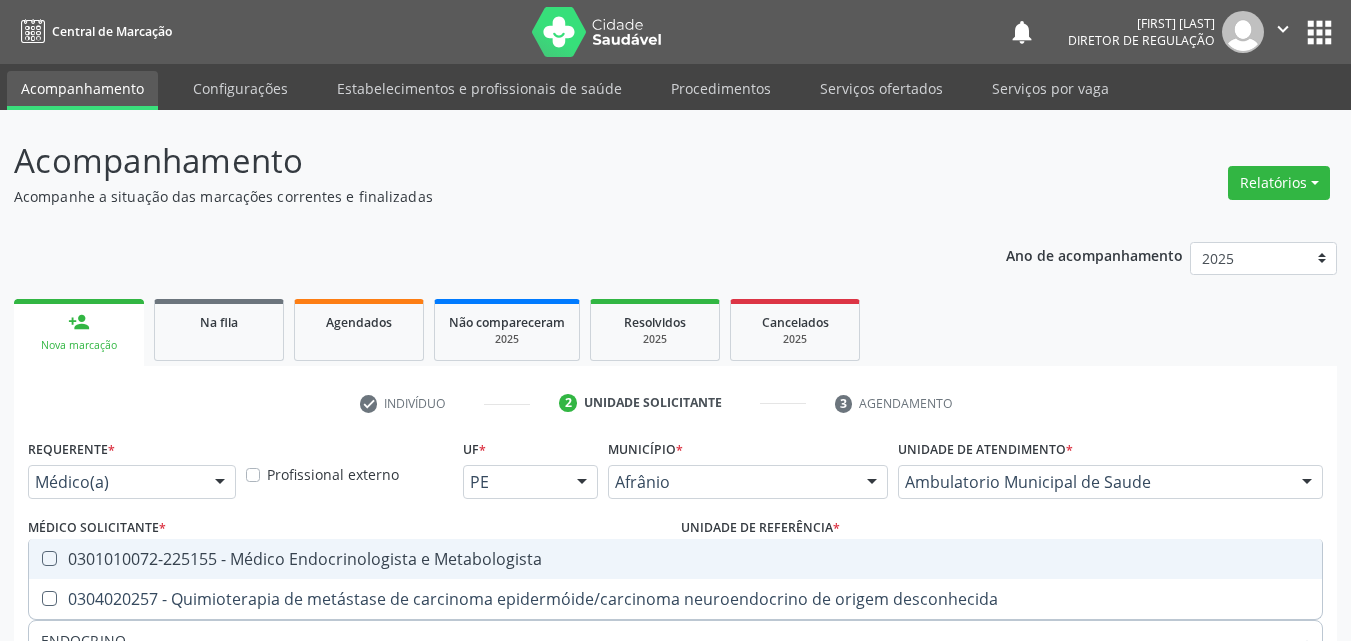 scroll, scrollTop: 265, scrollLeft: 0, axis: vertical 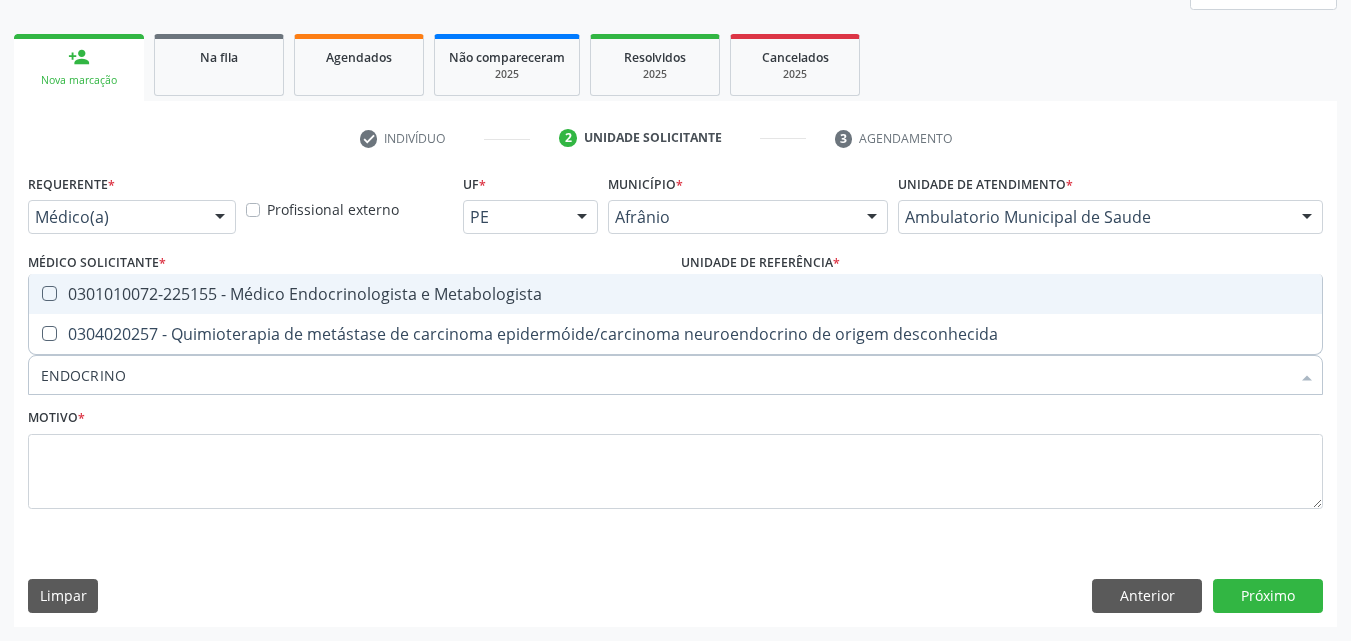 click on "0301010072-225155 - Médico Endocrinologista e Metabologista" at bounding box center [675, 294] 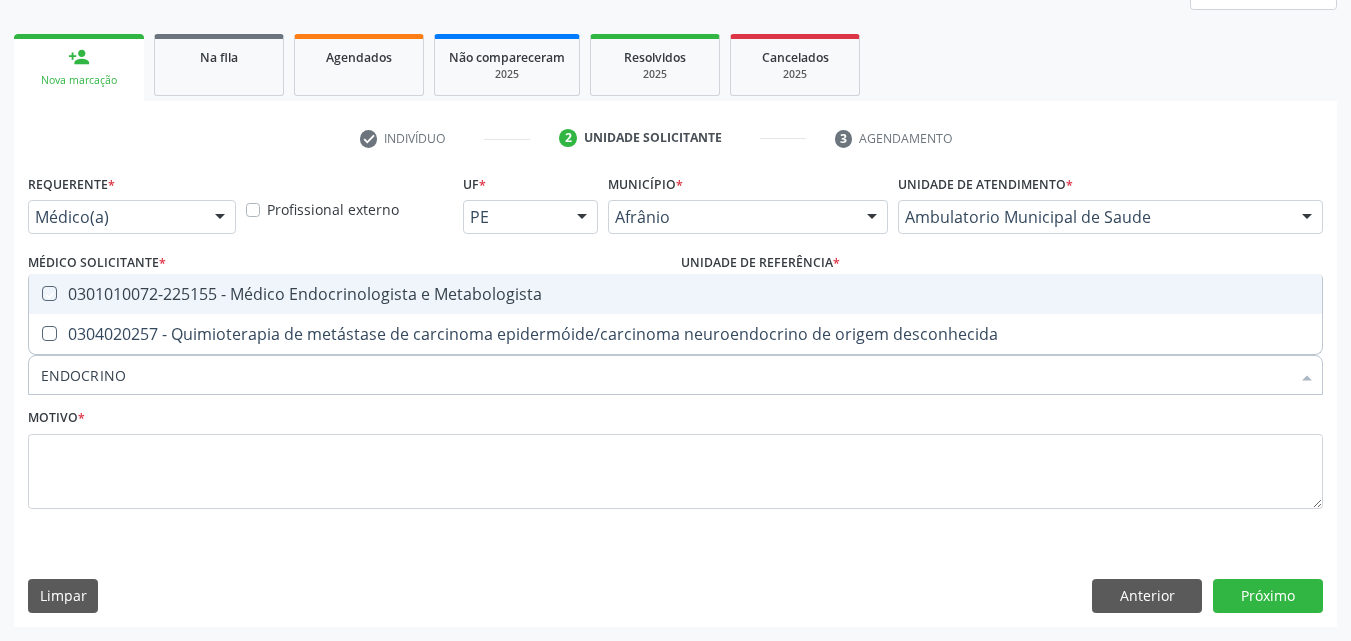 checkbox on "true" 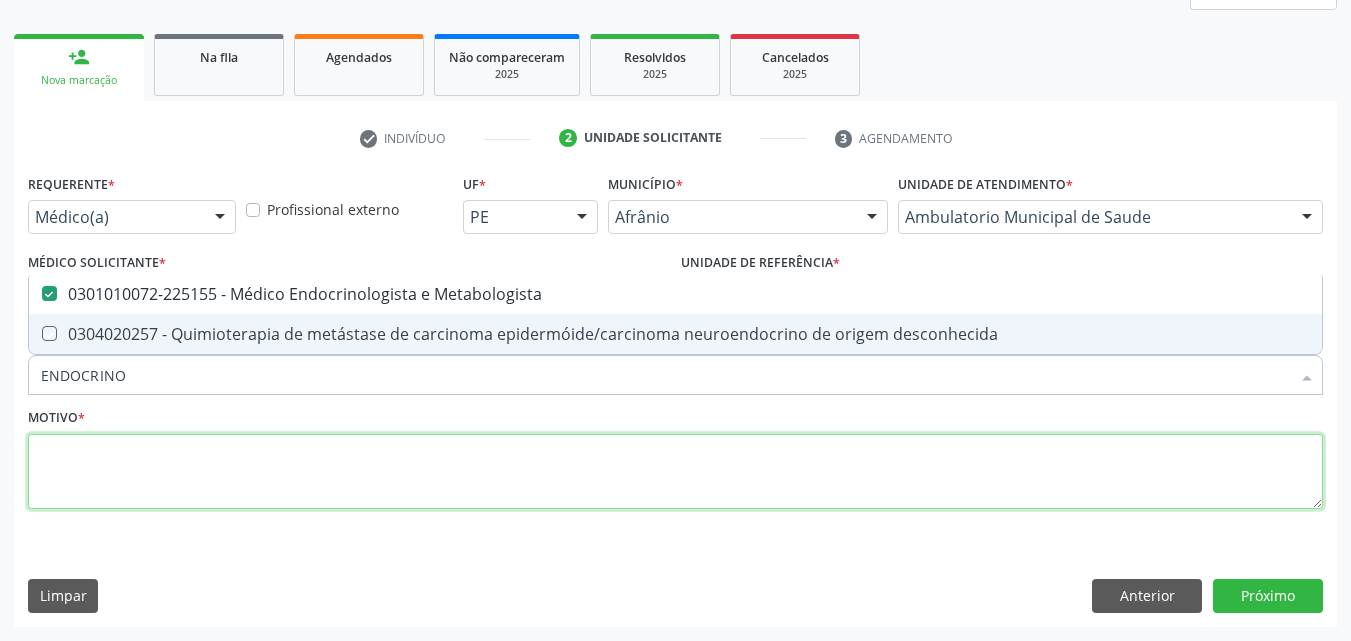 click at bounding box center (675, 472) 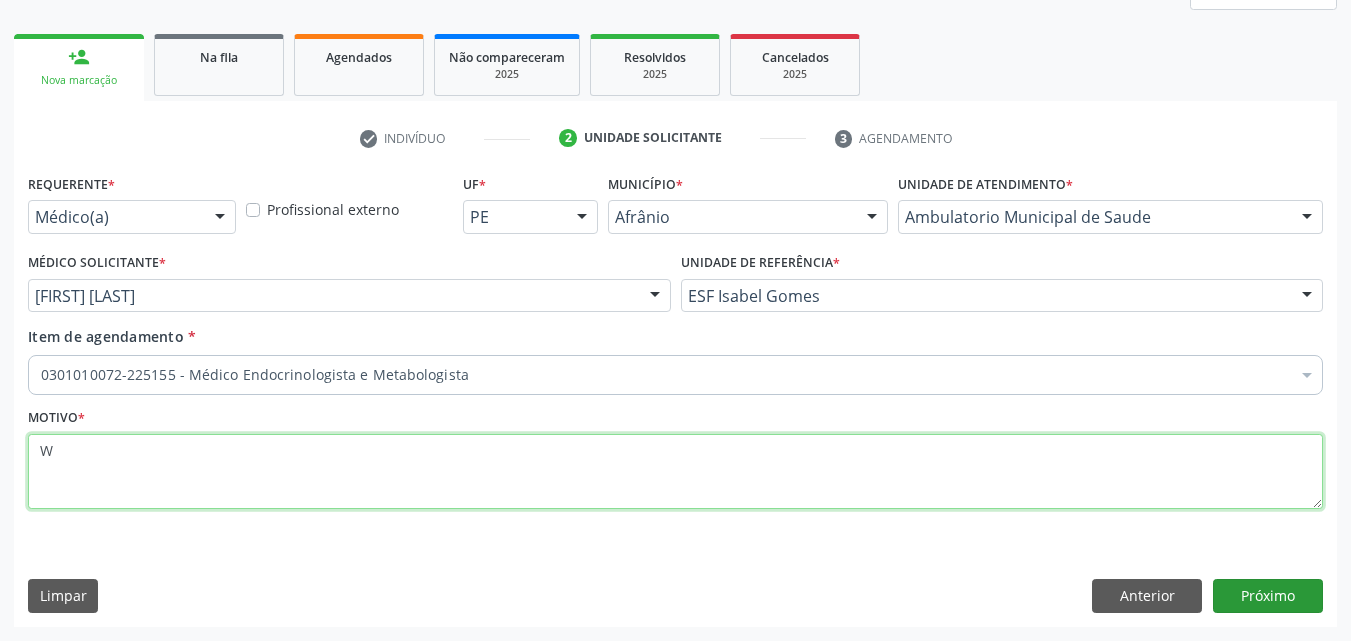 type on "W" 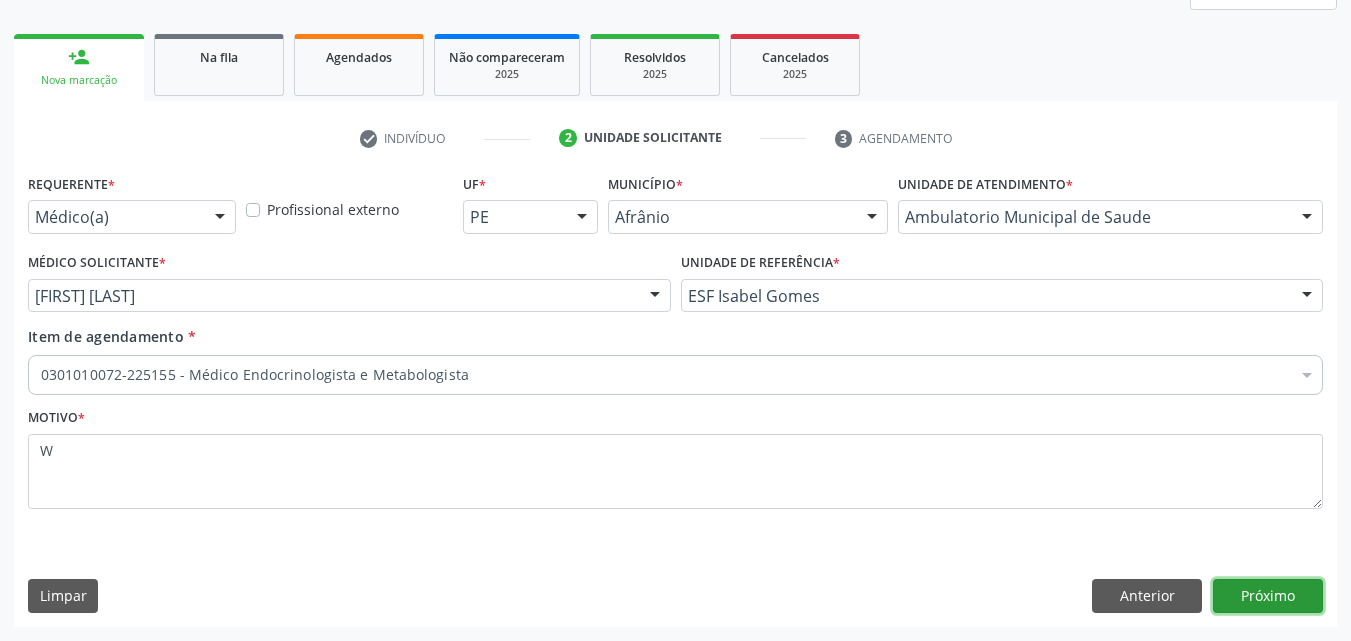 click on "Próximo" at bounding box center [1268, 596] 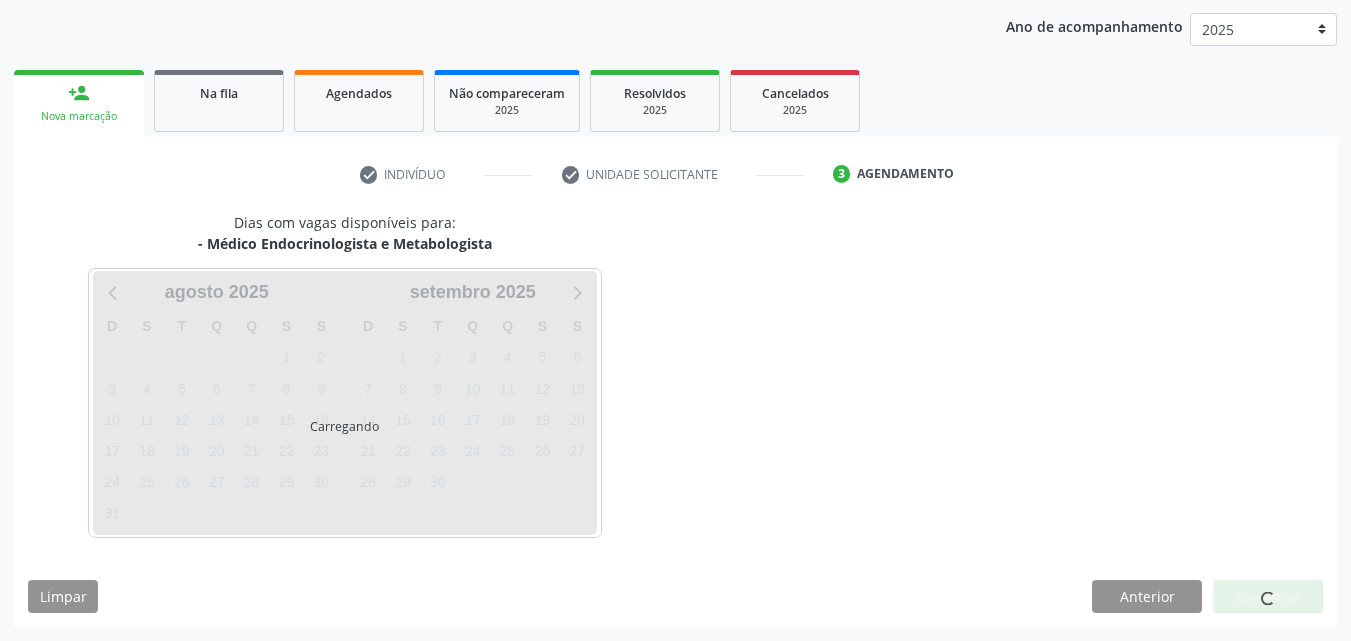 scroll, scrollTop: 265, scrollLeft: 0, axis: vertical 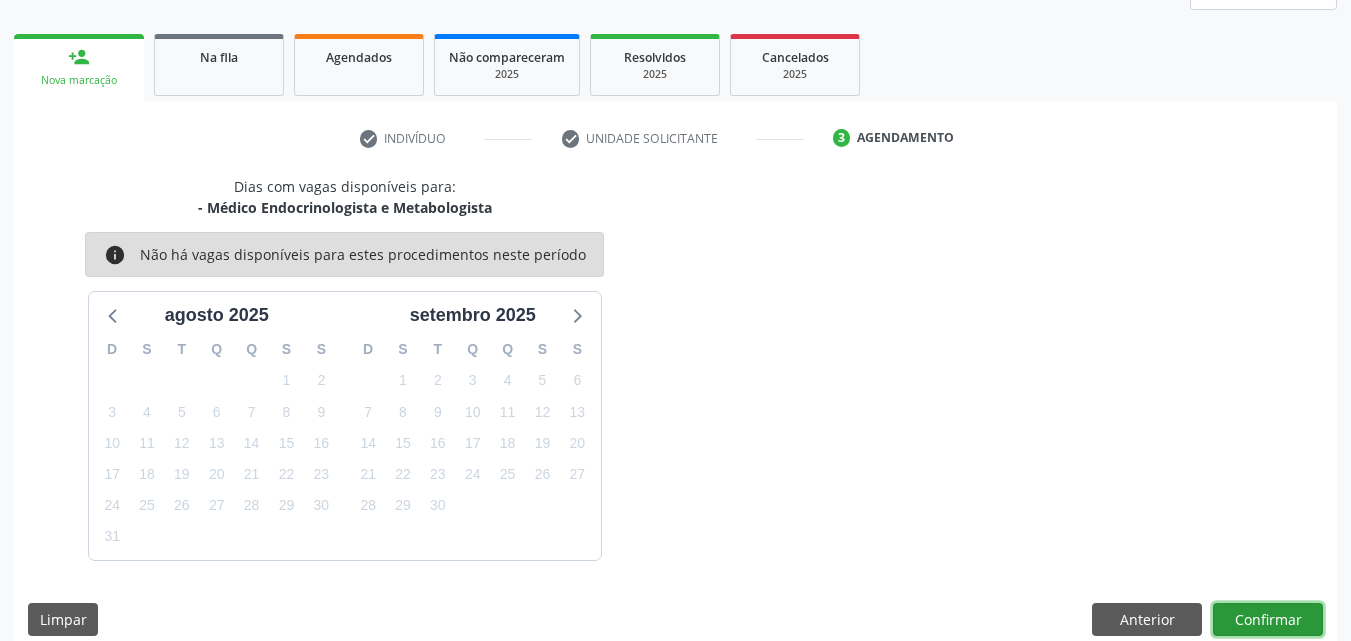 click on "Confirmar" at bounding box center [1268, 620] 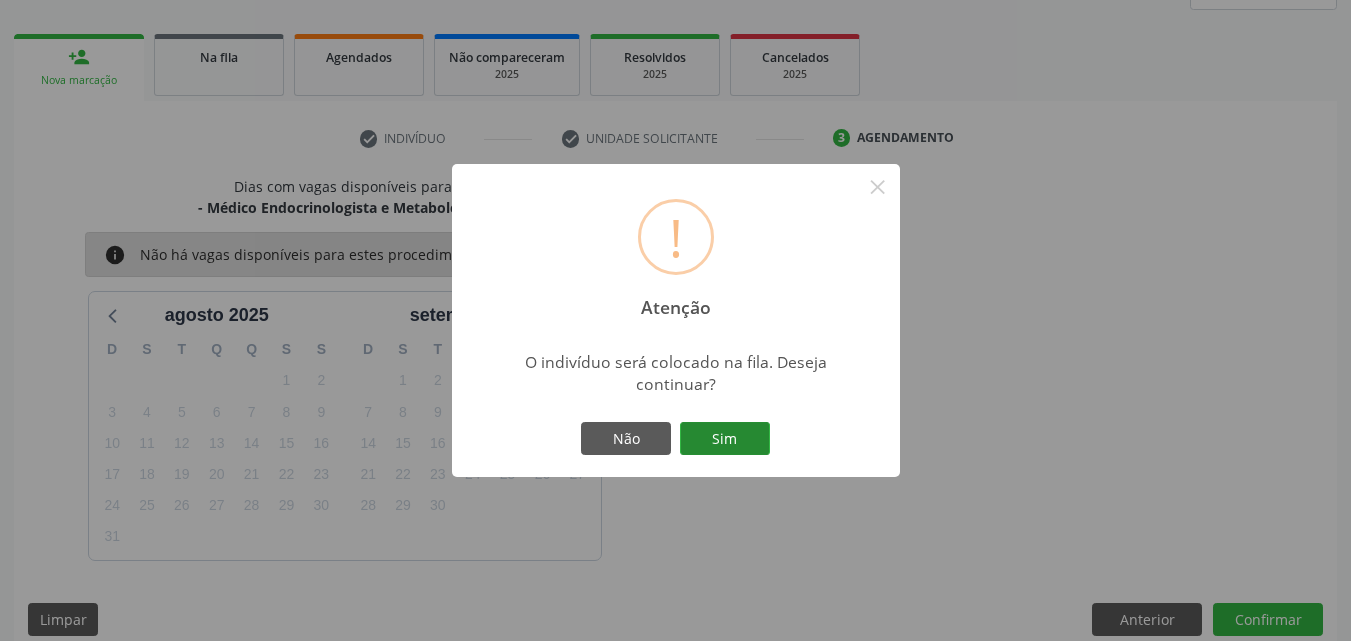 click on "Sim" at bounding box center (725, 439) 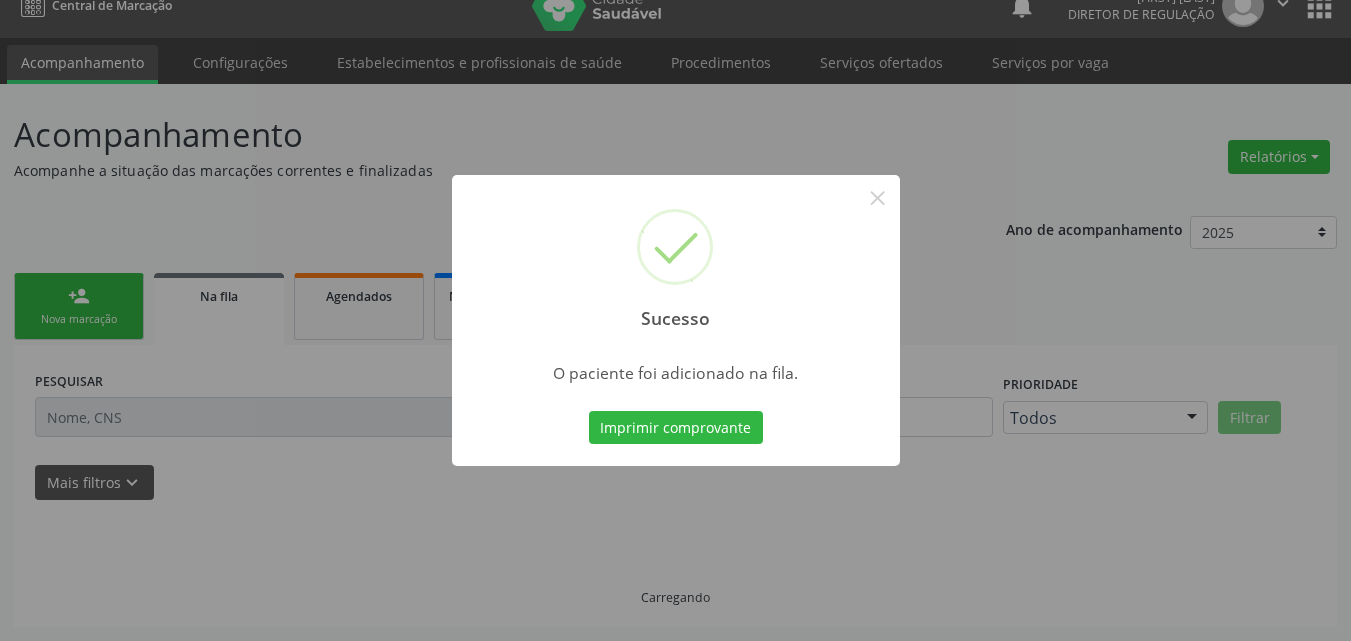 scroll, scrollTop: 26, scrollLeft: 0, axis: vertical 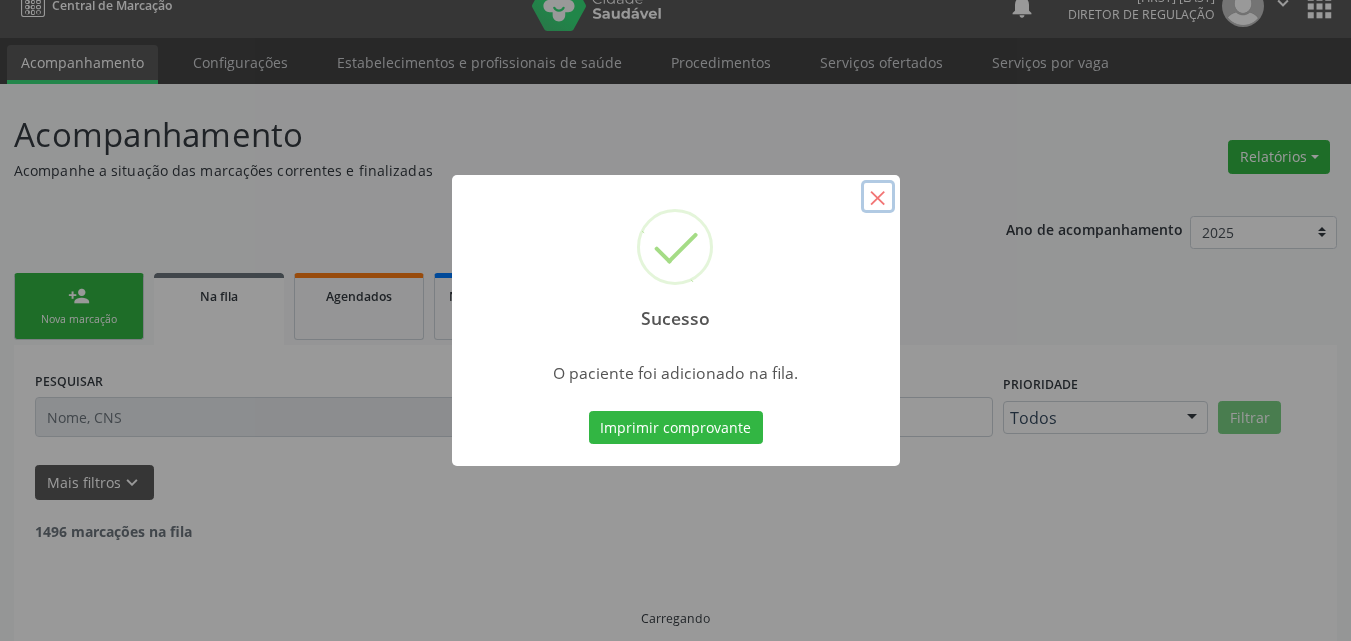 click on "×" at bounding box center [878, 197] 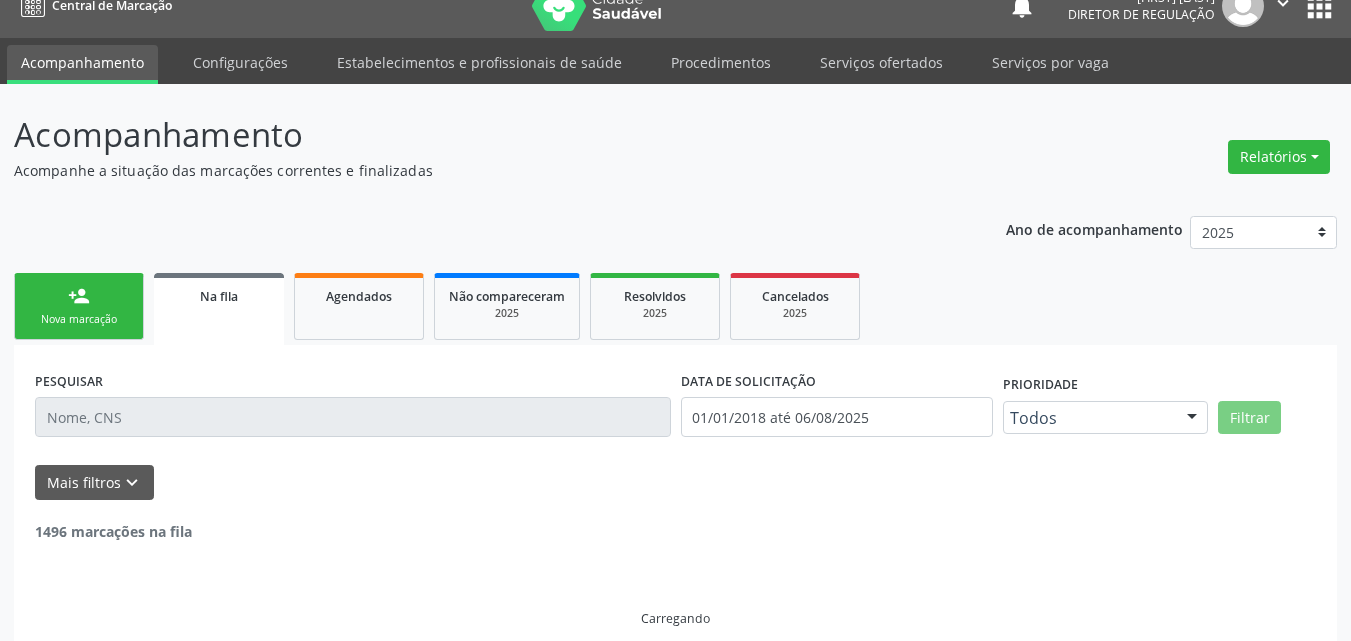 click on "person_add
Nova marcação" at bounding box center [79, 306] 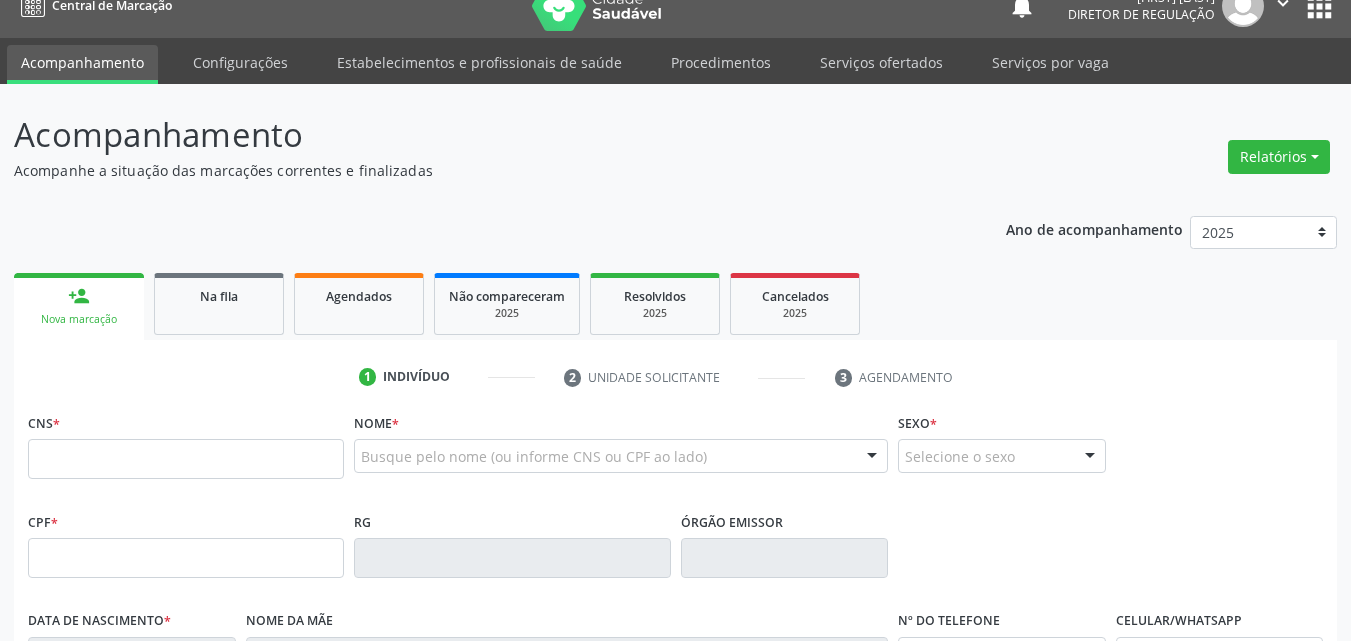 click on "Nova marcação" at bounding box center [79, 319] 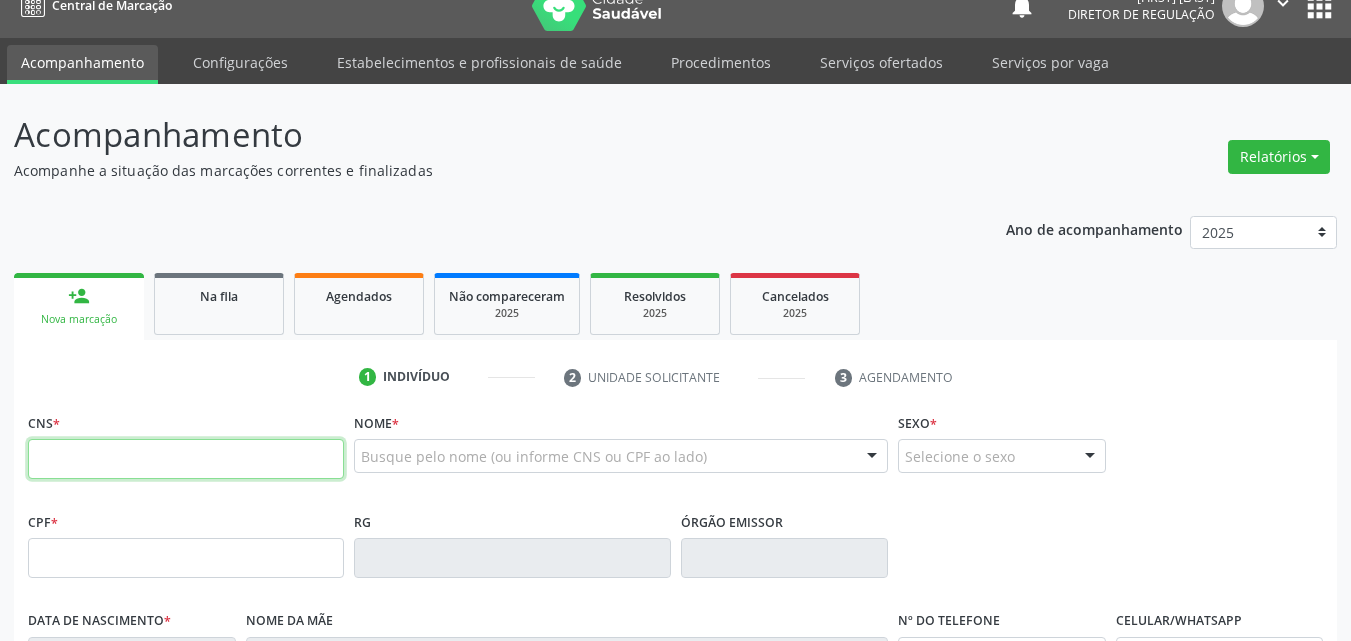 click at bounding box center [186, 459] 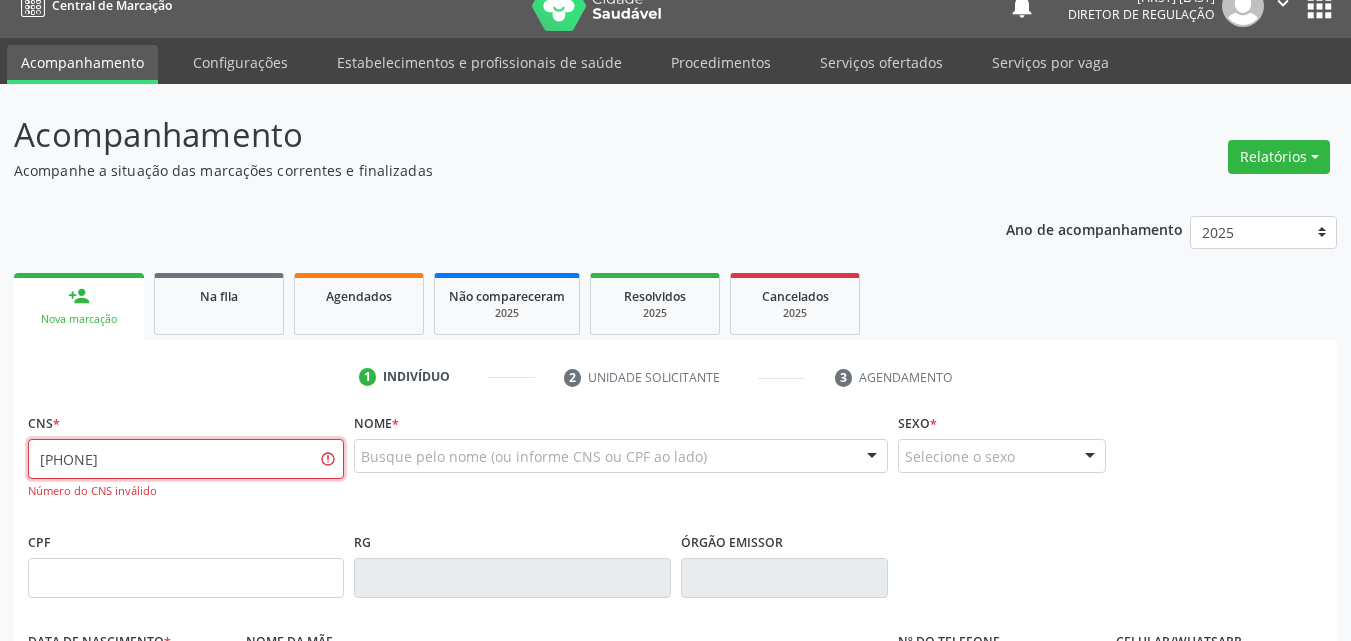 type on "[PHONE]" 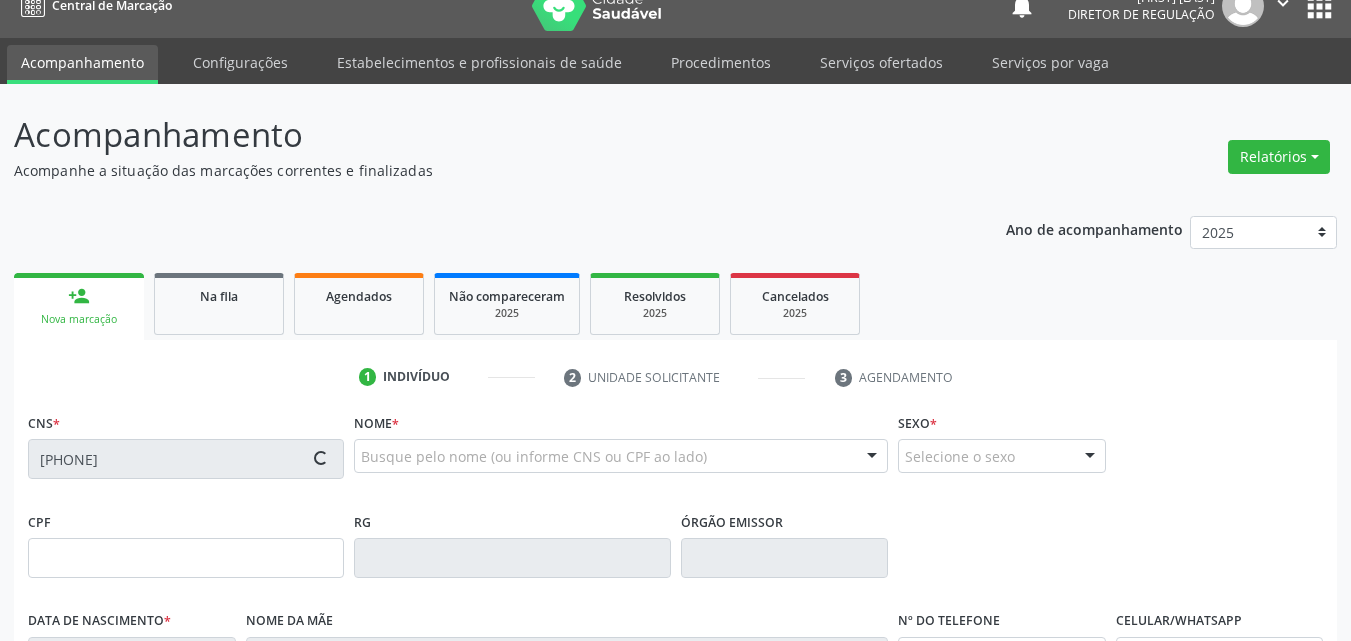 type on "[DATE]" 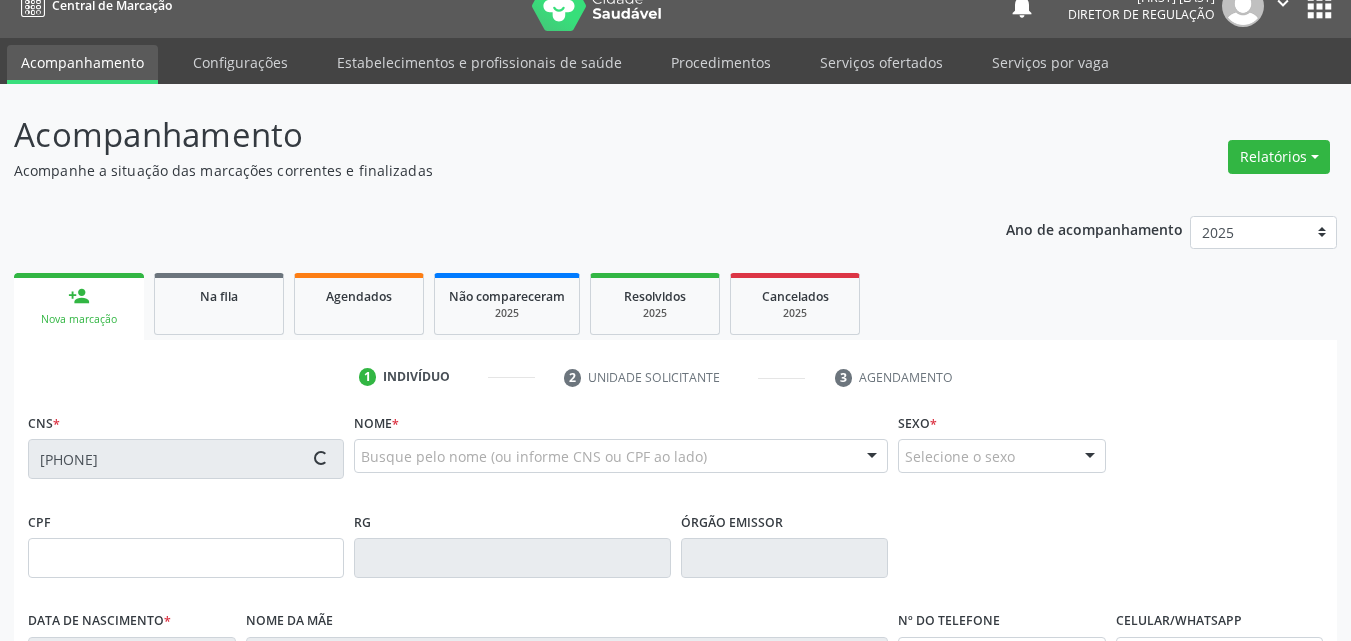type on "S/N" 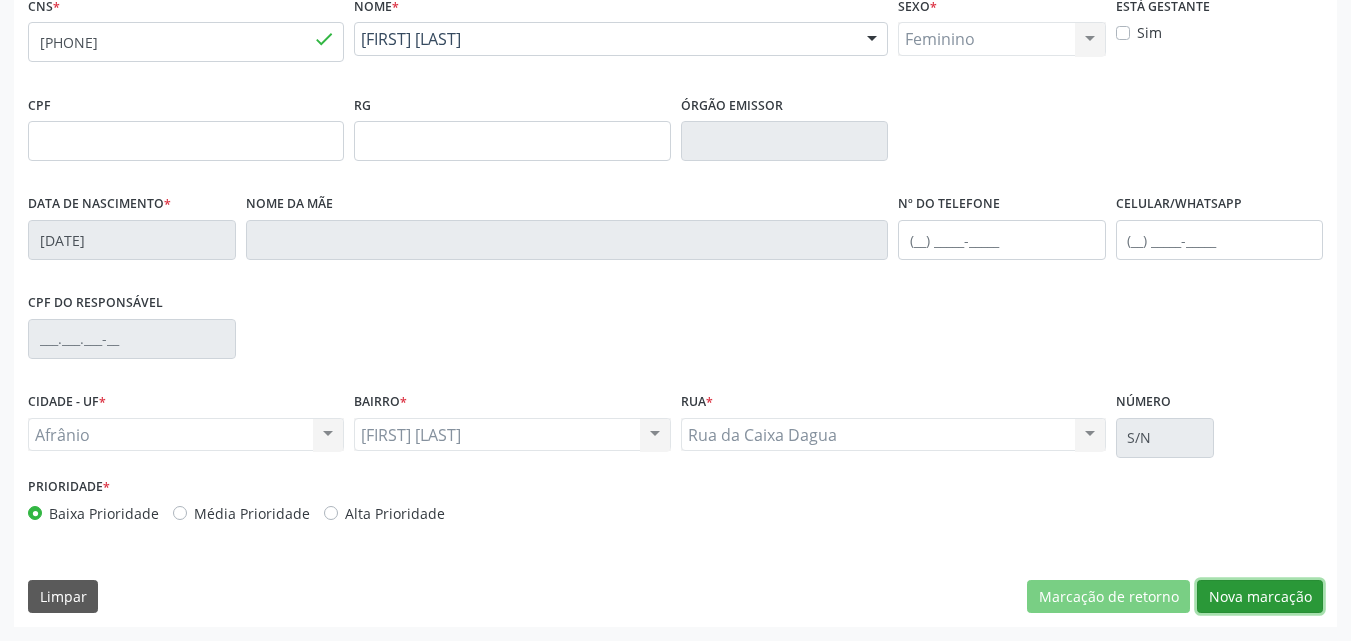 click on "Nova marcação" at bounding box center [1260, 597] 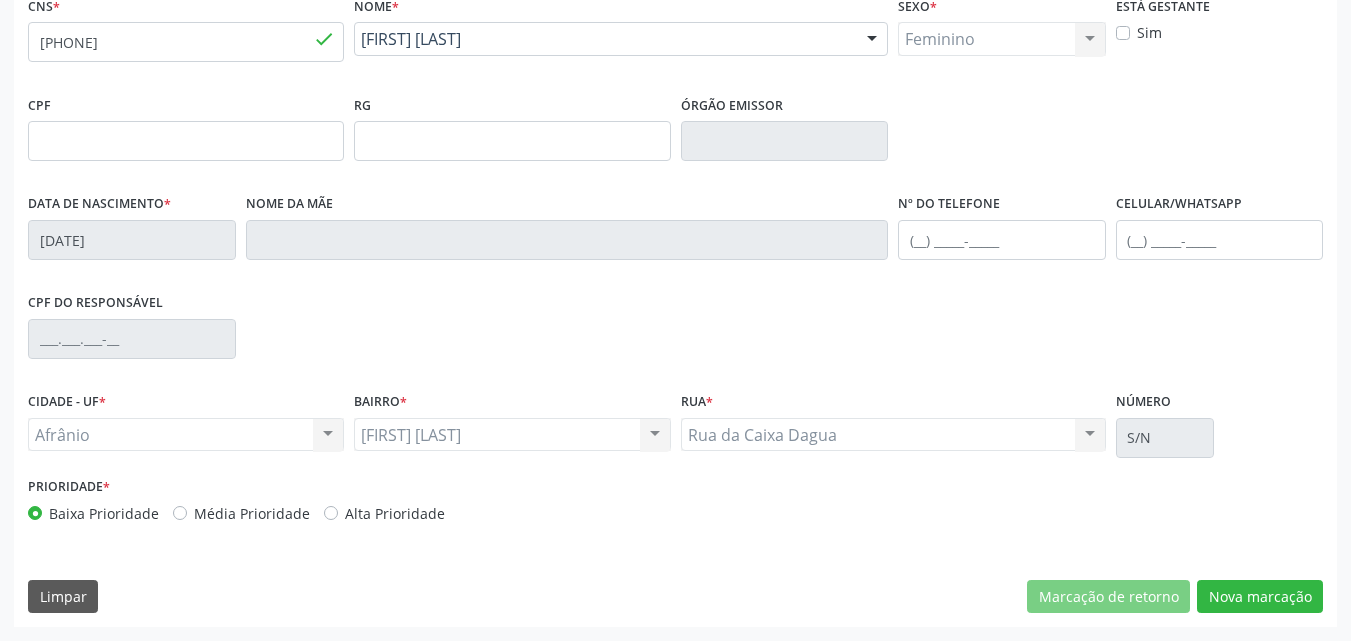 scroll, scrollTop: 265, scrollLeft: 0, axis: vertical 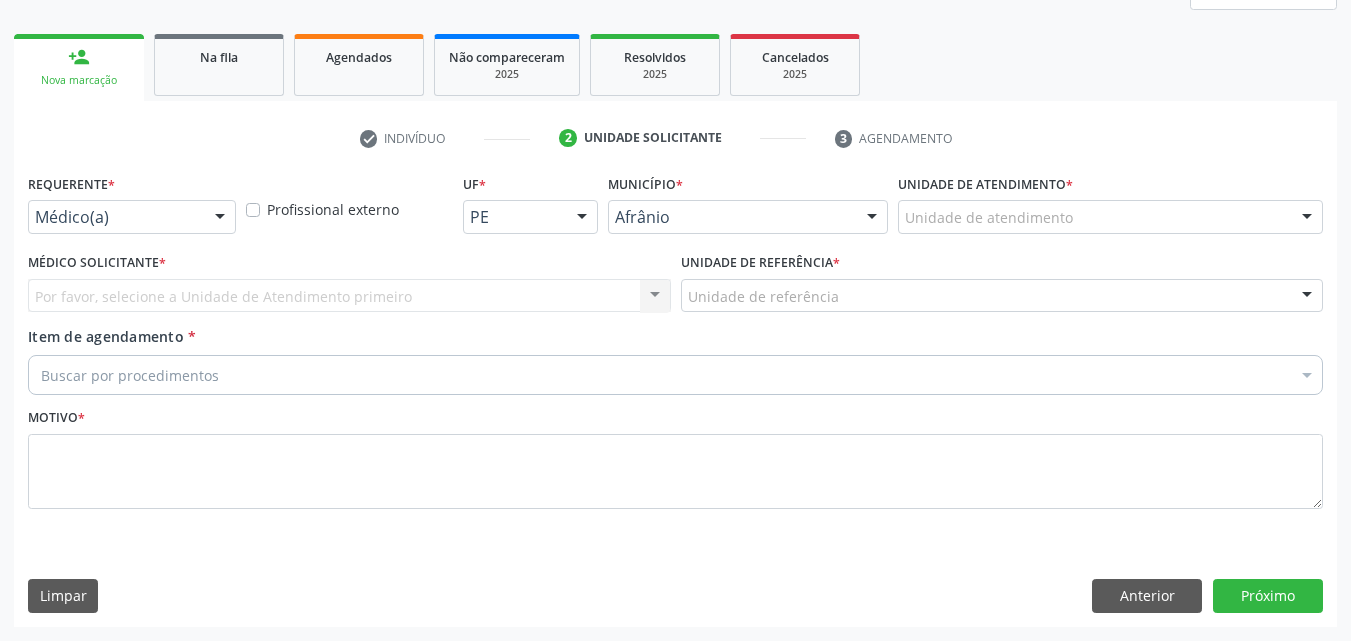 click on "Unidade de atendimento" at bounding box center [1110, 217] 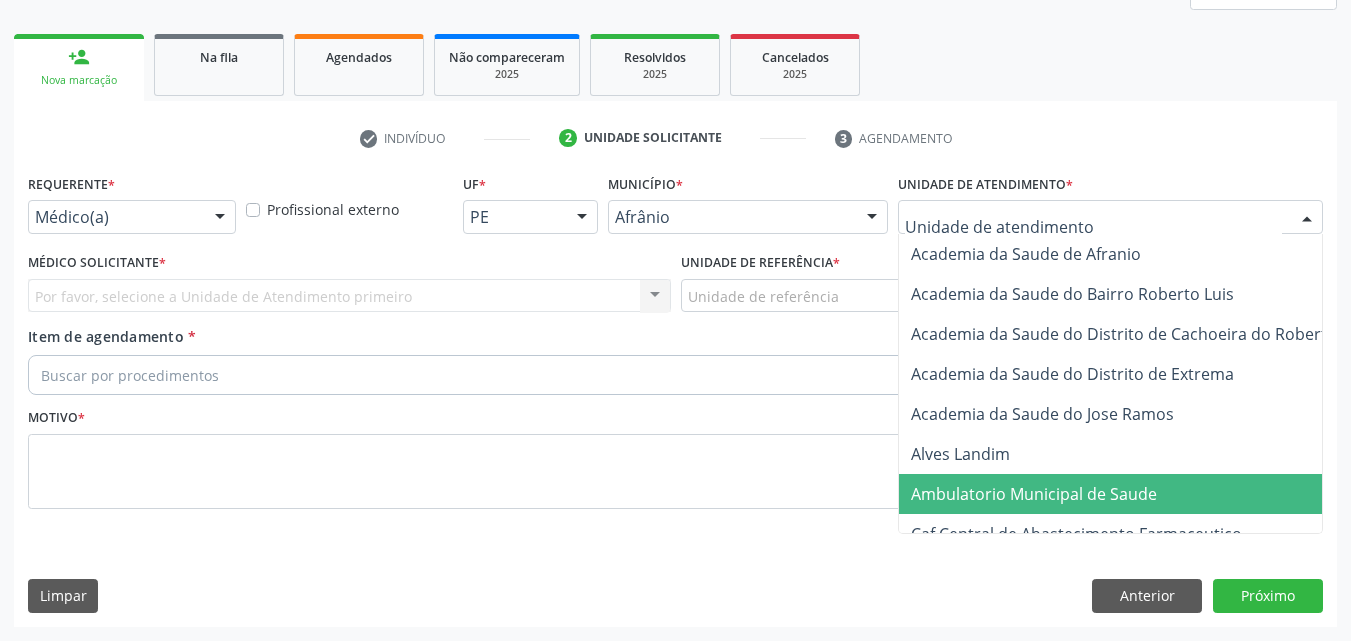click on "Ambulatorio Municipal de Saude" at bounding box center [1034, 494] 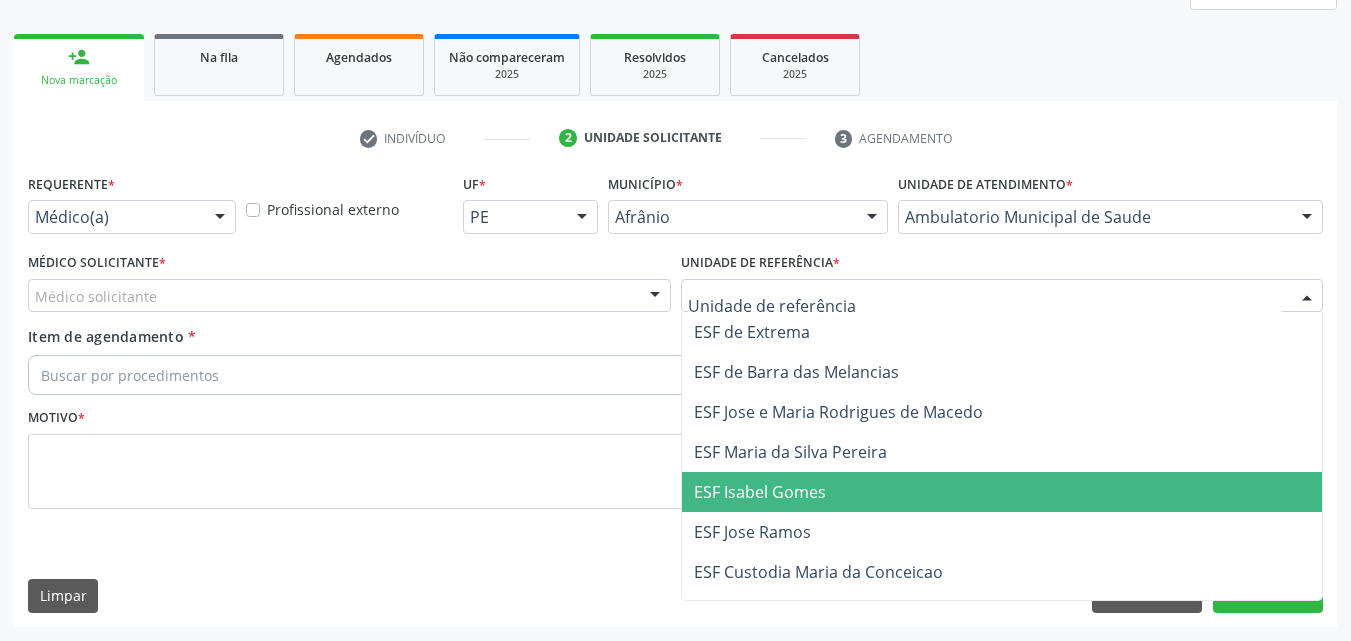 drag, startPoint x: 829, startPoint y: 487, endPoint x: 631, endPoint y: 453, distance: 200.89798 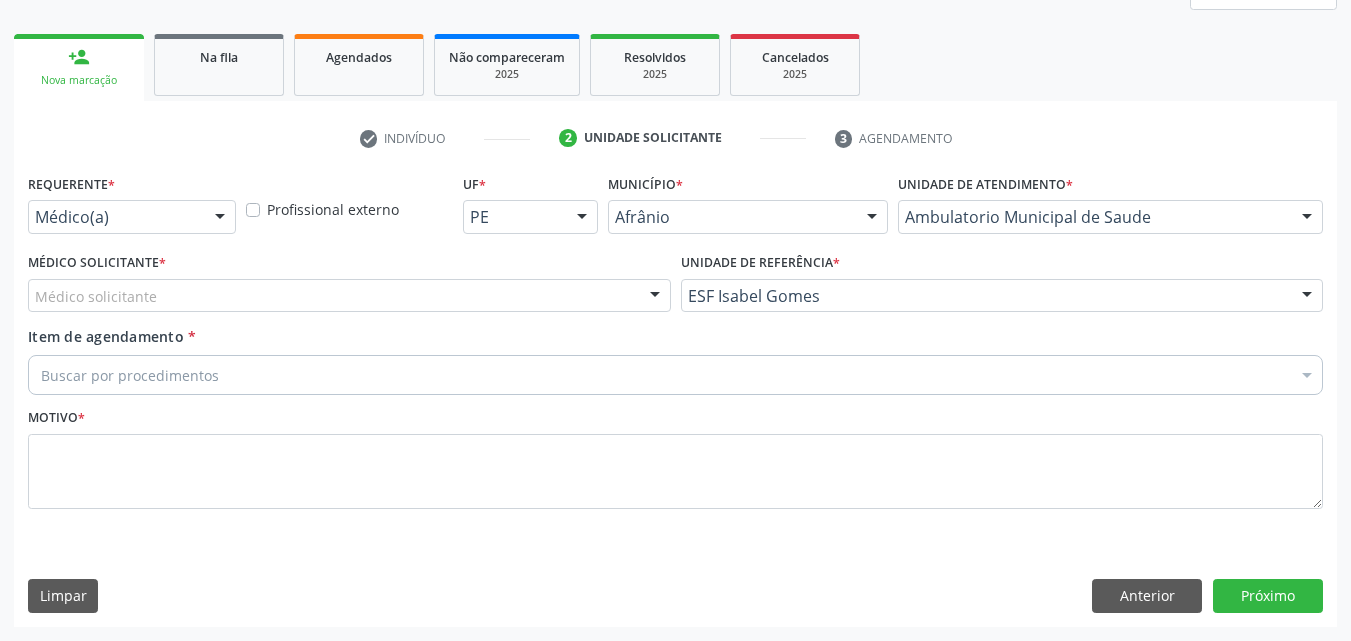 click on "Médico solicitante" at bounding box center [349, 296] 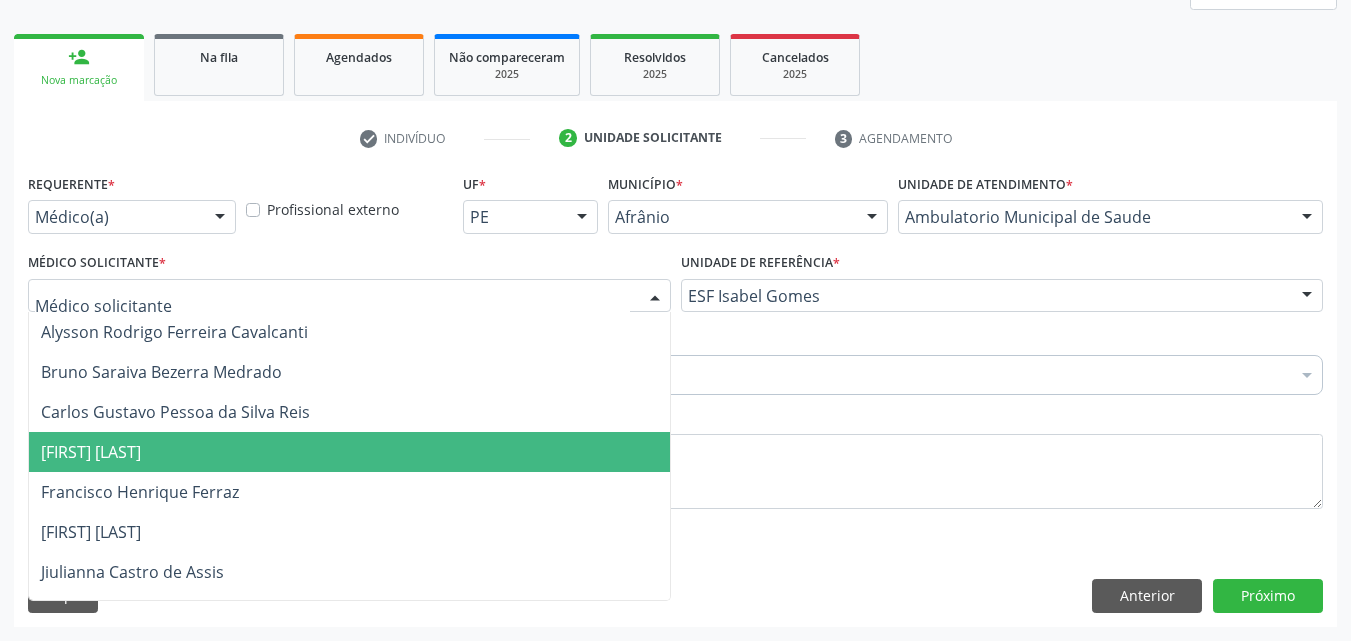 click on "[NAME] [NAME] [NAME] [NAME]" at bounding box center [349, 452] 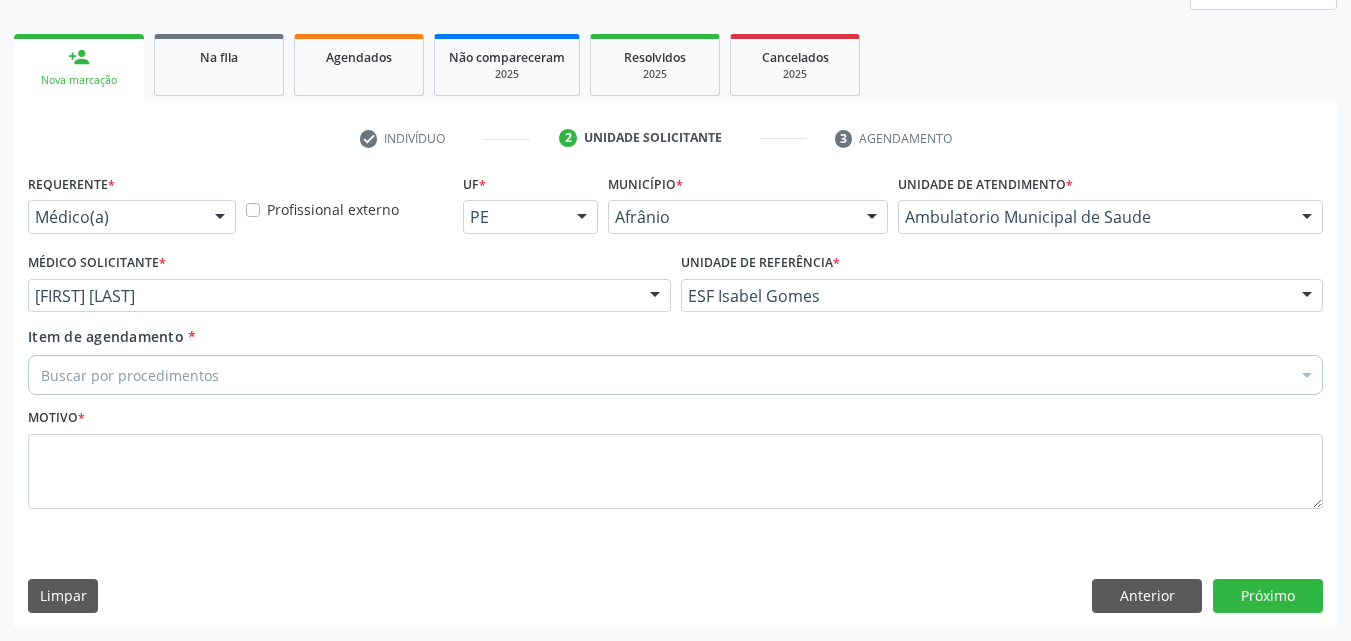click on "Buscar por procedimentos" at bounding box center [675, 375] 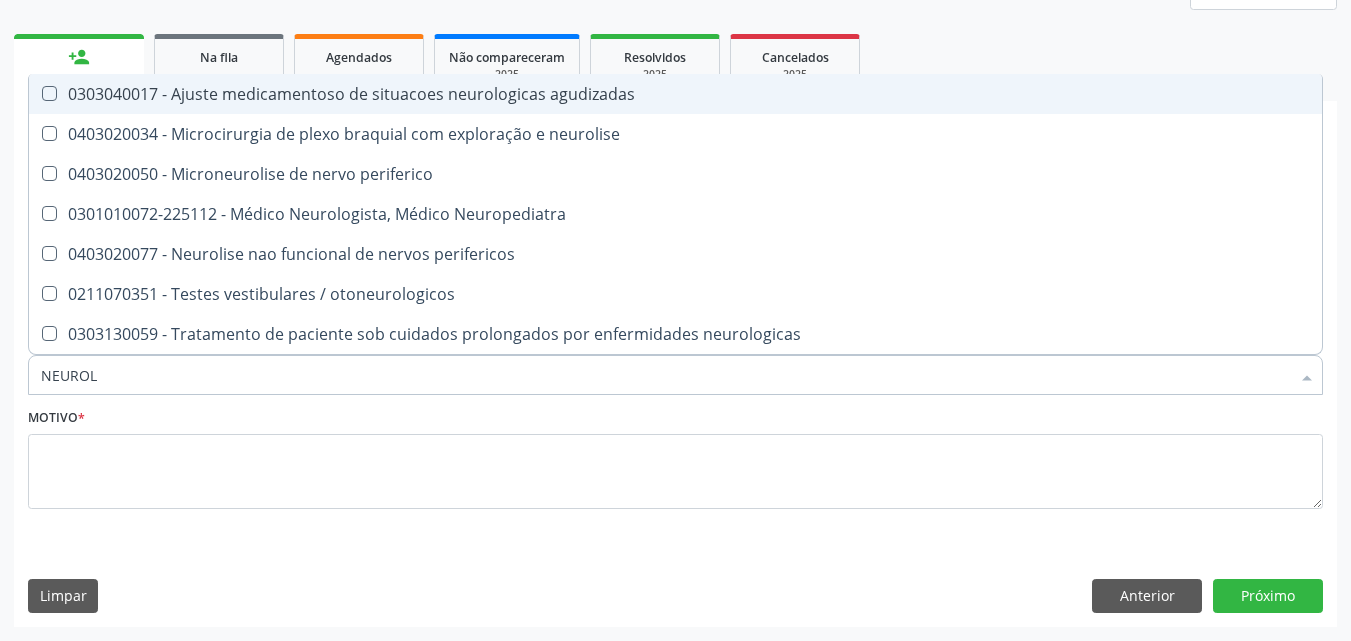 type on "NEUROLO" 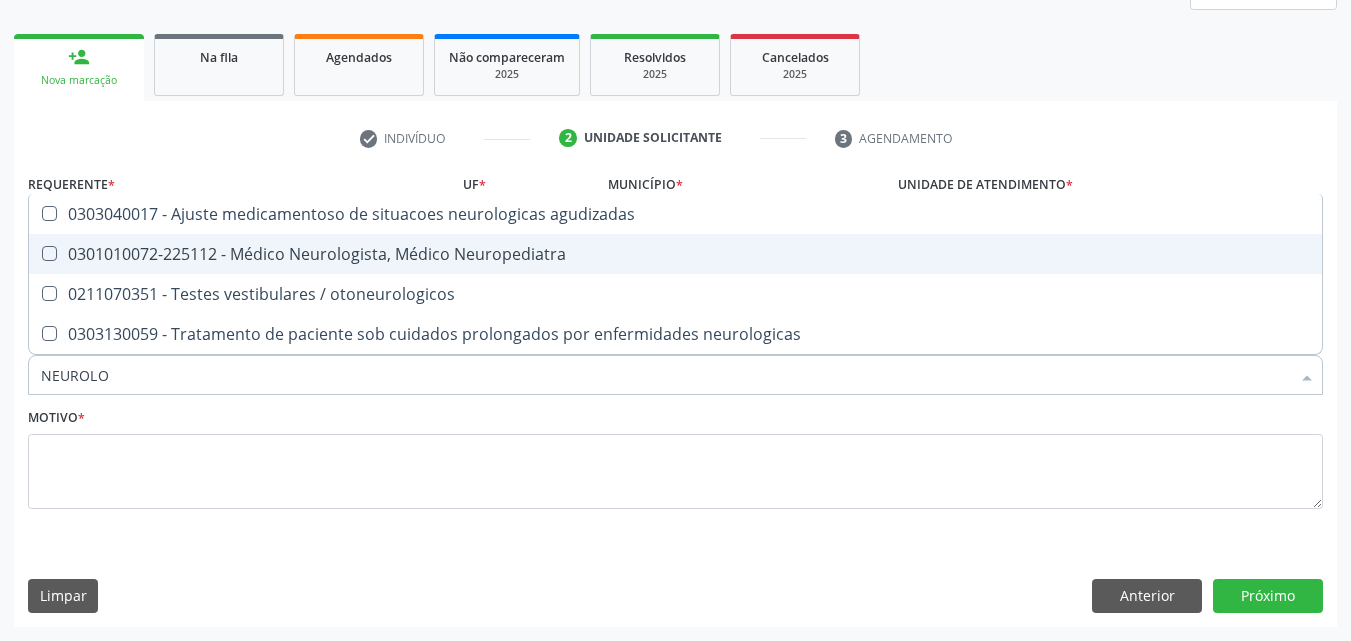 click on "0301010072-225112 - Médico Neurologista, Médico Neuropediatra" at bounding box center (675, 254) 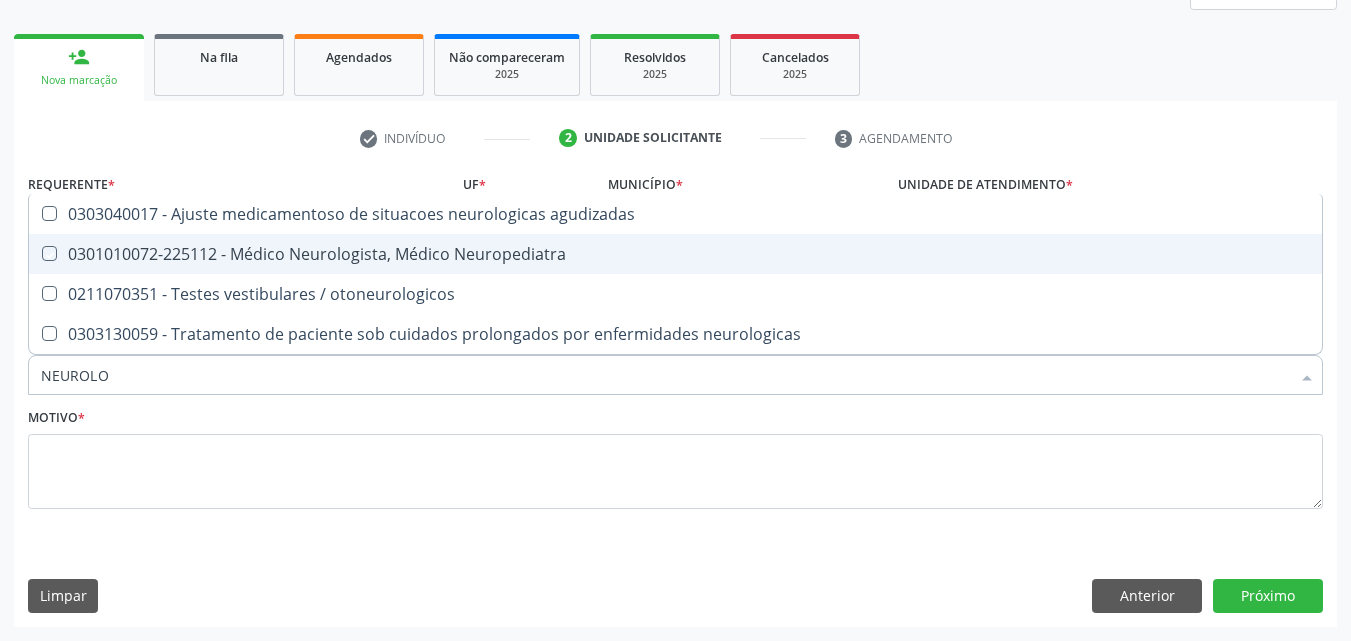 checkbox on "true" 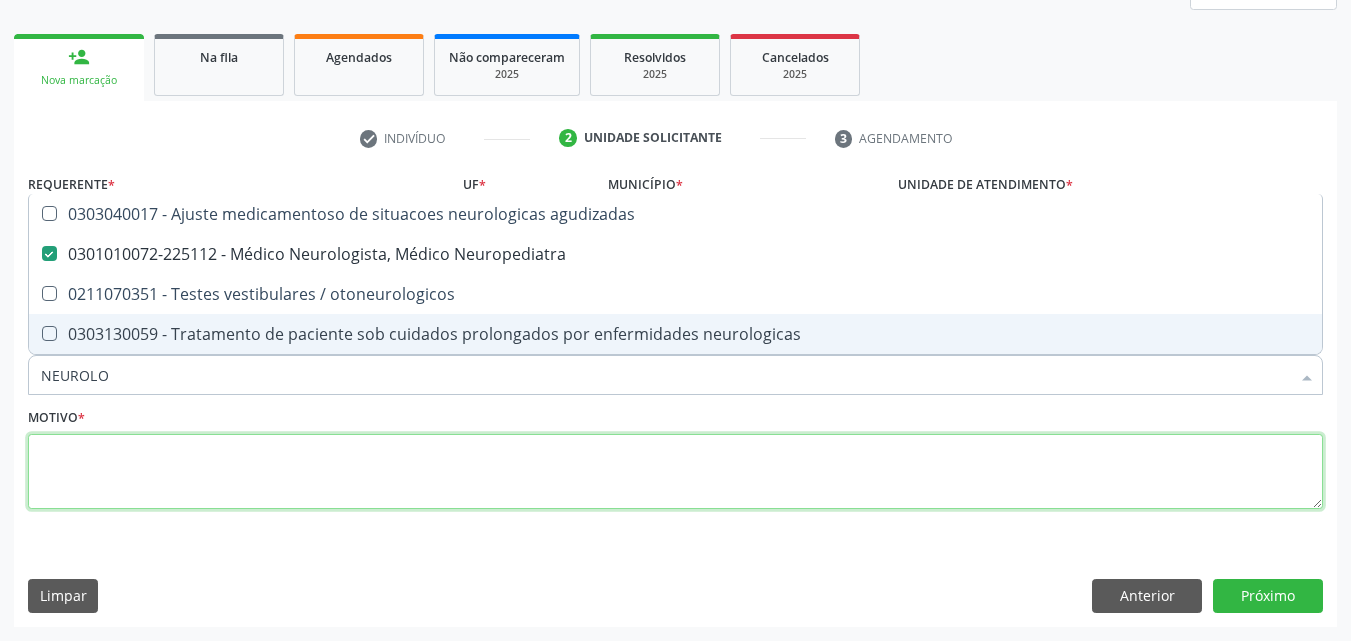 click at bounding box center (675, 472) 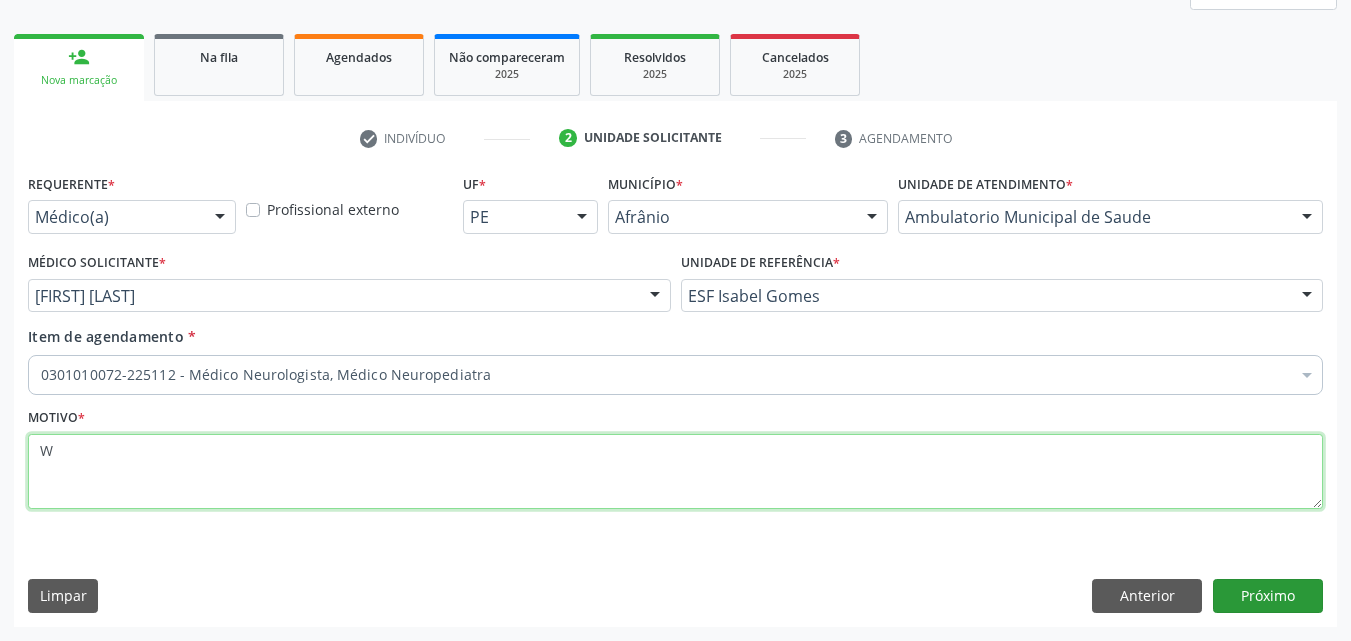 type on "W" 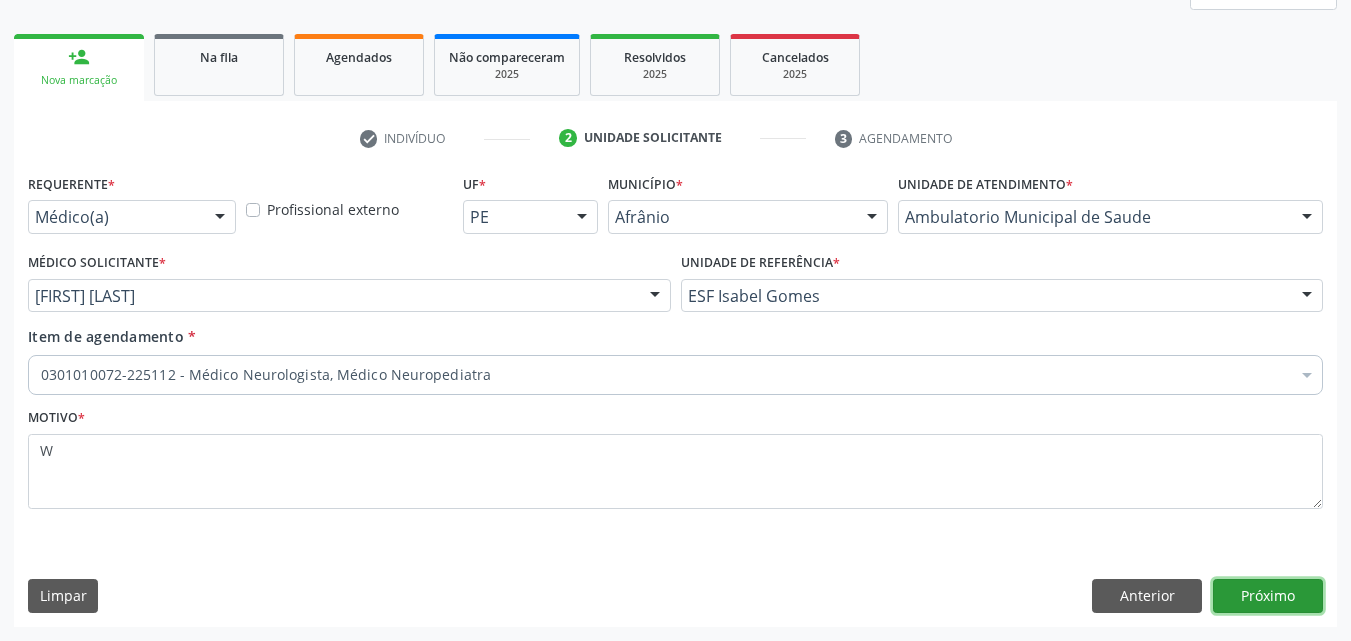 click on "Próximo" at bounding box center (1268, 596) 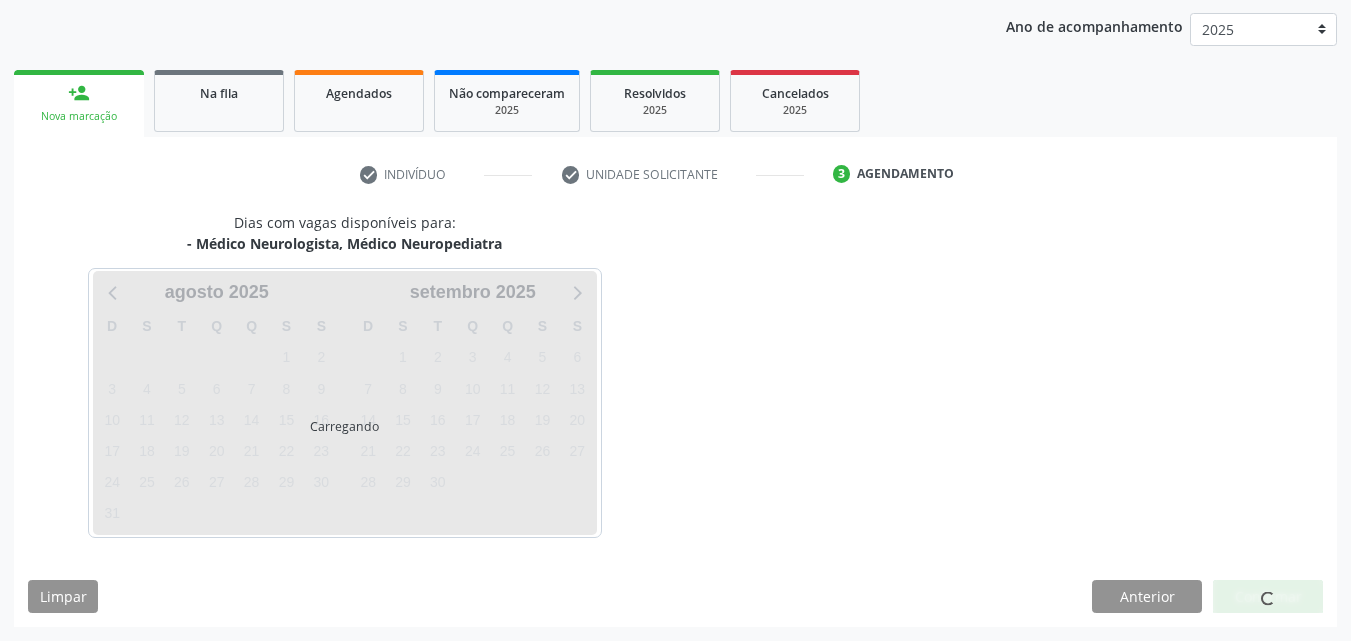 scroll, scrollTop: 229, scrollLeft: 0, axis: vertical 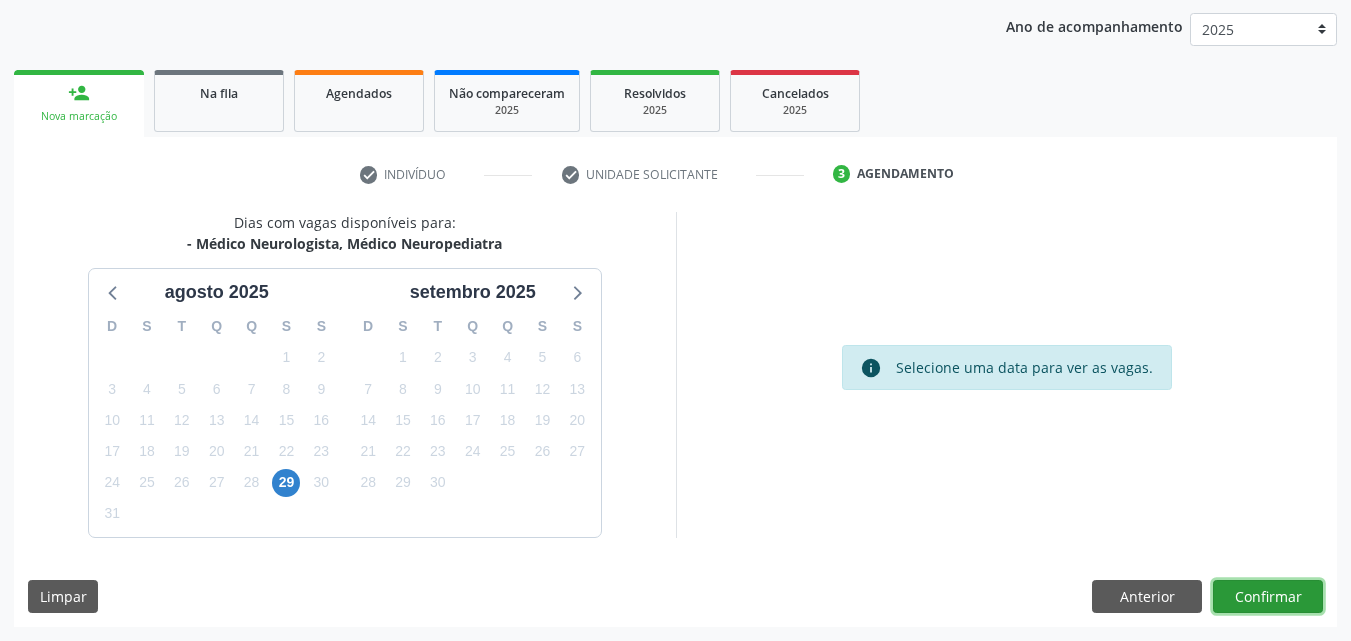 click on "Confirmar" at bounding box center [1268, 597] 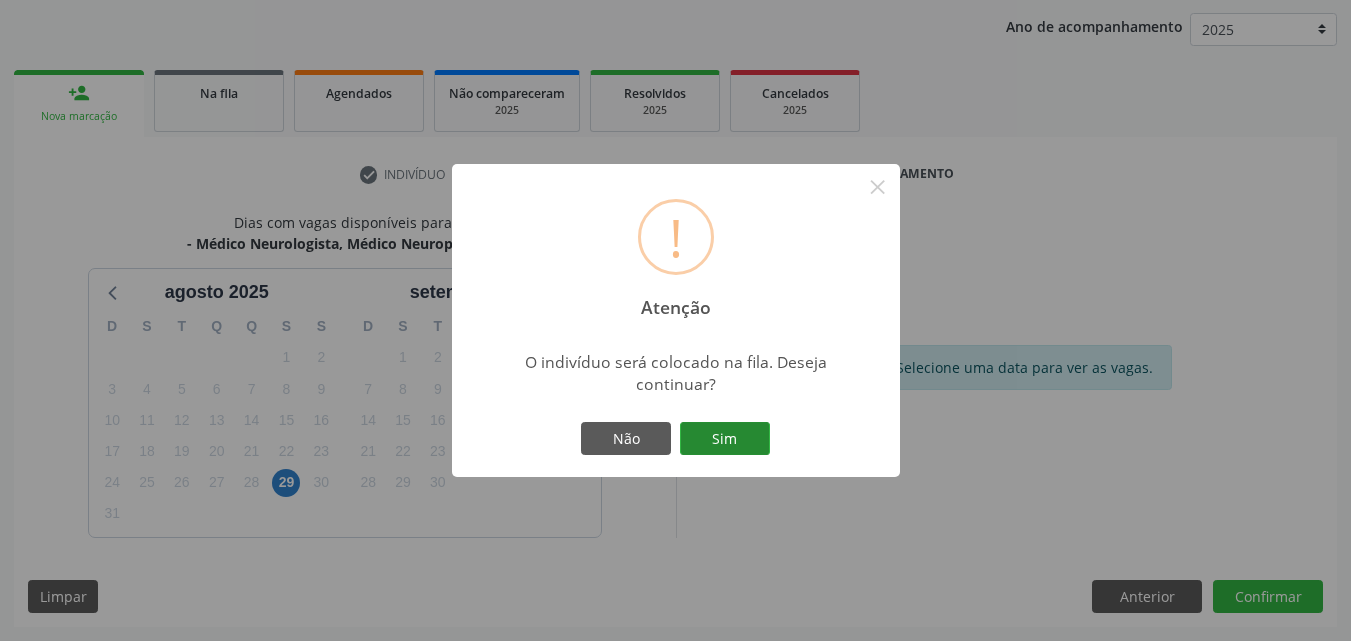 click on "Sim" at bounding box center (725, 439) 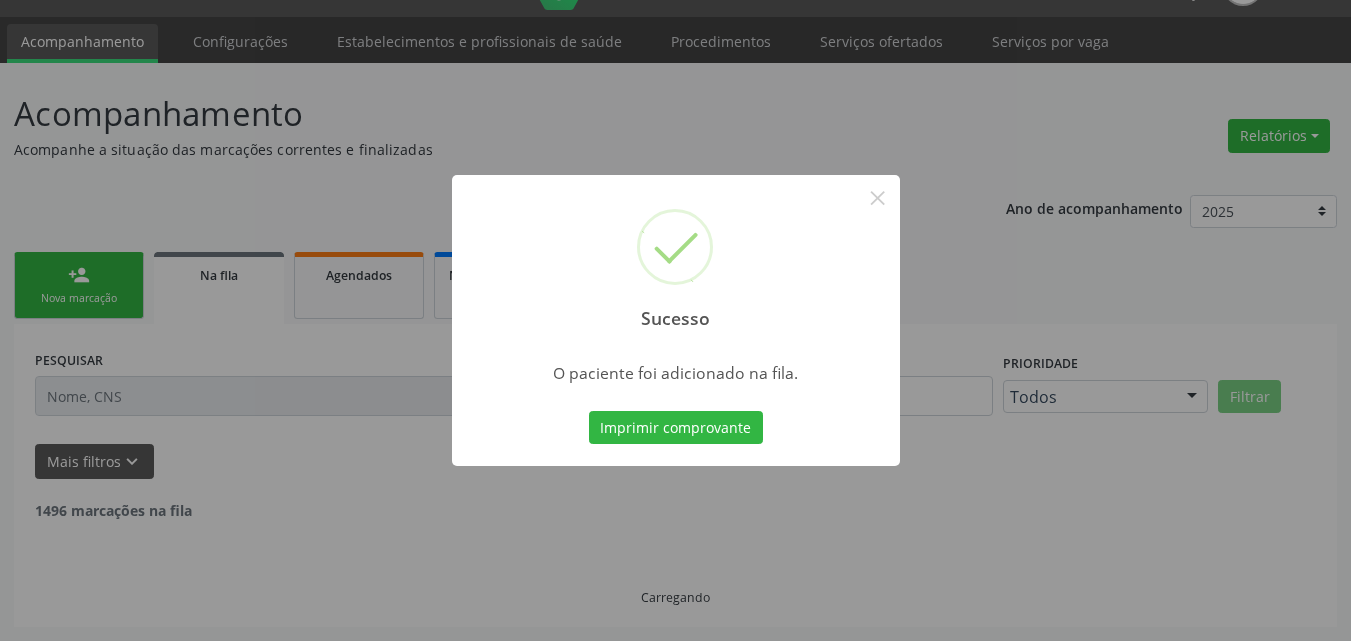 scroll, scrollTop: 26, scrollLeft: 0, axis: vertical 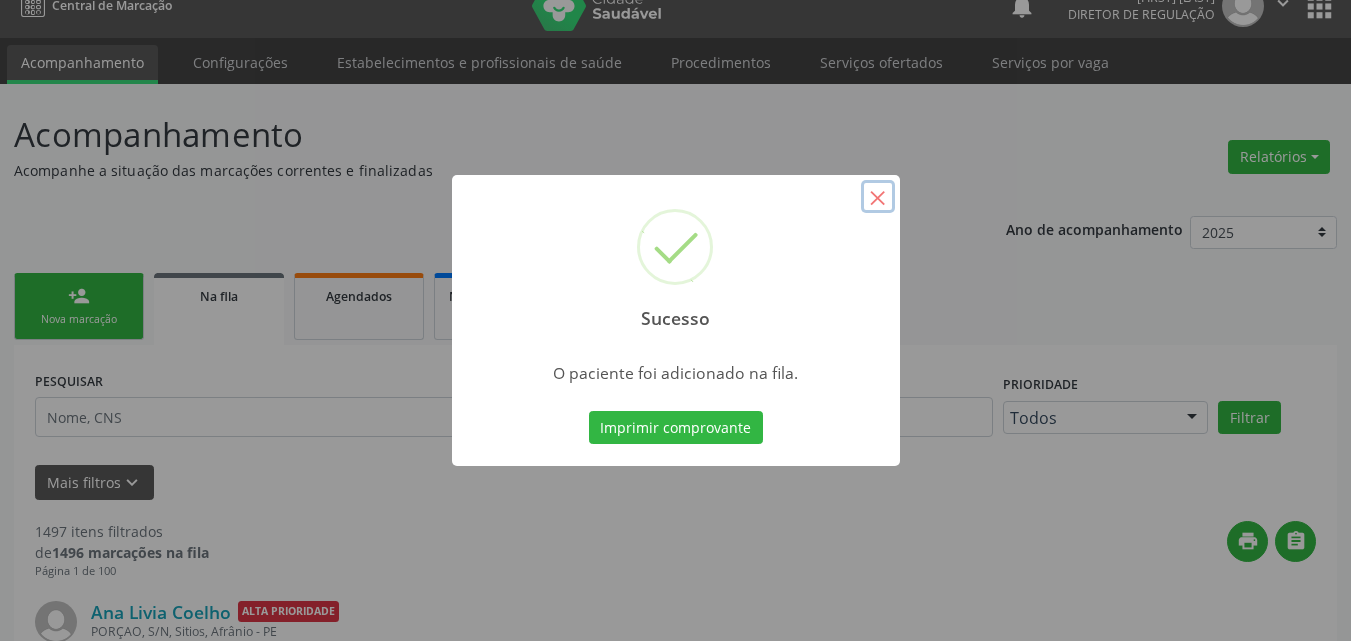click on "×" at bounding box center [878, 197] 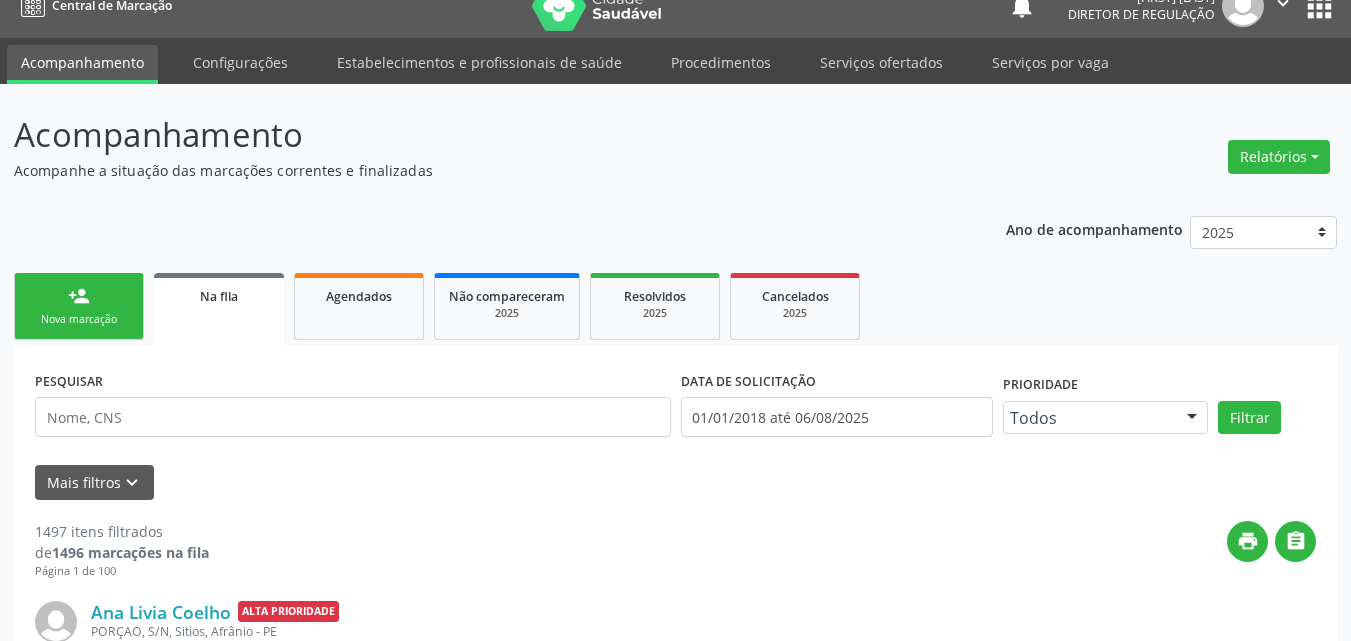 click on "Nova marcação" at bounding box center (79, 319) 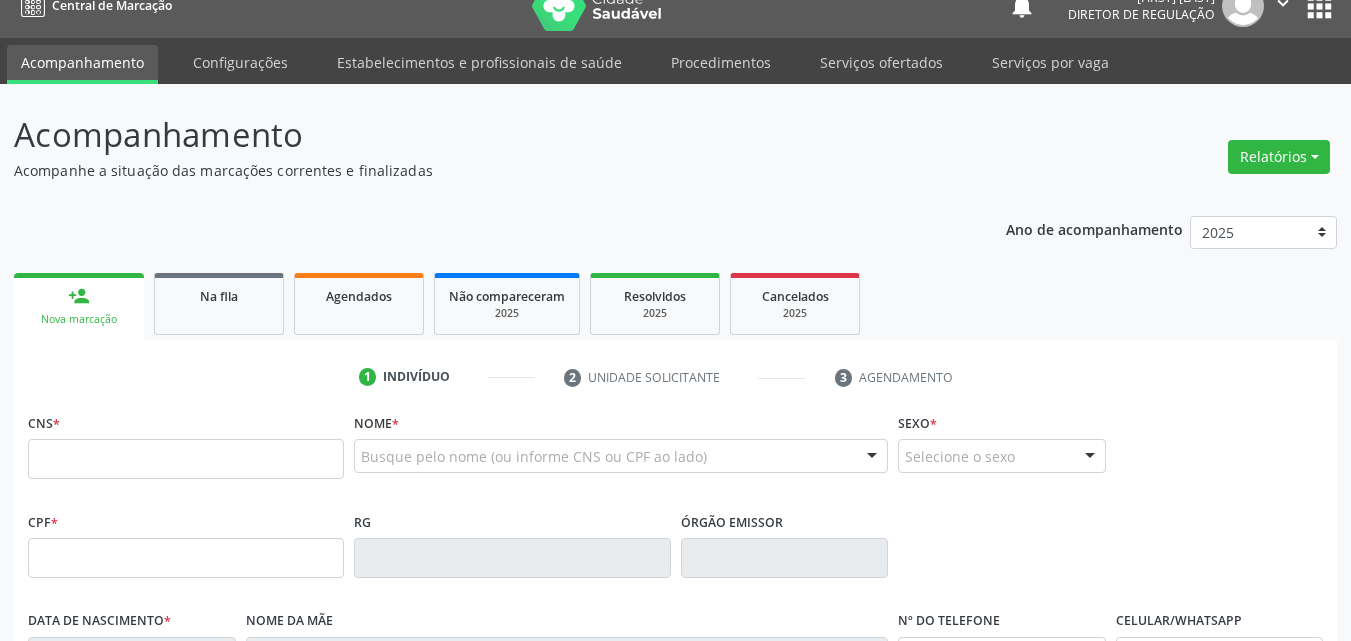 drag, startPoint x: 140, startPoint y: 481, endPoint x: 153, endPoint y: 456, distance: 28.178005 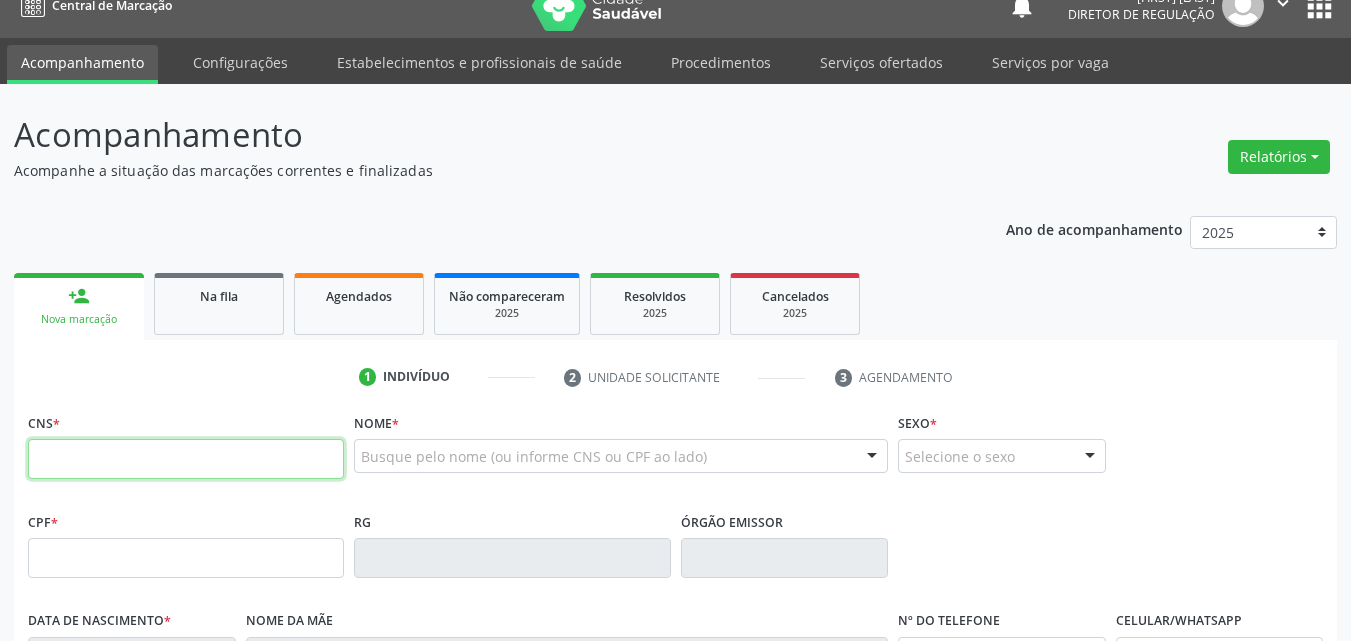 click at bounding box center (186, 459) 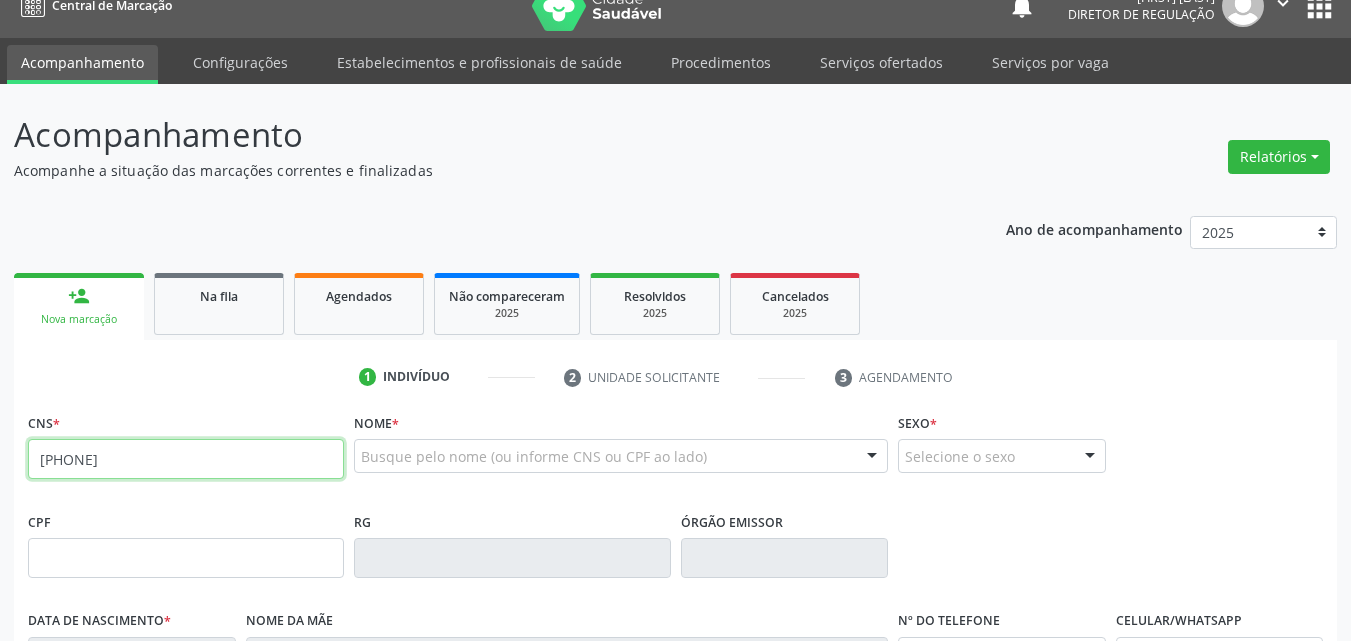 type on "700 0072 5340 4607" 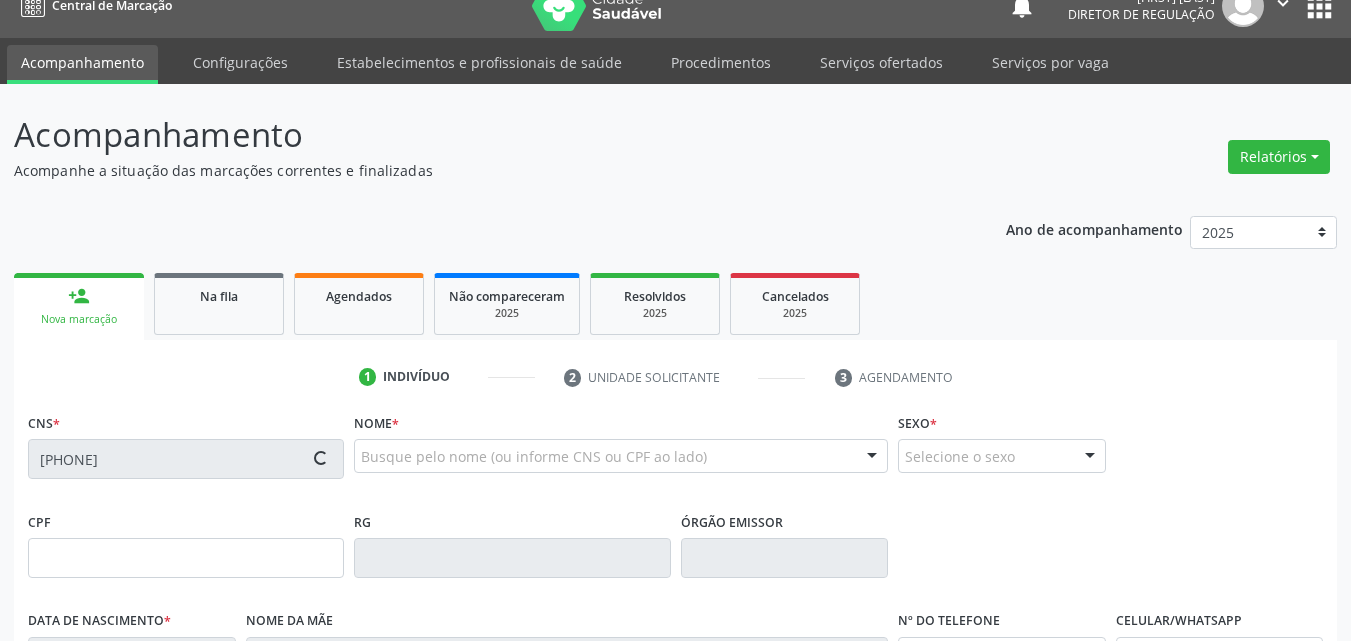 type on "128.298.654-64" 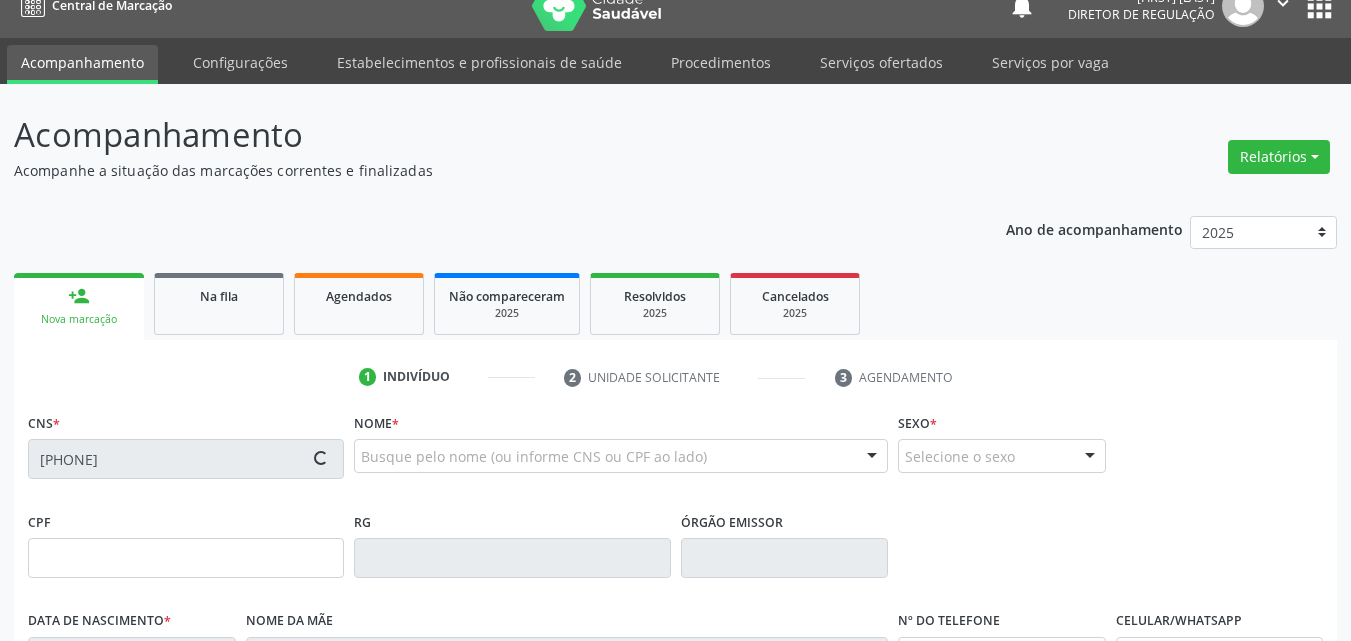 type on "12/05/2009" 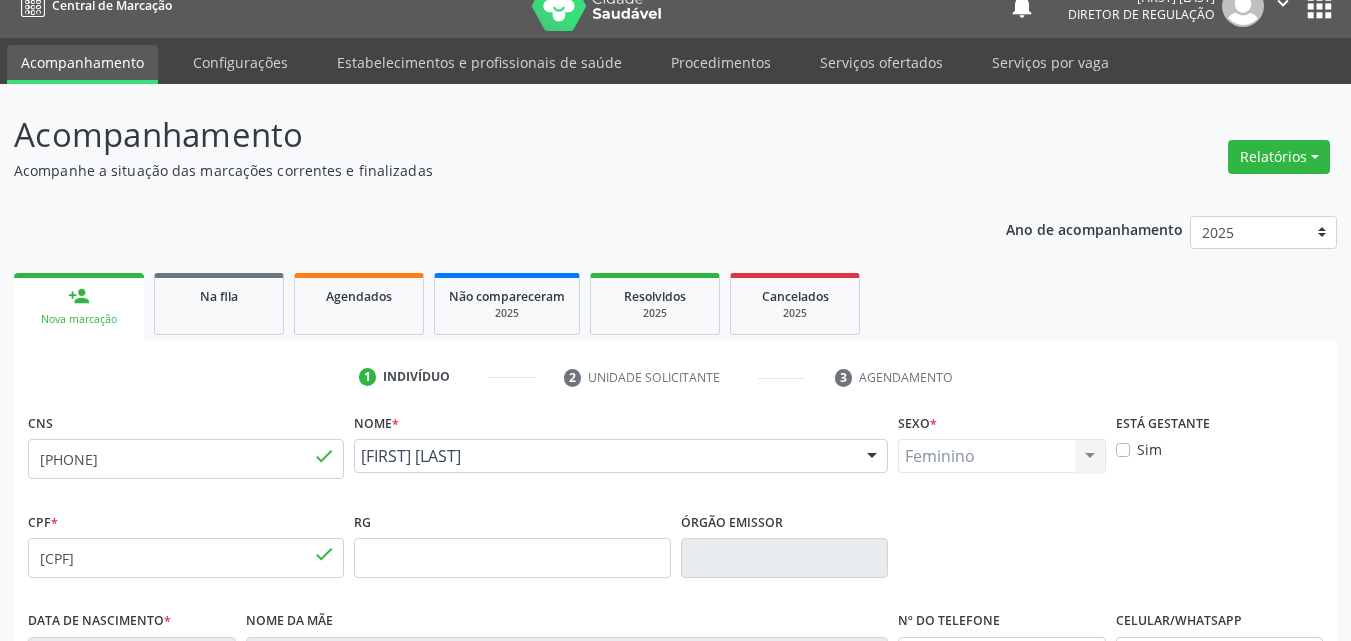 scroll, scrollTop: 426, scrollLeft: 0, axis: vertical 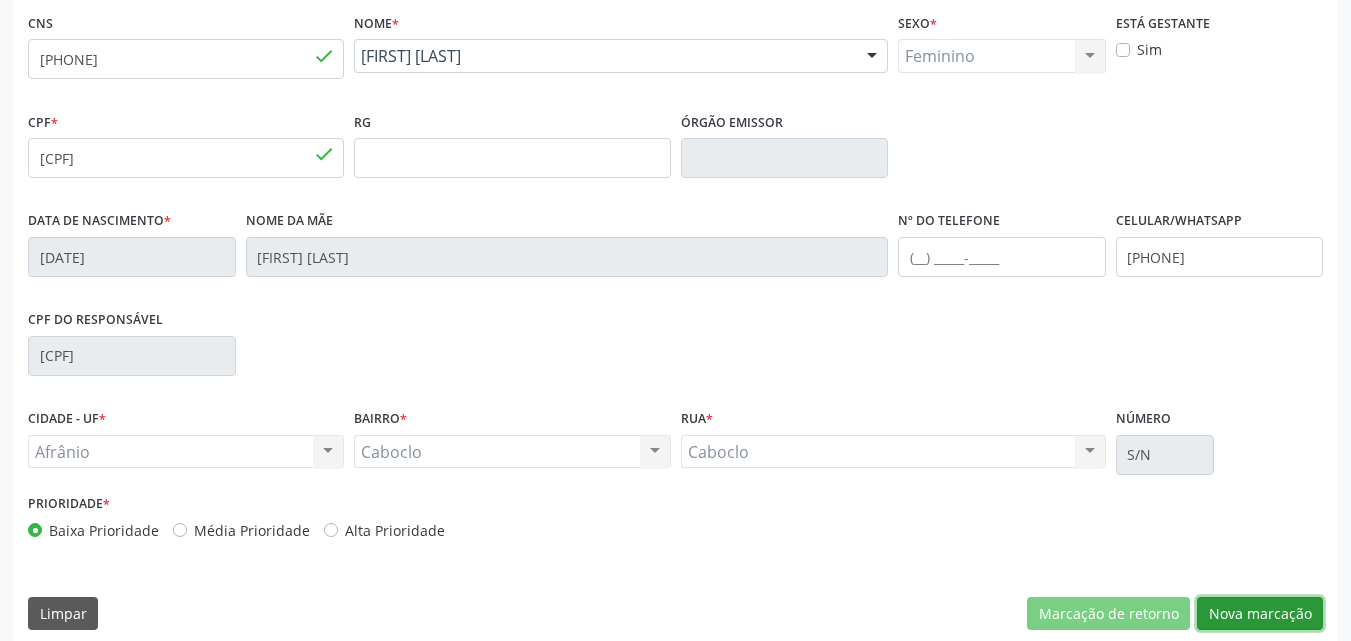 click on "Nova marcação" at bounding box center [1260, 614] 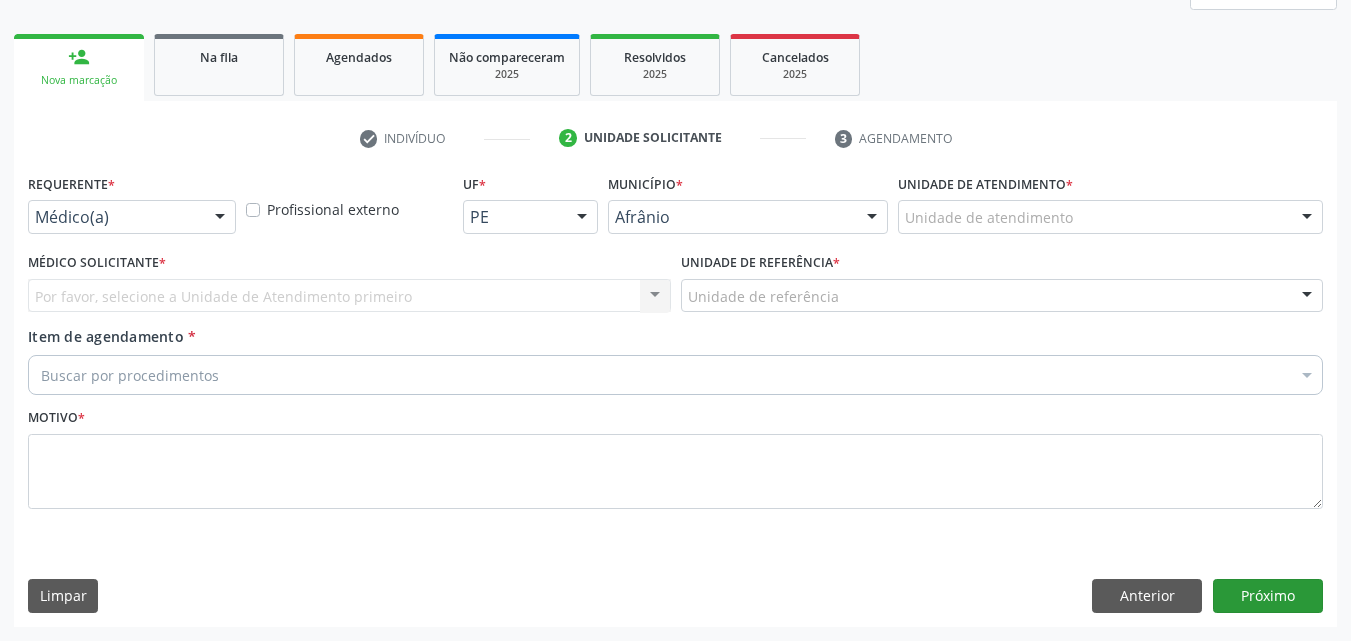 scroll, scrollTop: 265, scrollLeft: 0, axis: vertical 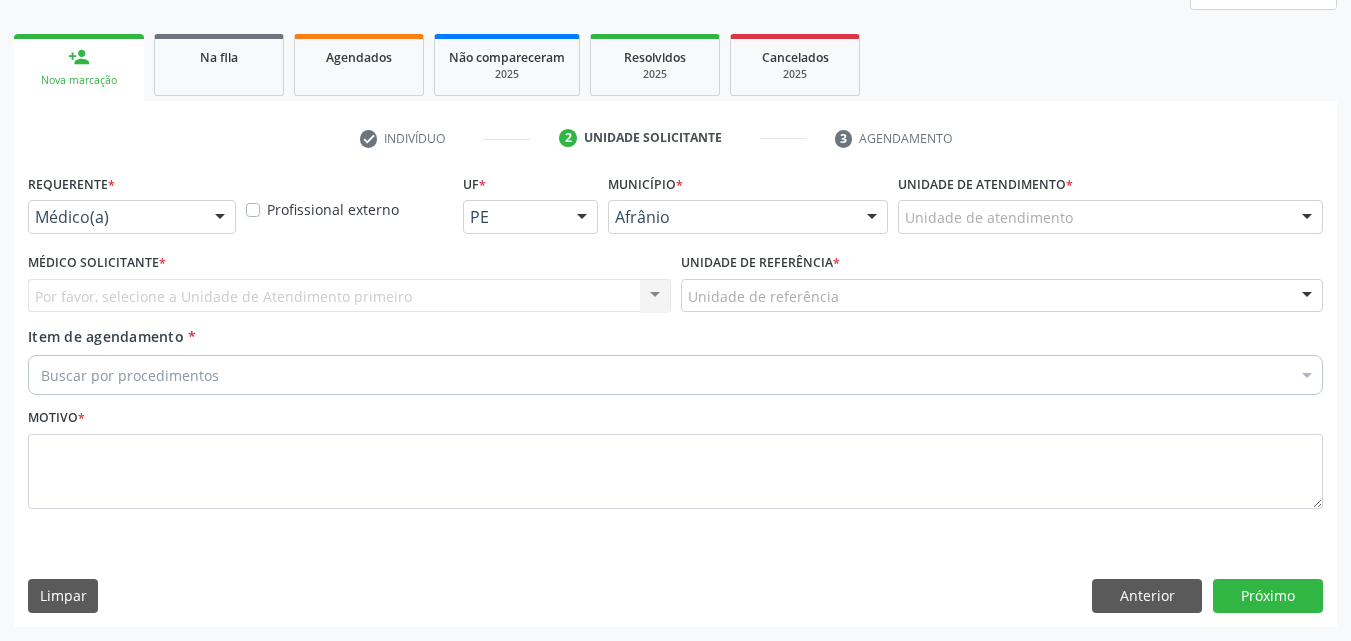click on "Unidade de atendimento
*" at bounding box center [985, 184] 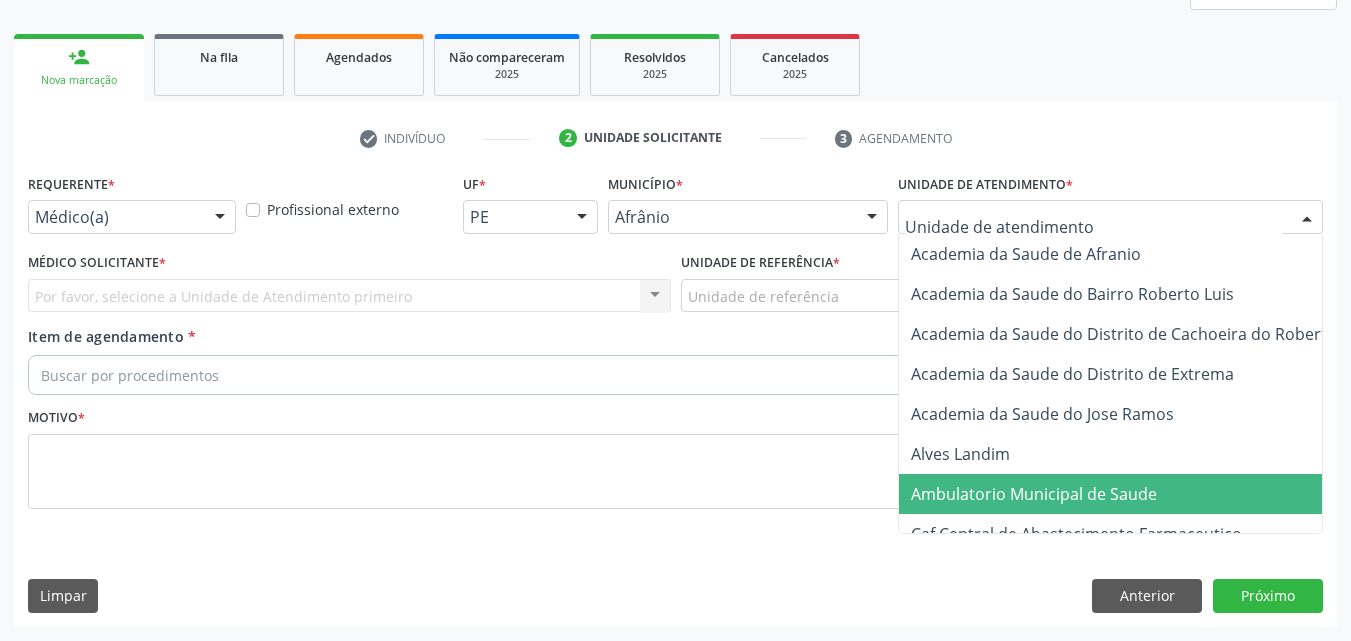 click on "Ambulatorio Municipal de Saude" at bounding box center [1034, 494] 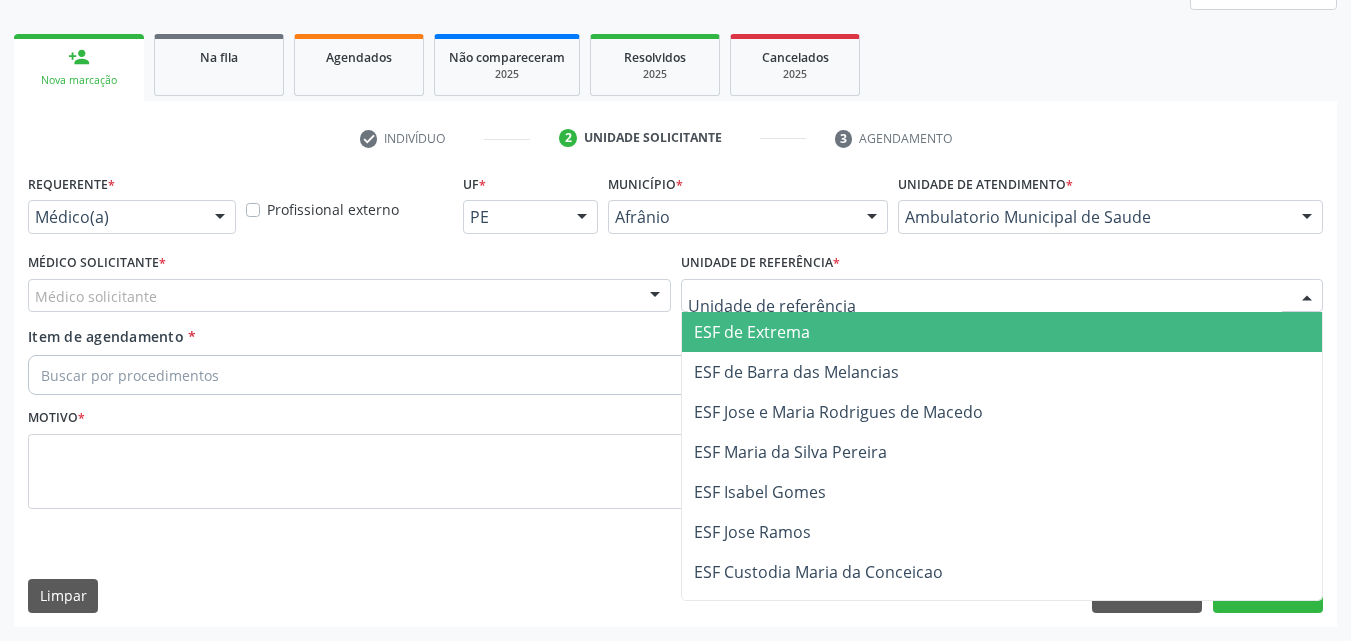 click at bounding box center [1002, 296] 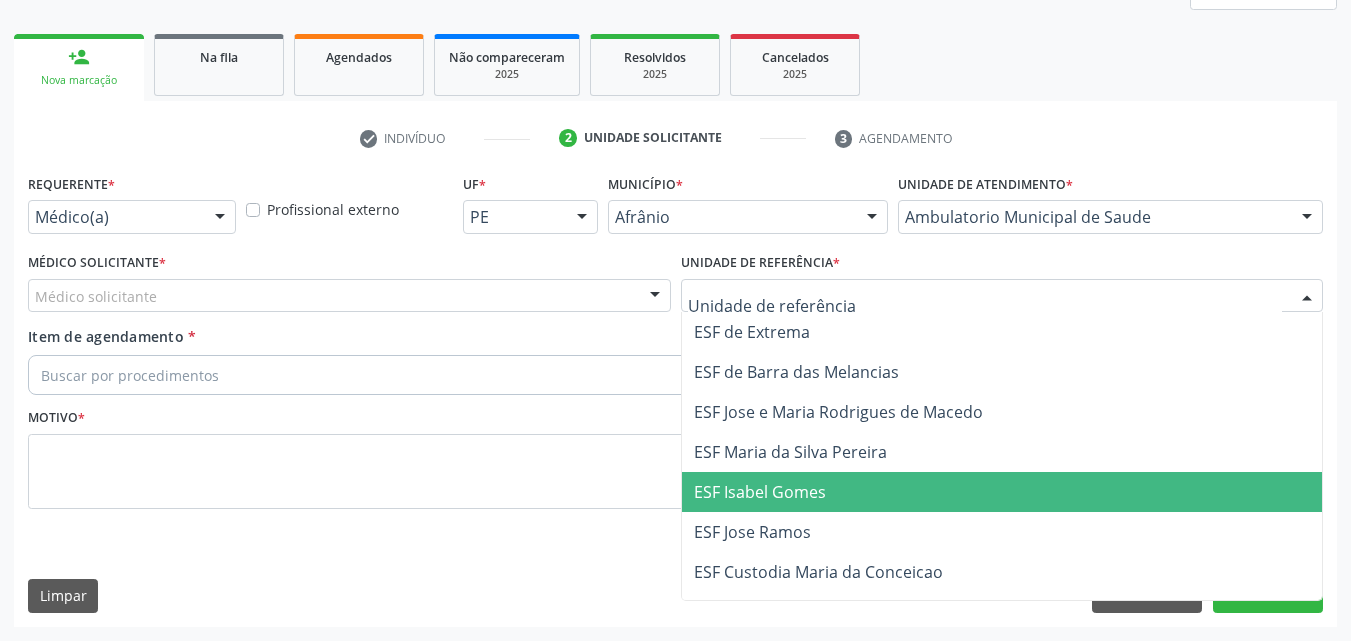 click on "ESF Isabel Gomes" at bounding box center [1002, 492] 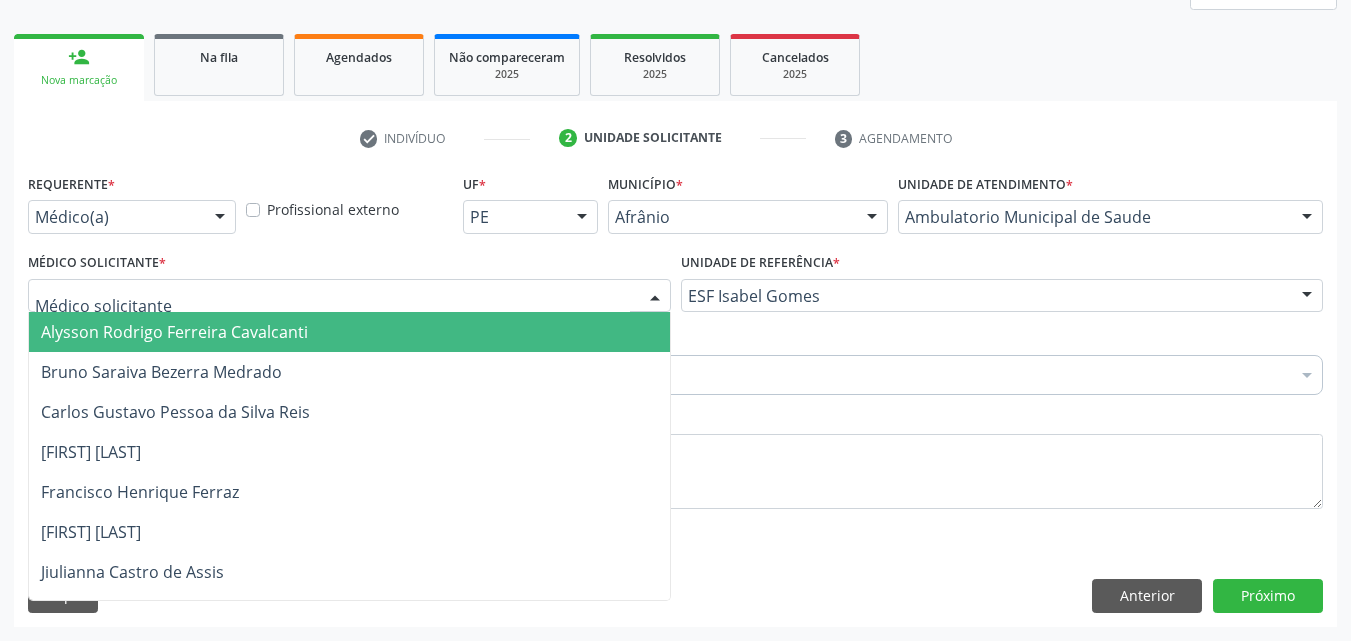 click at bounding box center [349, 296] 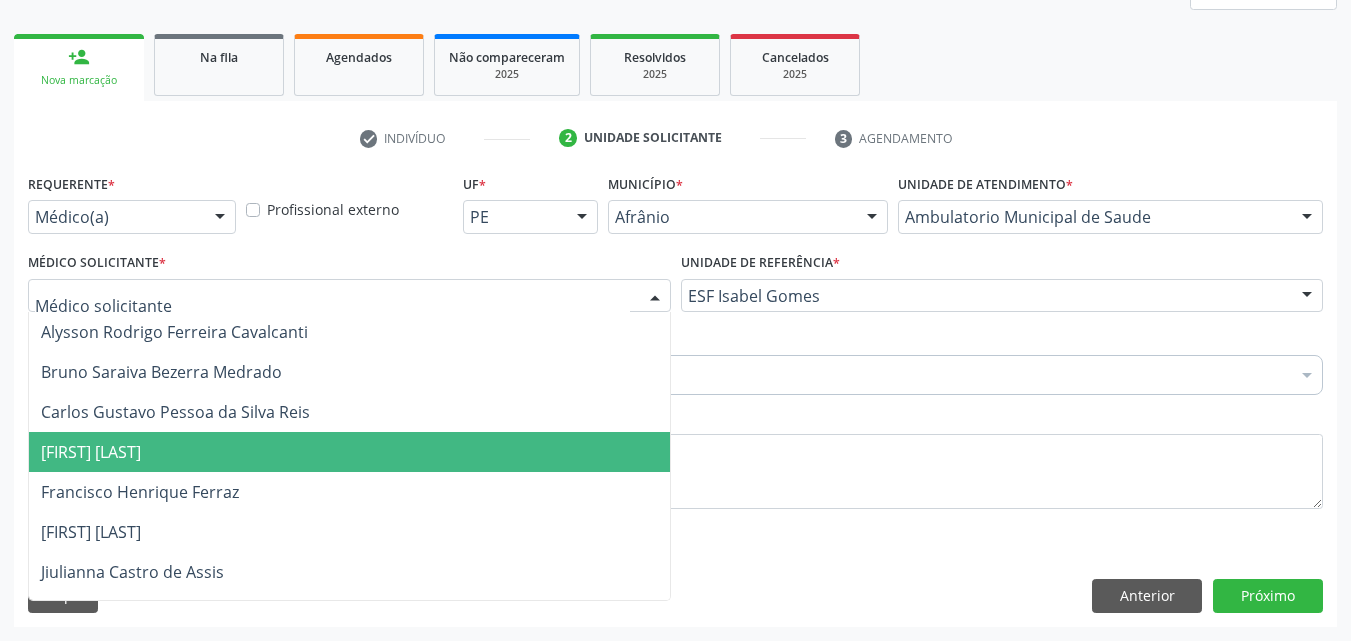 click on "[NAME] [NAME] [NAME] [NAME]" at bounding box center (349, 452) 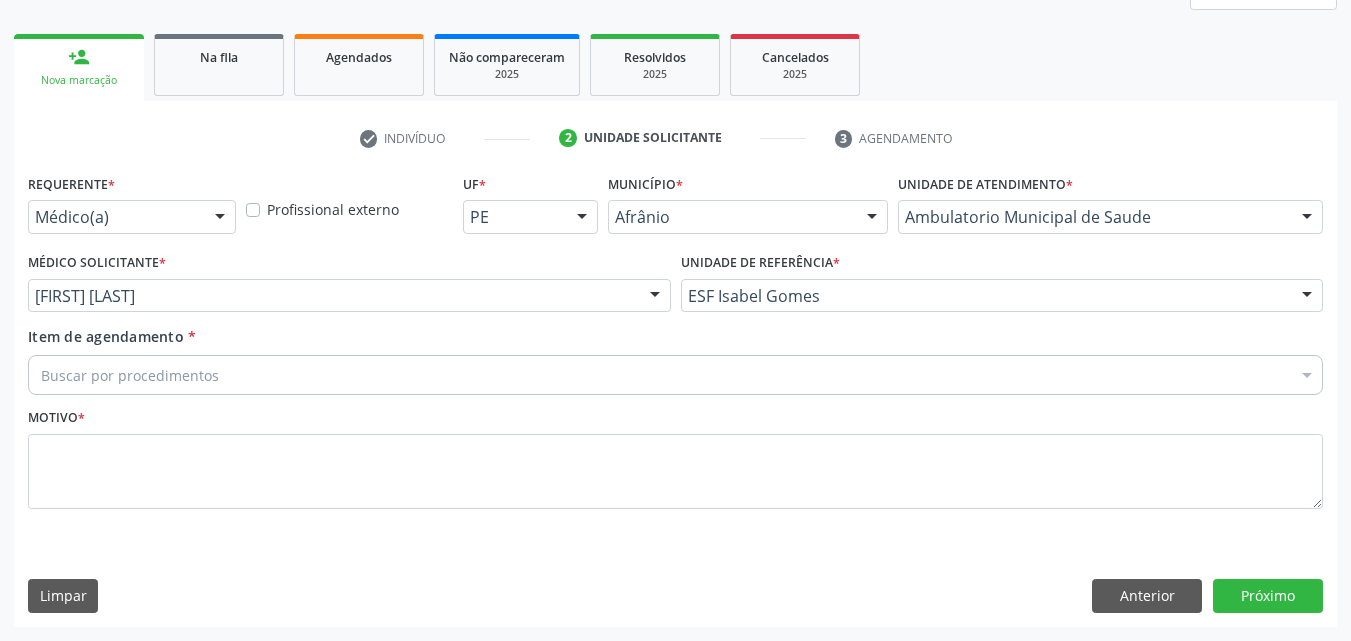 click on "Buscar por procedimentos" at bounding box center [675, 375] 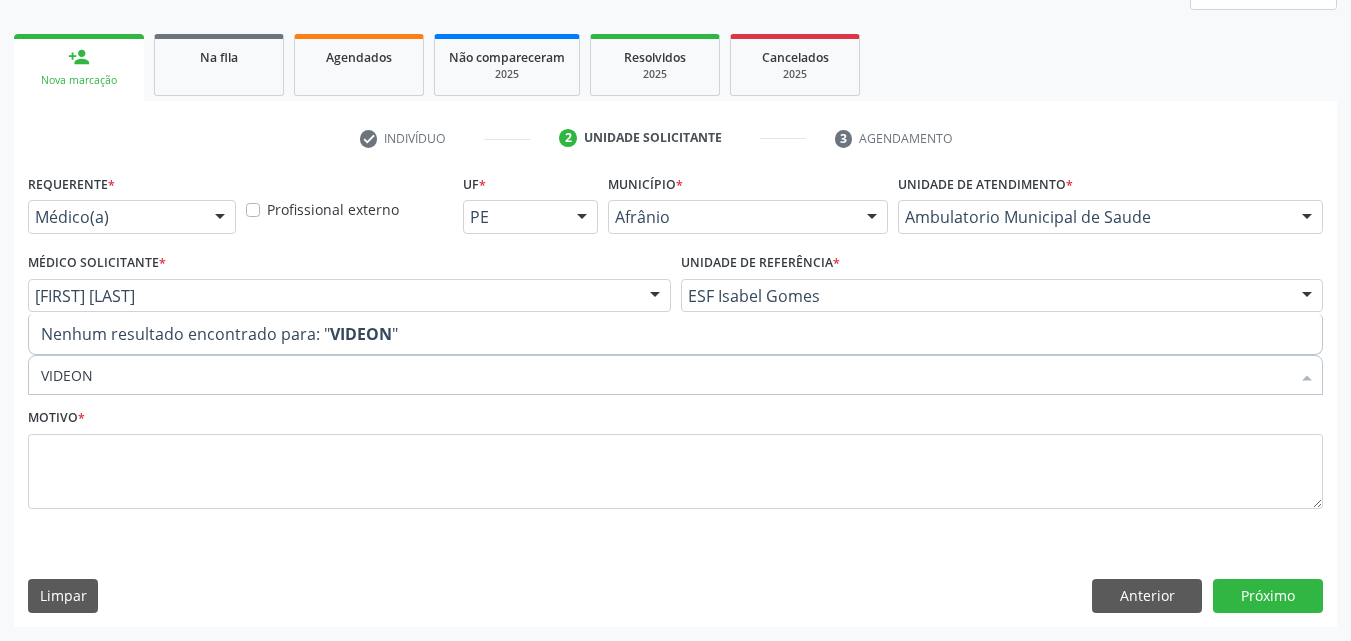 type on "VIDEO" 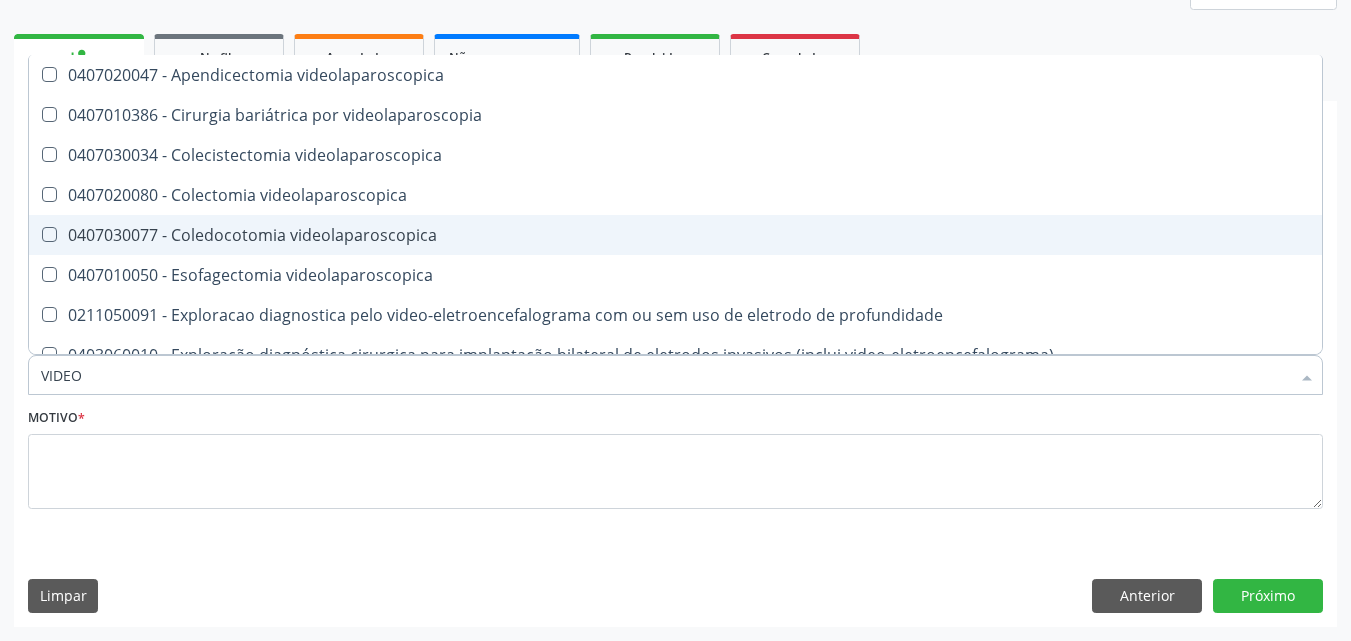 scroll, scrollTop: 300, scrollLeft: 0, axis: vertical 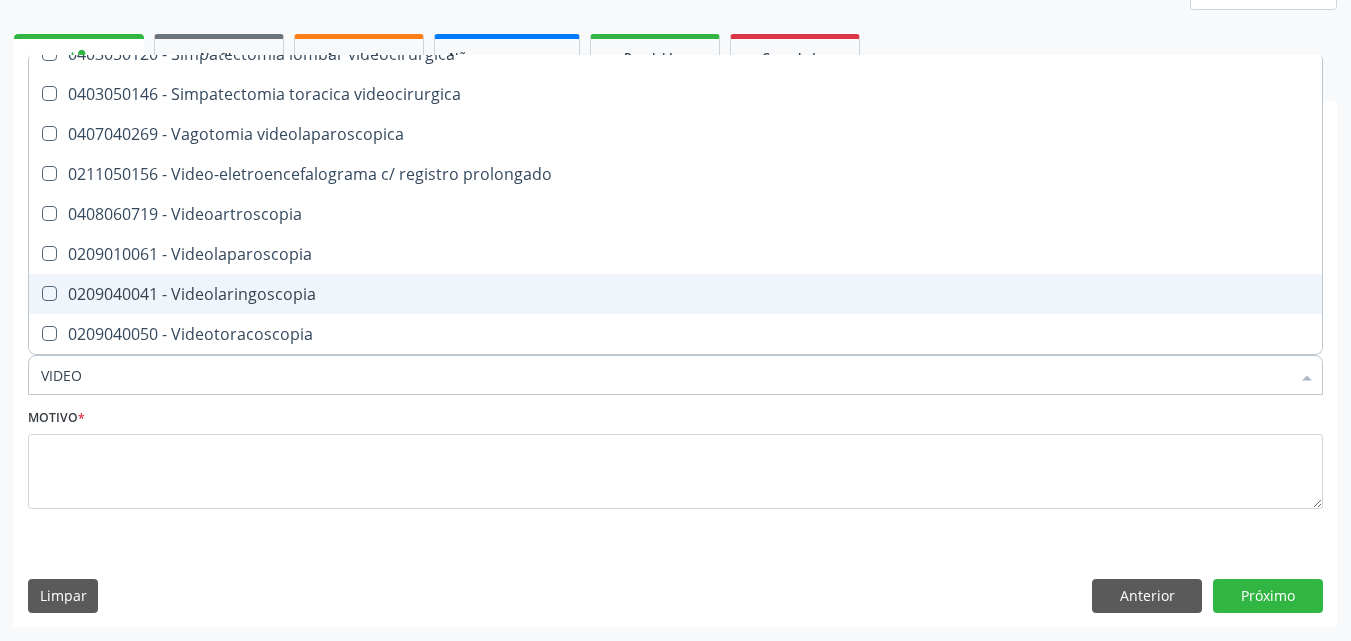 click on "0209040041 - Videolaringoscopia" at bounding box center (675, 294) 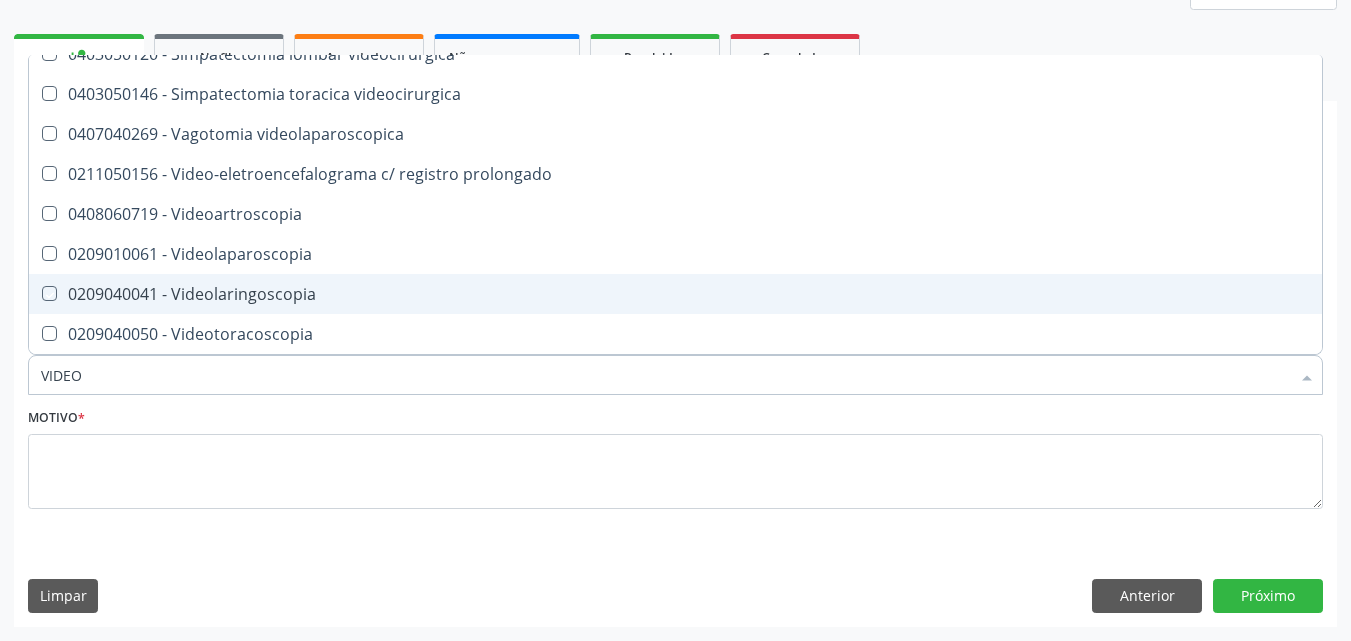 checkbox on "true" 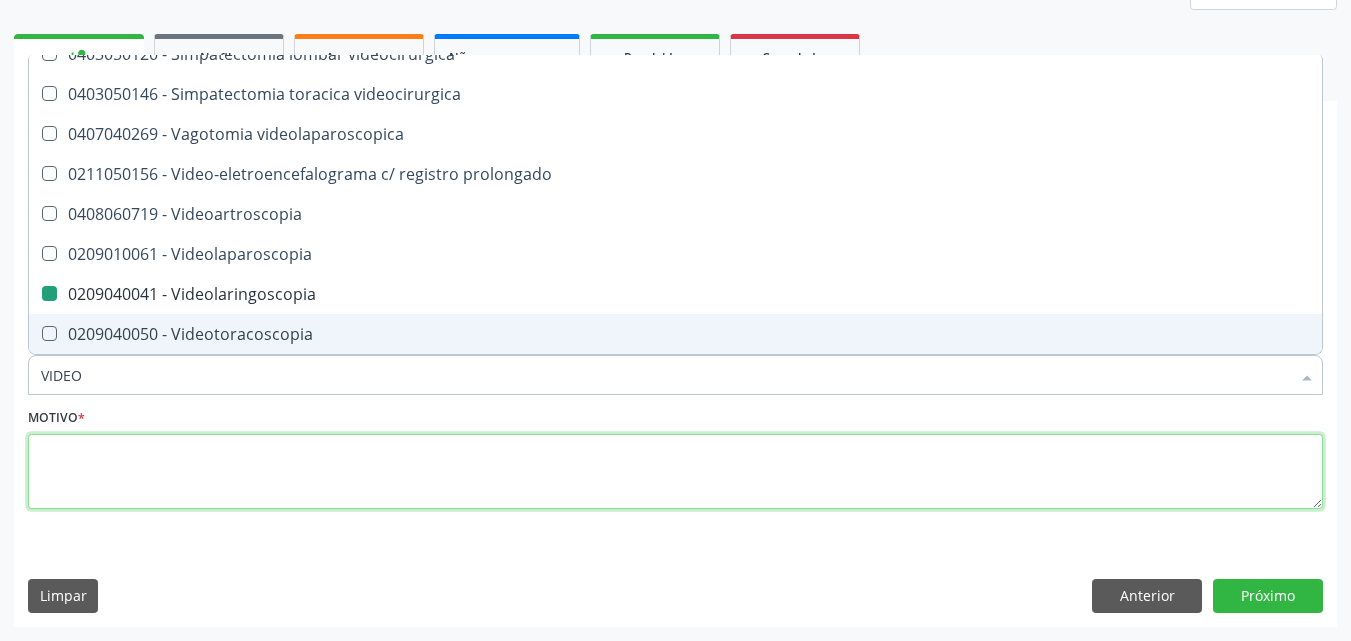 click at bounding box center (675, 472) 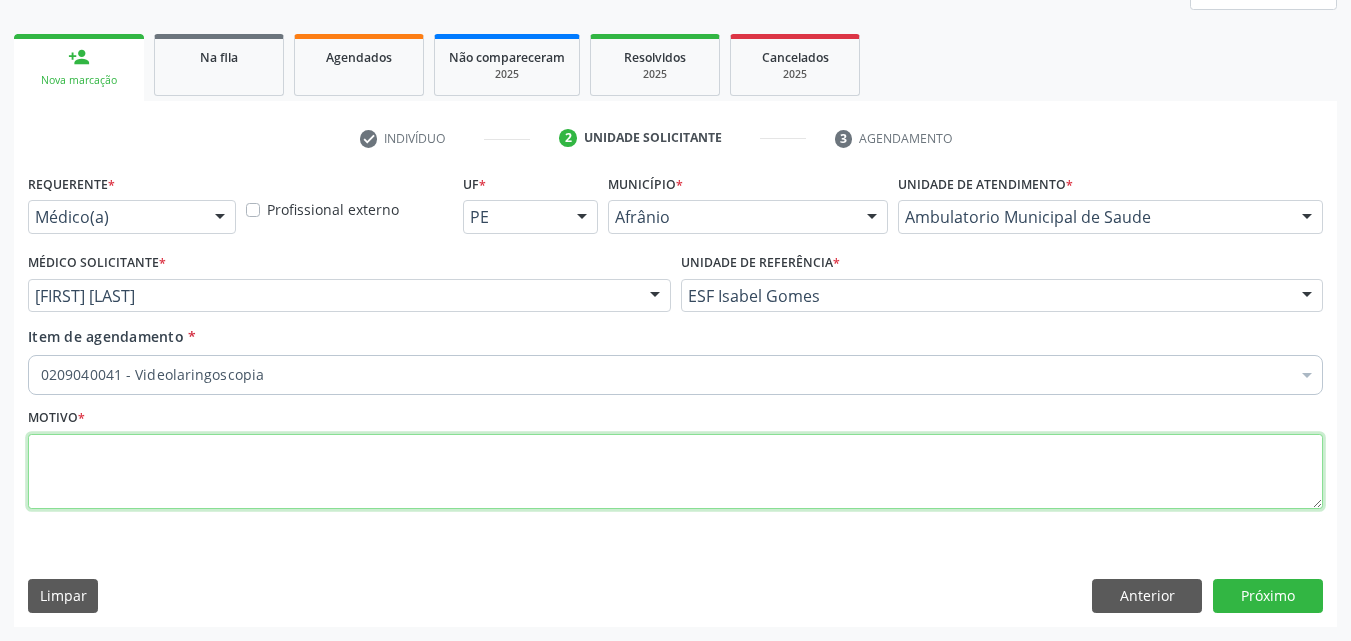 scroll, scrollTop: 0, scrollLeft: 0, axis: both 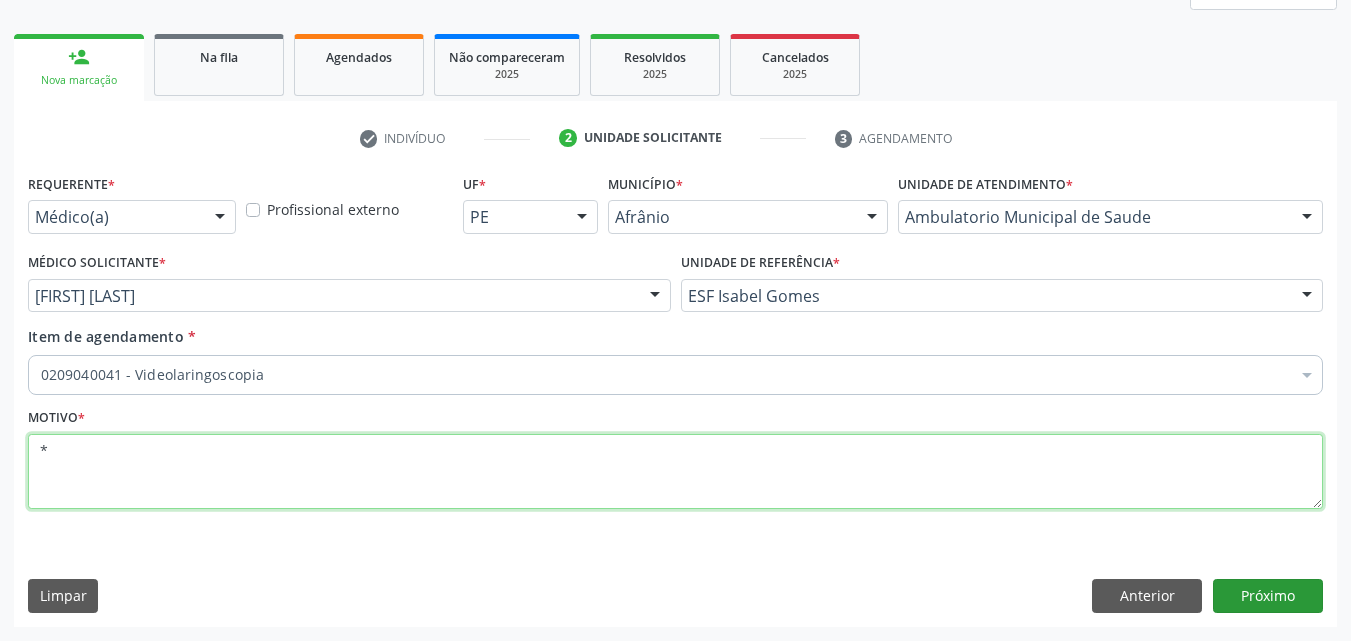 type on "*" 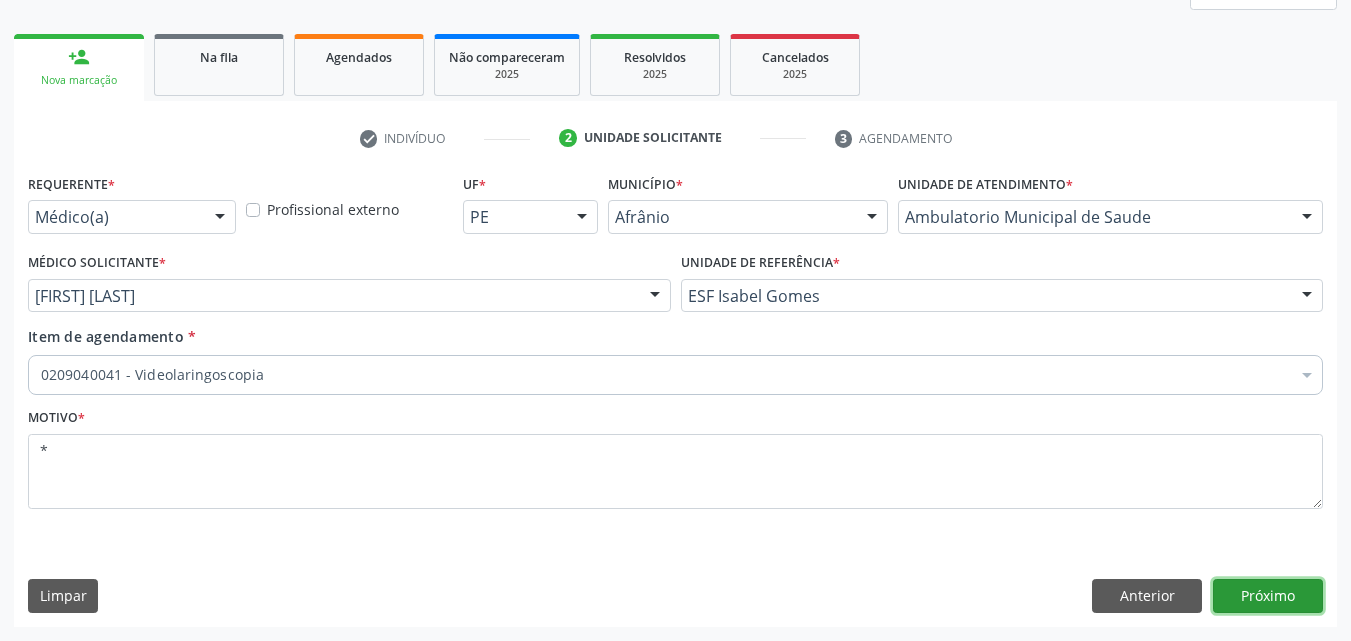 click on "Próximo" at bounding box center (1268, 596) 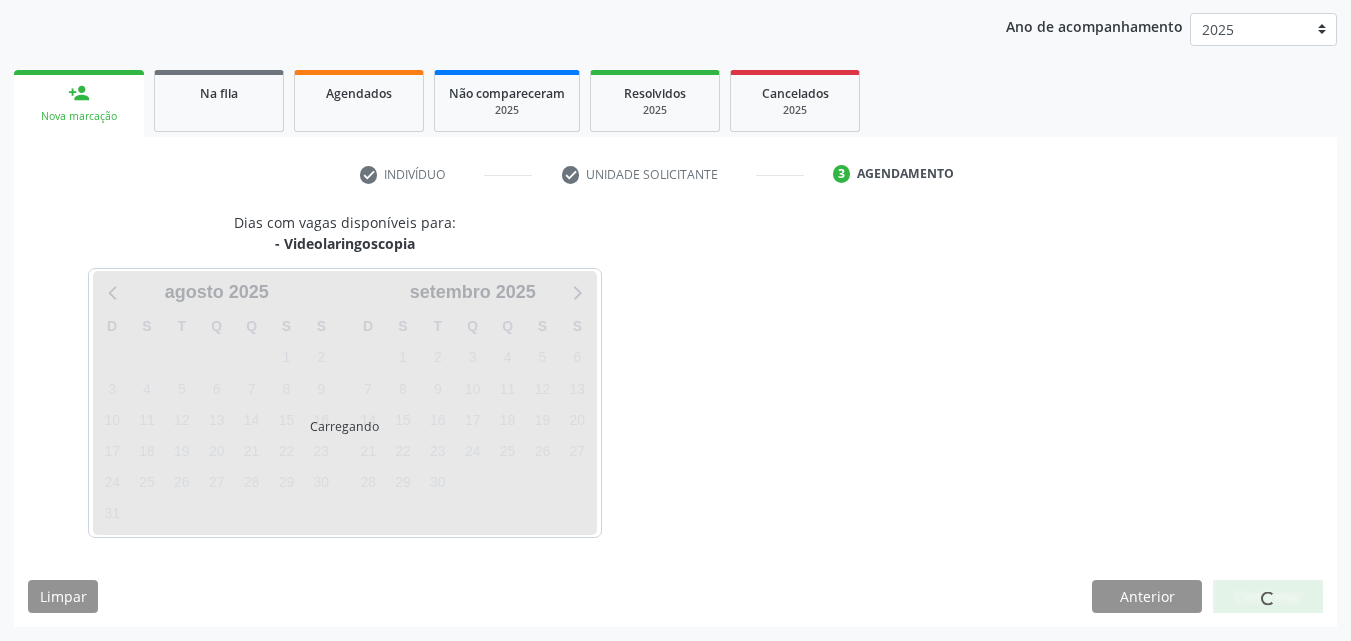 scroll, scrollTop: 265, scrollLeft: 0, axis: vertical 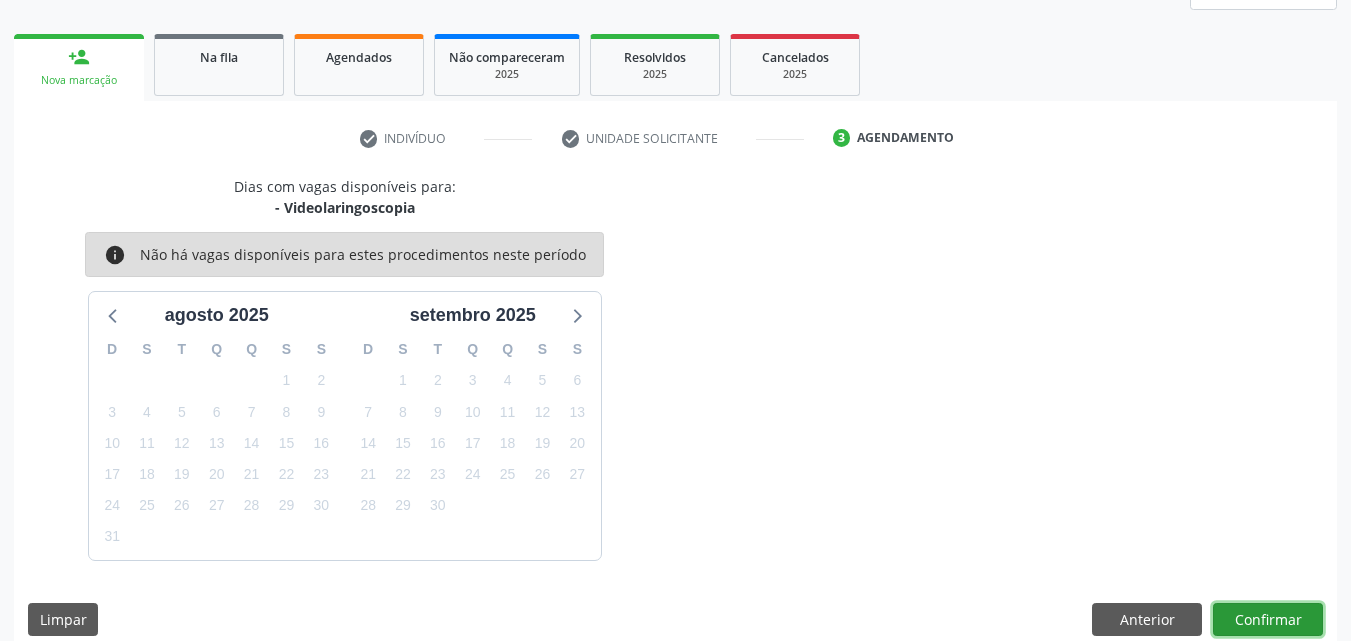click on "Confirmar" at bounding box center [1268, 620] 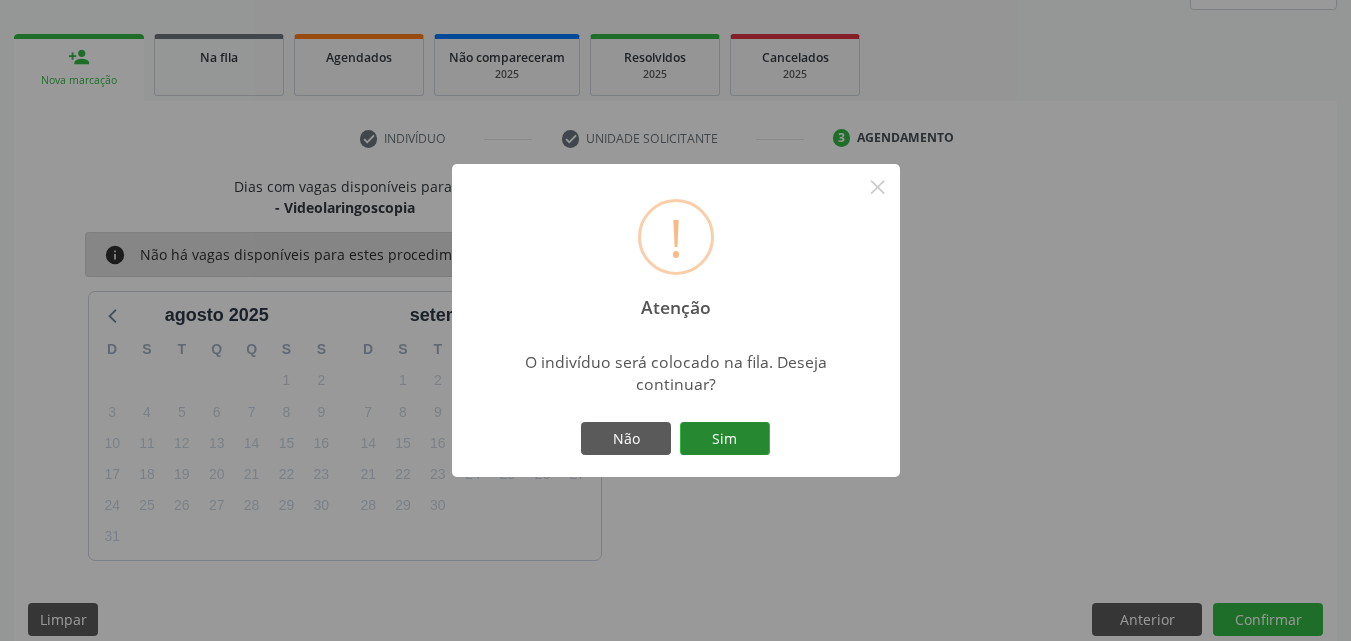 click on "Sim" at bounding box center [725, 439] 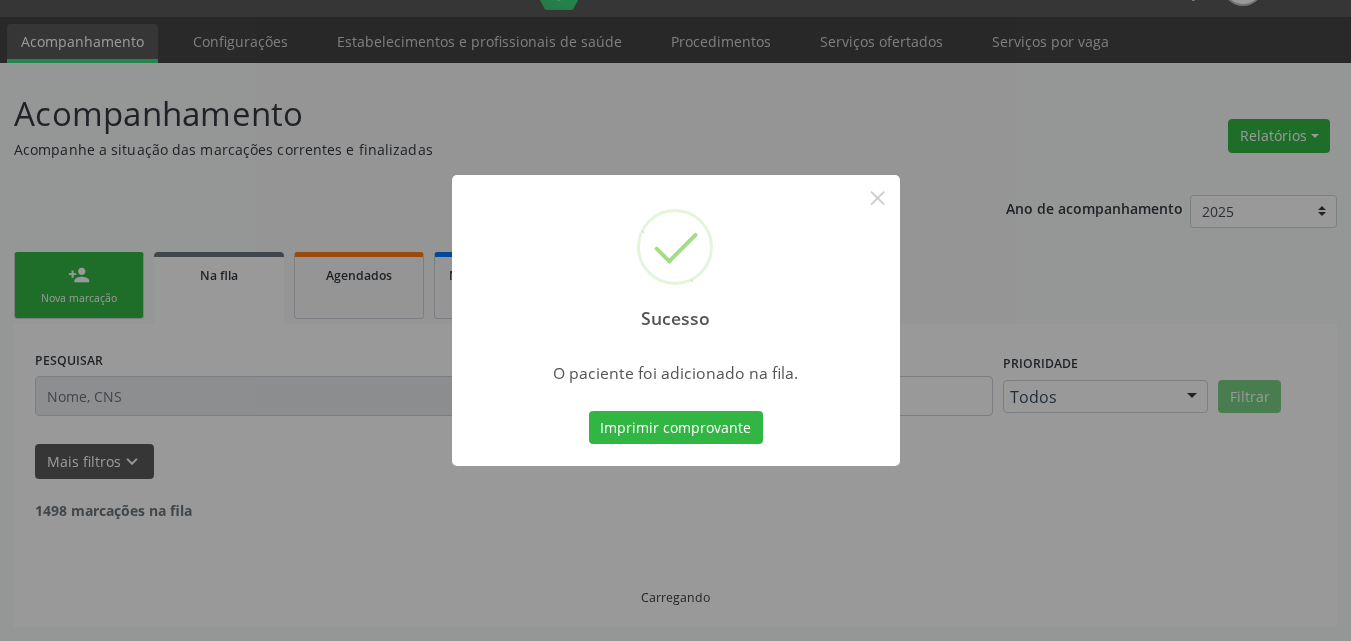 scroll, scrollTop: 26, scrollLeft: 0, axis: vertical 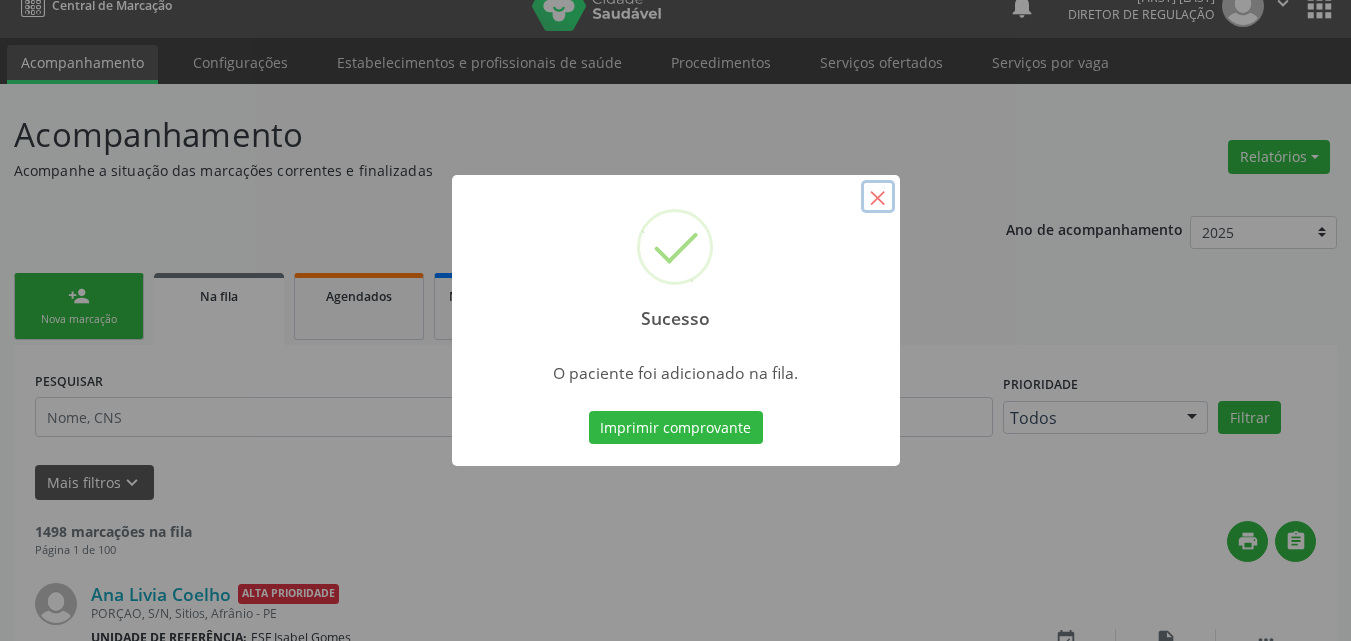 click on "×" at bounding box center [878, 197] 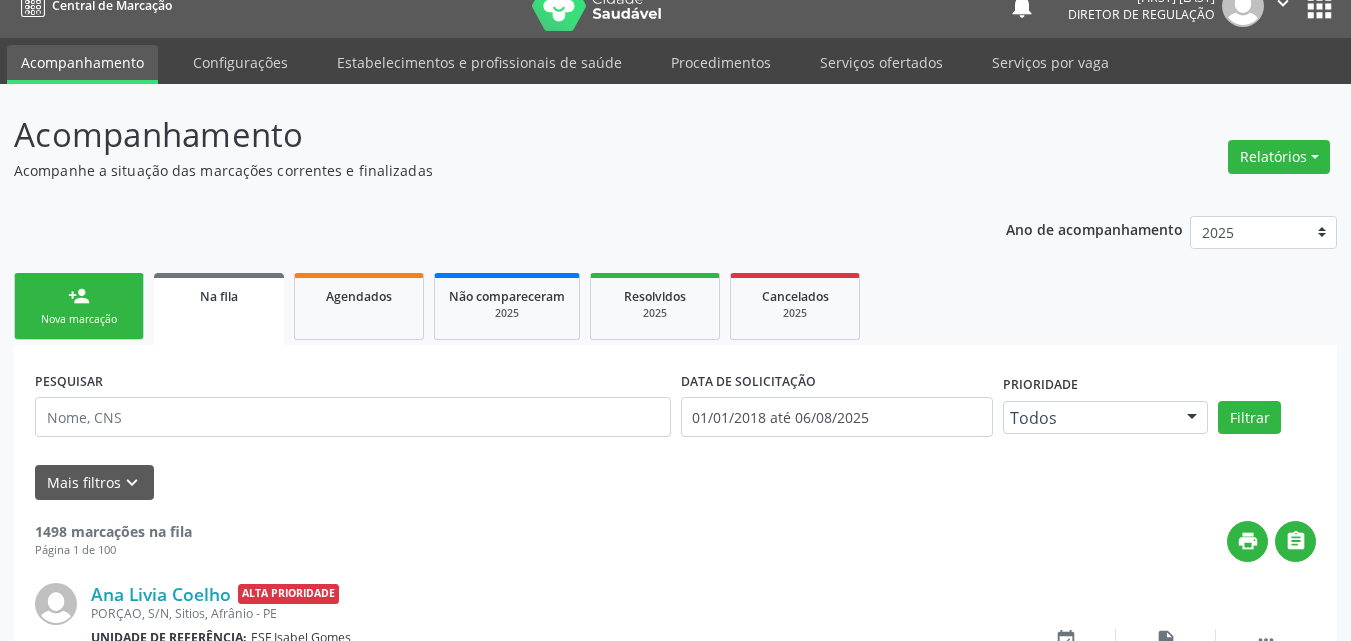 click on "Nova marcação" at bounding box center [79, 319] 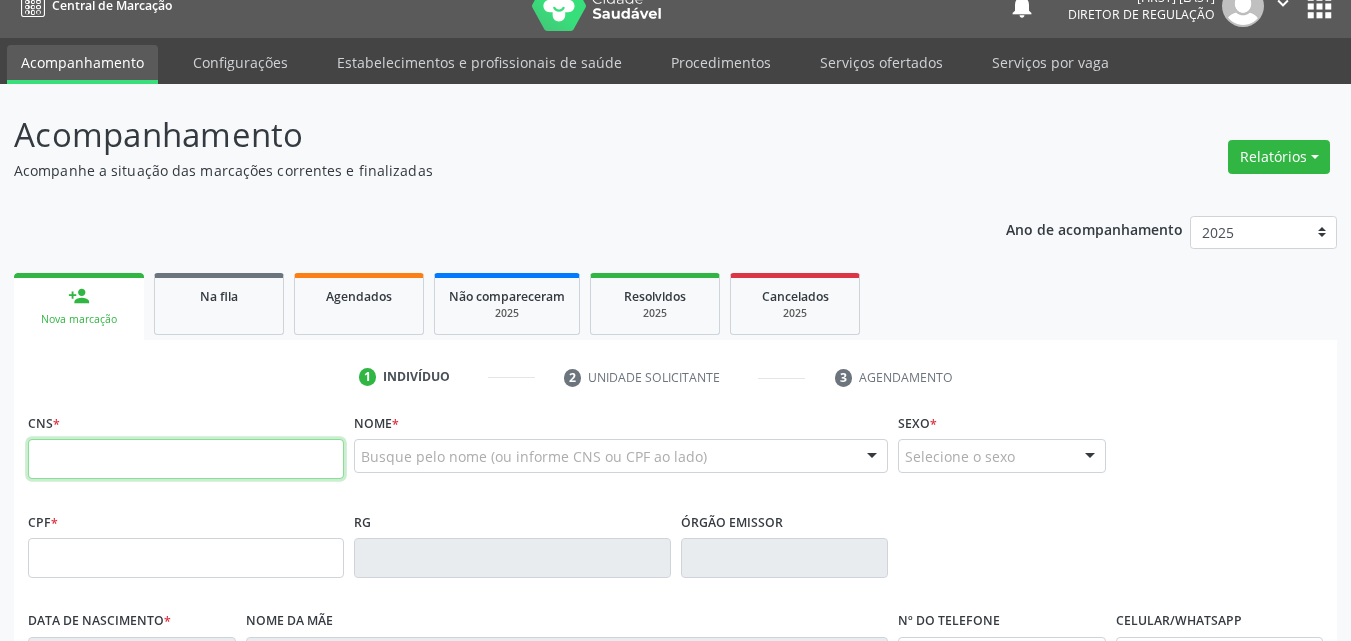 click at bounding box center (186, 459) 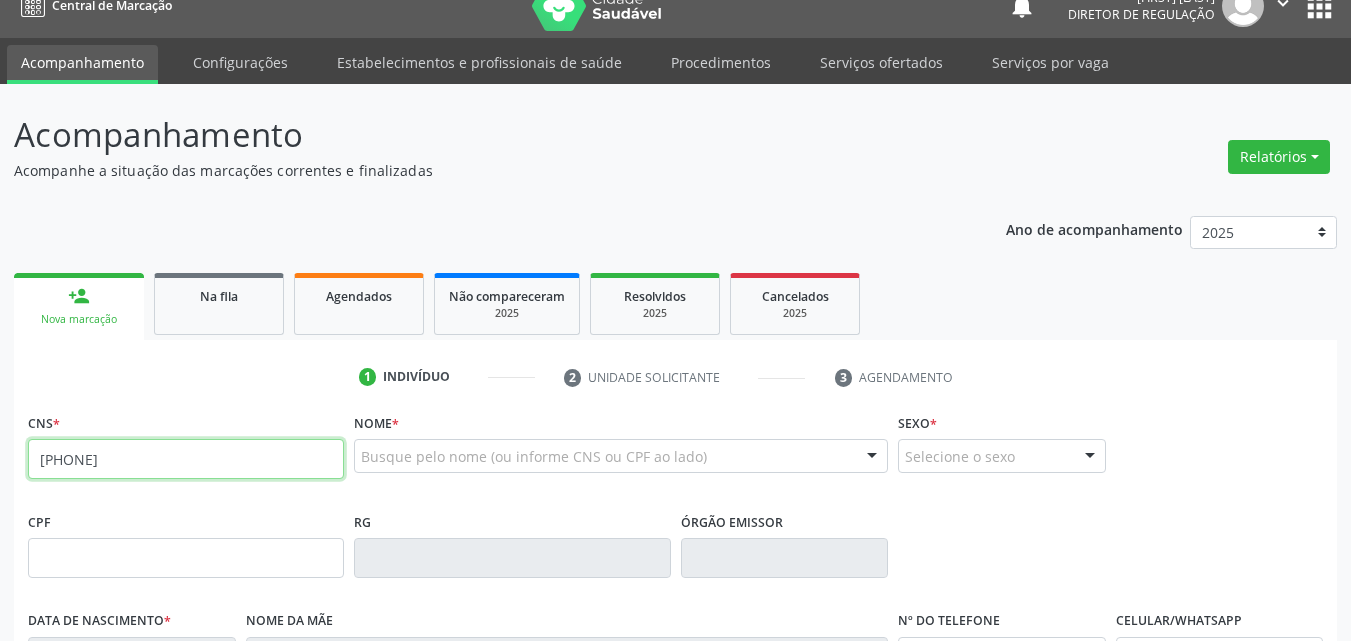type on "700 0072 5340 4607" 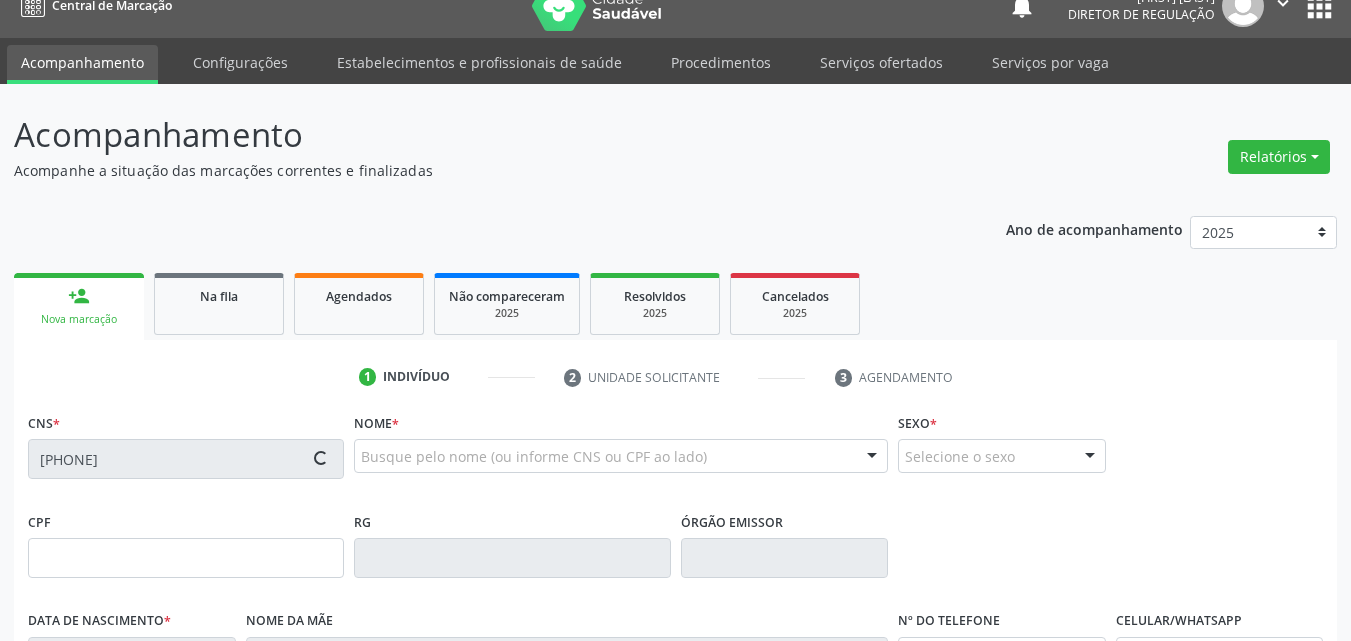 type on "128.298.654-64" 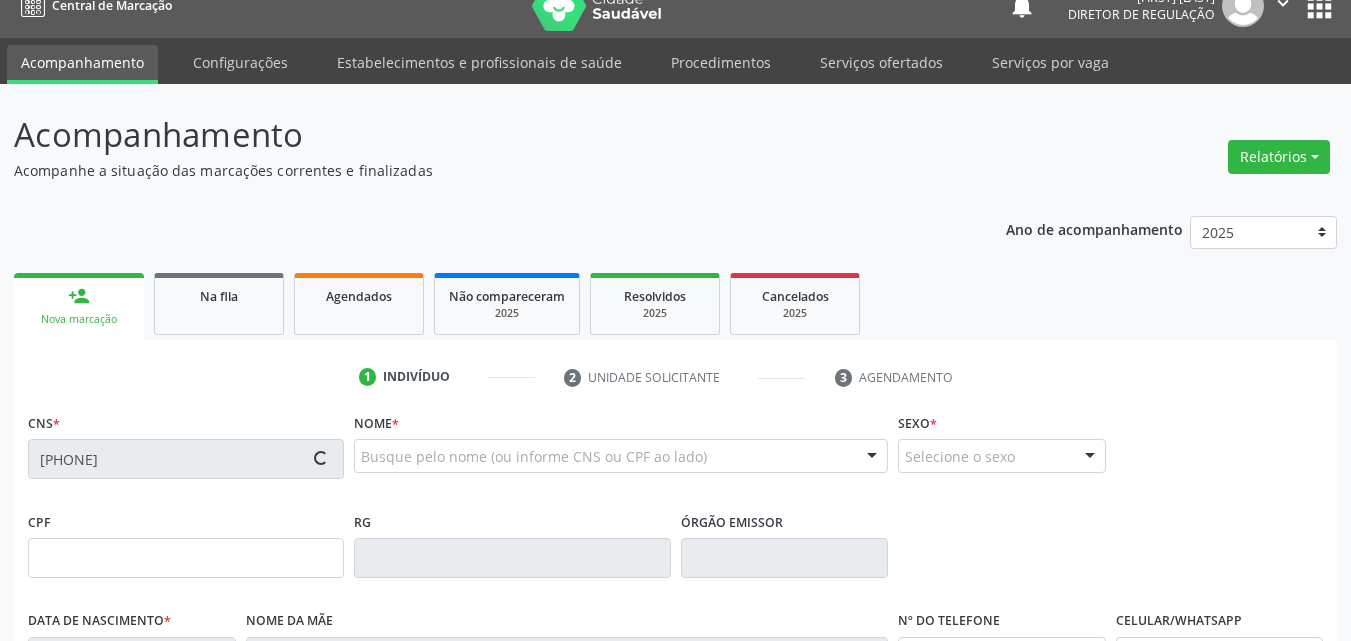 type on "12/05/2009" 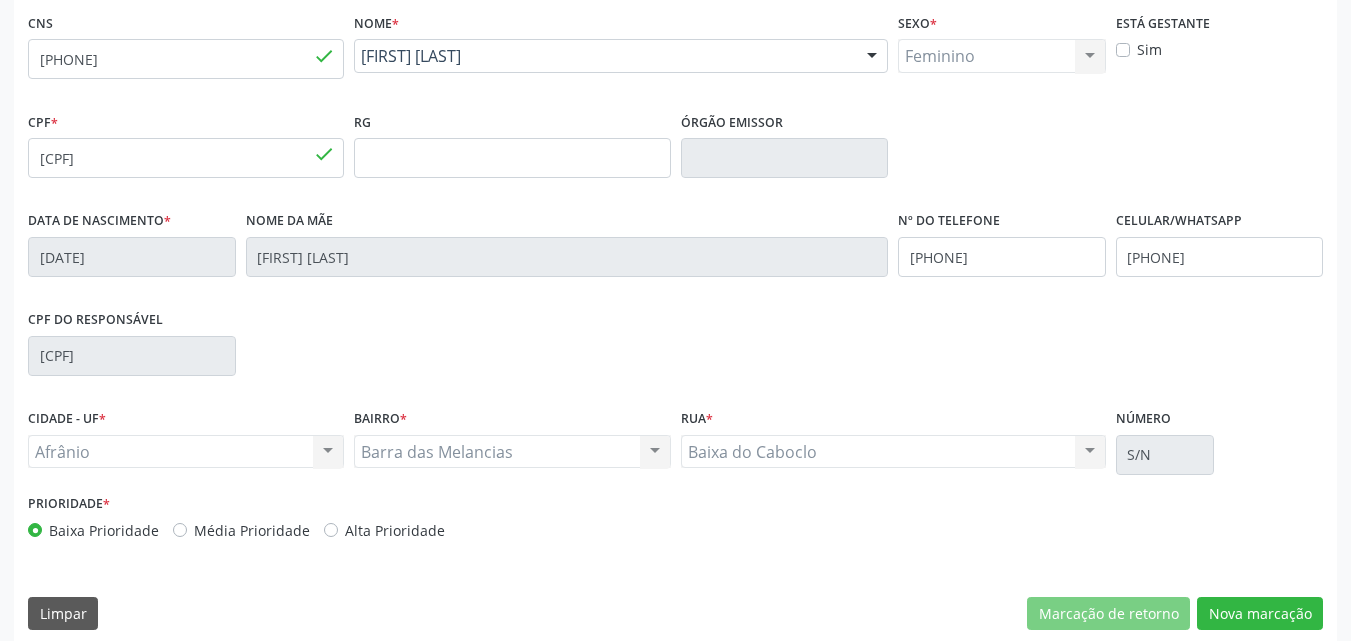 scroll, scrollTop: 443, scrollLeft: 0, axis: vertical 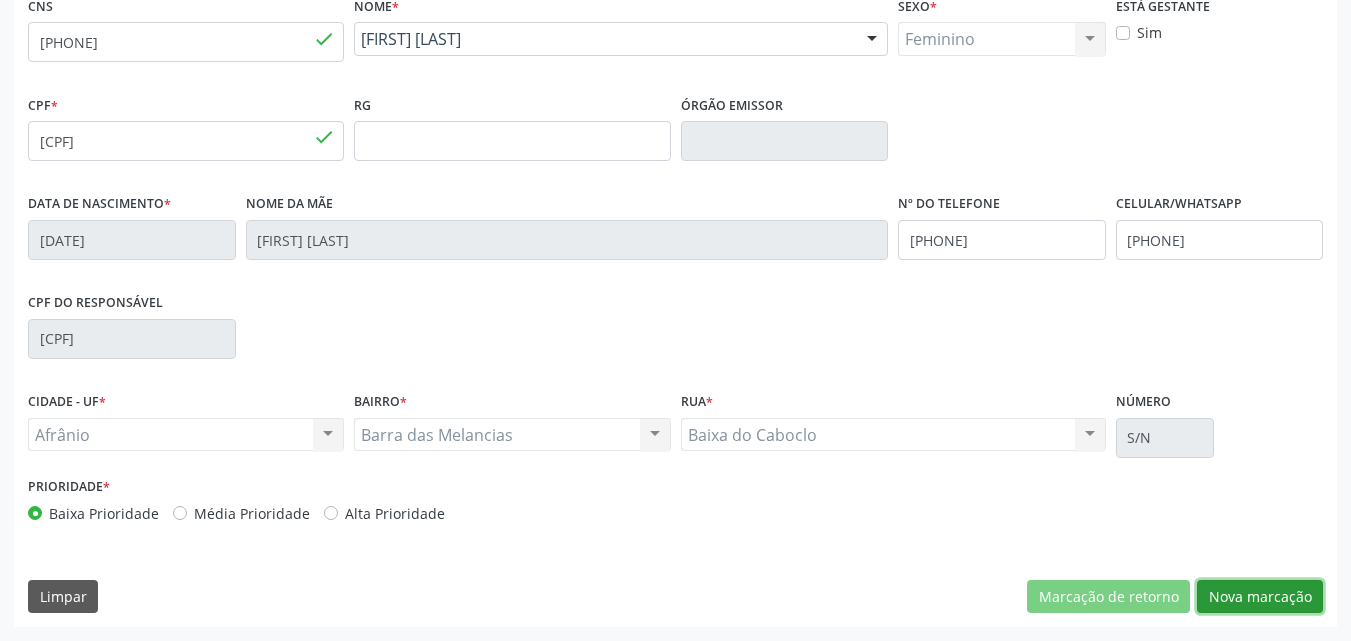 click on "Nova marcação" at bounding box center [1260, 597] 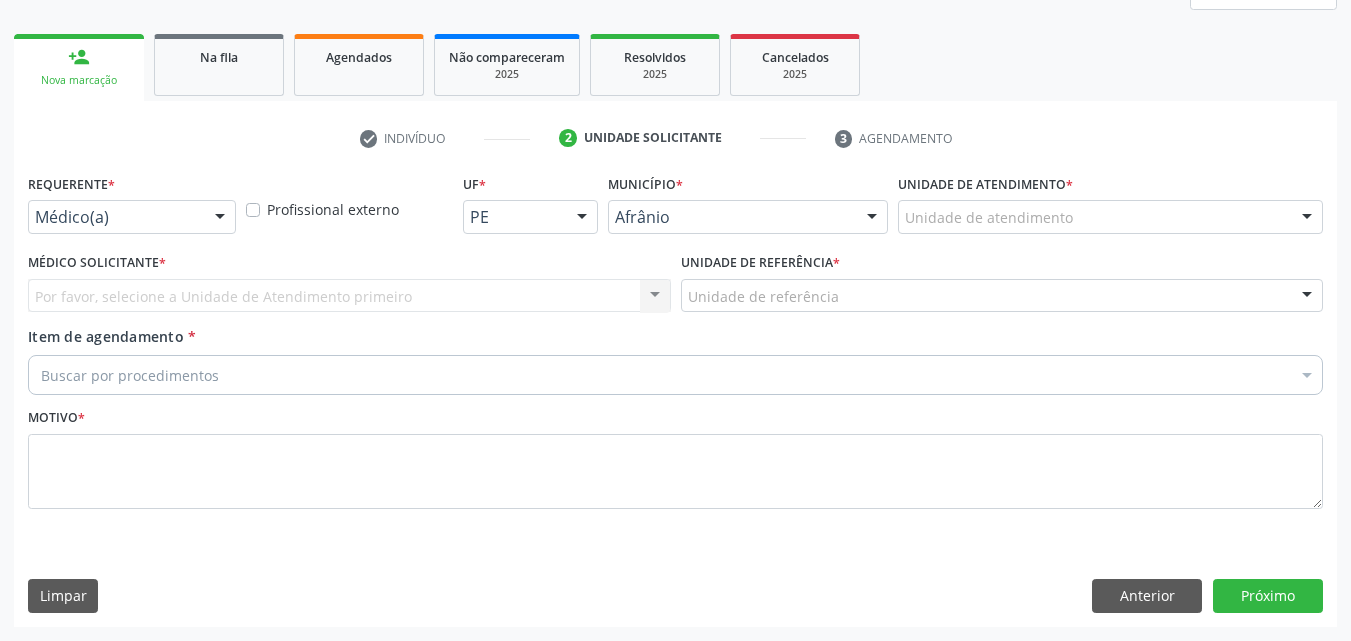 scroll, scrollTop: 265, scrollLeft: 0, axis: vertical 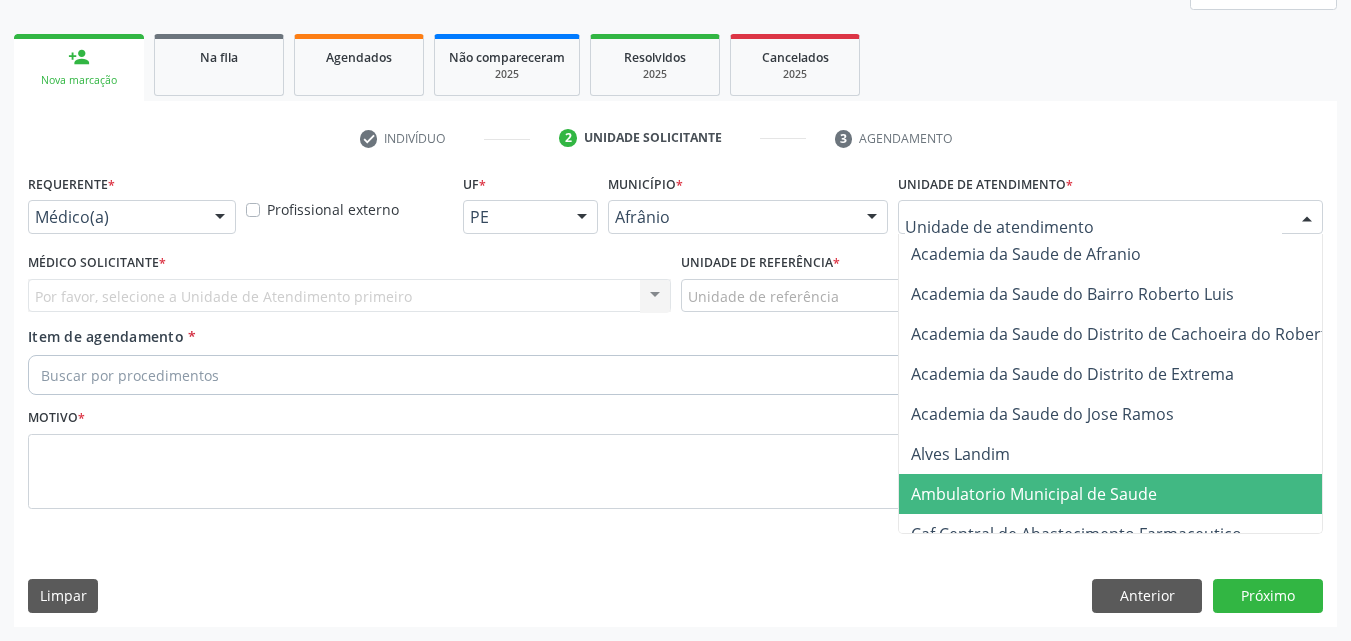 click on "Ambulatorio Municipal de Saude" at bounding box center (1034, 494) 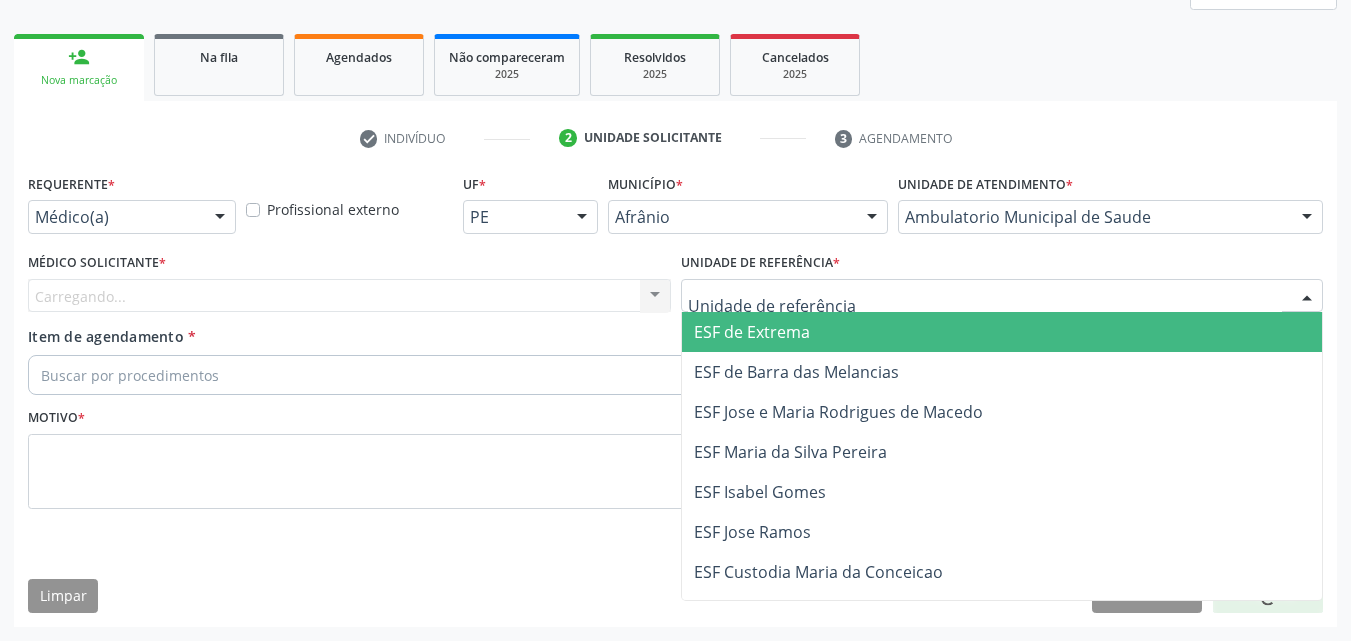 click at bounding box center [1002, 296] 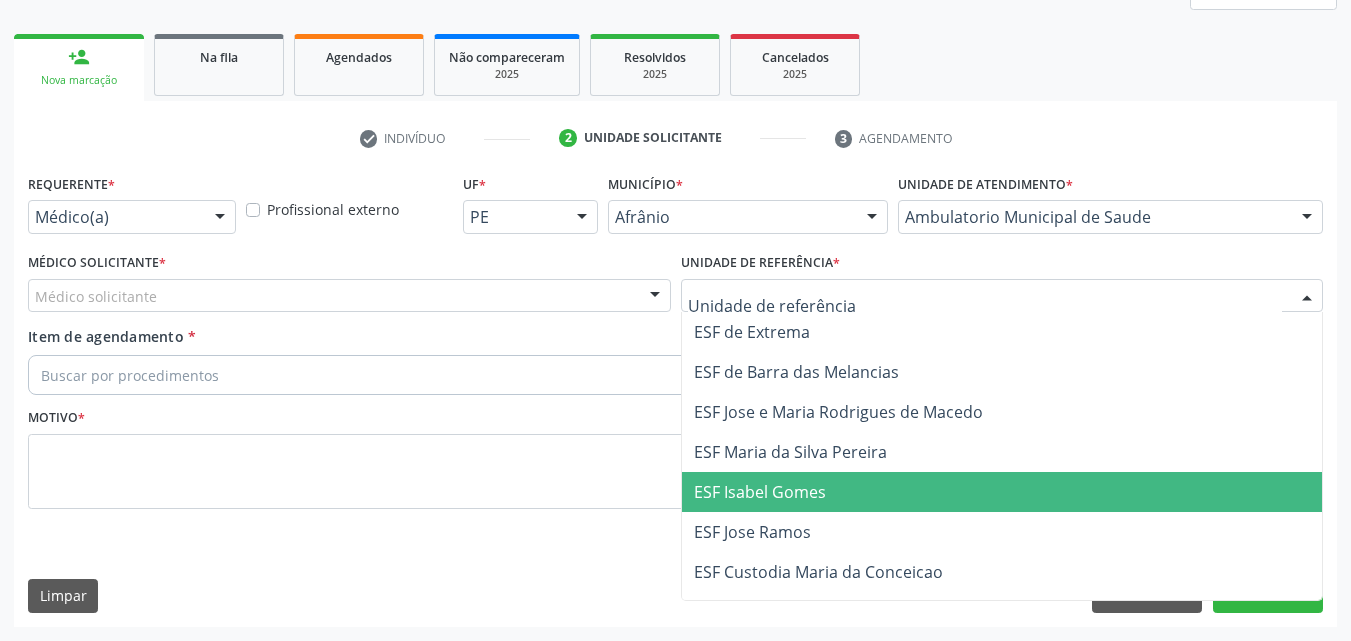 click on "ESF Isabel Gomes" at bounding box center (1002, 492) 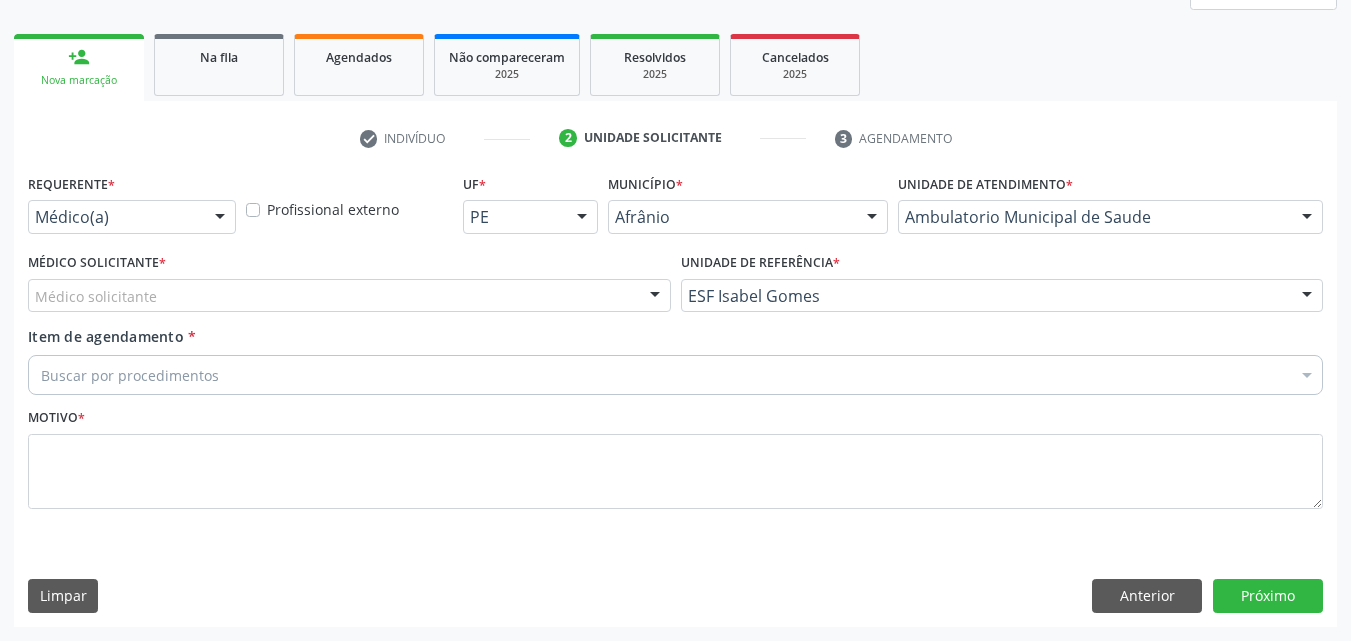 click on "Médico solicitante" at bounding box center [349, 296] 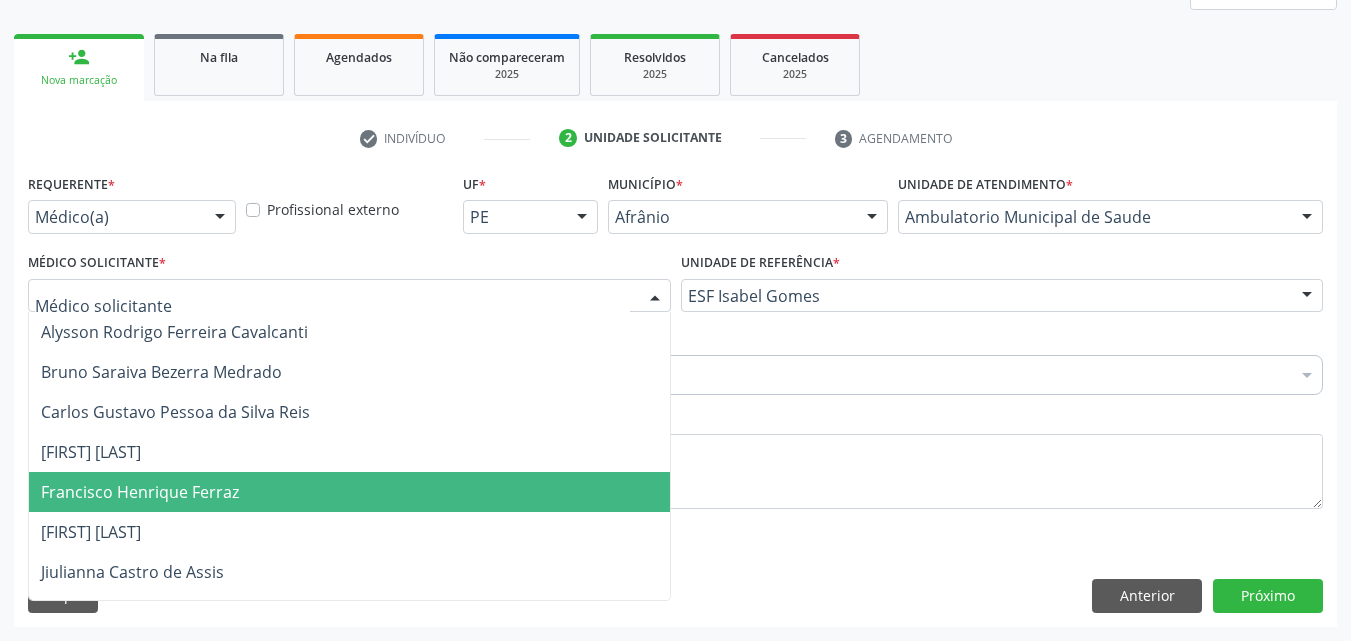 click on "Francisco Henrique Ferraz" at bounding box center [349, 492] 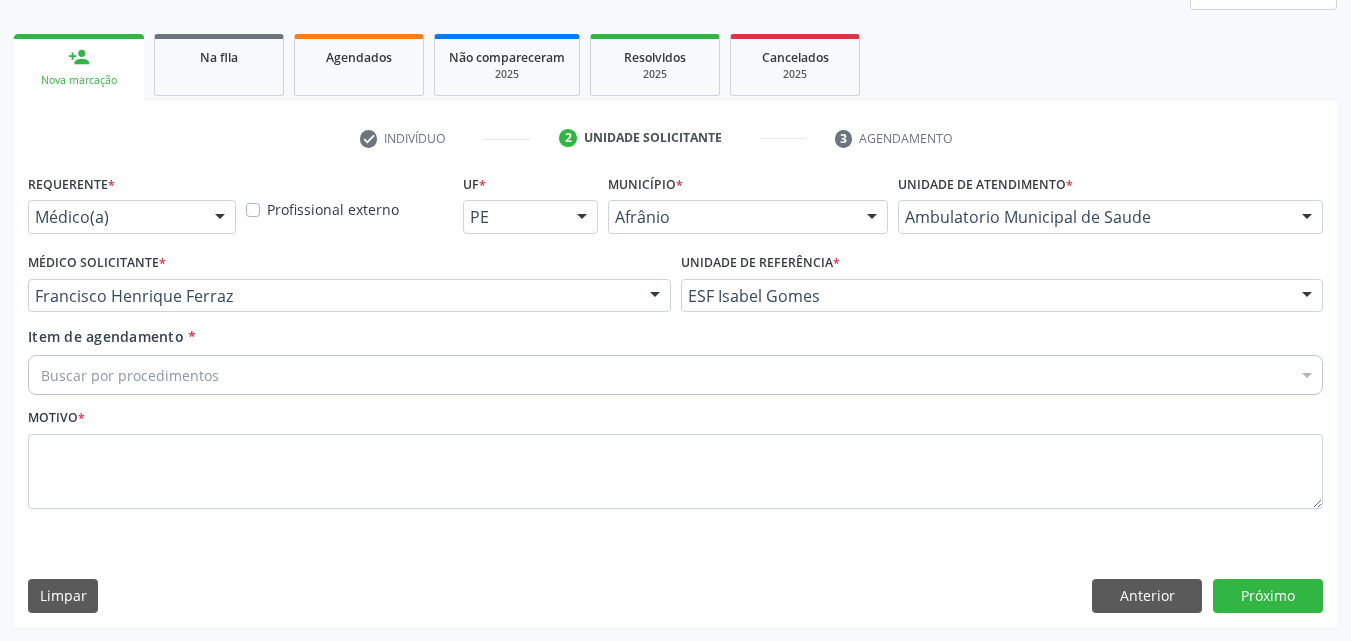 click on "Buscar por procedimentos" at bounding box center [675, 375] 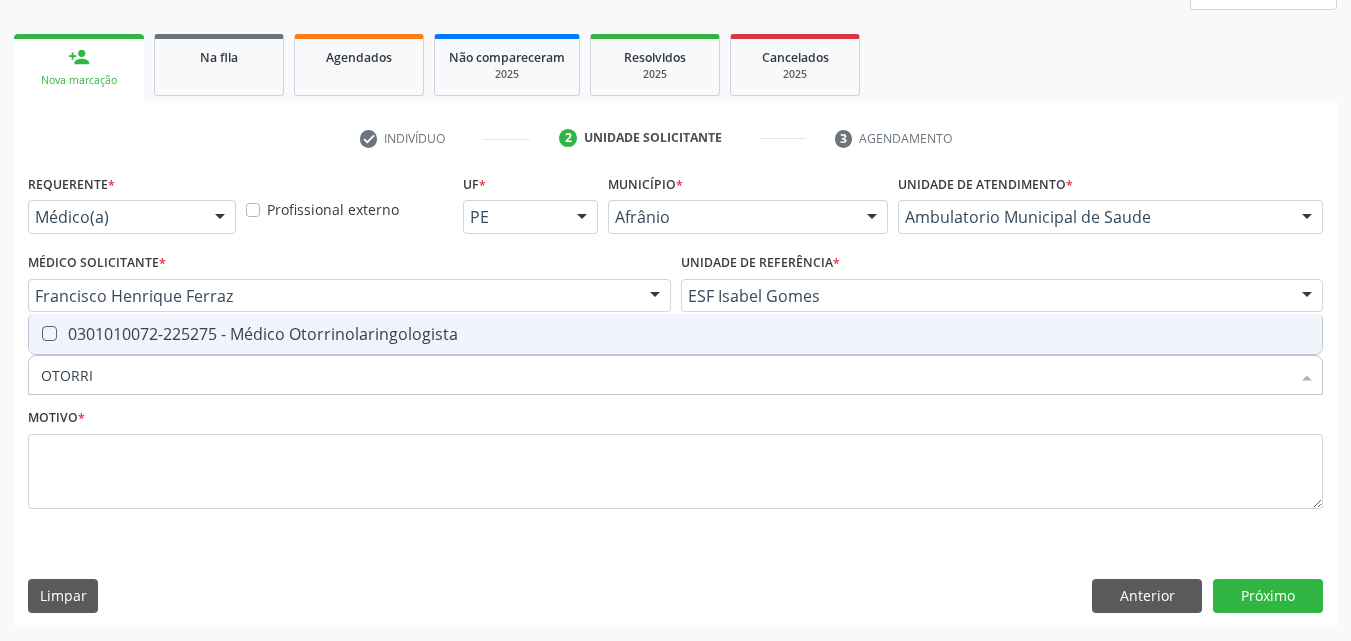 type on "OTORRIN" 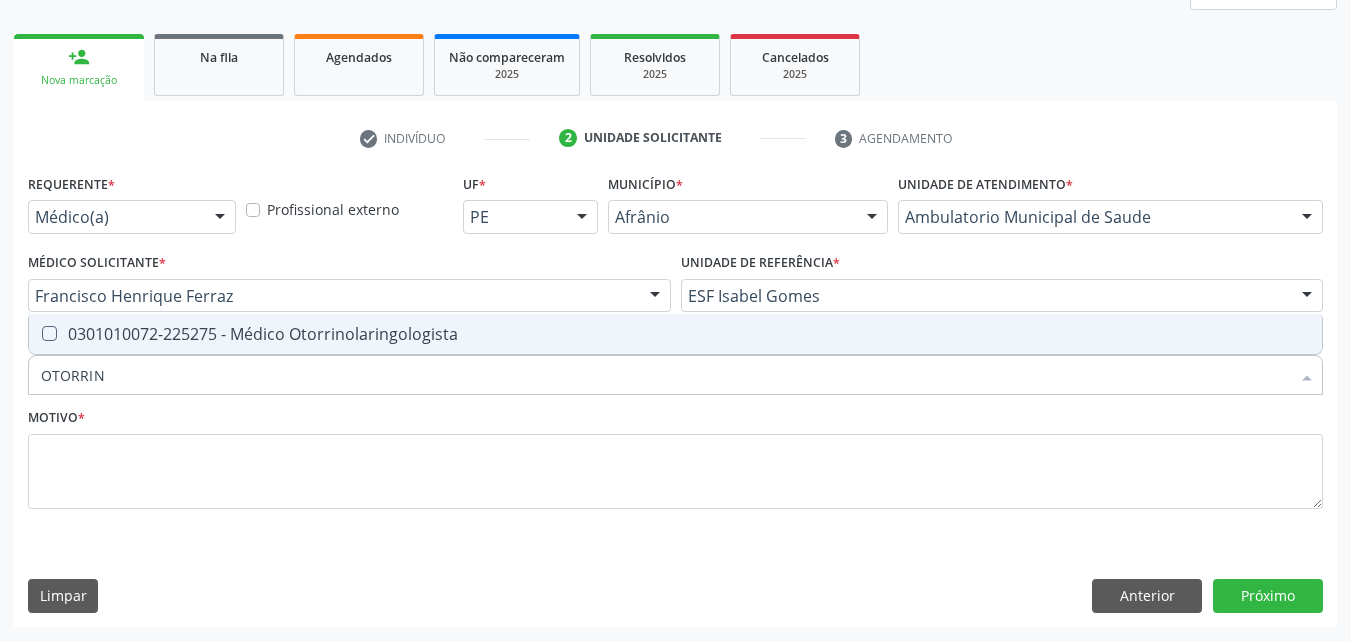 click on "0301010072-225275 - Médico Otorrinolaringologista" at bounding box center (675, 334) 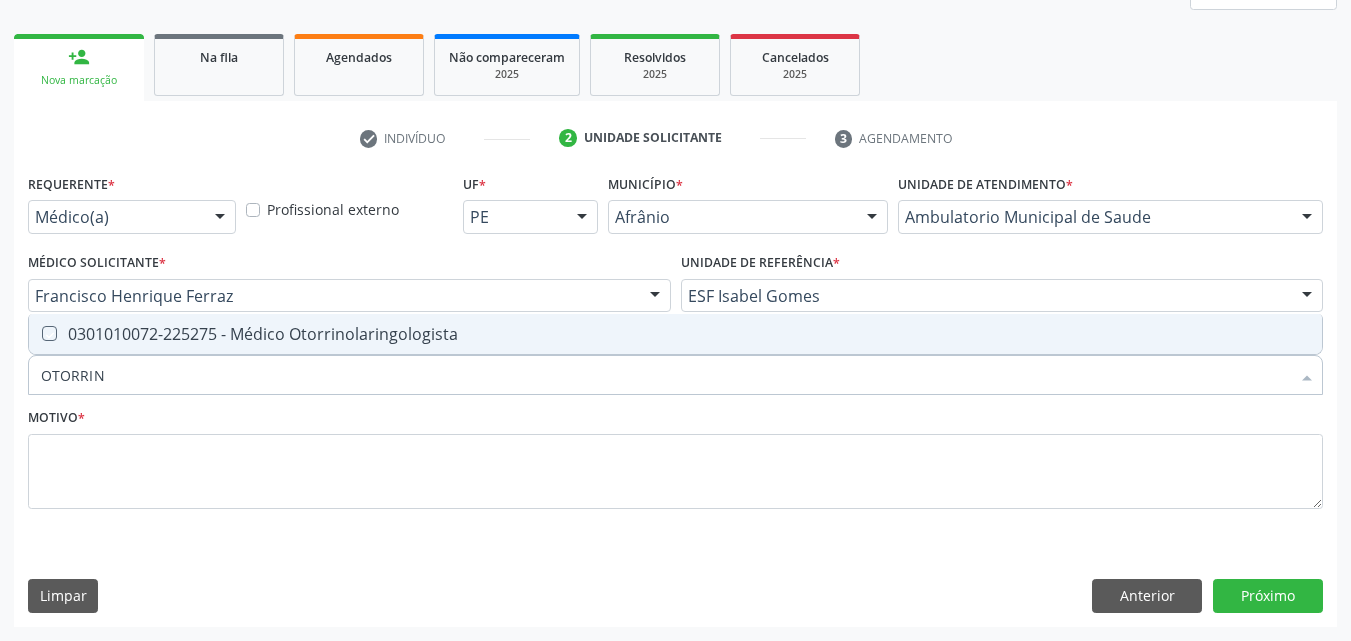checkbox on "true" 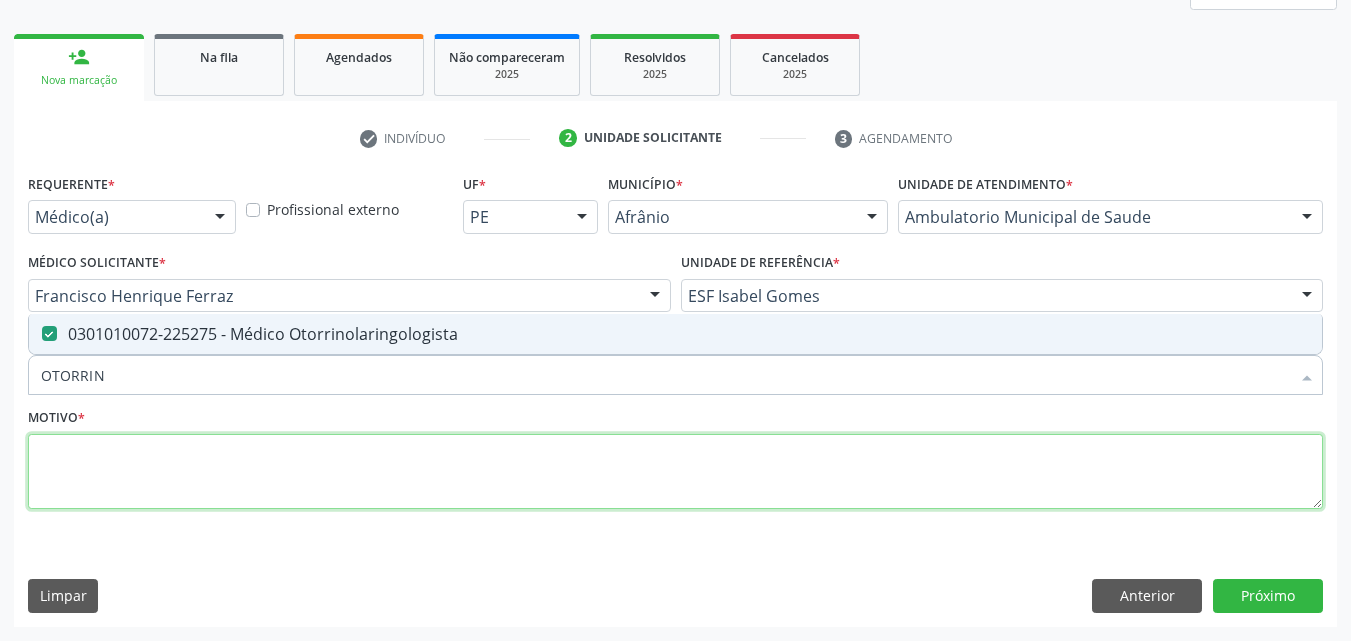 click at bounding box center (675, 472) 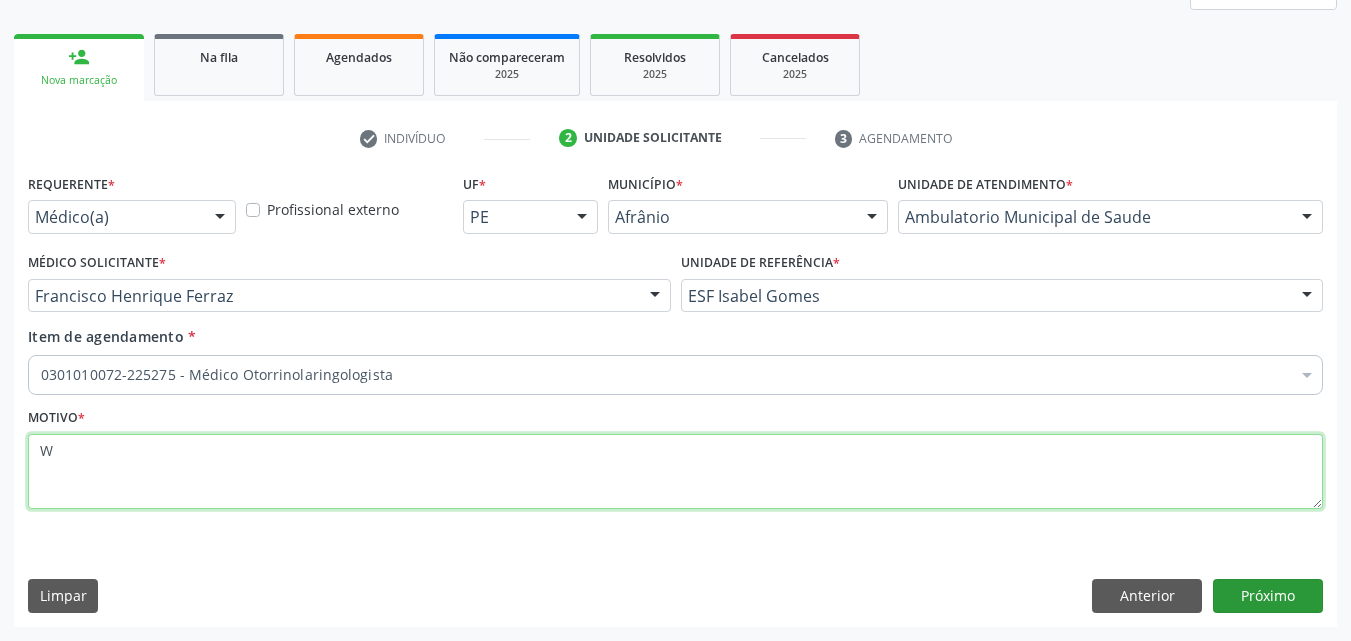 type on "W" 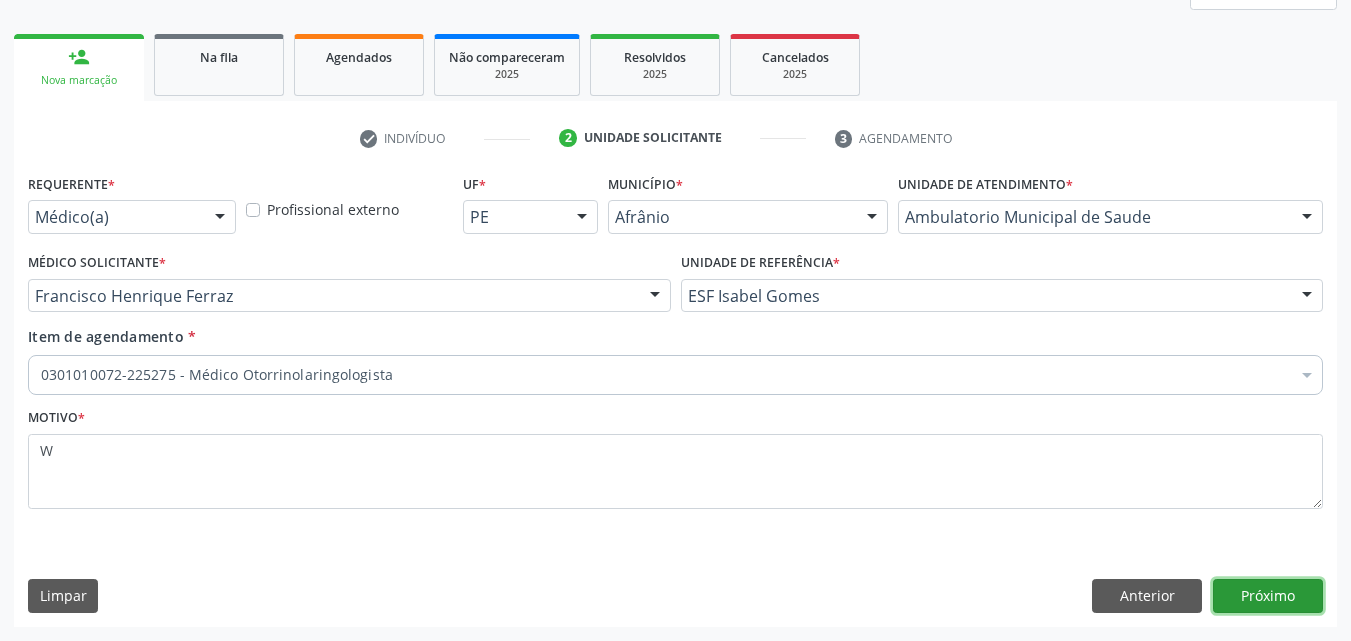 click on "Próximo" at bounding box center [1268, 596] 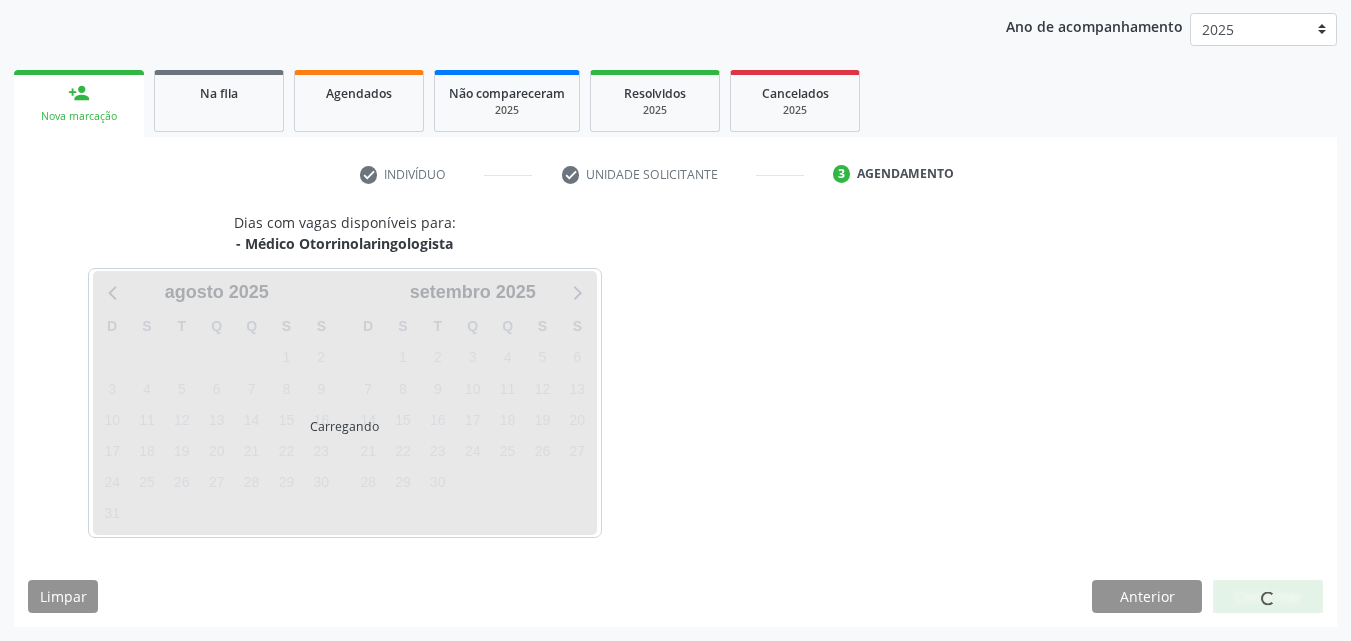 scroll, scrollTop: 265, scrollLeft: 0, axis: vertical 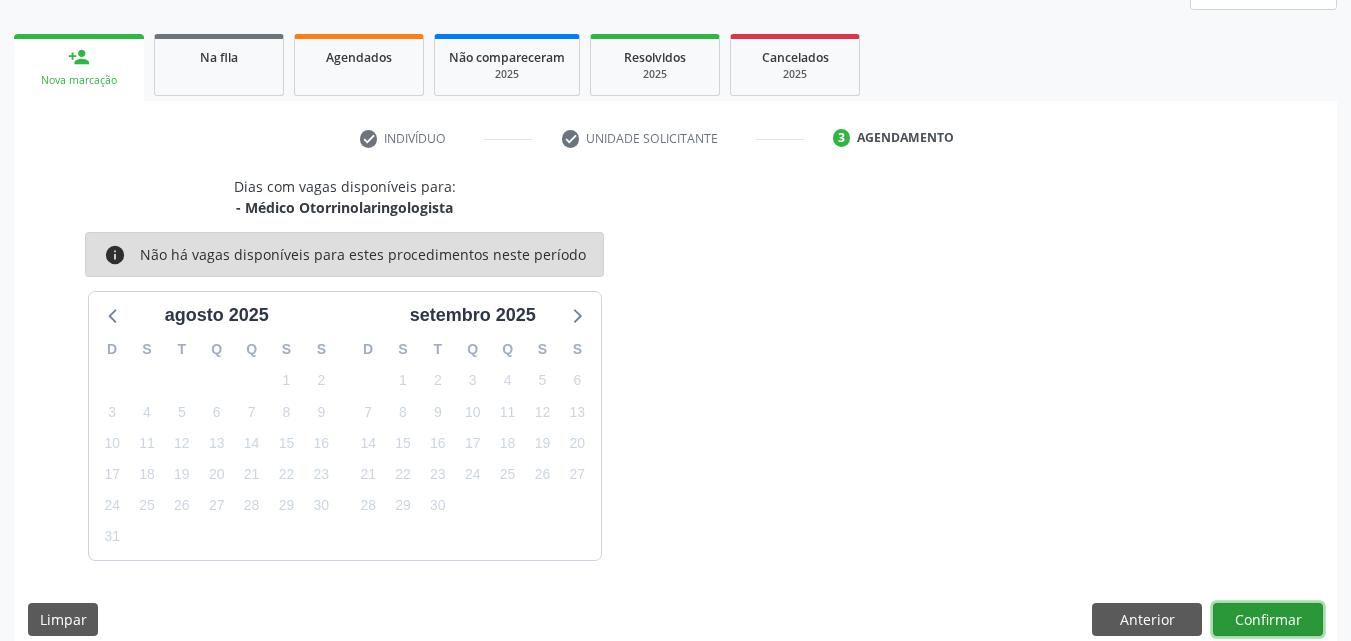 click on "Confirmar" at bounding box center [1268, 620] 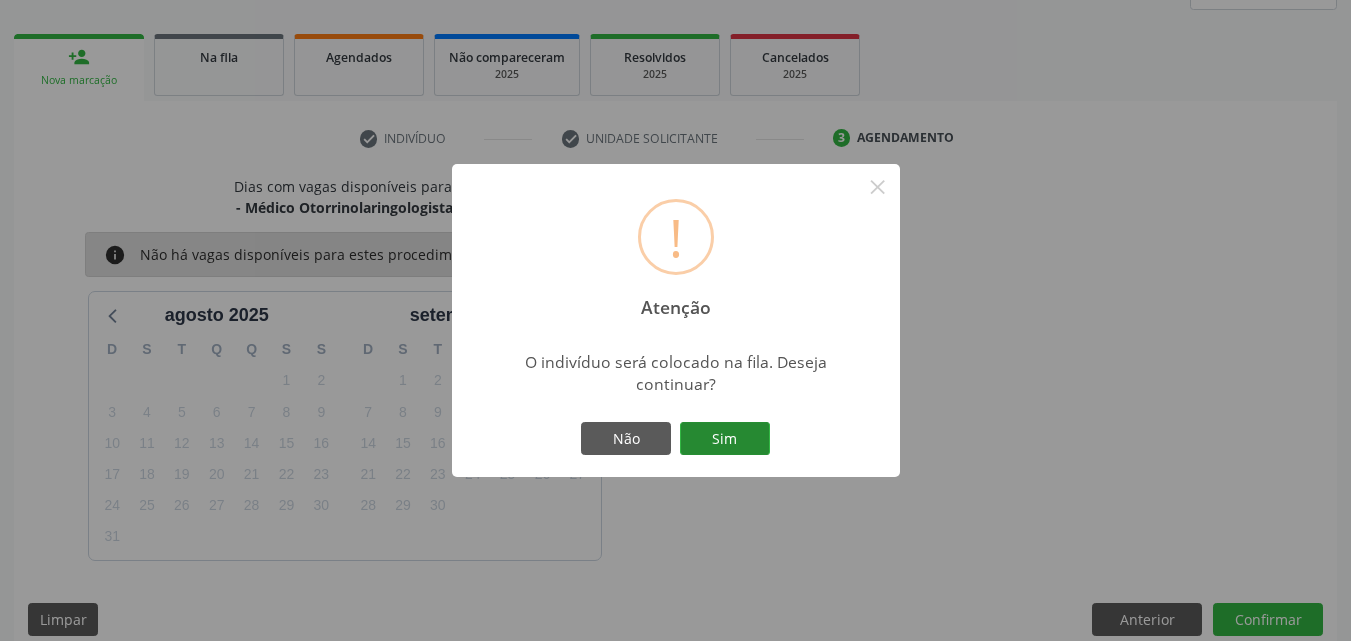 click on "Sim" at bounding box center [725, 439] 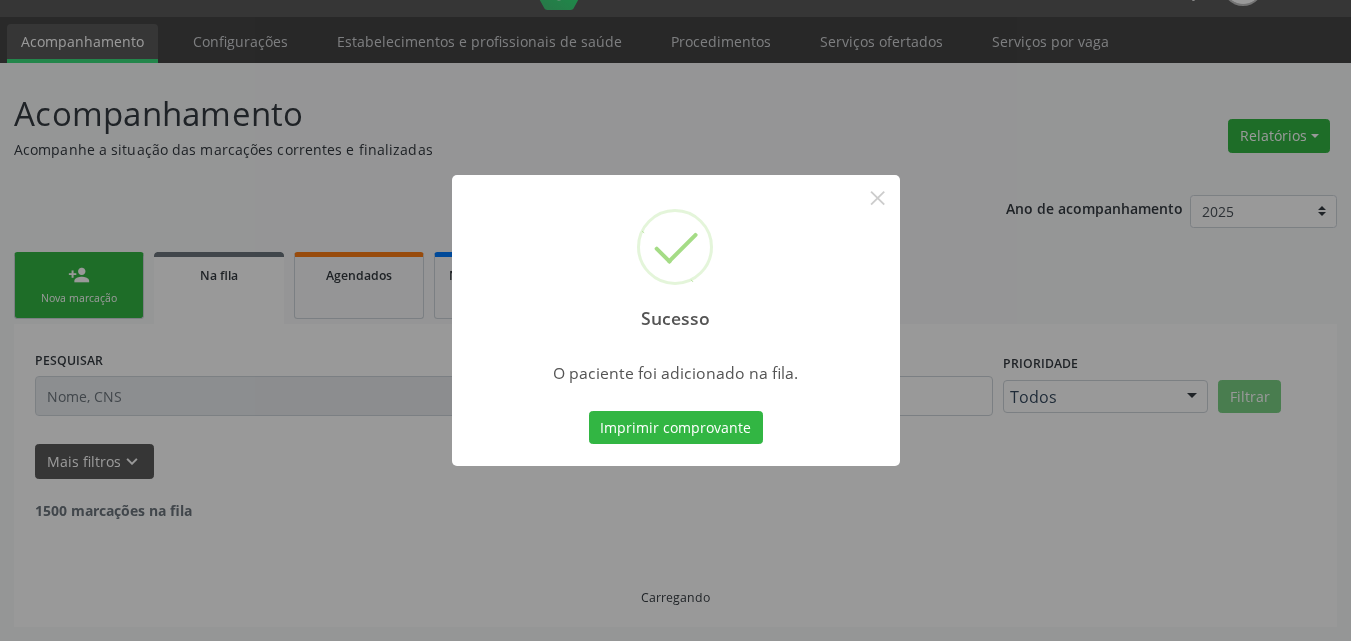 scroll, scrollTop: 26, scrollLeft: 0, axis: vertical 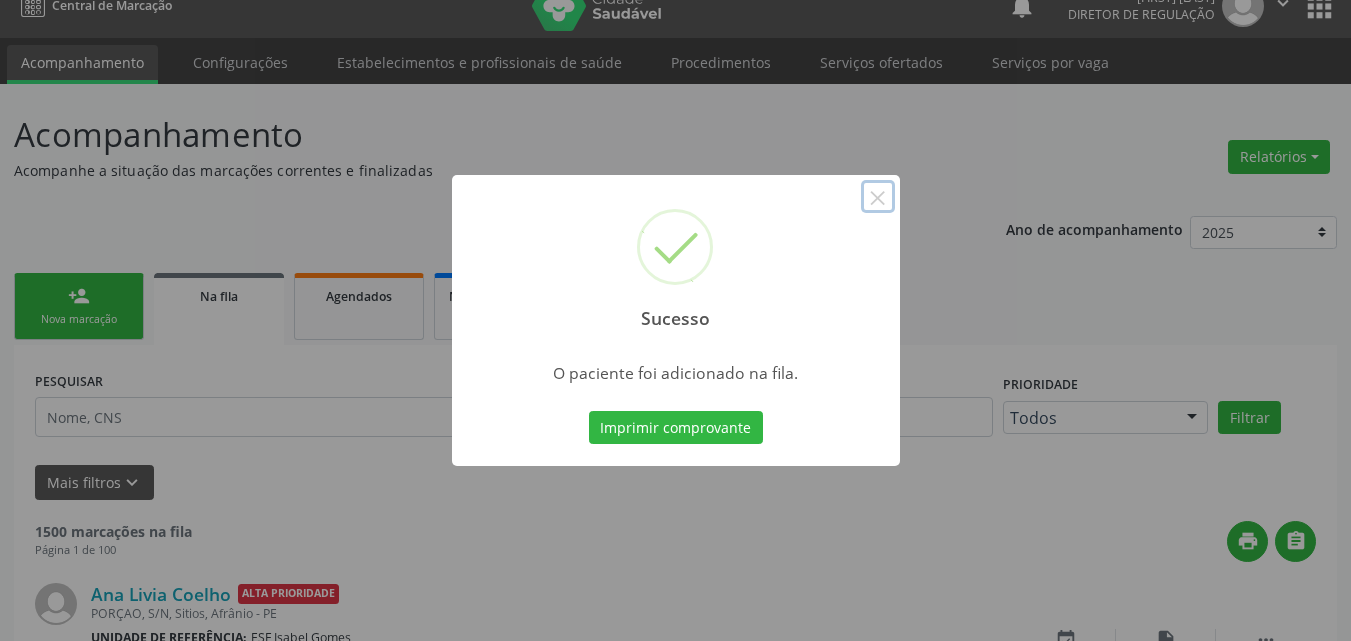 drag, startPoint x: 876, startPoint y: 198, endPoint x: 792, endPoint y: 174, distance: 87.36132 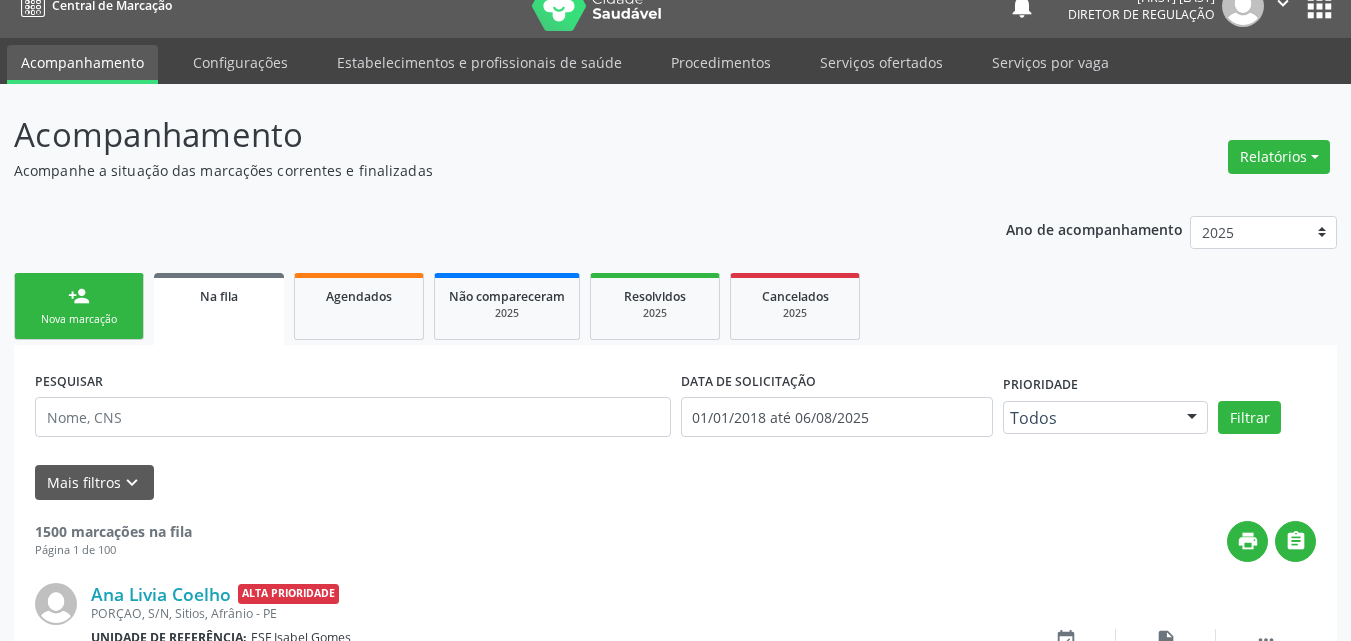 click on "person_add
Nova marcação" at bounding box center [79, 306] 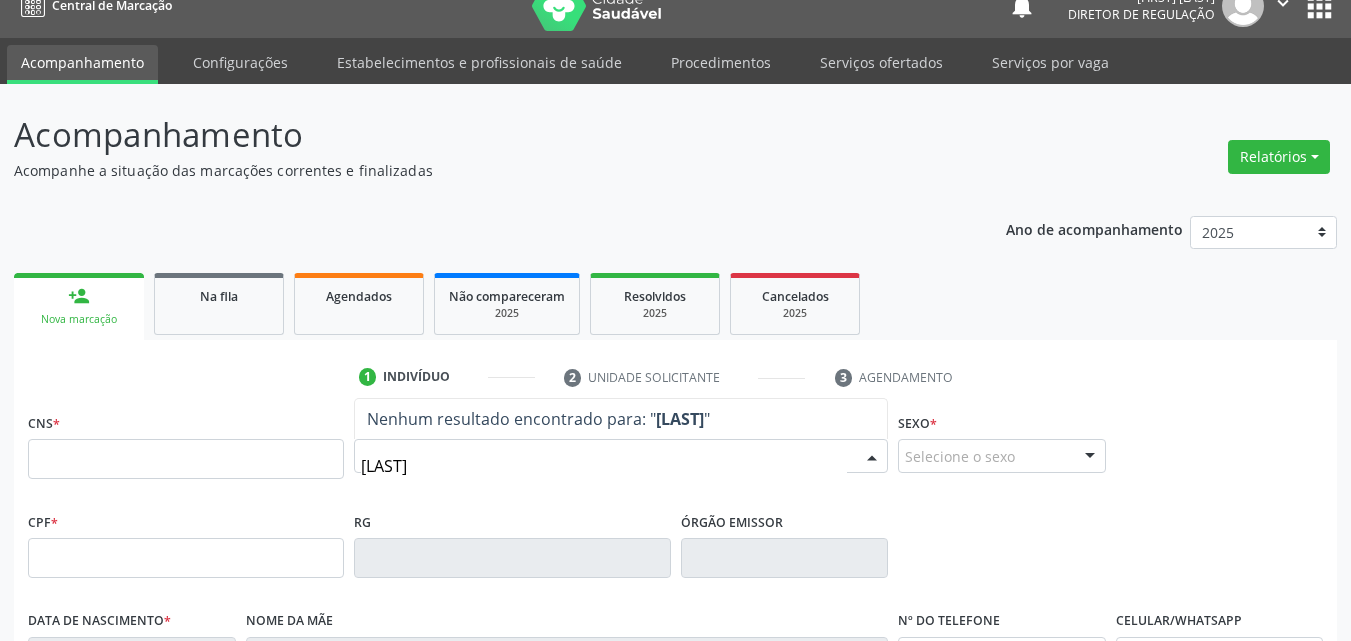 click on "NATALIA FERREIRA" at bounding box center [604, 466] 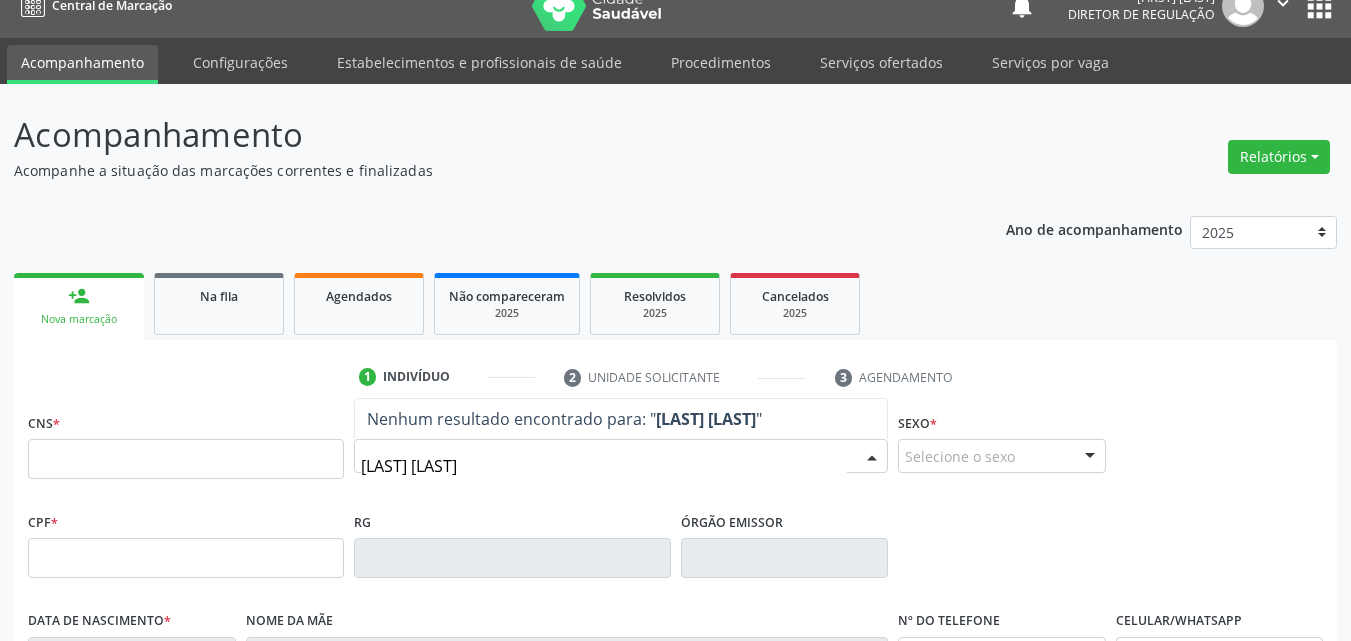 type on "NATÁLIA FERREIRA" 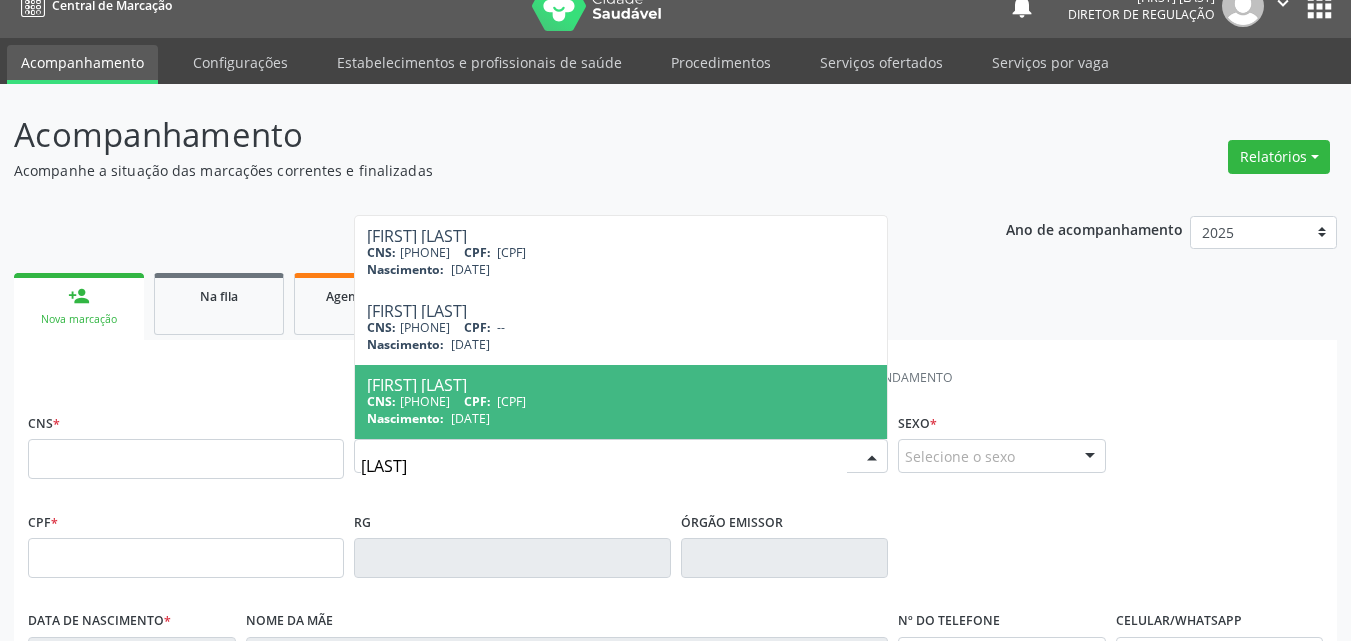 click on "25/12/1977" at bounding box center [470, 418] 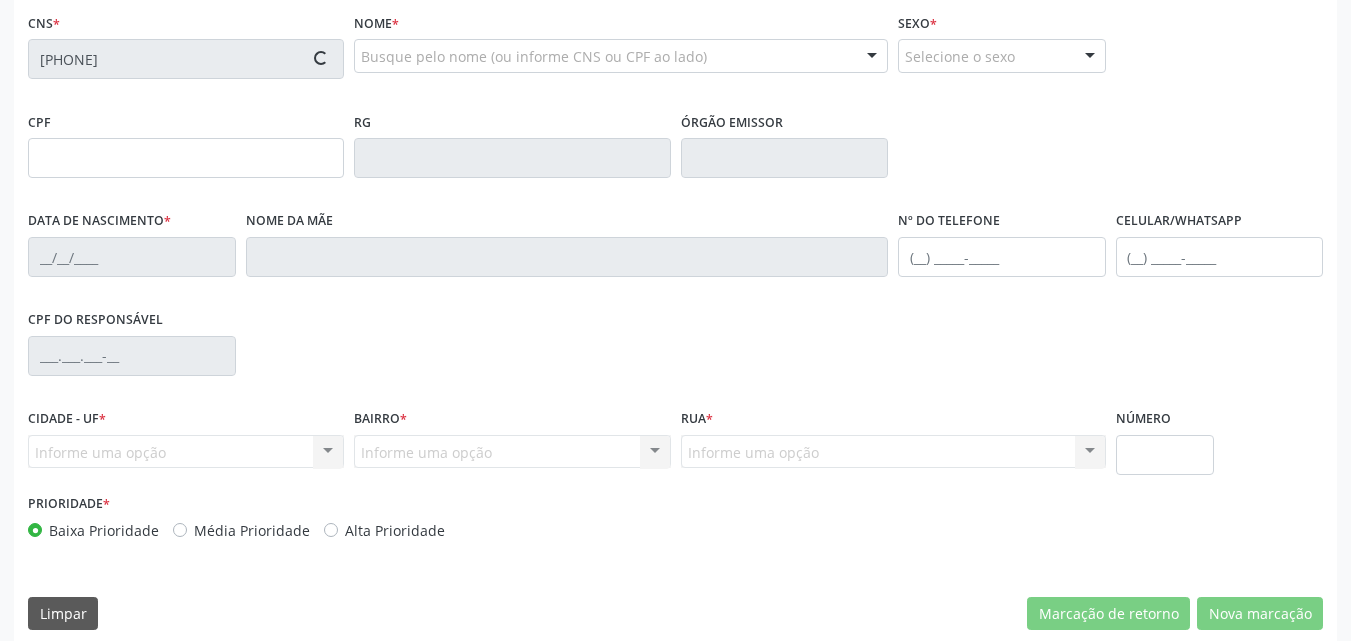 scroll, scrollTop: 443, scrollLeft: 0, axis: vertical 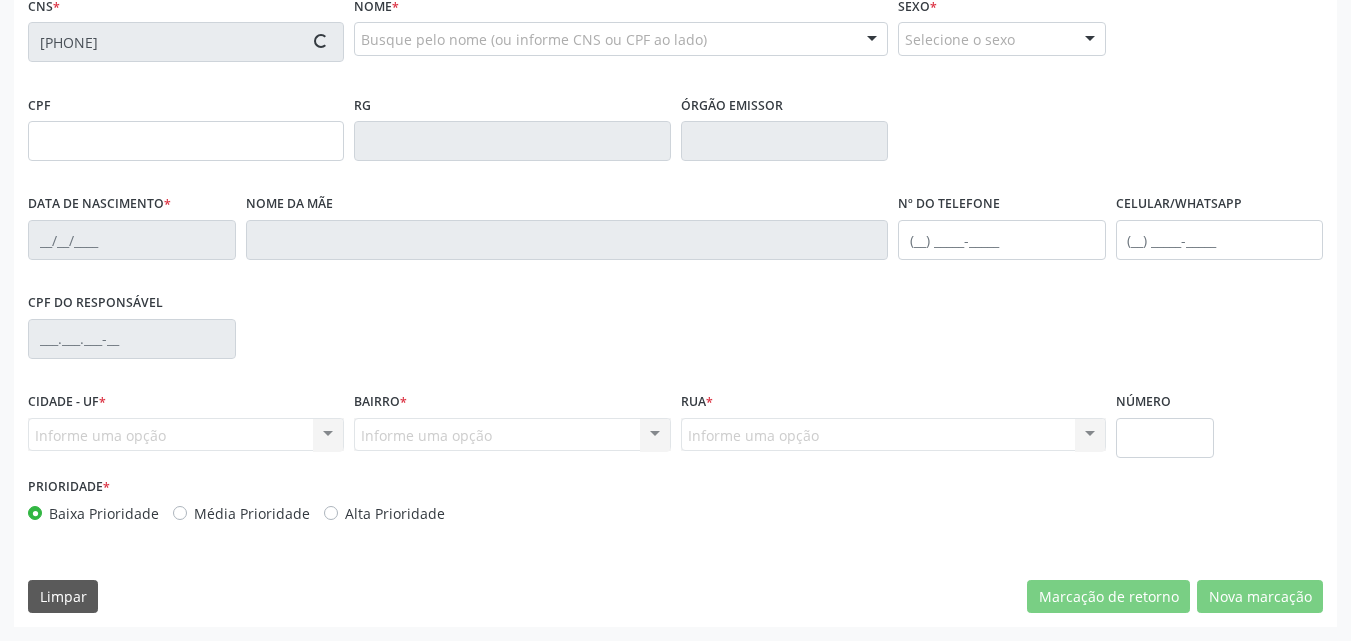type on "030.475.624-58" 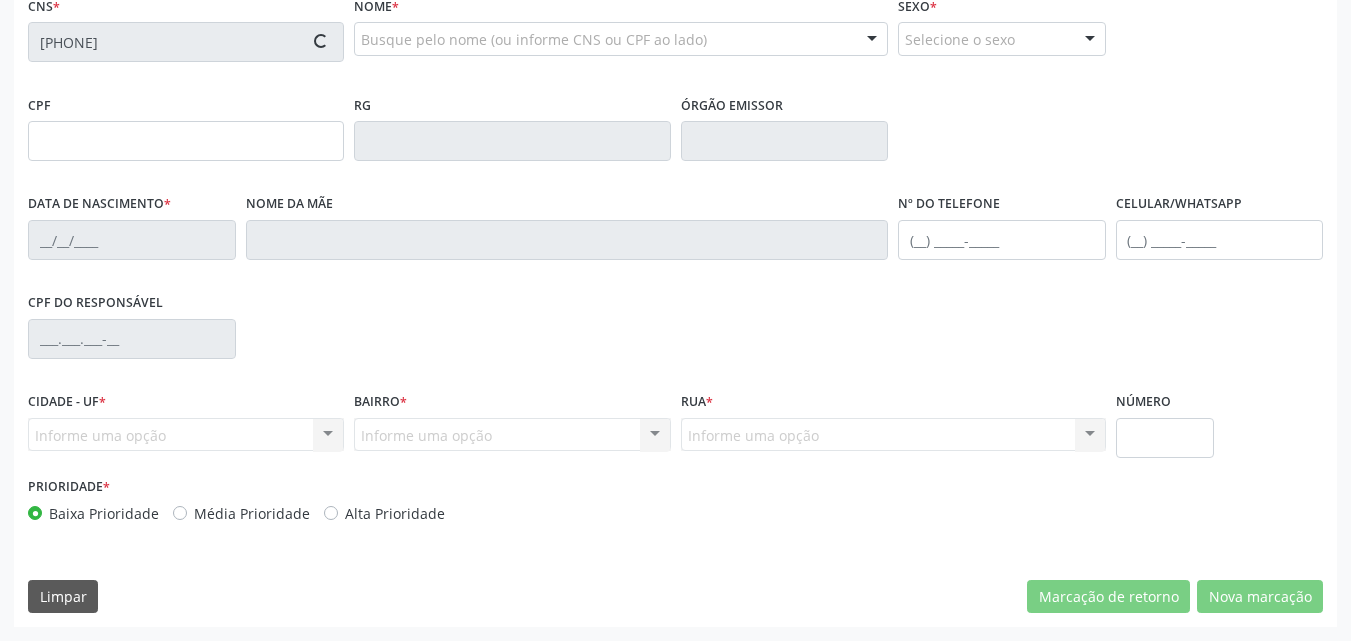 type on "Roselita de Santana Ferreira da Silva" 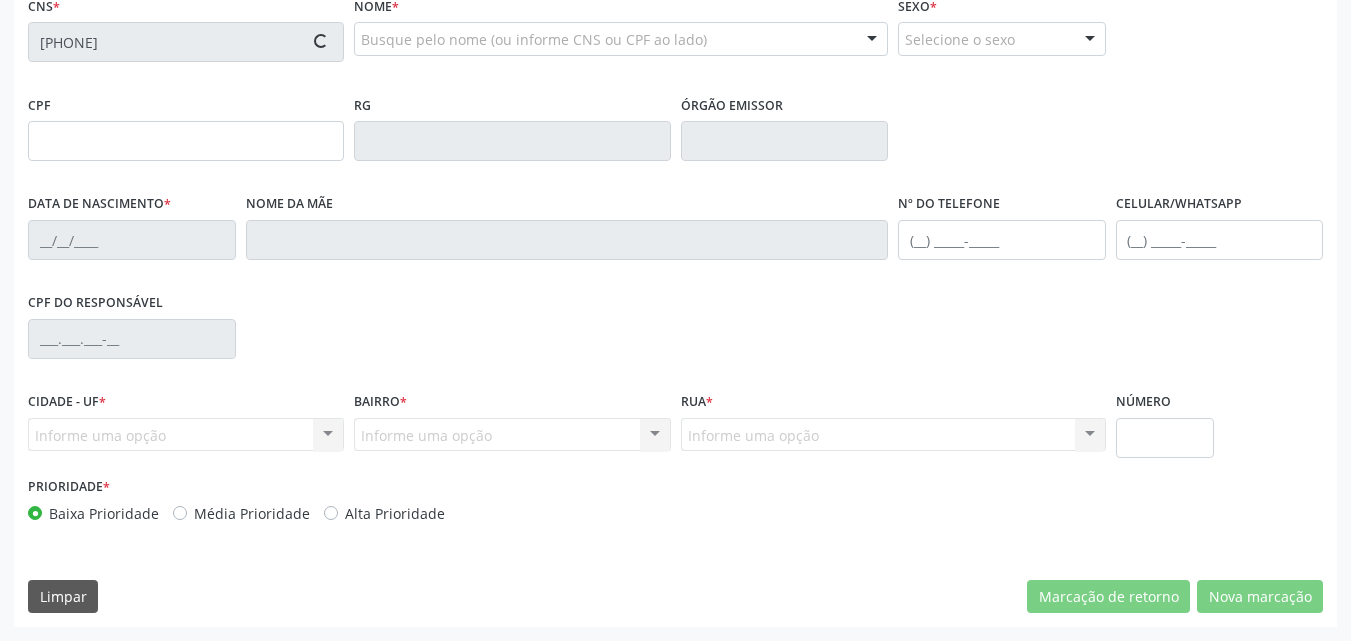 type on "(87) 98844-9476" 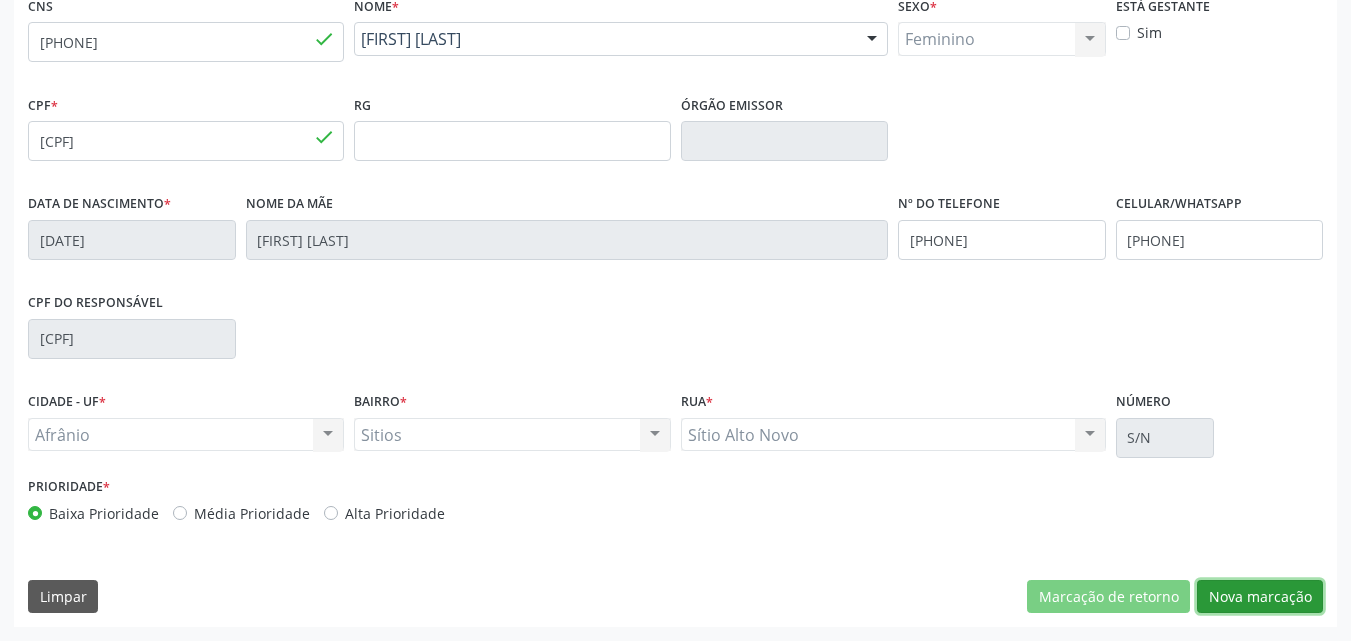 click on "Nova marcação" at bounding box center (1260, 597) 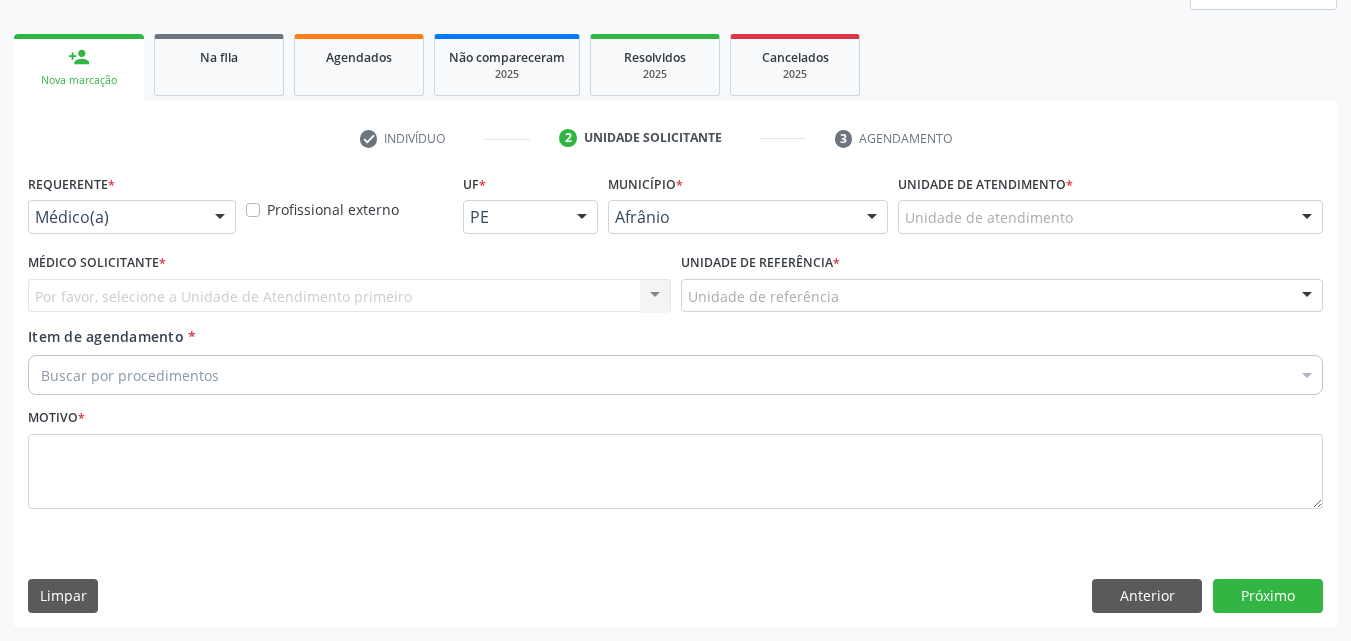 scroll, scrollTop: 265, scrollLeft: 0, axis: vertical 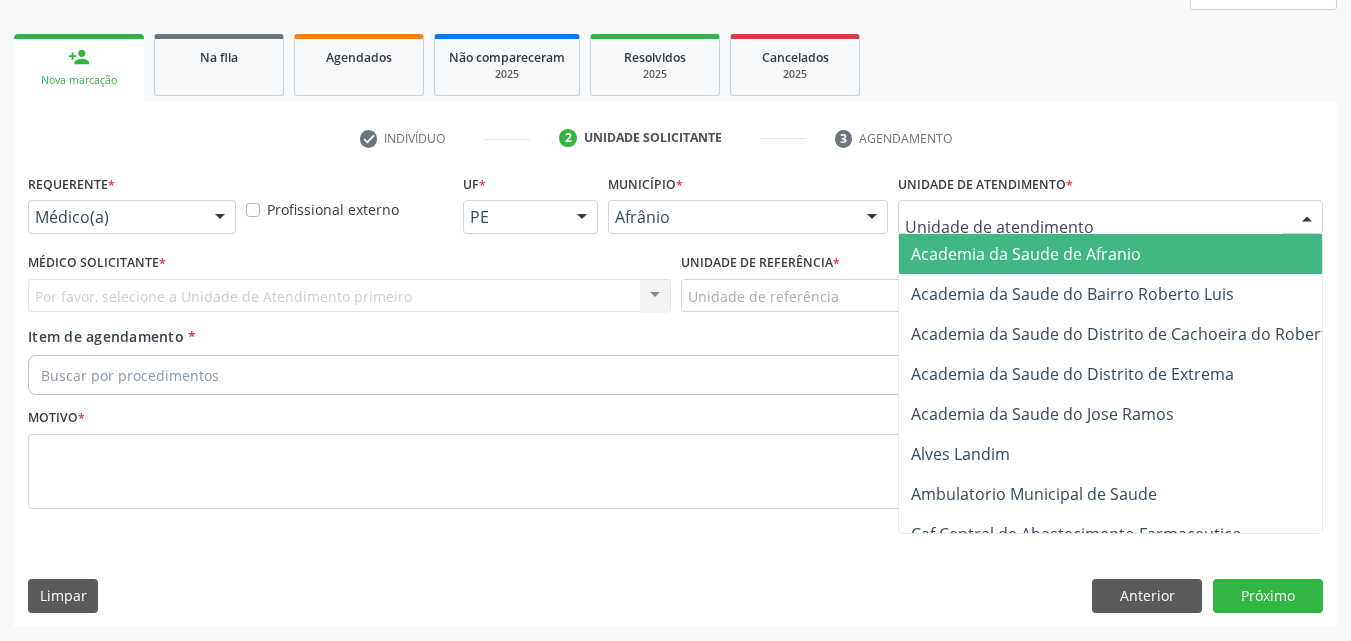click at bounding box center (1110, 217) 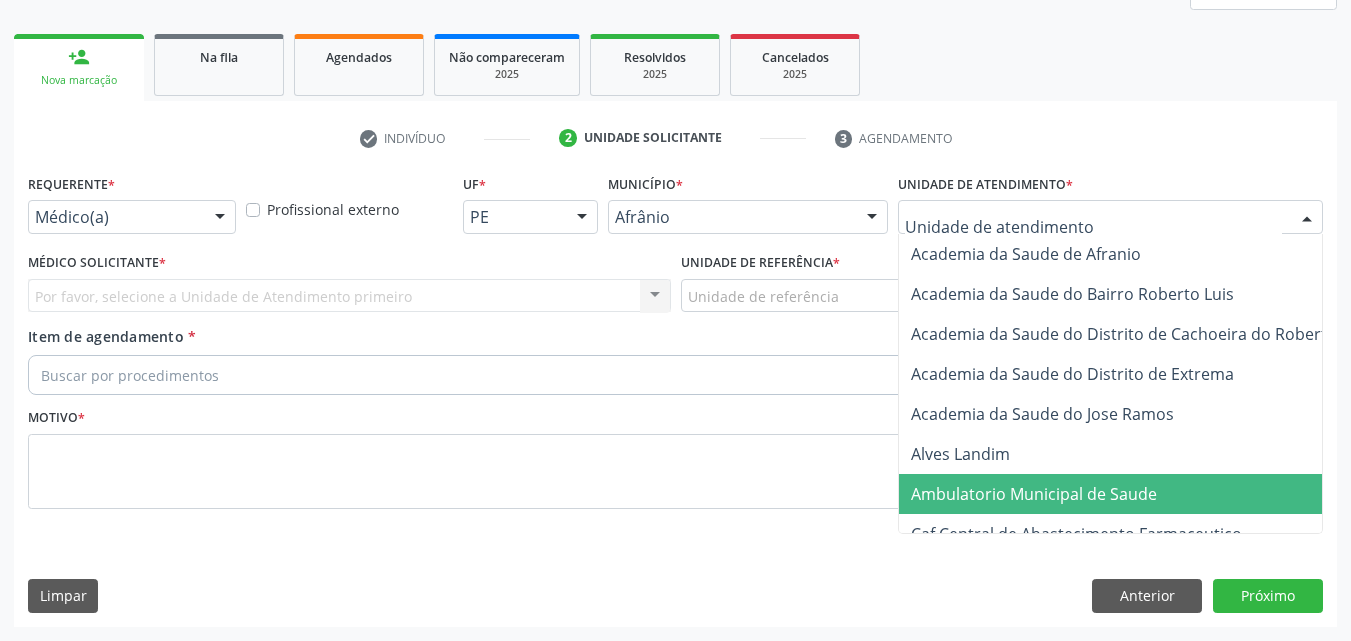 click on "Ambulatorio Municipal de Saude" at bounding box center [1034, 494] 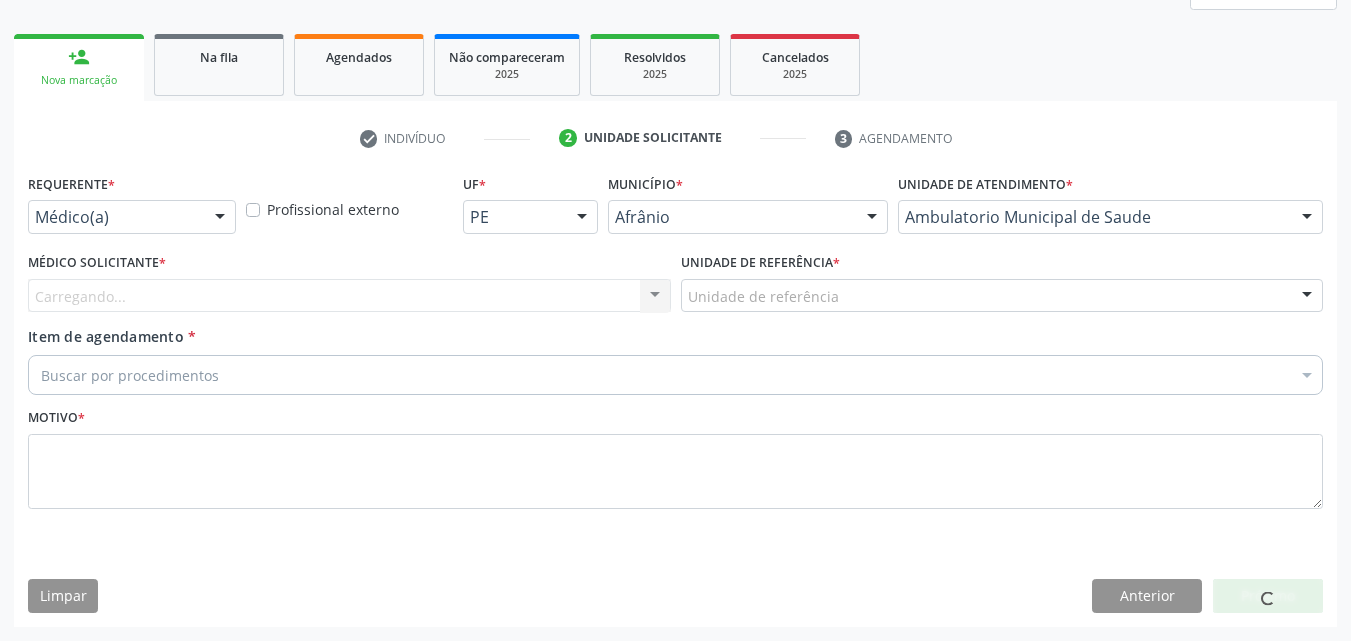click on "Unidade de referência" at bounding box center [1002, 296] 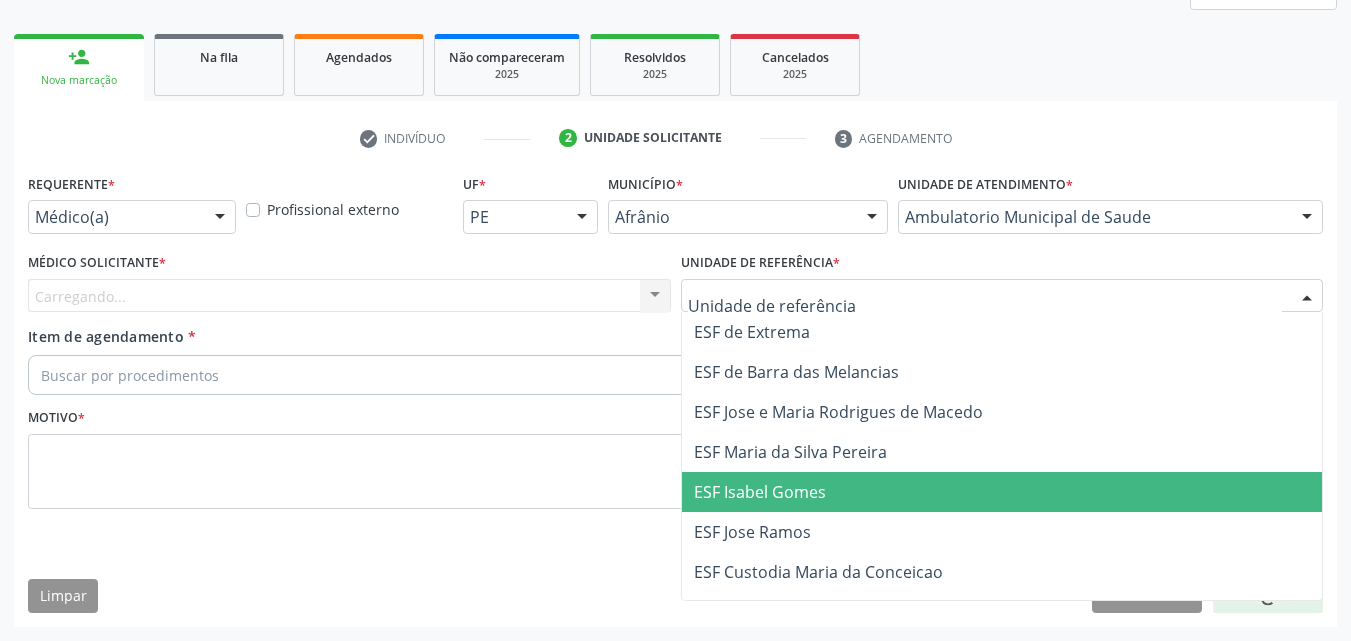 drag, startPoint x: 853, startPoint y: 498, endPoint x: 825, endPoint y: 489, distance: 29.410883 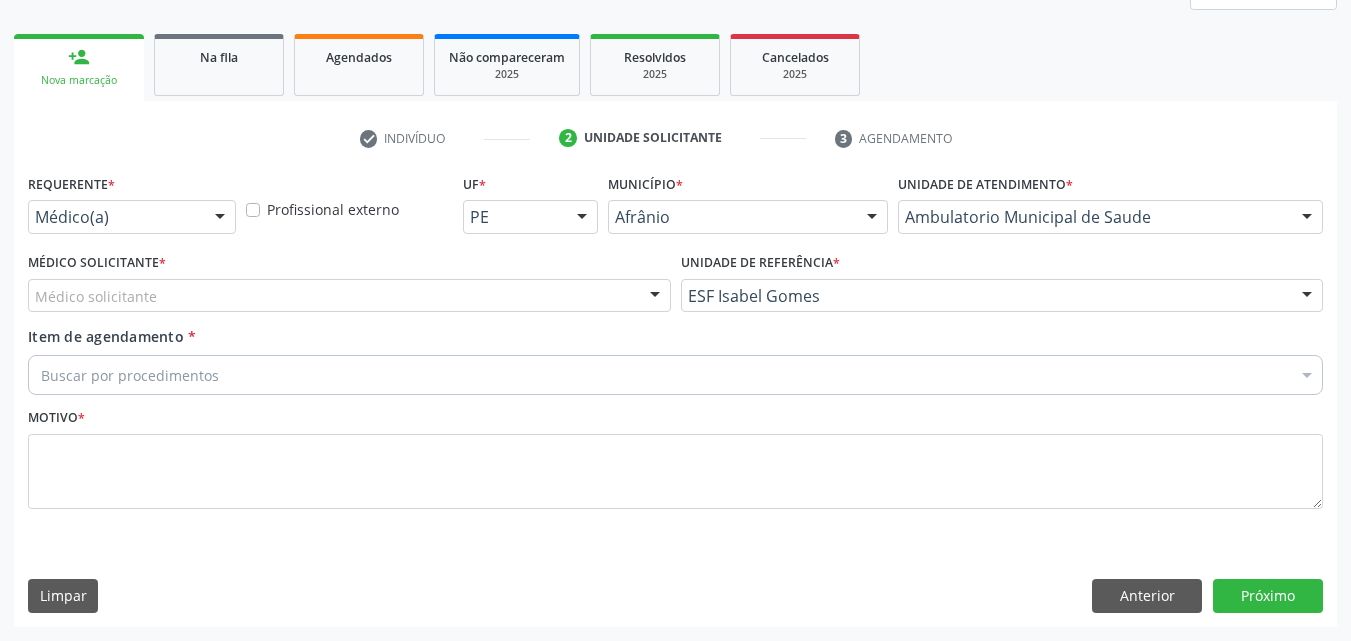 click on "Médico solicitante" at bounding box center (349, 296) 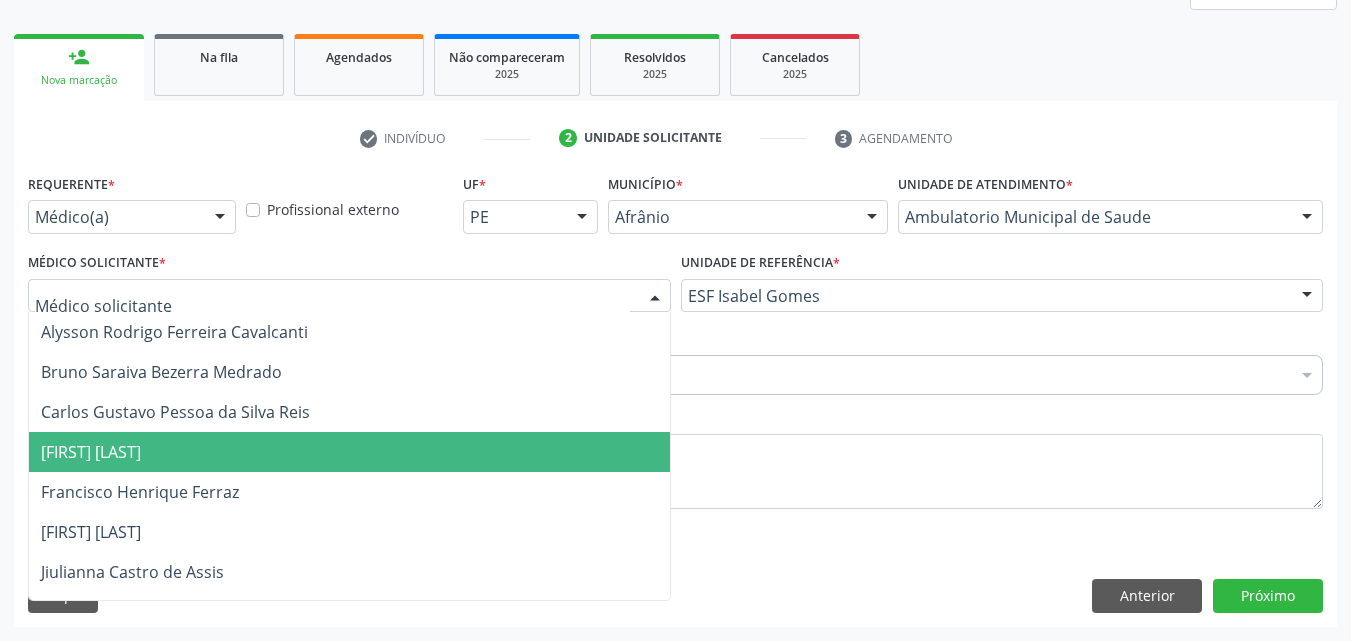 drag, startPoint x: 560, startPoint y: 460, endPoint x: 531, endPoint y: 446, distance: 32.202484 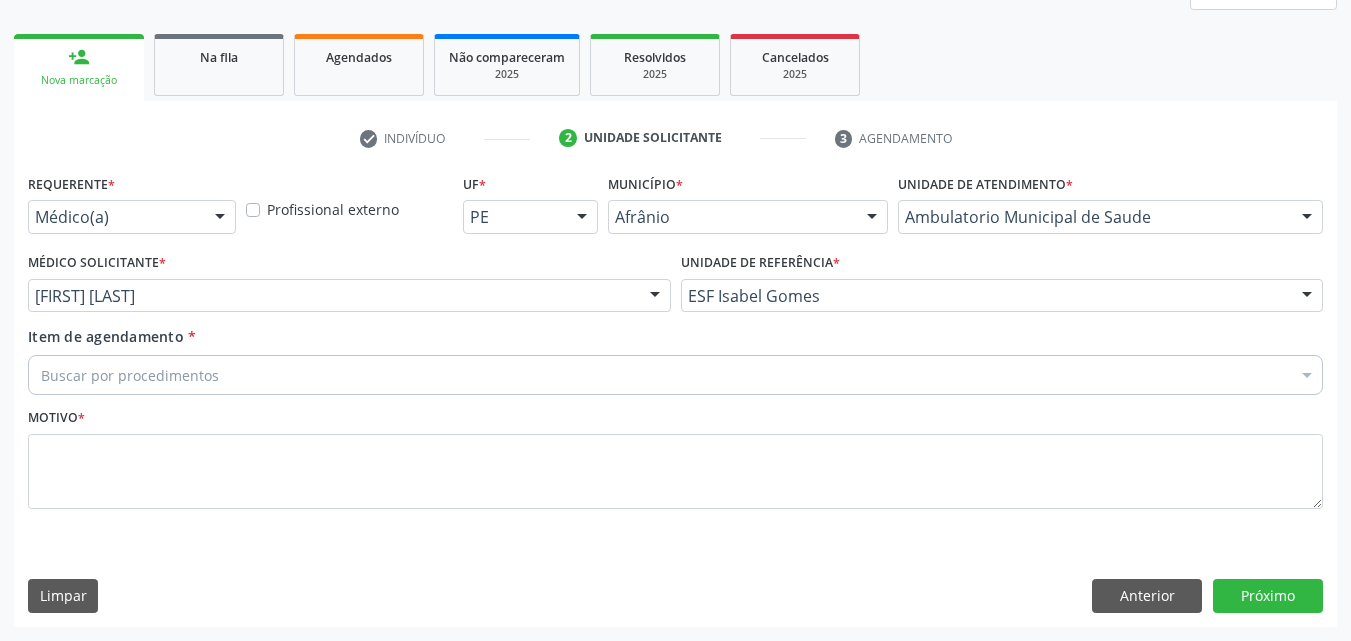 click on "Buscar por procedimentos" at bounding box center [675, 375] 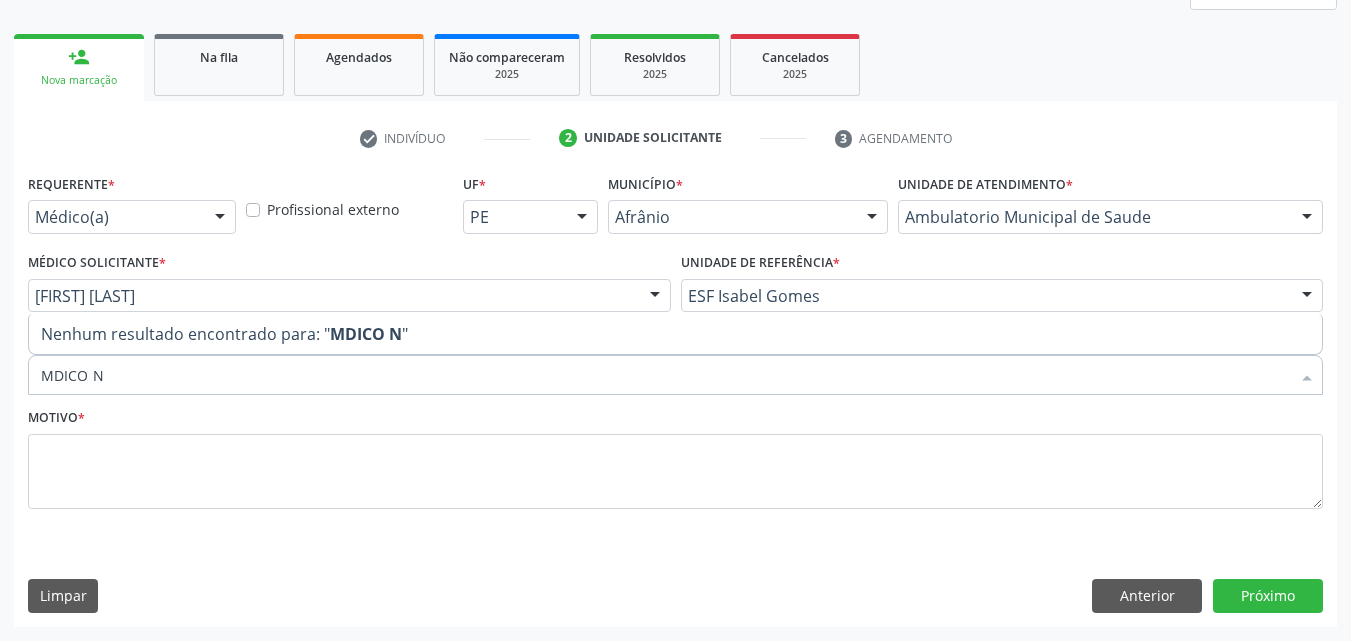 type on "MÉDICO N" 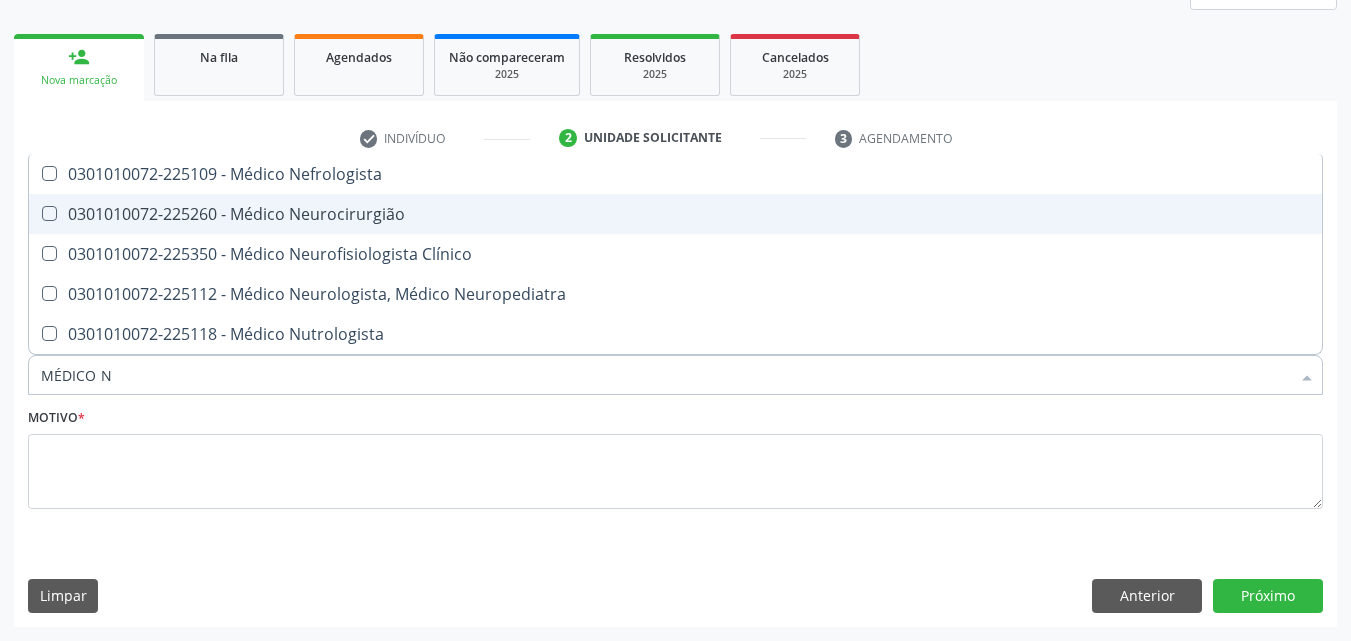 click on "0301010072-225260 - Médico Neurocirurgião" at bounding box center [675, 214] 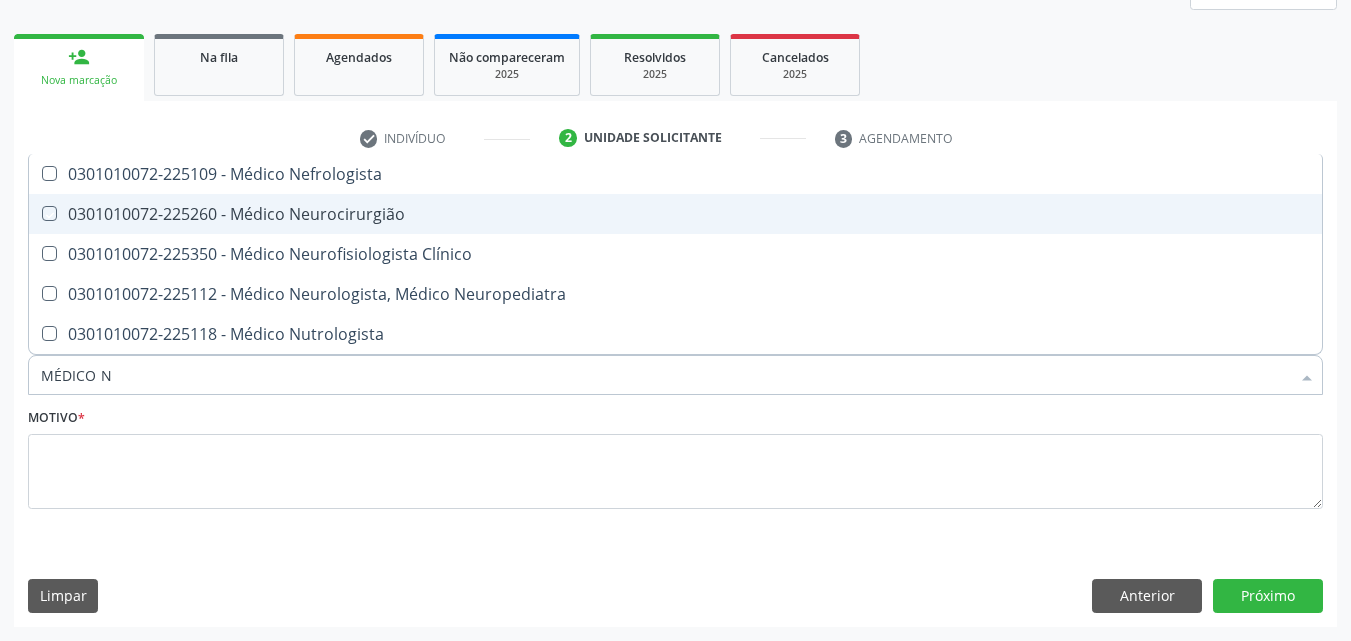 checkbox on "true" 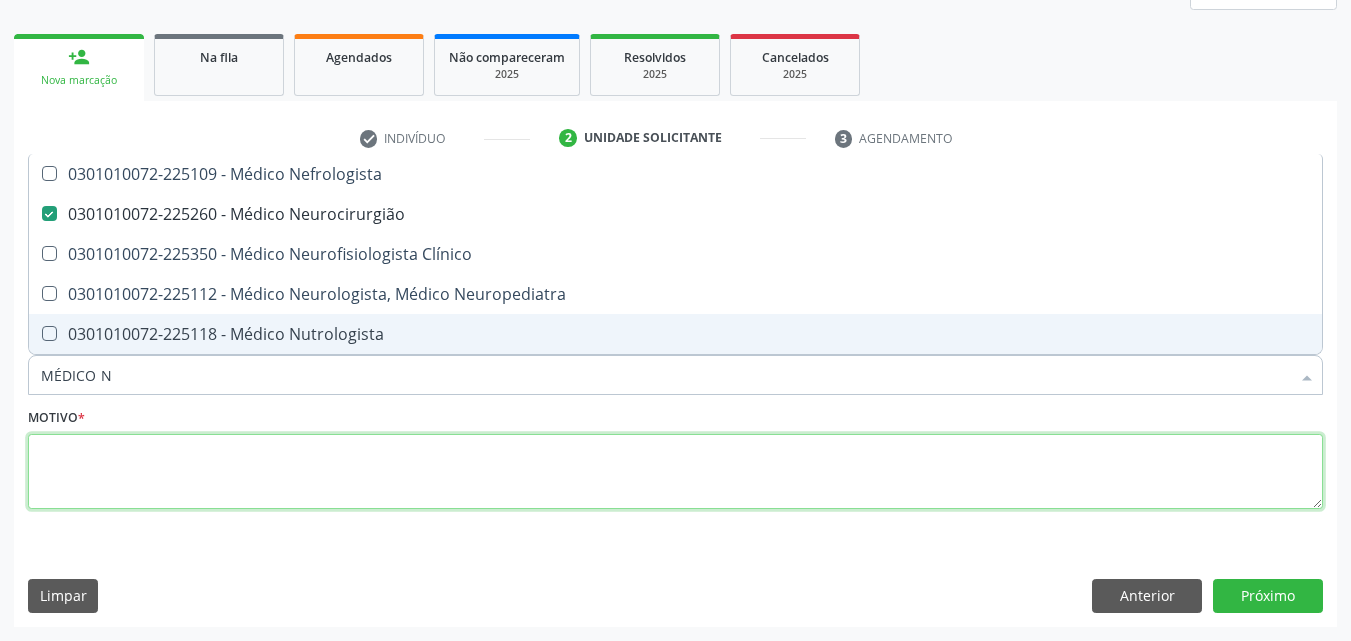 click at bounding box center (675, 472) 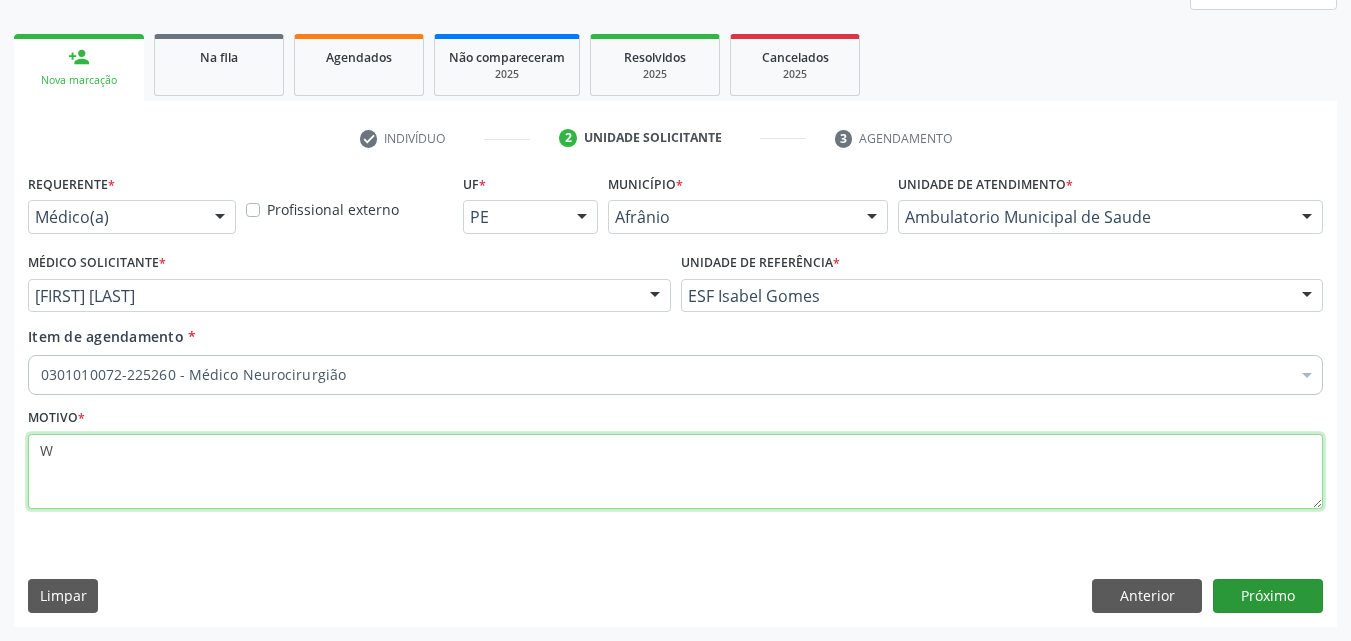 type on "W" 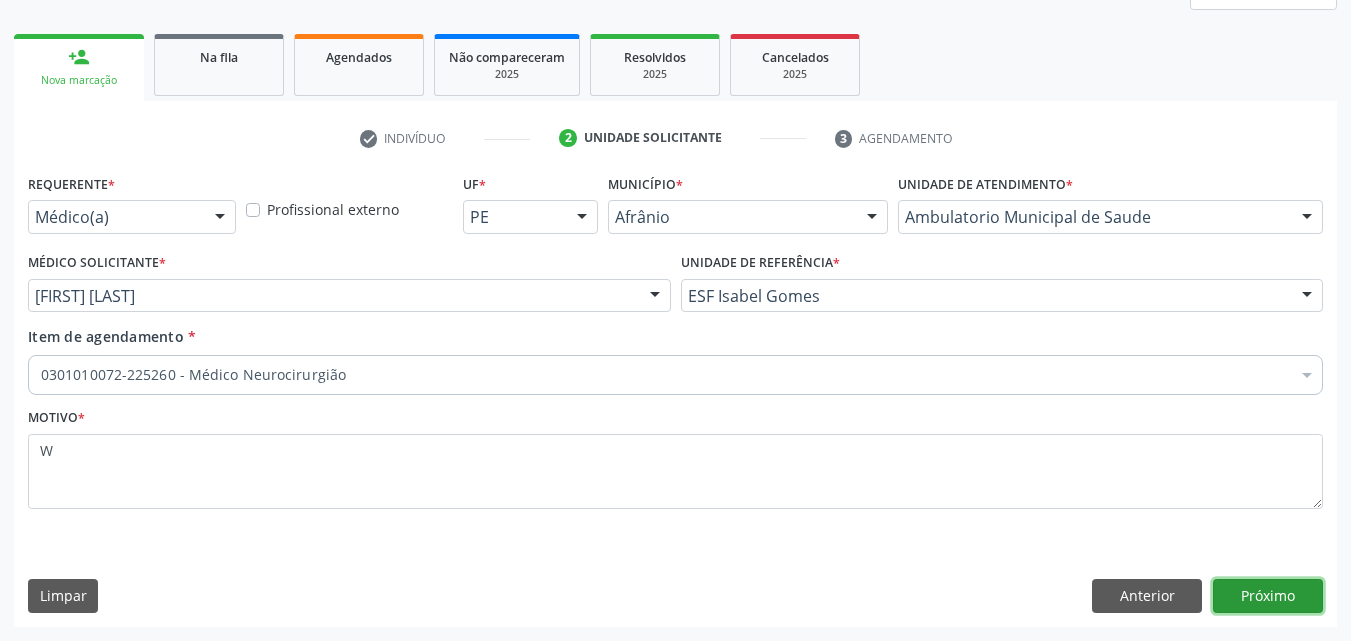click on "Próximo" at bounding box center (1268, 596) 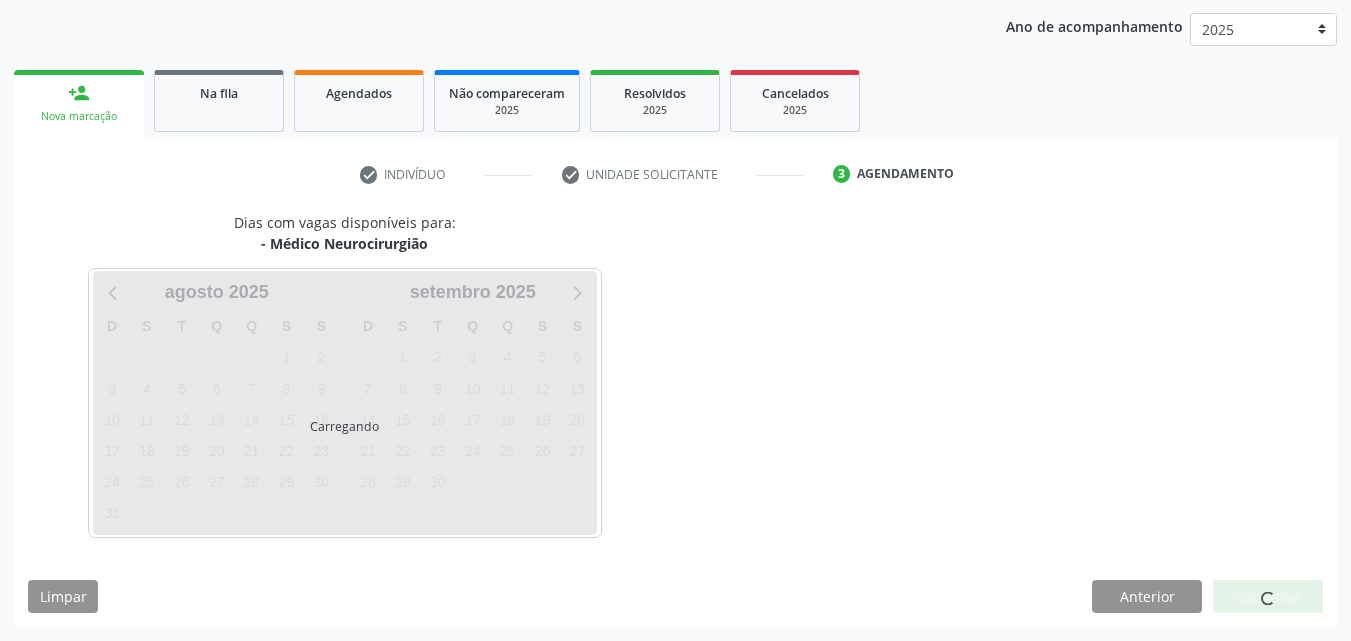 scroll, scrollTop: 229, scrollLeft: 0, axis: vertical 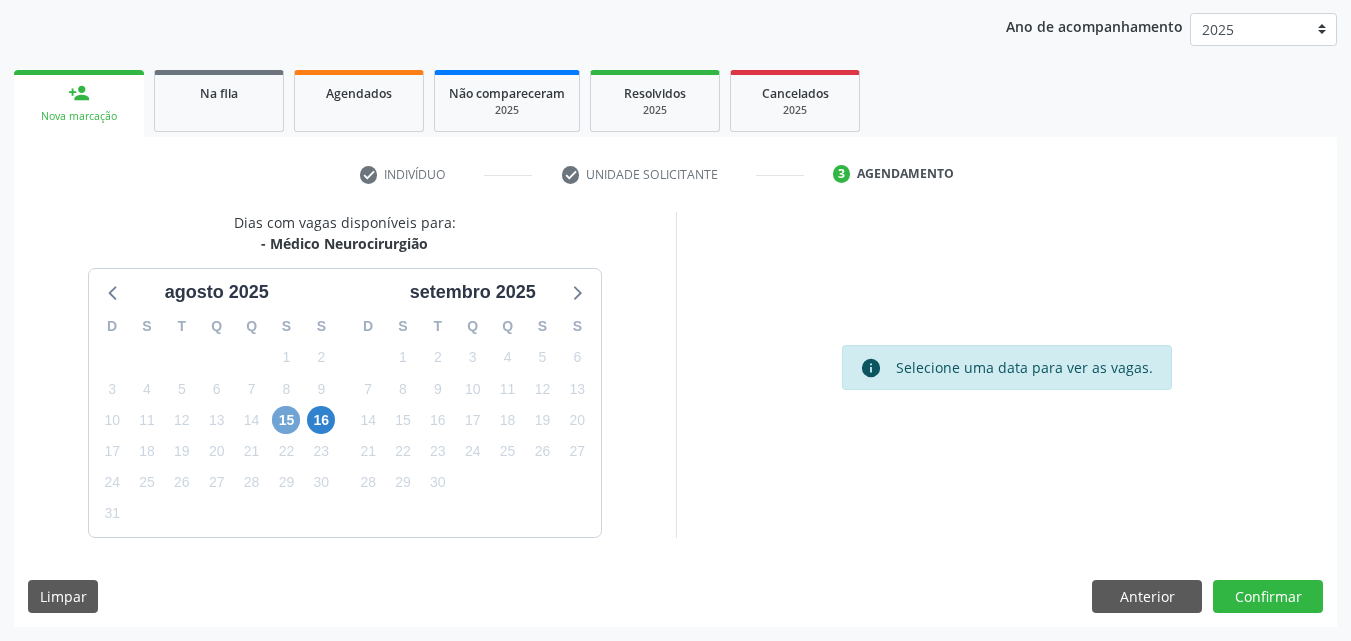 click on "15" at bounding box center (286, 420) 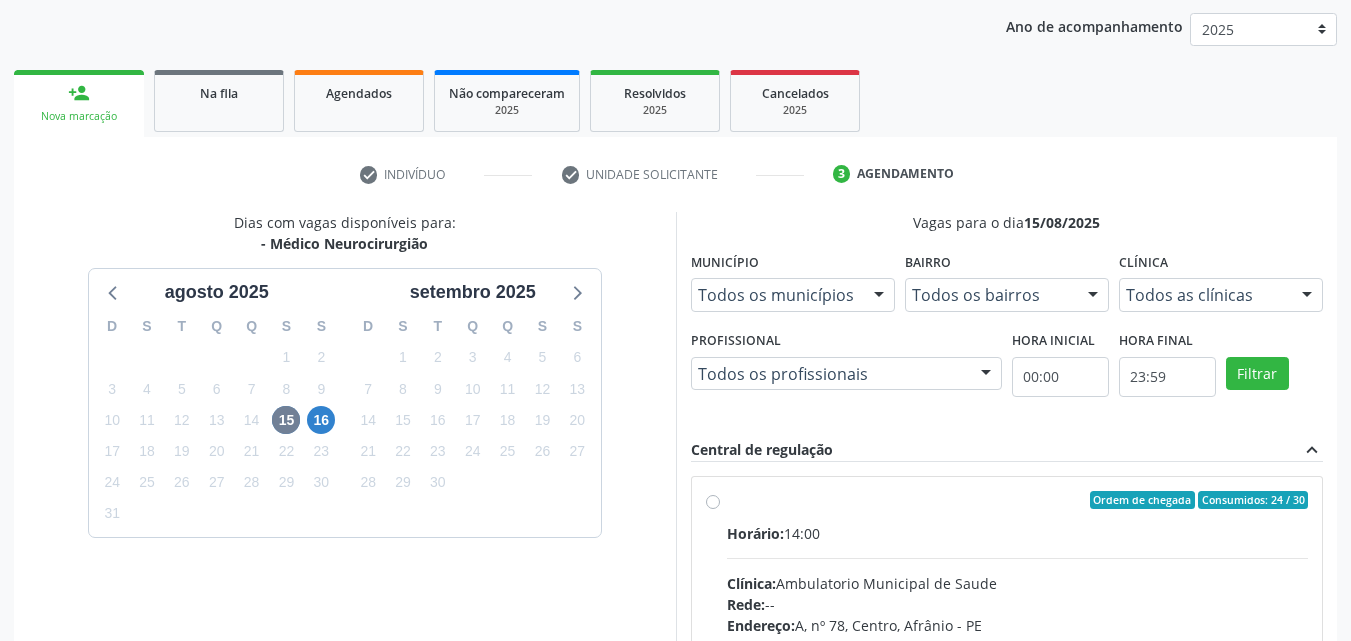 click on "Ordem de chegada
Consumidos: 24 / 30" at bounding box center [1018, 500] 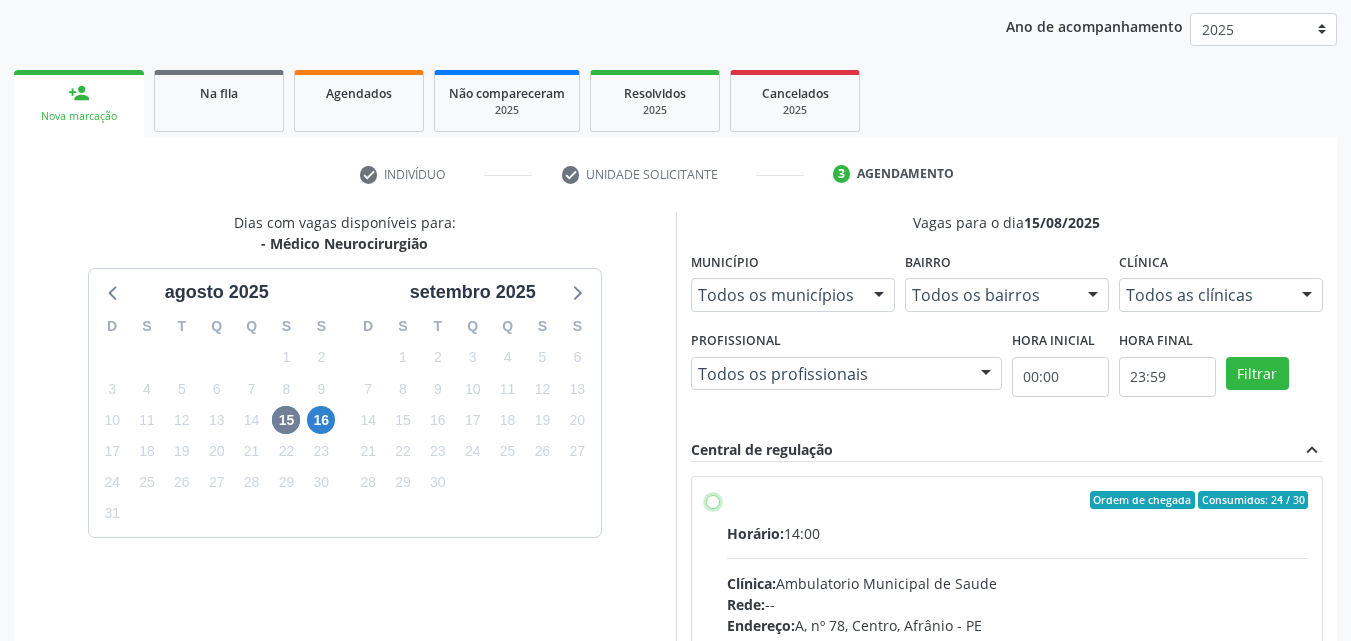 click on "Ordem de chegada
Consumidos: 24 / 30
Horário:   14:00
Clínica:  Ambulatorio Municipal de Saude
Rede:
--
Endereço:   A, nº 78, Centro, Afrânio - PE
Telefone:   --
Profissional:
--
Informações adicionais sobre o atendimento
Idade de atendimento:
Sem restrição
Gênero(s) atendido(s):
Sem restrição
Informações adicionais:
--" at bounding box center [713, 500] 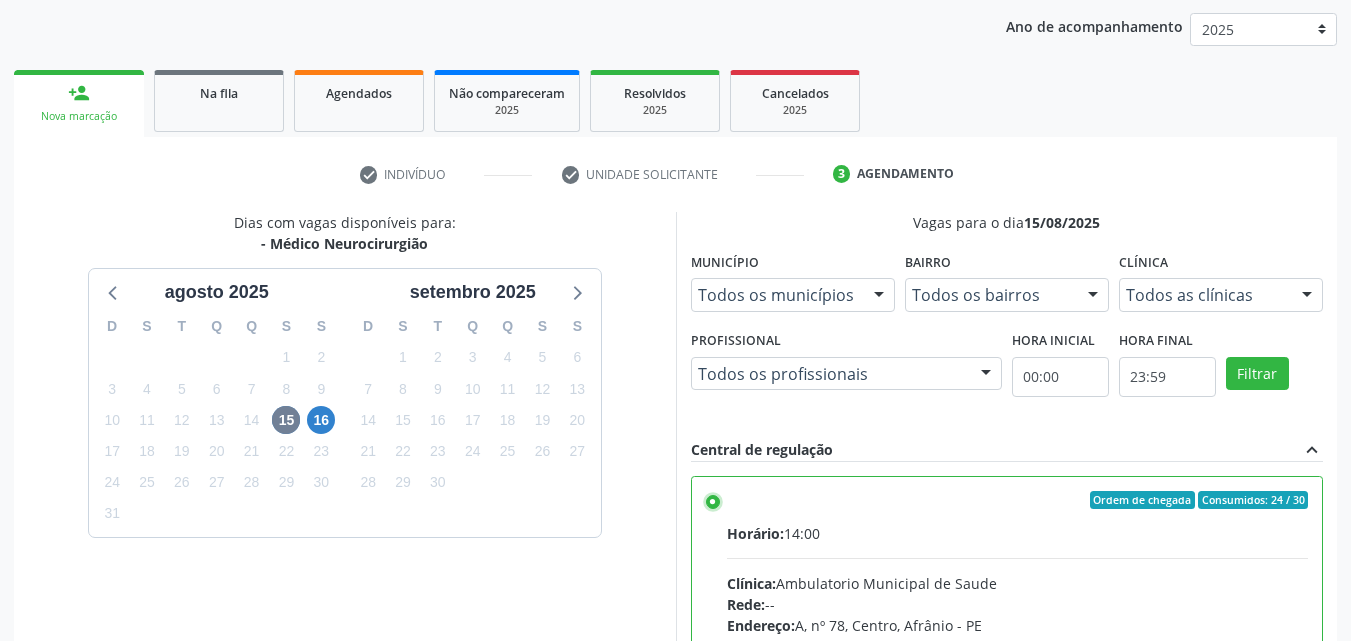 scroll, scrollTop: 429, scrollLeft: 0, axis: vertical 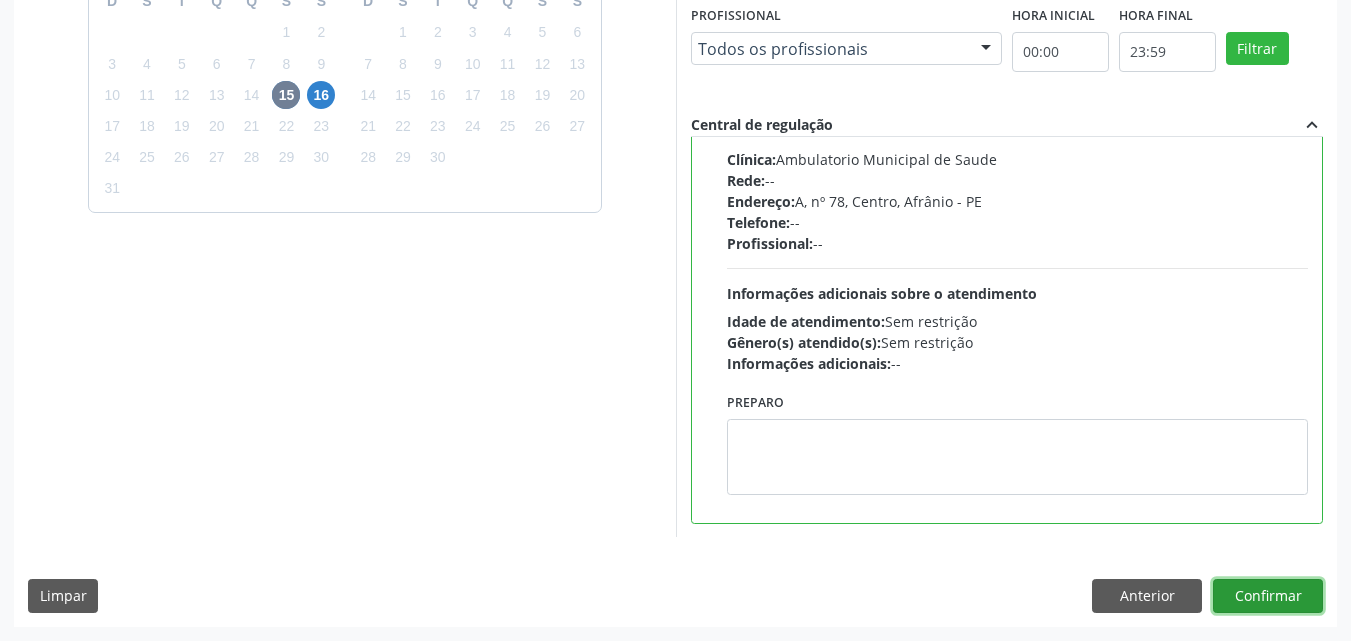 click on "Confirmar" at bounding box center [1268, 596] 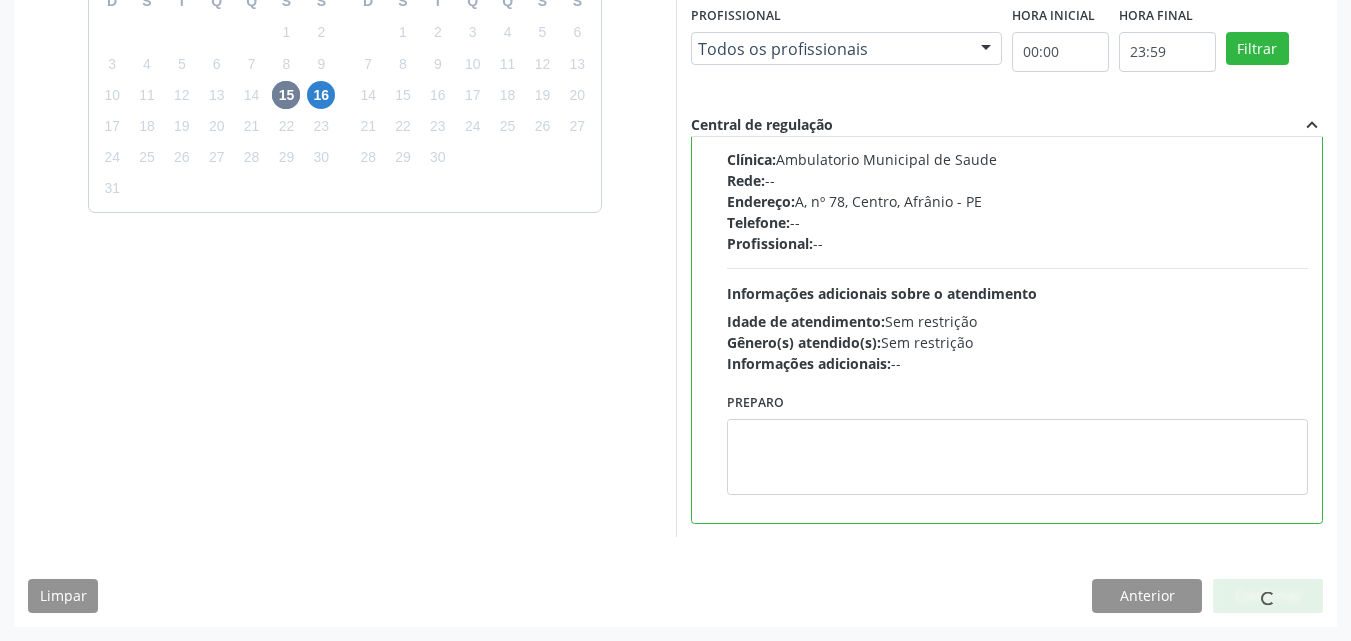 scroll, scrollTop: 26, scrollLeft: 0, axis: vertical 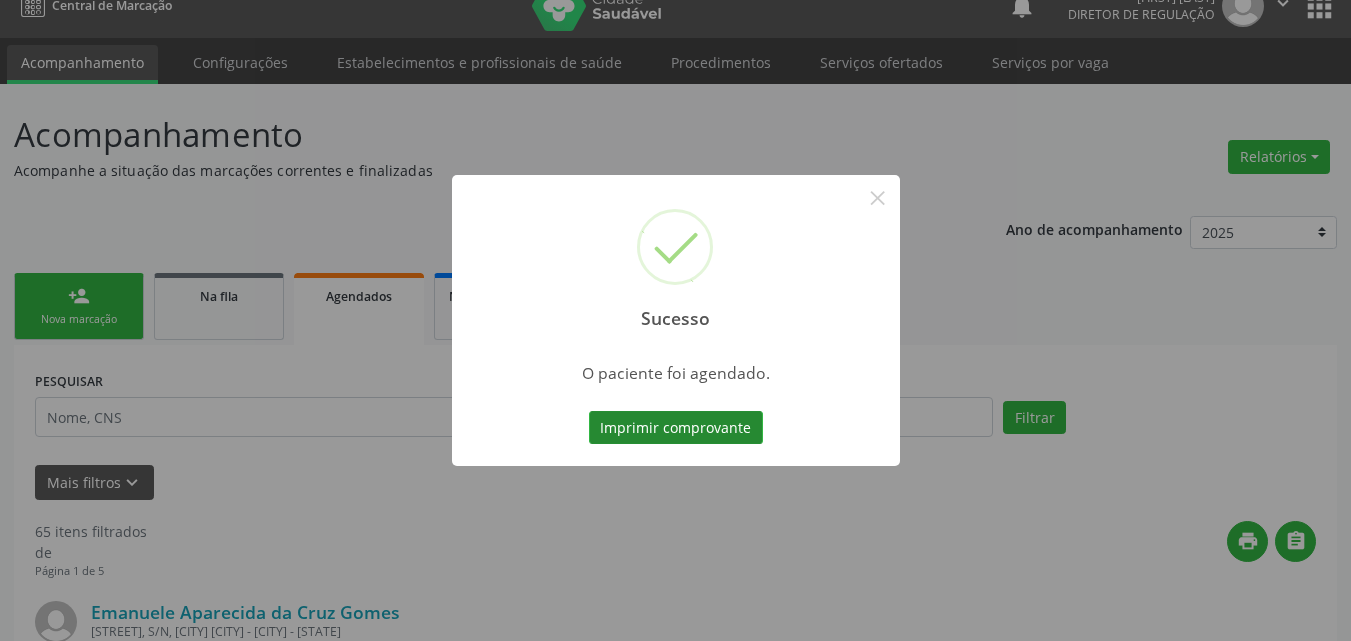 click on "Imprimir comprovante" at bounding box center (676, 428) 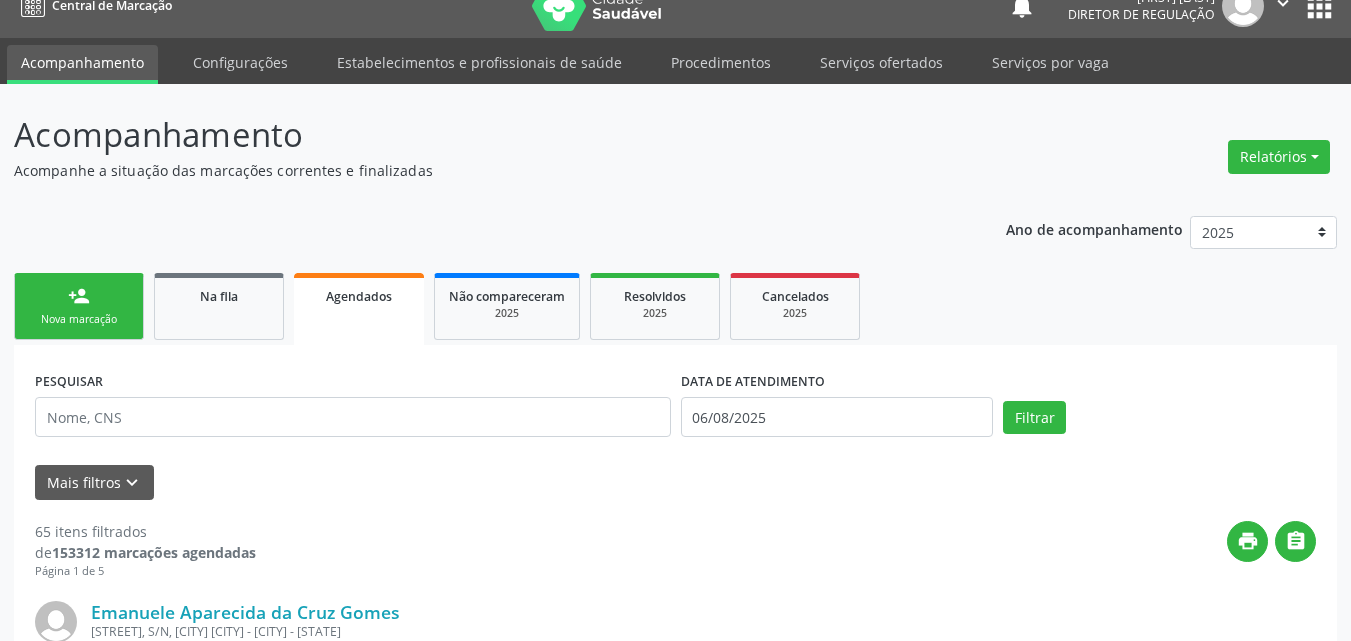 click on "Nova marcação" at bounding box center (79, 319) 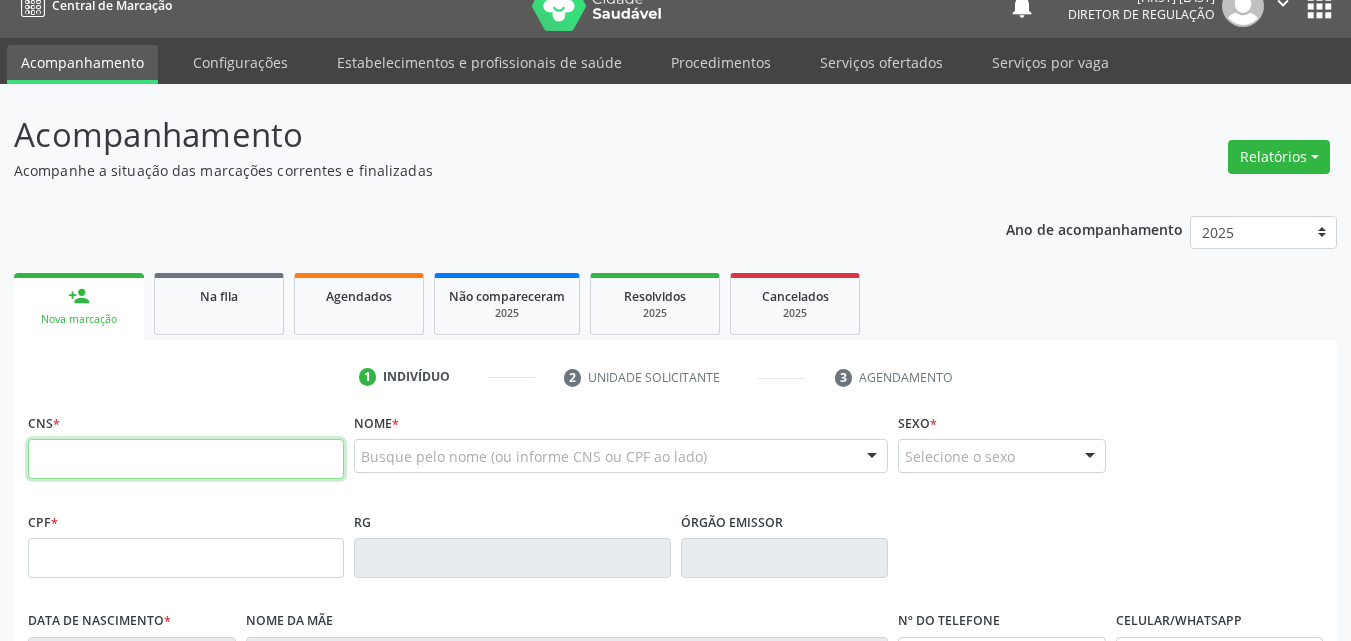click at bounding box center [186, 459] 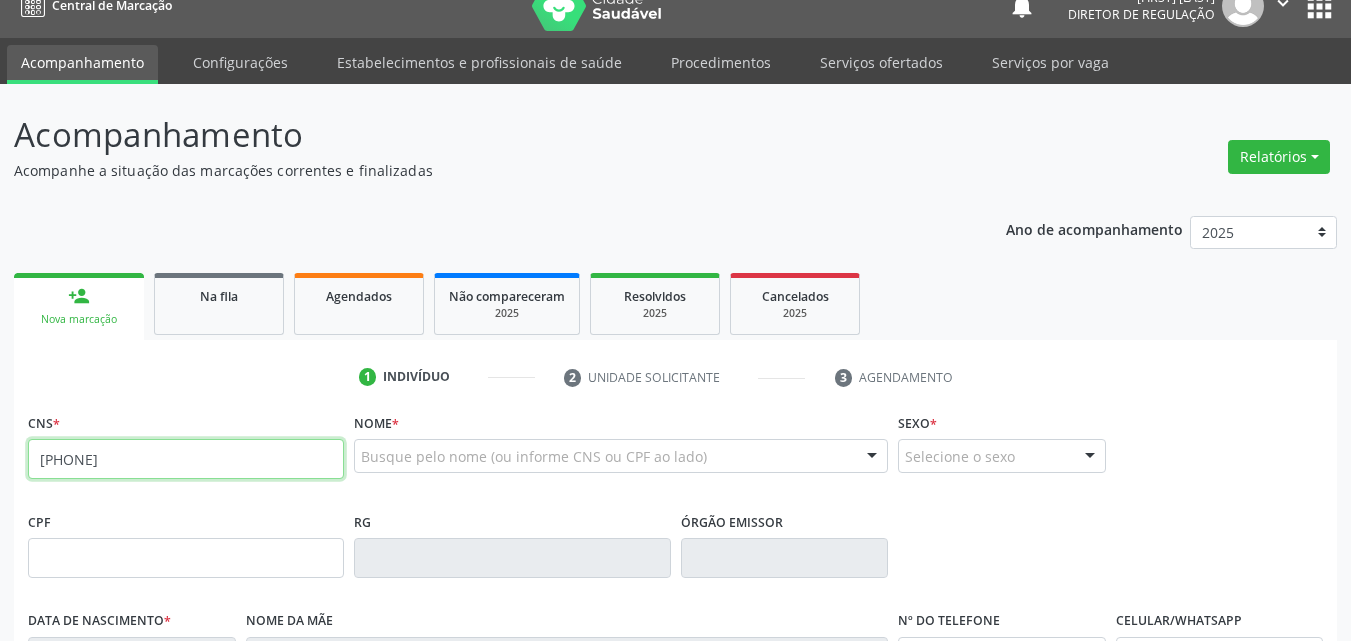 type on "706 4056 7859 0189" 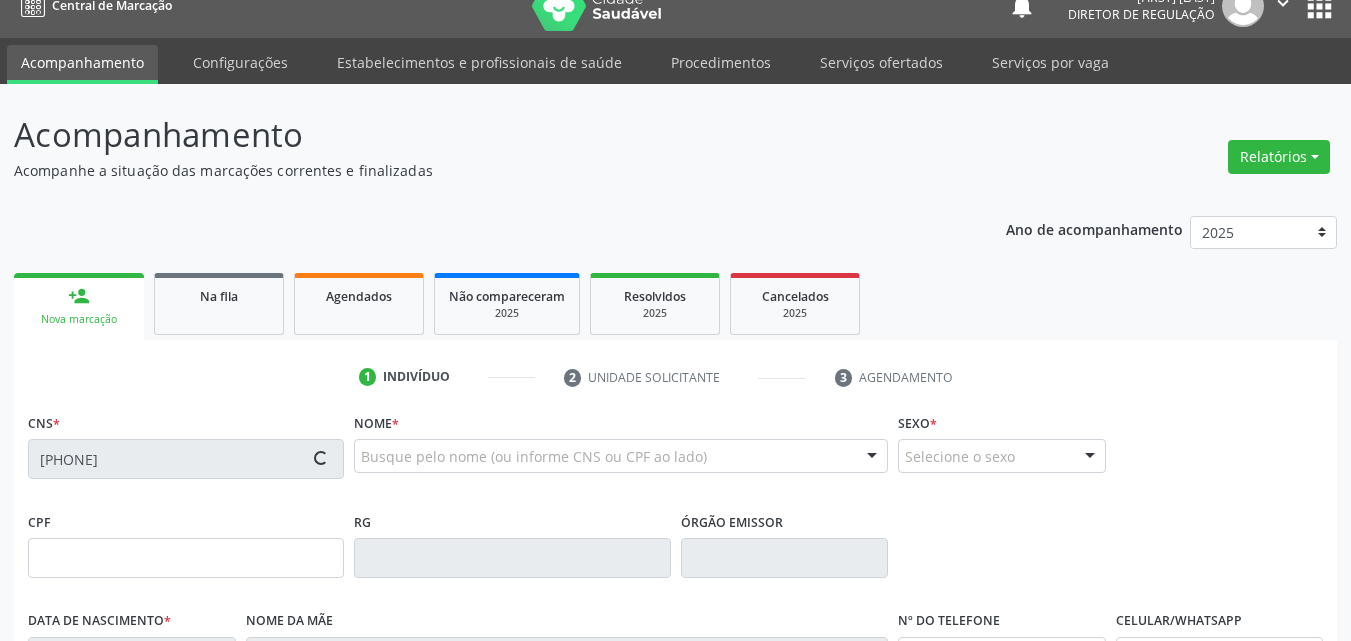 type on "340.150.514-91" 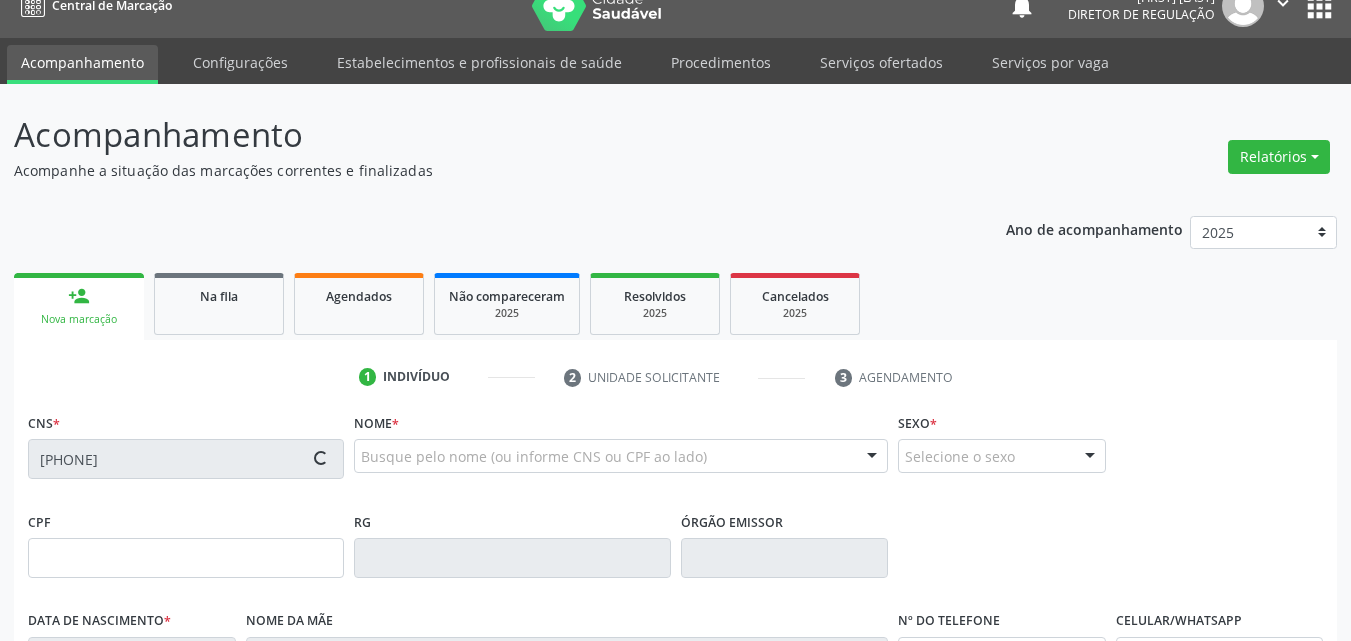 type on "14/04/1950" 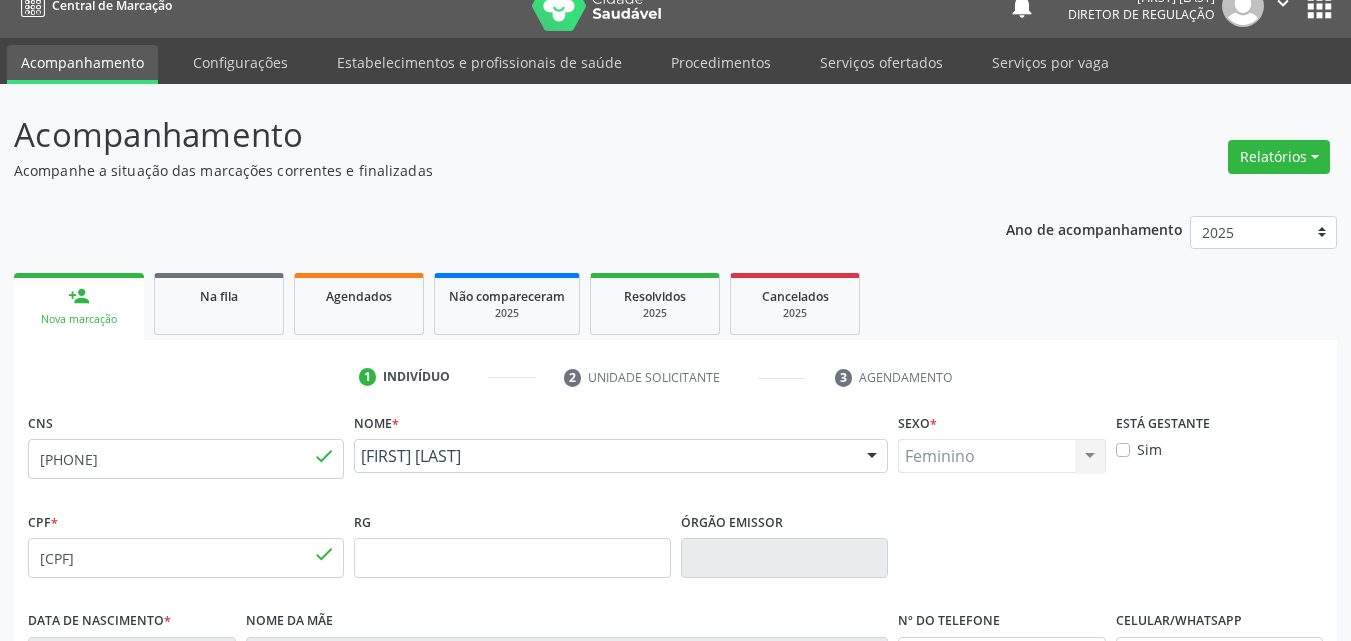 scroll, scrollTop: 443, scrollLeft: 0, axis: vertical 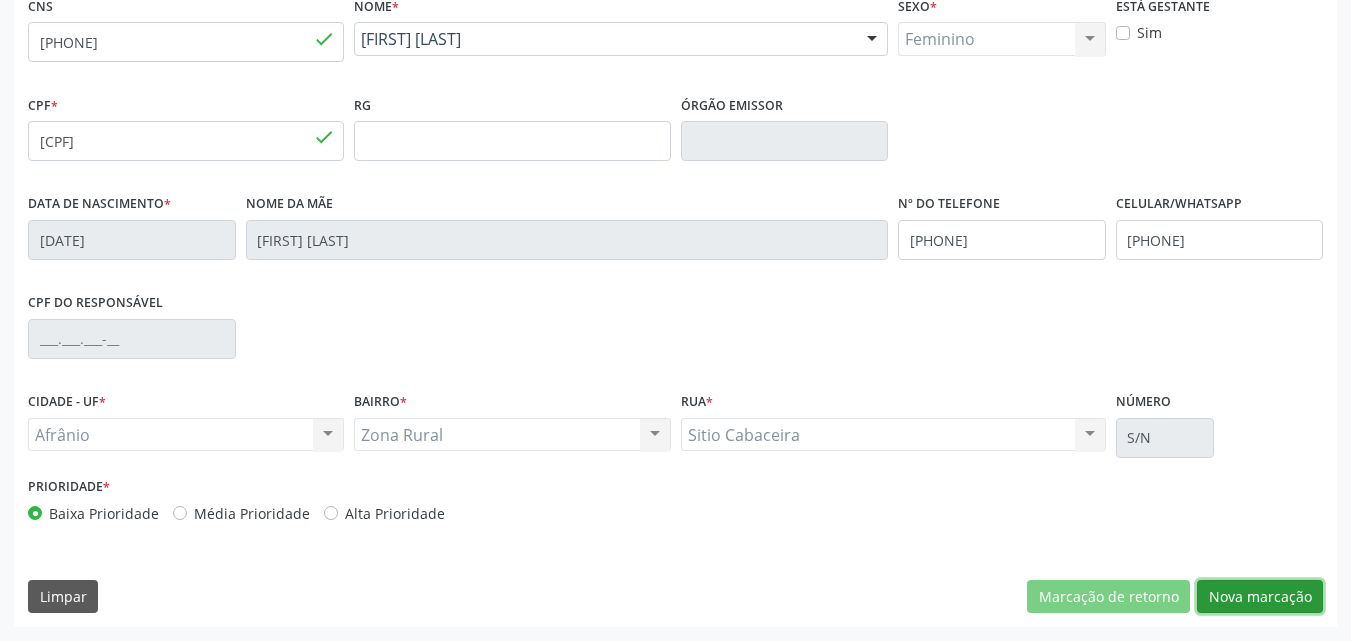 click on "Nova marcação" at bounding box center [1260, 597] 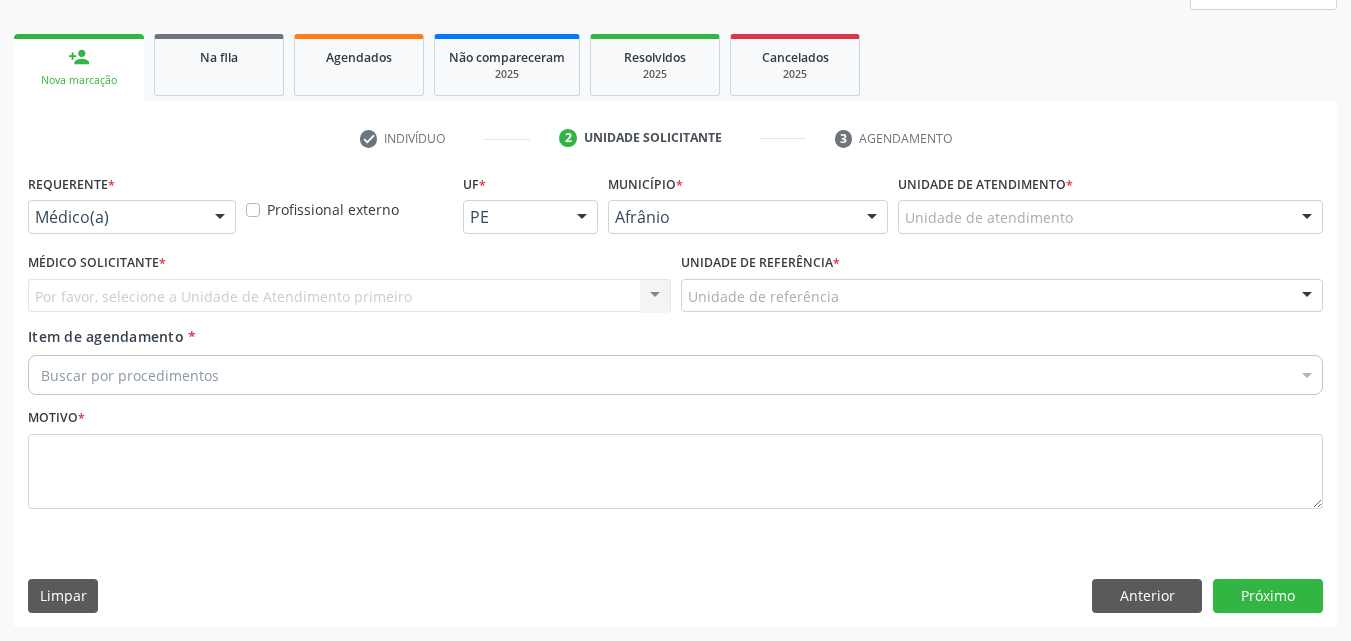 scroll, scrollTop: 265, scrollLeft: 0, axis: vertical 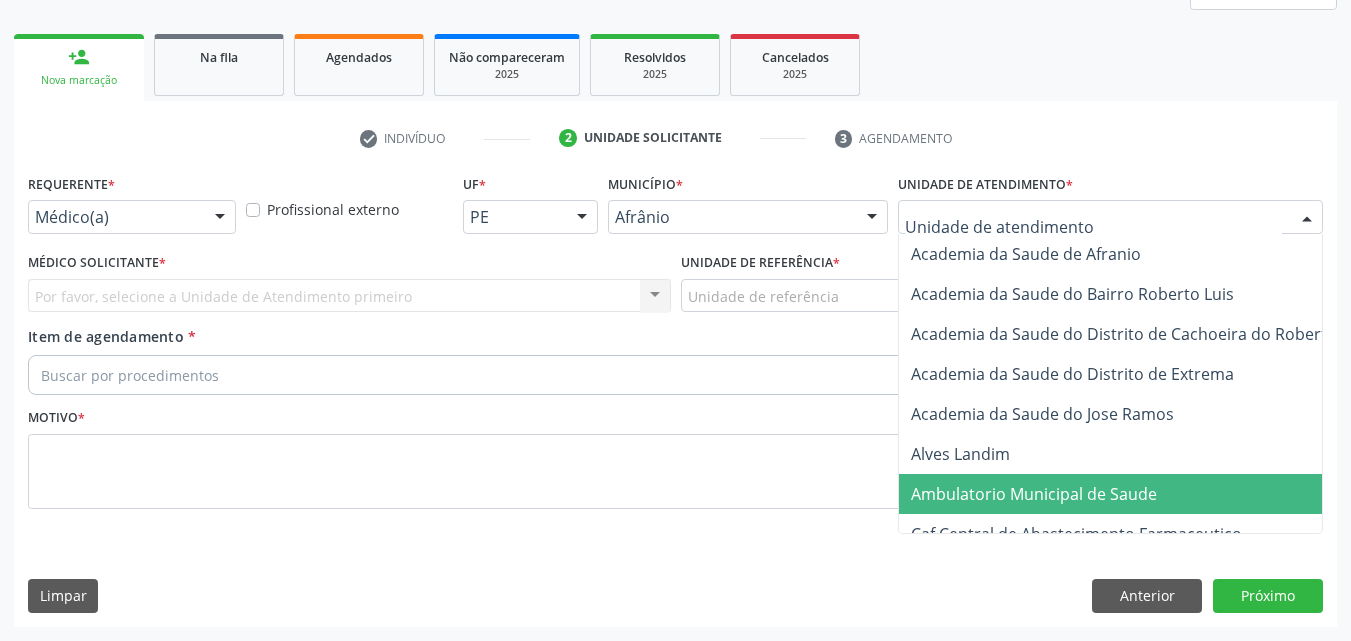 click on "Ambulatorio Municipal de Saude" at bounding box center (1034, 494) 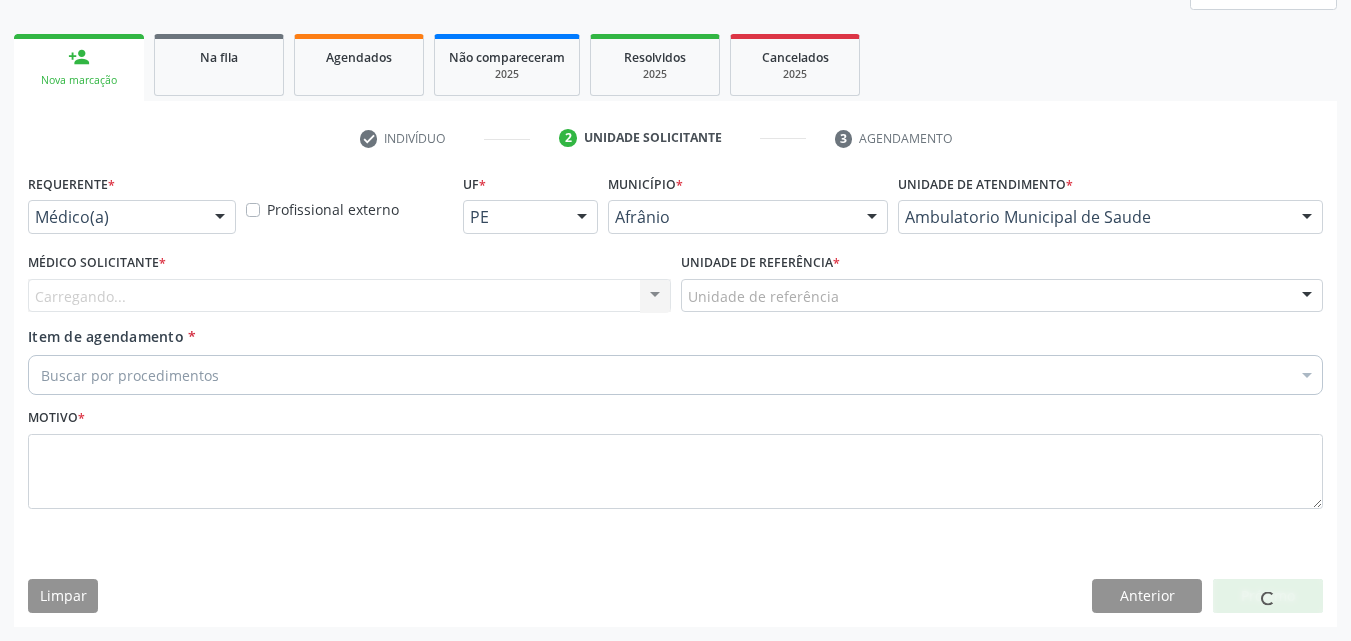 click on "Unidade de referência" at bounding box center [1002, 296] 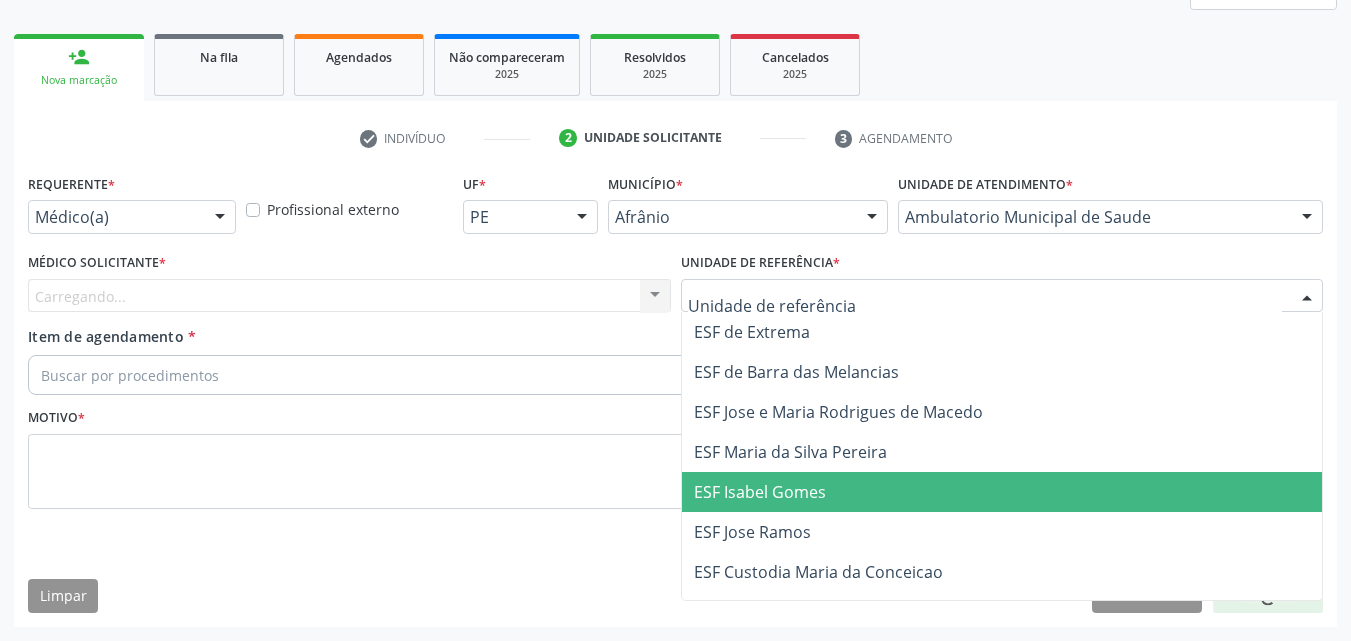 drag, startPoint x: 852, startPoint y: 477, endPoint x: 743, endPoint y: 452, distance: 111.83023 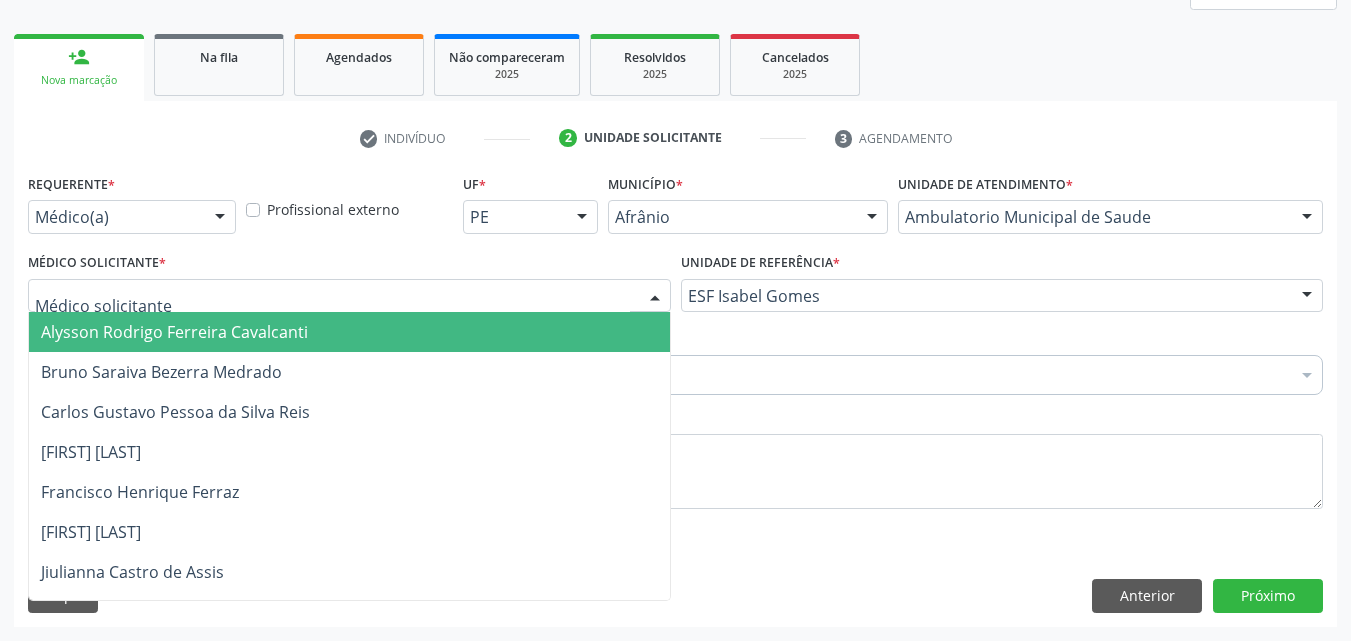 click at bounding box center [349, 296] 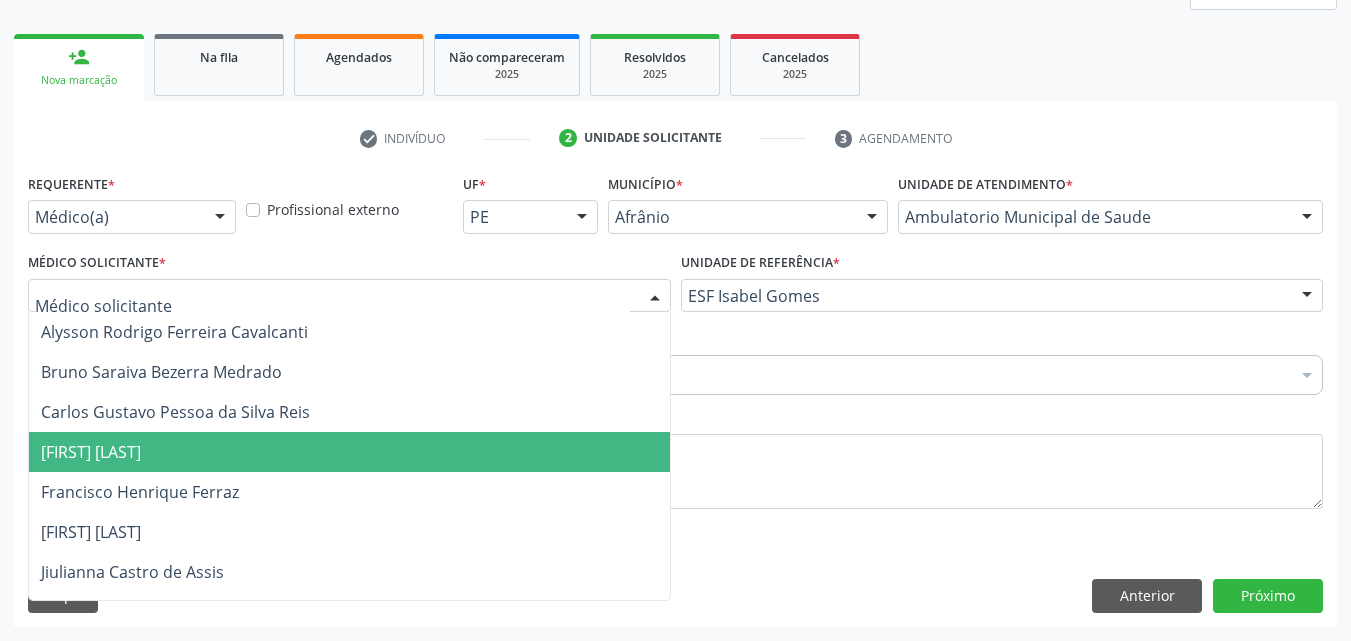 click on "[FIRST] [LAST] [LAST]" at bounding box center [349, 452] 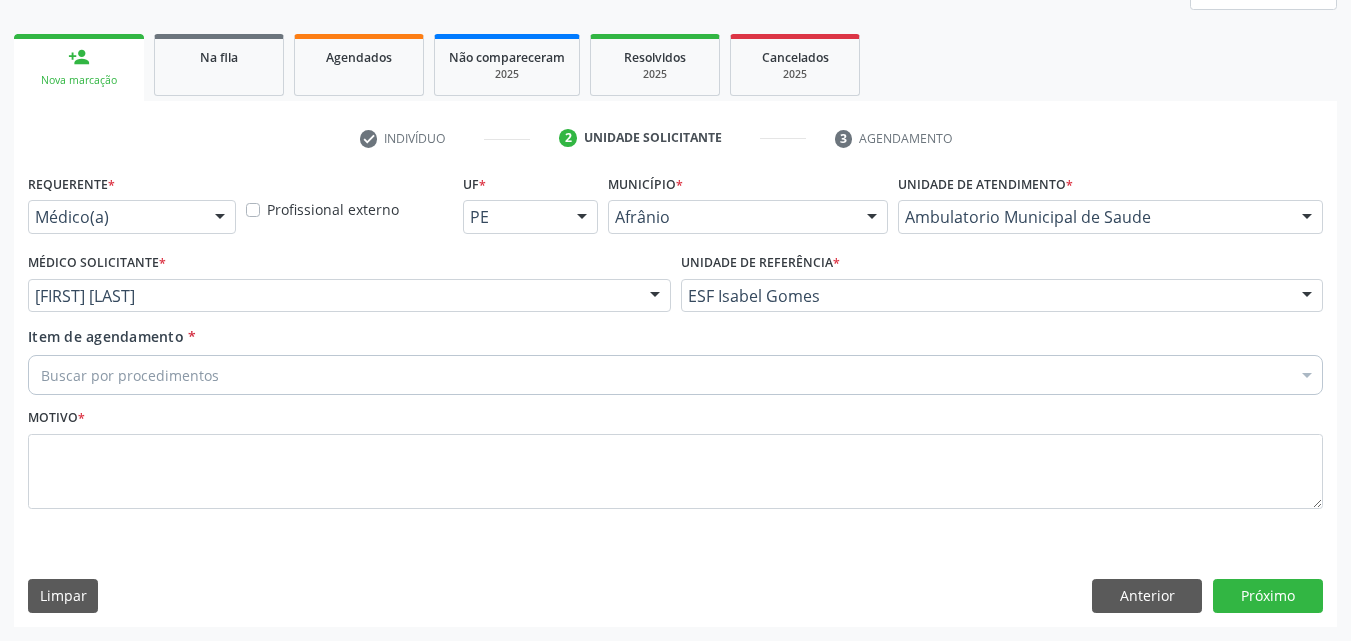 click on "Buscar por procedimentos" at bounding box center [675, 375] 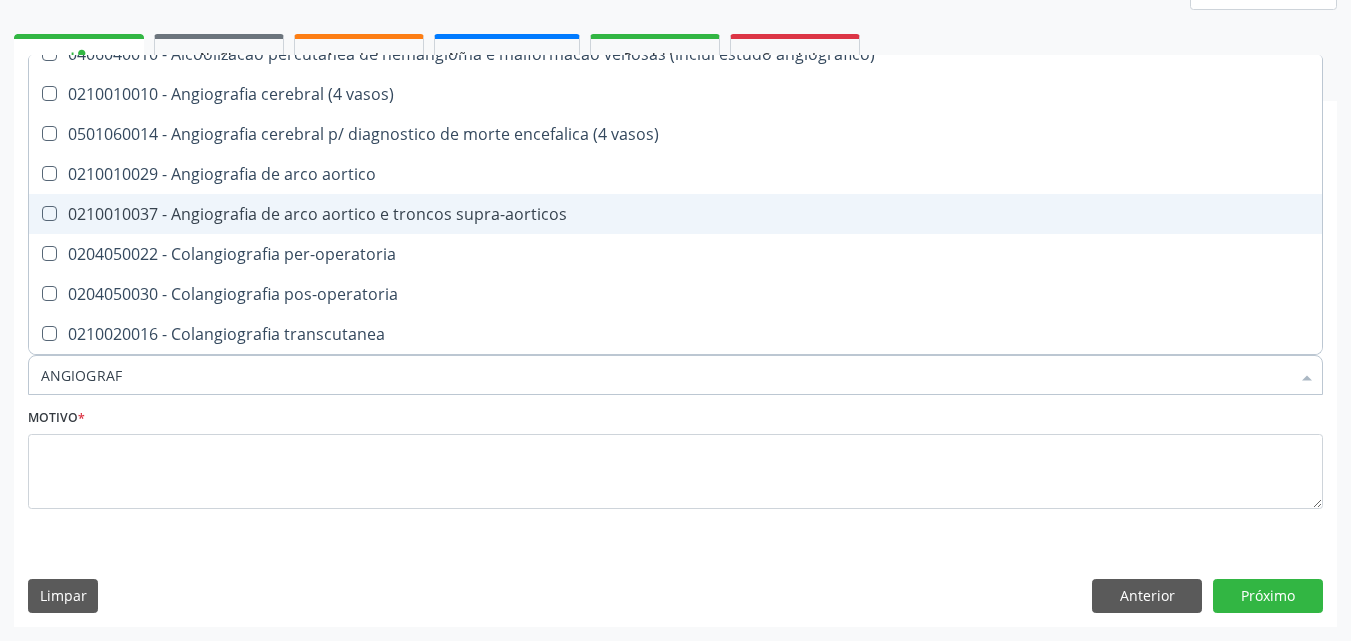 scroll, scrollTop: 0, scrollLeft: 0, axis: both 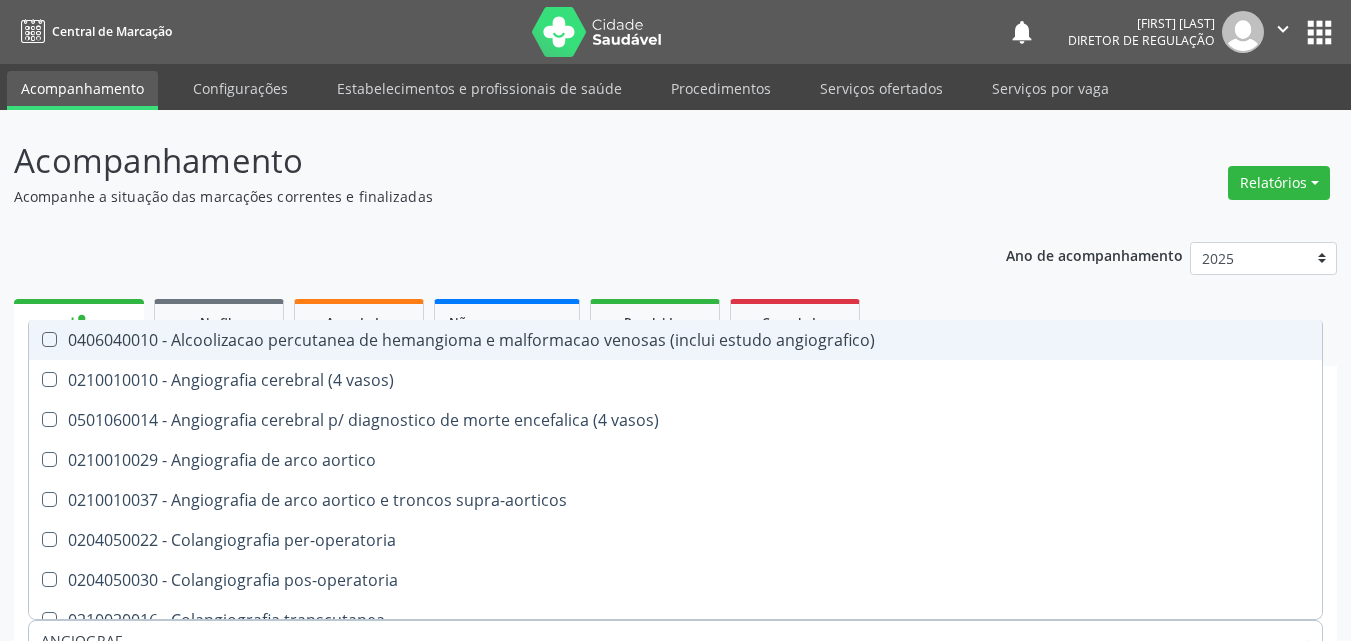 click on "Ano de acompanhamento
2025 2024 2023 2022 2021 2020 2019 2018
person_add
Nova marcação
Na fila   Agendados   Não compareceram
2025
Resolvidos
2025
Cancelados
2025
check
Indivíduo
2
Unidade solicitante
3
Agendamento
CNS
706 4056 7859 0189       done
Nome
*
Maria Antonia de Santana Nunes
Maria Antonia de Santana Nunes
CNS:
706 4056 7859 0189
CPF:
340.150.514-91
Nascimento:
14/04/1950
Nenhum resultado encontrado para: "   "
Digite o nome
Sexo
*
Feminino         Masculino   Feminino
Nenhum resultado encontrado para: "   "
Não há nenhuma opção para ser exibida.
Está gestante
Sim
CPF" at bounding box center (675, 560) 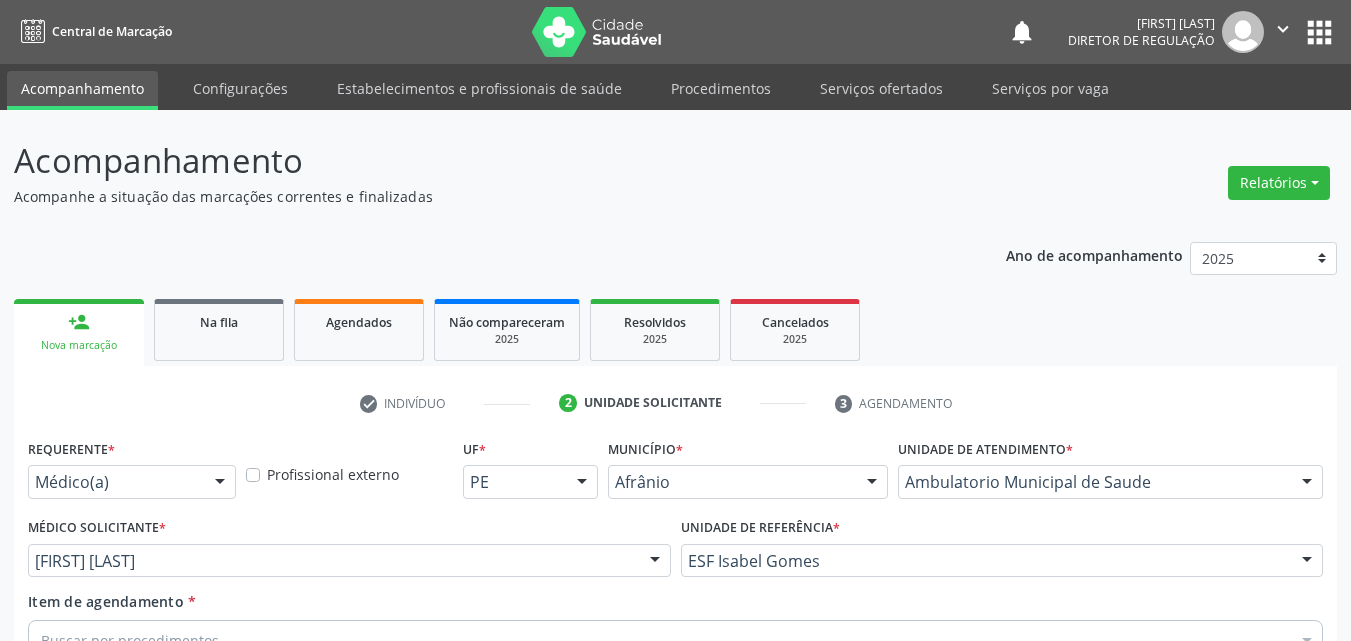 scroll, scrollTop: 200, scrollLeft: 0, axis: vertical 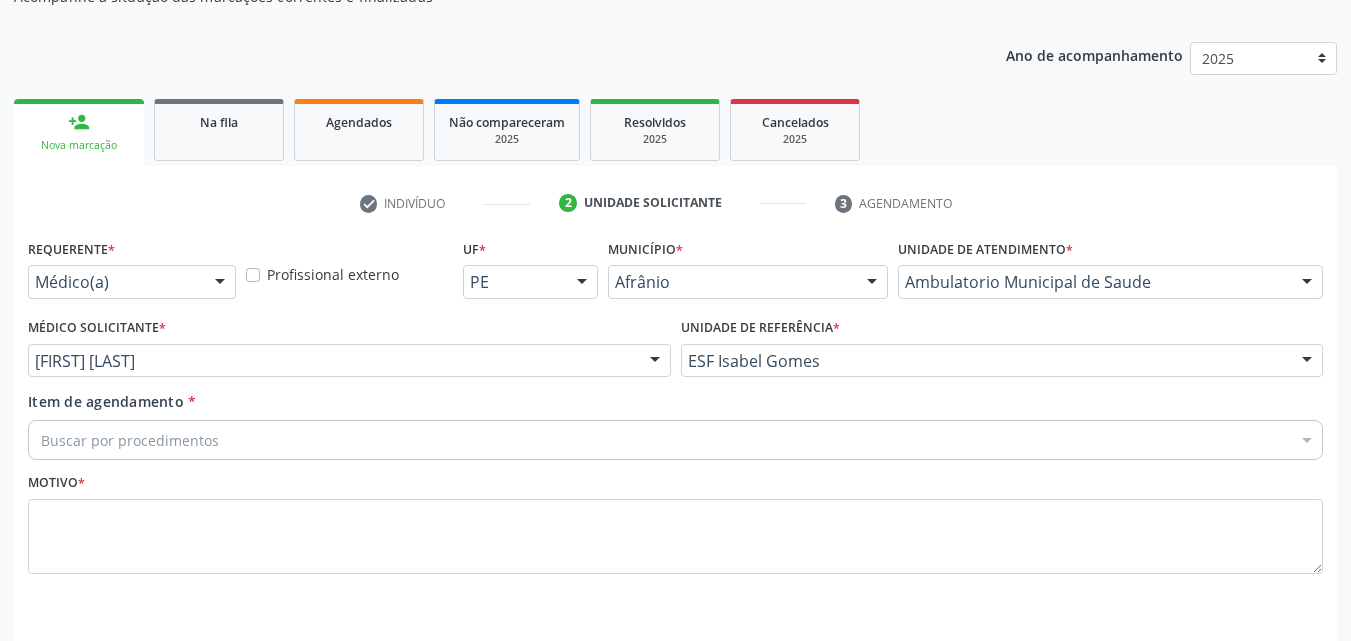 click on "Buscar por procedimentos" at bounding box center (675, 440) 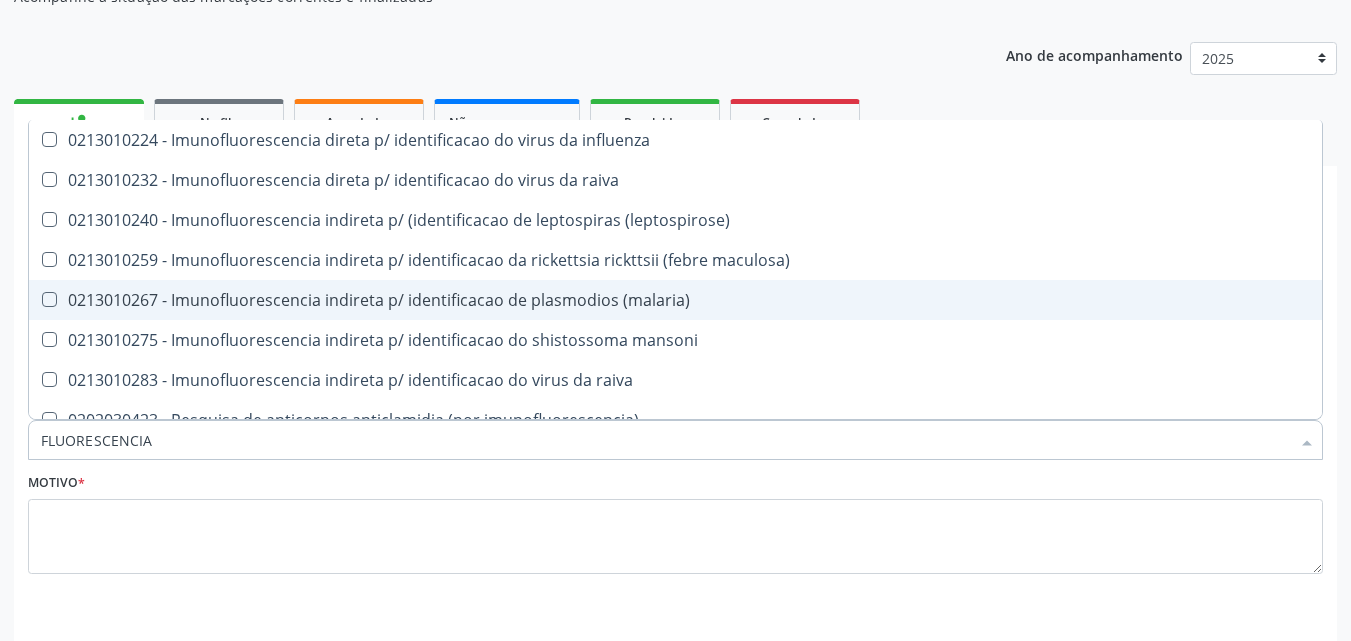 scroll, scrollTop: 101, scrollLeft: 0, axis: vertical 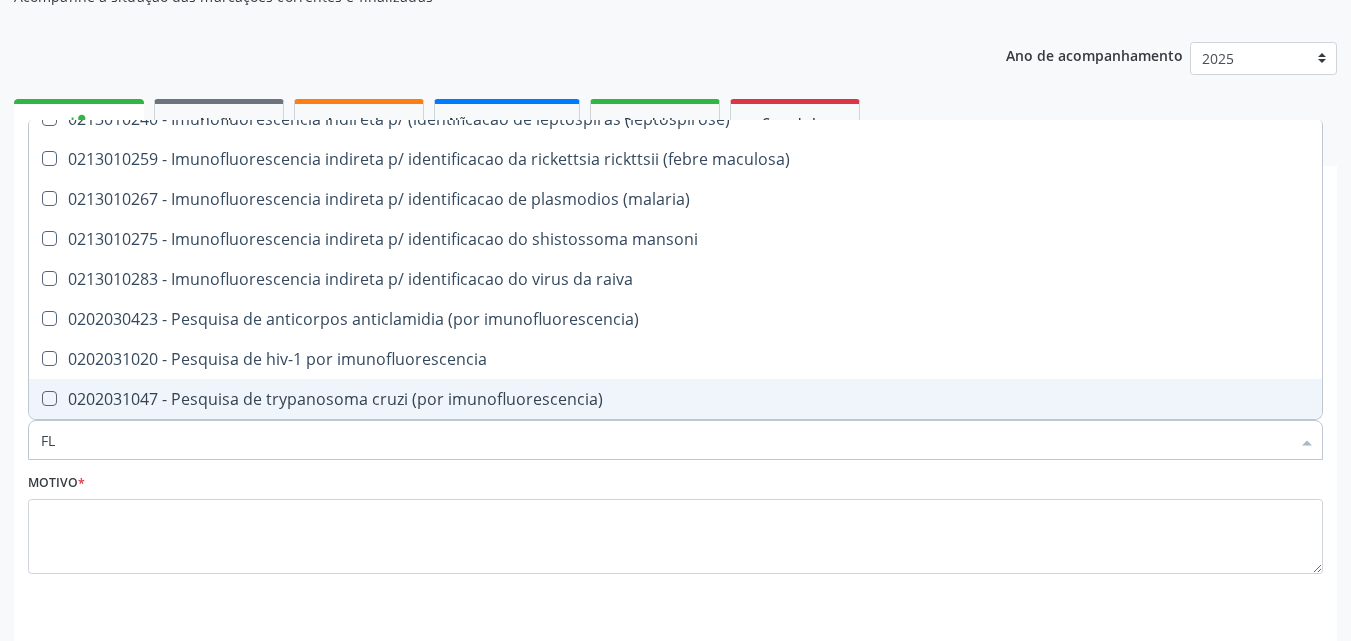 type on "F" 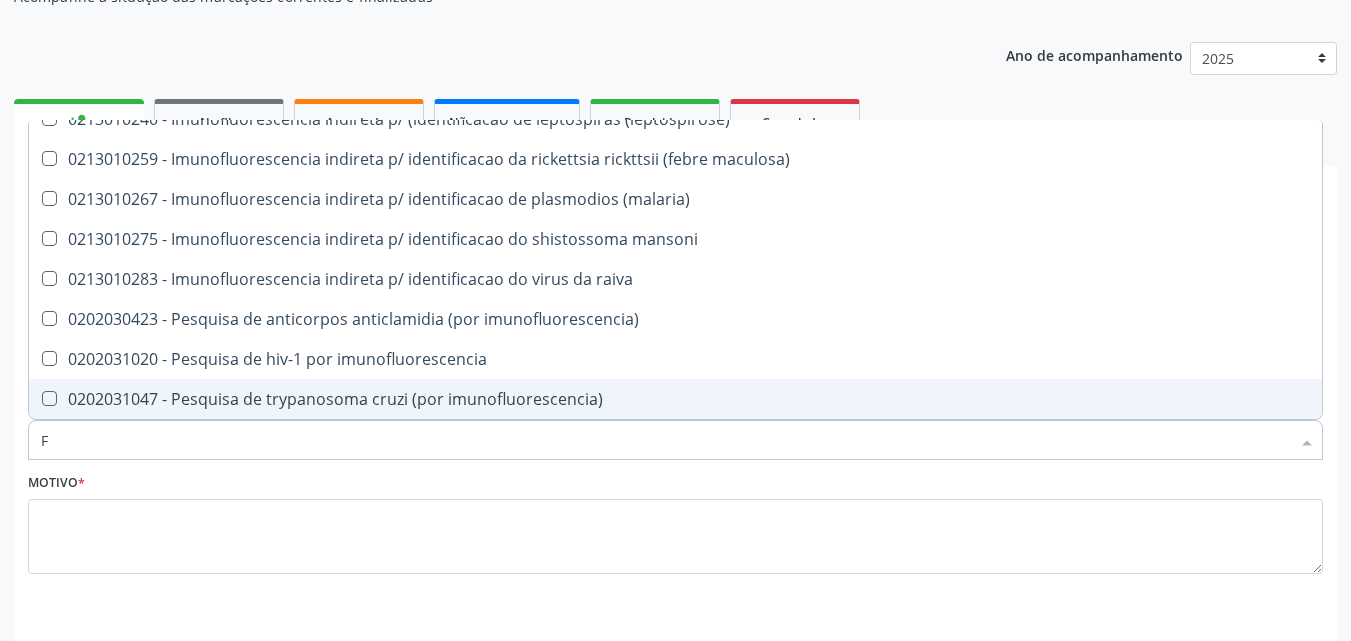 type 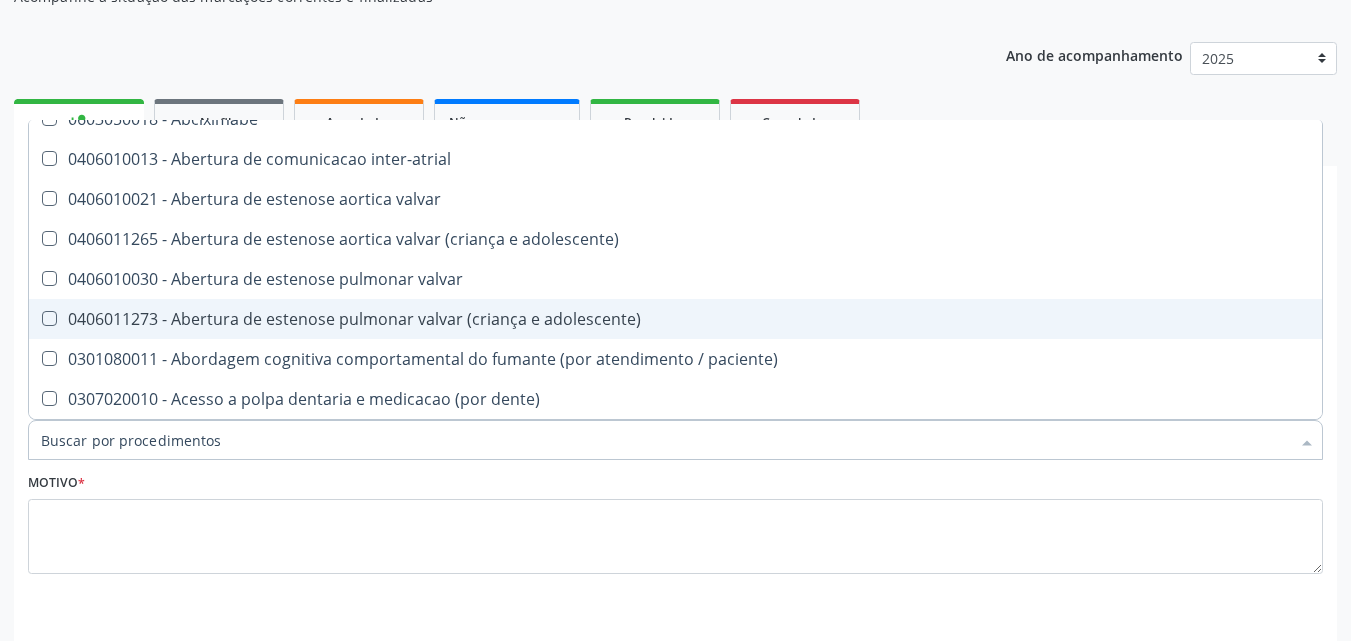 scroll, scrollTop: 0, scrollLeft: 0, axis: both 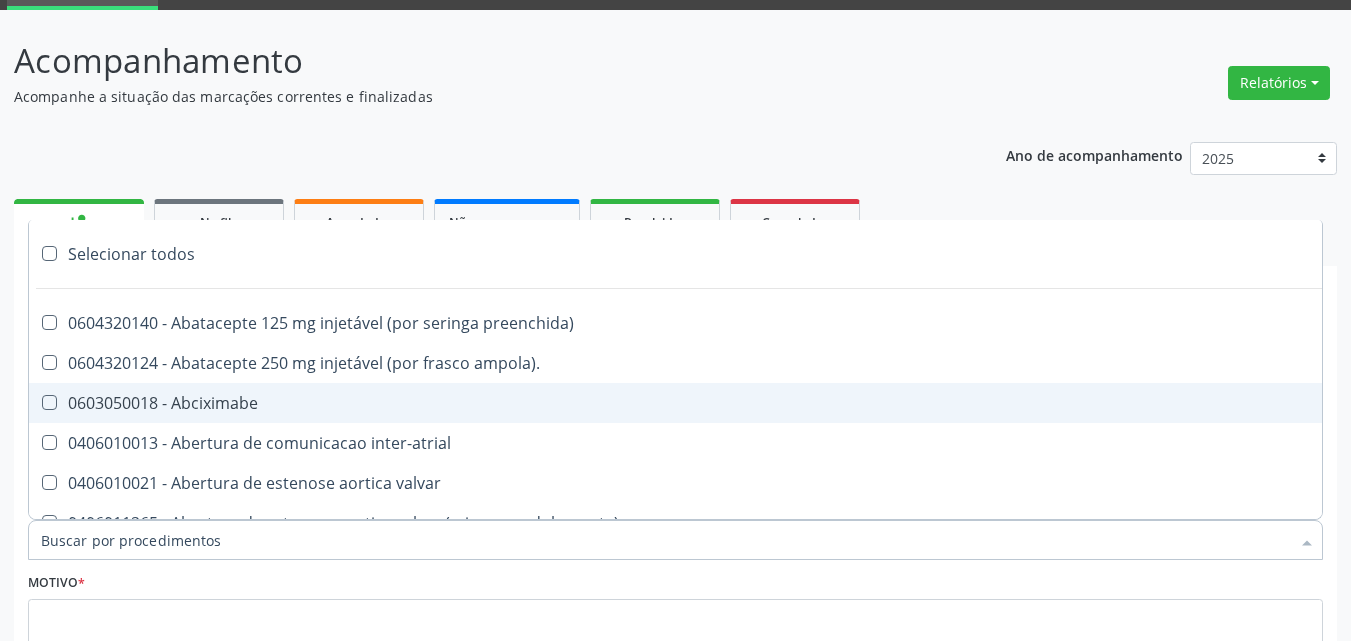 click on "Ano de acompanhamento
2025 2024 2023 2022 2021 2020 2019 2018
person_add
Nova marcação
Na fila   Agendados   Não compareceram
2025
Resolvidos
2025
Cancelados
2025
check
Indivíduo
2
Unidade solicitante
3
Agendamento
CNS
706 4056 7859 0189       done
Nome
*
Maria Antonia de Santana Nunes
Maria Antonia de Santana Nunes
CNS:
706 4056 7859 0189
CPF:
340.150.514-91
Nascimento:
14/04/1950
Nenhum resultado encontrado para: "   "
Digite o nome
Sexo
*
Feminino         Masculino   Feminino
Nenhum resultado encontrado para: "   "
Não há nenhuma opção para ser exibida.
Está gestante
Sim
CPF" at bounding box center (675, 460) 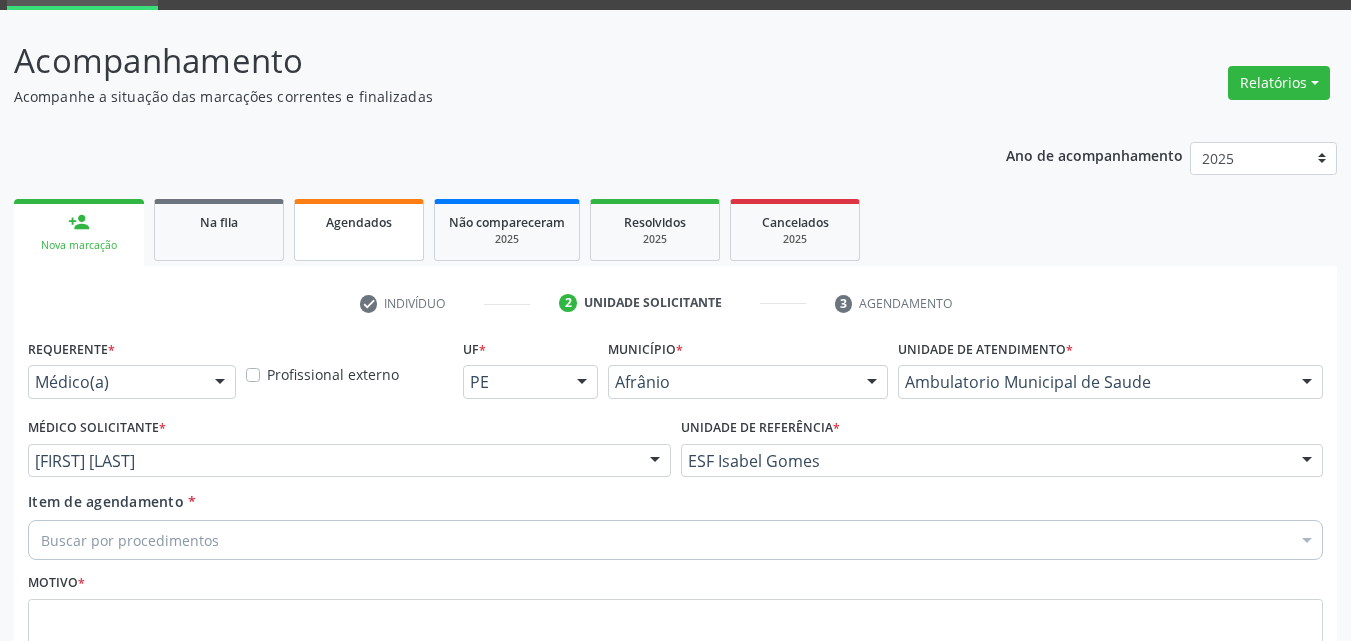 click on "Agendados" at bounding box center [359, 222] 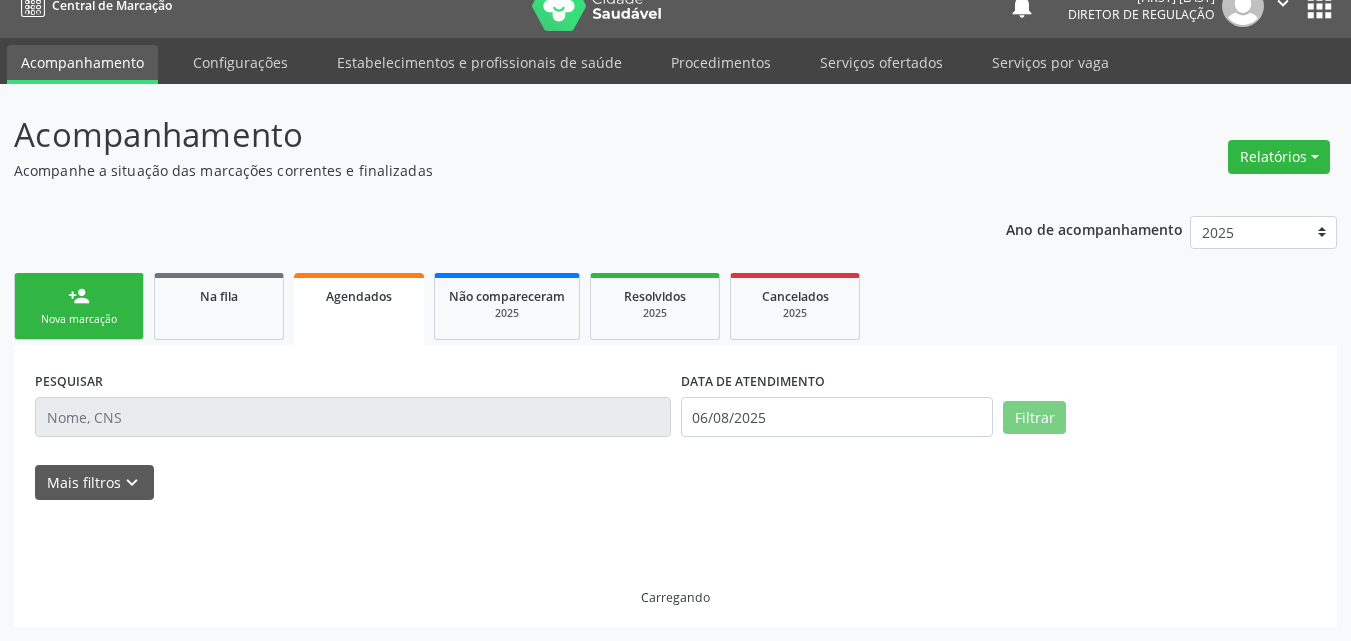 click on "person_add
Nova marcação" at bounding box center [79, 306] 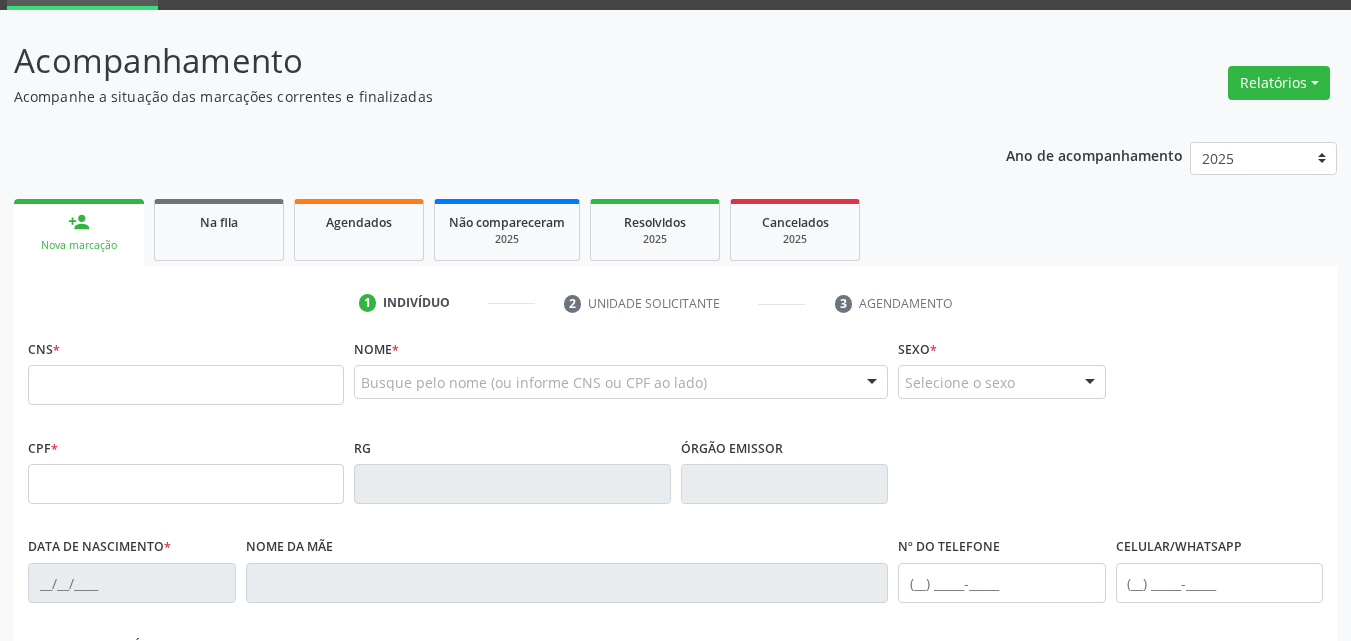 scroll, scrollTop: 26, scrollLeft: 0, axis: vertical 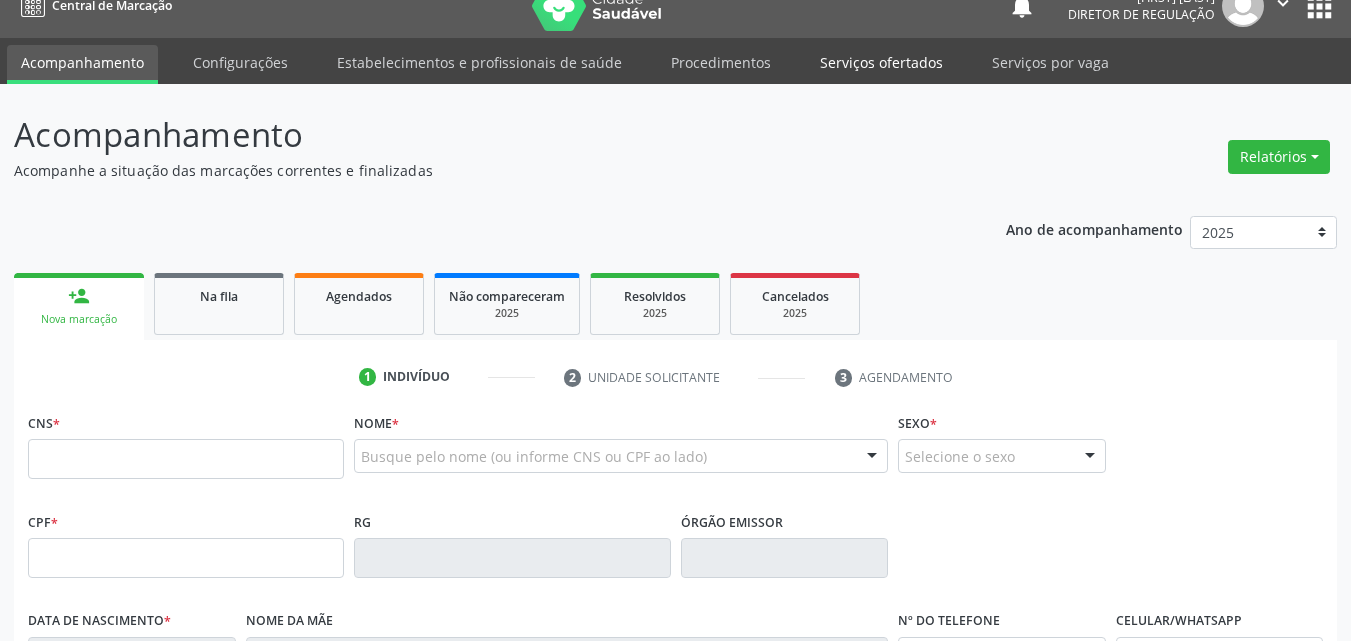 click on "Serviços ofertados" at bounding box center [881, 62] 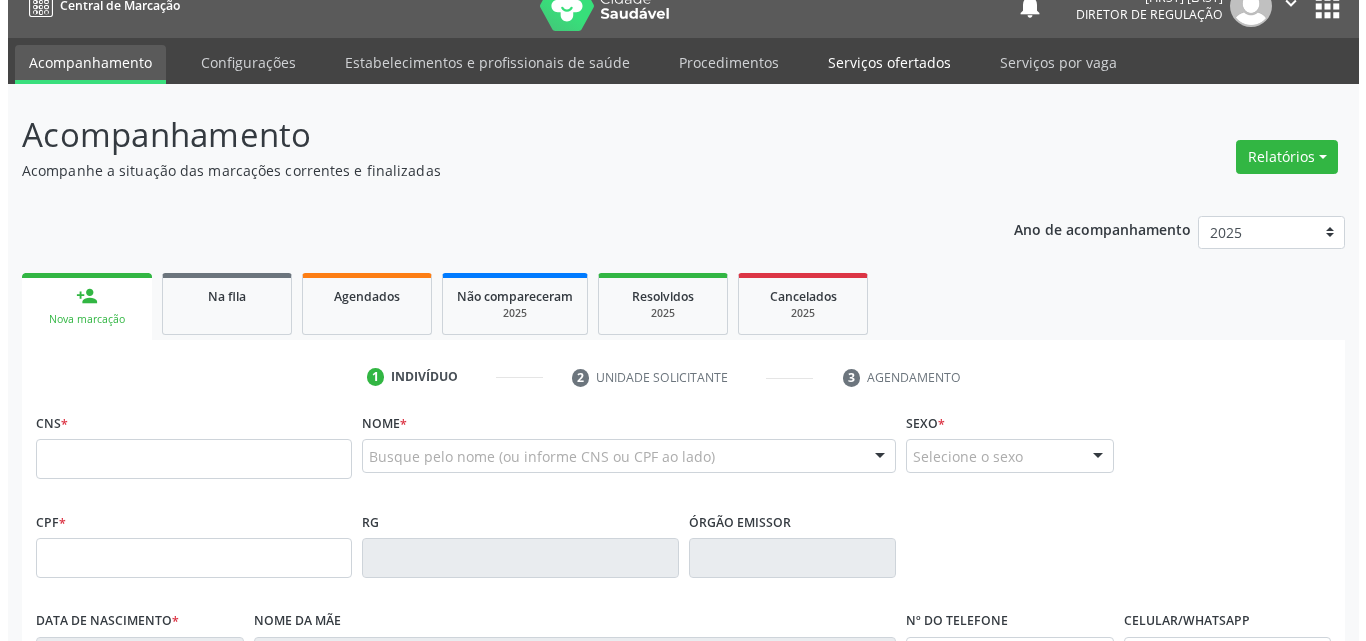 scroll, scrollTop: 0, scrollLeft: 0, axis: both 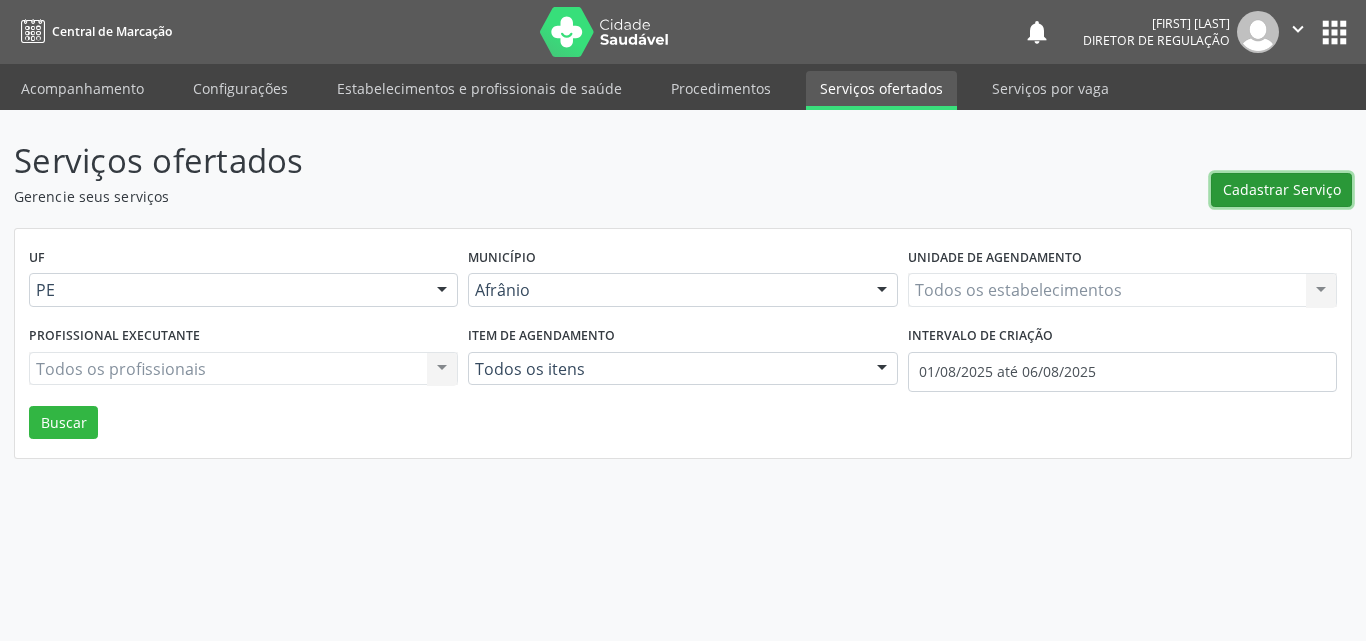 click on "Cadastrar Serviço" at bounding box center [1282, 189] 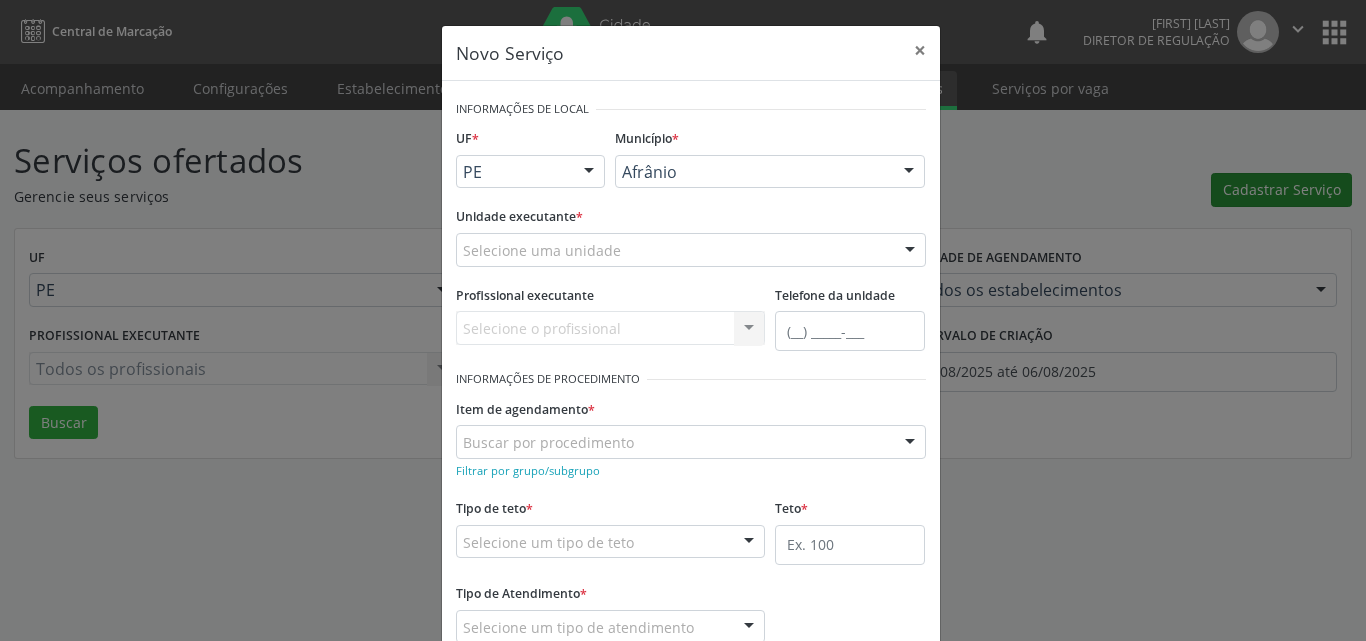 scroll, scrollTop: 0, scrollLeft: 0, axis: both 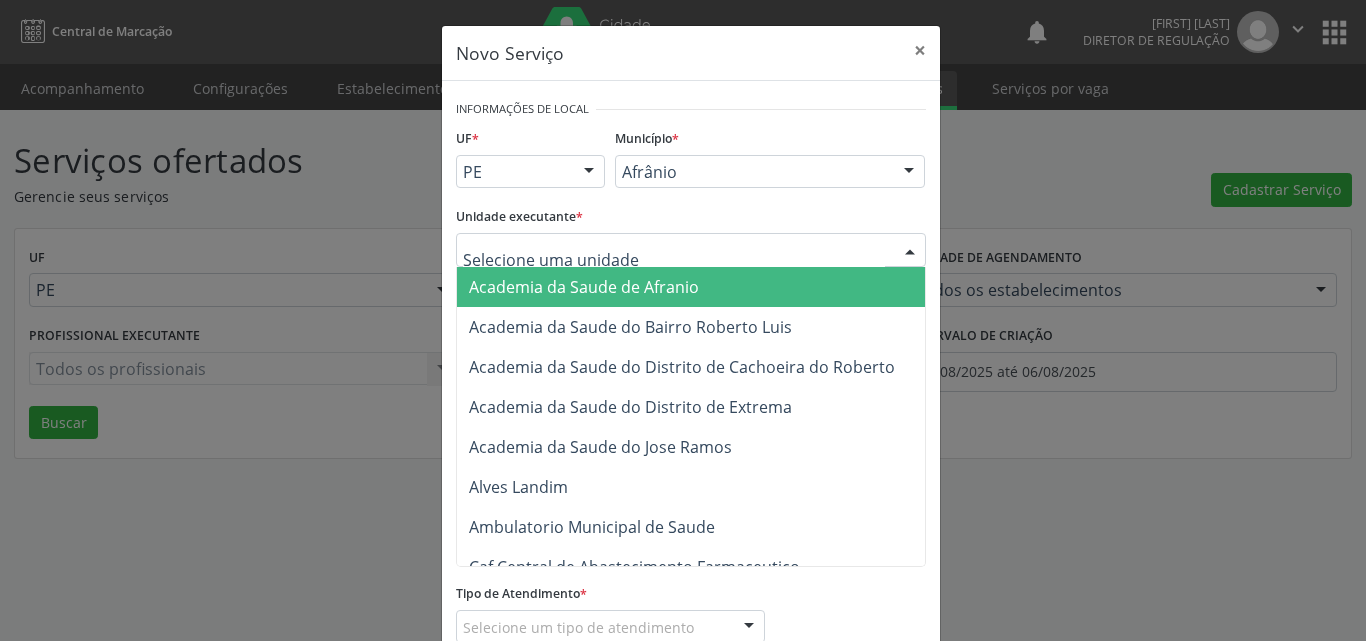 click at bounding box center [691, 250] 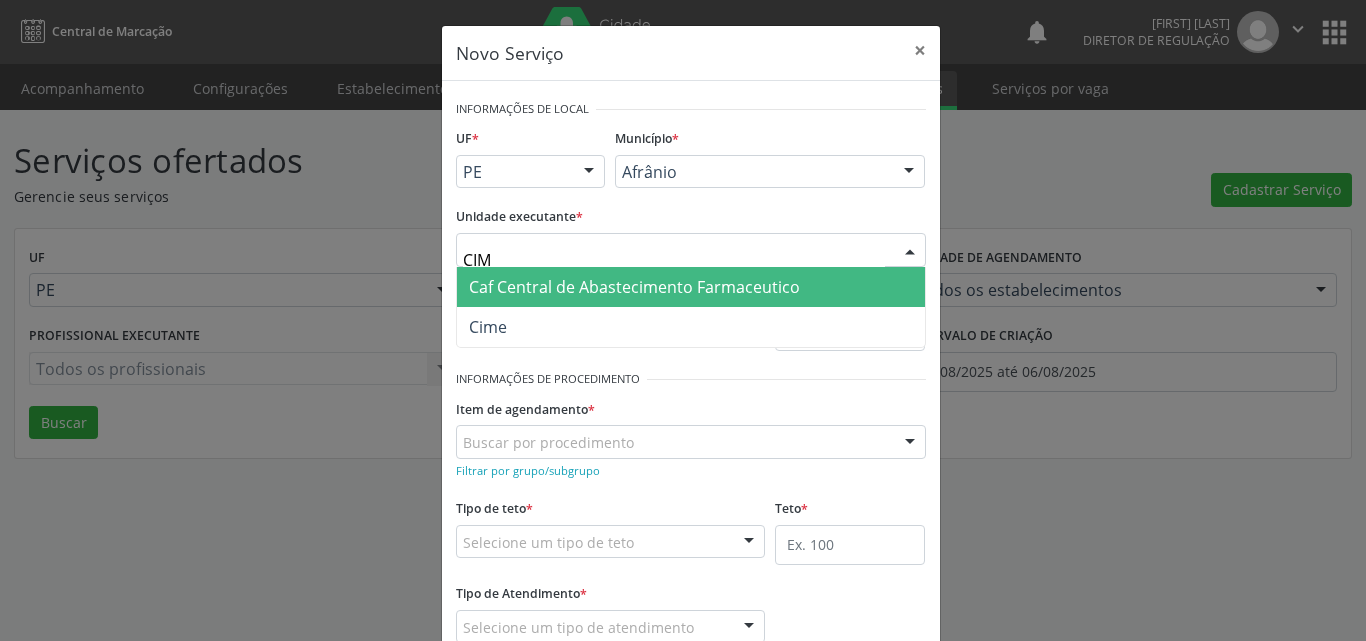 type on "CIME" 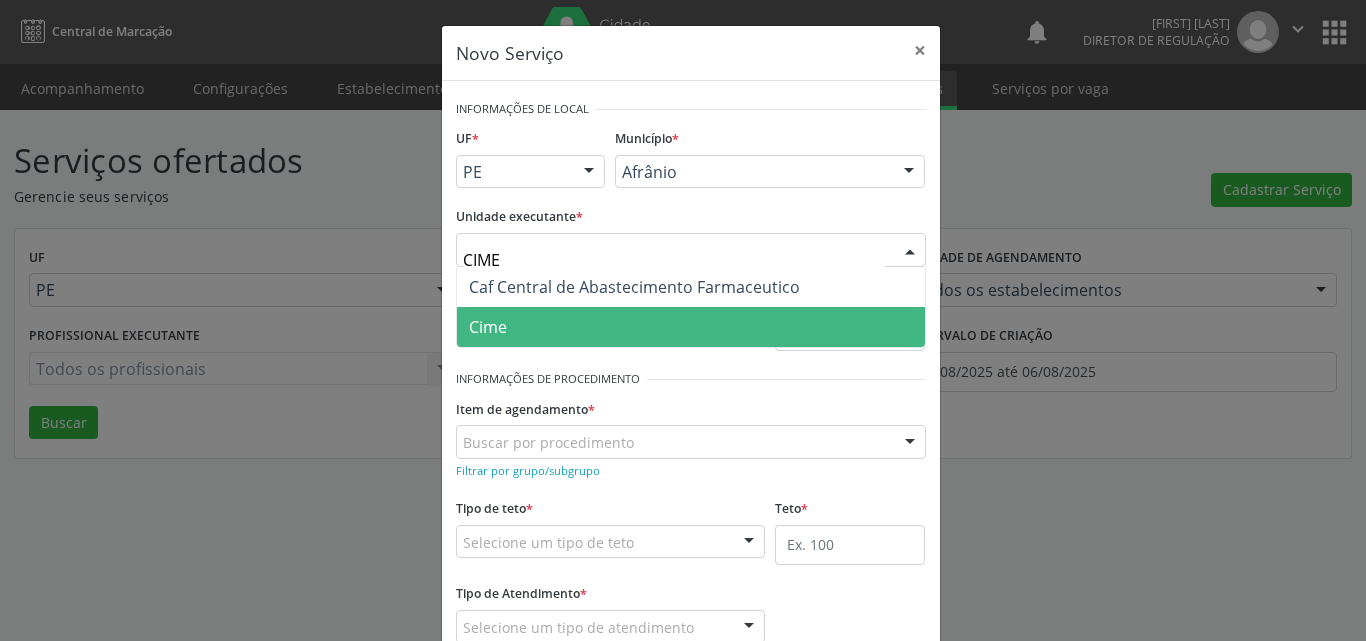 click on "Cime" at bounding box center [691, 327] 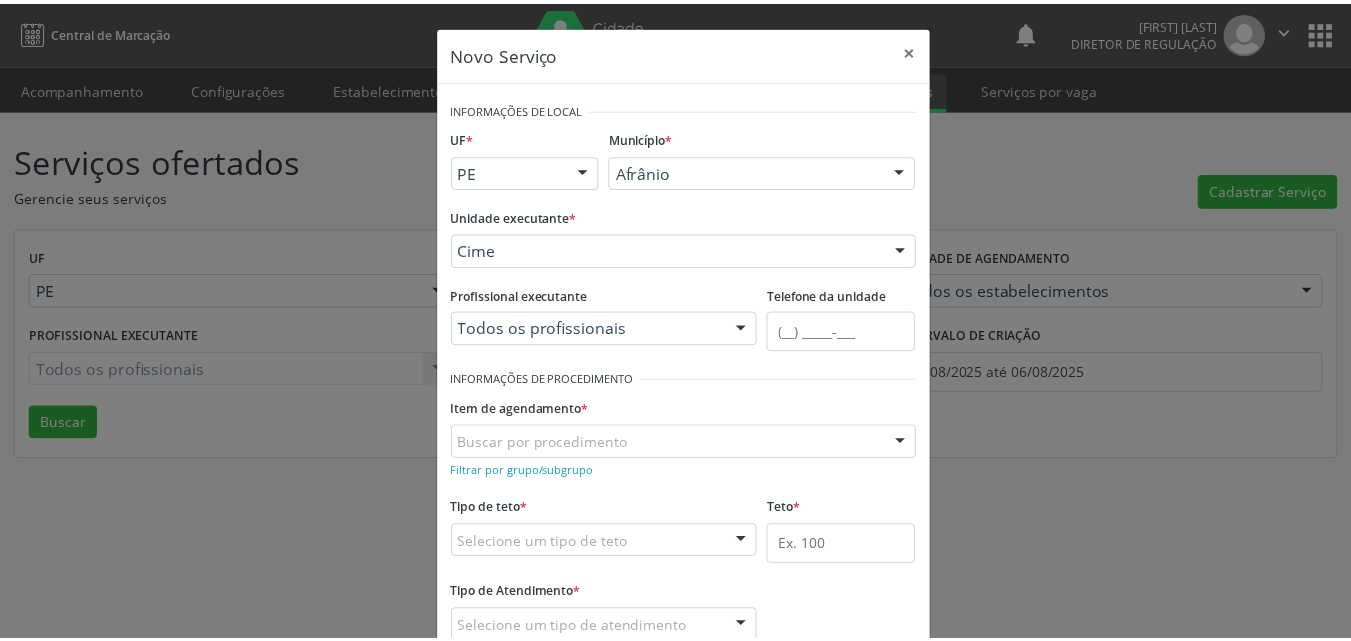 scroll, scrollTop: 100, scrollLeft: 0, axis: vertical 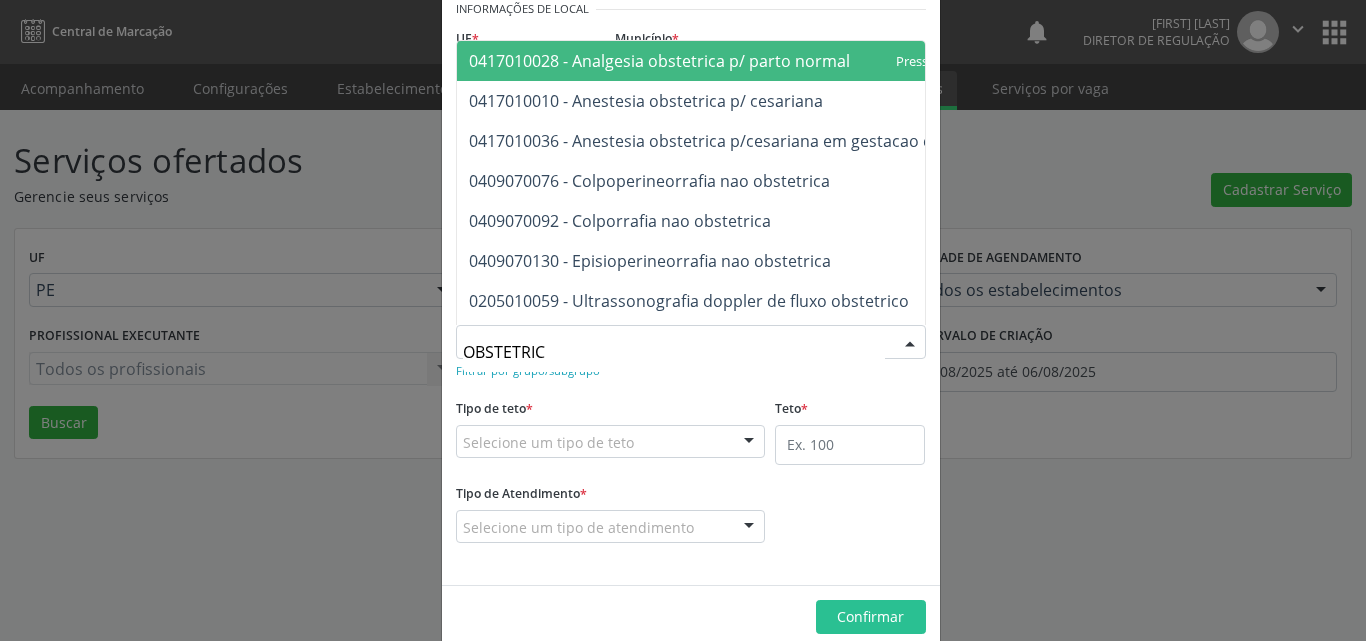 type on "OBSTETRICO" 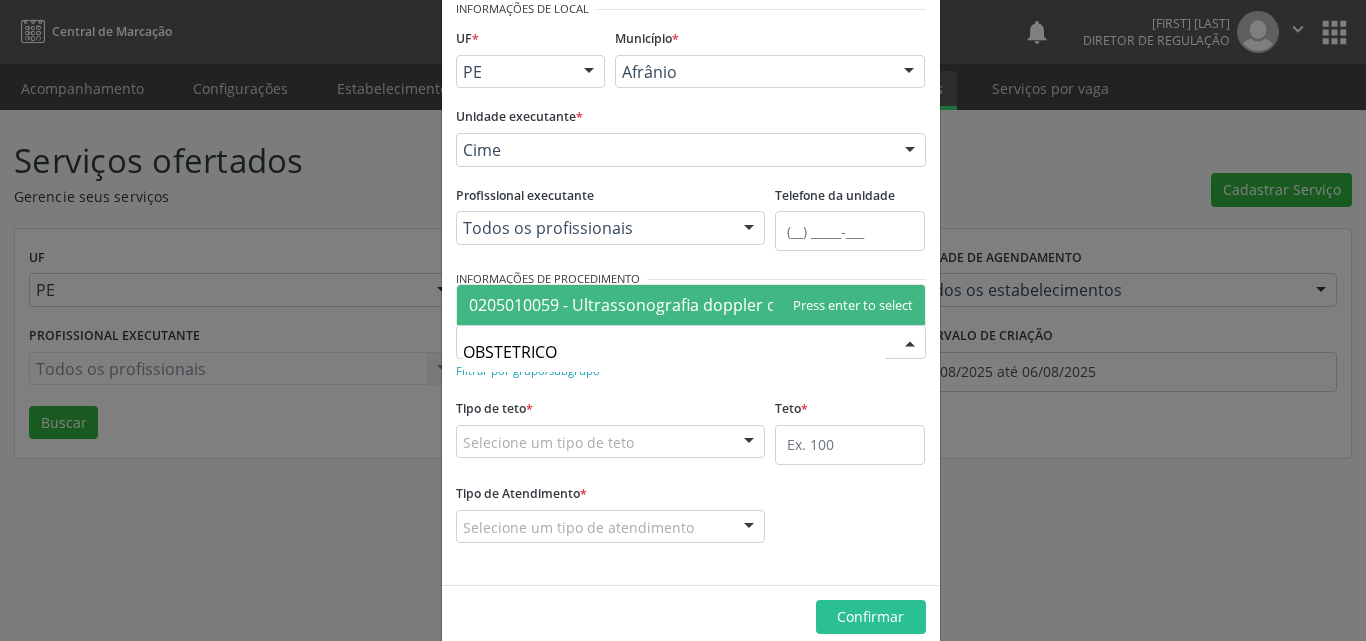 click on "0205010059 - Ultrassonografia doppler de fluxo obstetrico" at bounding box center [689, 305] 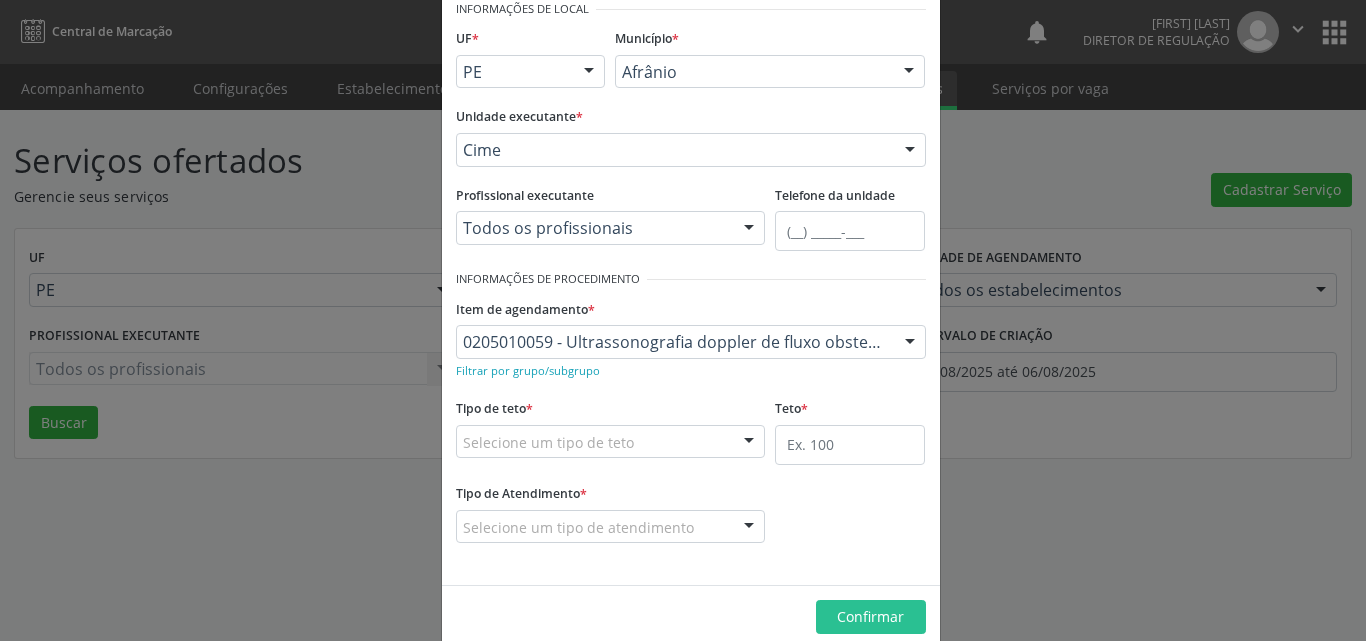 click on "Selecione um tipo de teto" at bounding box center (611, 442) 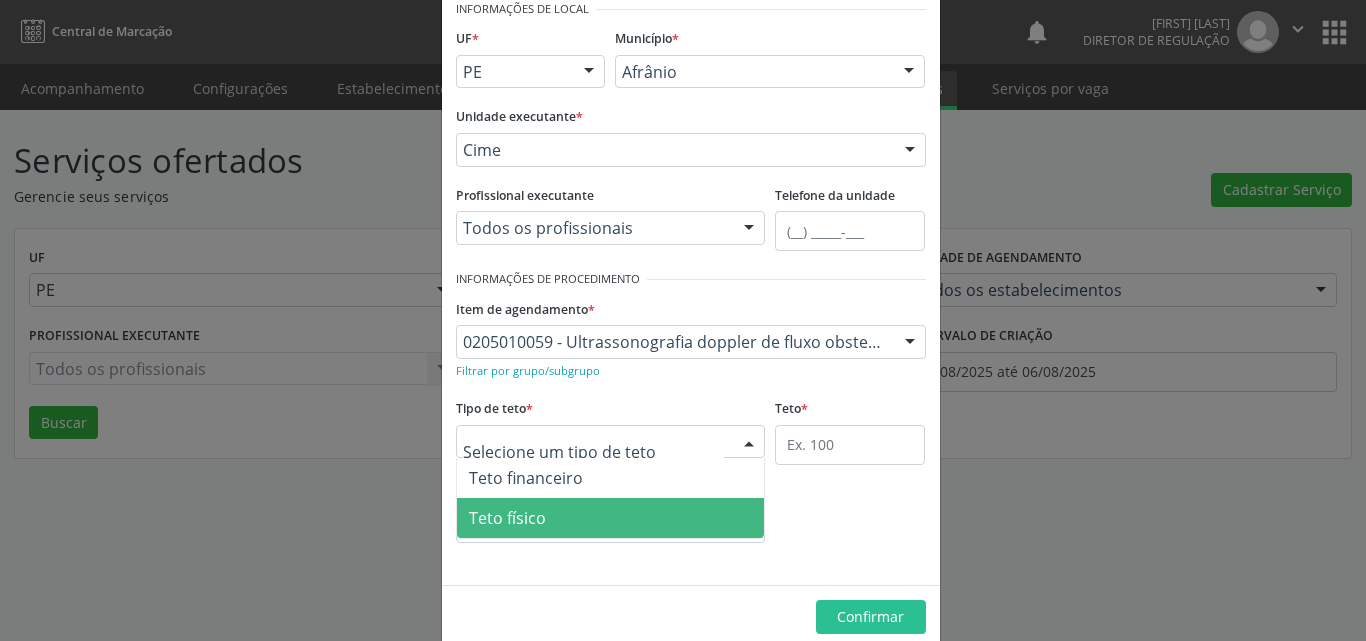 click on "Teto físico" at bounding box center [611, 518] 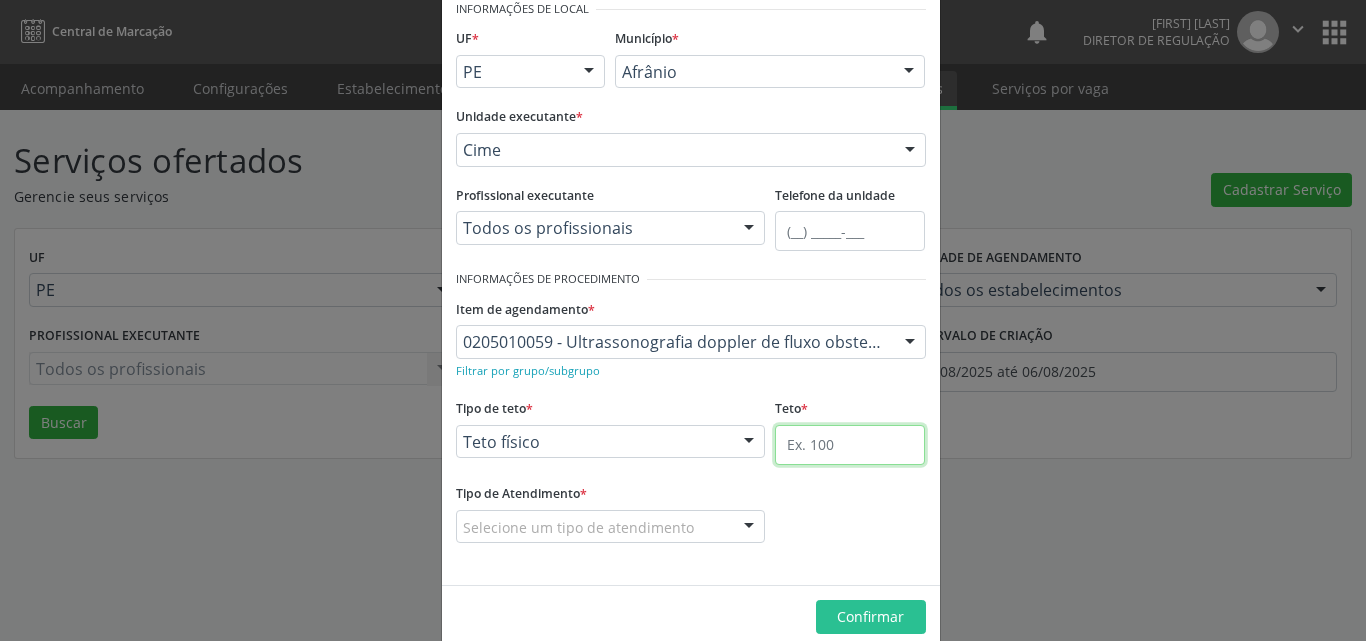 click at bounding box center [850, 445] 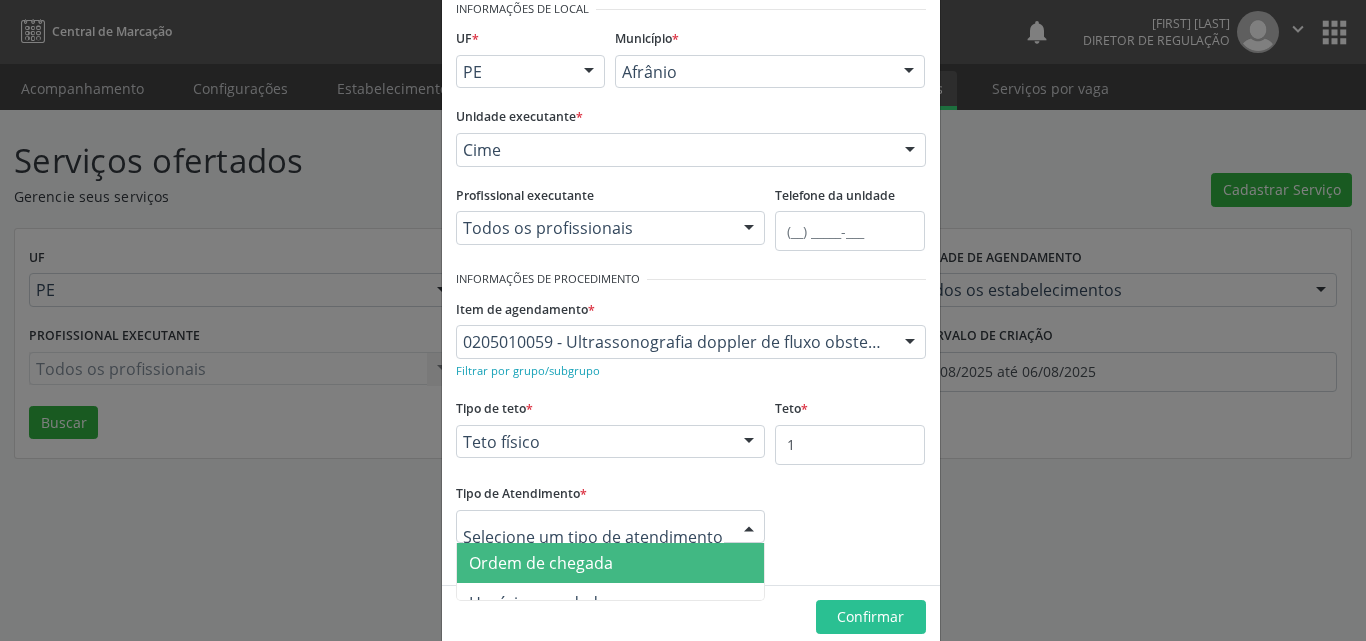 click at bounding box center (611, 527) 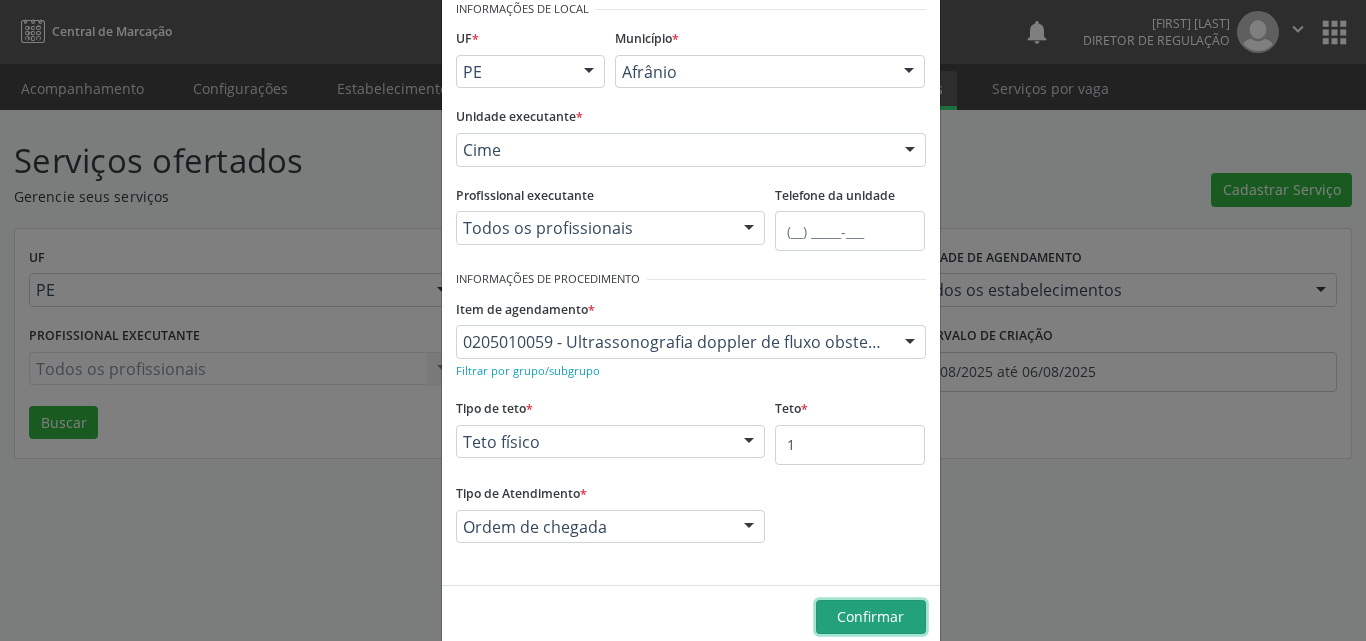 click on "Confirmar" at bounding box center (871, 617) 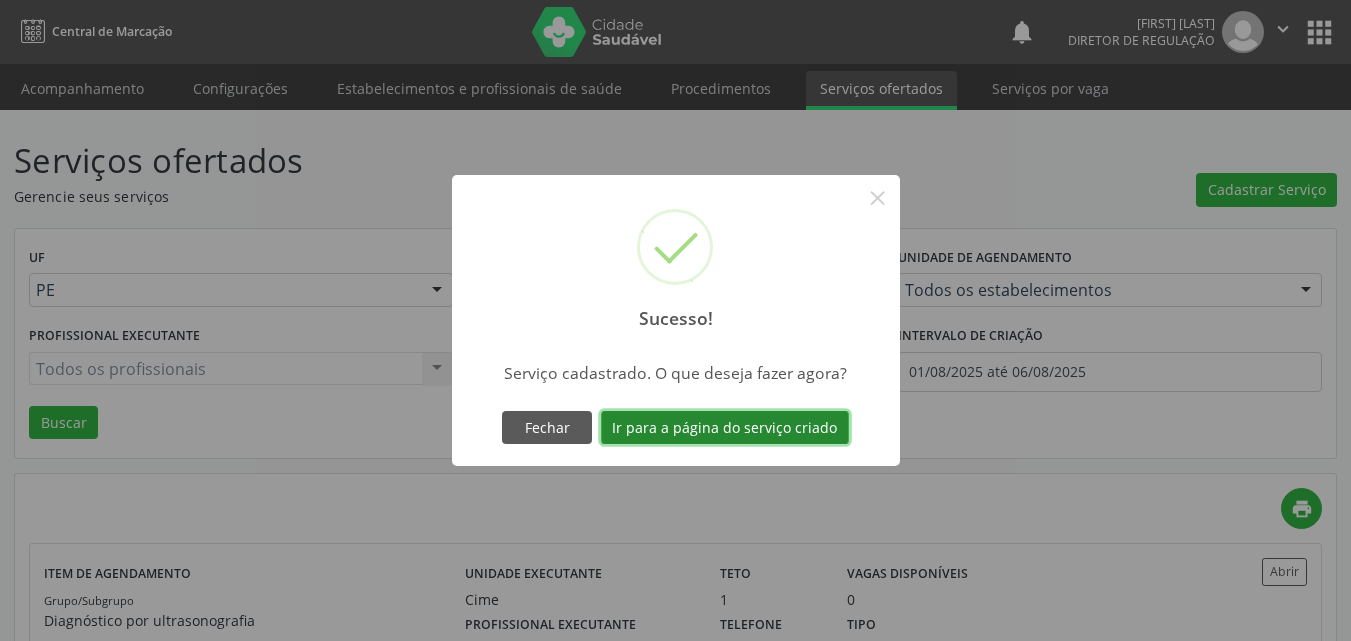 click on "Ir para a página do serviço criado" at bounding box center [725, 428] 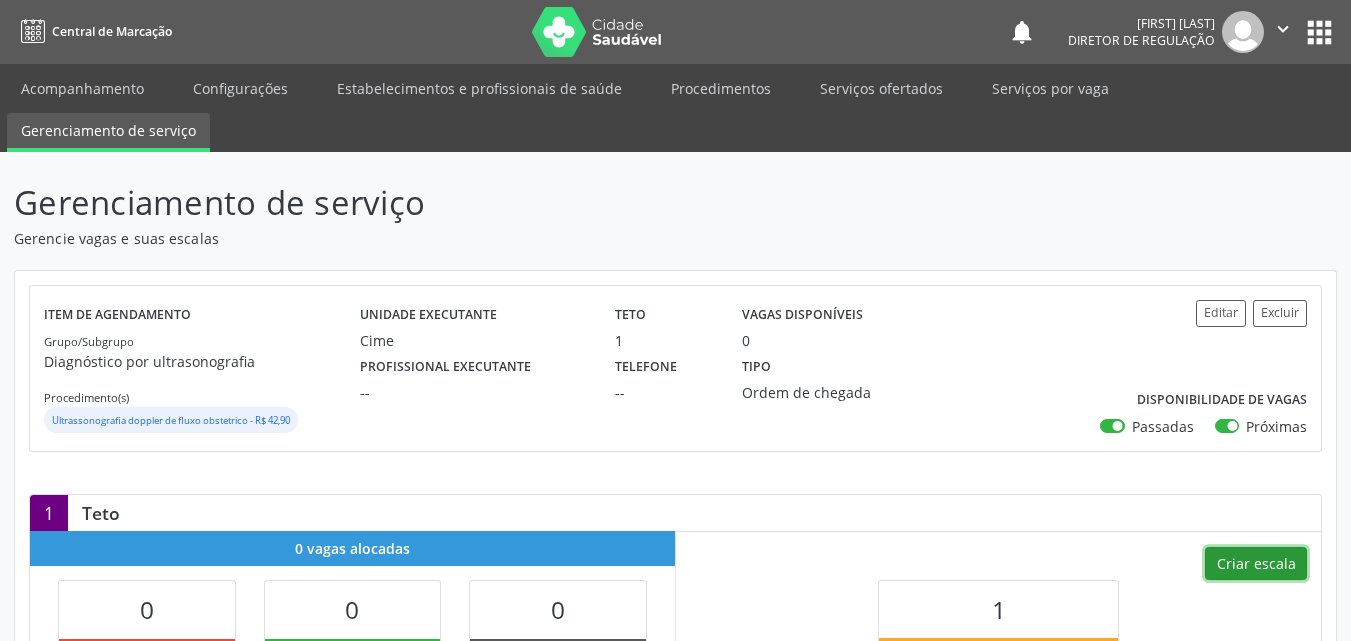 click on "Criar escala" at bounding box center (1256, 564) 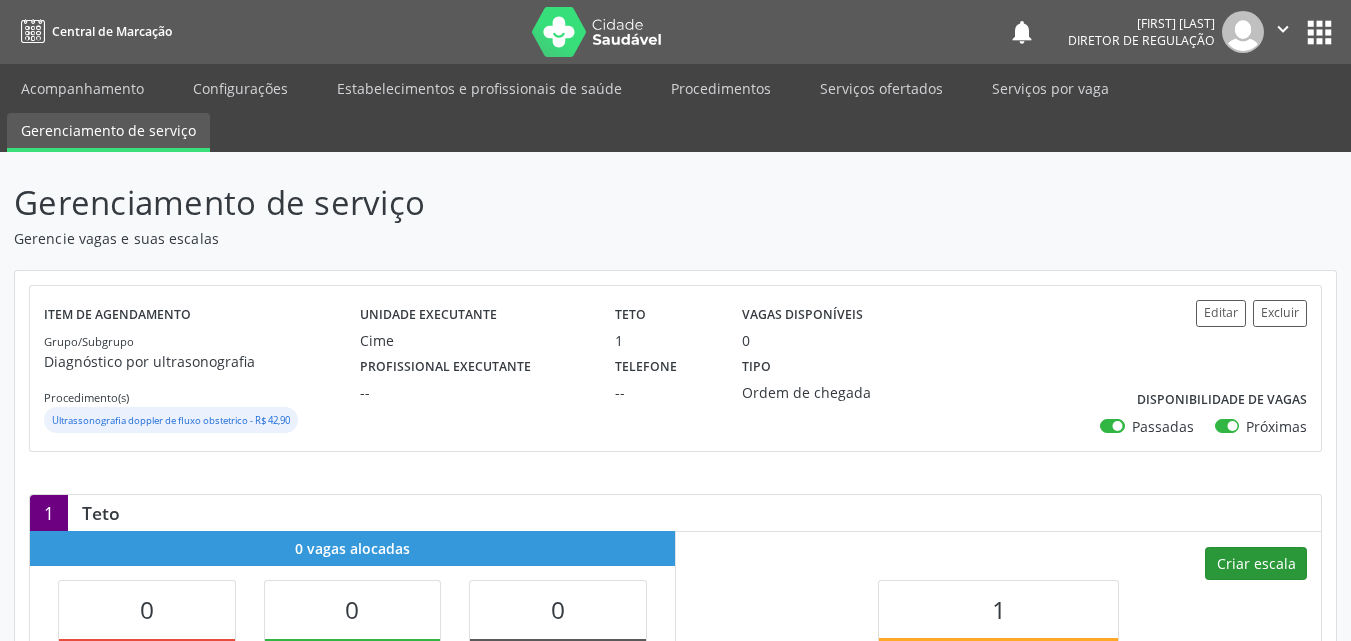 select on "7" 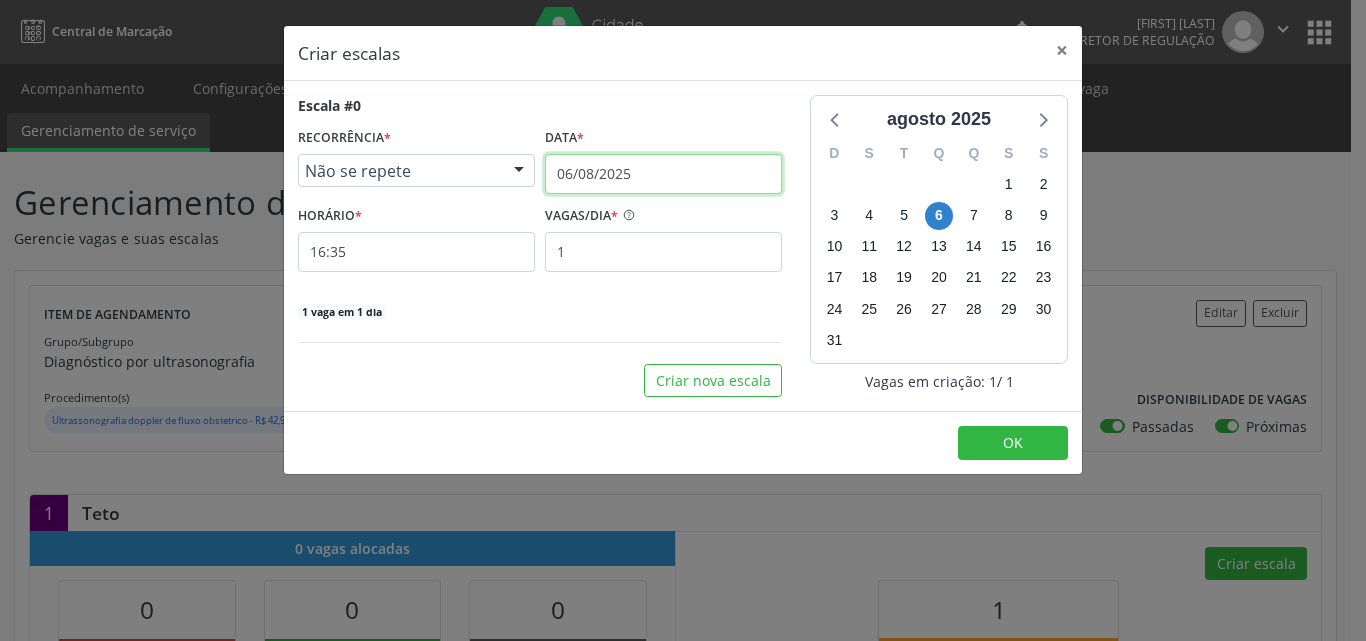 click on "06/08/2025" at bounding box center (663, 174) 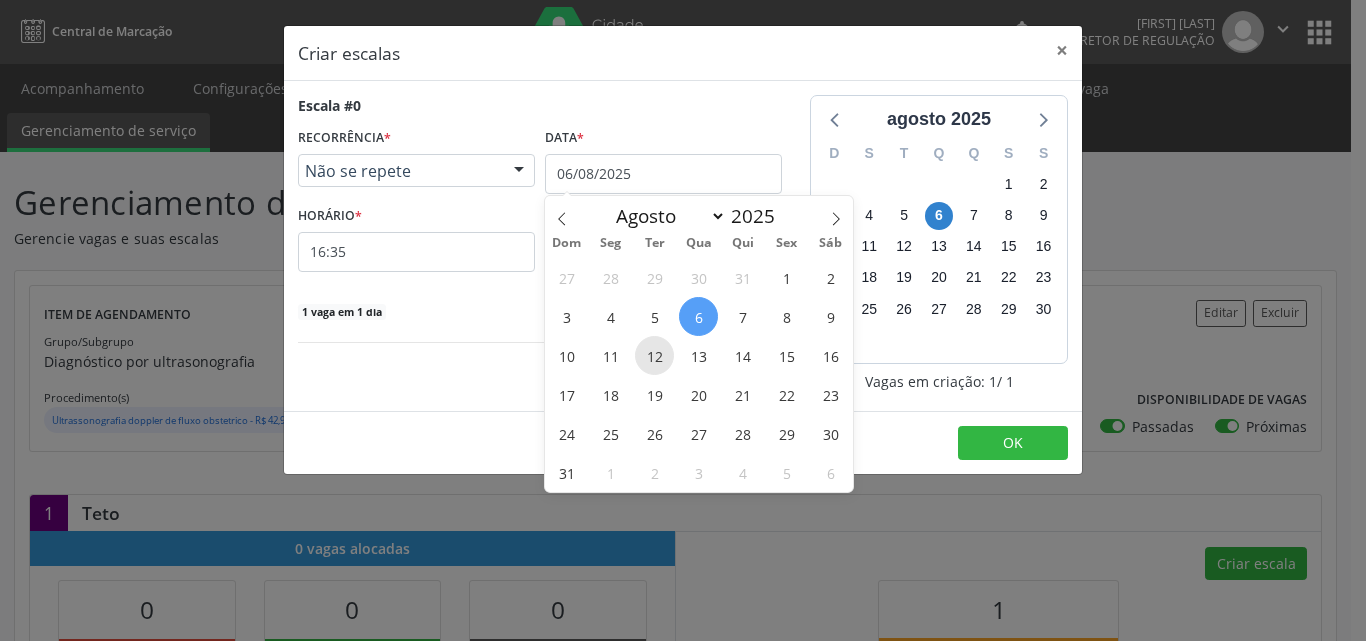 click on "12" at bounding box center [654, 355] 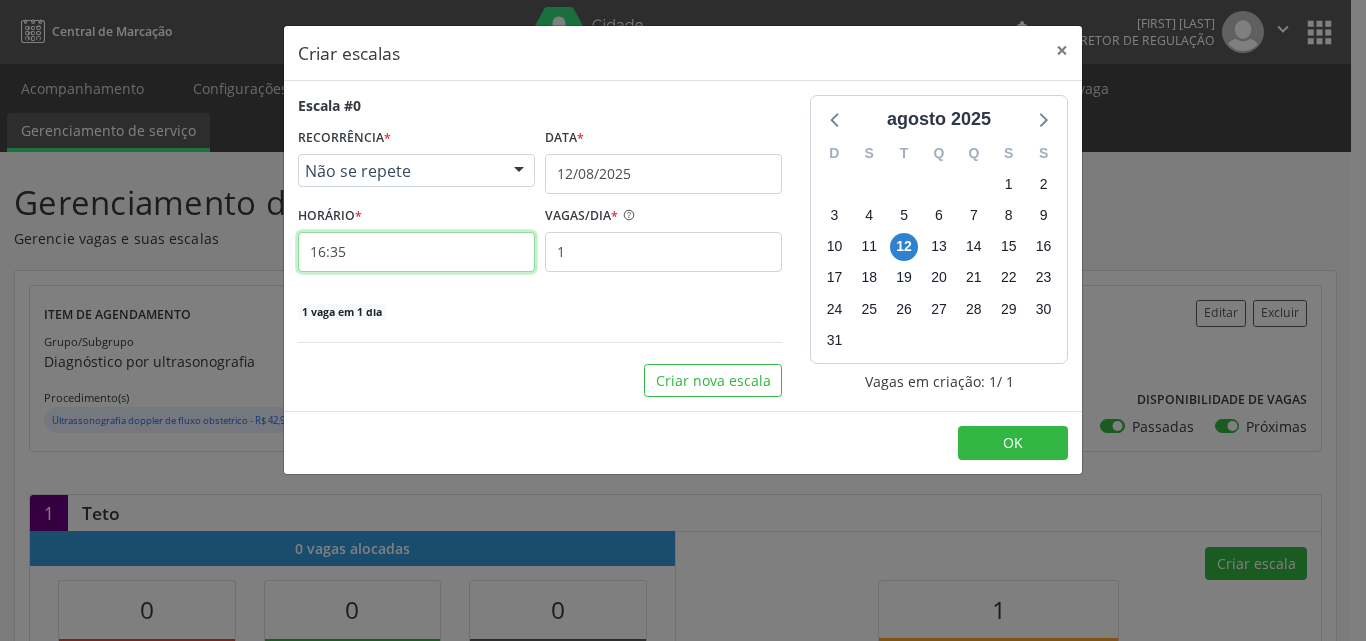 click on "16:35" at bounding box center [416, 252] 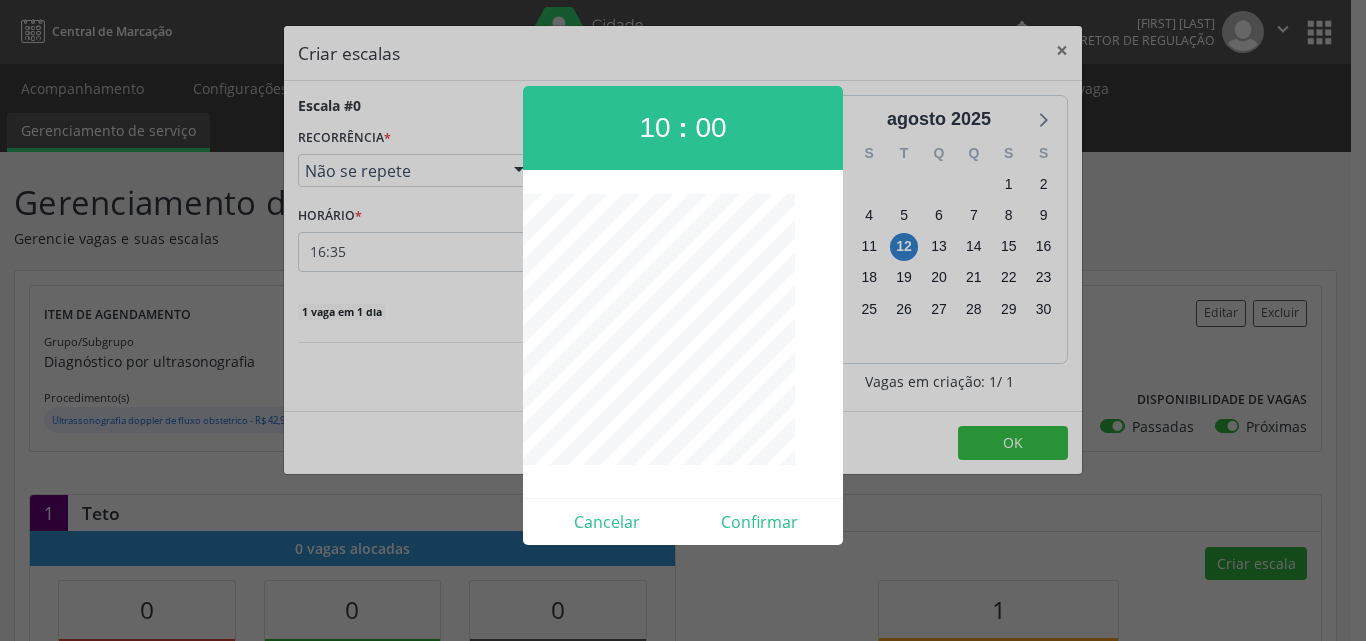 click on "10   :   00" at bounding box center [683, 128] 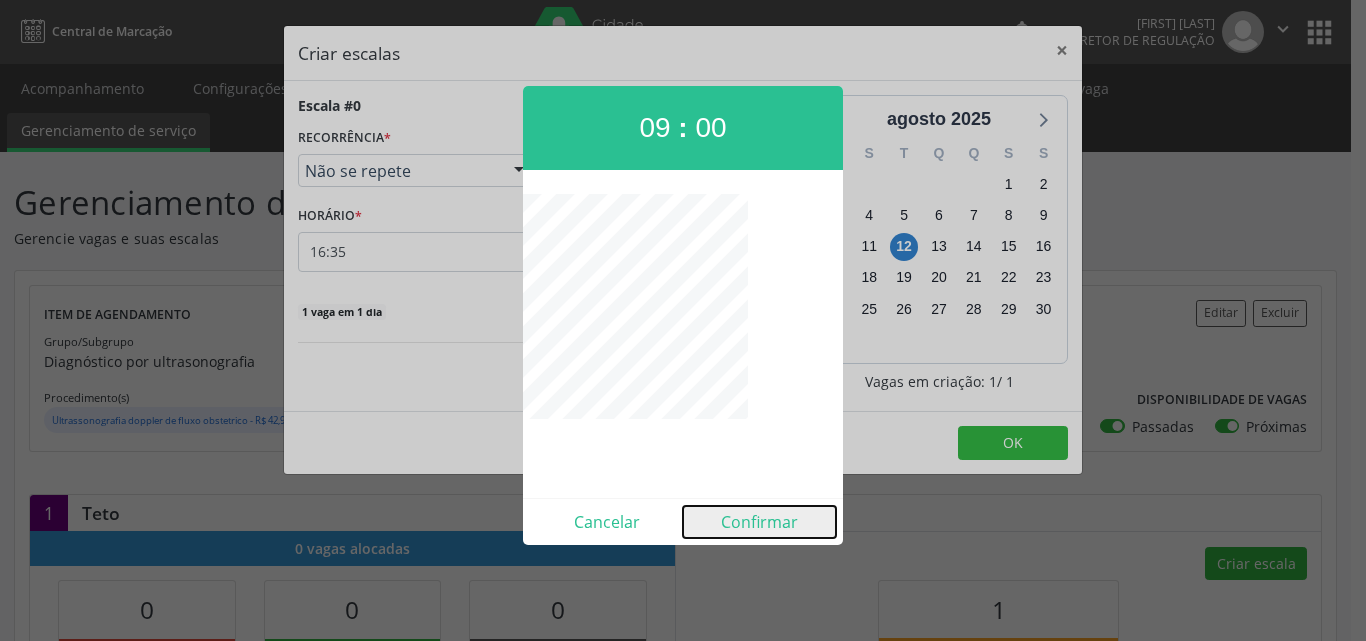 click on "Confirmar" at bounding box center (759, 522) 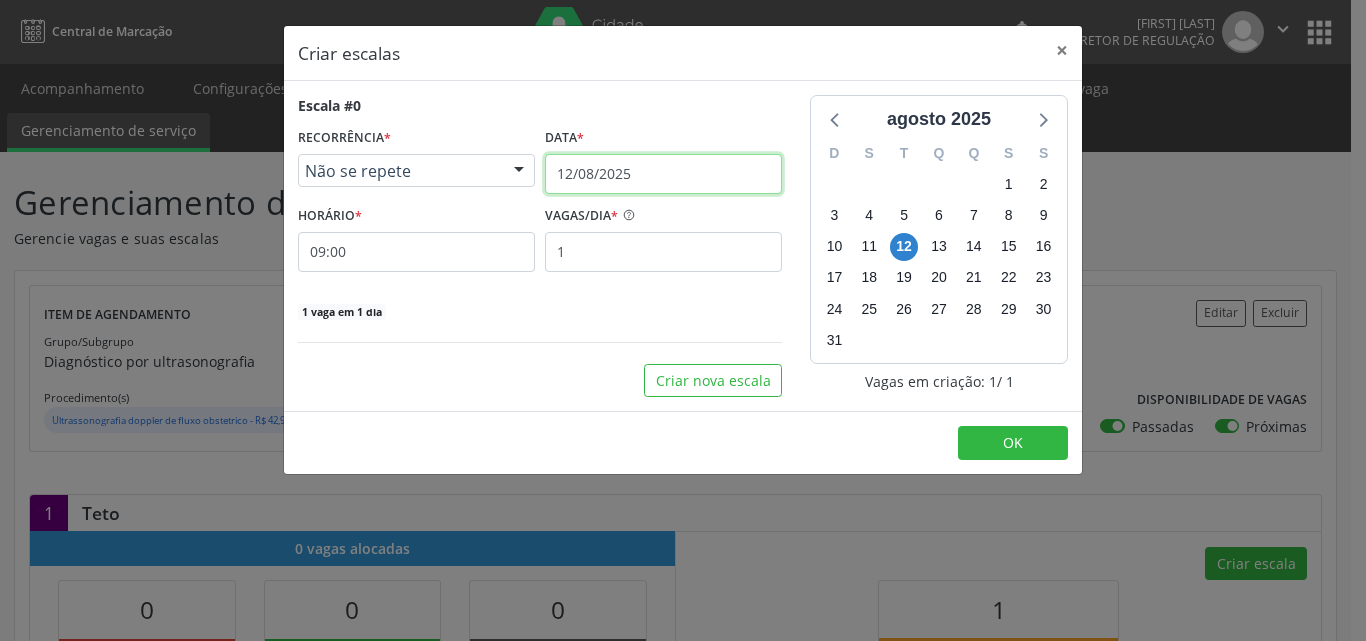 click on "12/08/2025" at bounding box center [663, 174] 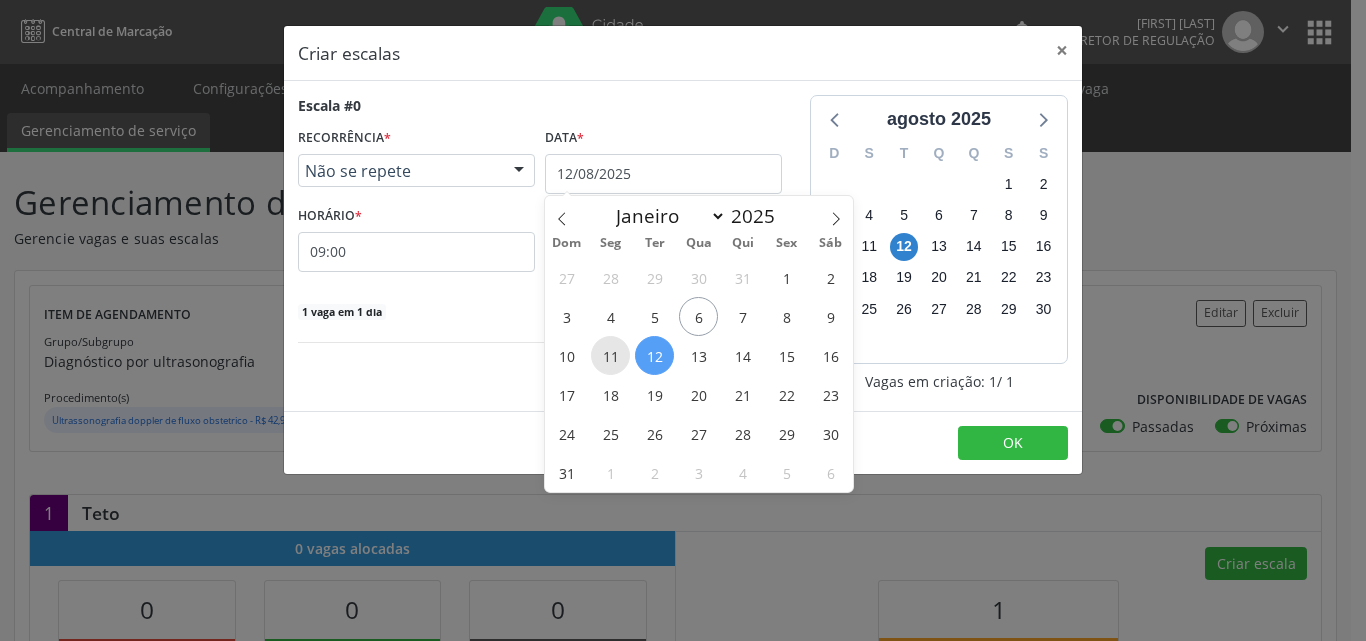 click on "11" at bounding box center [610, 355] 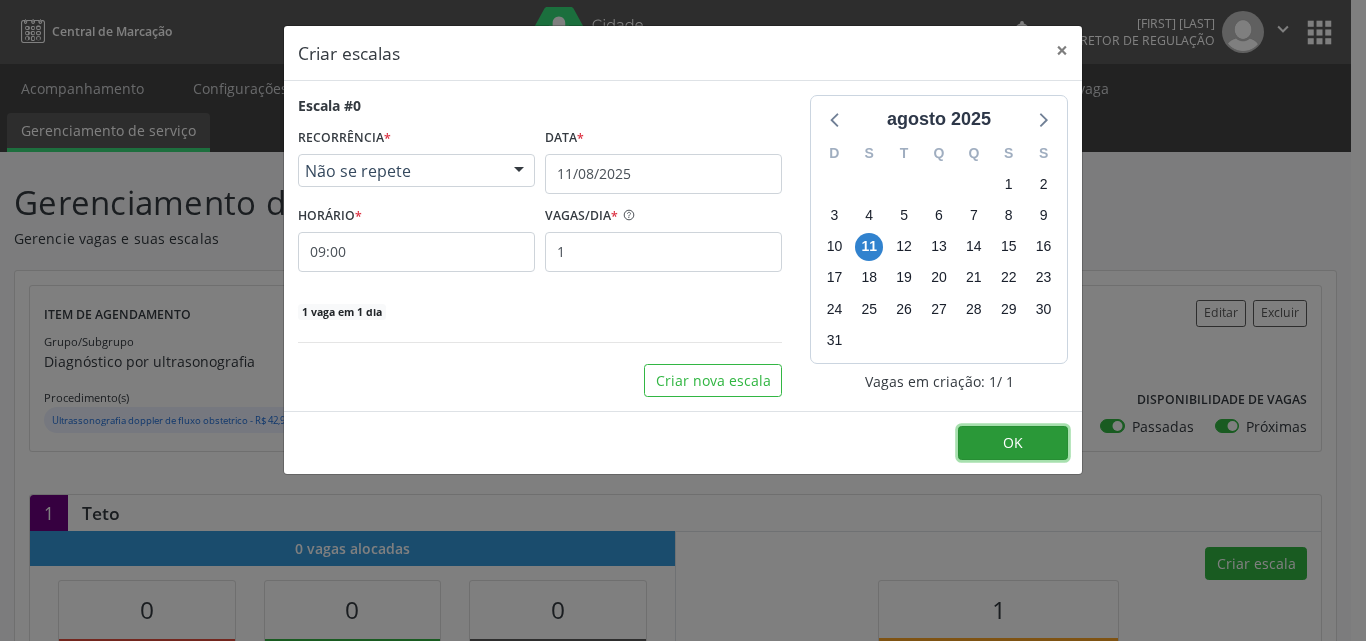 click on "OK" at bounding box center [1013, 443] 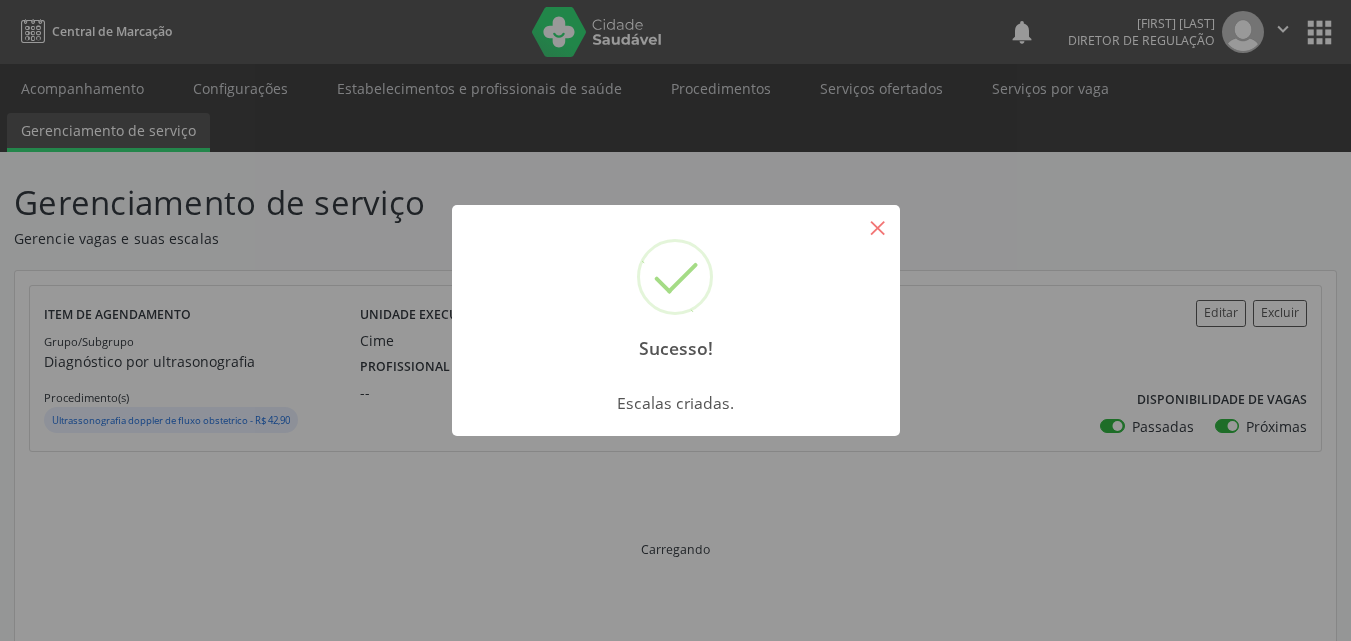 click on "×" at bounding box center [878, 227] 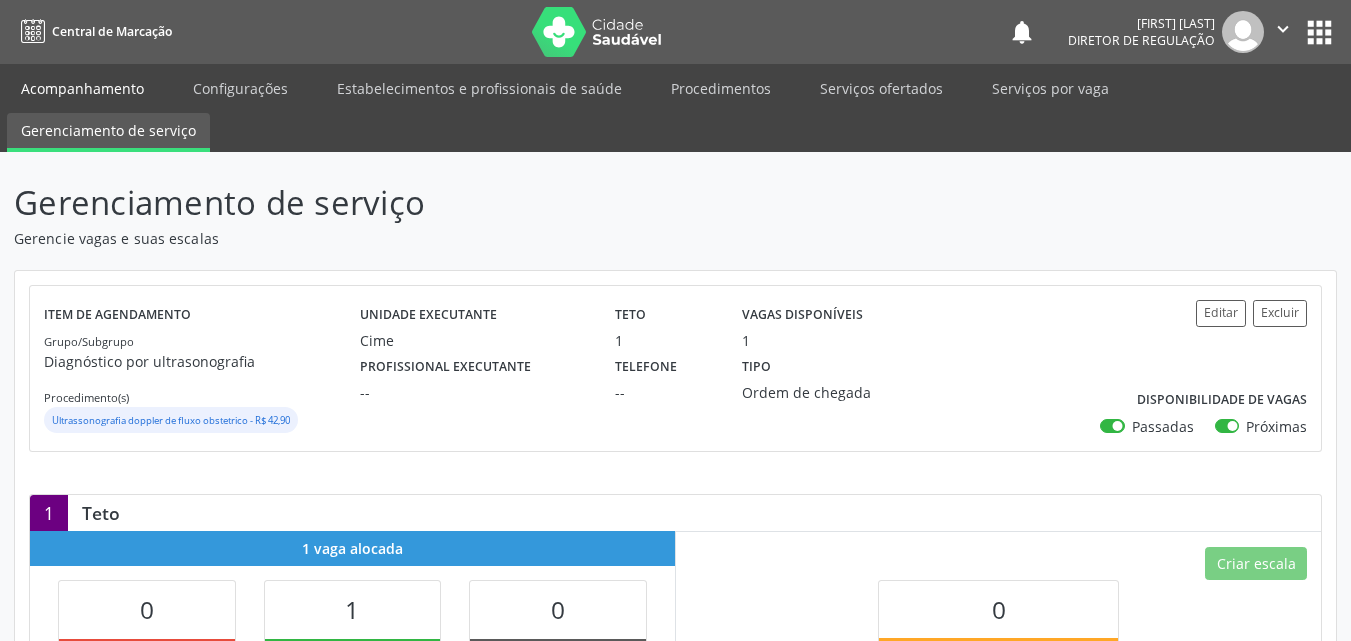 click on "Acompanhamento" at bounding box center [82, 88] 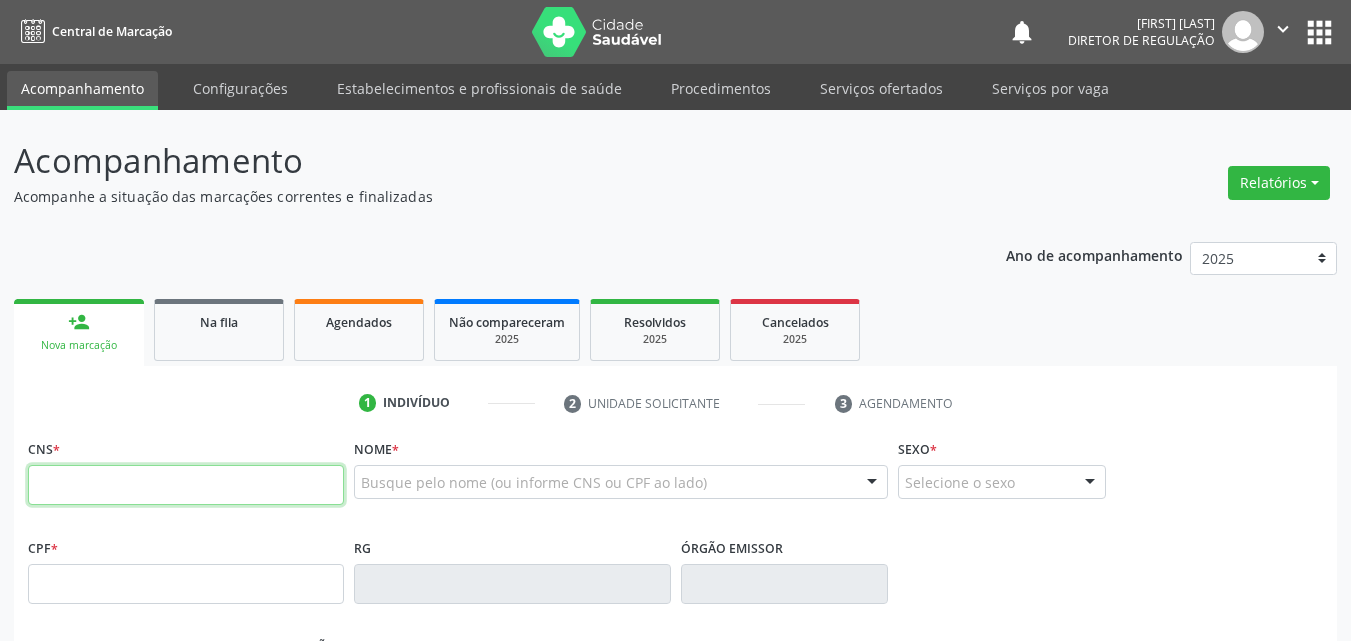 click at bounding box center [186, 485] 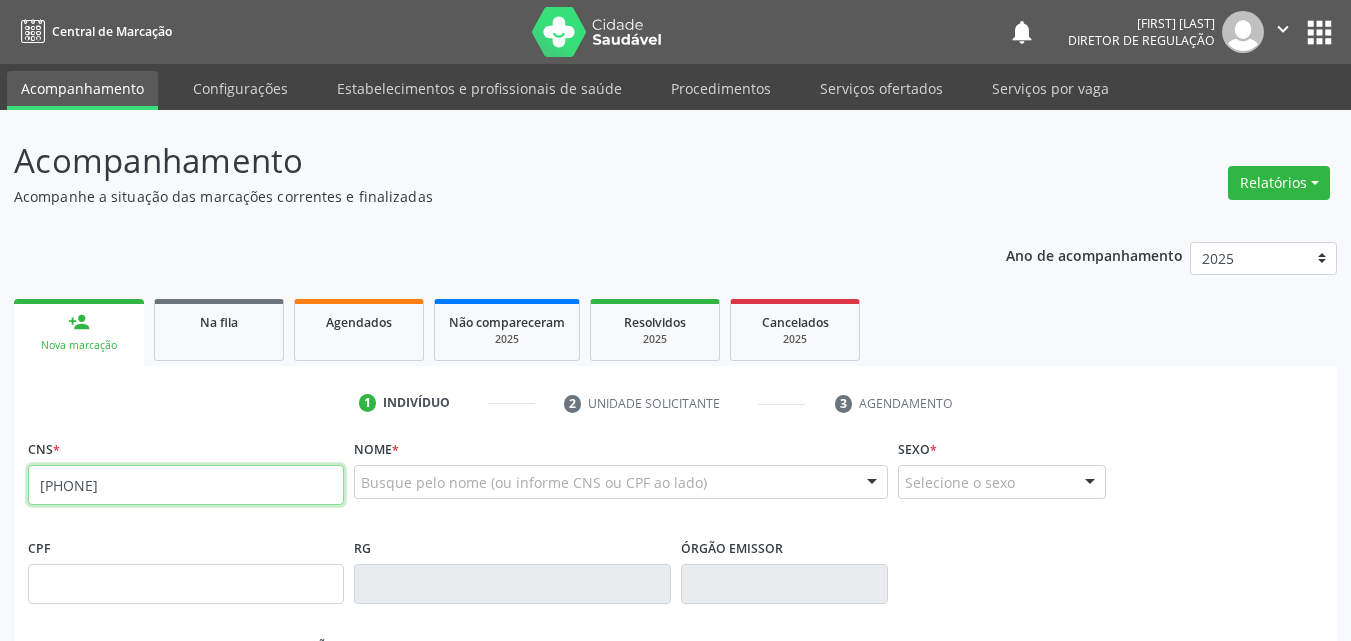 type on "702 5053 9166 2431" 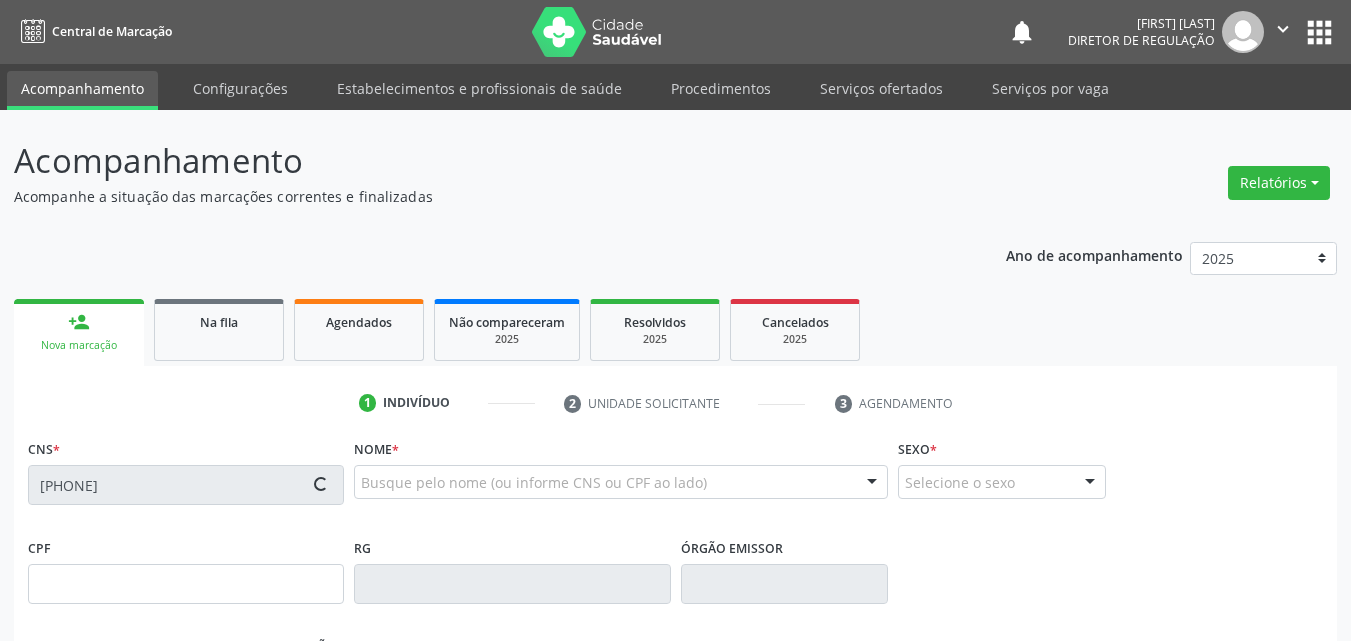 type on "01/03/1994" 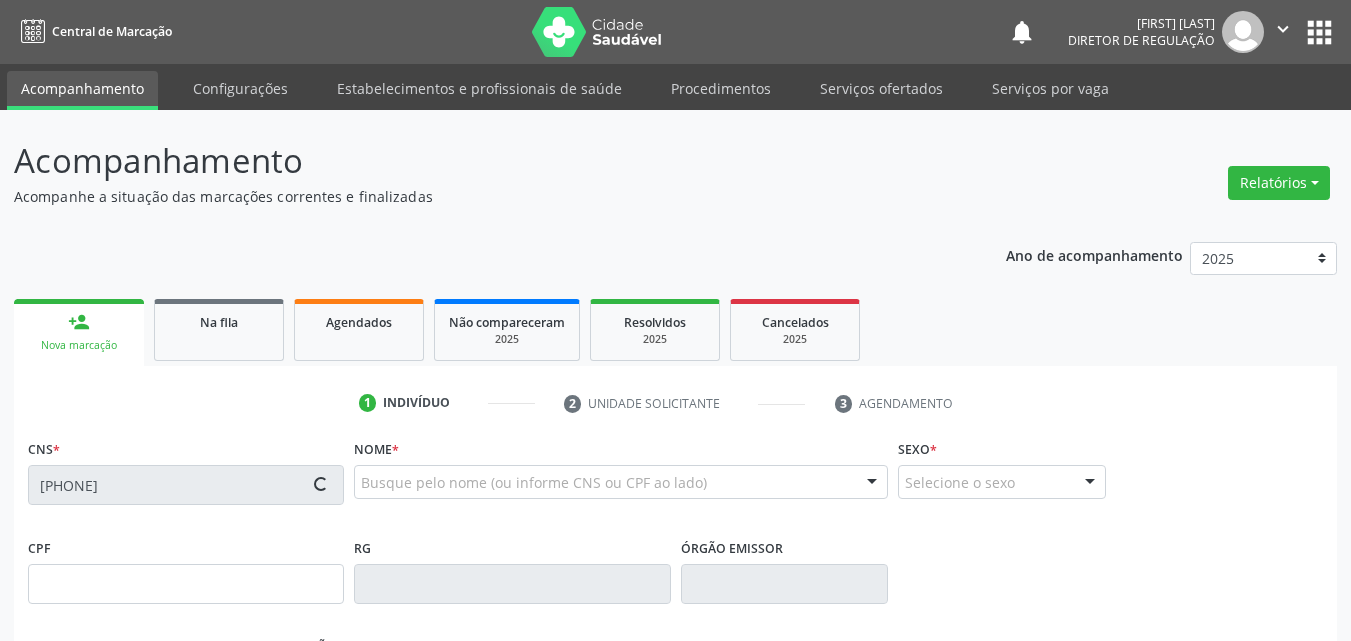 type on "Francinete da Silva Peixoto" 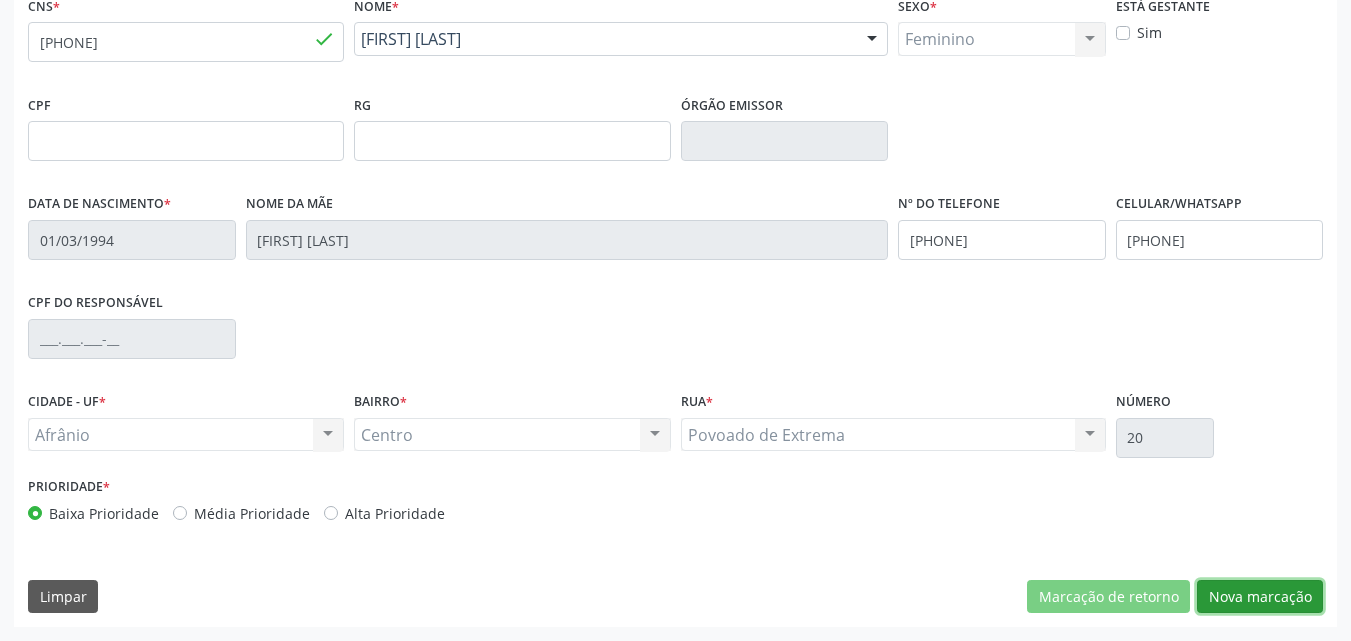 click on "Nova marcação" at bounding box center (1260, 597) 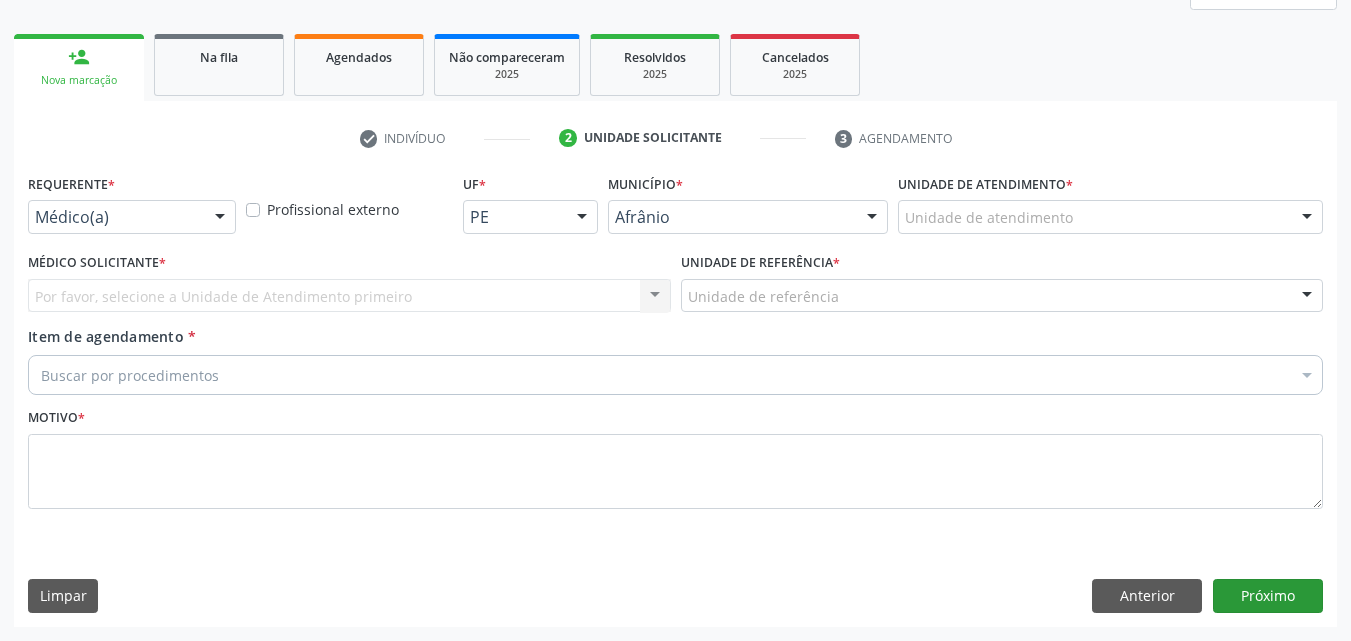 scroll, scrollTop: 265, scrollLeft: 0, axis: vertical 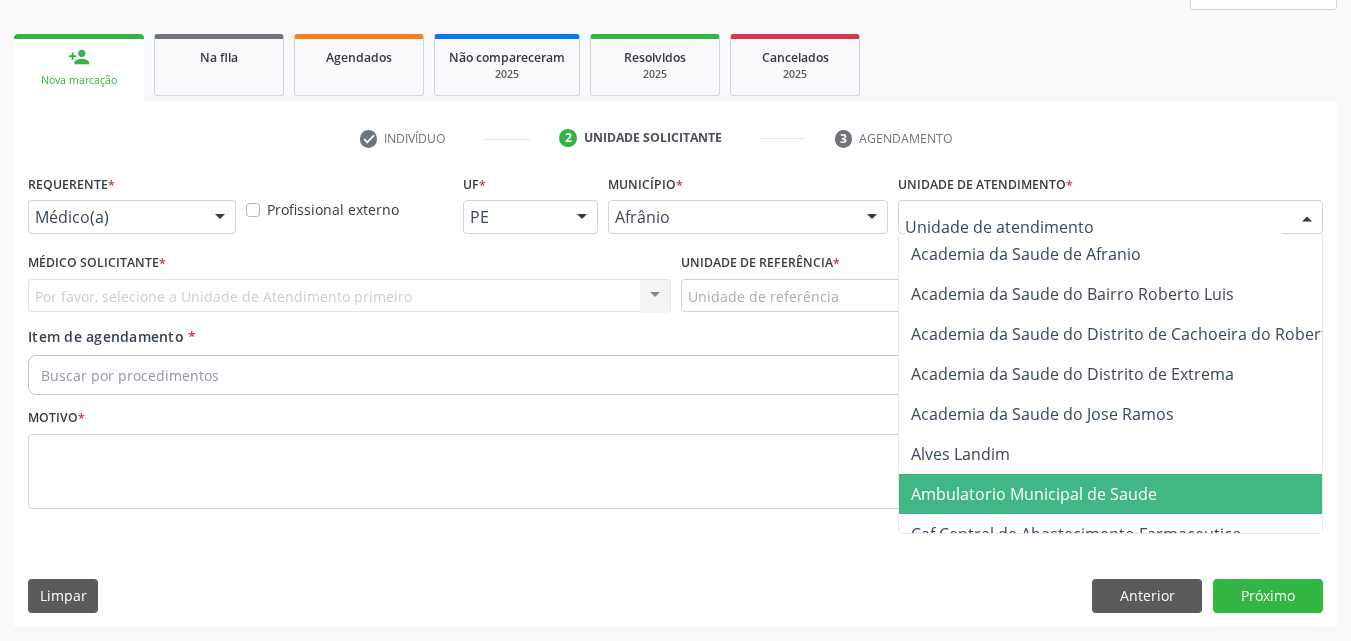 click on "Ambulatorio Municipal de Saude" at bounding box center [1034, 494] 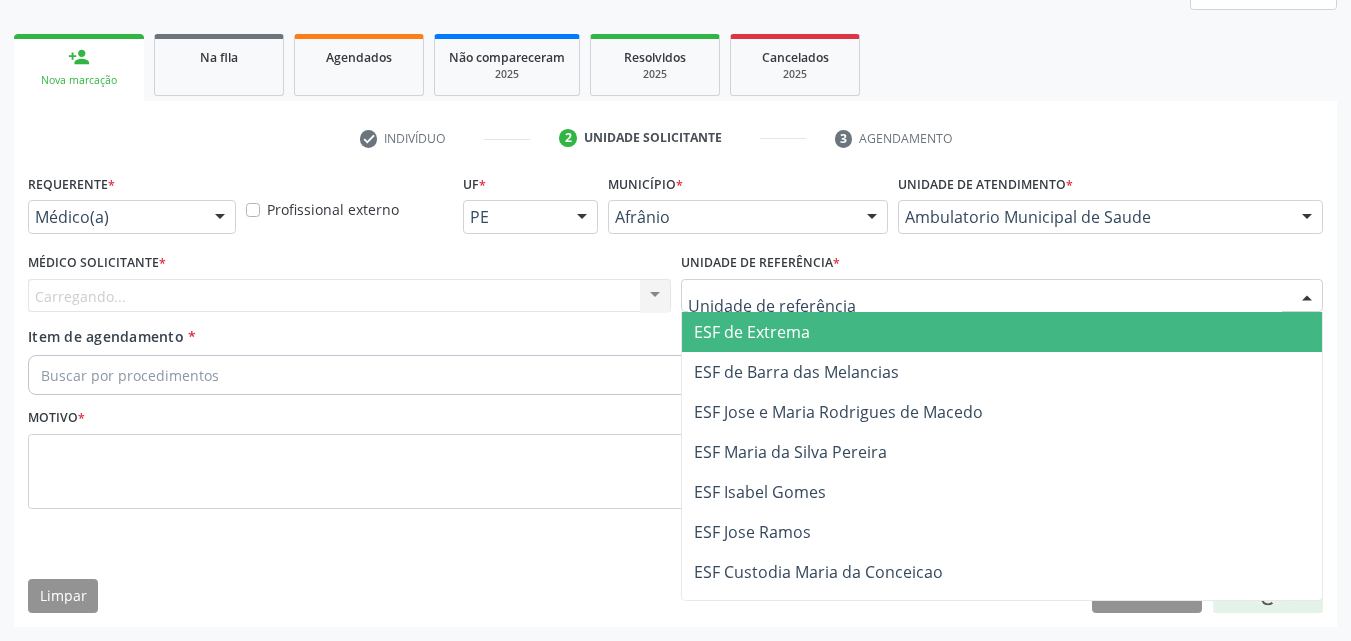 click at bounding box center (1002, 296) 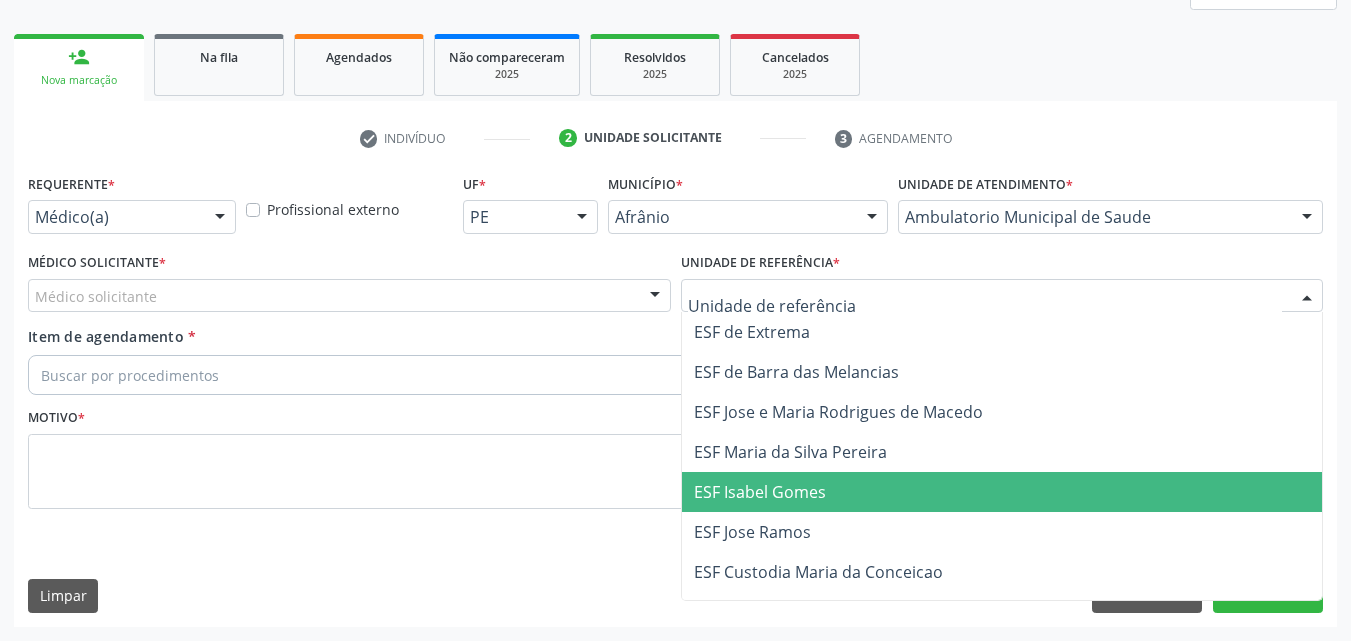 drag, startPoint x: 849, startPoint y: 497, endPoint x: 503, endPoint y: 290, distance: 403.1935 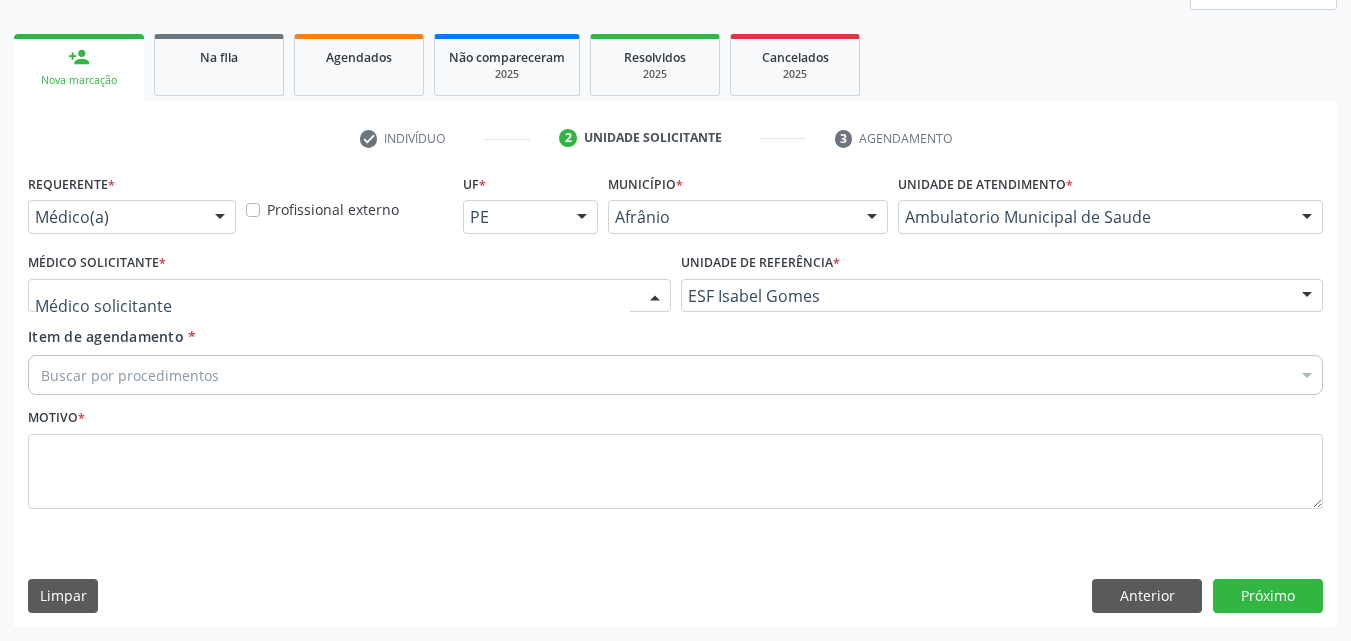 click at bounding box center (349, 296) 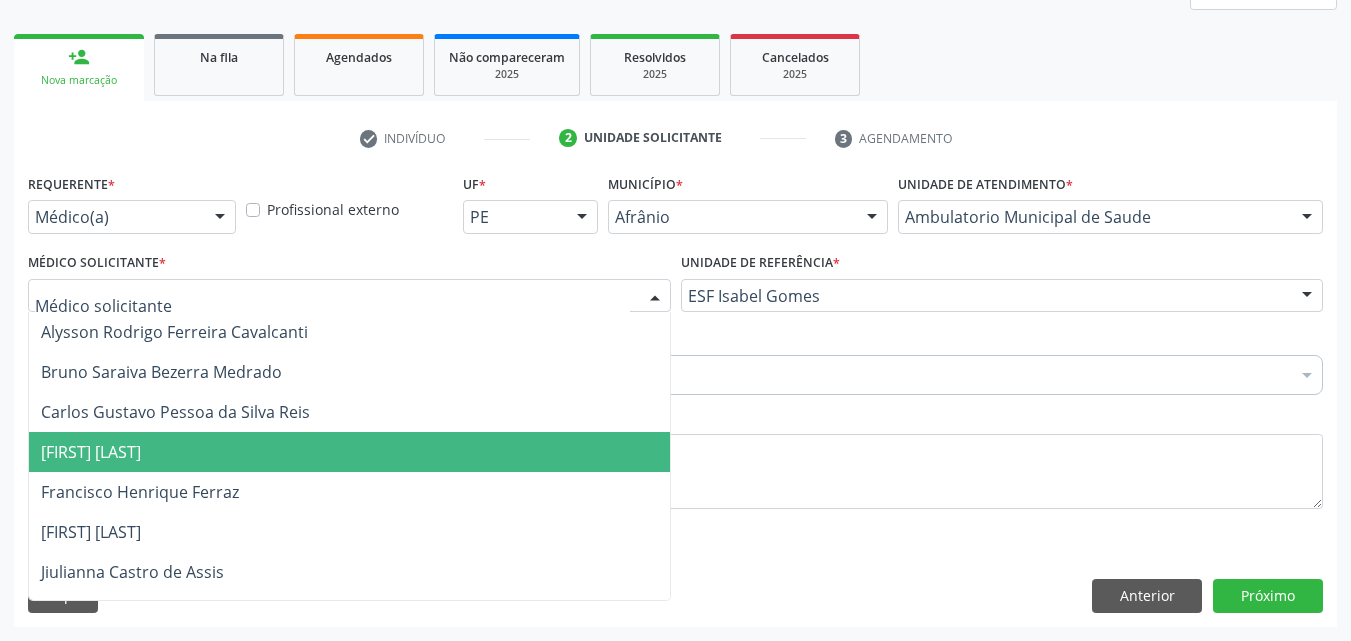 click on "[FIRST] [LAST] [LAST]" at bounding box center (349, 452) 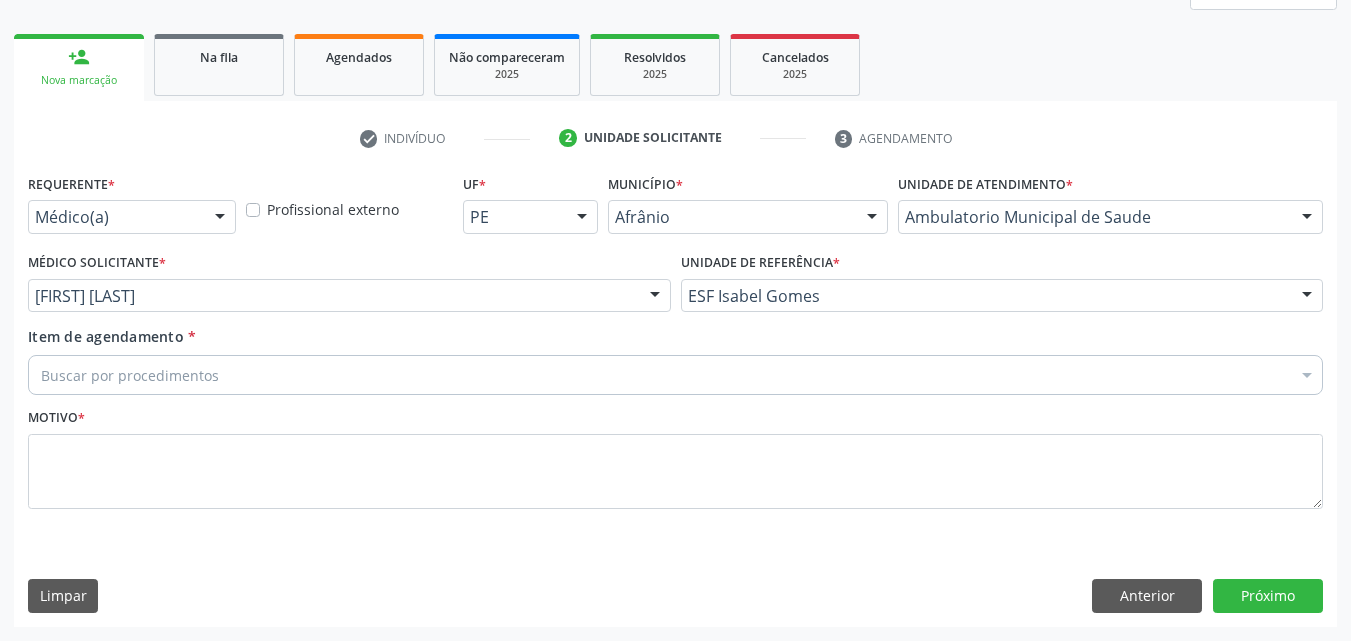 click on "Buscar por procedimentos" at bounding box center (675, 375) 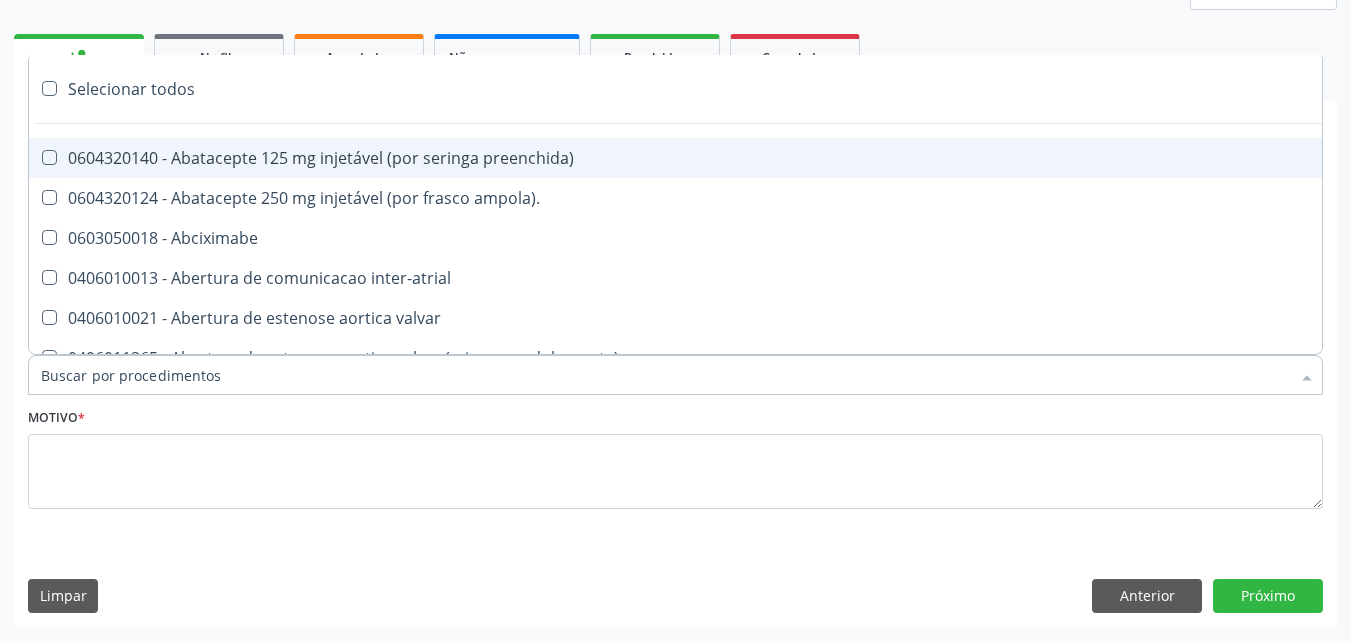 type on "M" 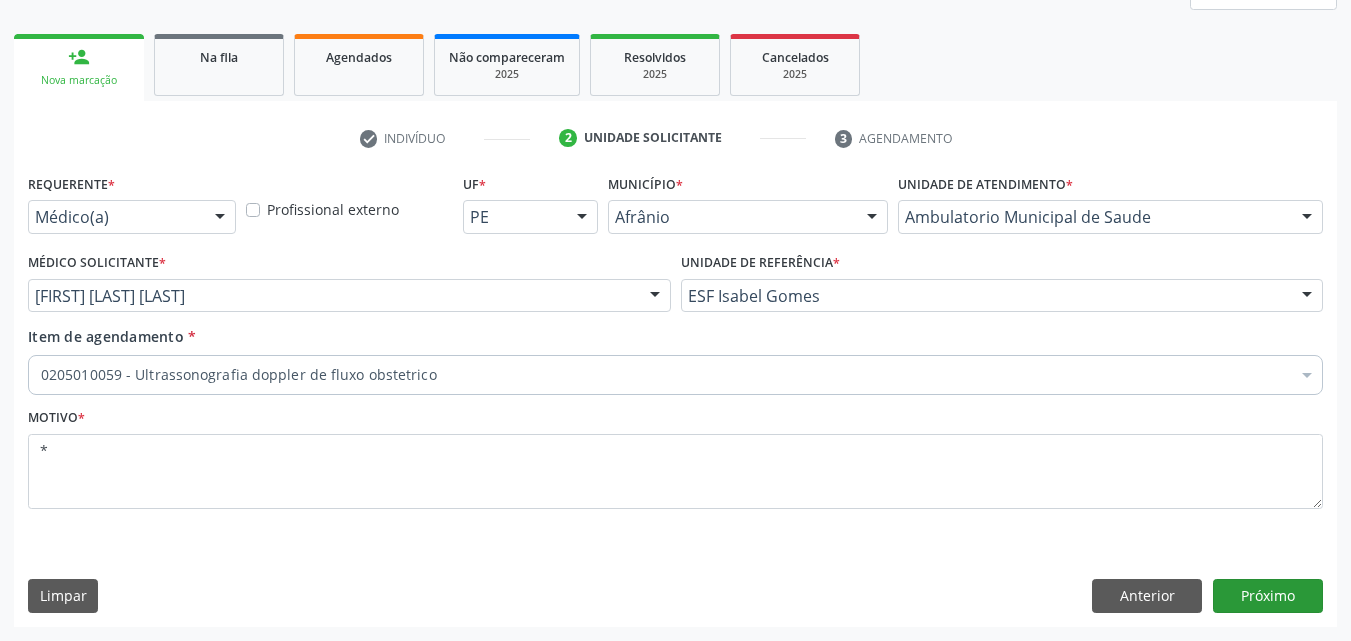 type on "*" 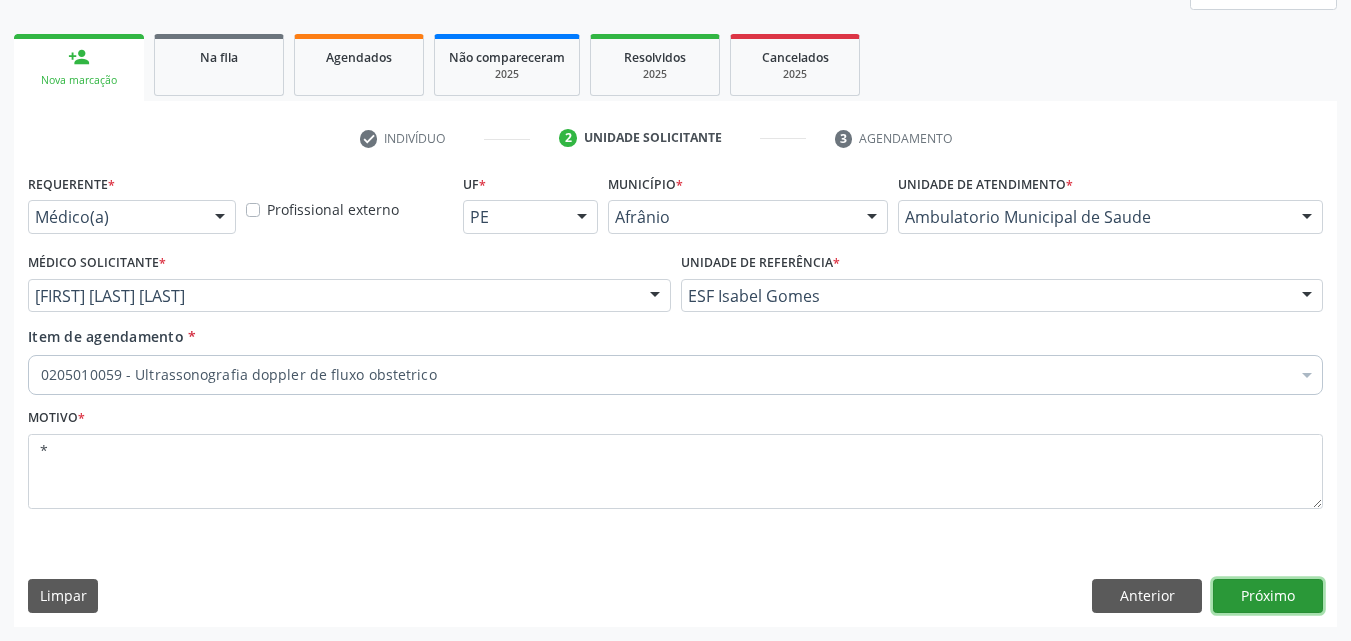 click on "Próximo" at bounding box center [1268, 596] 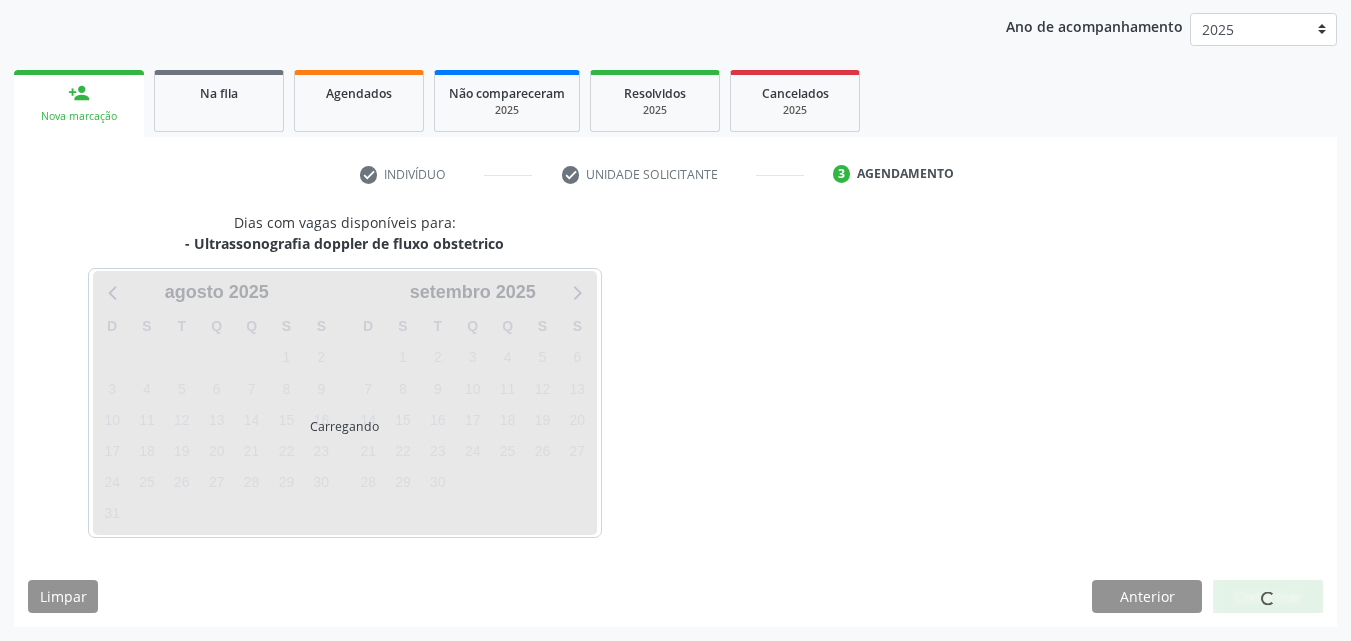 scroll, scrollTop: 229, scrollLeft: 0, axis: vertical 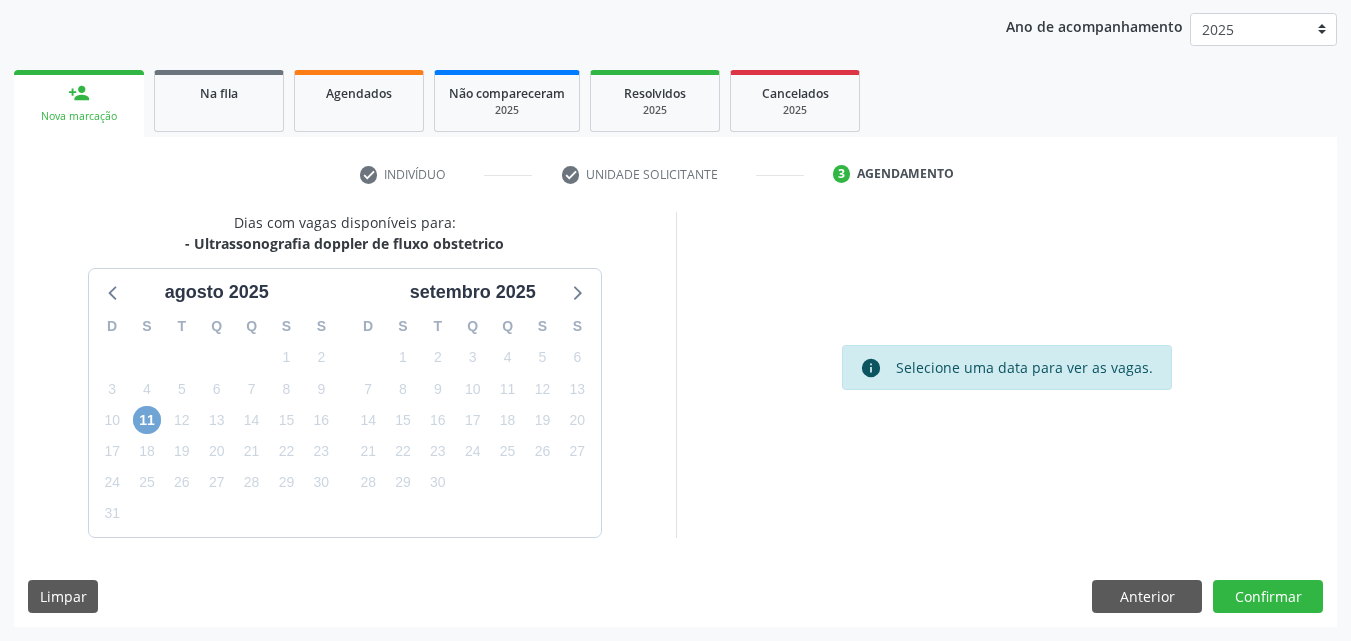 click on "11" at bounding box center [147, 420] 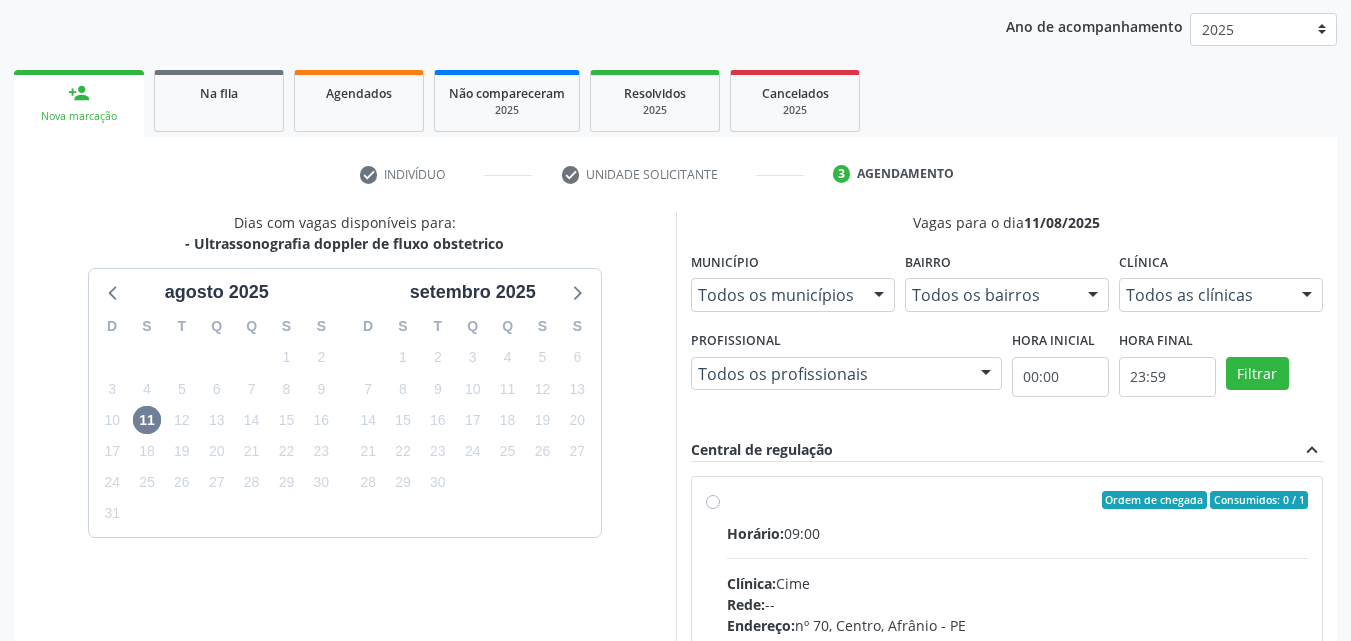 click on "Ordem de chegada
Consumidos: 0 / 1
Horário:   09:00
Clínica:  Cime
Rede:
--
Endereço:   nº 70, Centro, [CITY] - [STATE]
Telefone:   [PHONE]
Profissional:
--
Informações adicionais sobre o atendimento
Idade de atendimento:
Sem restrição
Gênero(s) atendido(s):
Sem restrição
Informações adicionais:
--" at bounding box center [1018, 644] 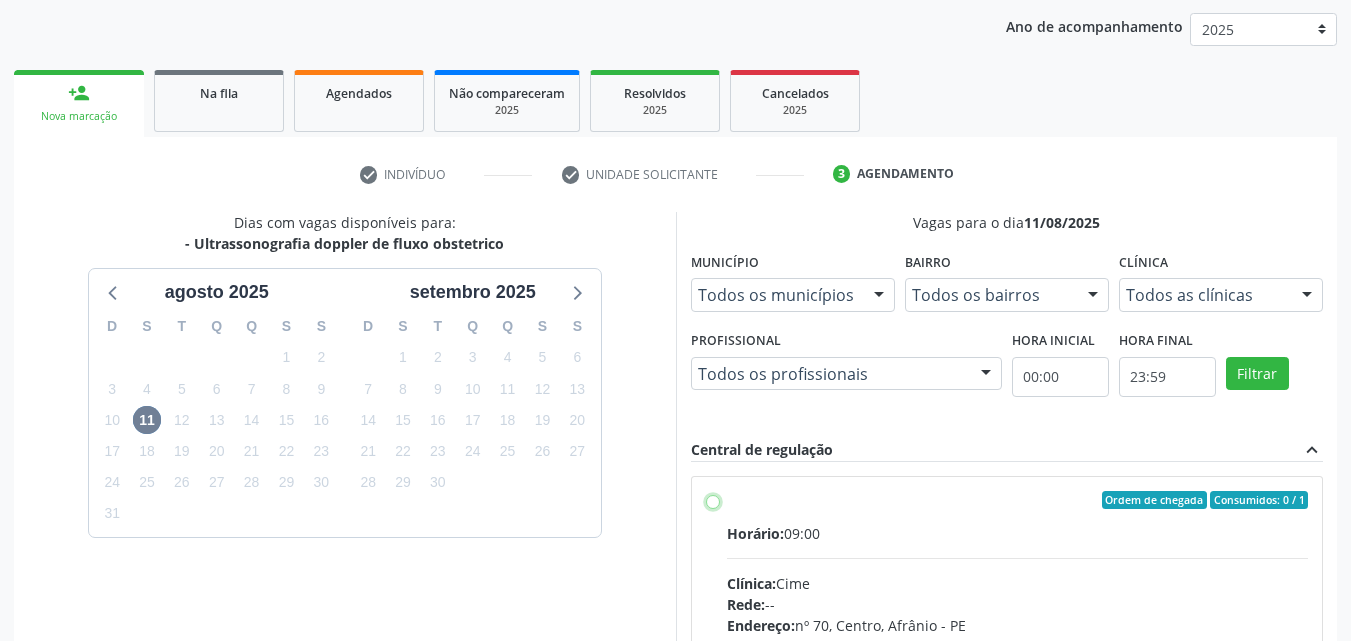 click on "Ordem de chegada
Consumidos: 0 / 1
Horário:   09:00
Clínica:  Cime
Rede:
--
Endereço:   nº 70, Centro, Afrânio - PE
Telefone:   (87) 88416145
Profissional:
--
Informações adicionais sobre o atendimento
Idade de atendimento:
Sem restrição
Gênero(s) atendido(s):
Sem restrição
Informações adicionais:
--" at bounding box center (713, 500) 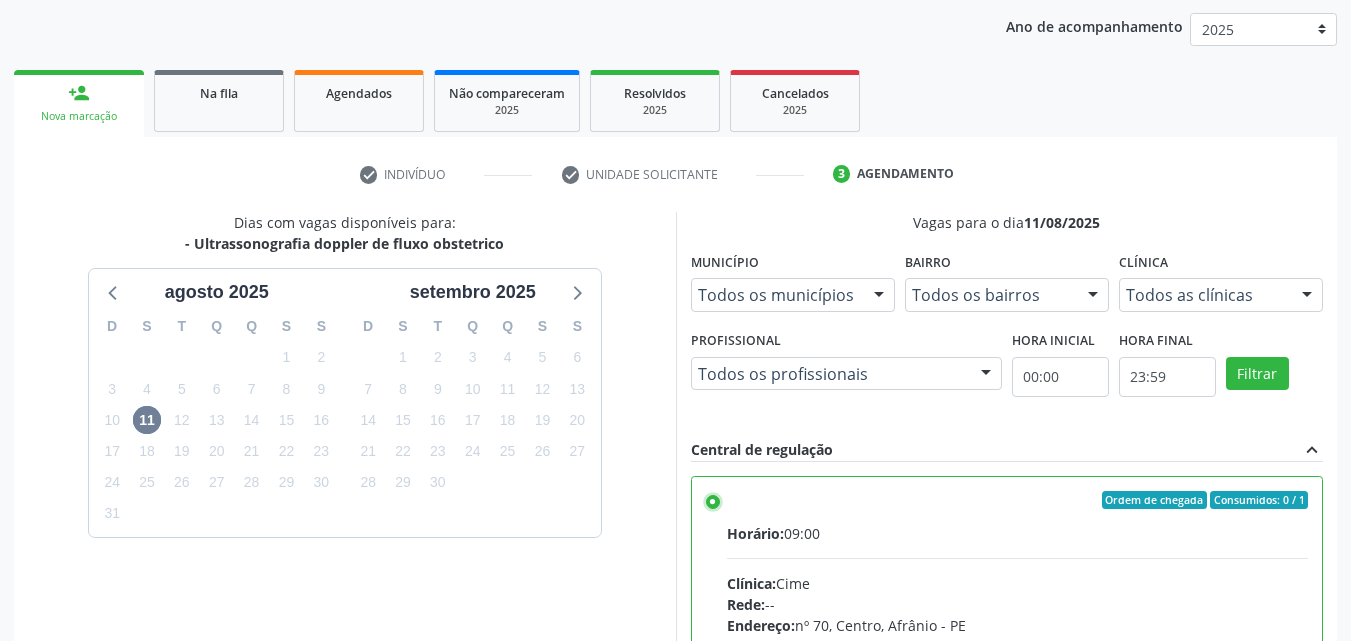 scroll, scrollTop: 429, scrollLeft: 0, axis: vertical 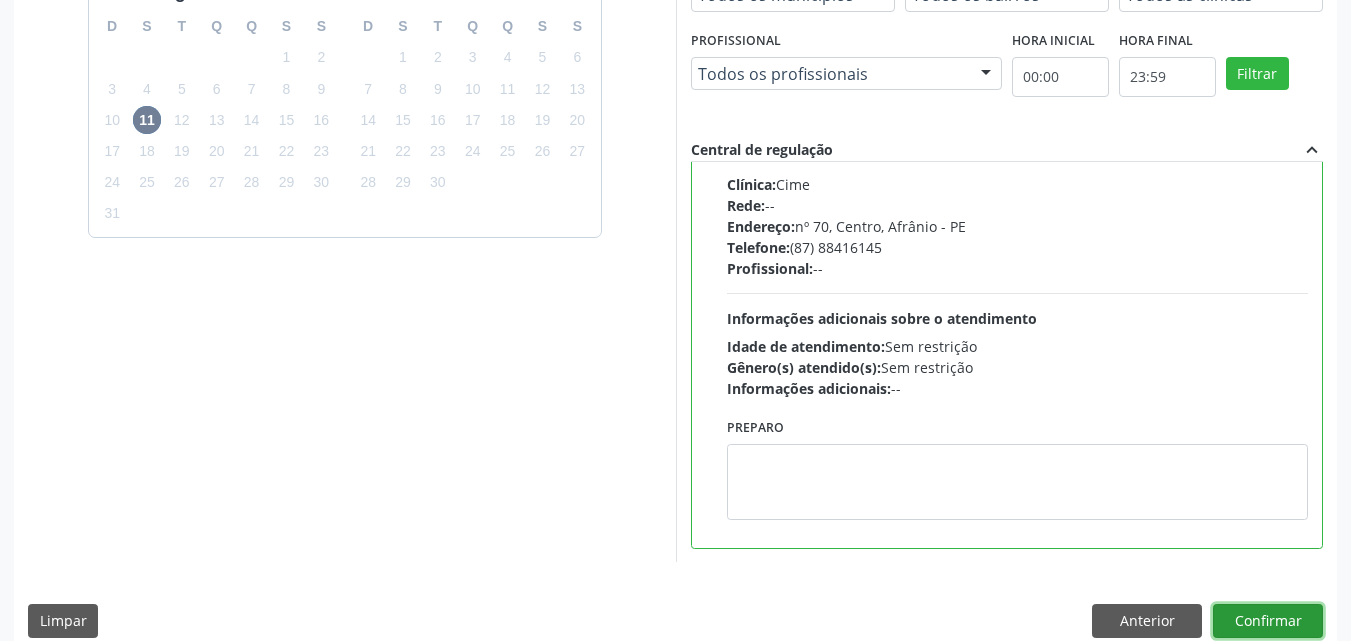 click on "Confirmar" at bounding box center (1268, 621) 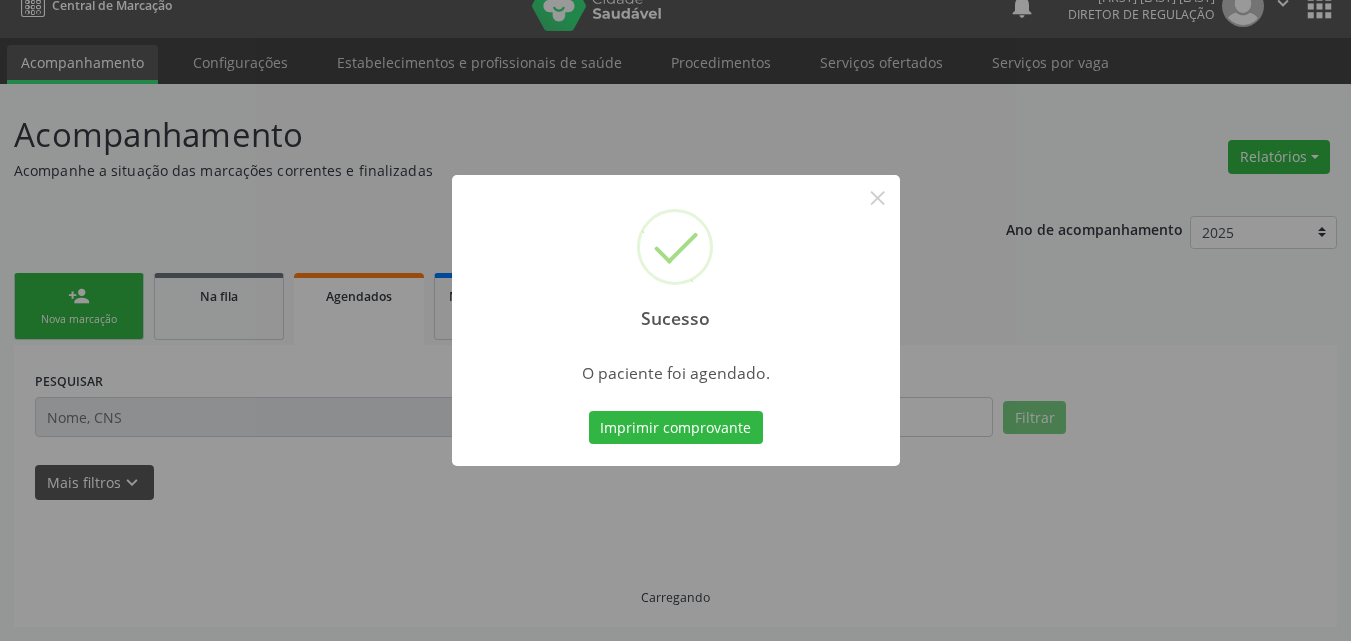 scroll, scrollTop: 26, scrollLeft: 0, axis: vertical 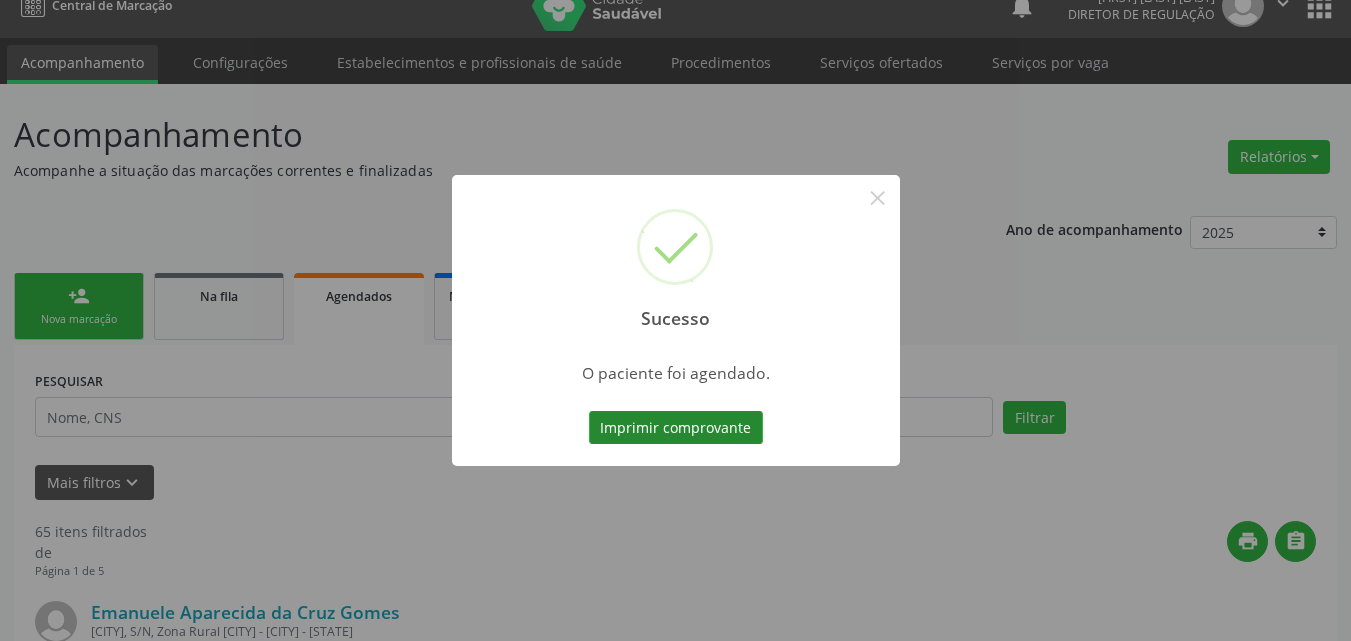 click on "Imprimir comprovante" at bounding box center [676, 428] 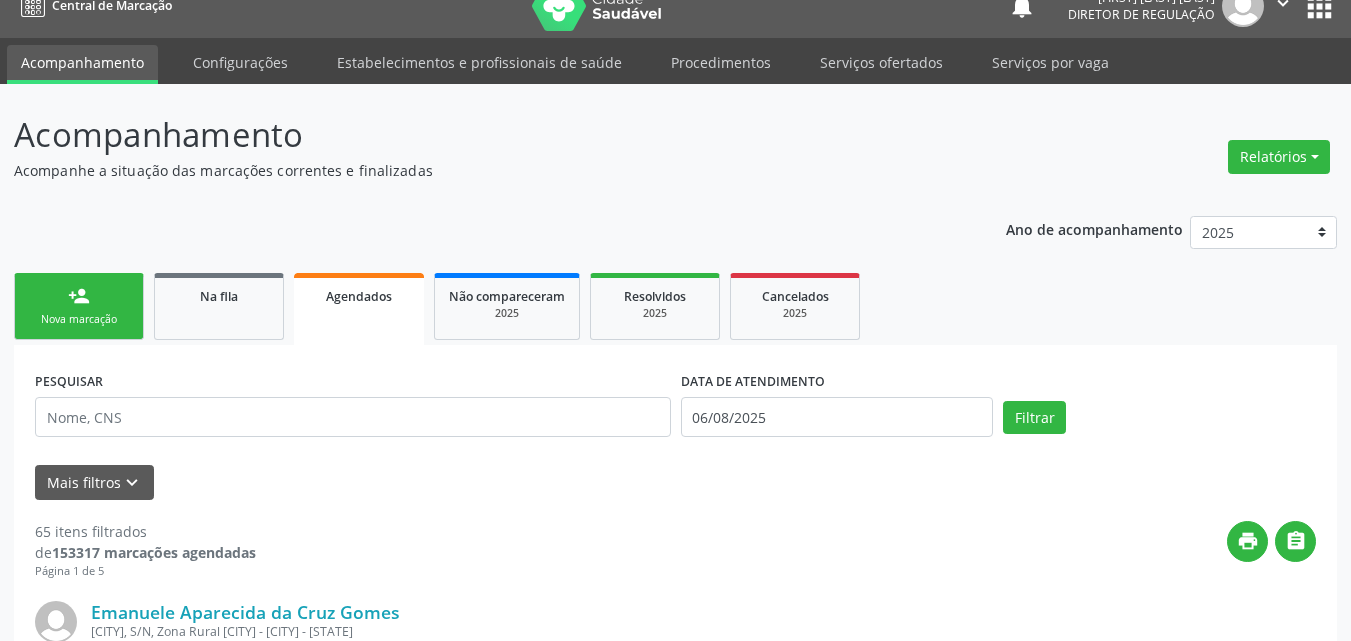 click on "person_add
Nova marcação" at bounding box center (79, 306) 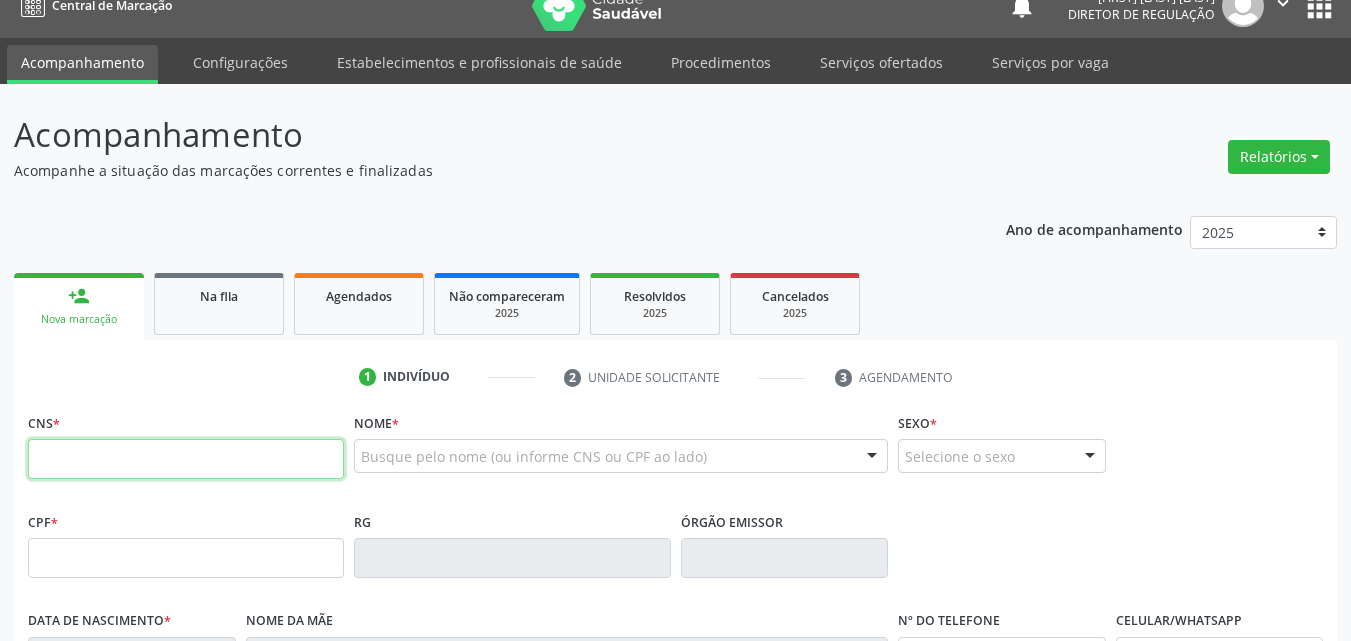 click at bounding box center (186, 459) 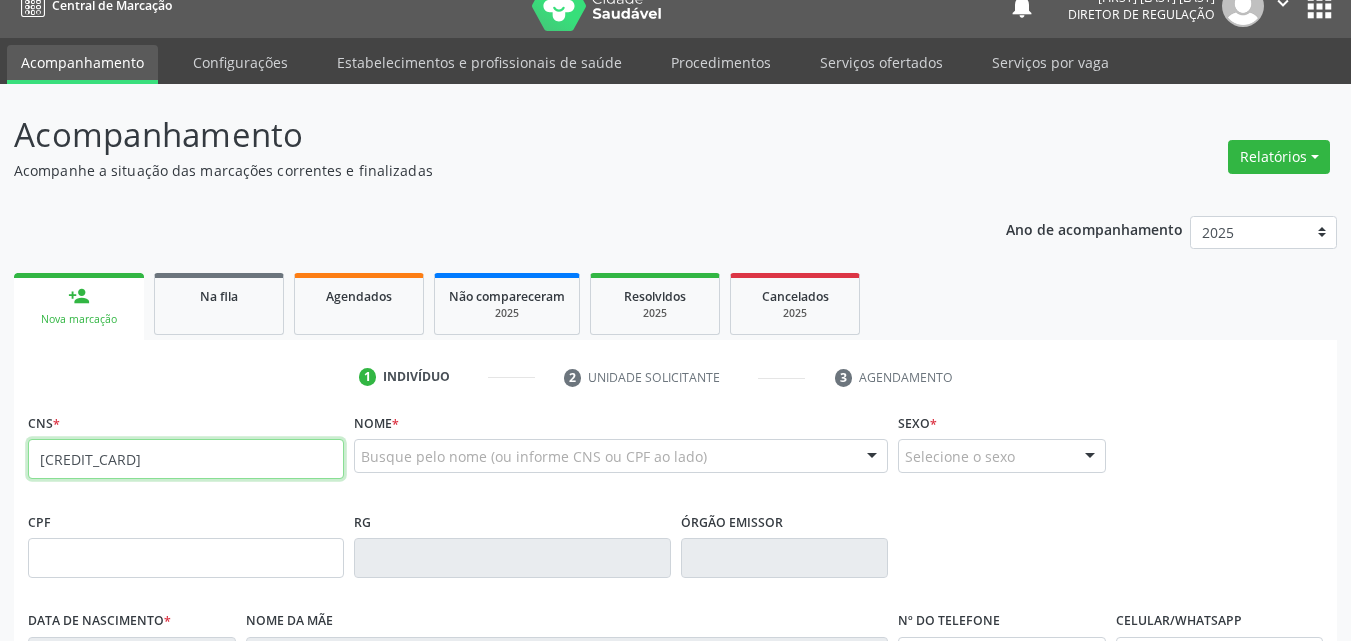 type on "708 6065 9751 4488" 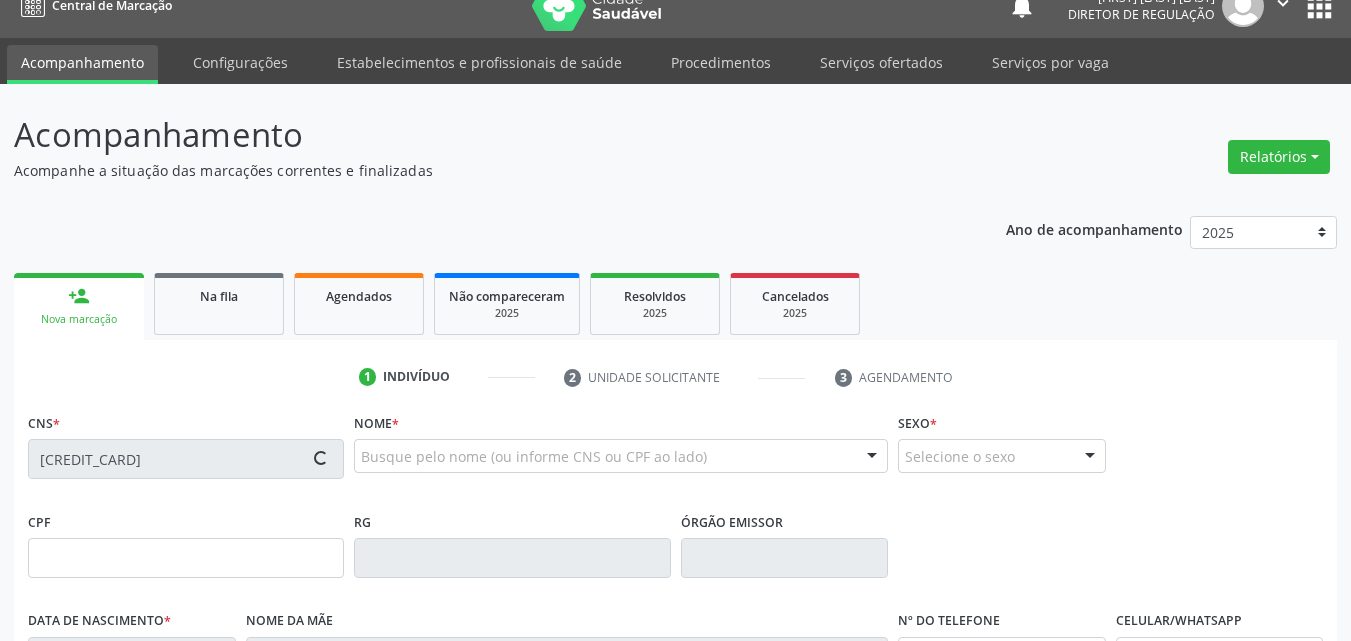 type on "13/04/1952" 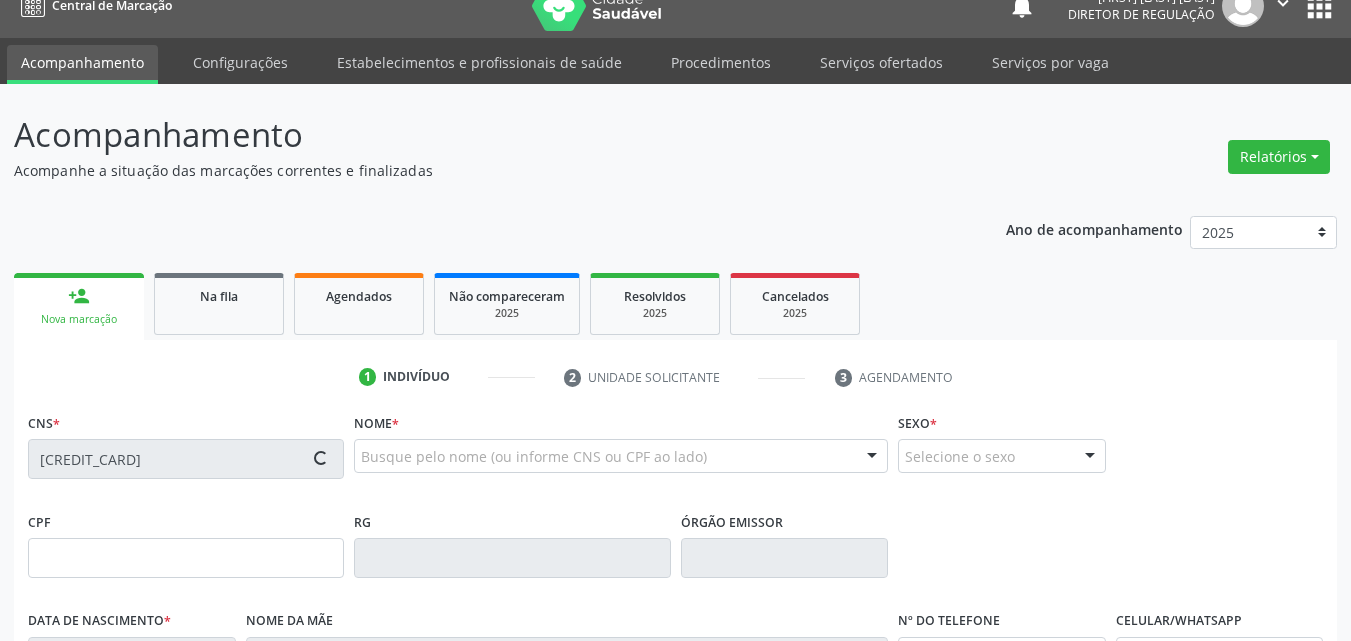 type on "(87) 98824-7245" 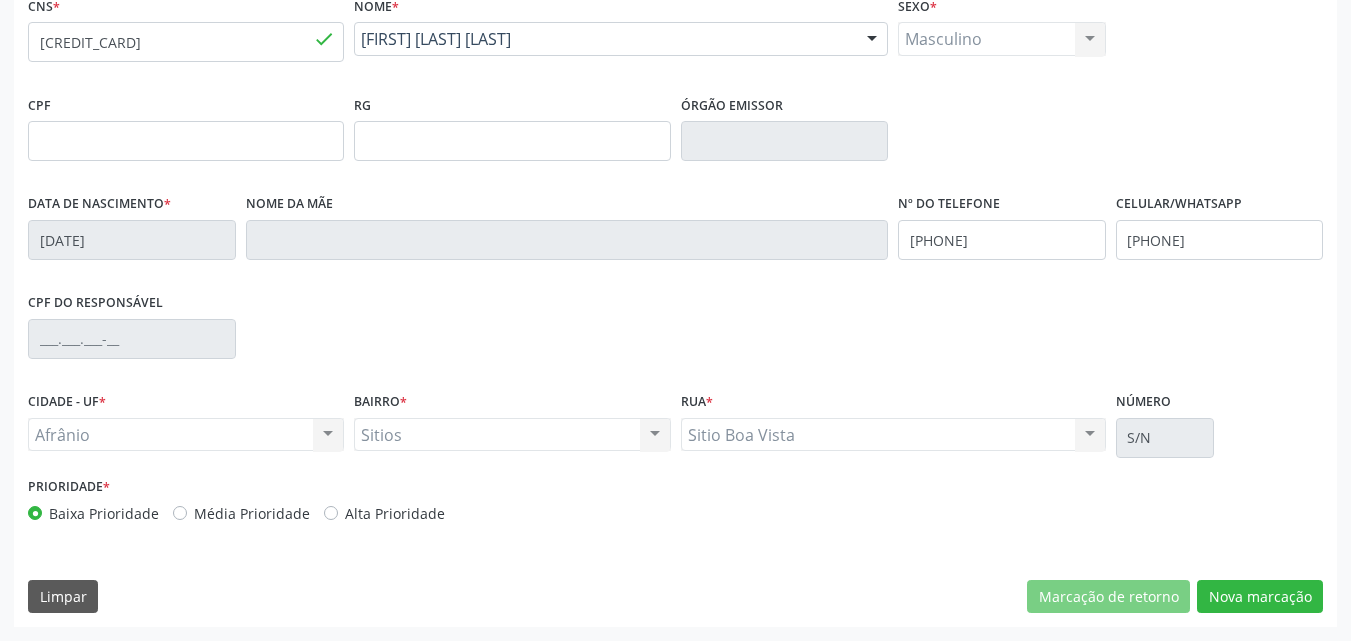 scroll, scrollTop: 343, scrollLeft: 0, axis: vertical 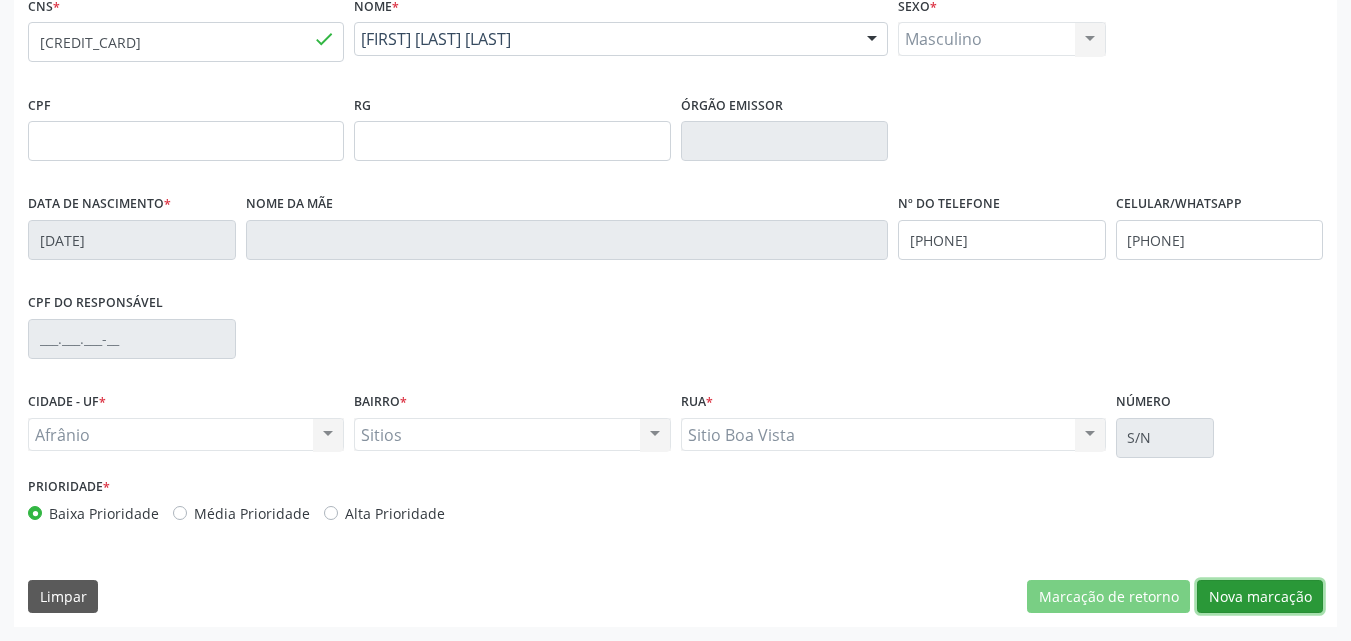 click on "Nova marcação" at bounding box center (1260, 597) 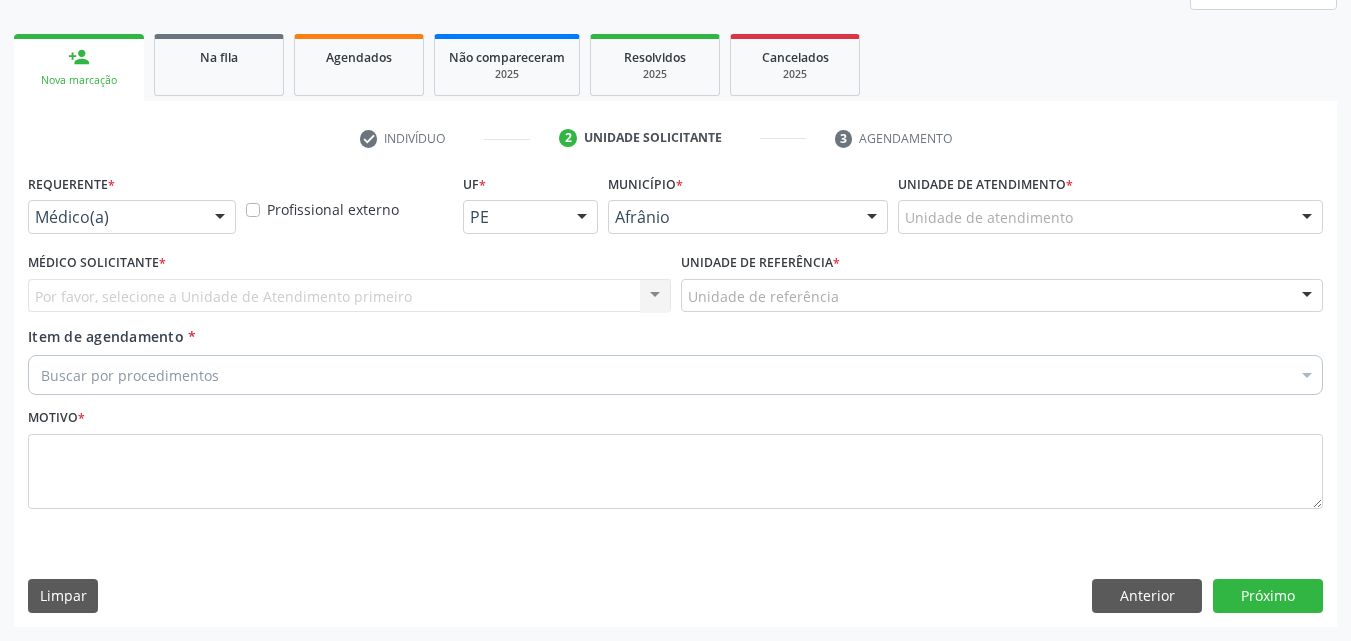 scroll, scrollTop: 265, scrollLeft: 0, axis: vertical 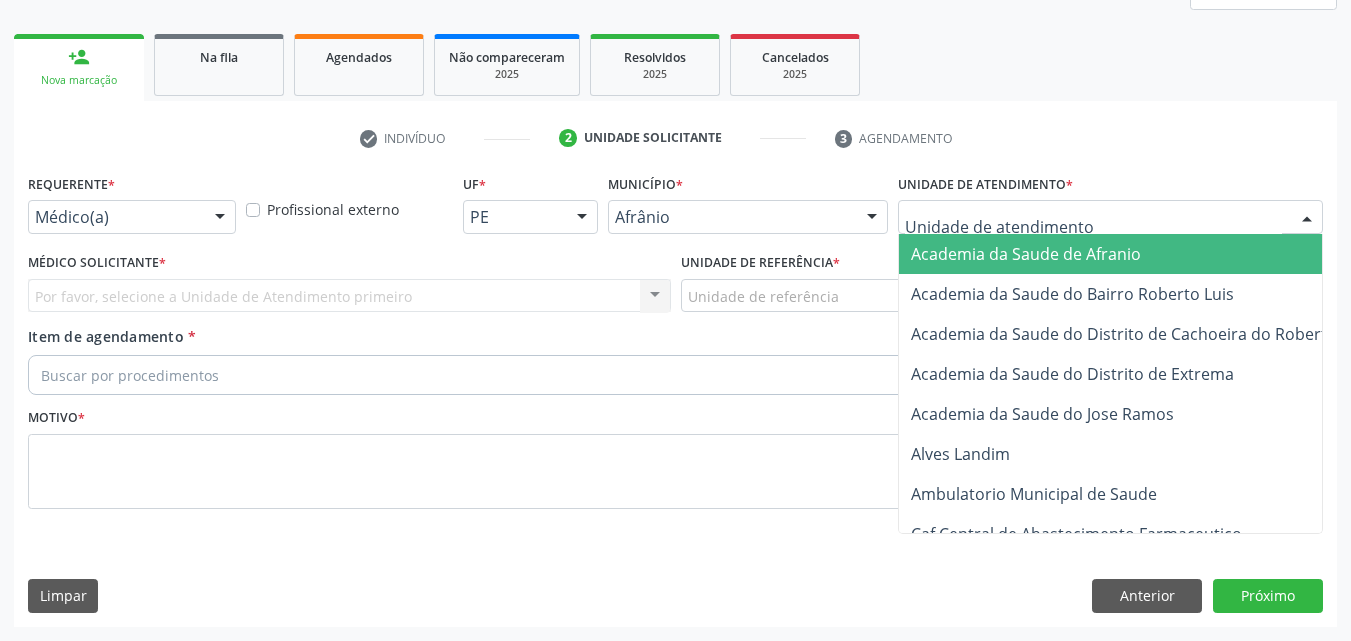 click at bounding box center [1110, 217] 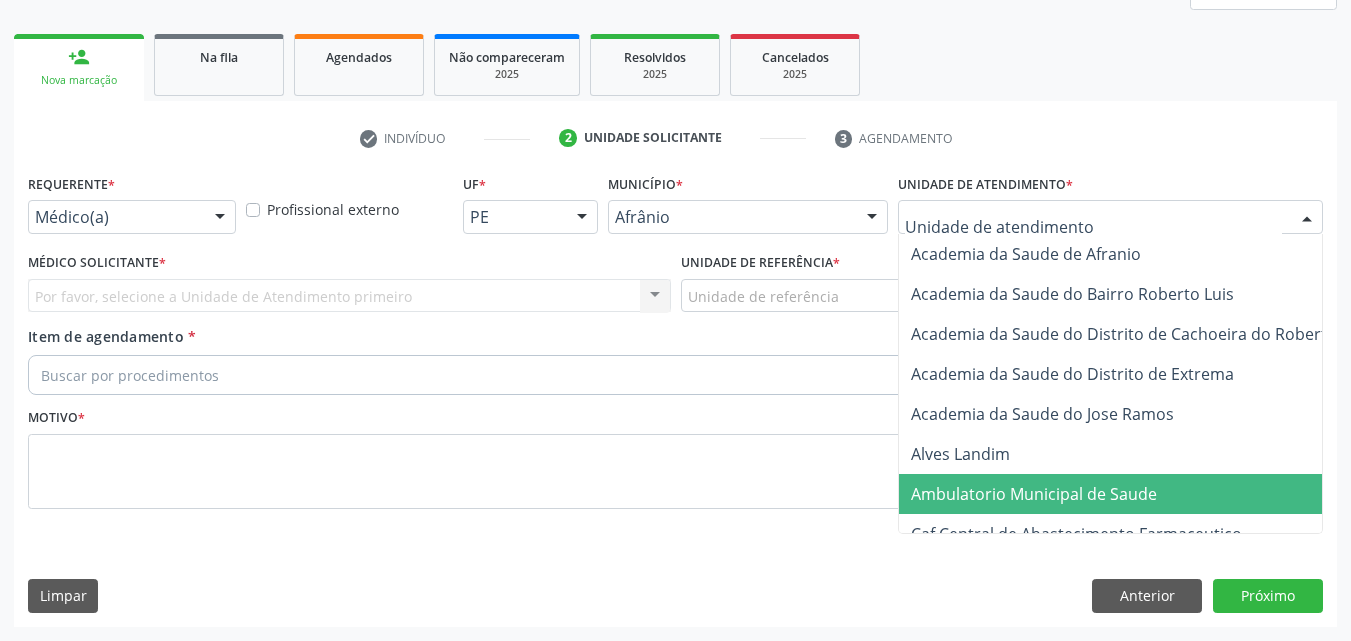 click on "Ambulatorio Municipal de Saude" at bounding box center [1034, 494] 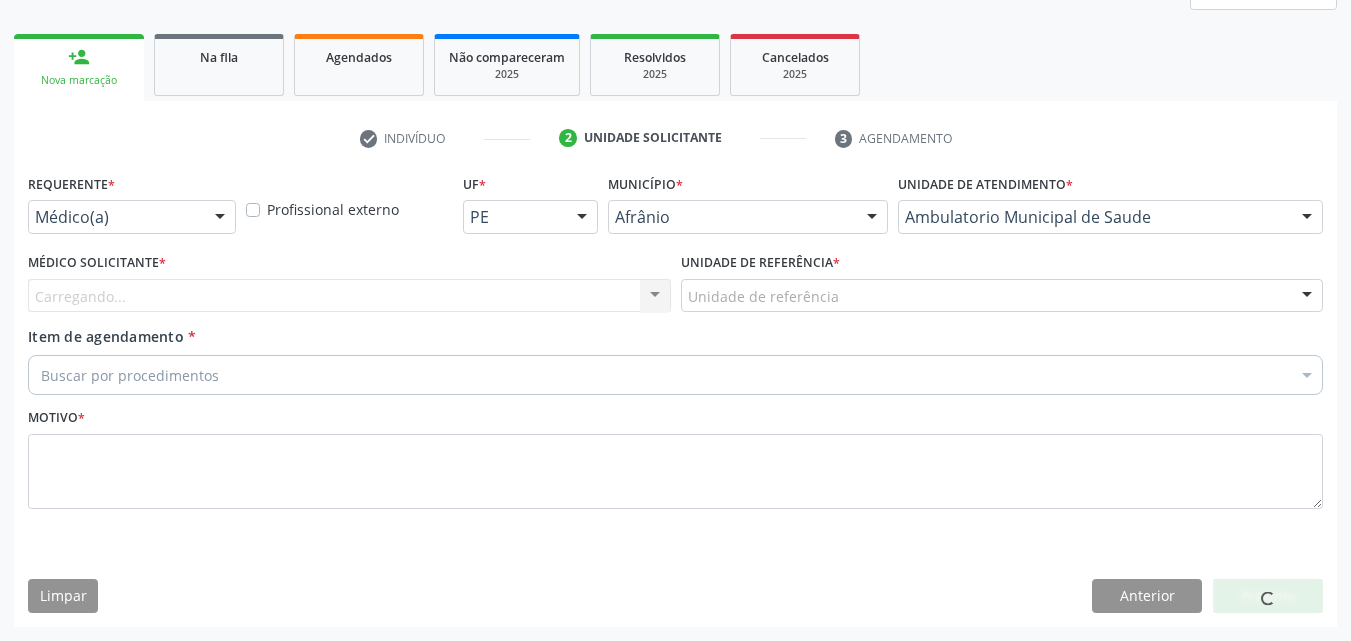 click on "Unidade de referência" at bounding box center [1002, 296] 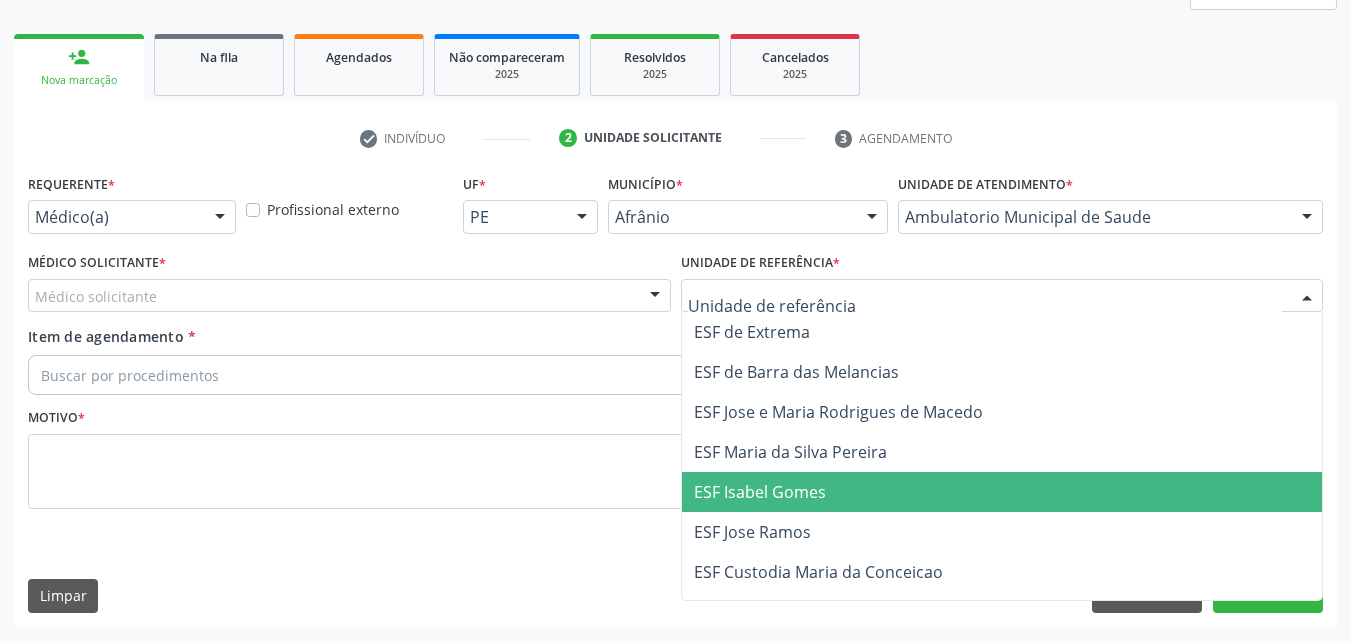drag, startPoint x: 861, startPoint y: 484, endPoint x: 799, endPoint y: 486, distance: 62.03225 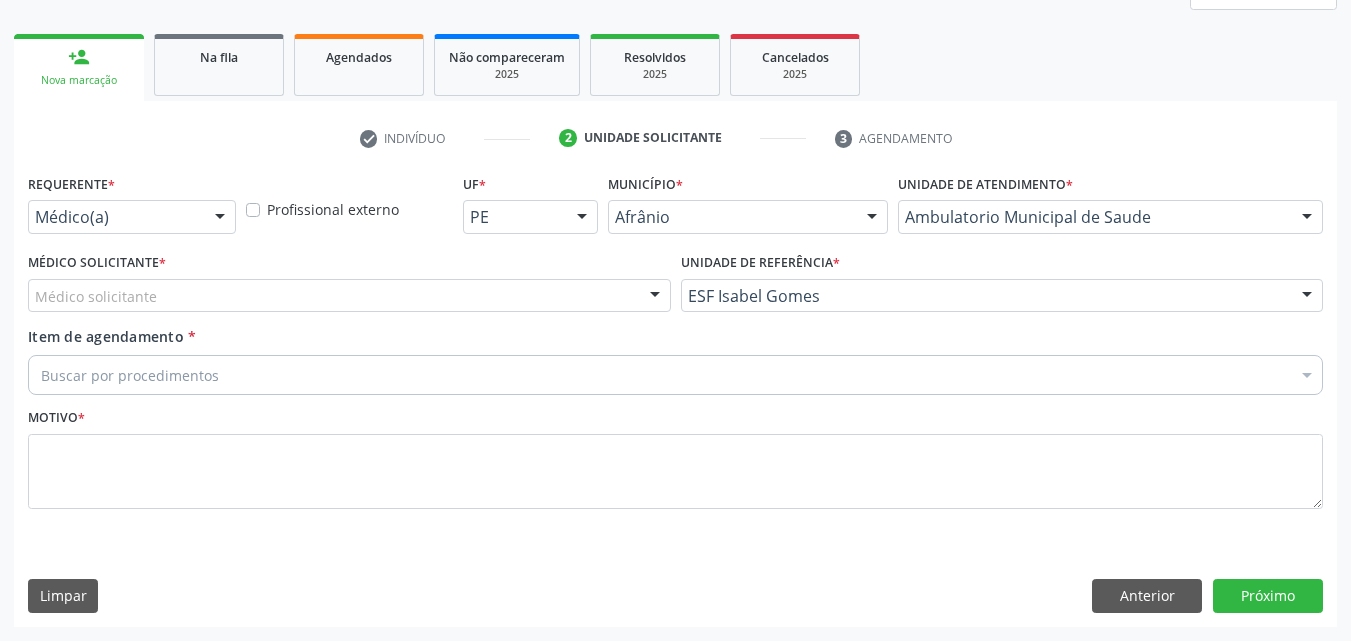 click on "Médico solicitante" at bounding box center (349, 296) 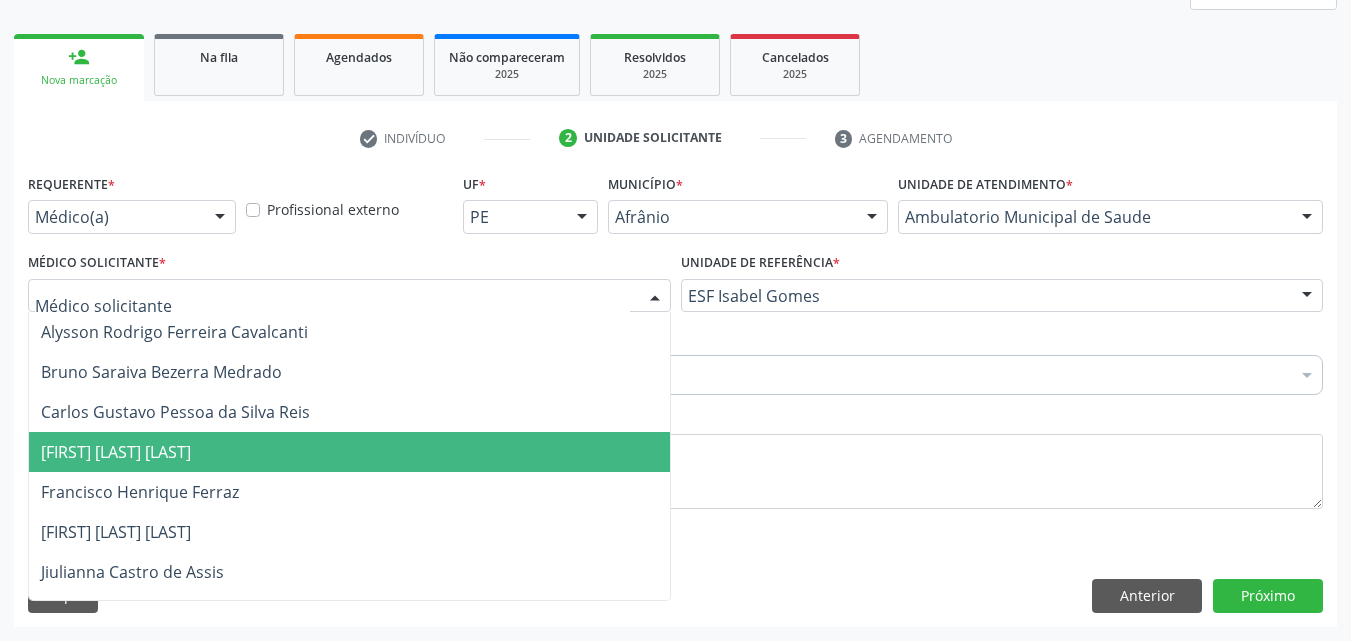 click on "[FIRST] [MIDDLE] [LAST]" at bounding box center (349, 452) 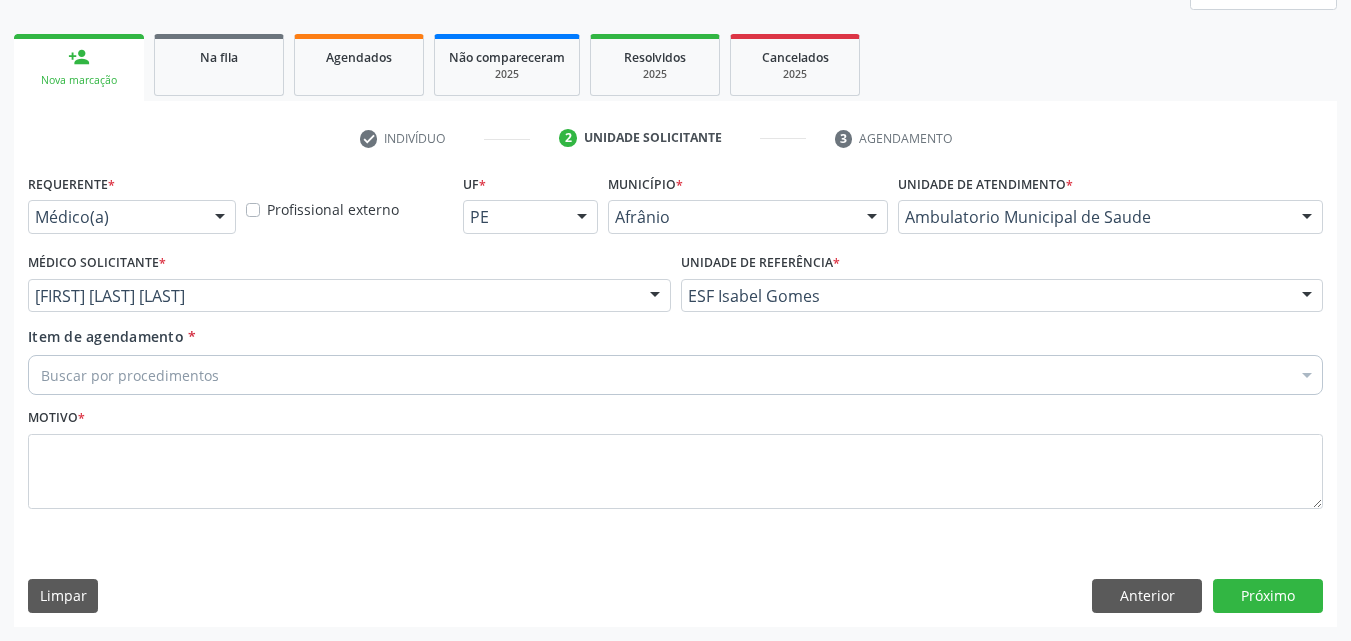 click on "Buscar por procedimentos" at bounding box center [675, 375] 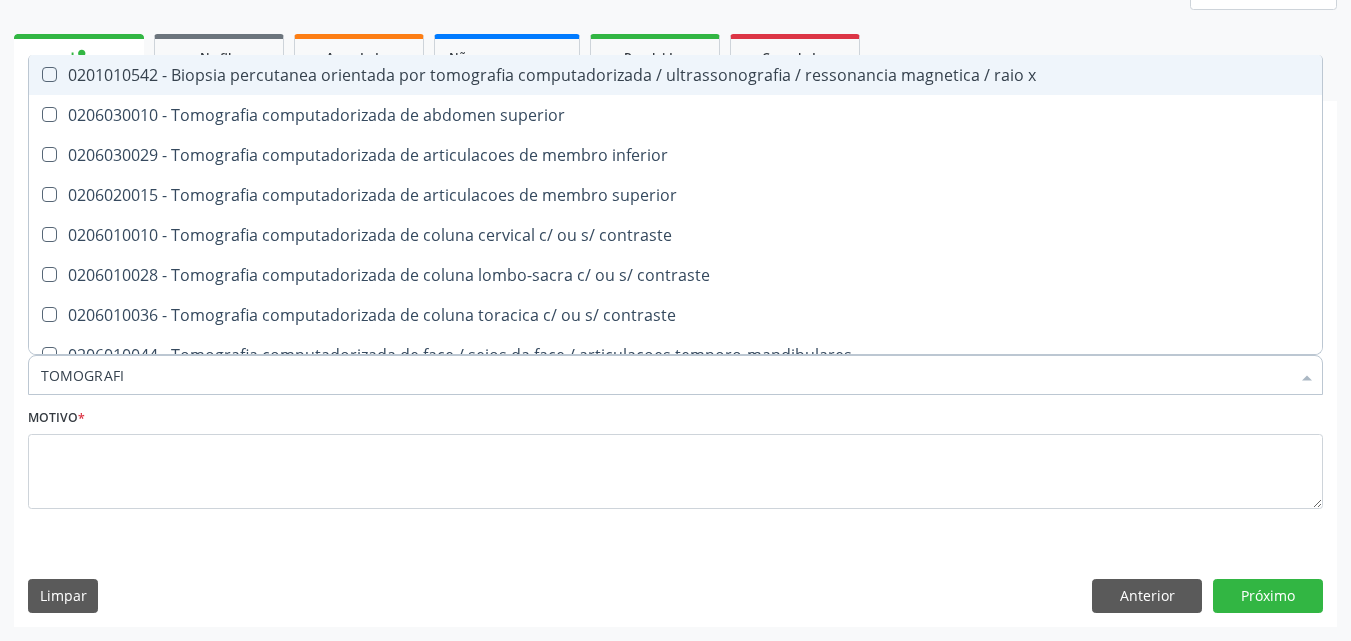 type on "TOMOGRAFIA" 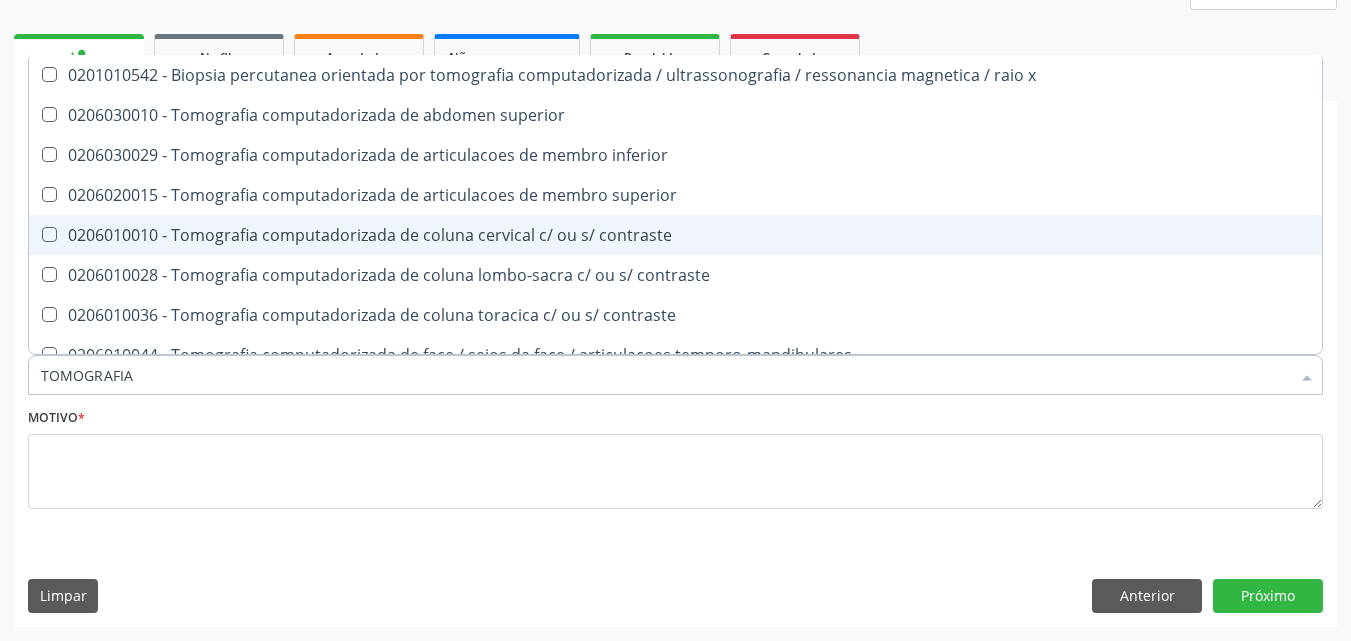 scroll, scrollTop: 200, scrollLeft: 0, axis: vertical 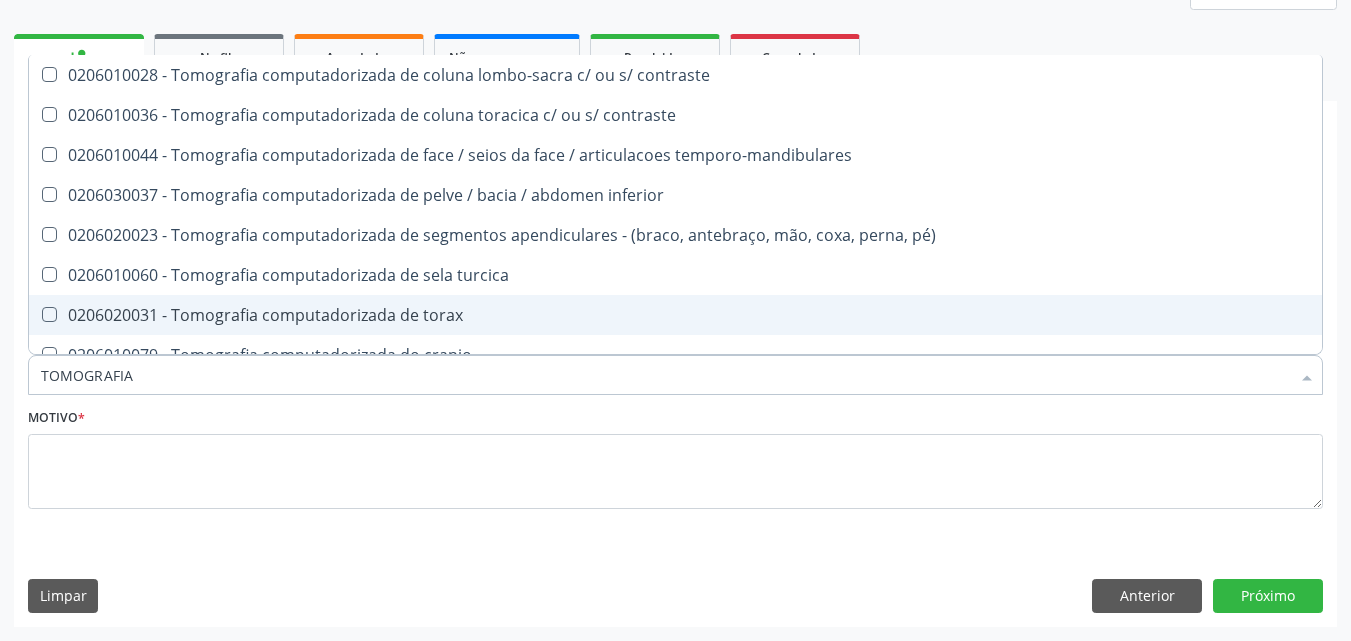 click on "0206020031 - Tomografia computadorizada de torax" at bounding box center (675, 315) 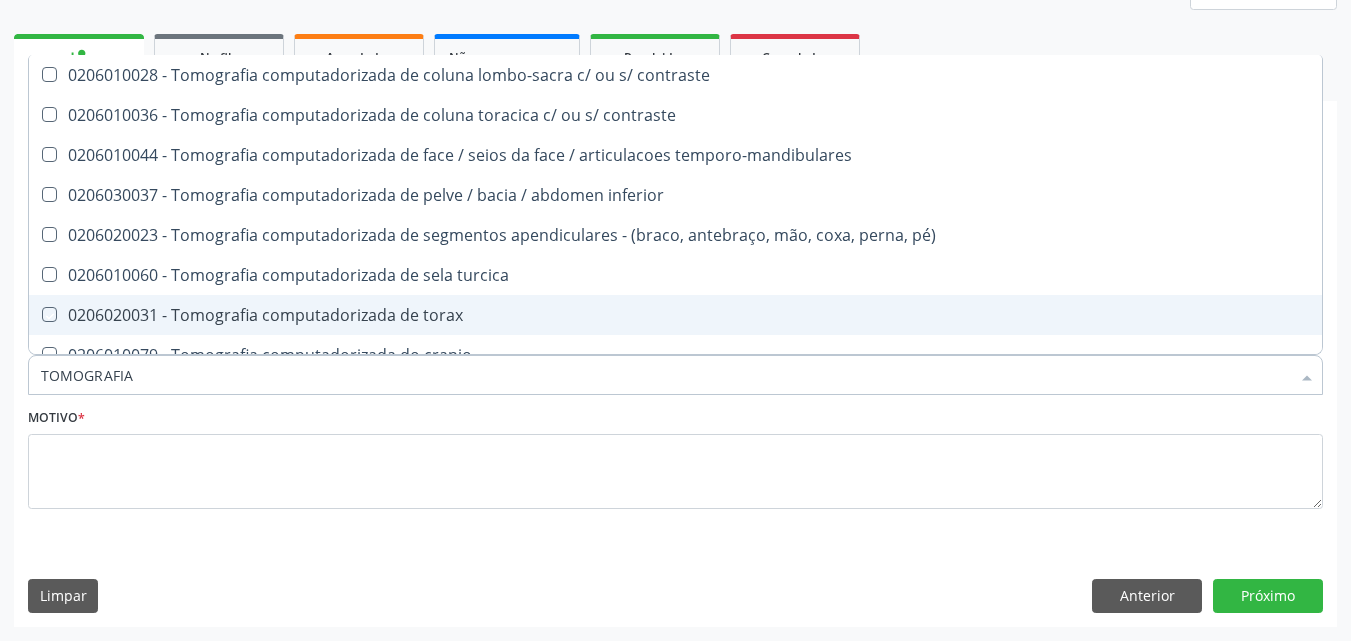 checkbox on "true" 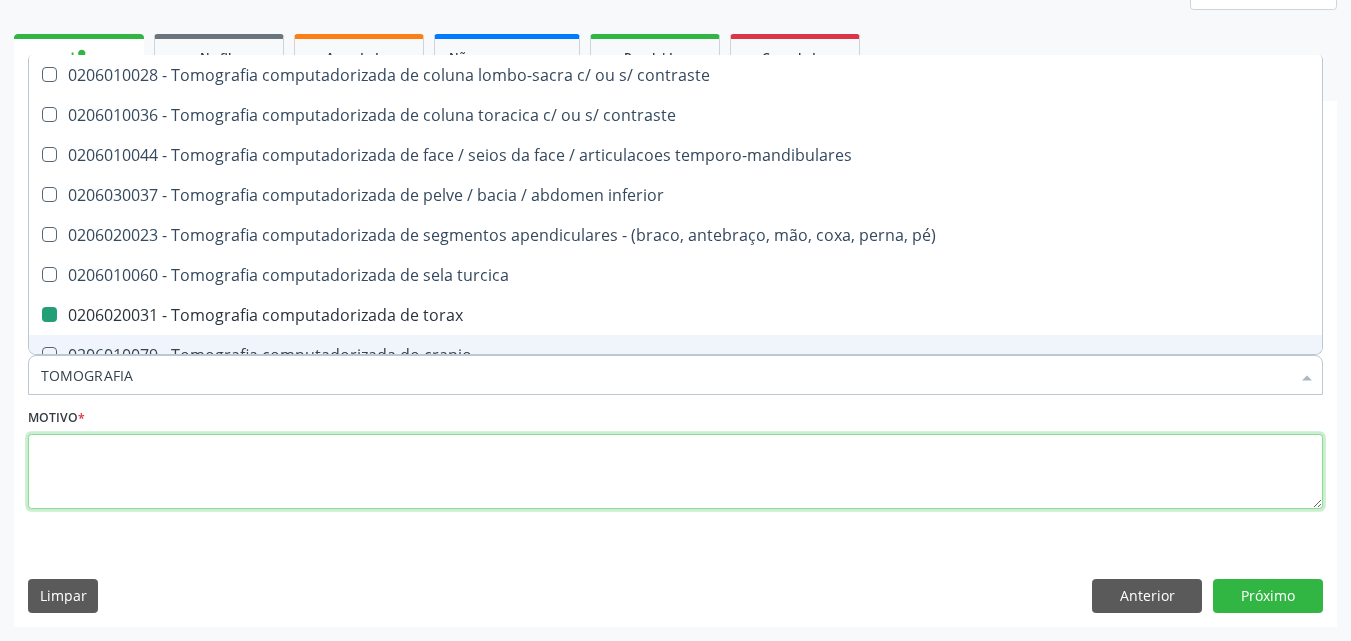 drag, startPoint x: 457, startPoint y: 465, endPoint x: 474, endPoint y: 462, distance: 17.262676 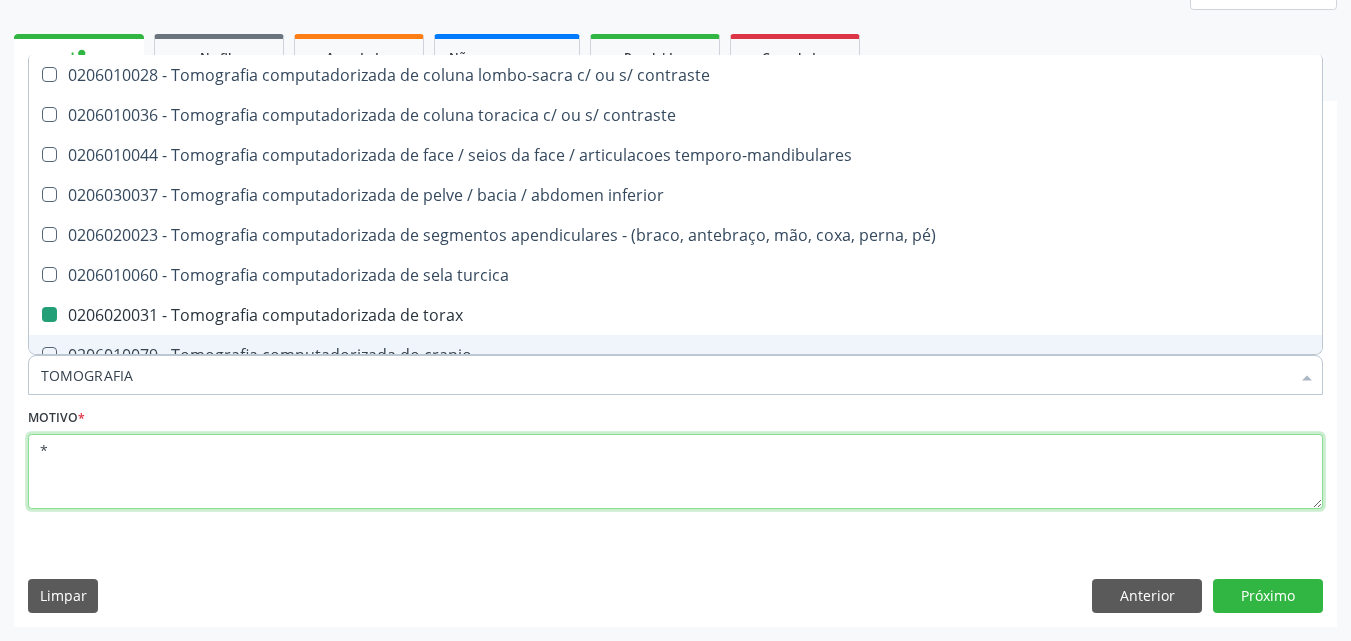 checkbox on "true" 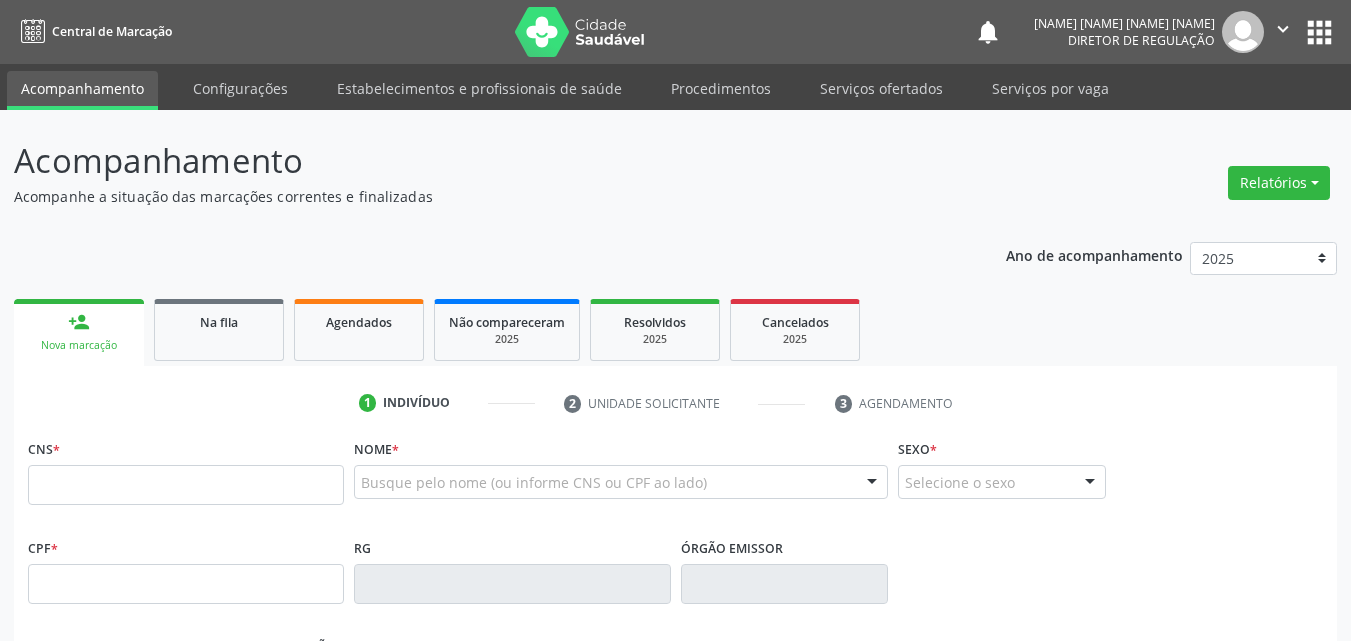 scroll, scrollTop: 0, scrollLeft: 0, axis: both 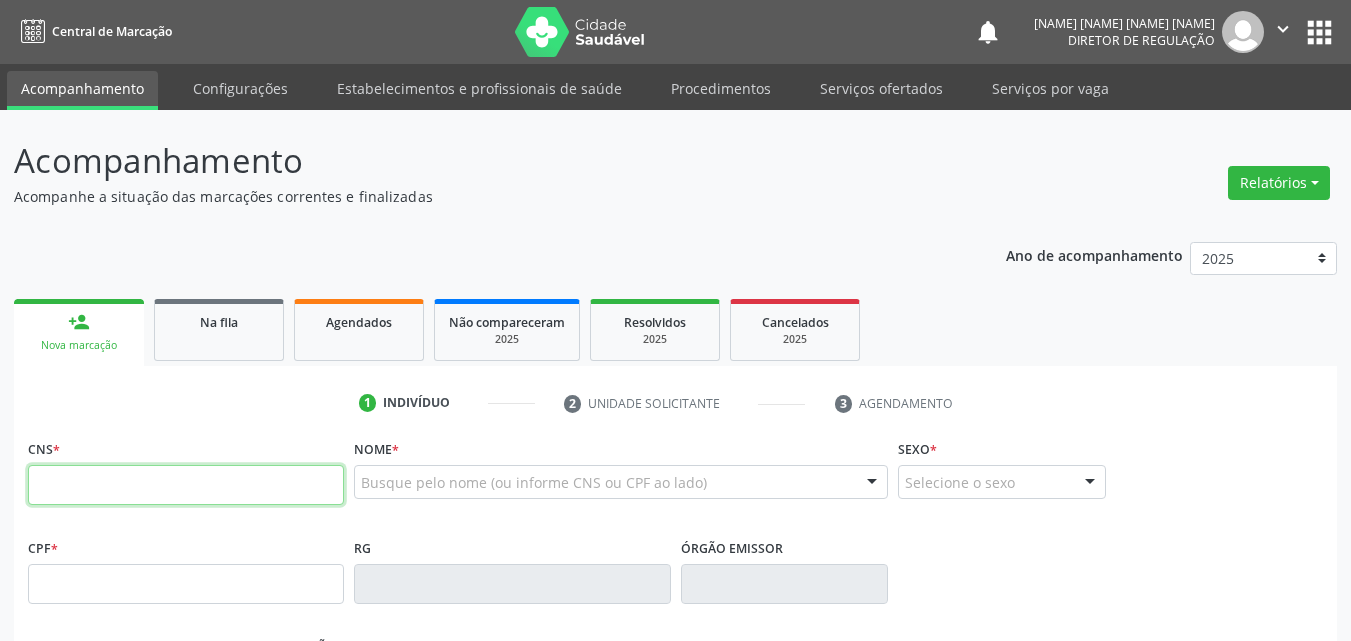 click at bounding box center [186, 485] 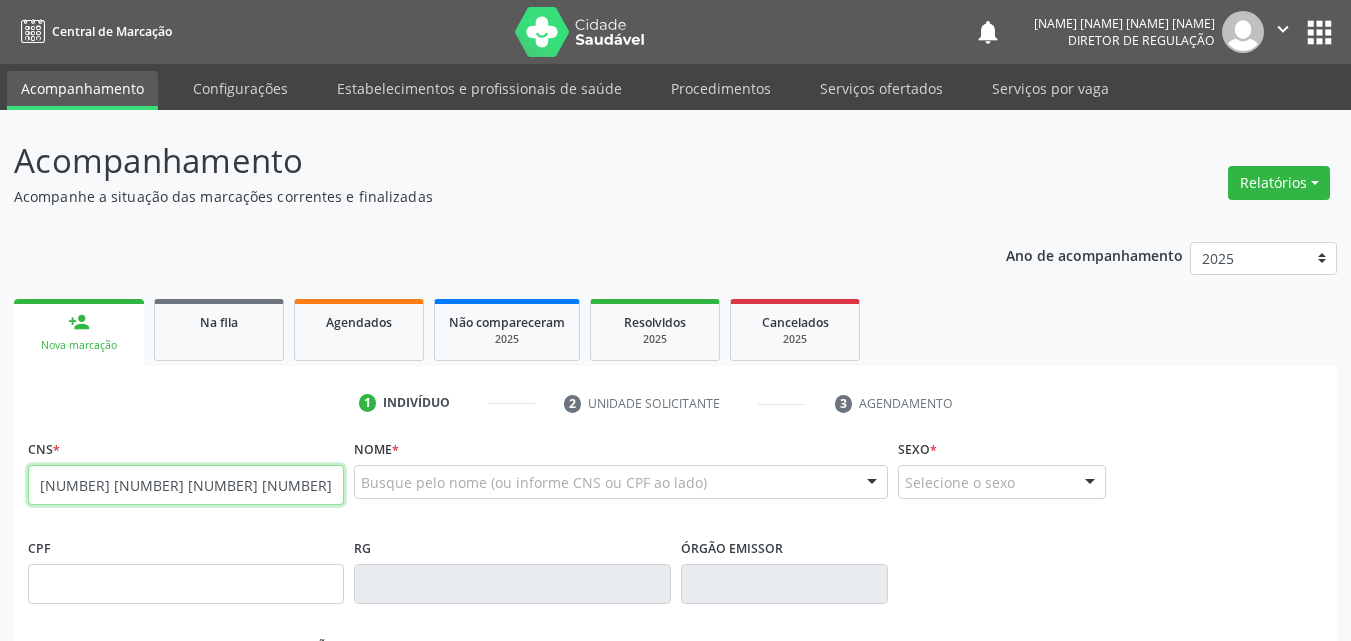 type on "[NUMBER] [NUMBER] [NUMBER] [NUMBER]" 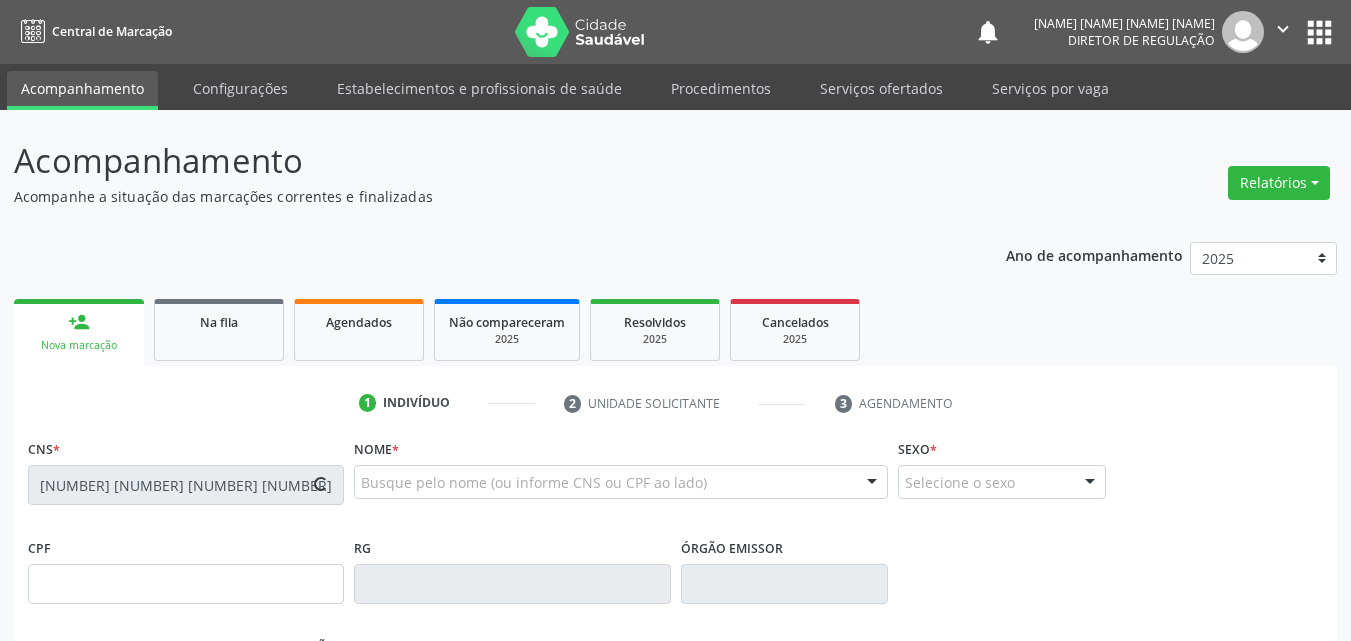 type on "[NUMBER].[NUMBER].[NUMBER]-[NUMBER]" 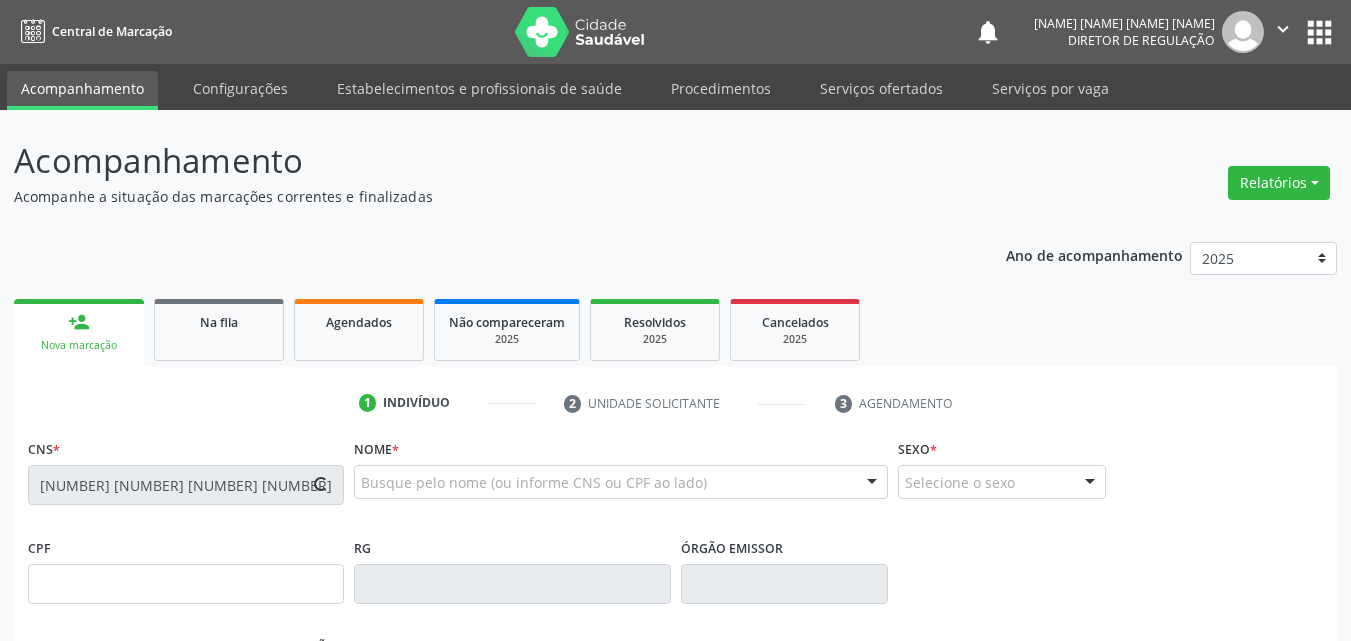 type on "[DATE]" 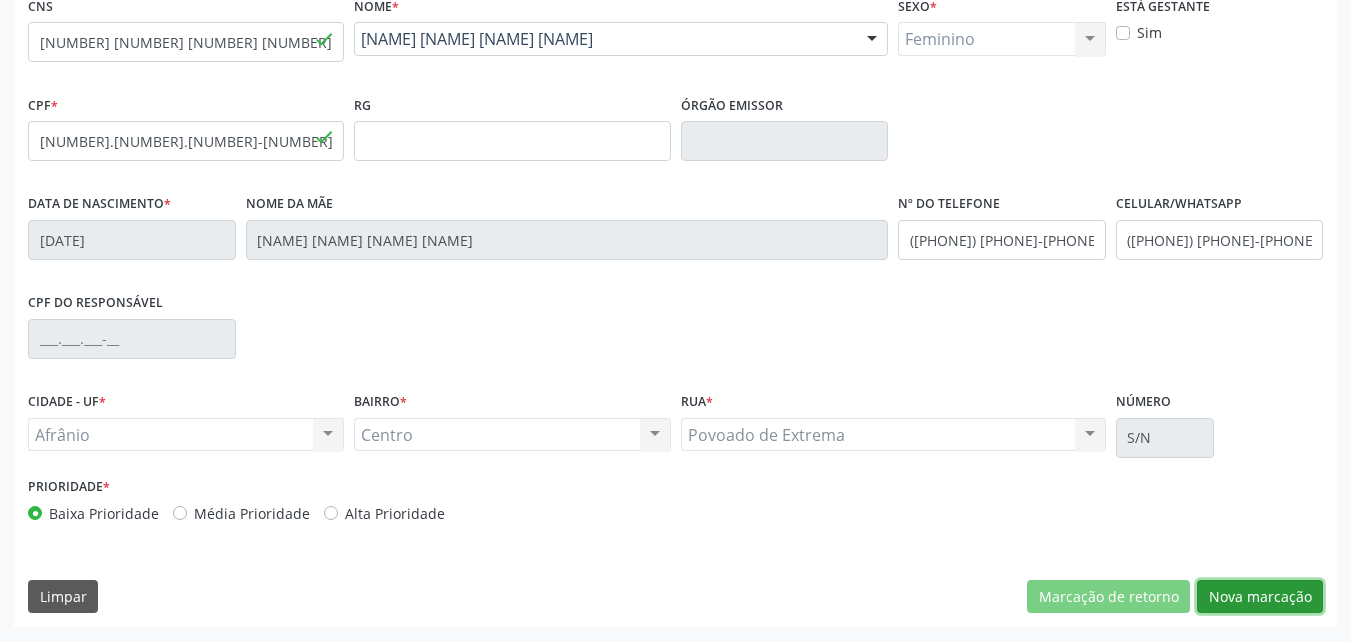 click on "Nova marcação" at bounding box center (1260, 597) 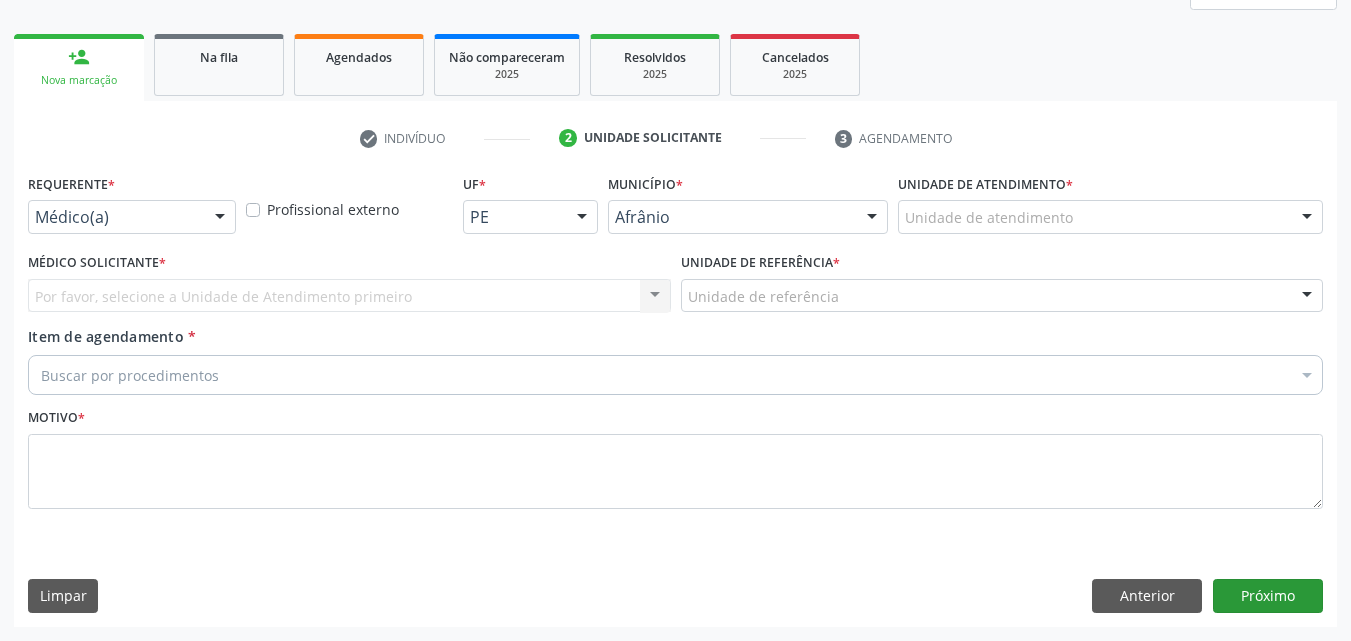 scroll, scrollTop: 265, scrollLeft: 0, axis: vertical 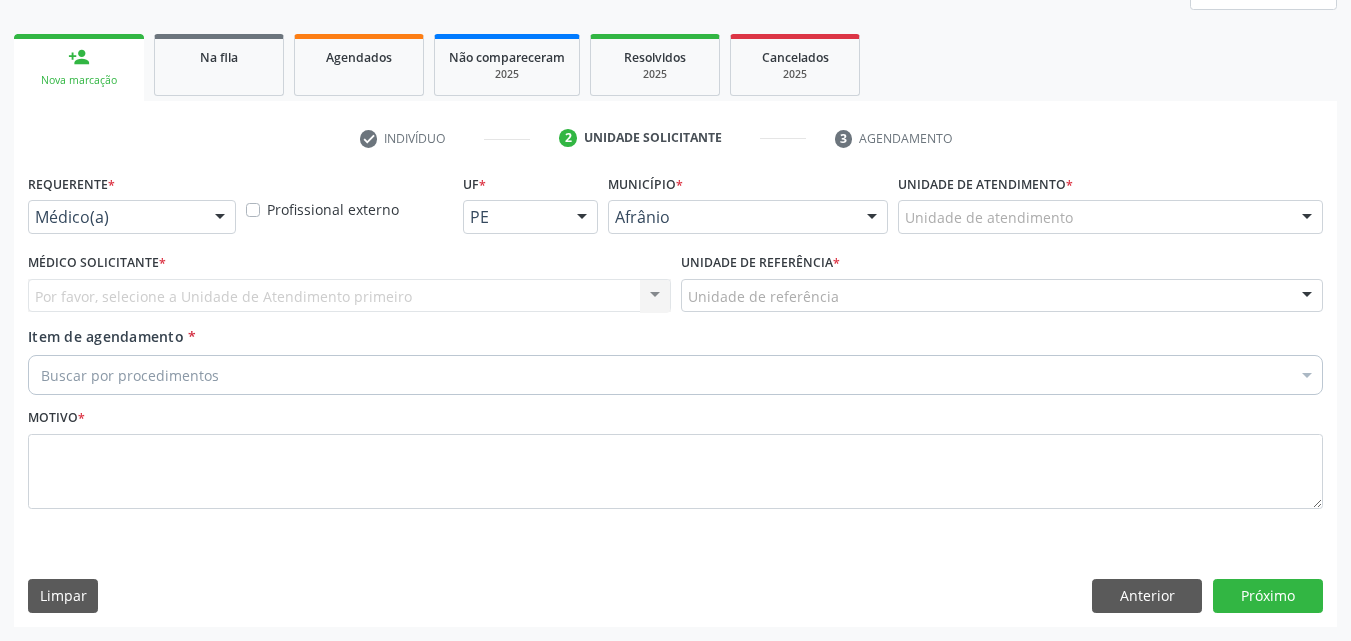 click on "Unidade de atendimento" at bounding box center [1110, 217] 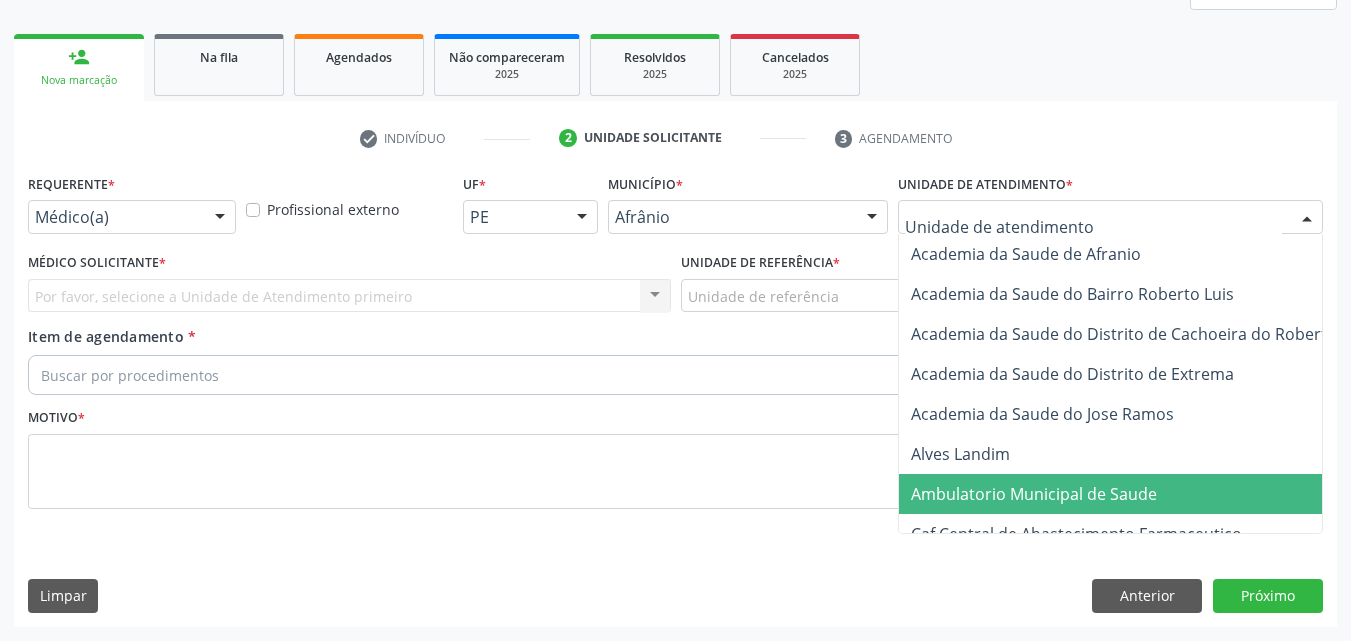 drag, startPoint x: 1078, startPoint y: 492, endPoint x: 1031, endPoint y: 477, distance: 49.335587 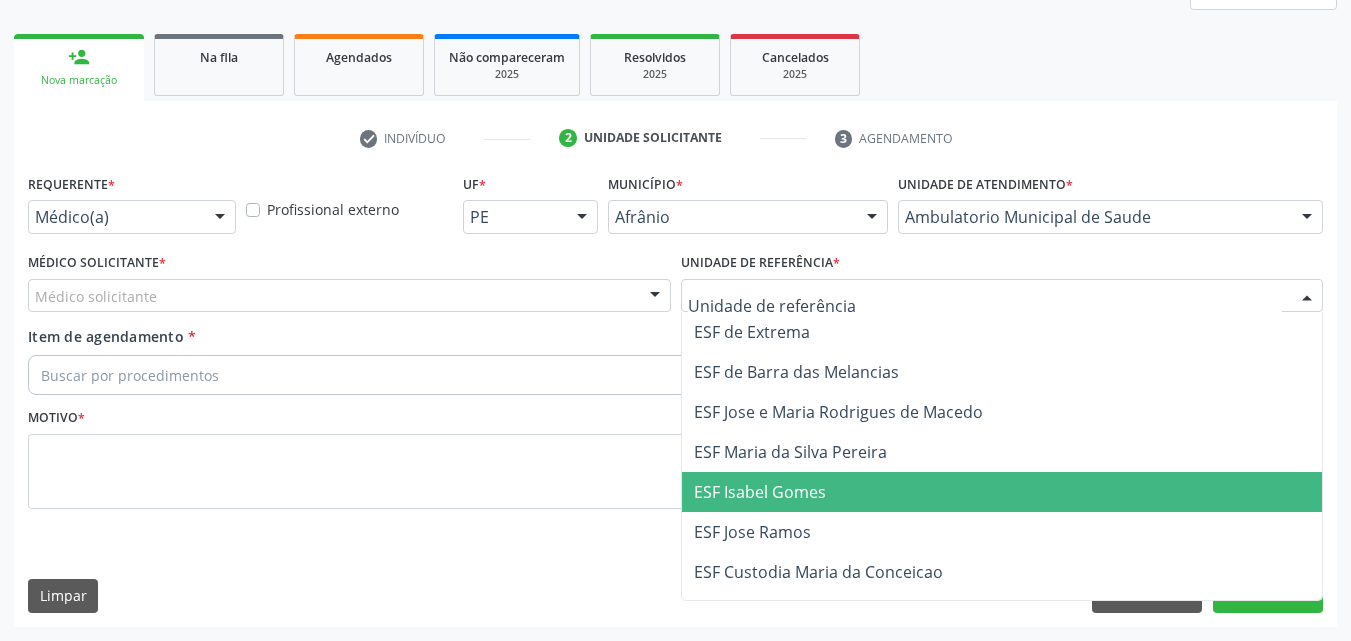 click on "ESF Isabel Gomes" at bounding box center [760, 492] 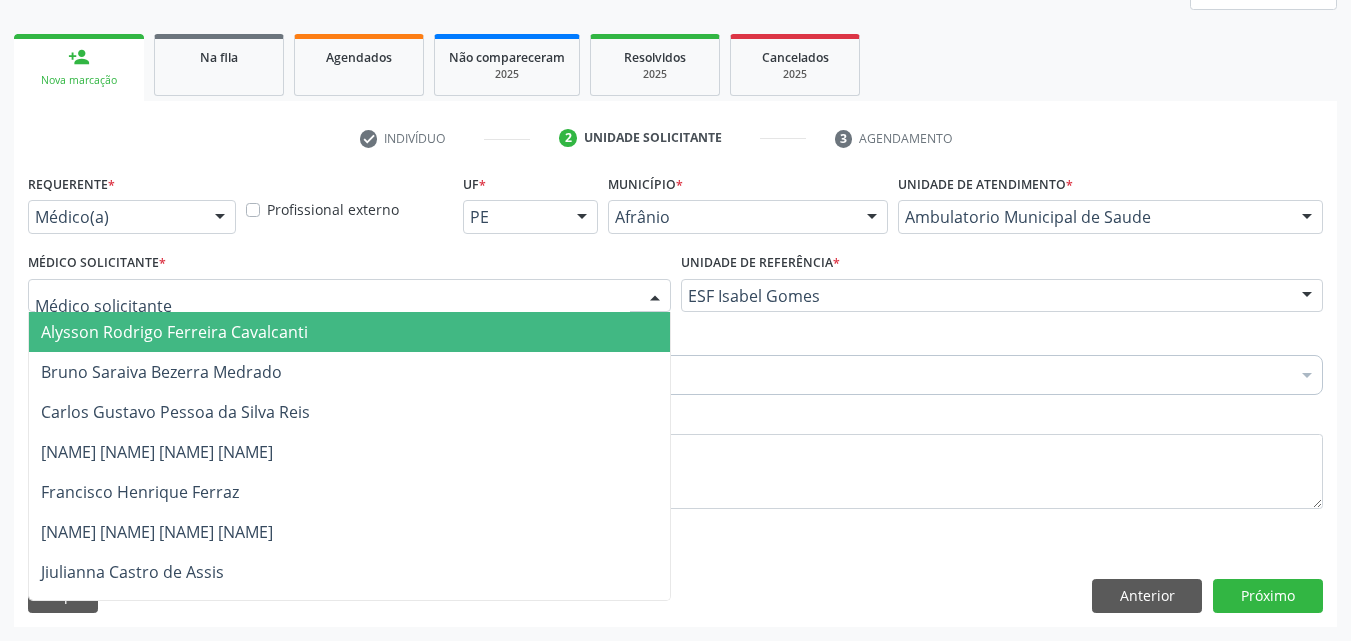 click at bounding box center [349, 296] 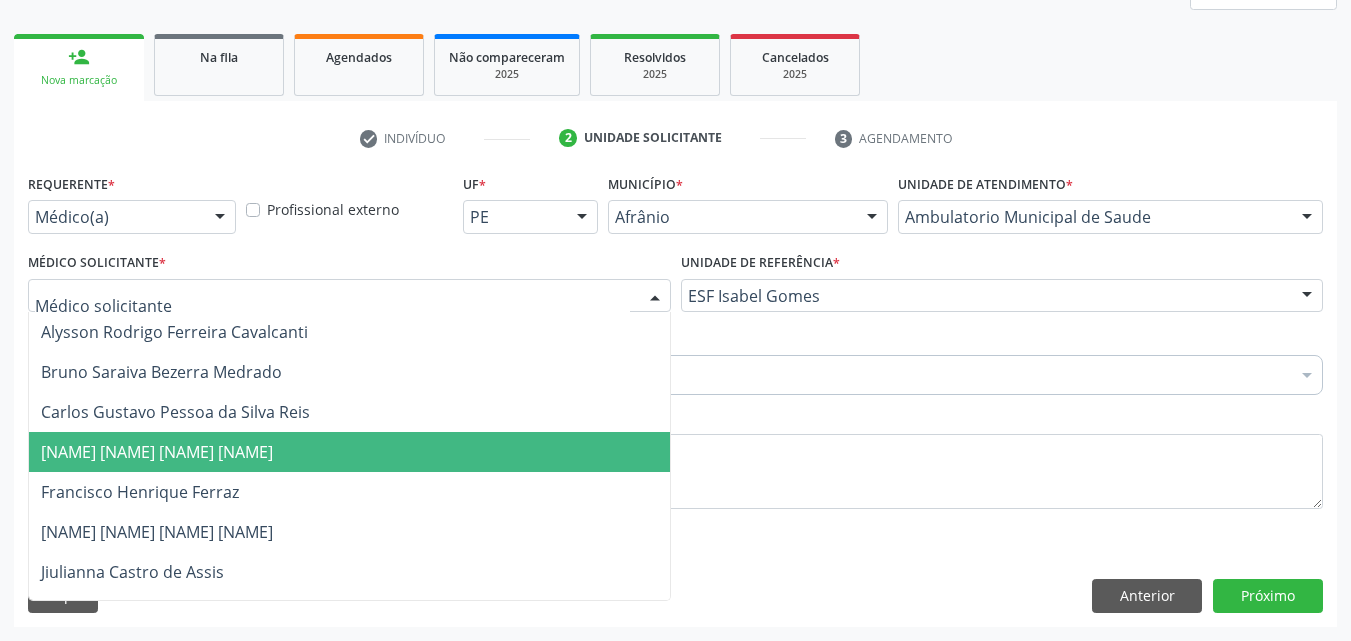 click on "[NAME] [NAME] [NAME] [NAME]" at bounding box center [349, 452] 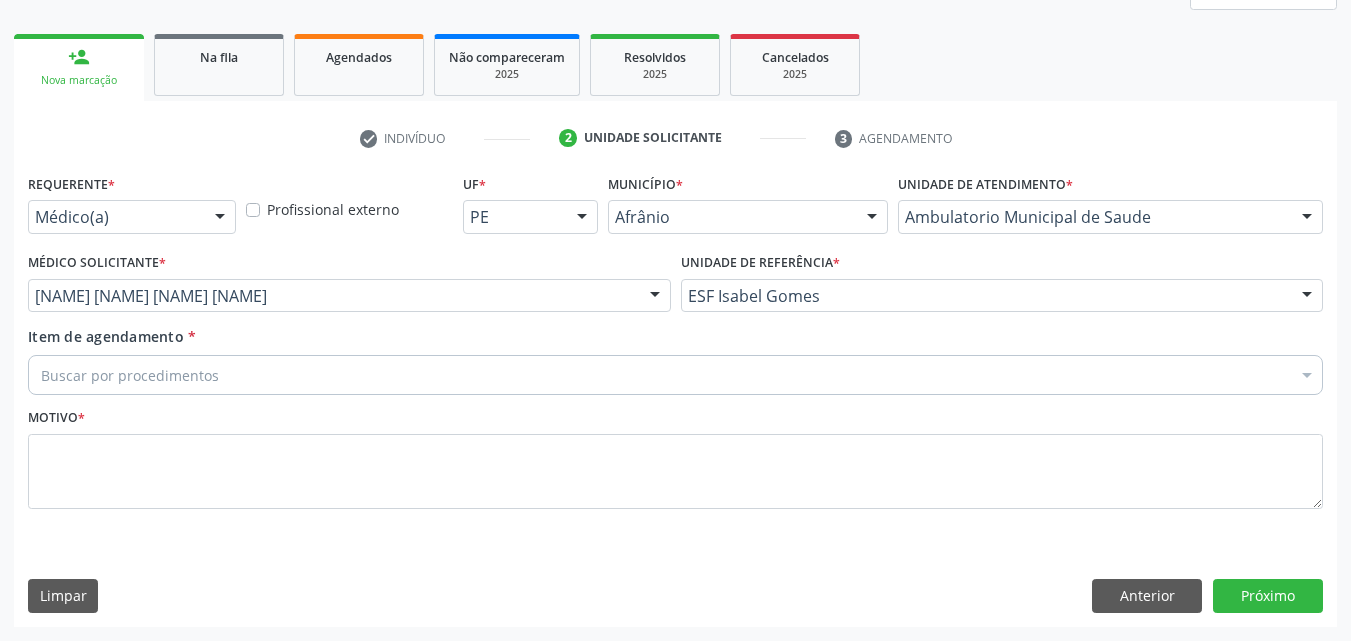 click on "Buscar por procedimentos" at bounding box center (675, 375) 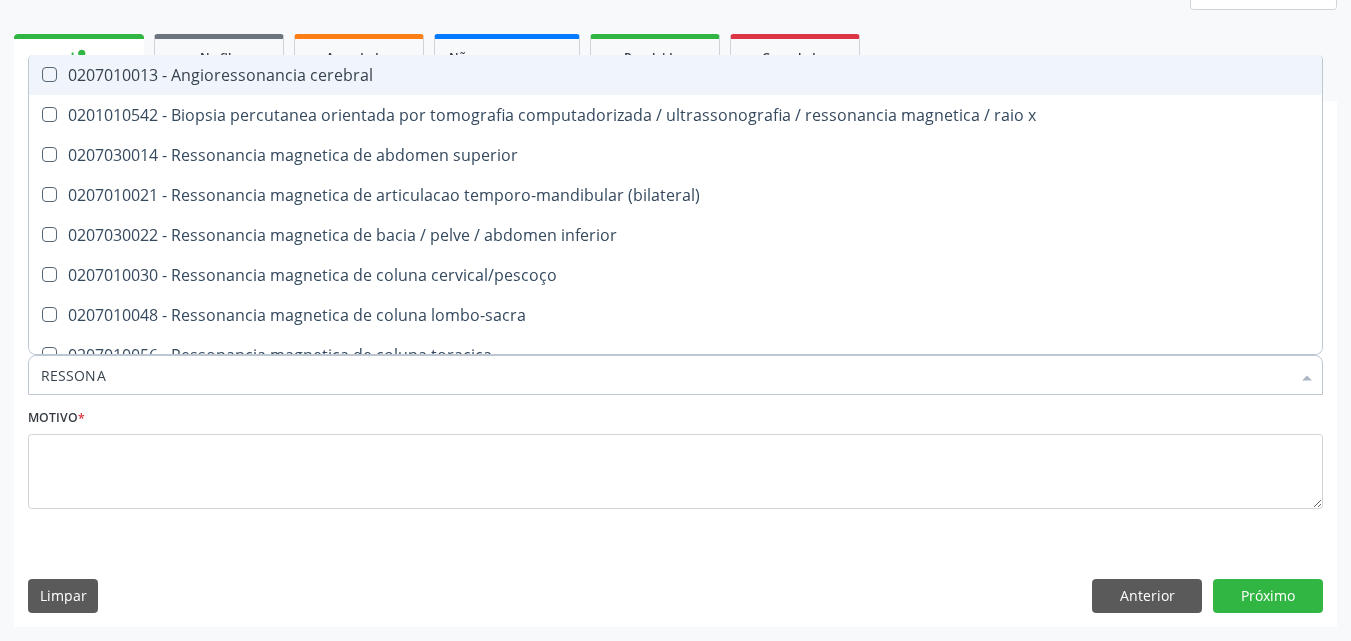 type on "RESSONAN" 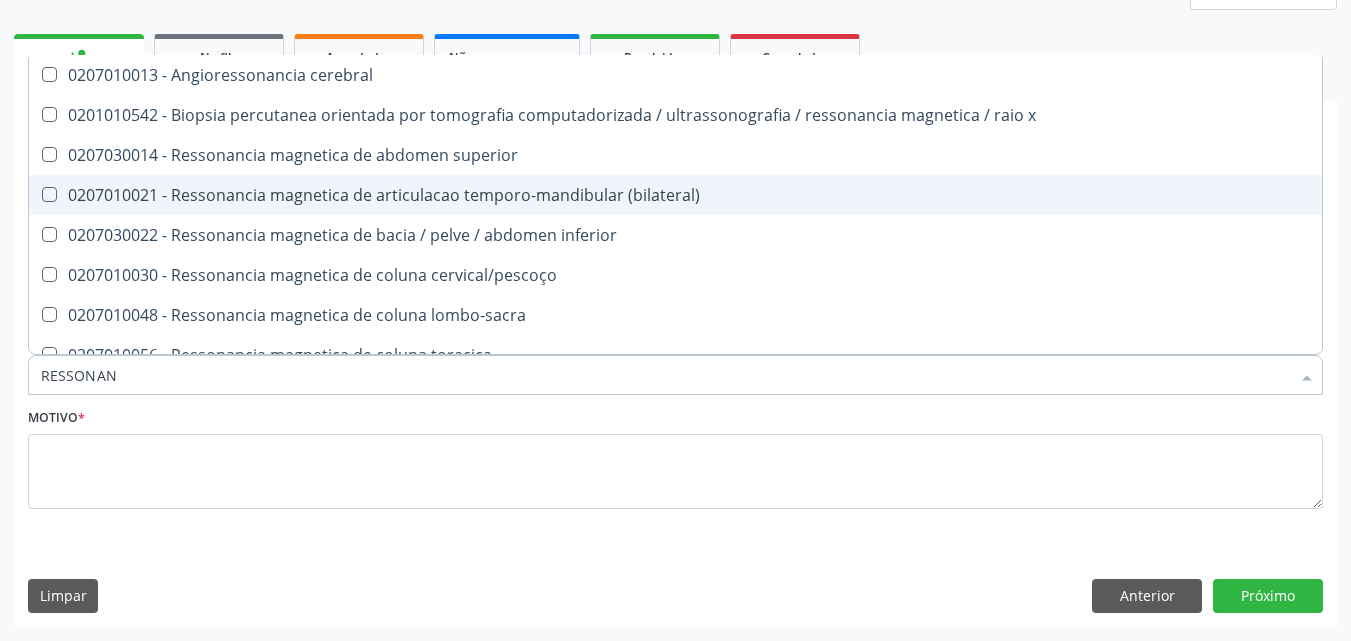 click on "0207010021 - Ressonancia magnetica de articulacao temporo-mandibular (bilateral)" at bounding box center [675, 195] 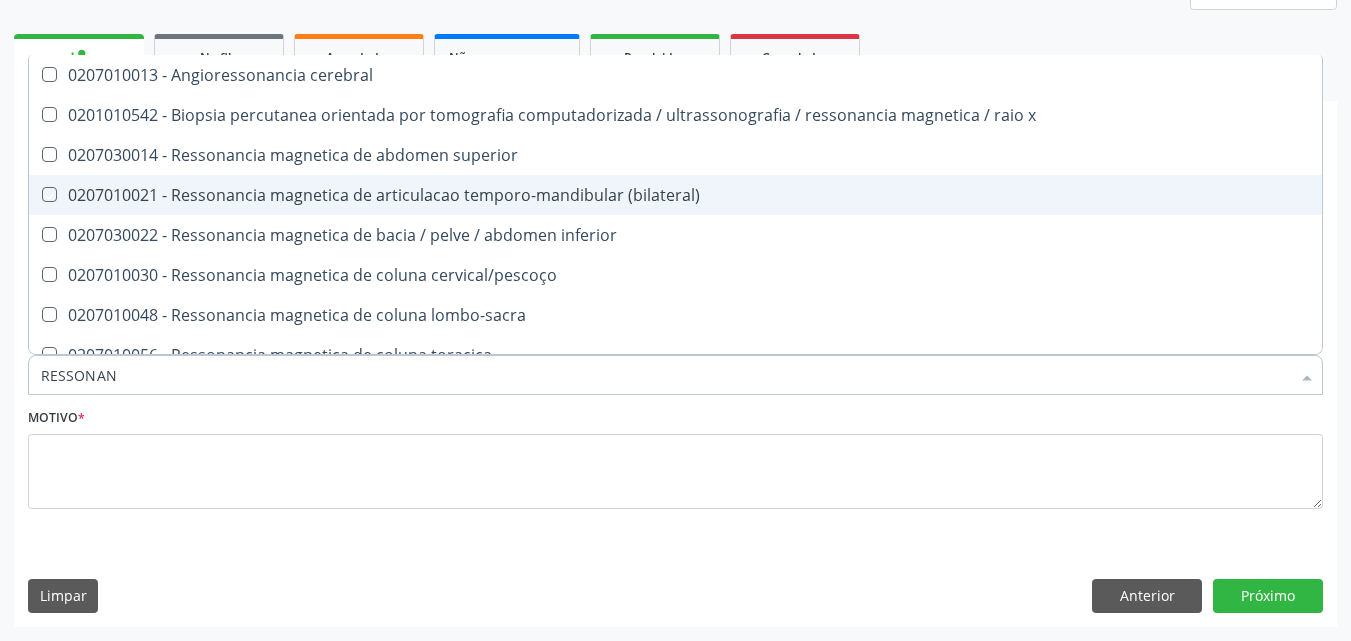checkbox on "true" 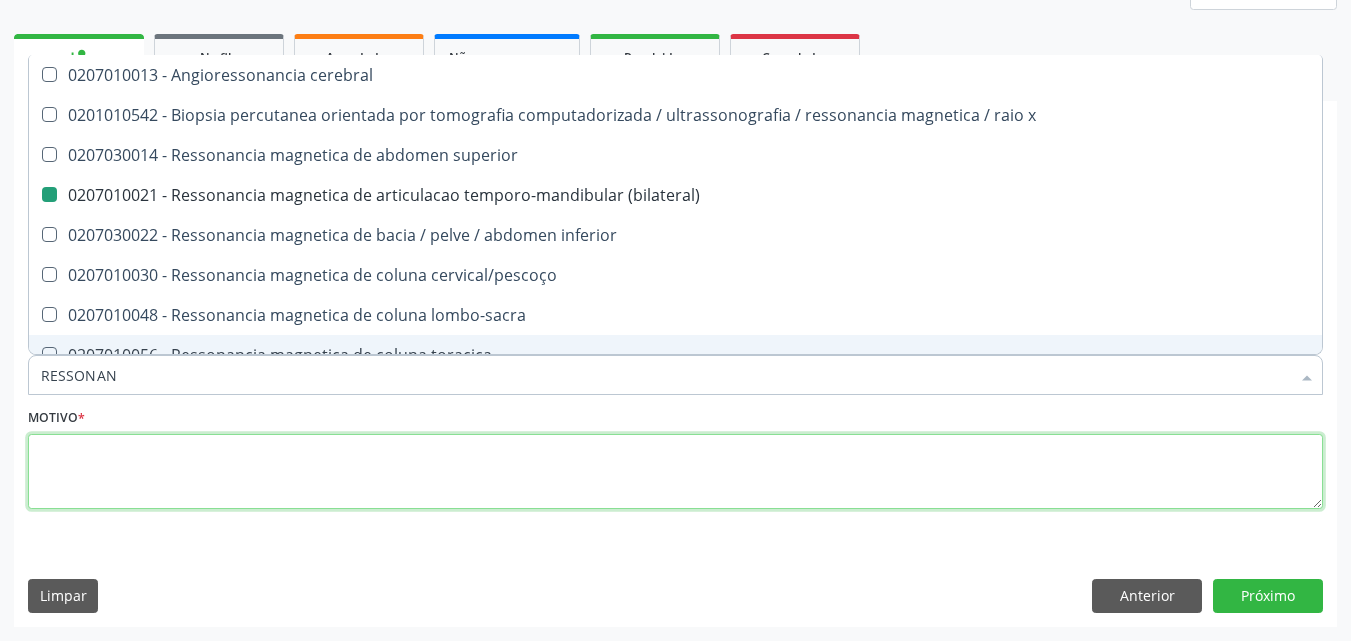 click at bounding box center [675, 472] 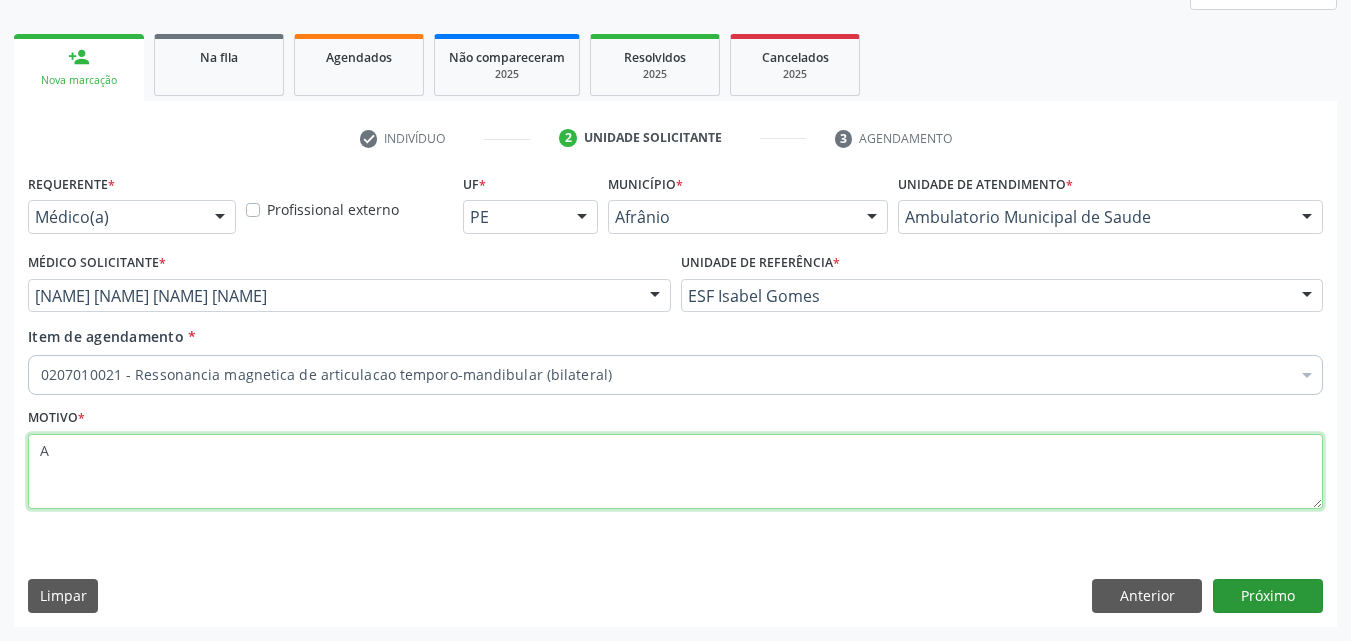 type on "A" 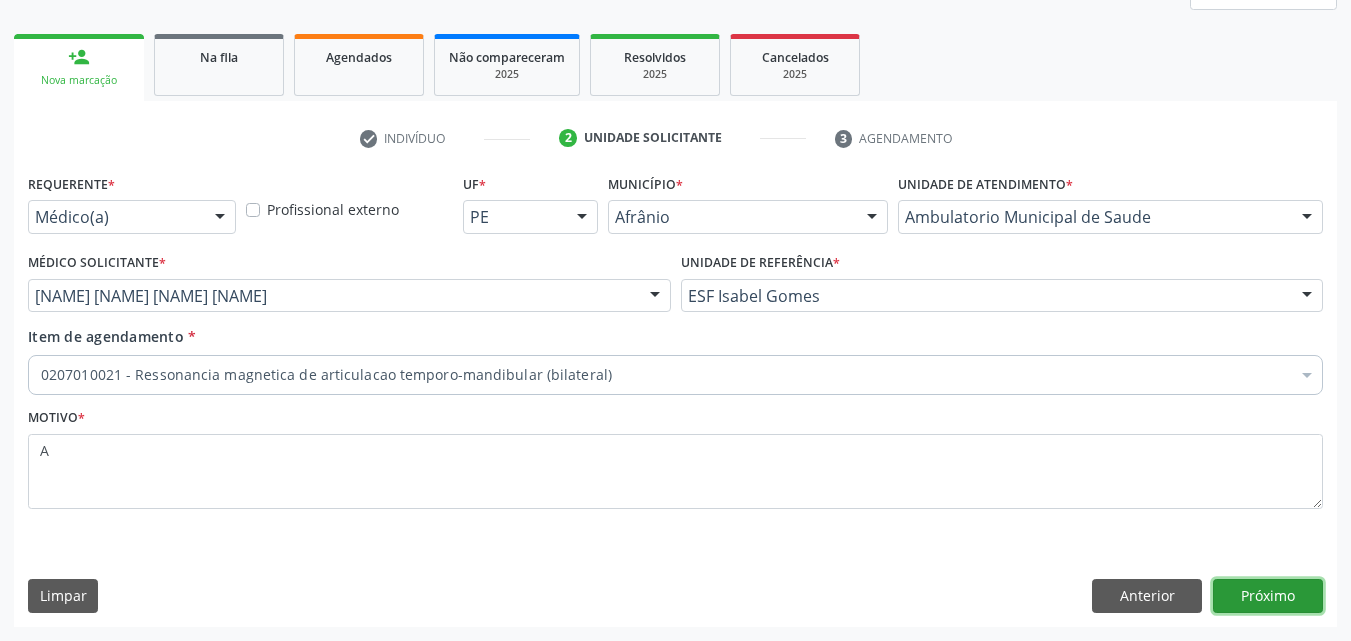click on "Próximo" at bounding box center [1268, 596] 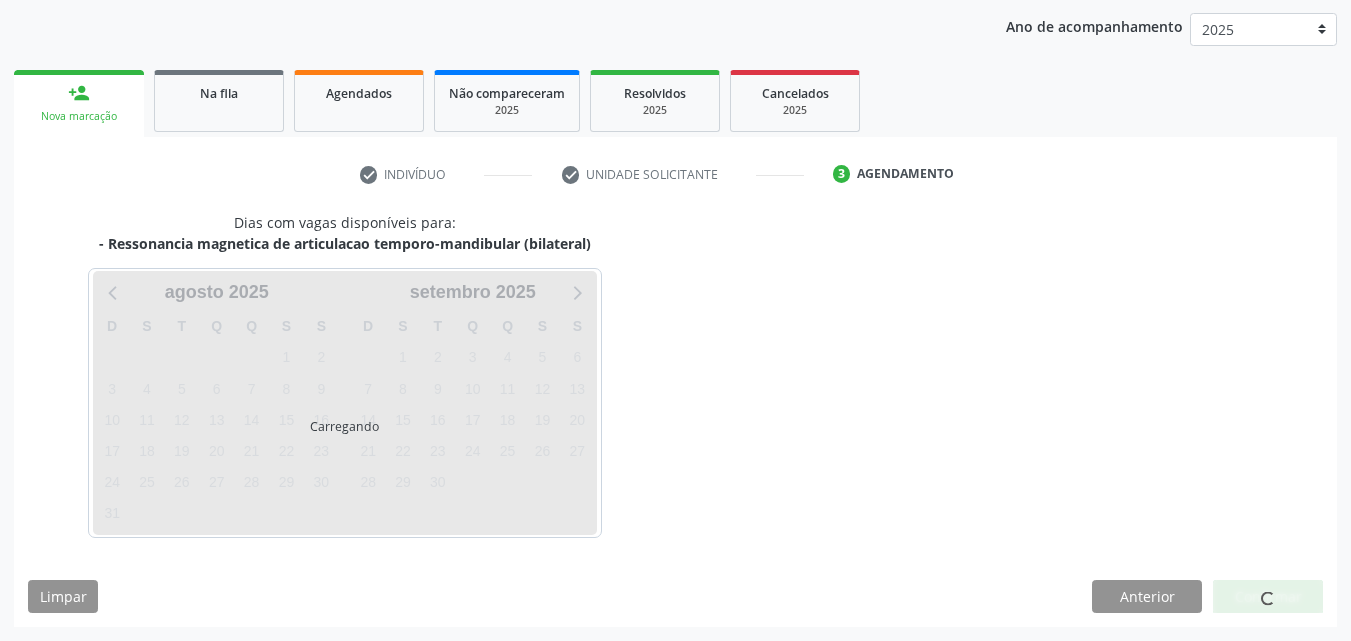 scroll, scrollTop: 229, scrollLeft: 0, axis: vertical 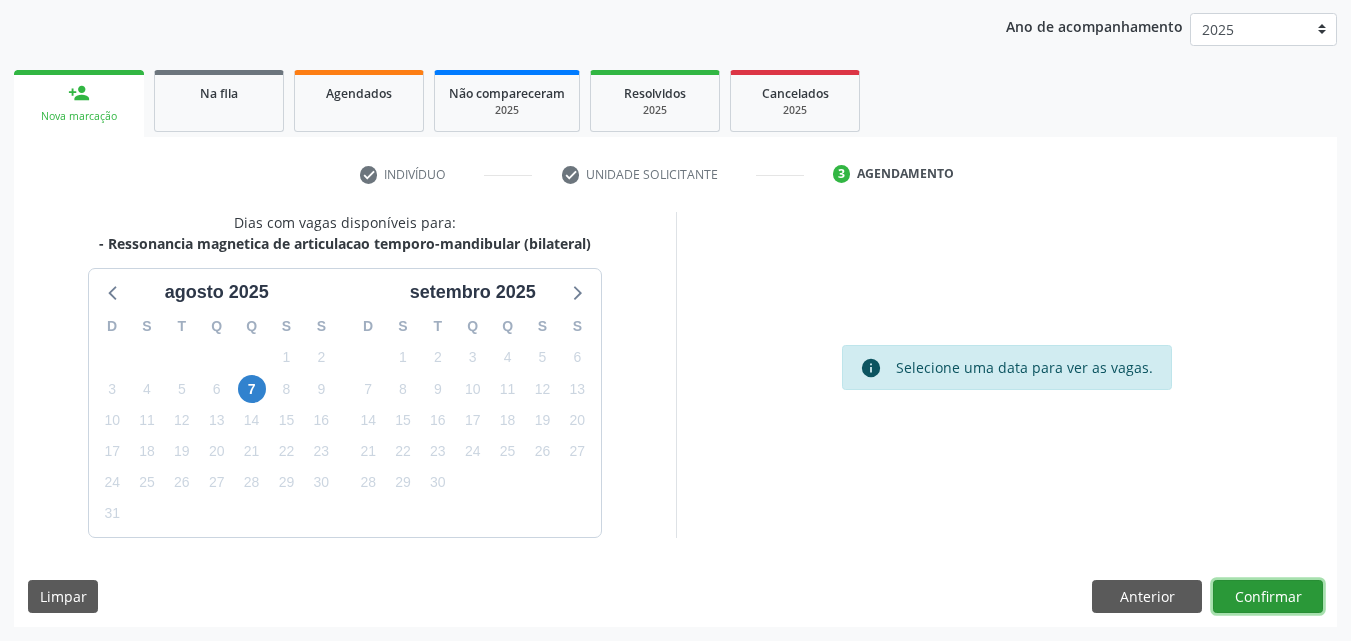 click on "Confirmar" at bounding box center [1268, 597] 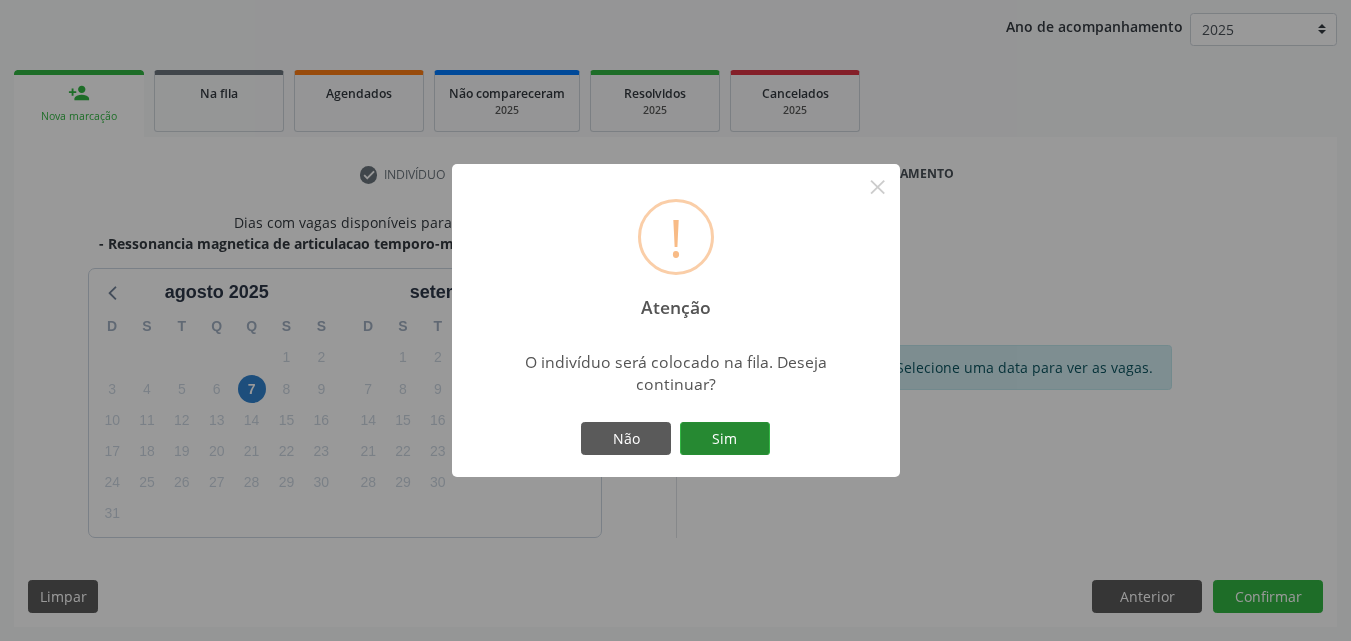 click on "Sim" at bounding box center [725, 439] 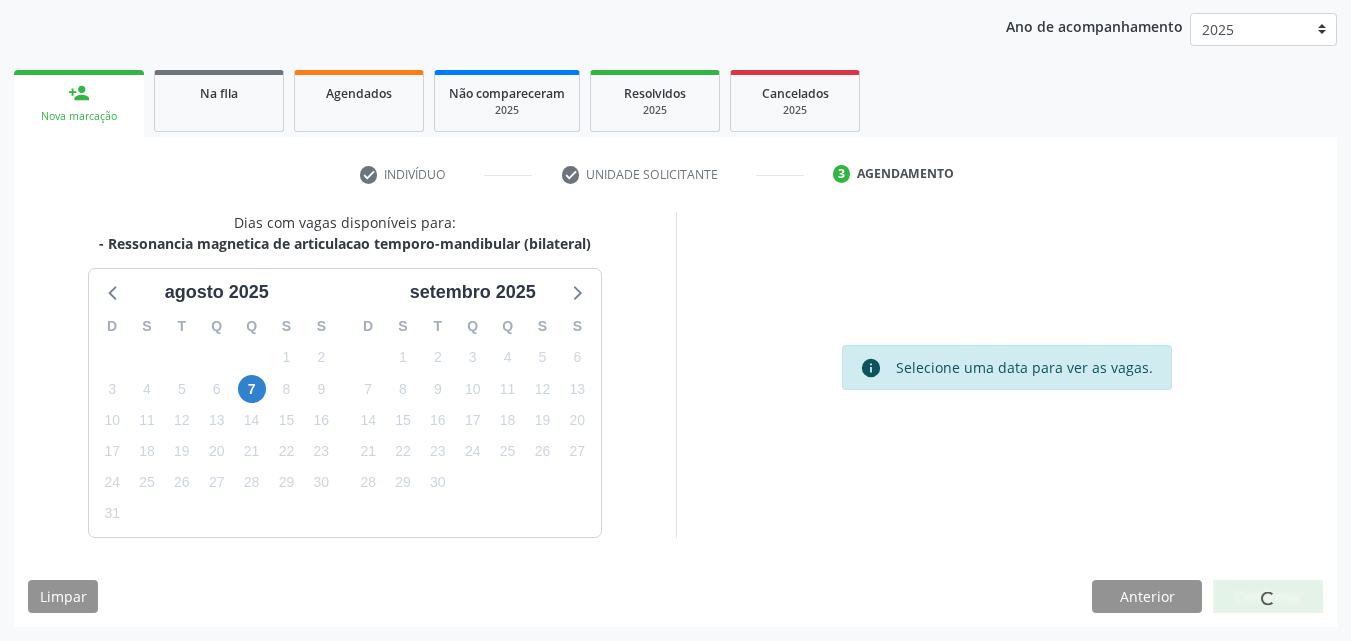 scroll, scrollTop: 26, scrollLeft: 0, axis: vertical 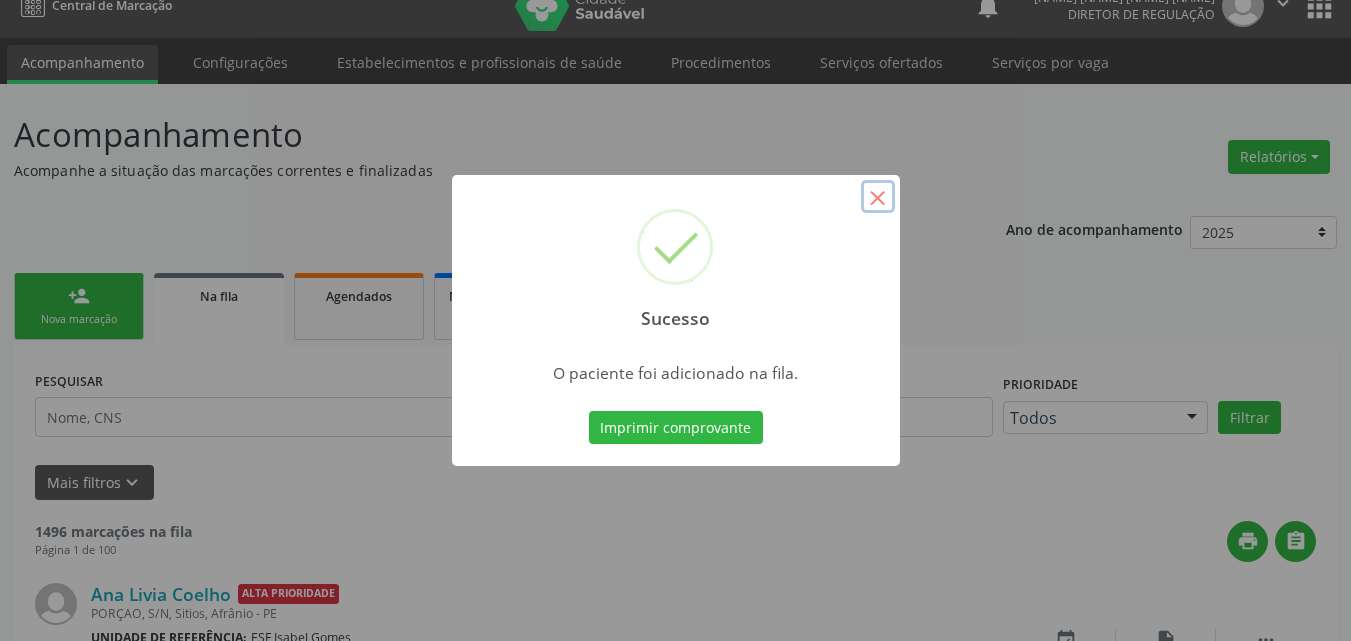 click on "×" at bounding box center (878, 197) 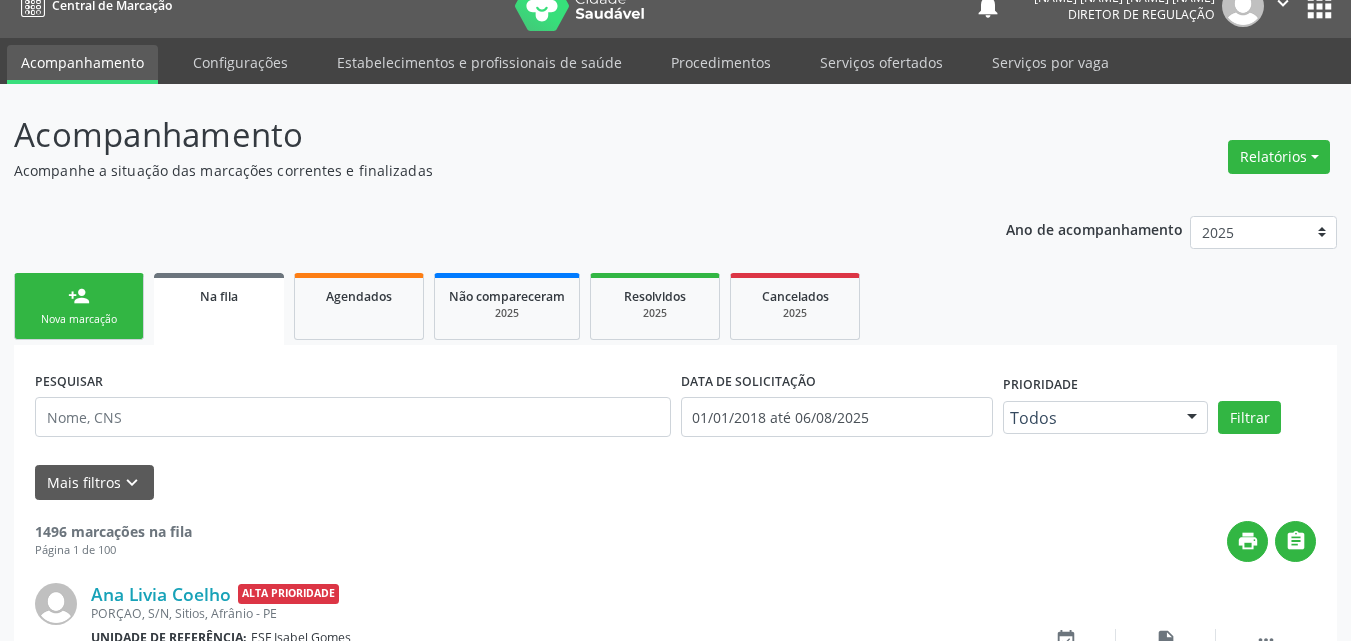 click on "Nova marcação" at bounding box center [79, 319] 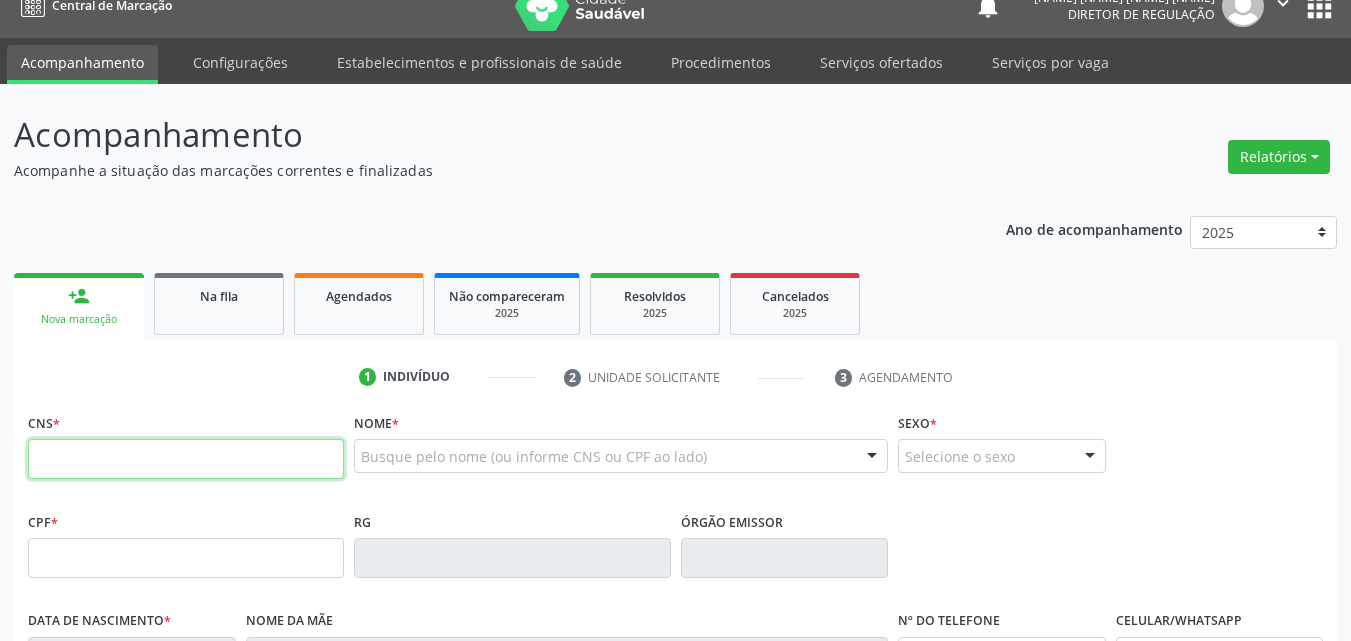 click at bounding box center [186, 459] 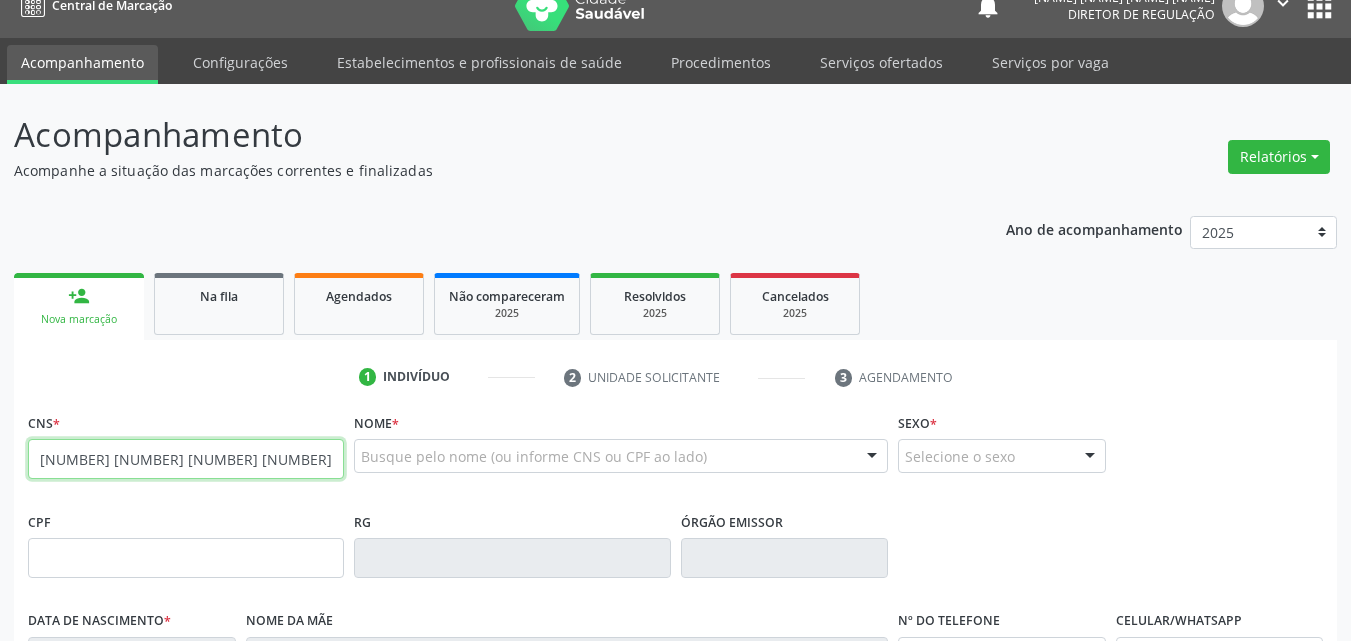 type on "[NUMBER] [NUMBER] [NUMBER] [NUMBER]" 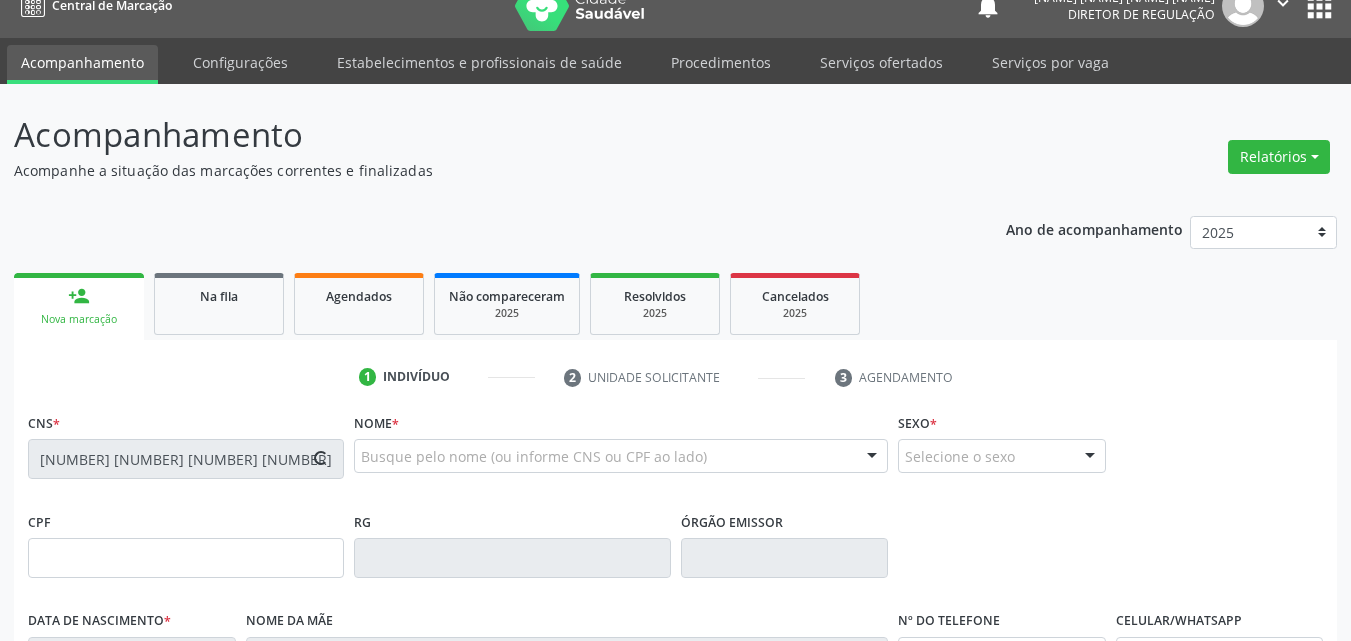 type on "[NUMBER].[NUMBER].[NUMBER]-[NUMBER]" 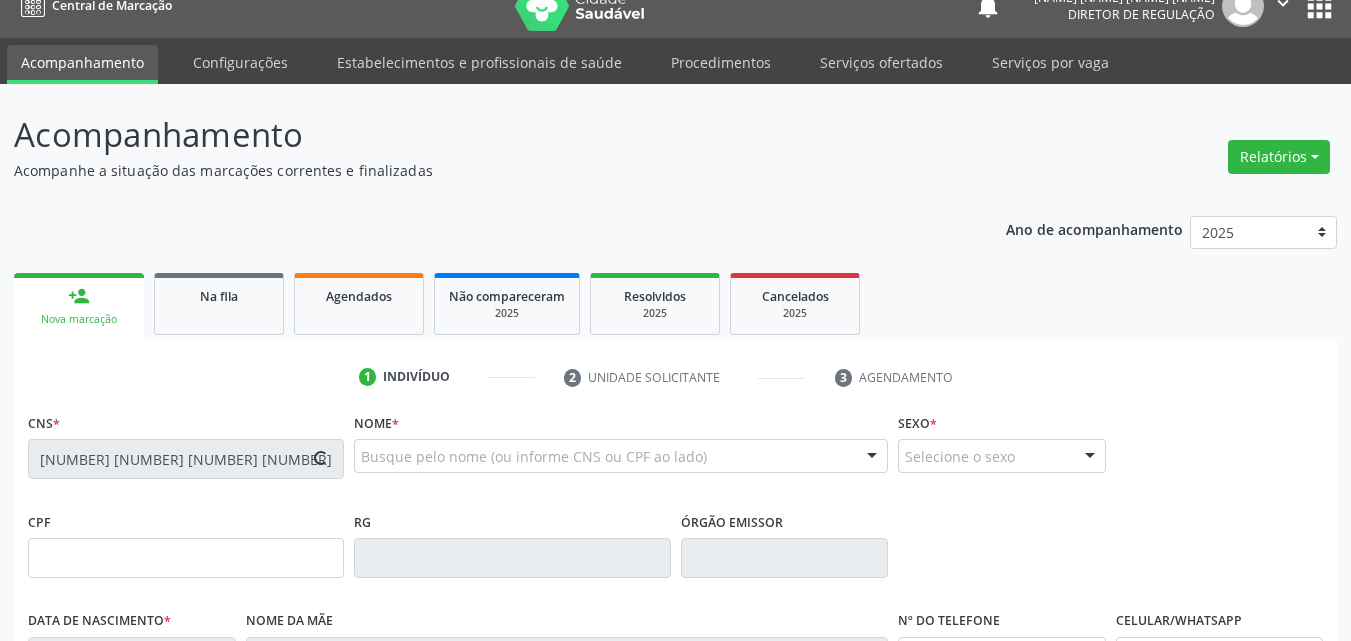 type on "[DATE]" 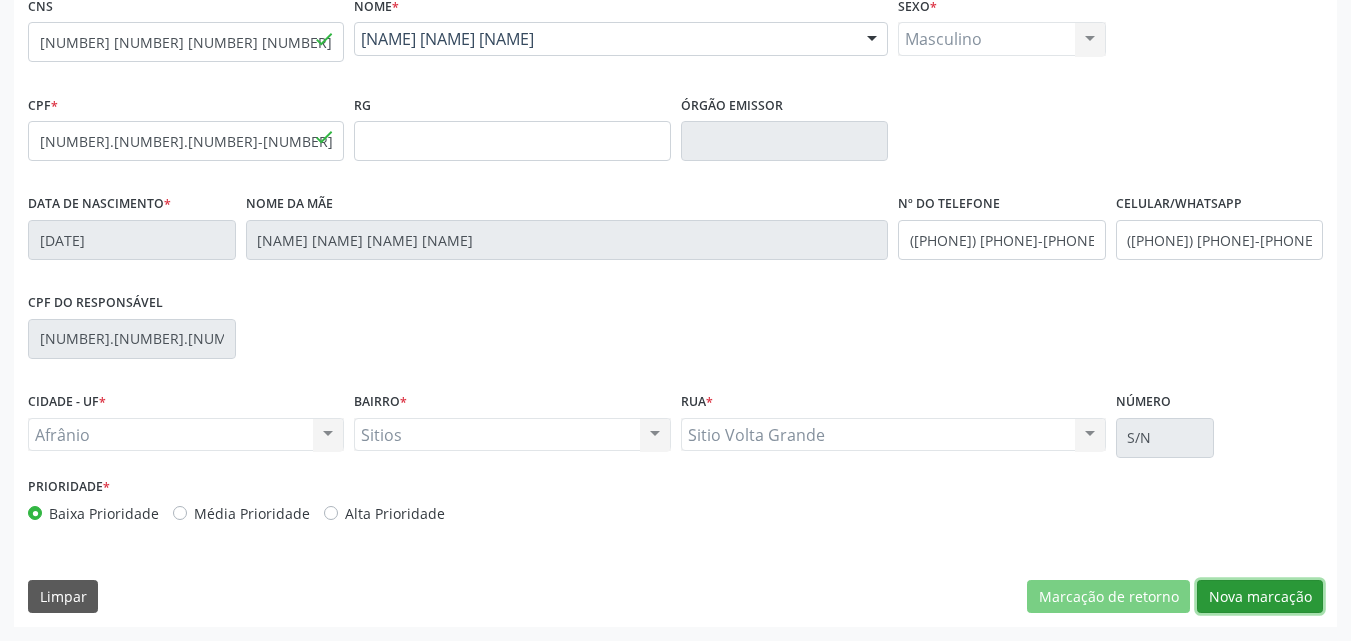 click on "Nova marcação" at bounding box center [1260, 597] 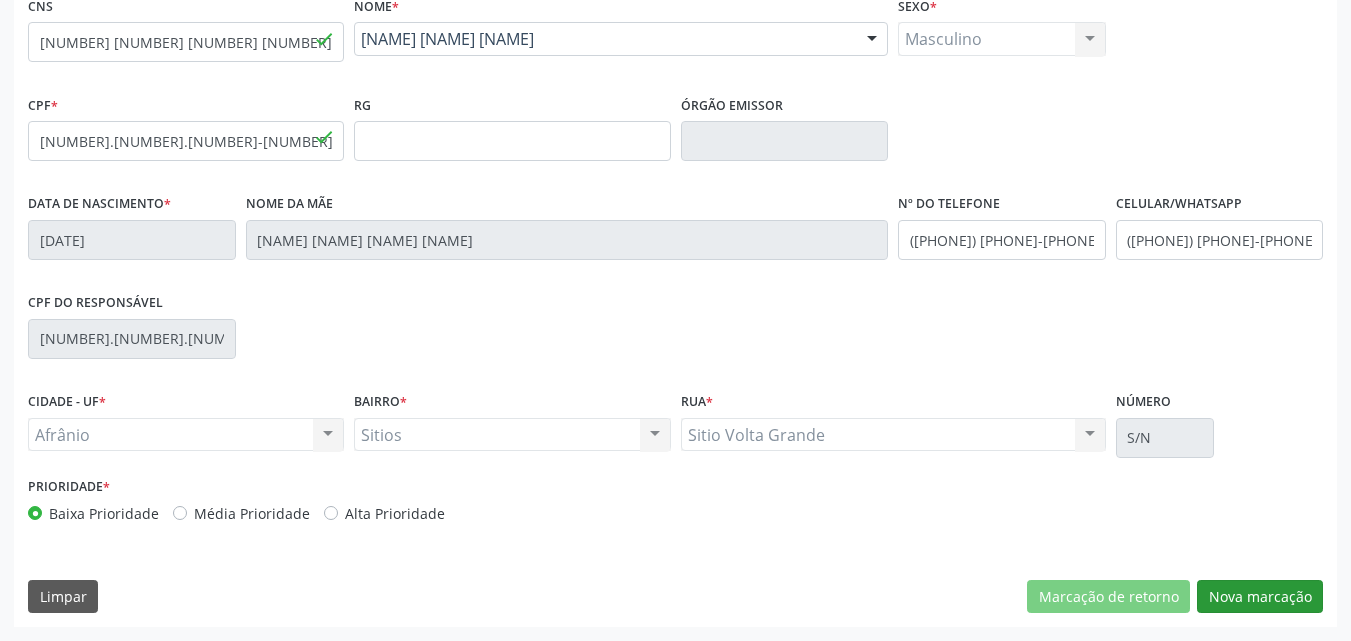scroll, scrollTop: 265, scrollLeft: 0, axis: vertical 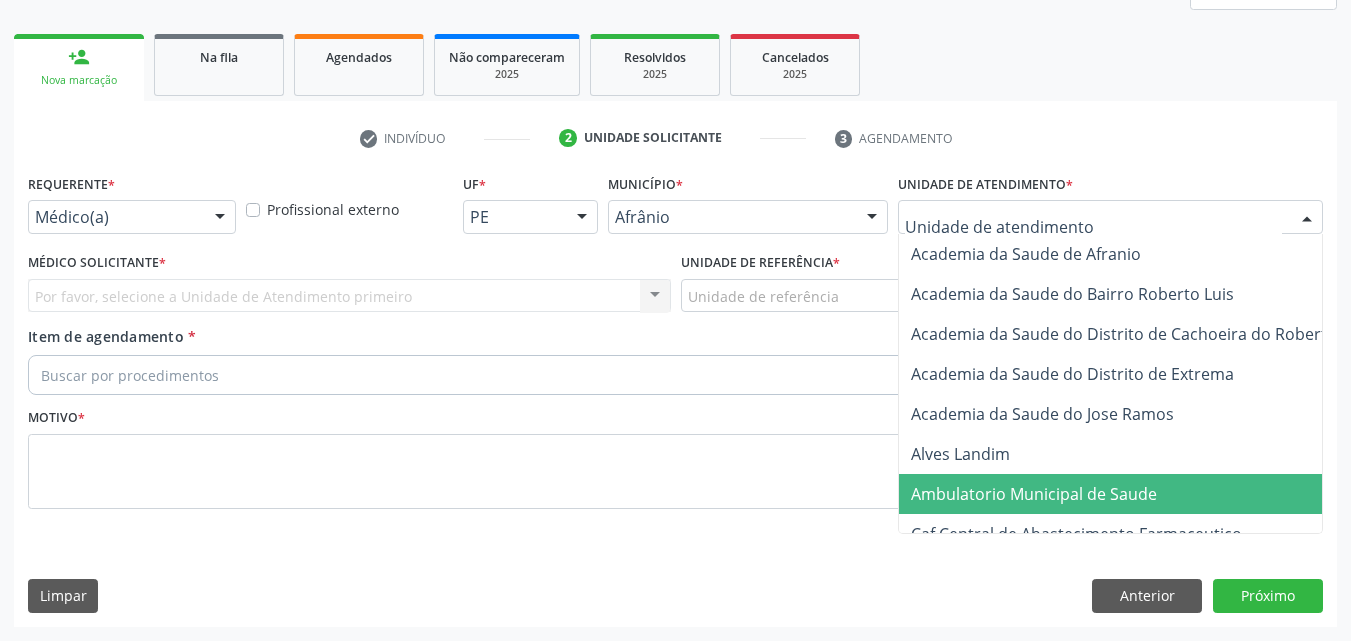 click on "Ambulatorio Municipal de Saude" at bounding box center [1034, 494] 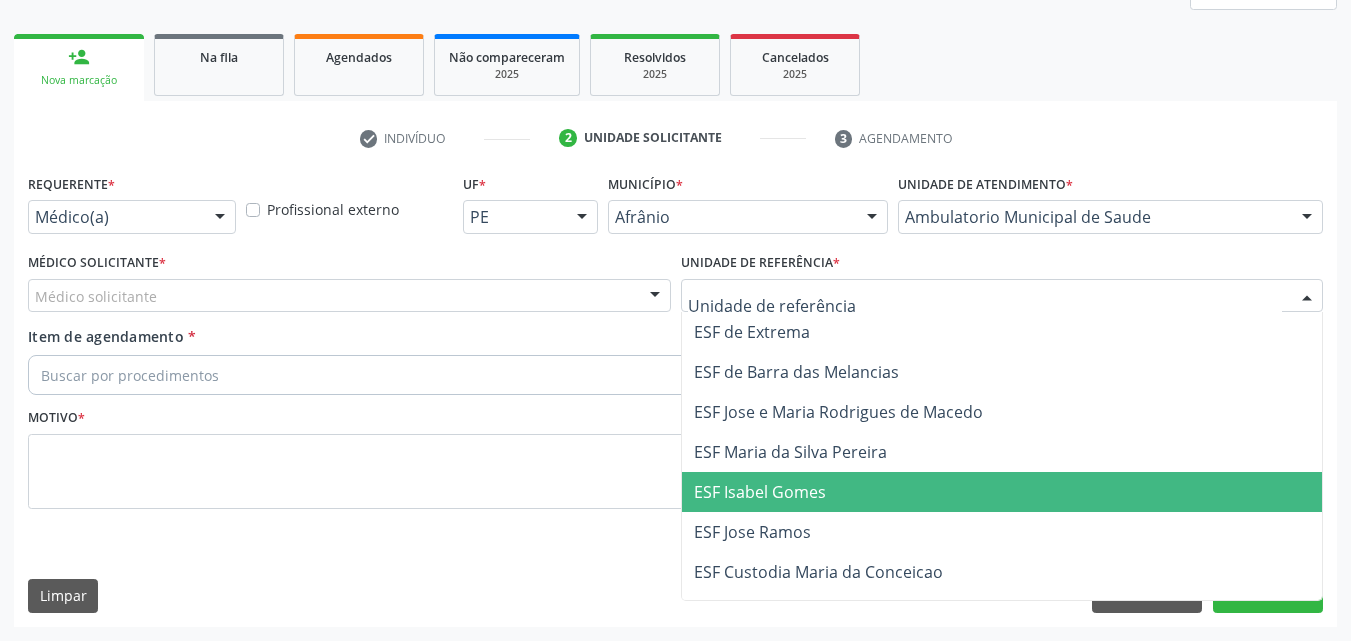 click on "ESF Isabel Gomes" at bounding box center (760, 492) 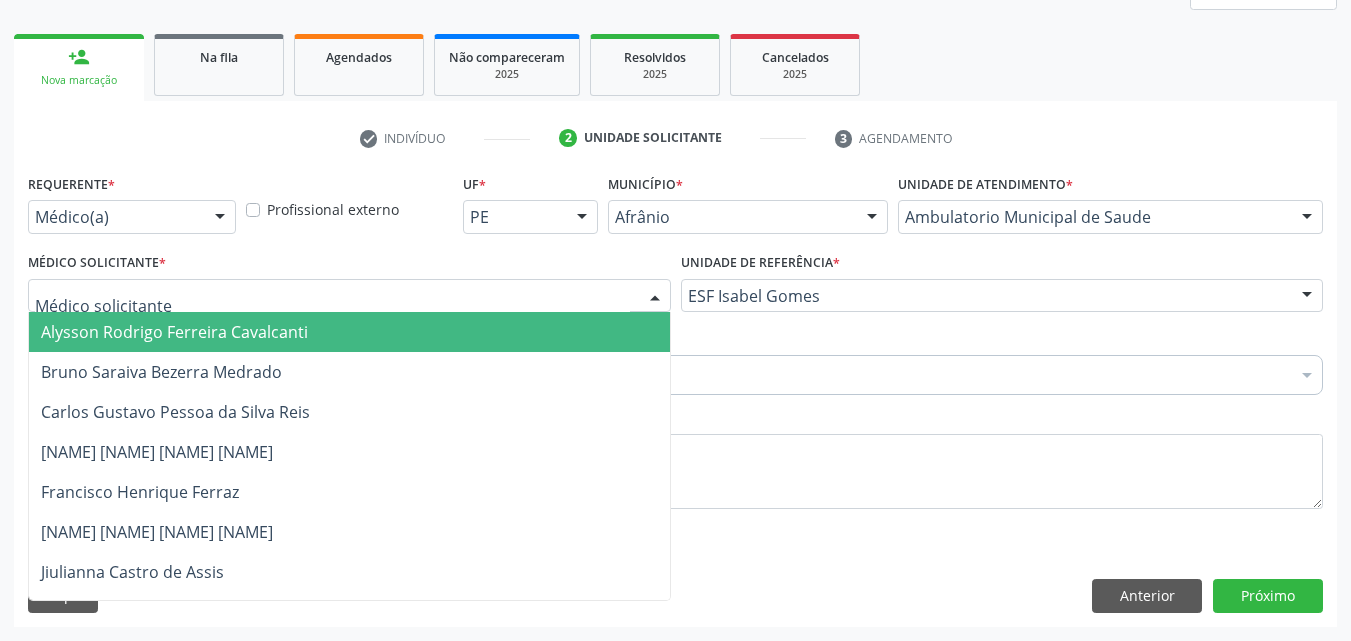 click at bounding box center (349, 296) 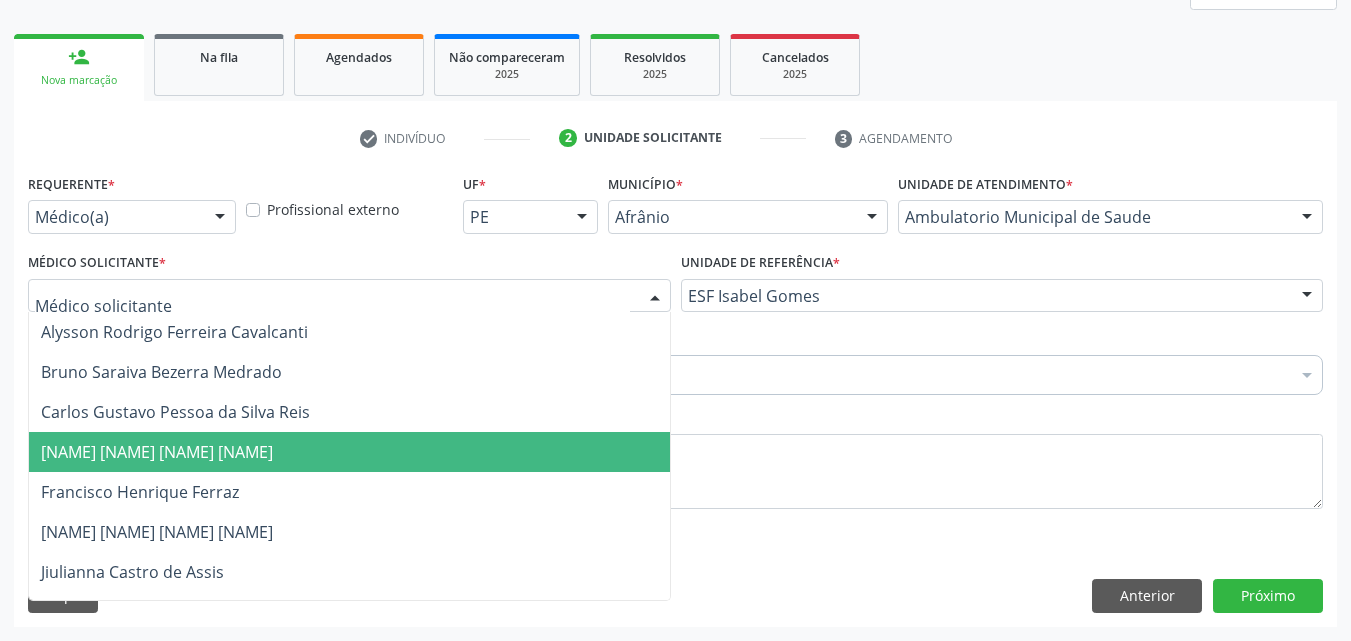 click on "[NAME] [NAME] [NAME] [NAME]" at bounding box center [349, 452] 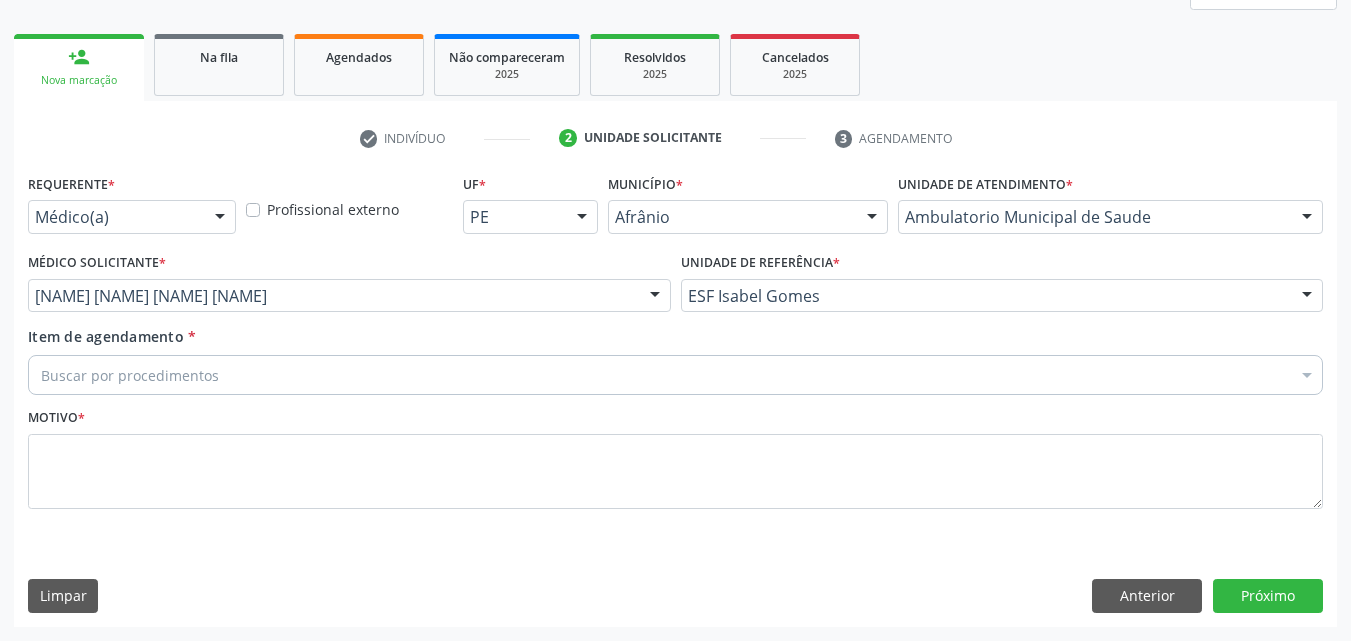 click on "Buscar por procedimentos" at bounding box center (675, 375) 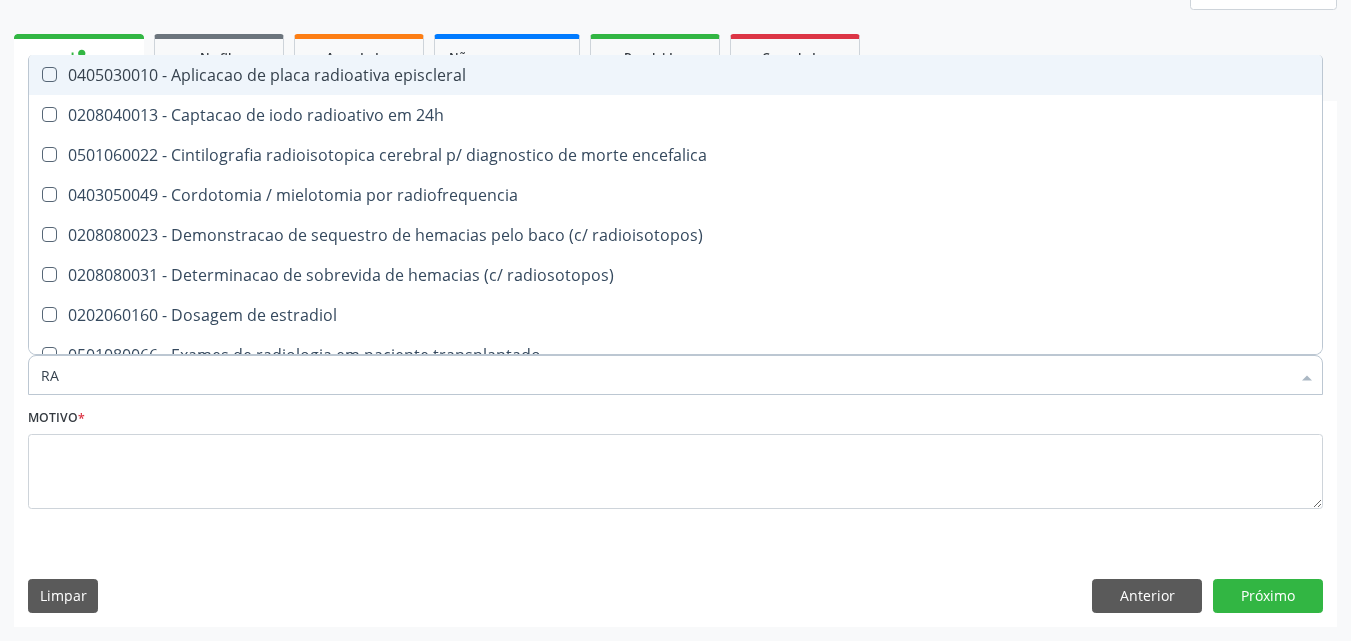 type on "R" 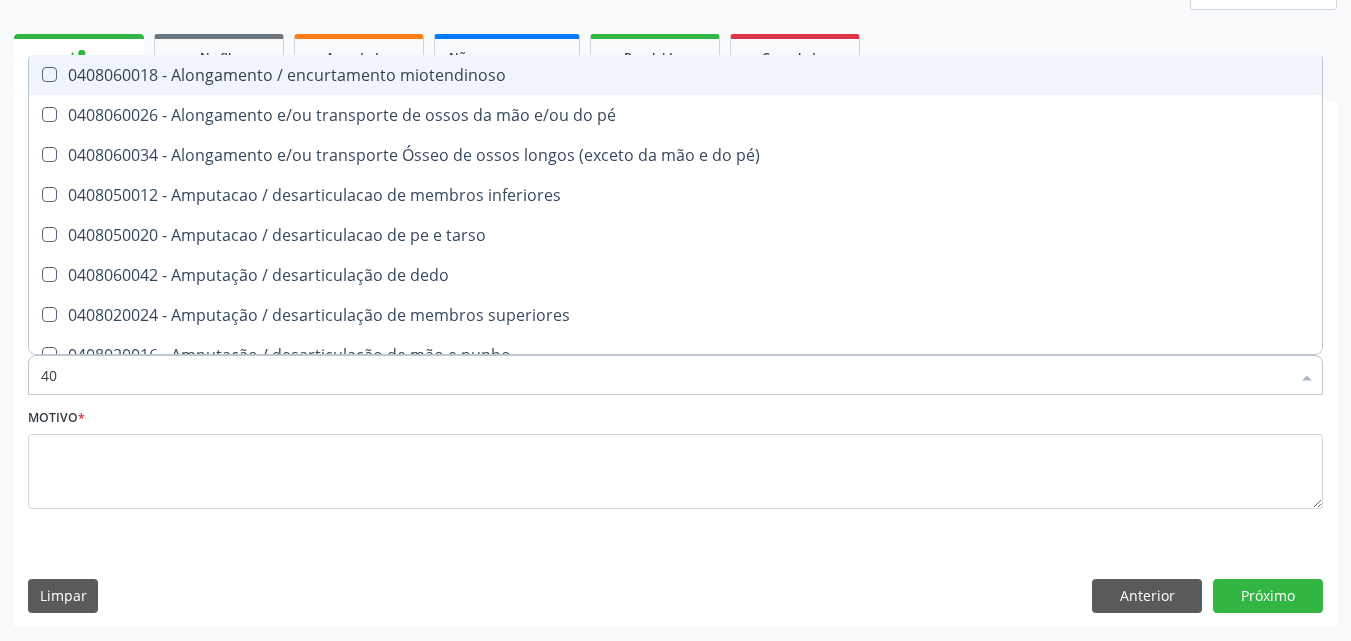 type on "4" 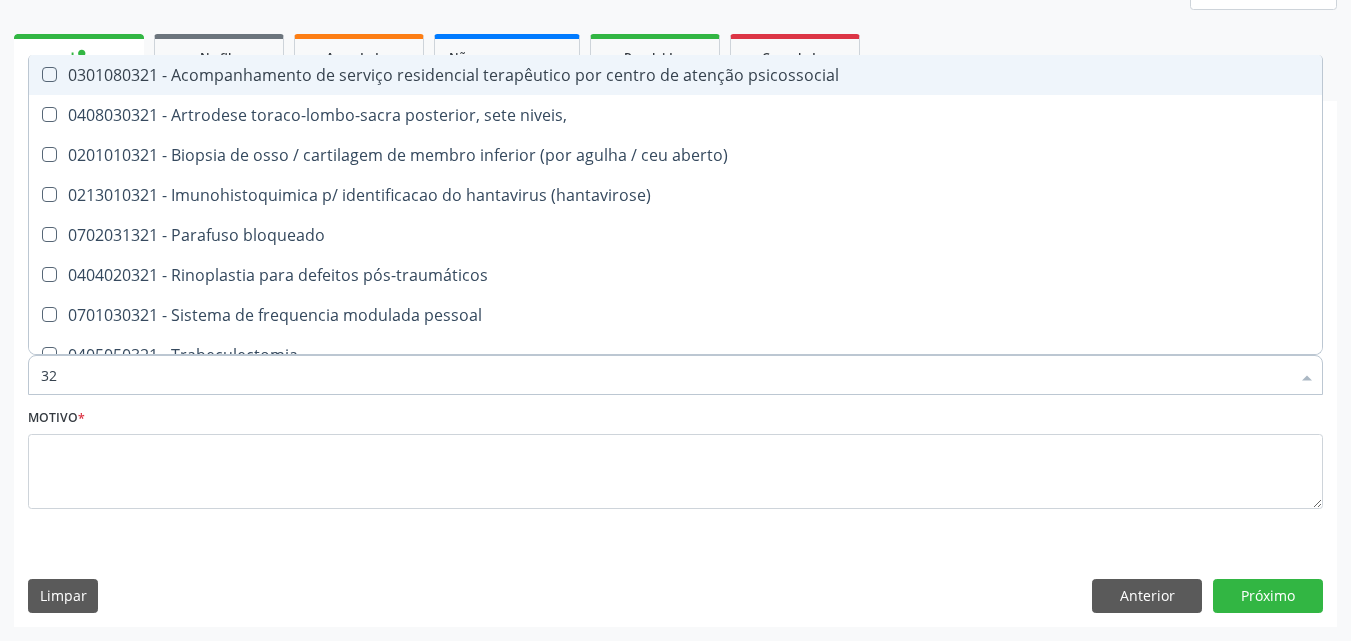 type on "3" 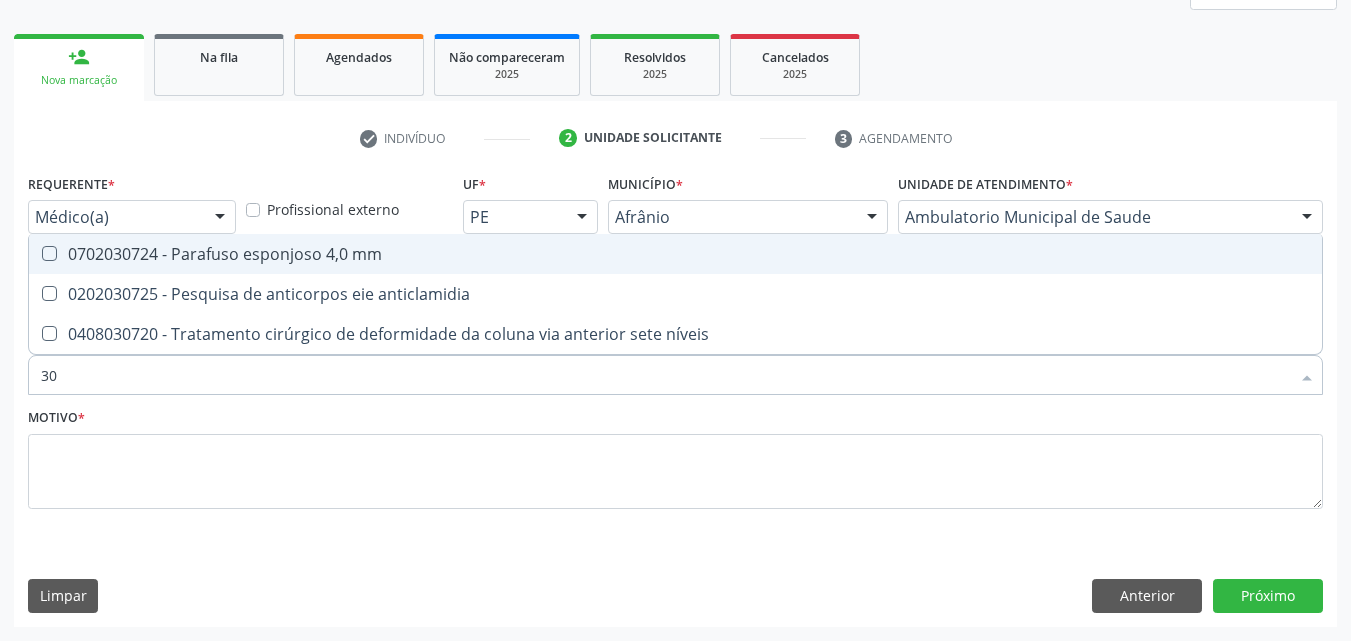 type on "3" 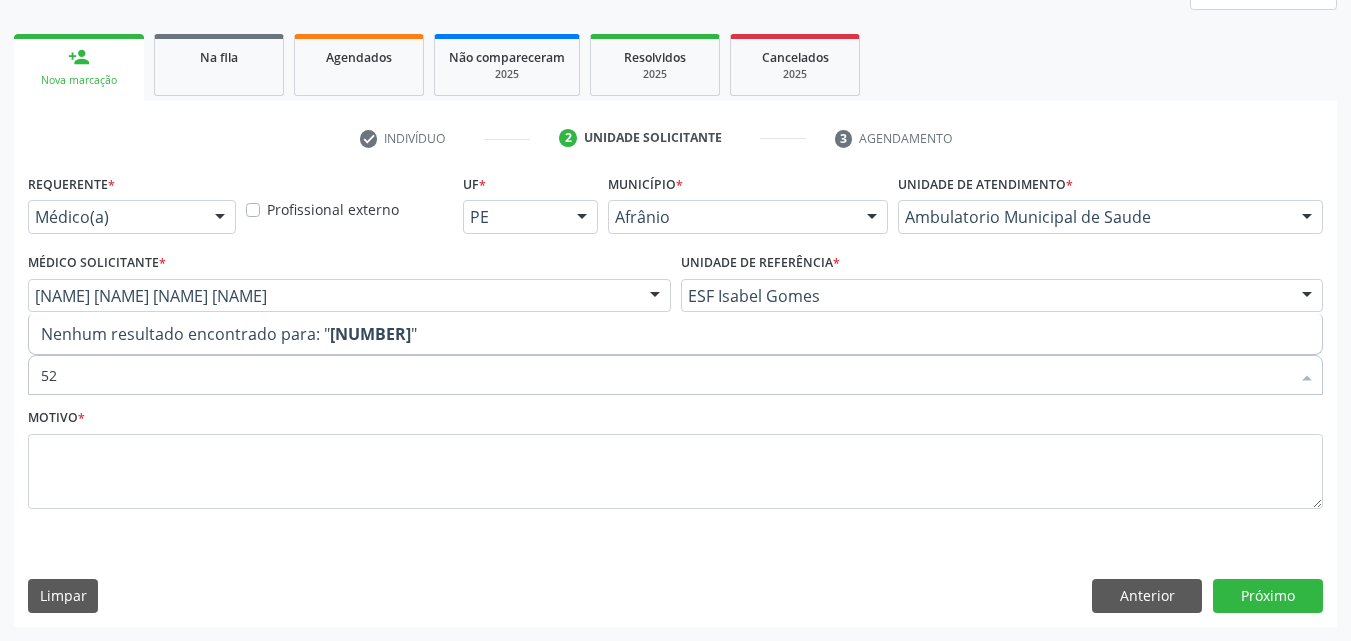 type on "5" 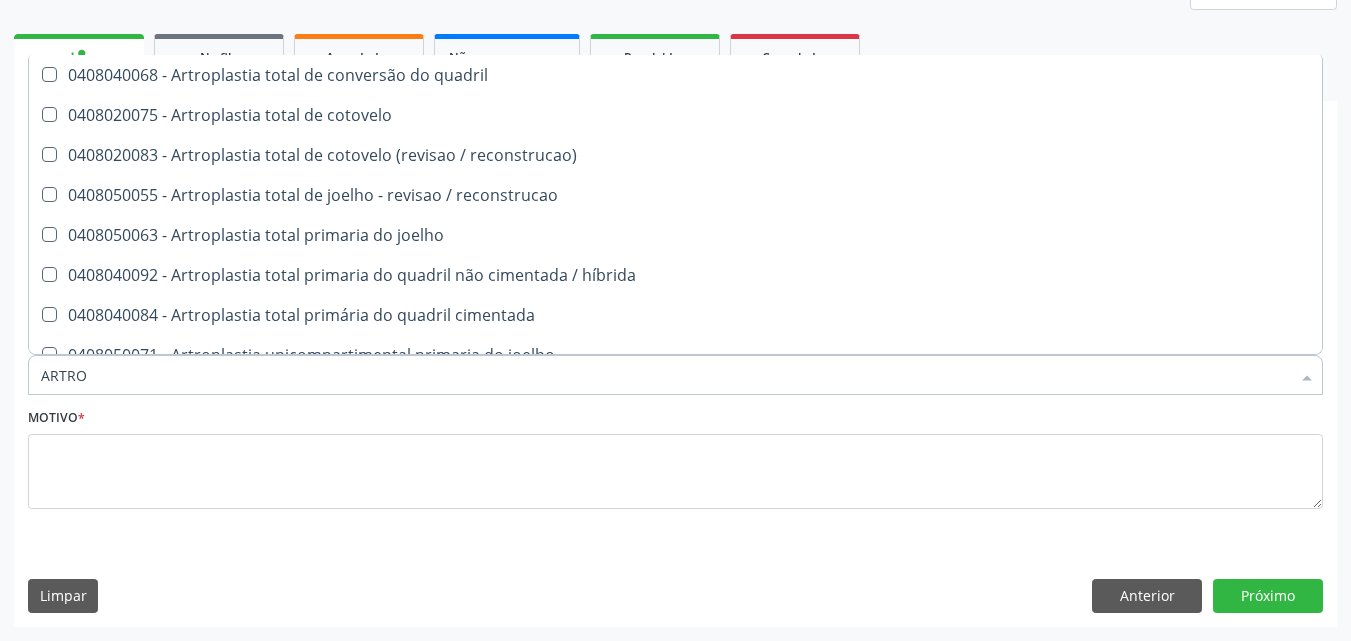 scroll, scrollTop: 2400, scrollLeft: 0, axis: vertical 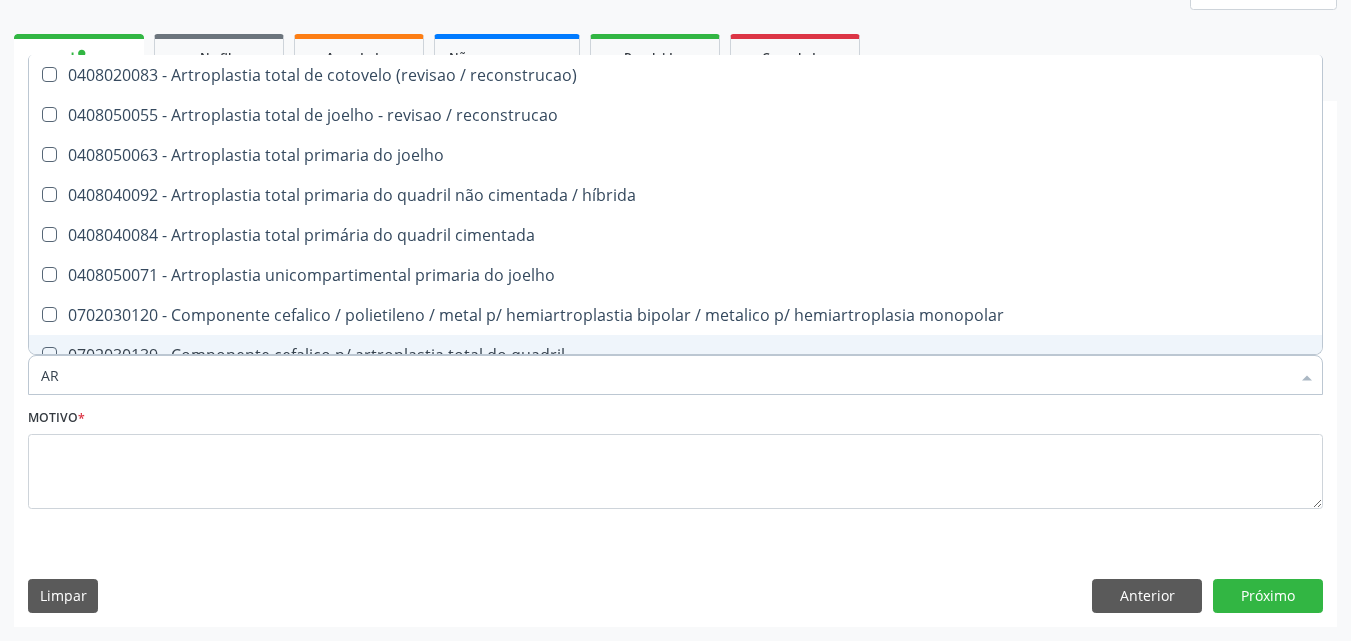type on "A" 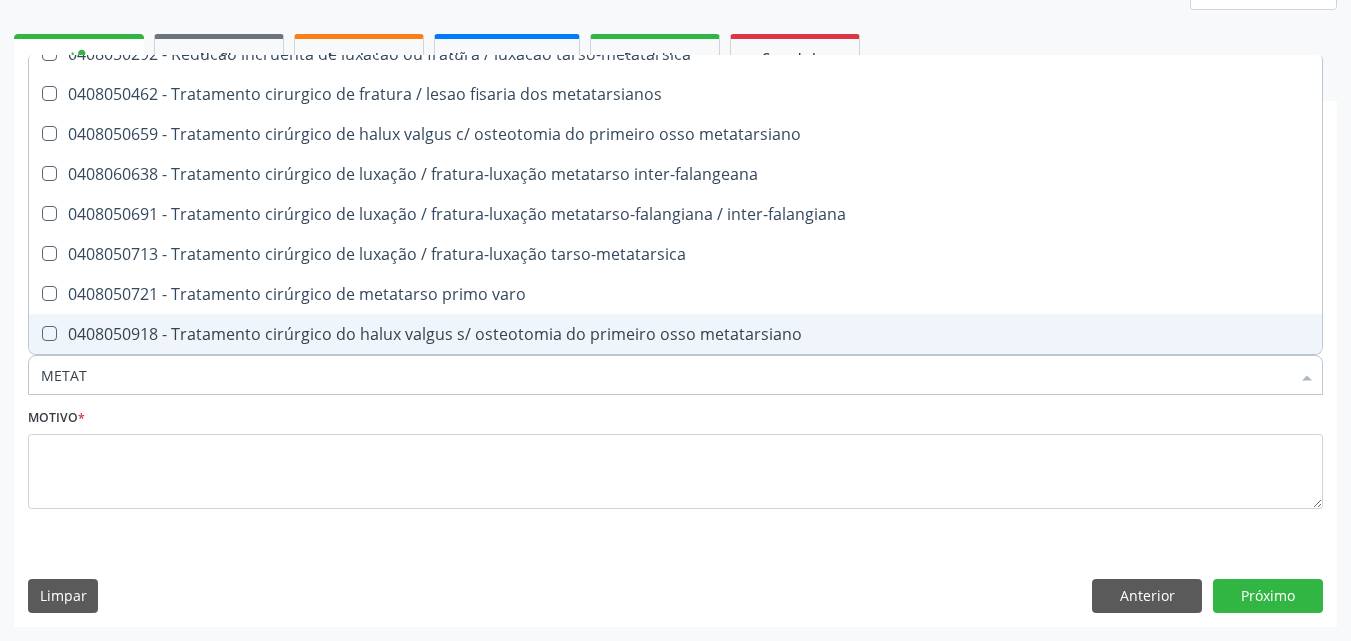 scroll, scrollTop: 101, scrollLeft: 0, axis: vertical 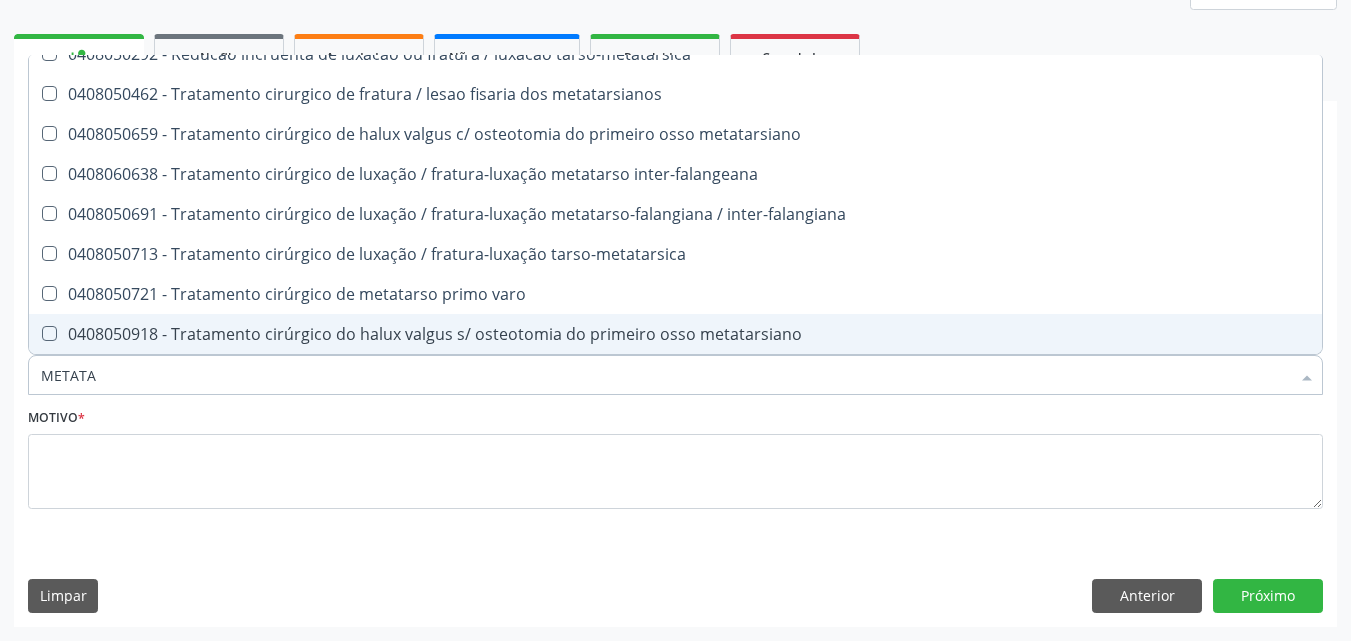 type on "METATAR" 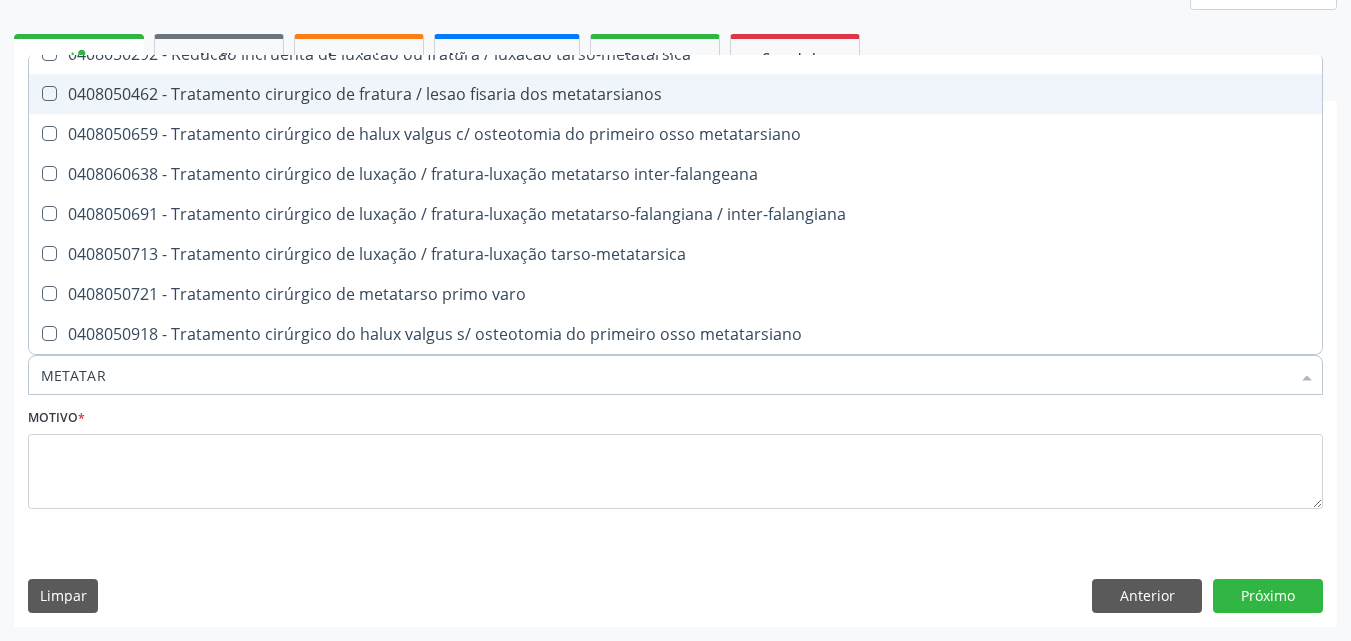 scroll, scrollTop: 61, scrollLeft: 0, axis: vertical 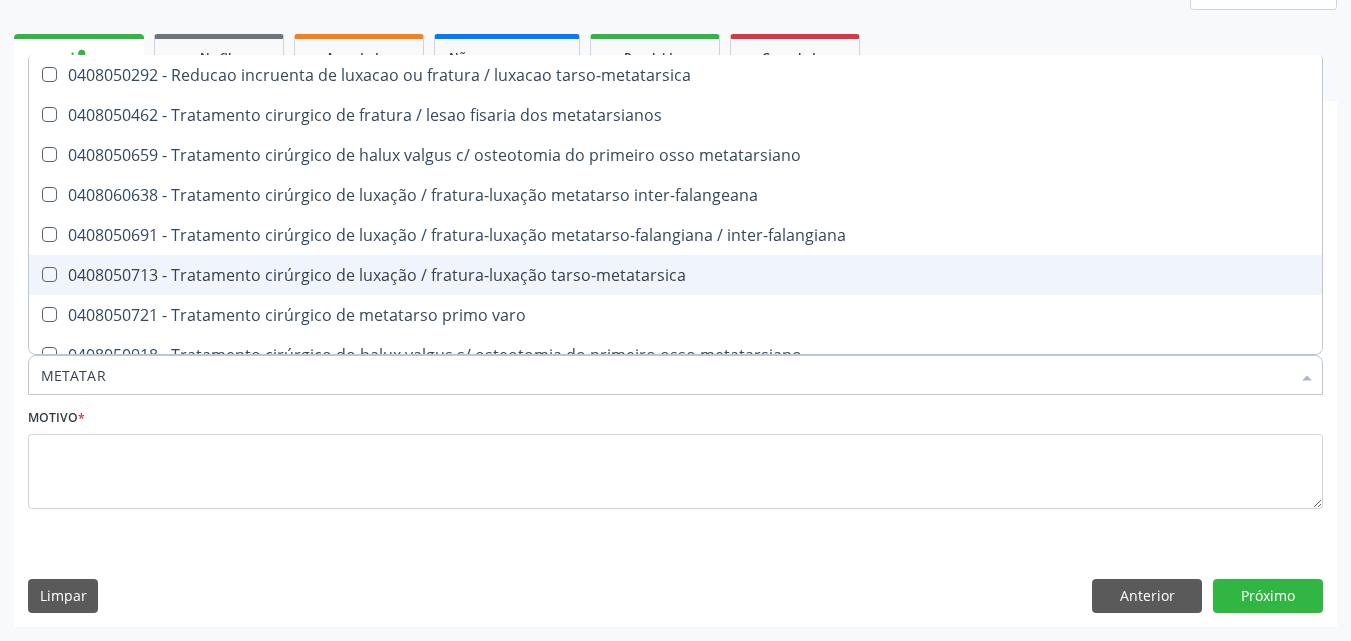 click on "0408050713 - Tratamento cirúrgico de luxação / fratura-luxação tarso-metatarsica" at bounding box center (675, 275) 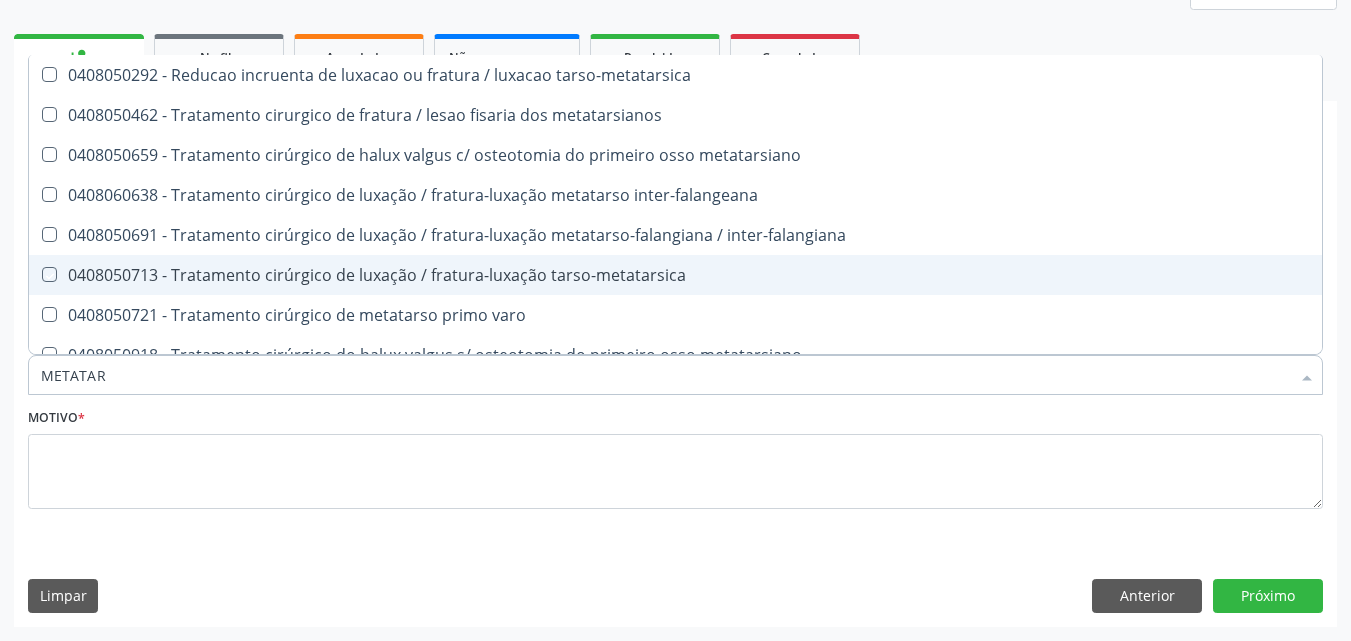 checkbox on "true" 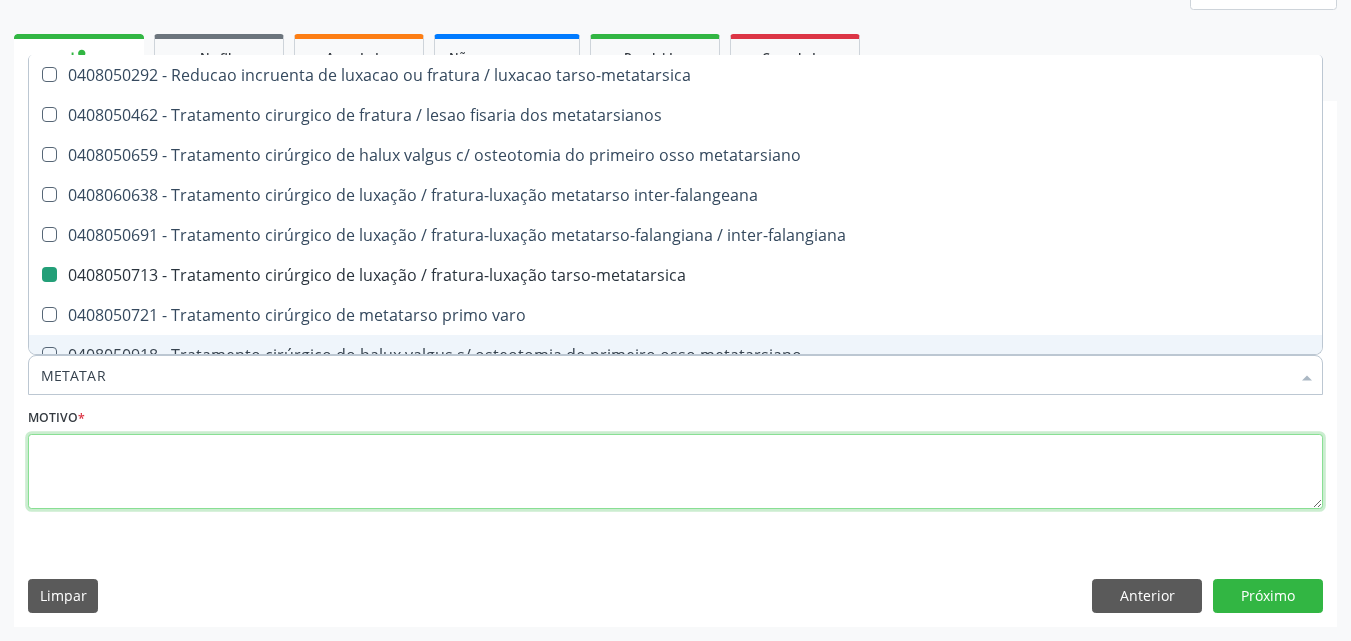 click at bounding box center [675, 472] 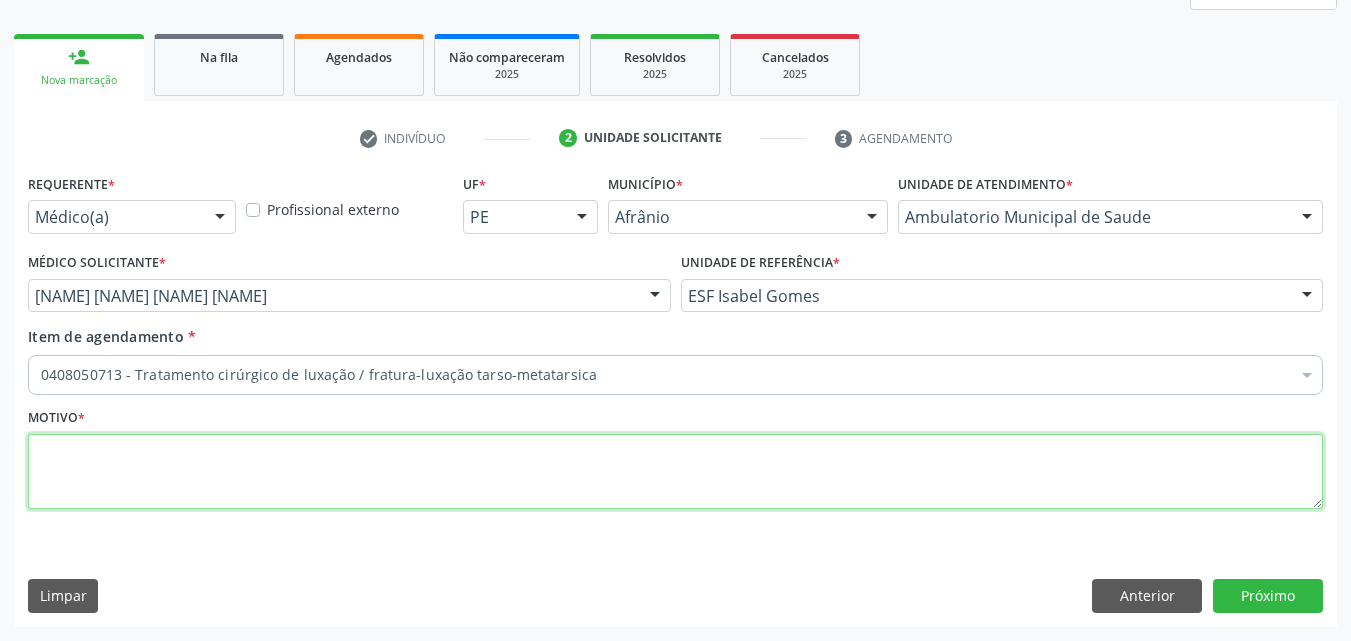 scroll, scrollTop: 0, scrollLeft: 0, axis: both 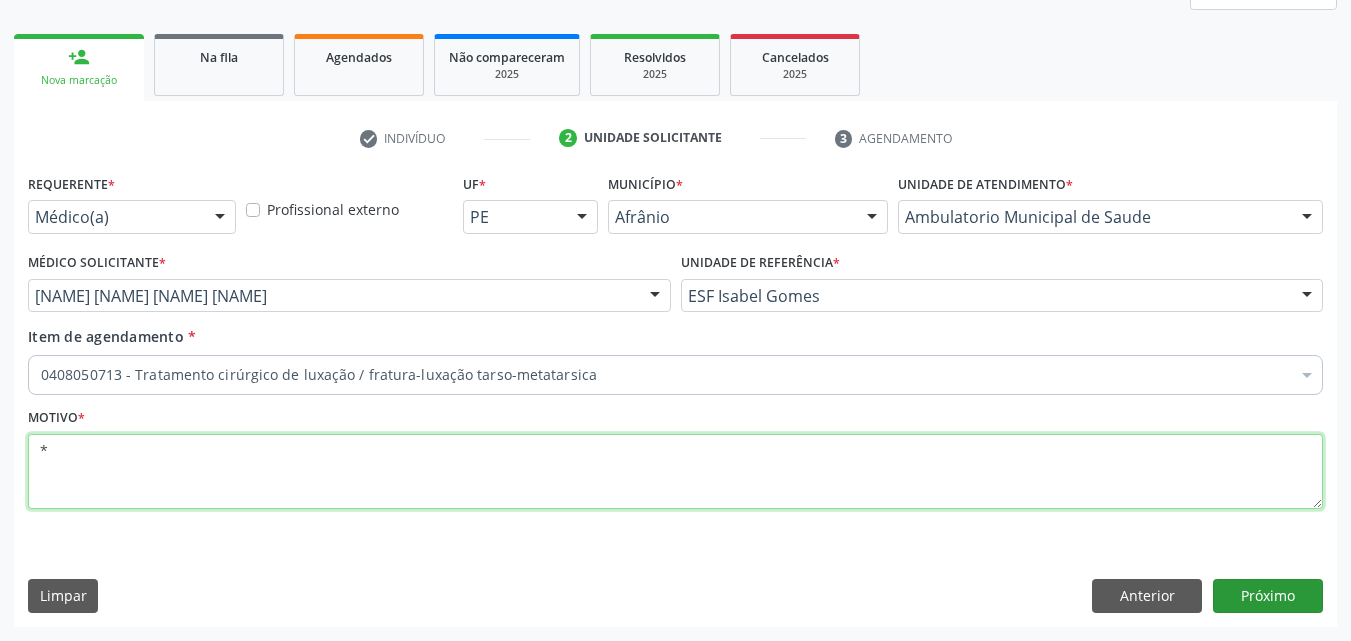 type on "*" 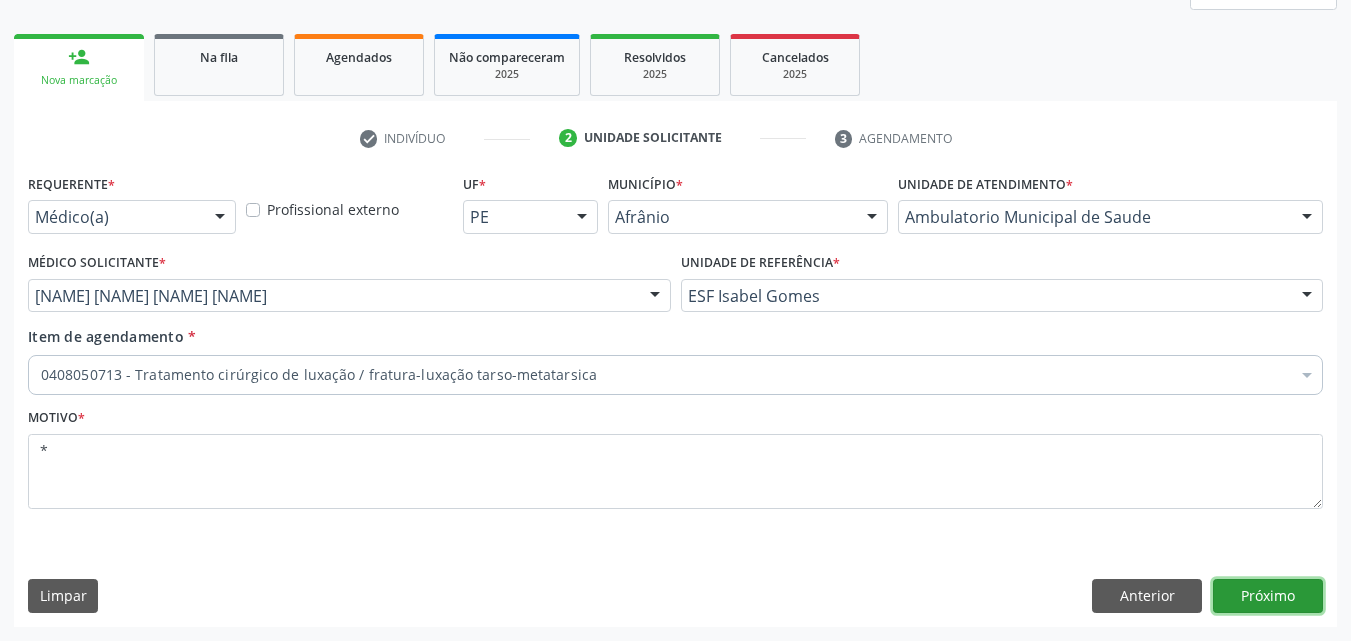 click on "Próximo" at bounding box center (1268, 596) 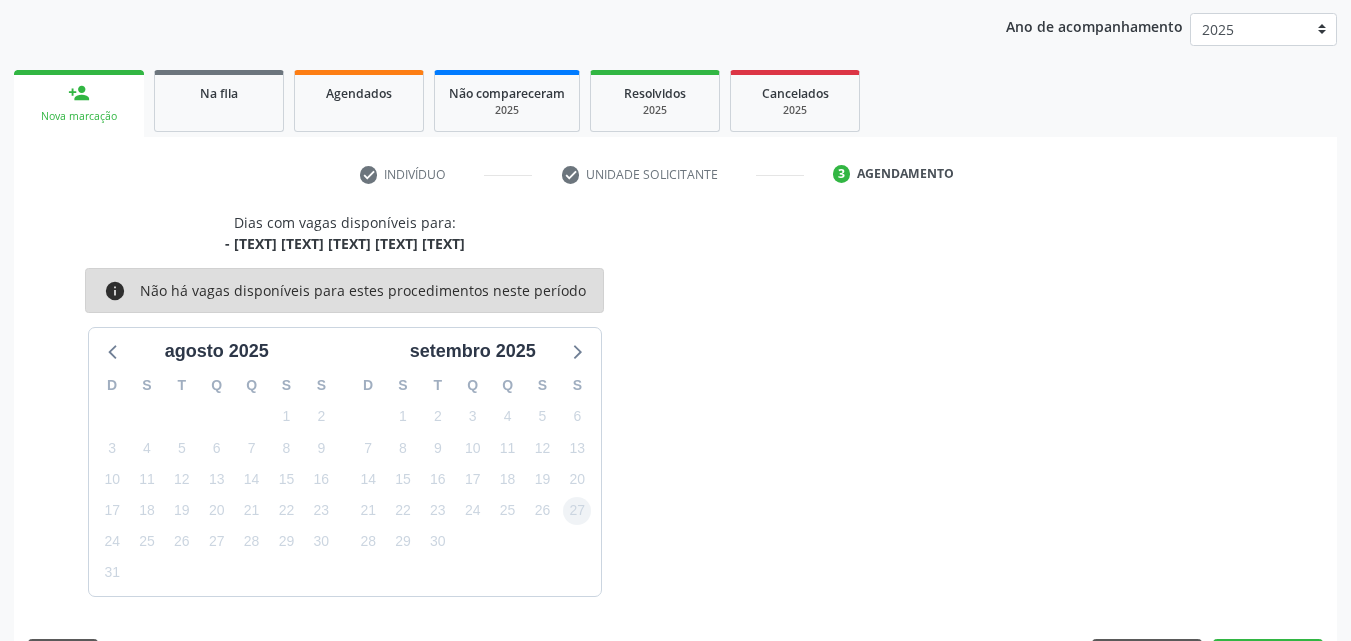 scroll, scrollTop: 265, scrollLeft: 0, axis: vertical 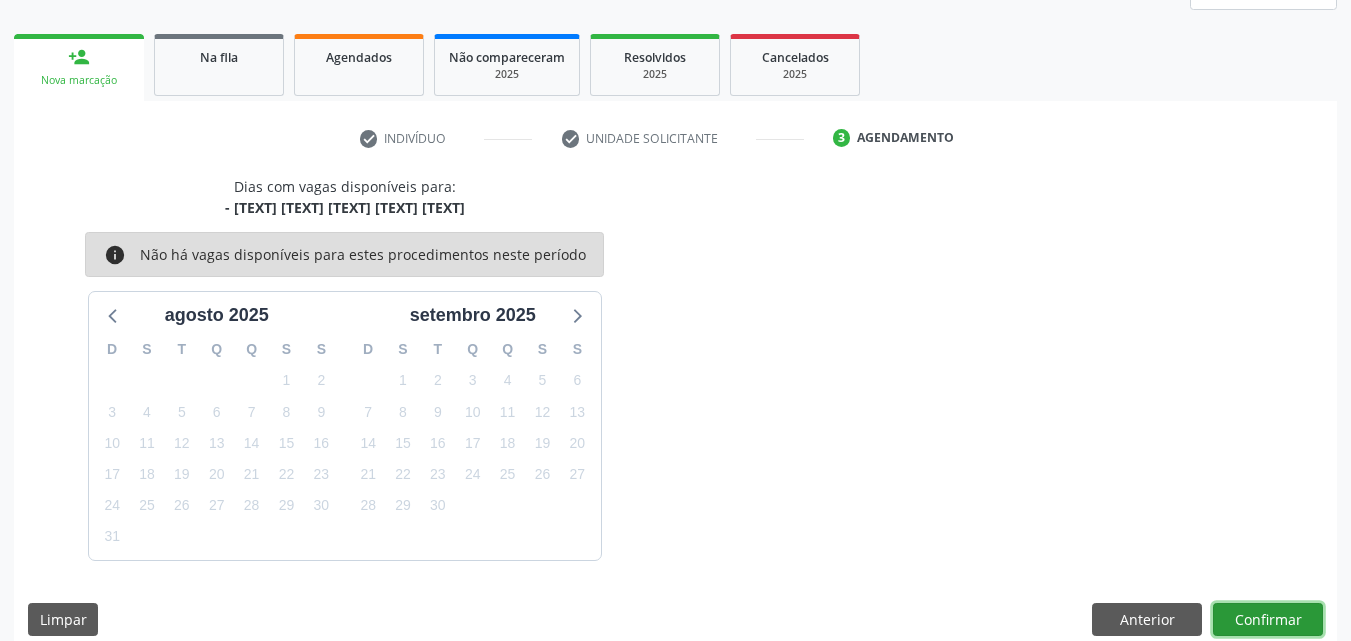 click on "Confirmar" at bounding box center [1268, 620] 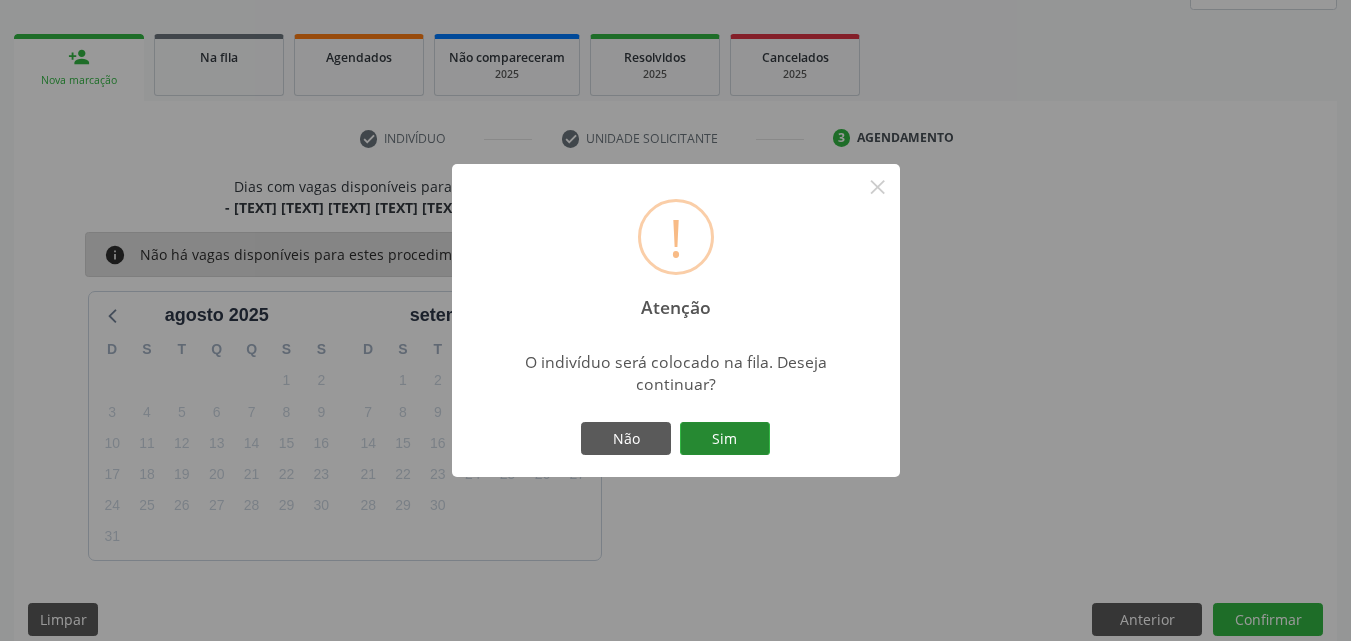 click on "Sim" at bounding box center (725, 439) 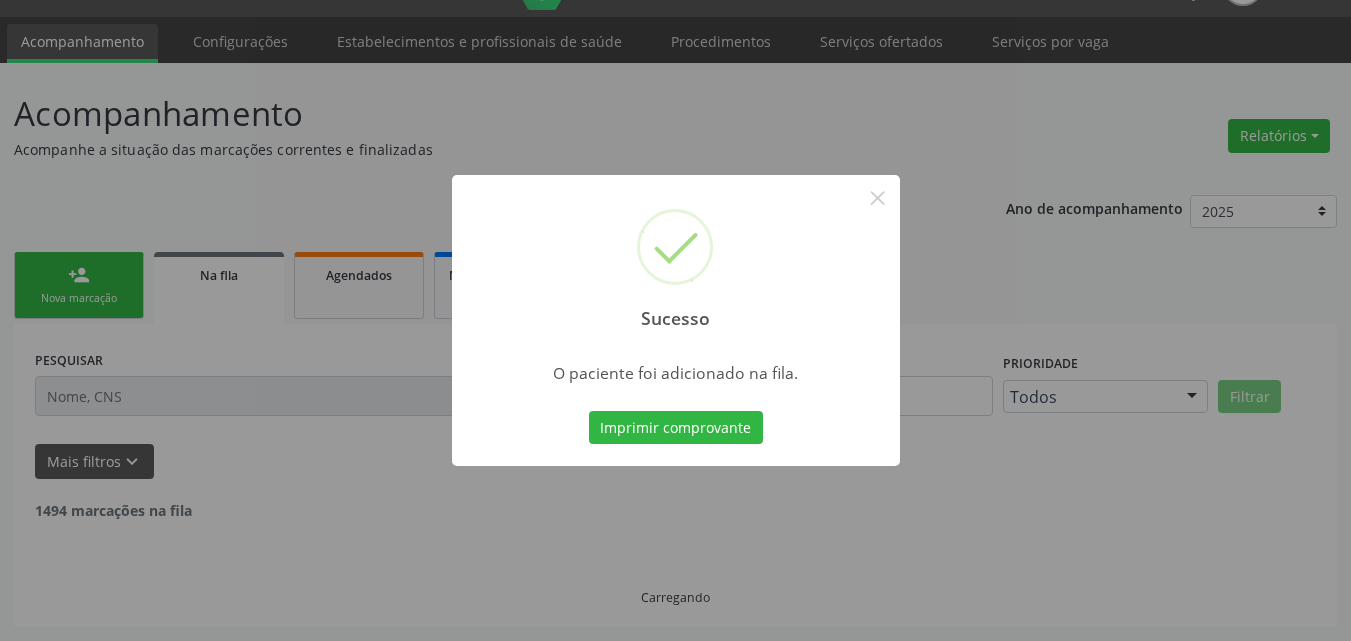 scroll, scrollTop: 26, scrollLeft: 0, axis: vertical 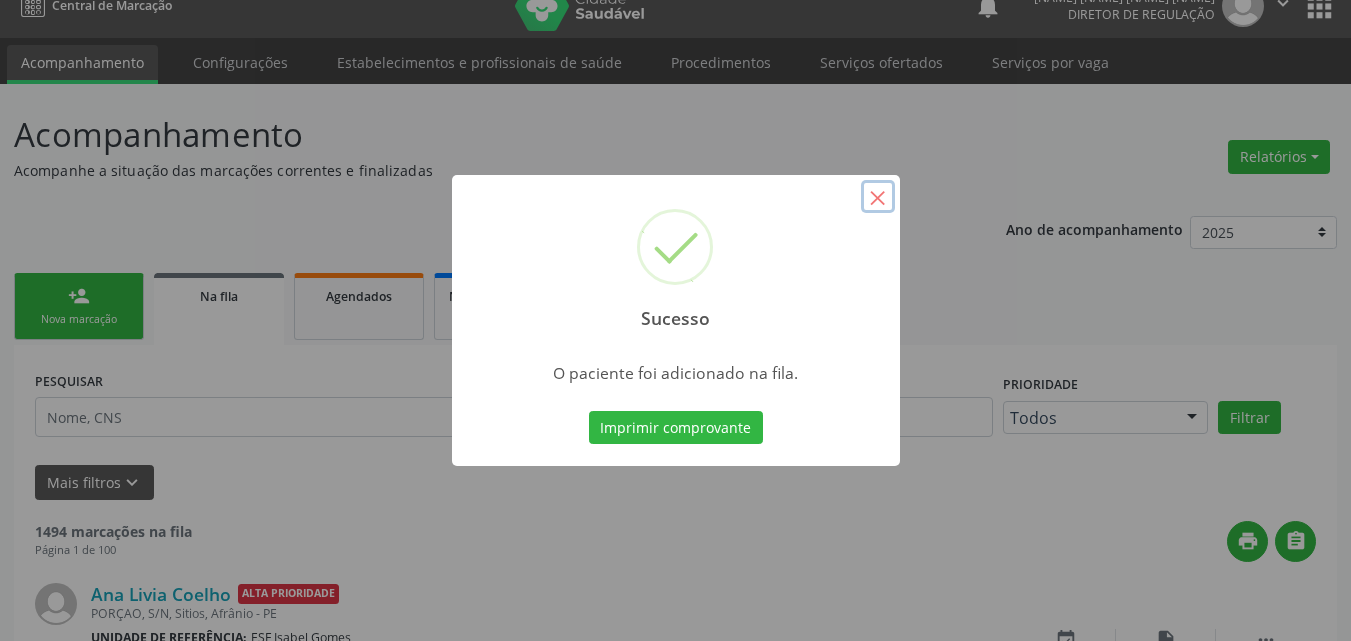 click on "×" at bounding box center (878, 197) 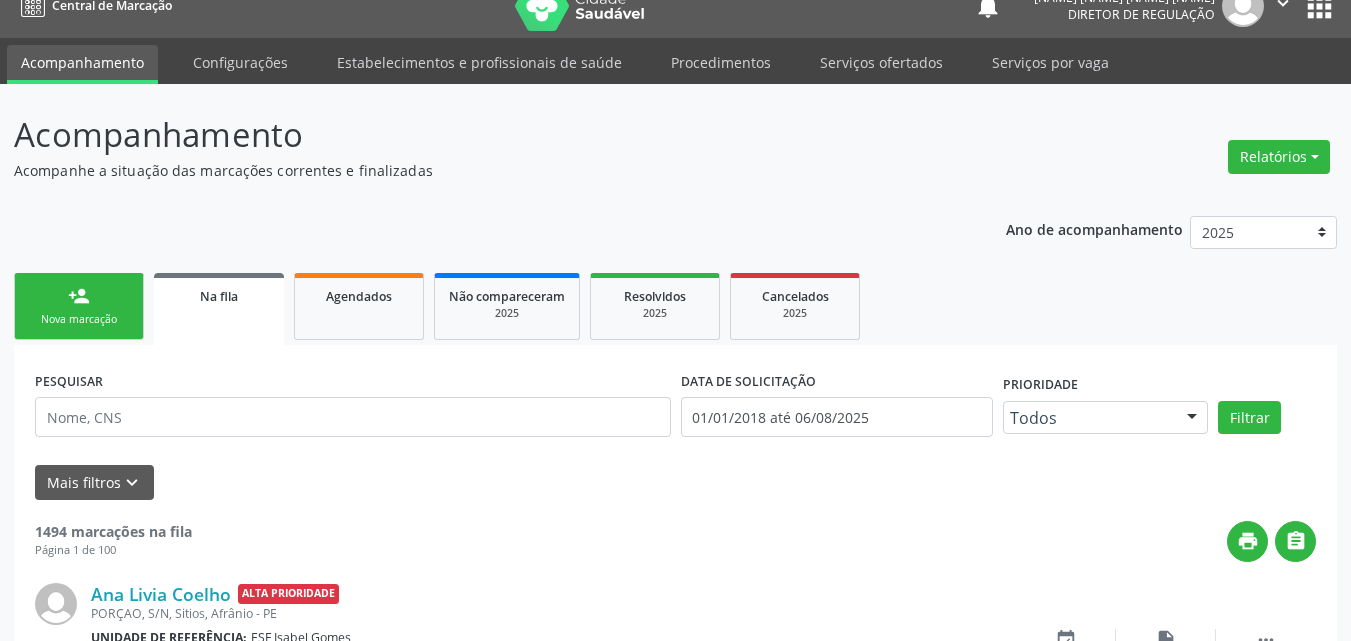 click on "Nova marcação" at bounding box center [79, 319] 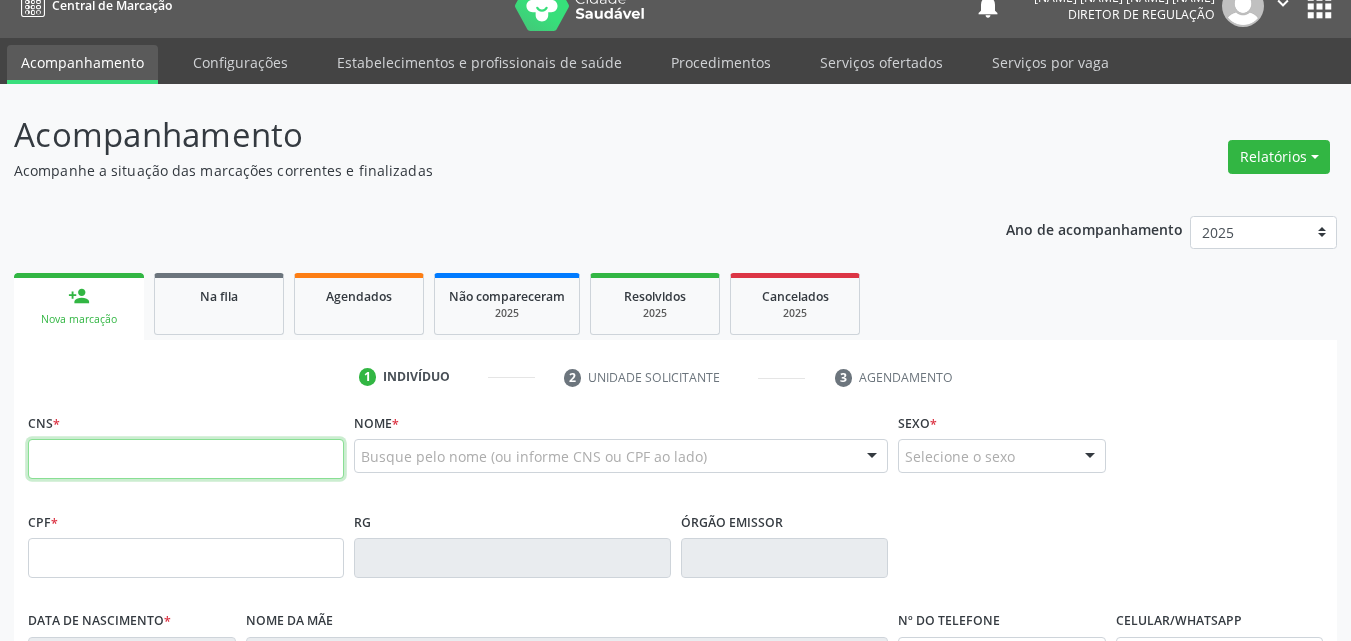 click at bounding box center [186, 459] 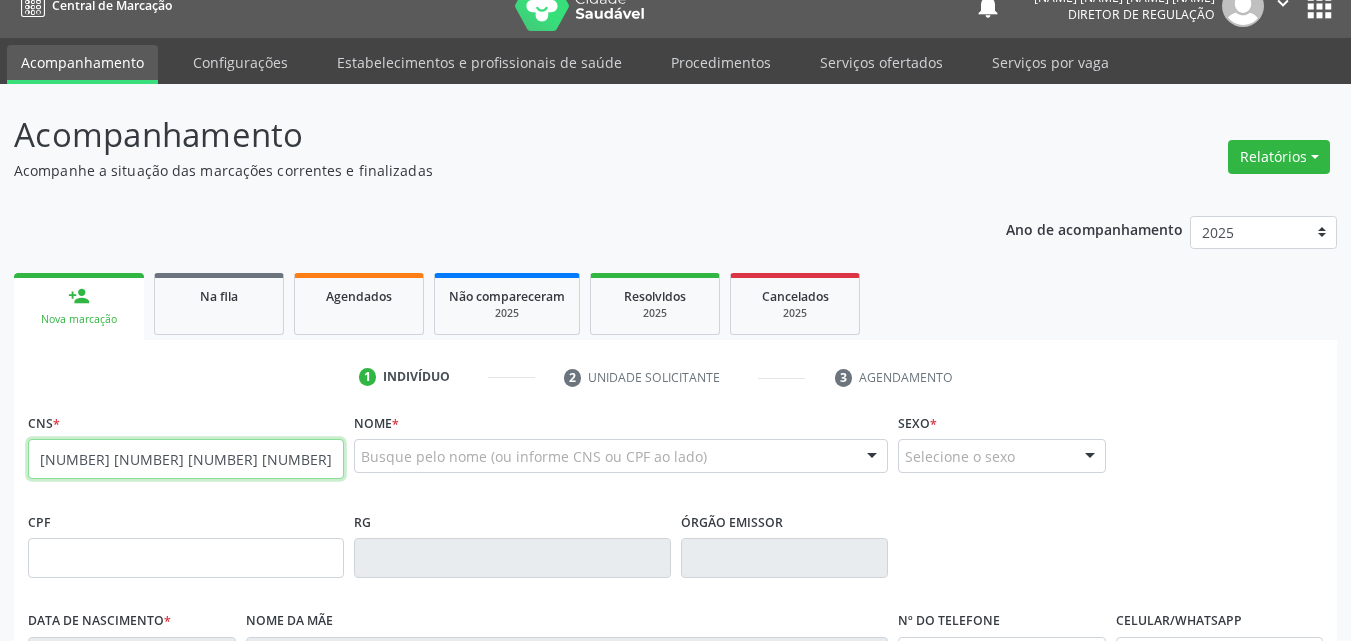 type on "[NUMBER] [NUMBER] [NUMBER] [NUMBER]" 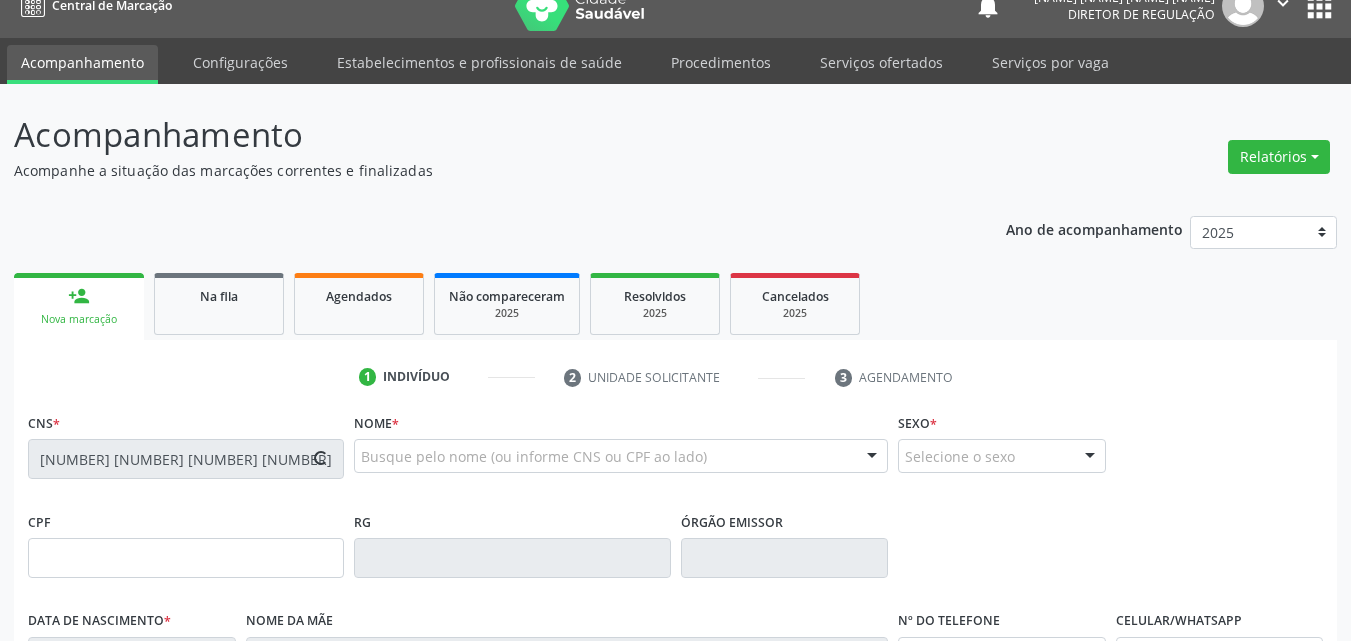type on "[DATE]" 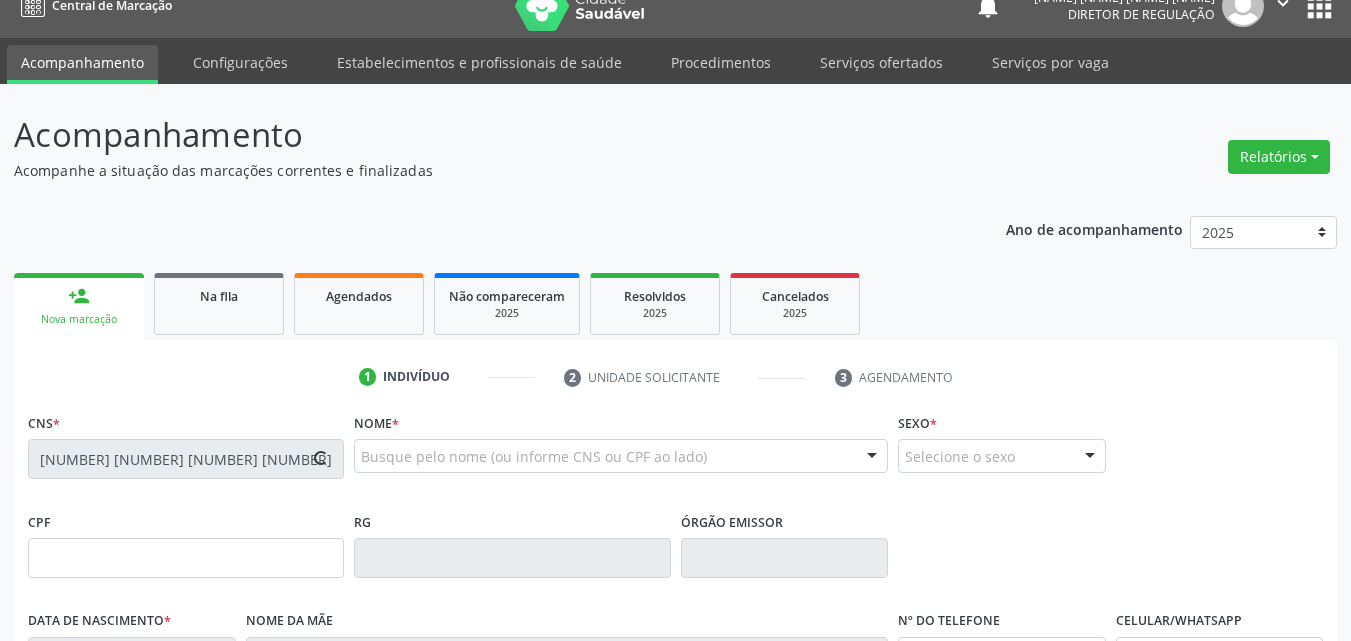type on "[NAME] [NAME] [NAME] [NAME]" 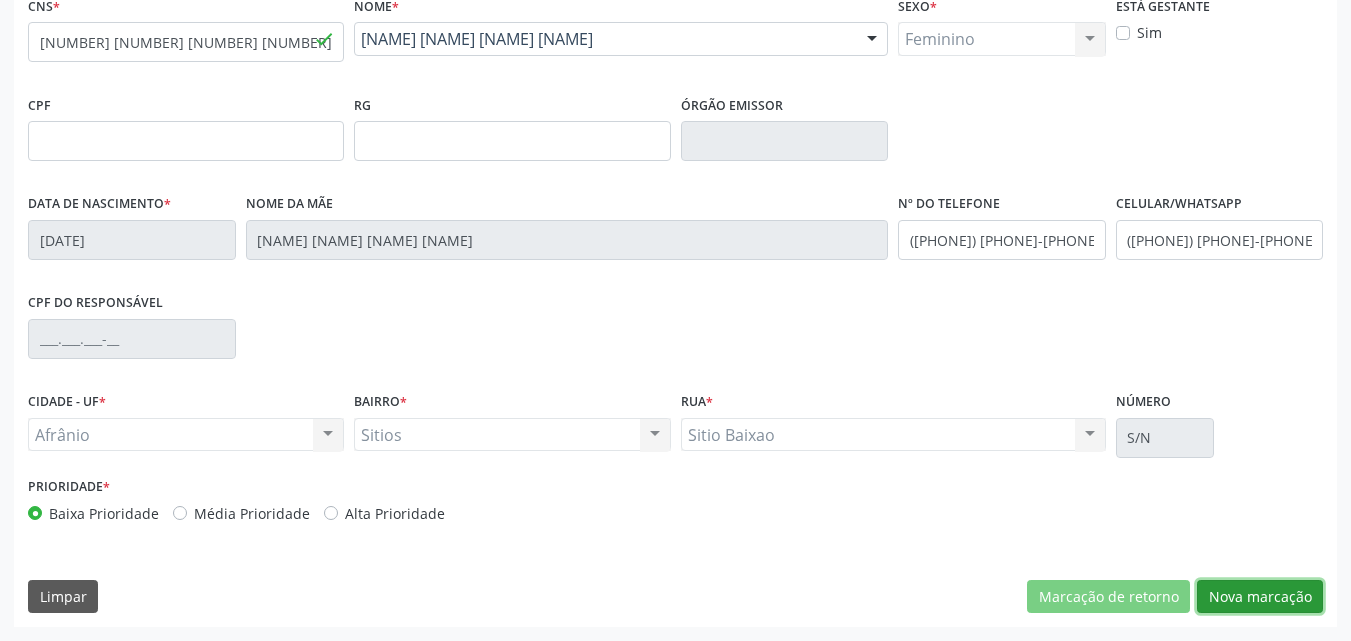 click on "Nova marcação" at bounding box center (1260, 597) 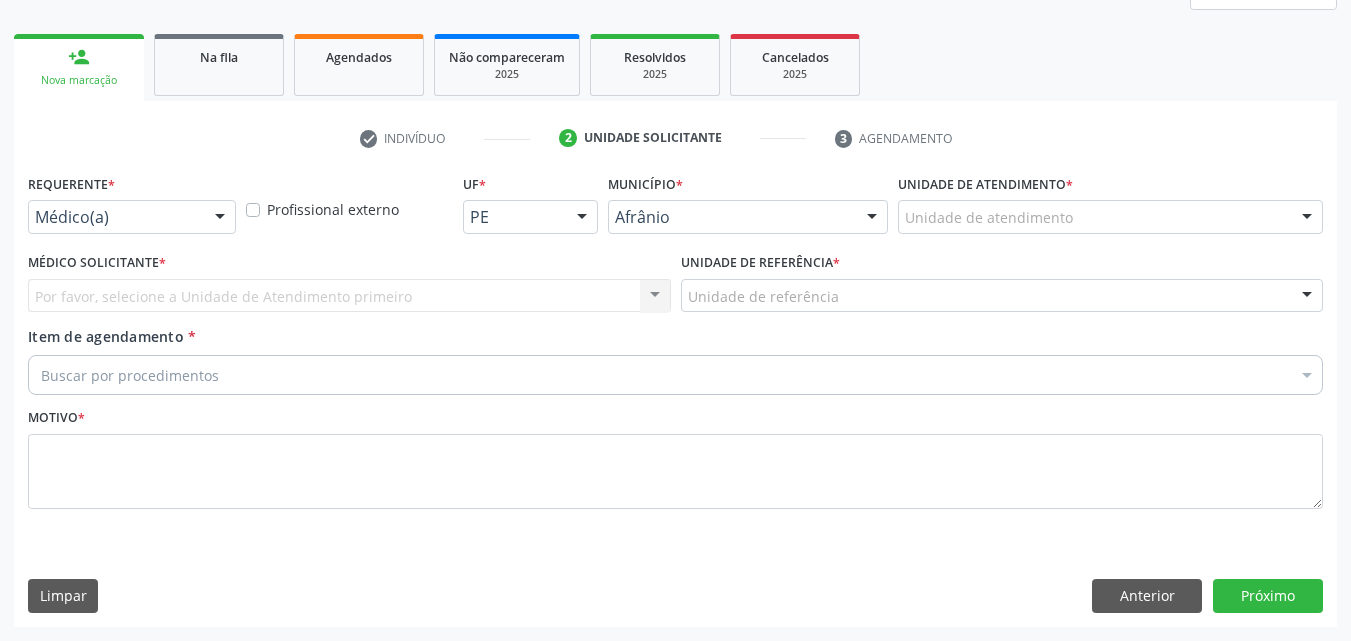 scroll, scrollTop: 265, scrollLeft: 0, axis: vertical 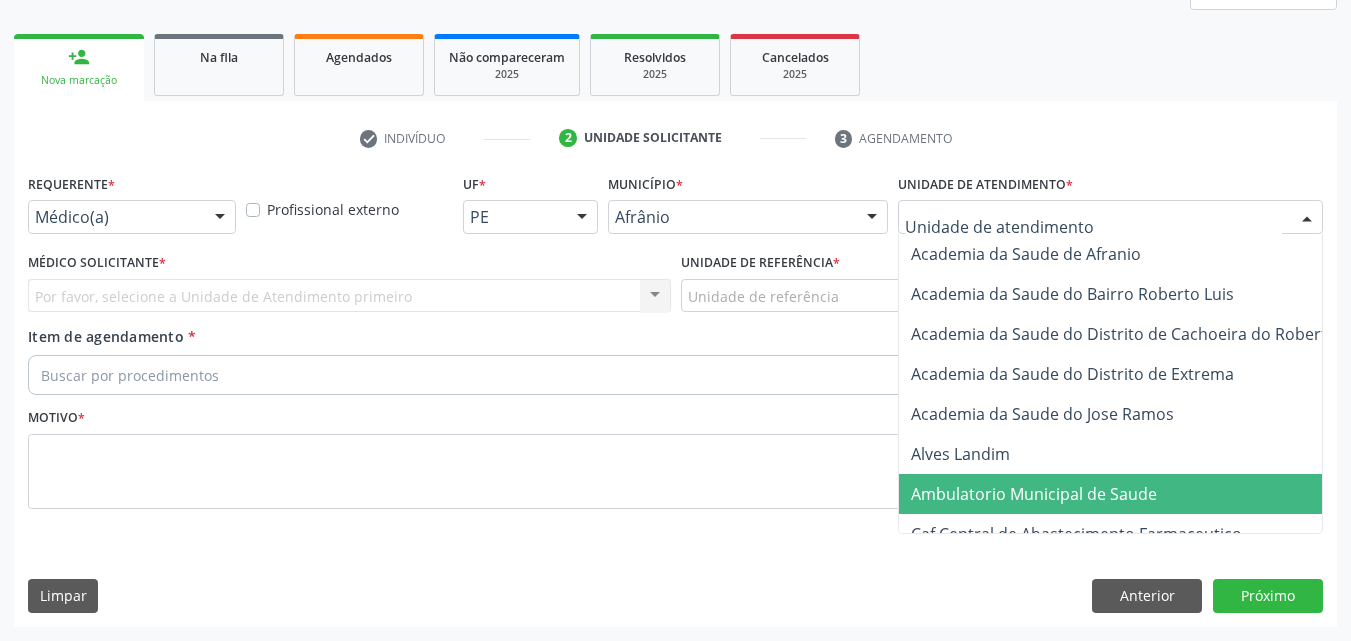 click on "Ambulatorio Municipal de Saude" at bounding box center [1034, 494] 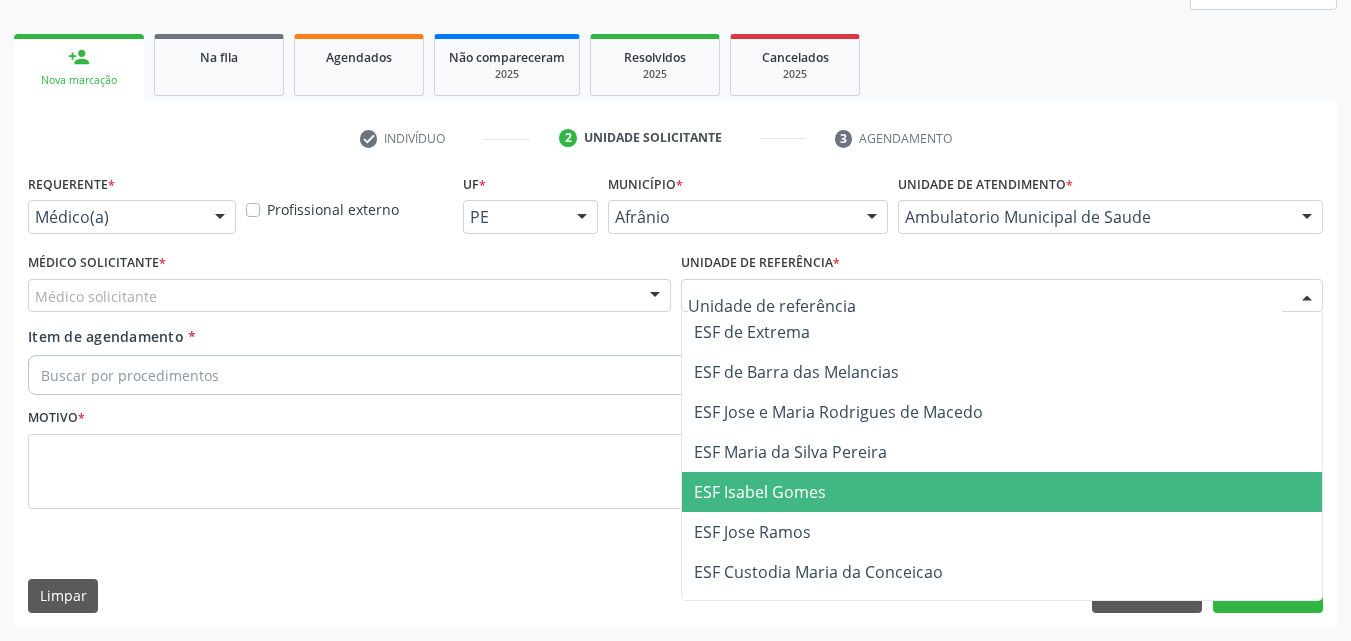 click on "ESF Isabel Gomes" at bounding box center [760, 492] 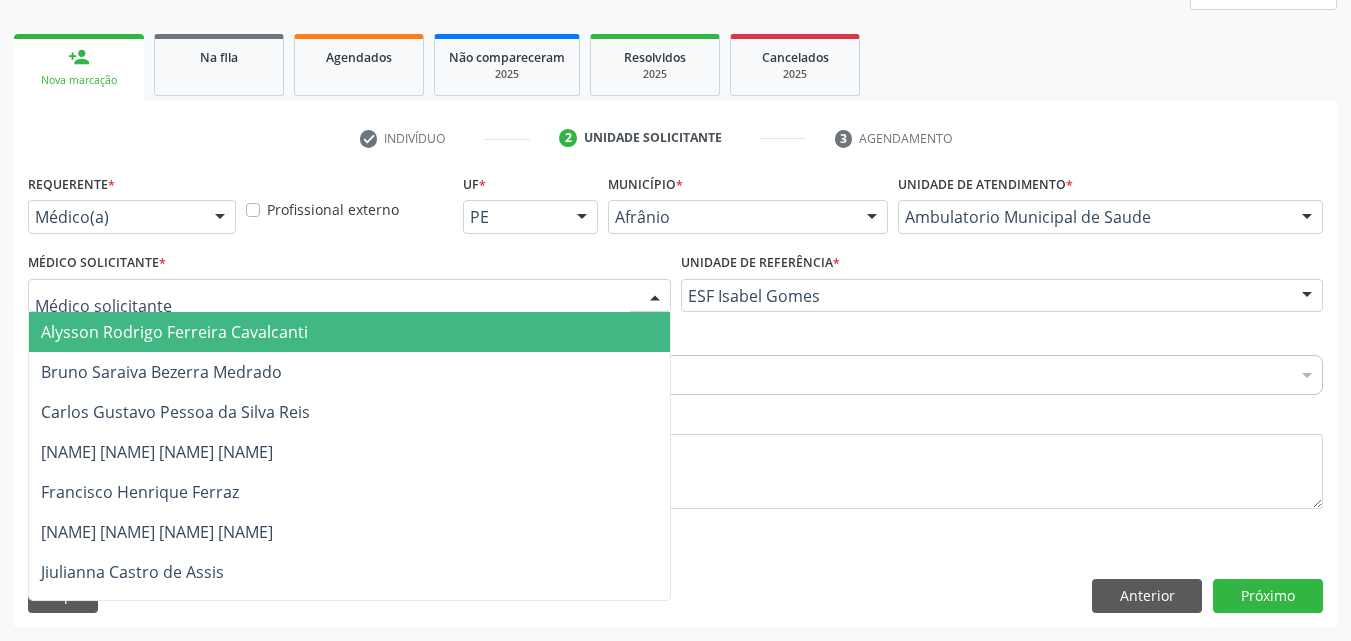 click at bounding box center [349, 296] 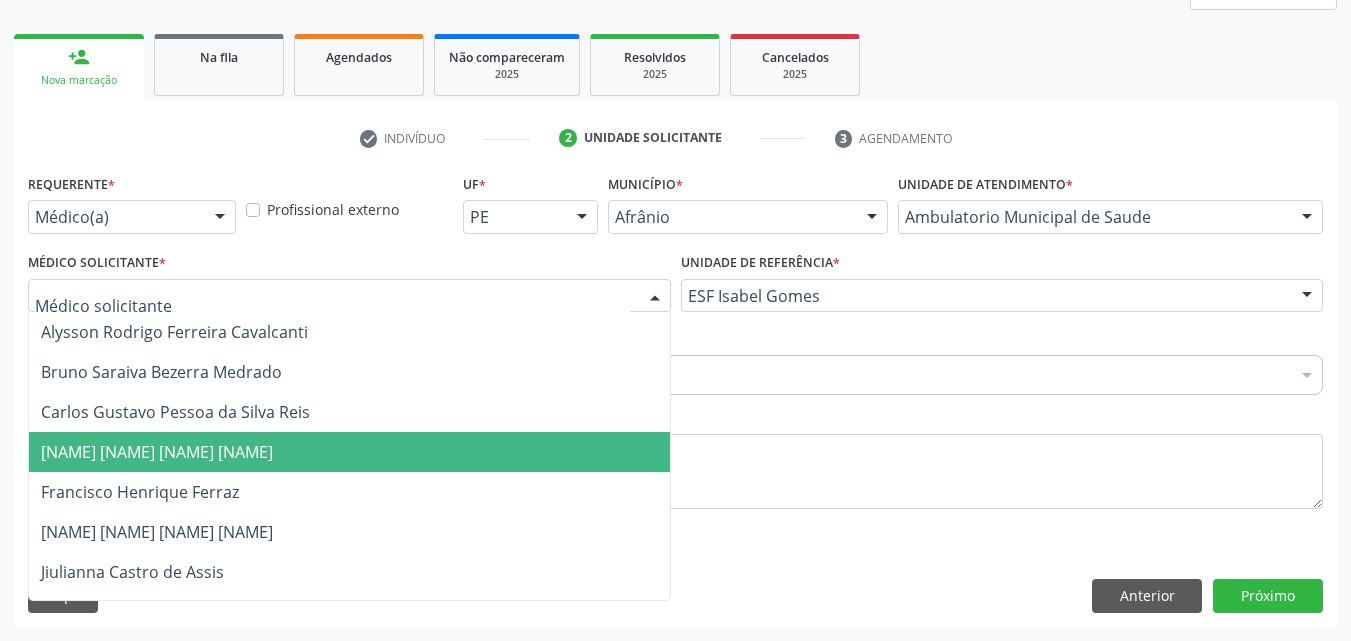 click on "[NAME] [NAME] [NAME] [NAME]" at bounding box center [349, 452] 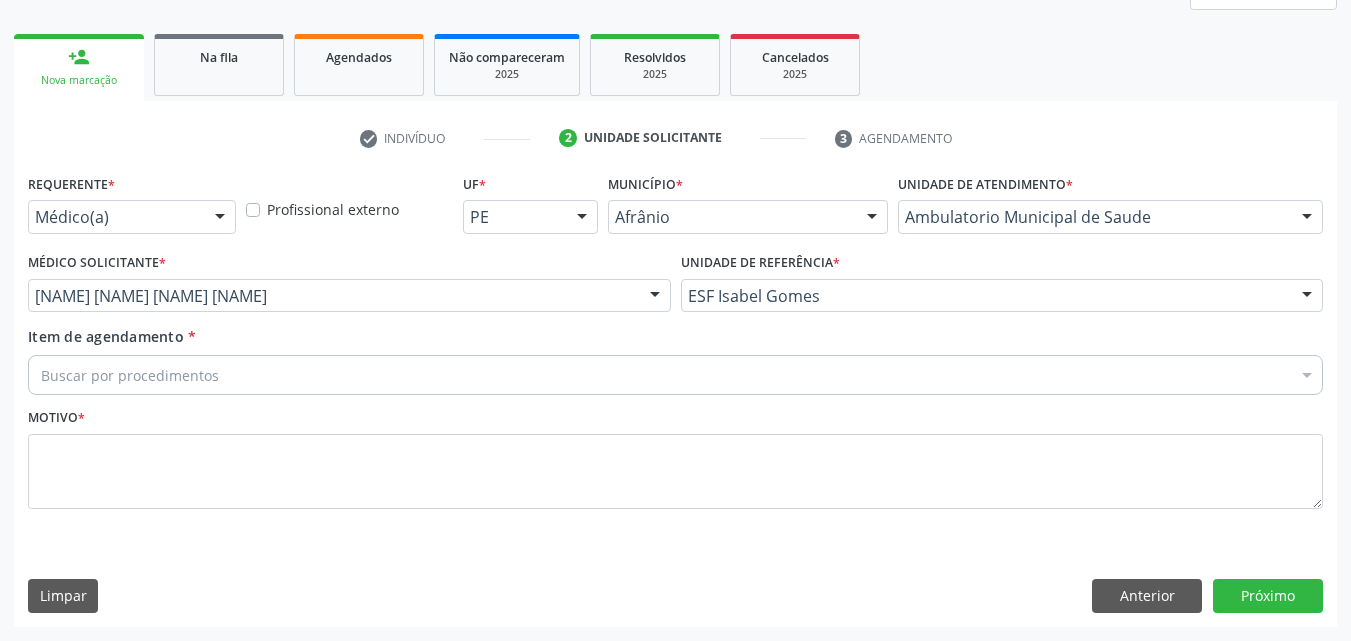 click on "Buscar por procedimentos" at bounding box center [675, 375] 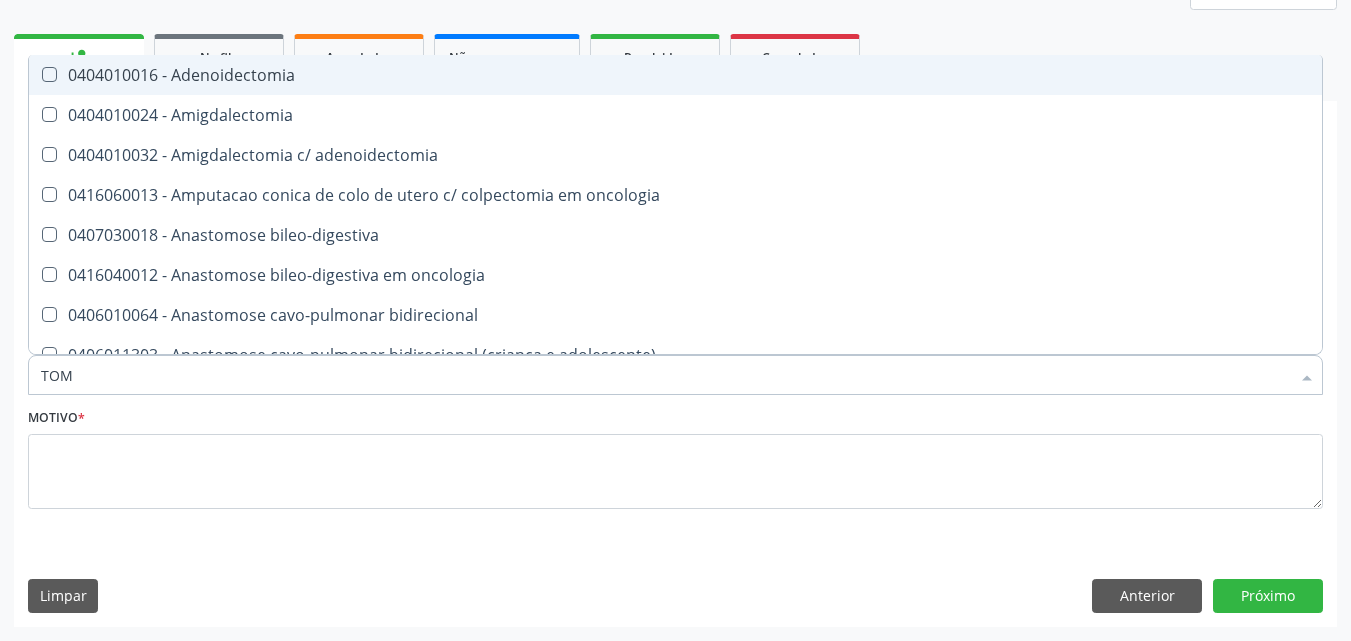 type on "TOMO" 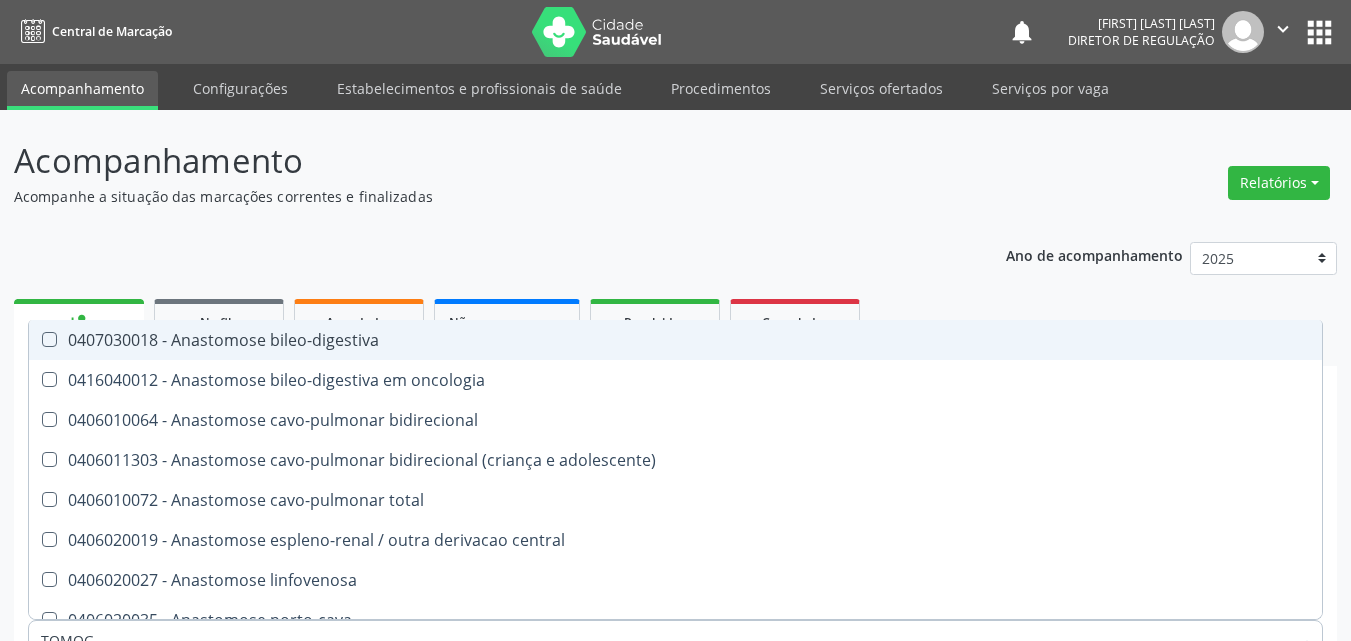 scroll, scrollTop: 265, scrollLeft: 0, axis: vertical 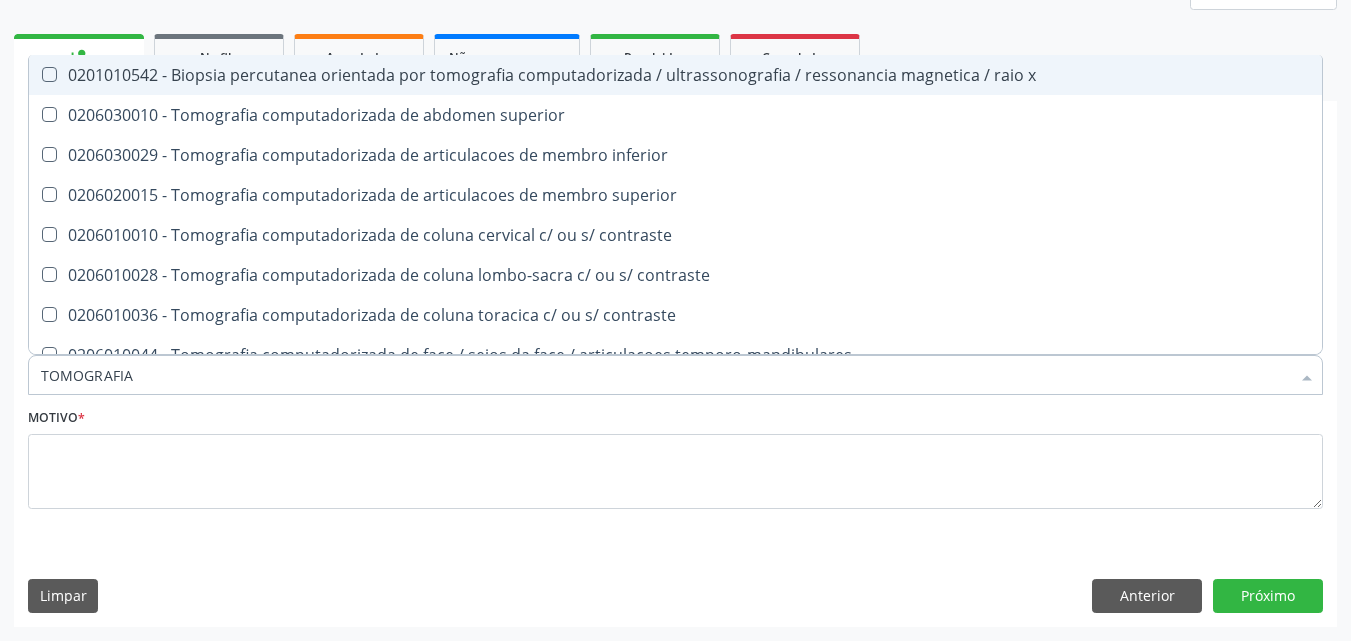 type on "TOMOGRAFIA" 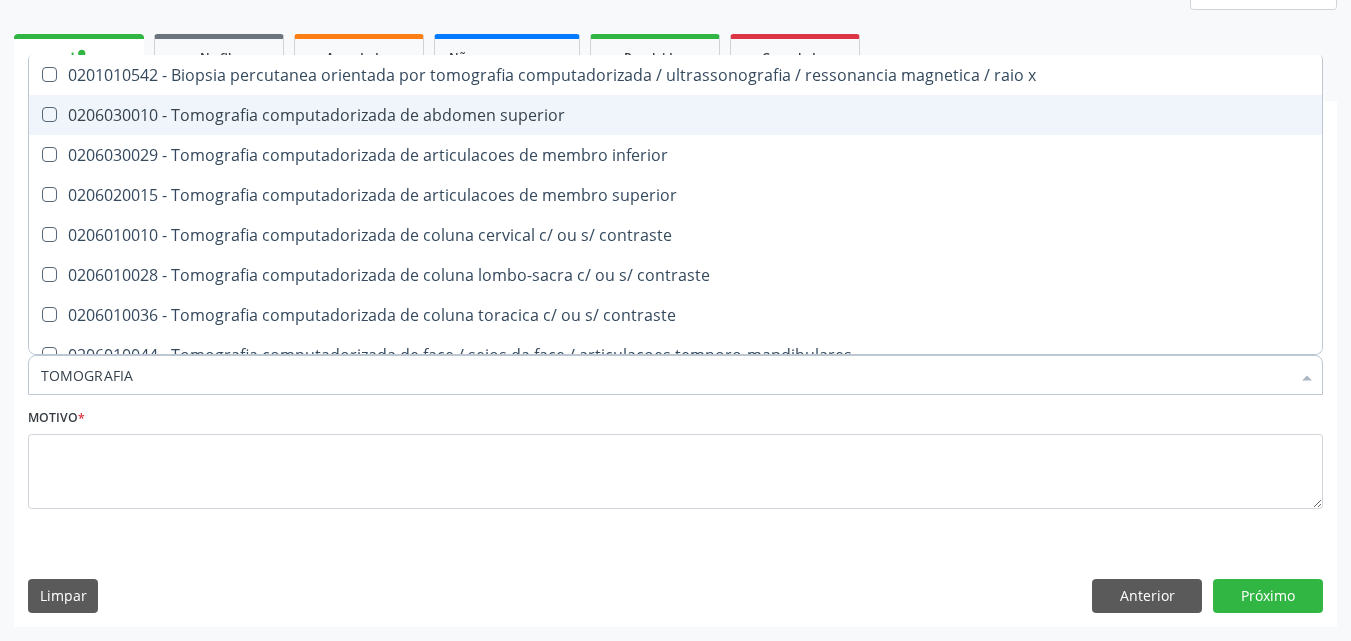 click on "0206030010 - Tomografia computadorizada de abdomen superior" at bounding box center [675, 115] 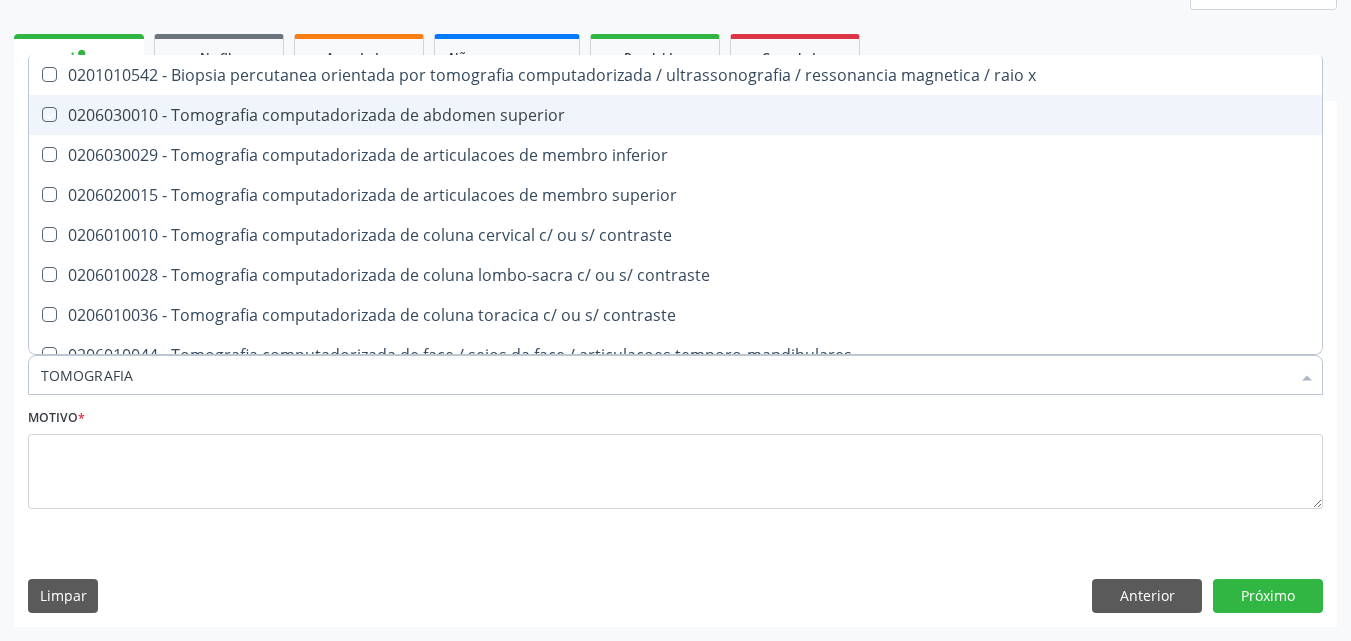 checkbox on "true" 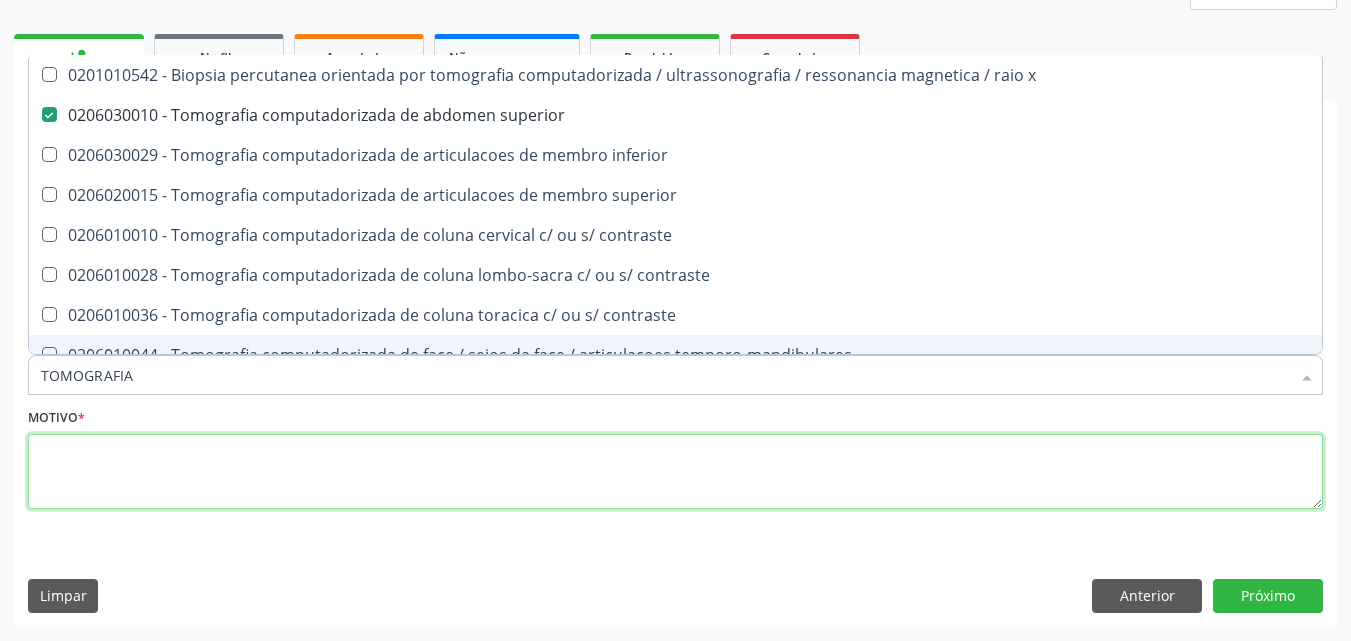 click at bounding box center (675, 472) 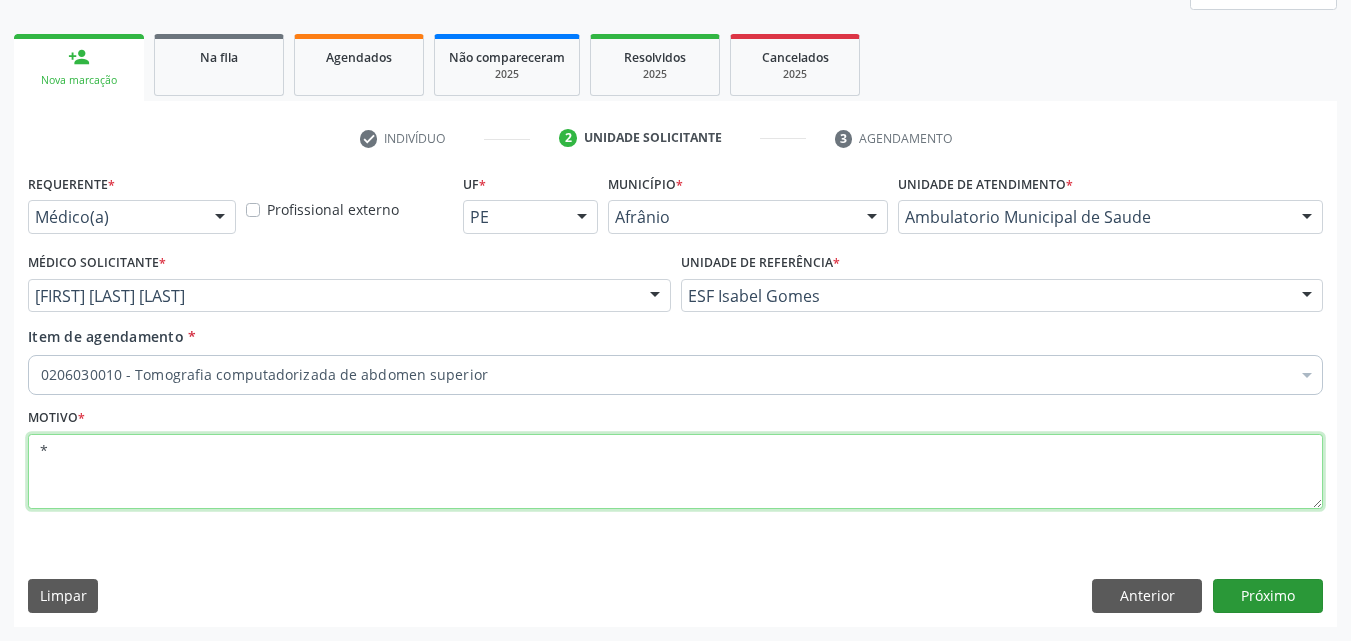 type on "*" 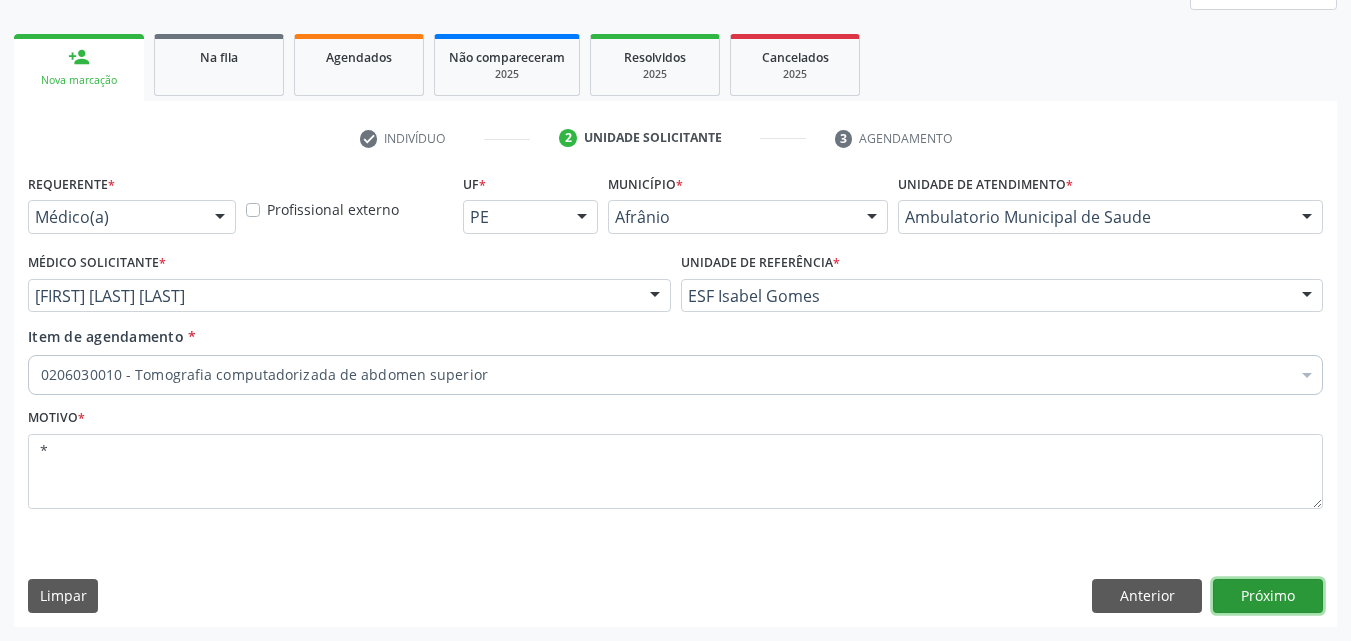 click on "Próximo" at bounding box center (1268, 596) 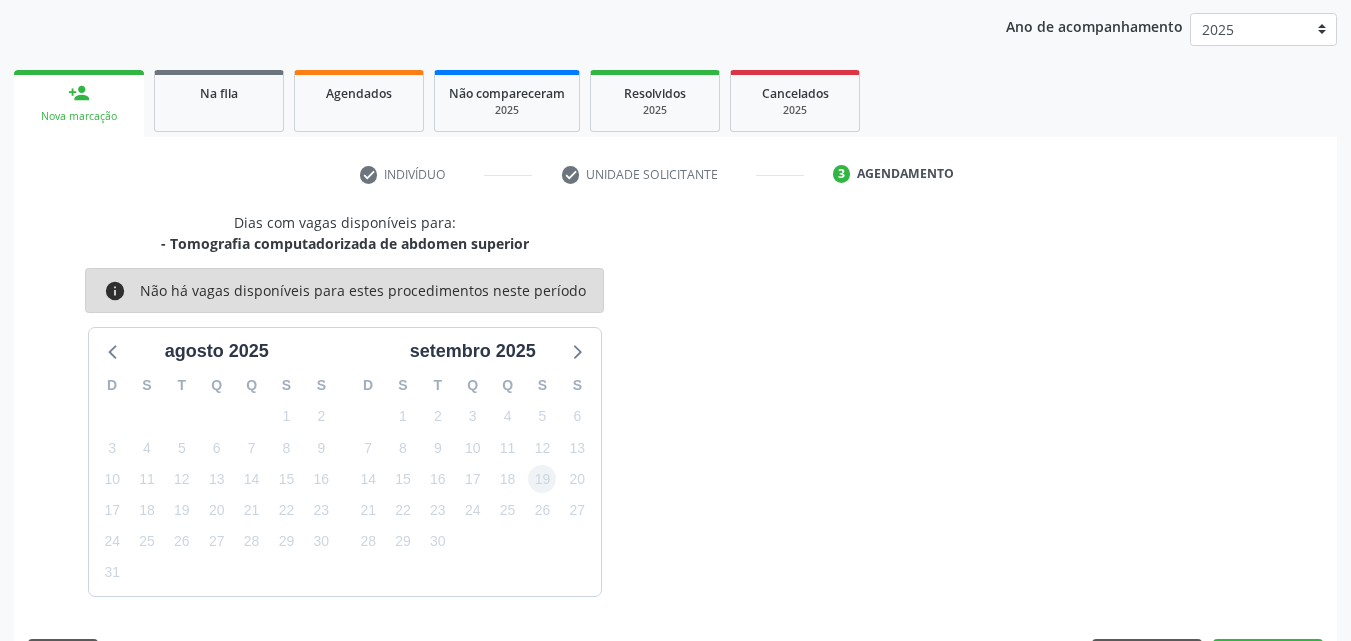 scroll, scrollTop: 265, scrollLeft: 0, axis: vertical 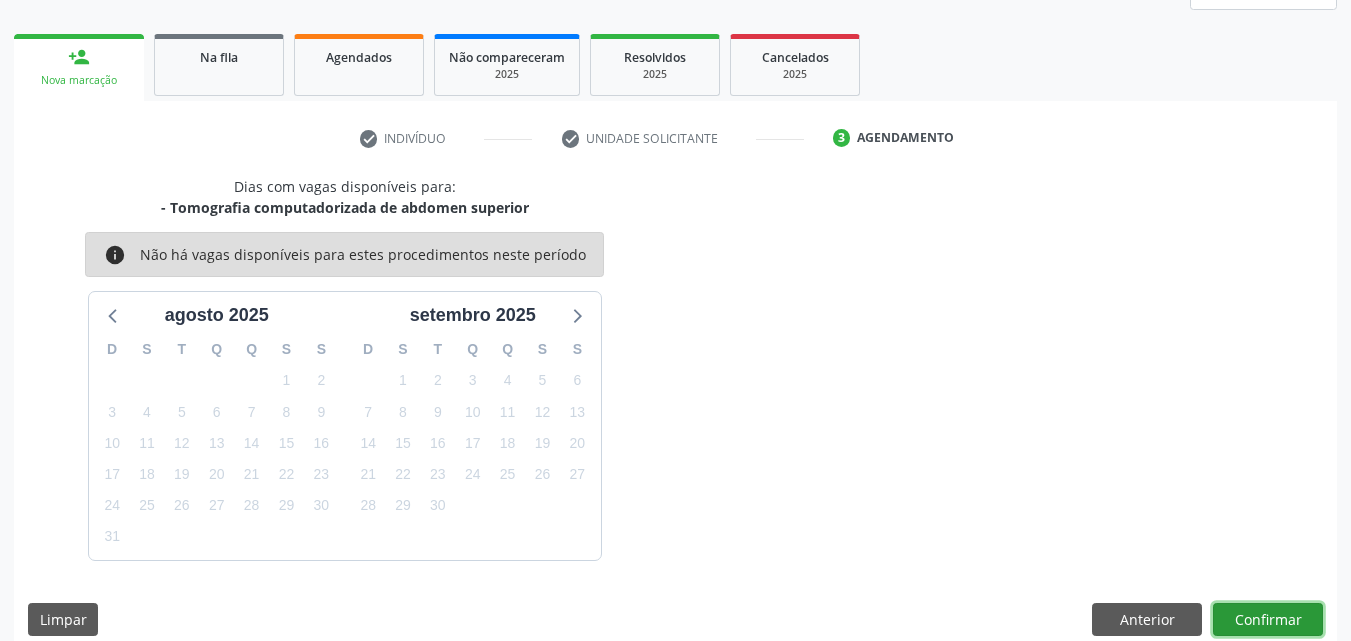 click on "Confirmar" at bounding box center [1268, 620] 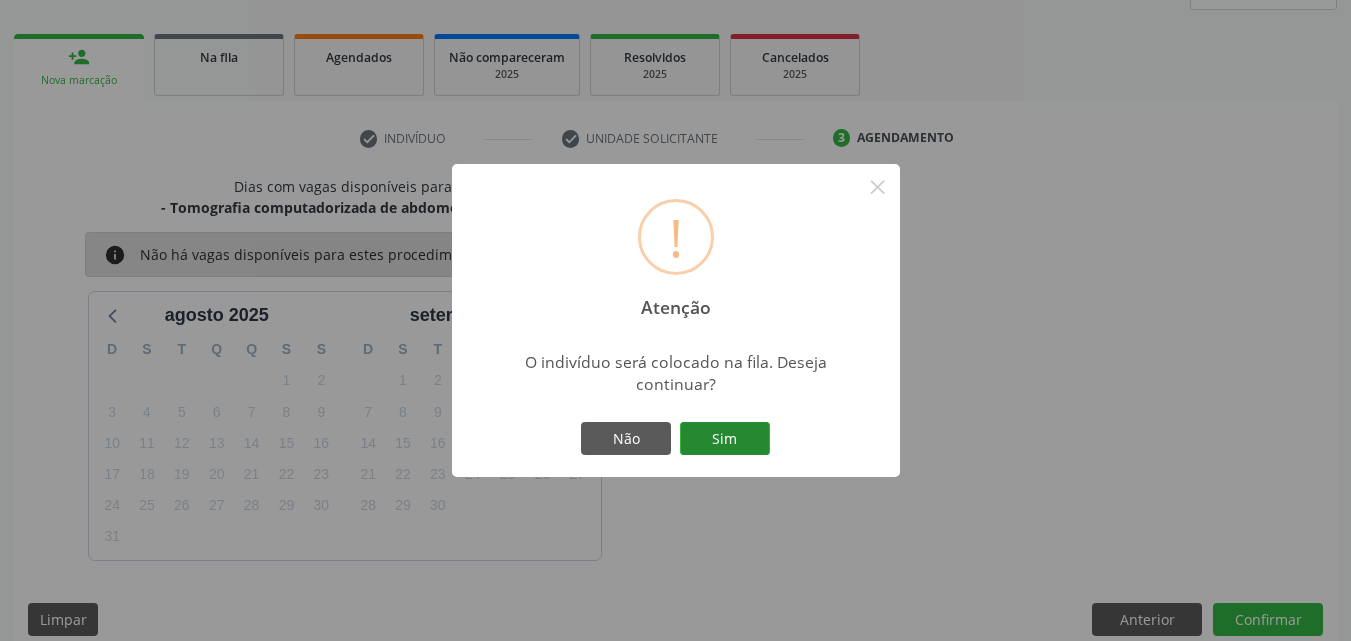 click on "Sim" at bounding box center [725, 439] 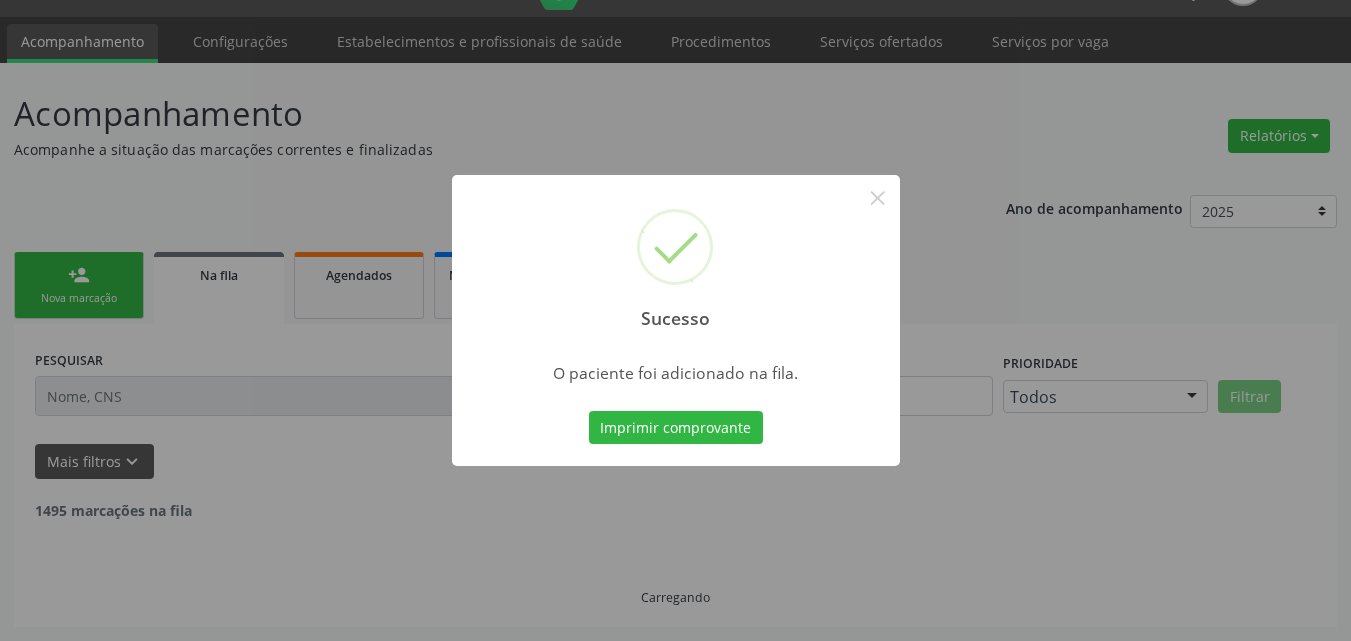 scroll, scrollTop: 26, scrollLeft: 0, axis: vertical 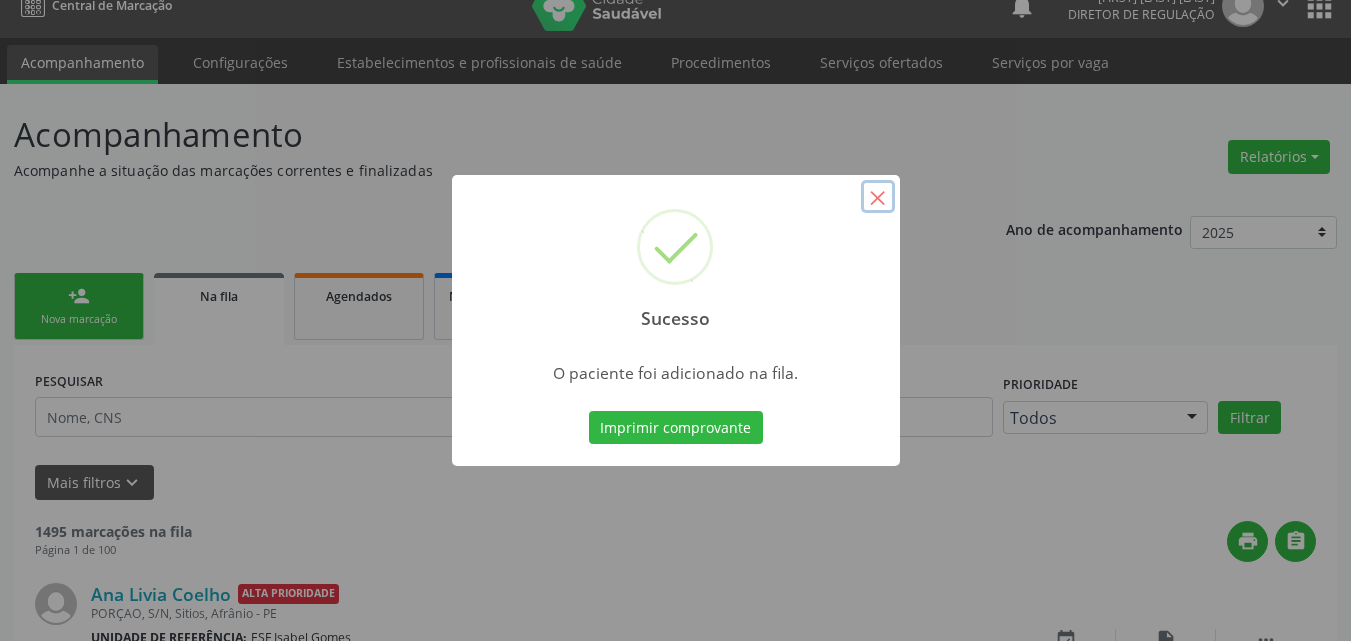 click on "×" at bounding box center [878, 197] 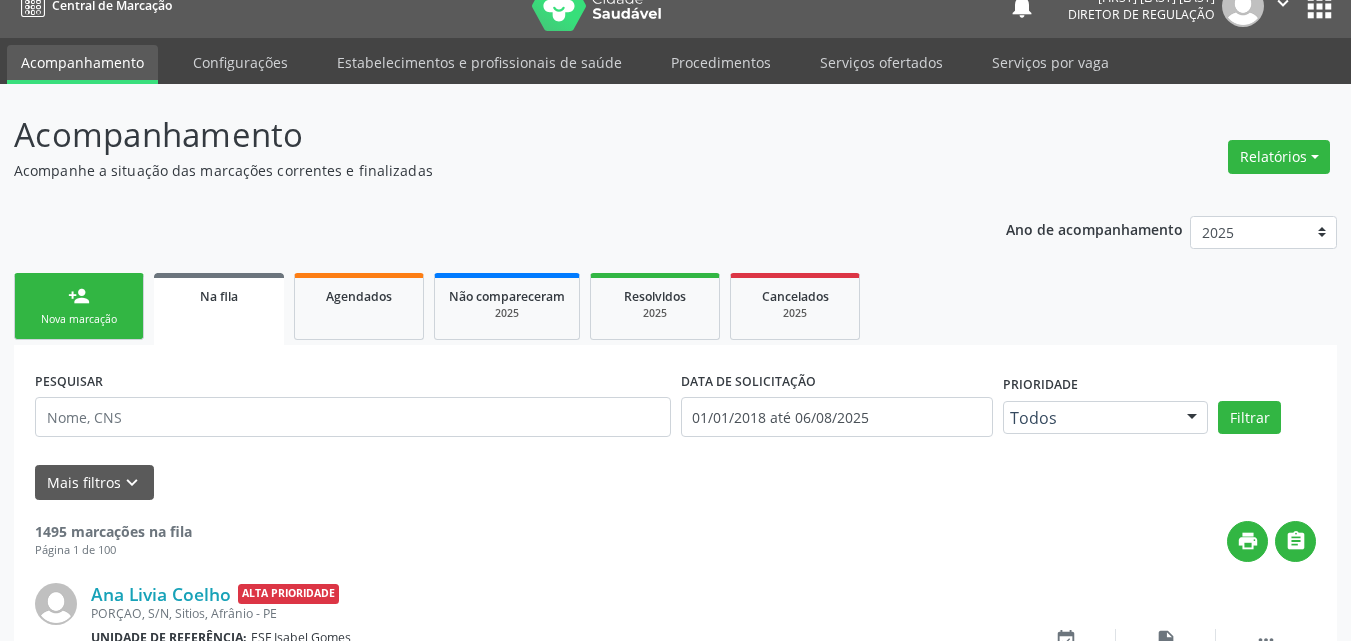 click on "Nova marcação" at bounding box center [79, 319] 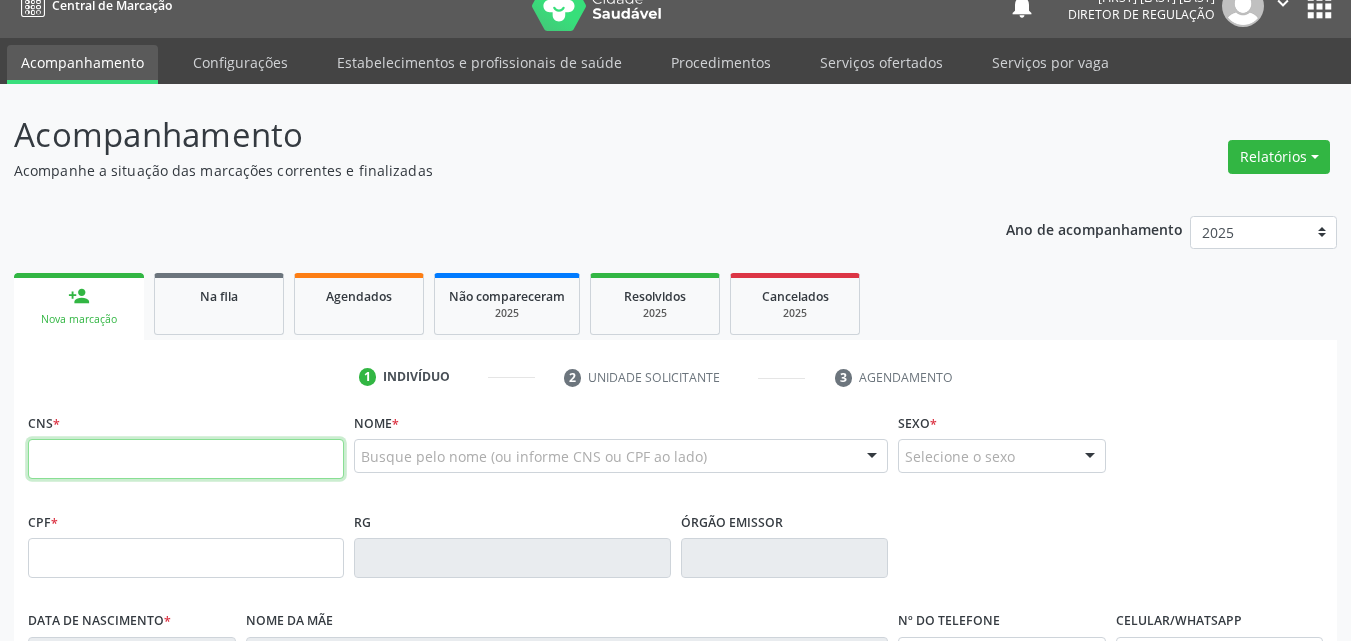 click at bounding box center [186, 459] 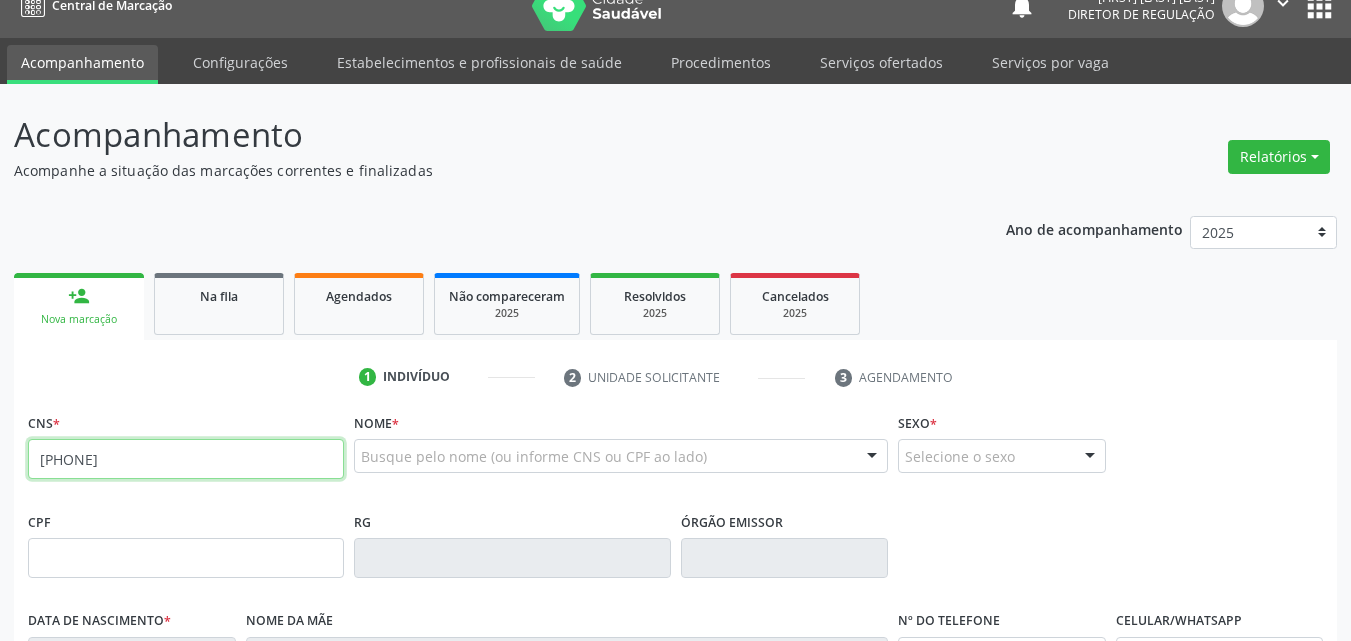 type on "[PHONE]" 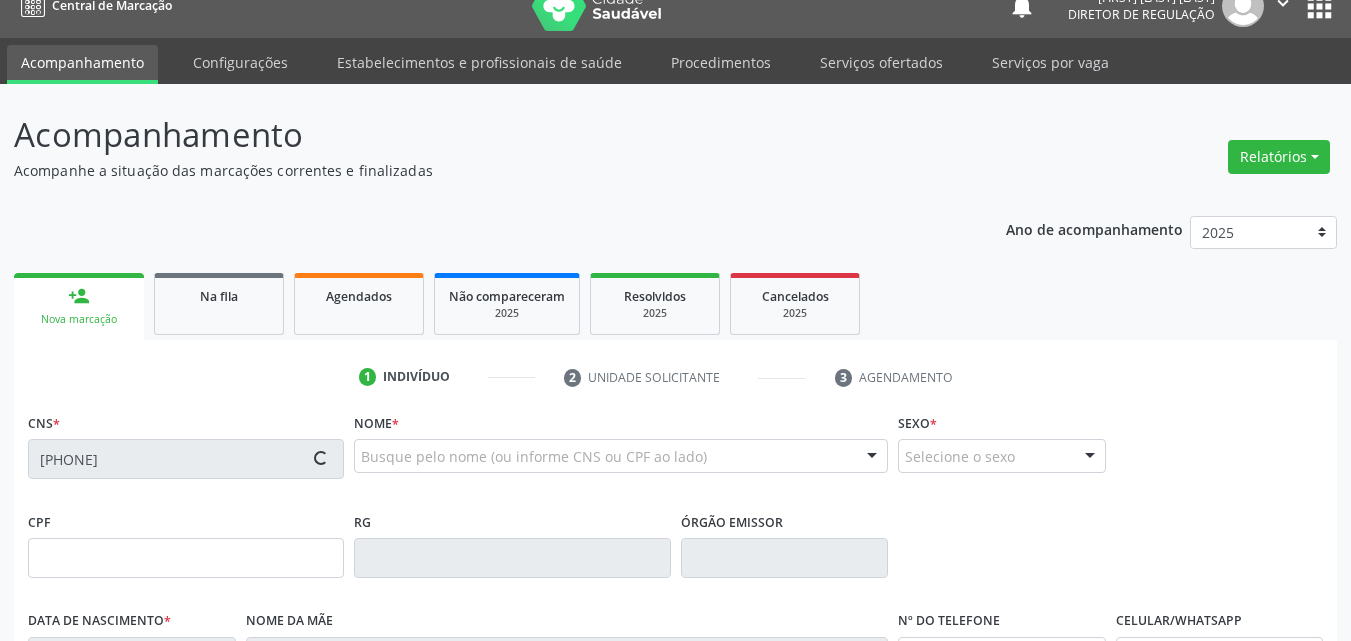 type on "[SSN]" 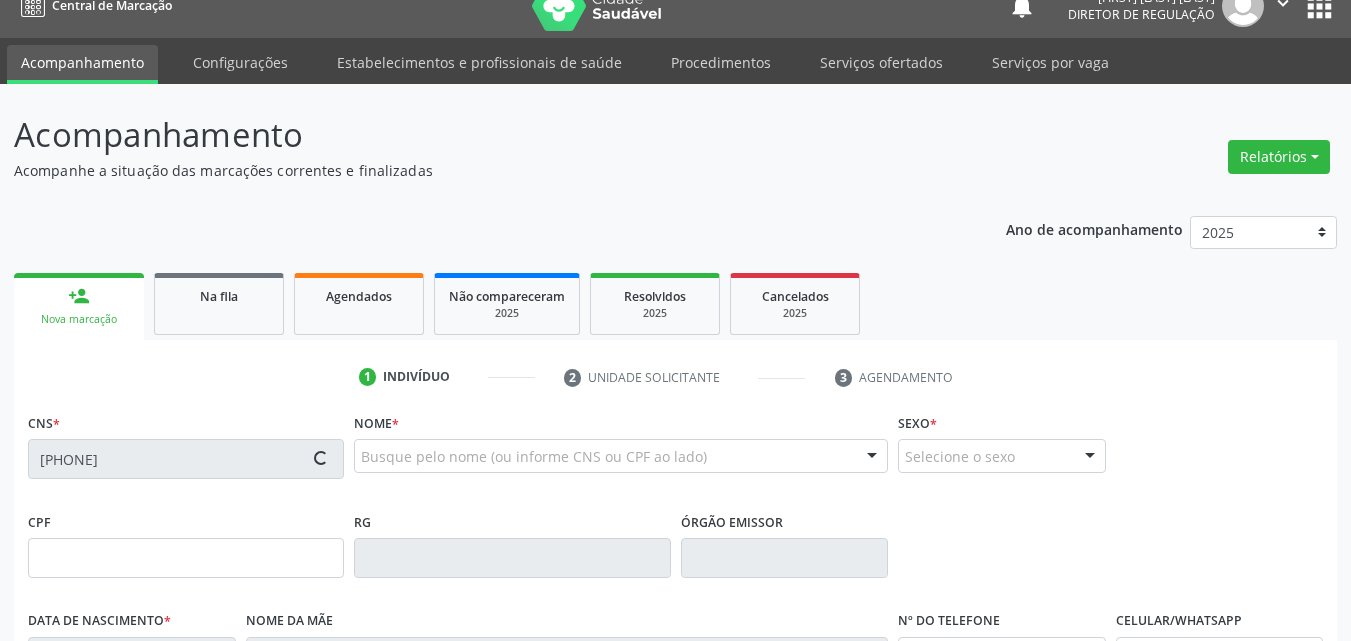 type on "[DATE]" 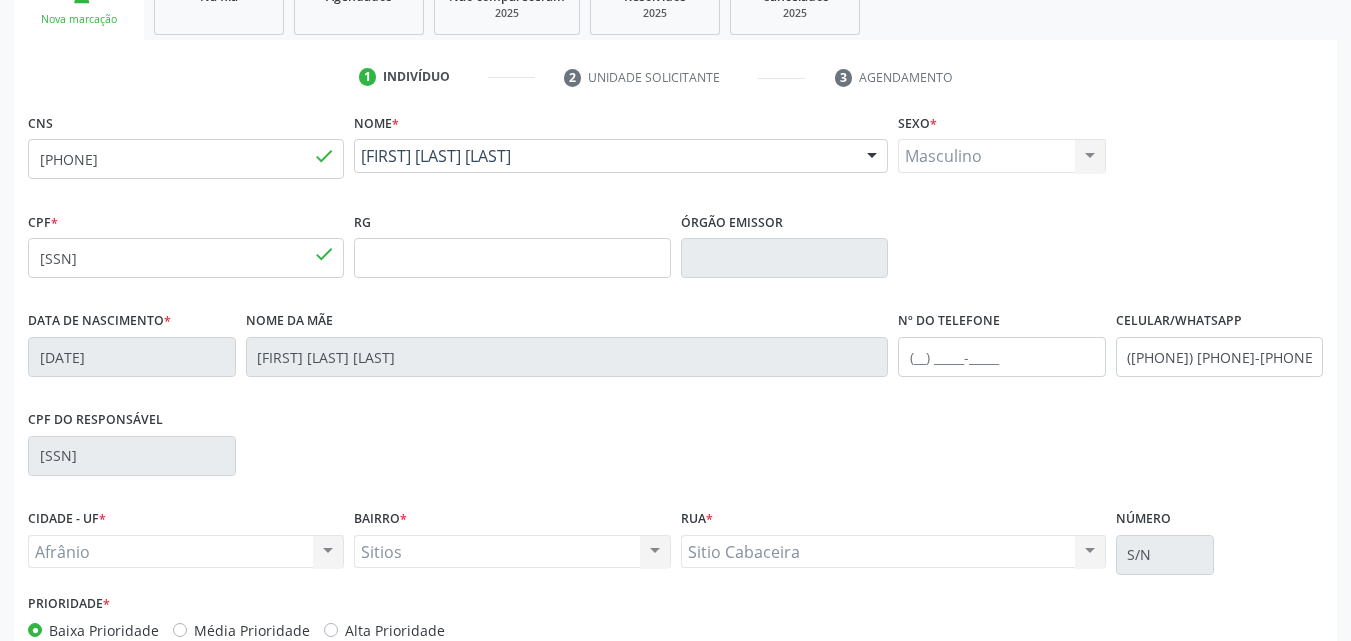 scroll, scrollTop: 443, scrollLeft: 0, axis: vertical 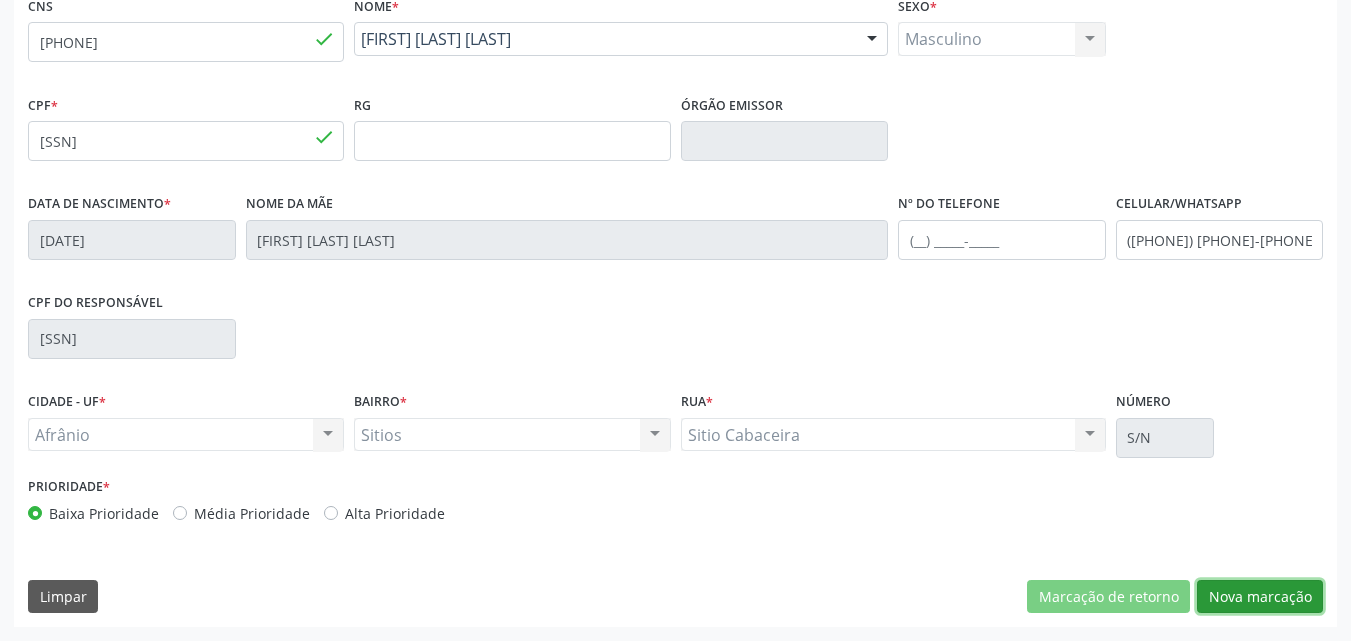 click on "Nova marcação" at bounding box center [1260, 597] 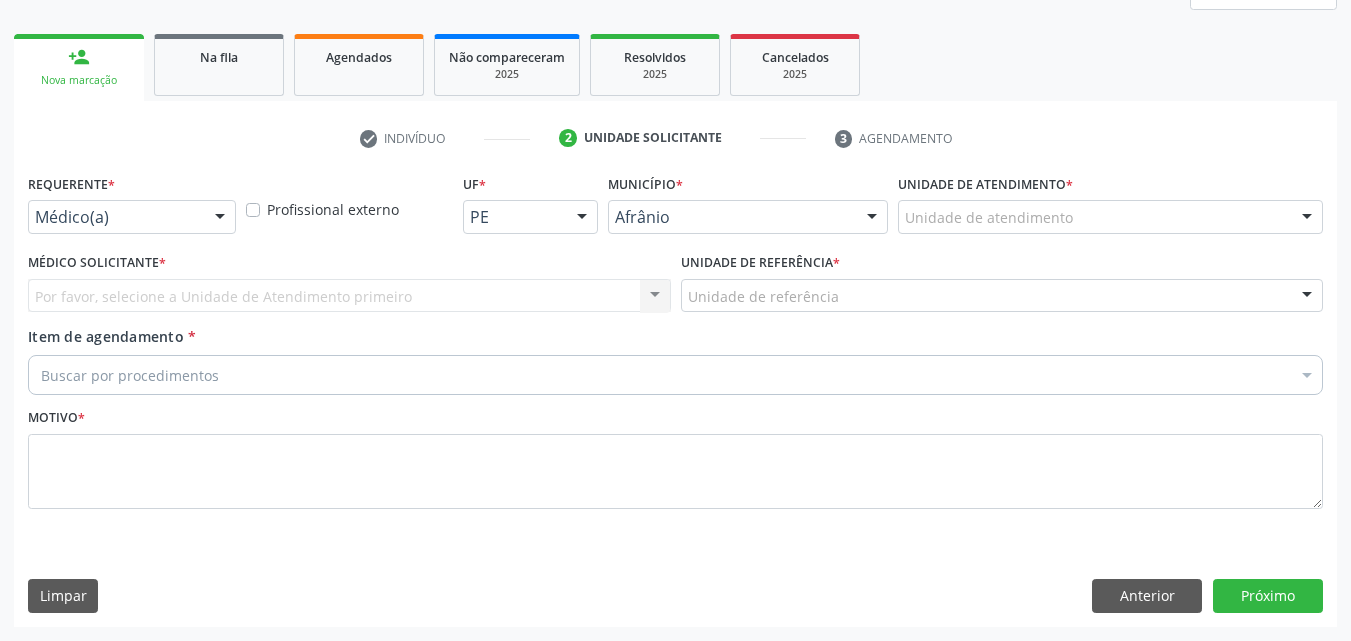 scroll, scrollTop: 265, scrollLeft: 0, axis: vertical 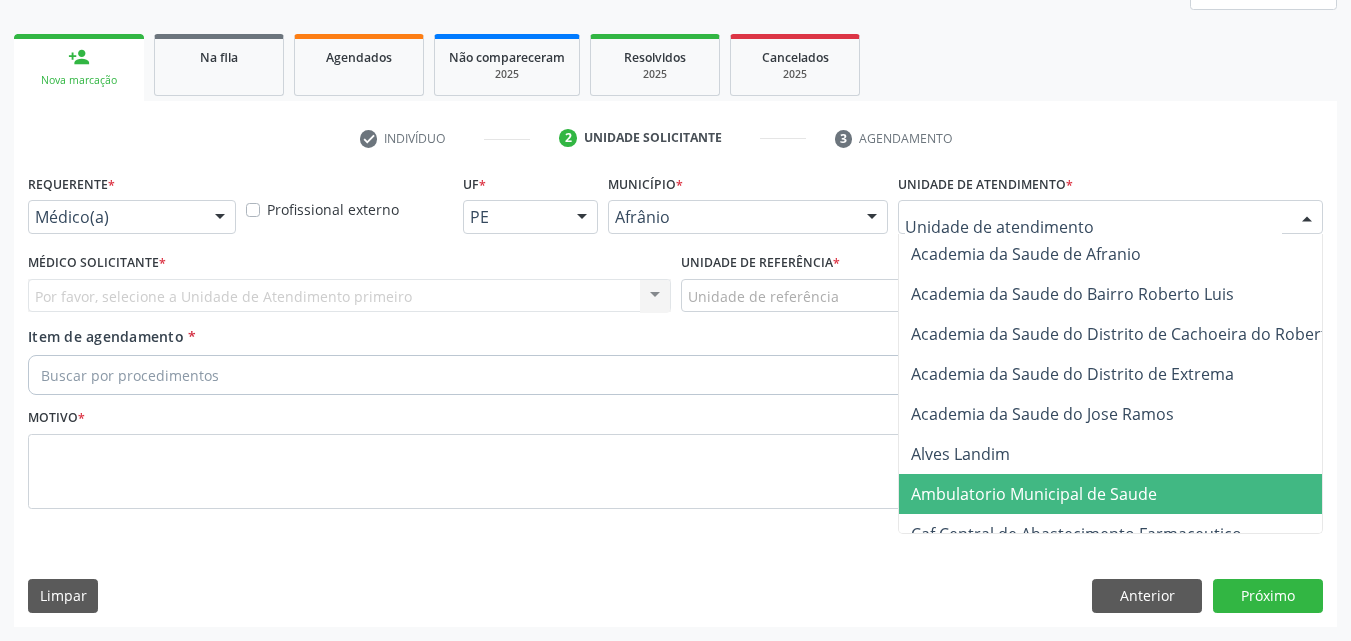 click on "Ambulatorio Municipal de Saude" at bounding box center (1034, 494) 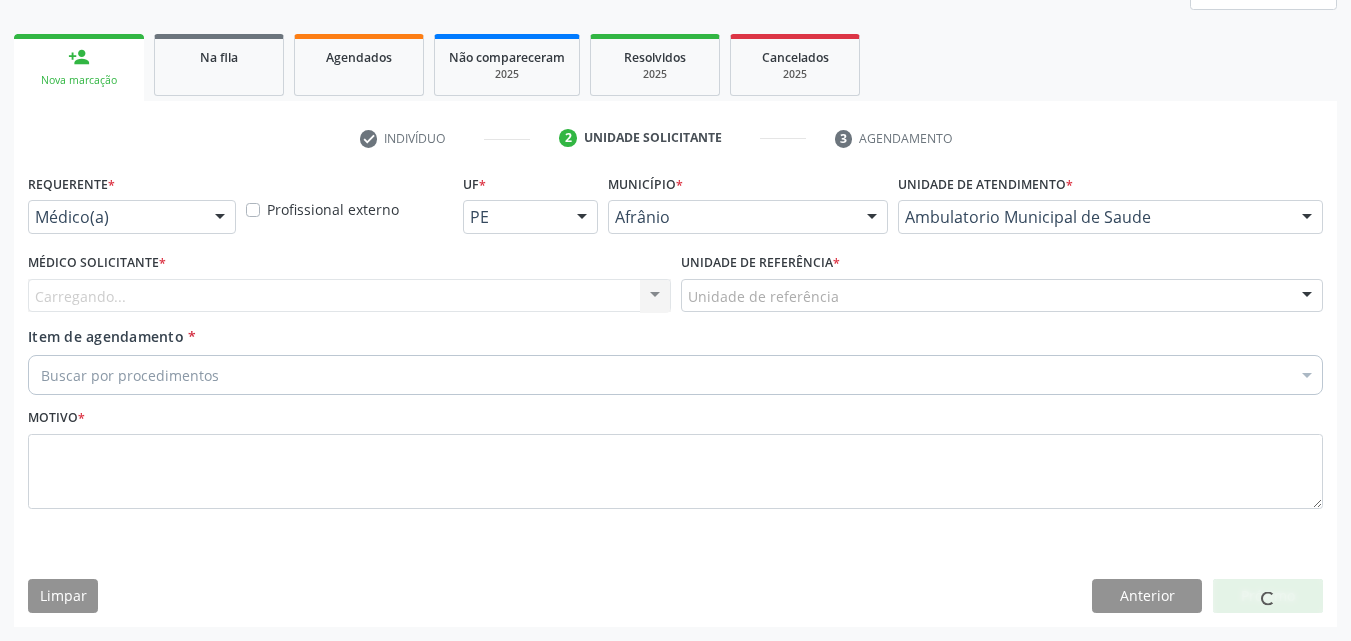 click on "Unidade de referência" at bounding box center [1002, 296] 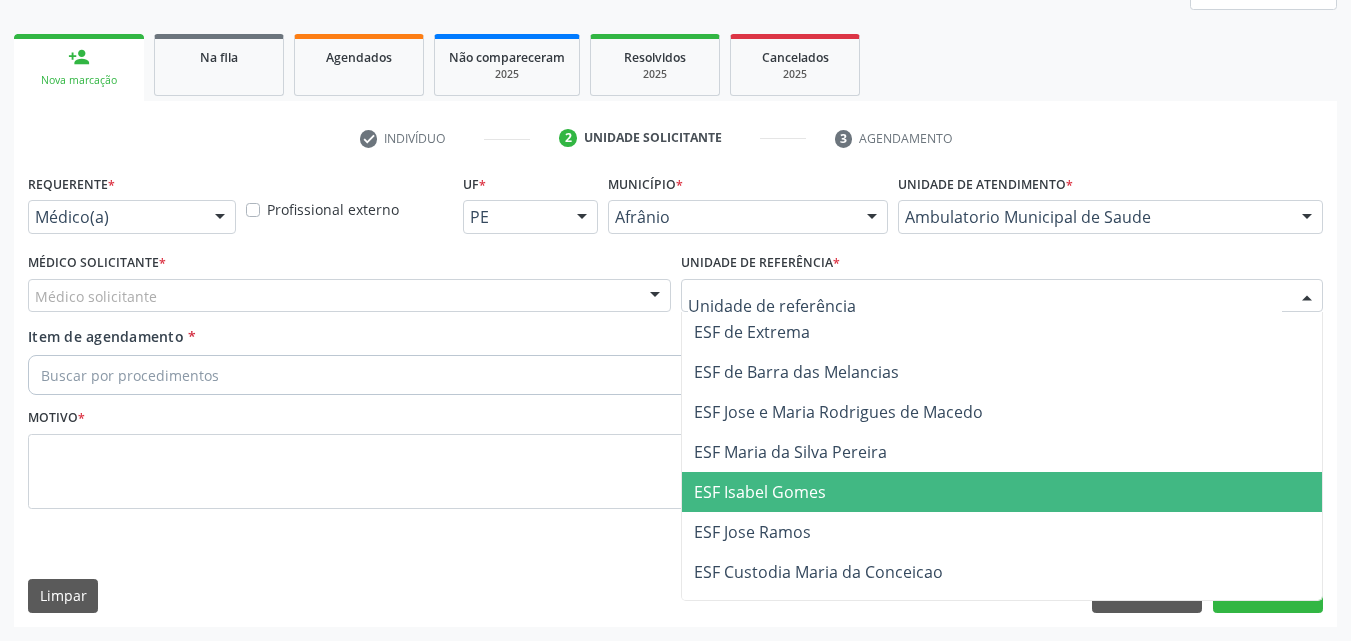 drag, startPoint x: 873, startPoint y: 495, endPoint x: 760, endPoint y: 475, distance: 114.75626 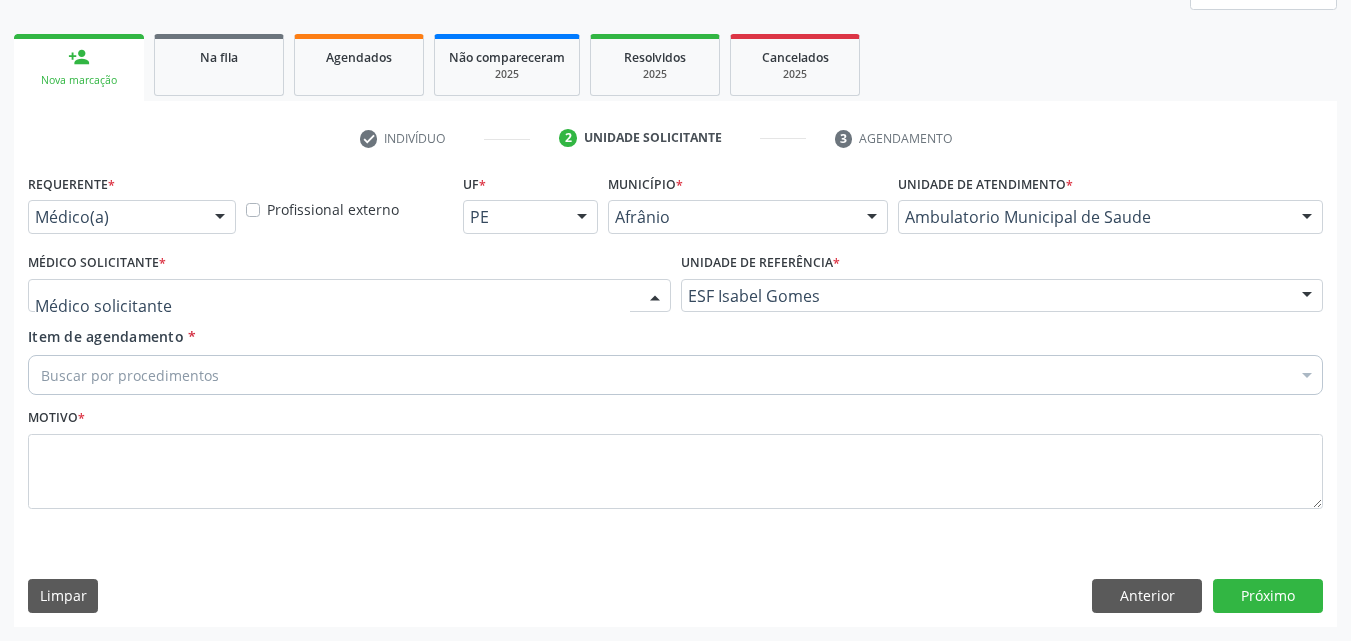 click at bounding box center (349, 296) 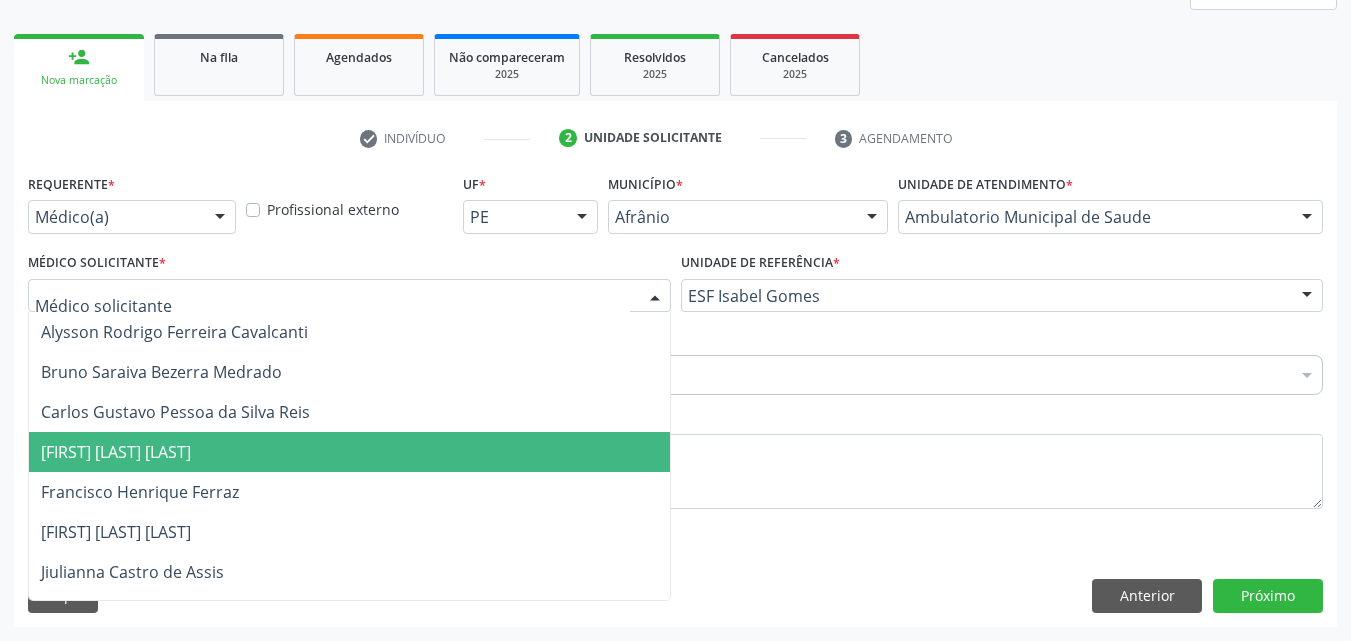 click on "[FIRST] [LAST] [LAST]" at bounding box center (349, 452) 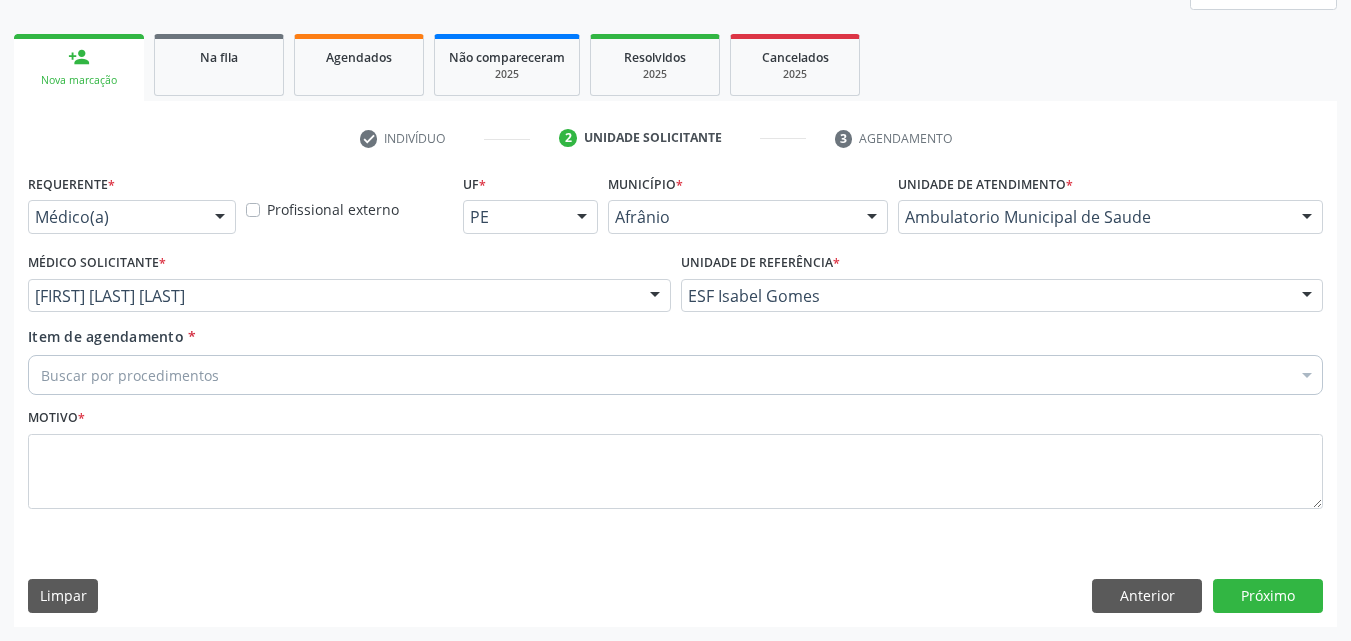 click on "Buscar por procedimentos" at bounding box center (675, 375) 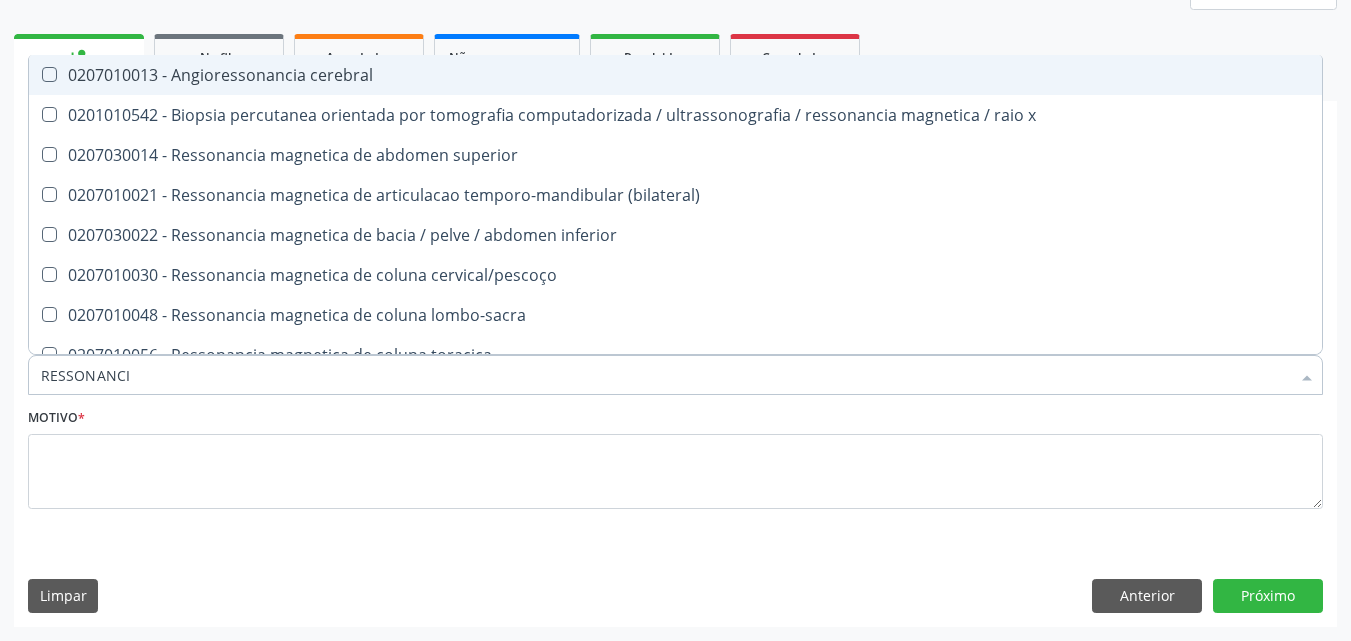 type on "RESSONANCIA" 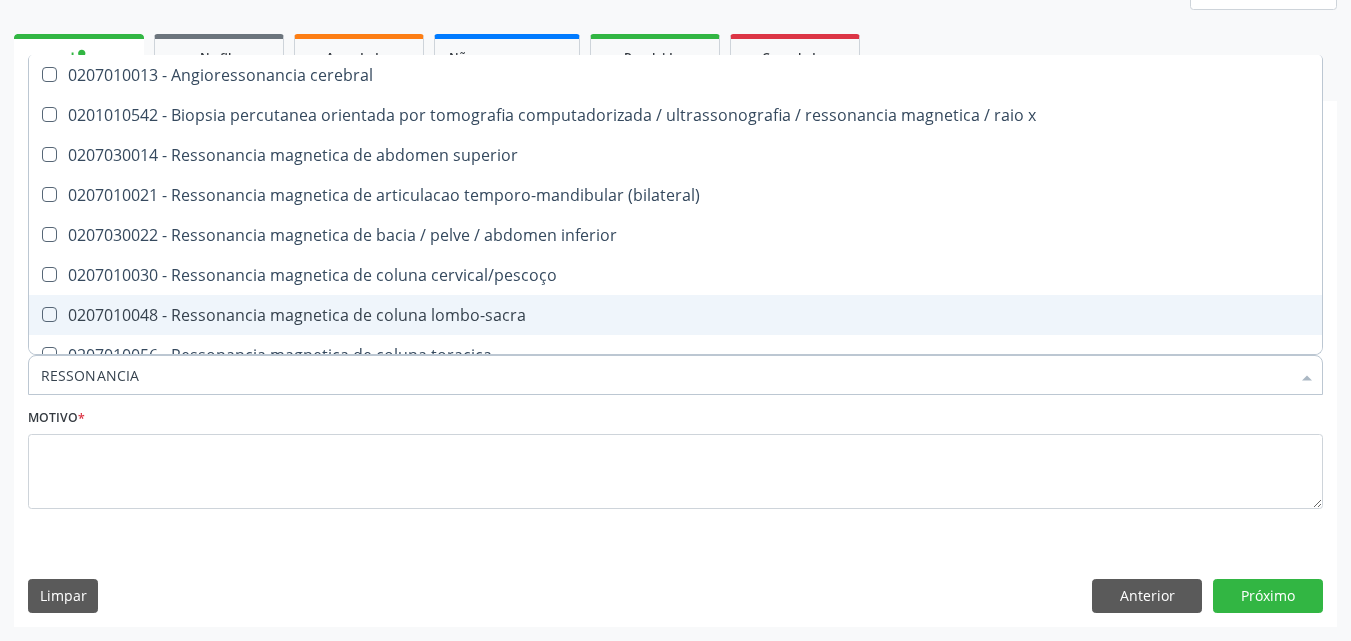 scroll, scrollTop: 100, scrollLeft: 0, axis: vertical 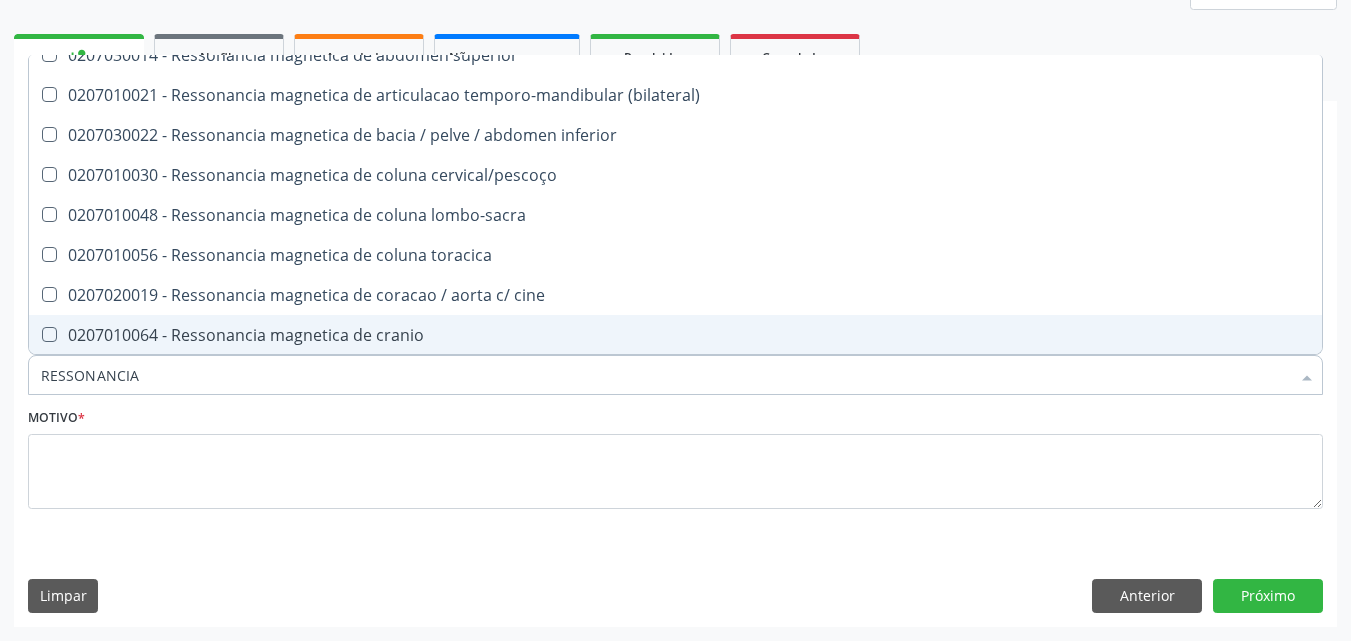 click on "0207010064 - Ressonancia magnetica de cranio" at bounding box center (675, 335) 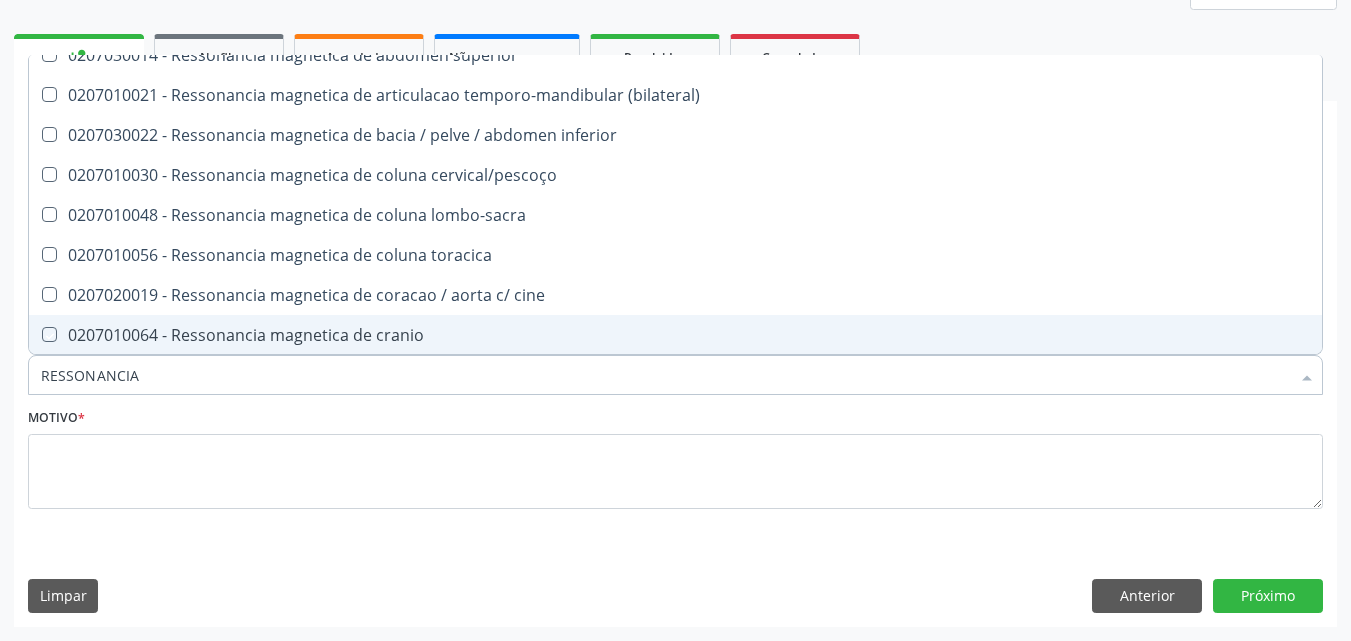 checkbox on "true" 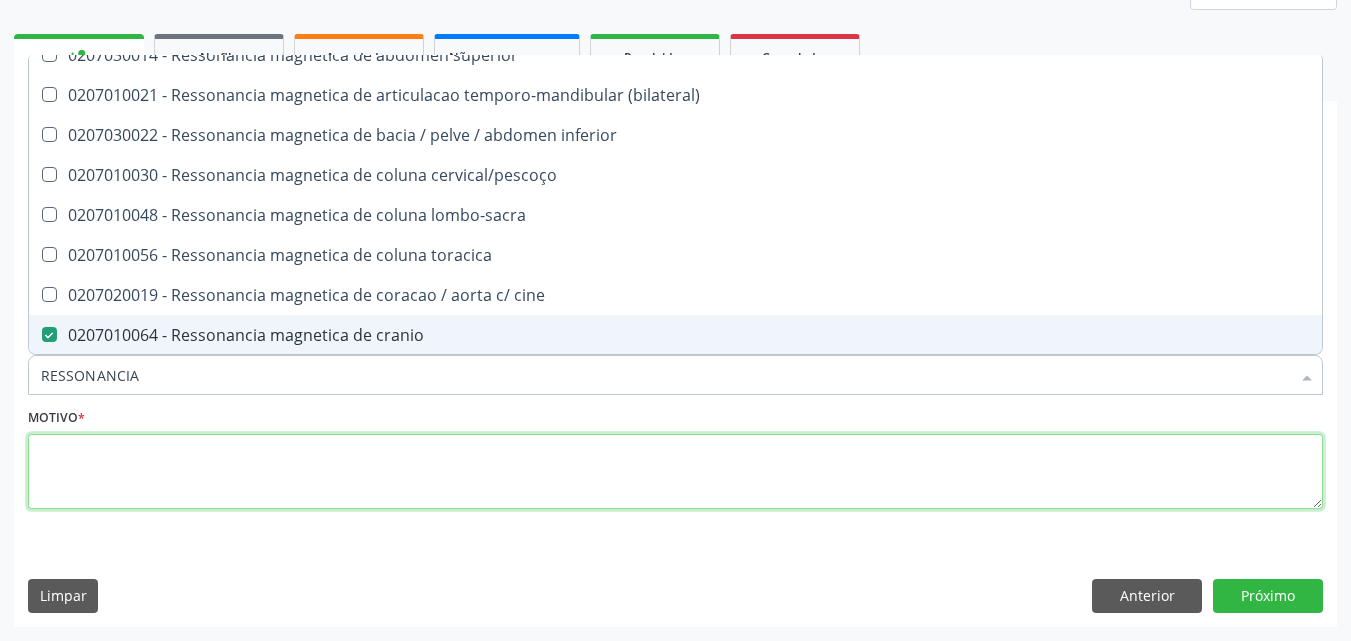 click at bounding box center [675, 472] 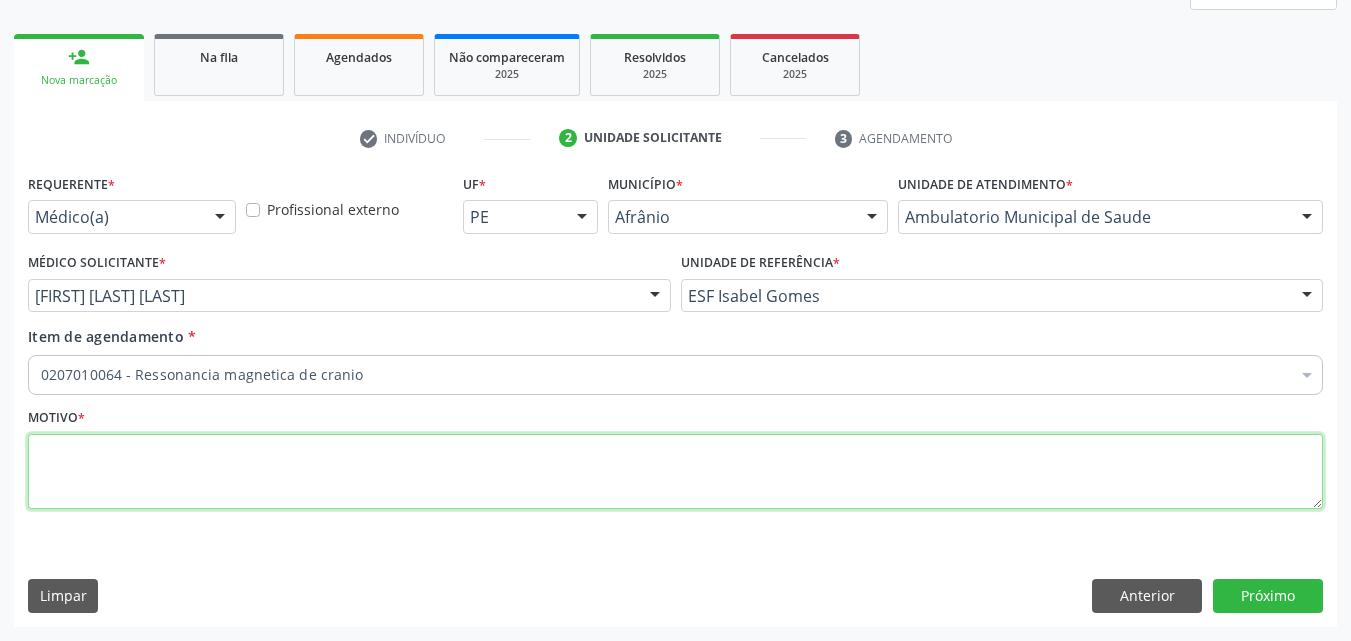 scroll, scrollTop: 0, scrollLeft: 0, axis: both 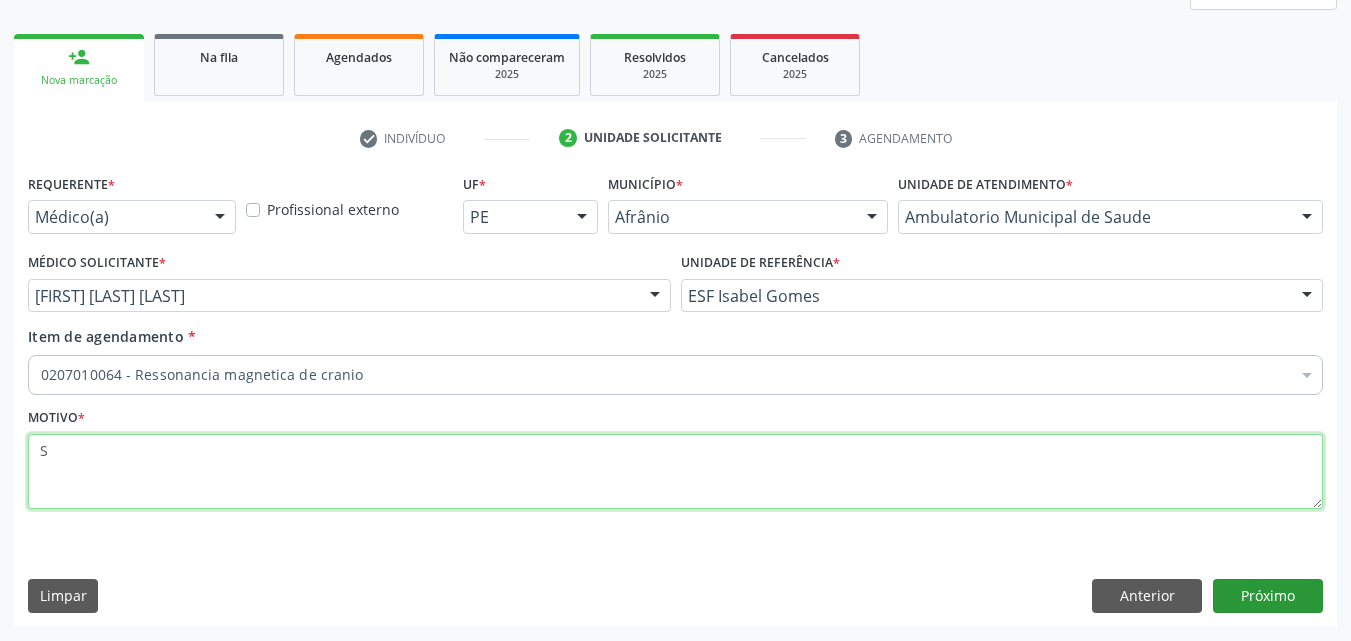 type on "S" 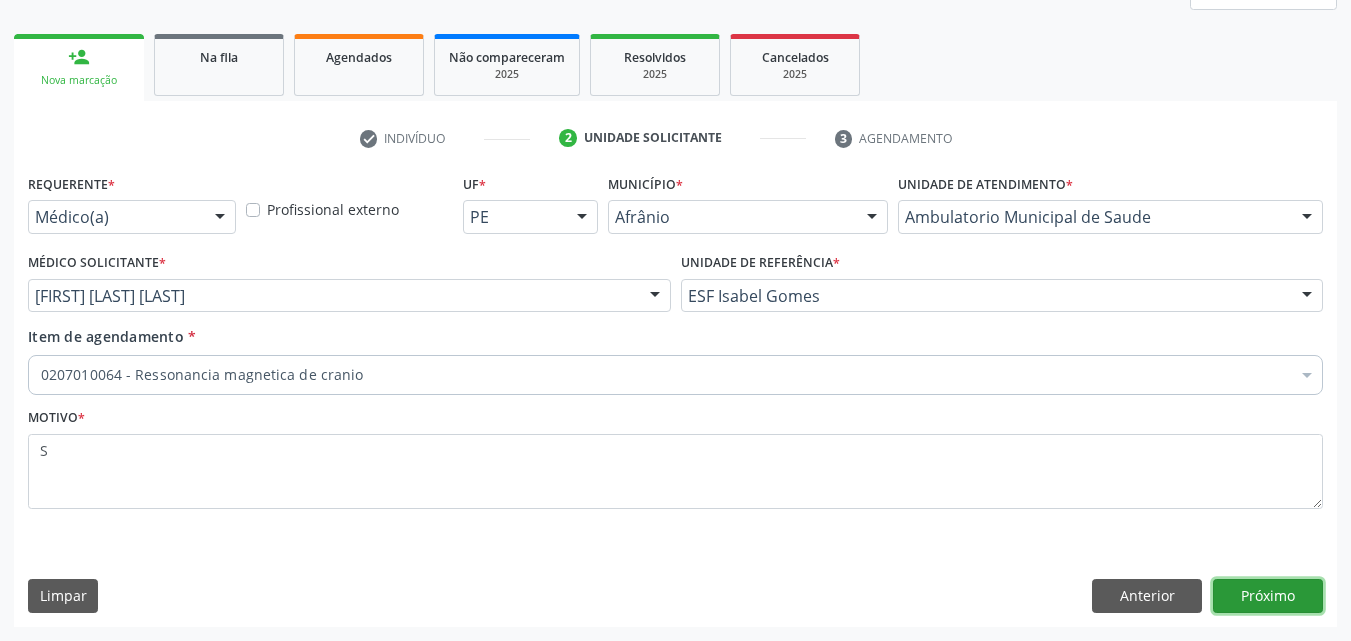 click on "Próximo" at bounding box center [1268, 596] 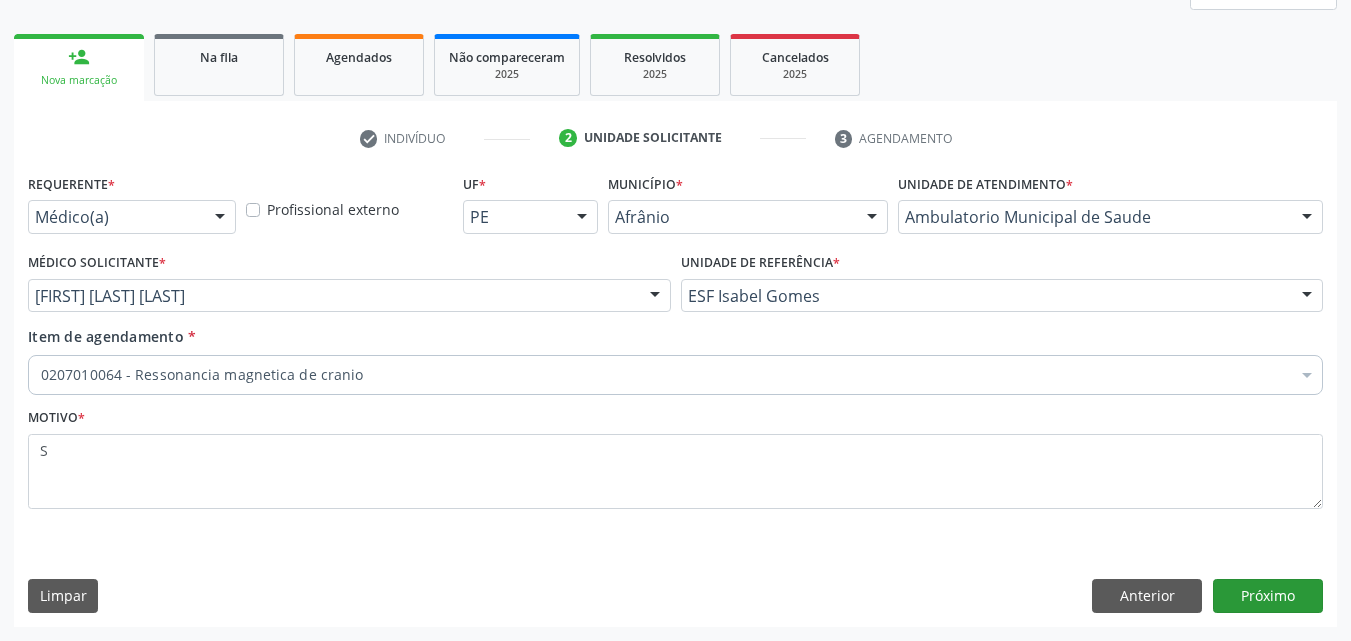 scroll, scrollTop: 229, scrollLeft: 0, axis: vertical 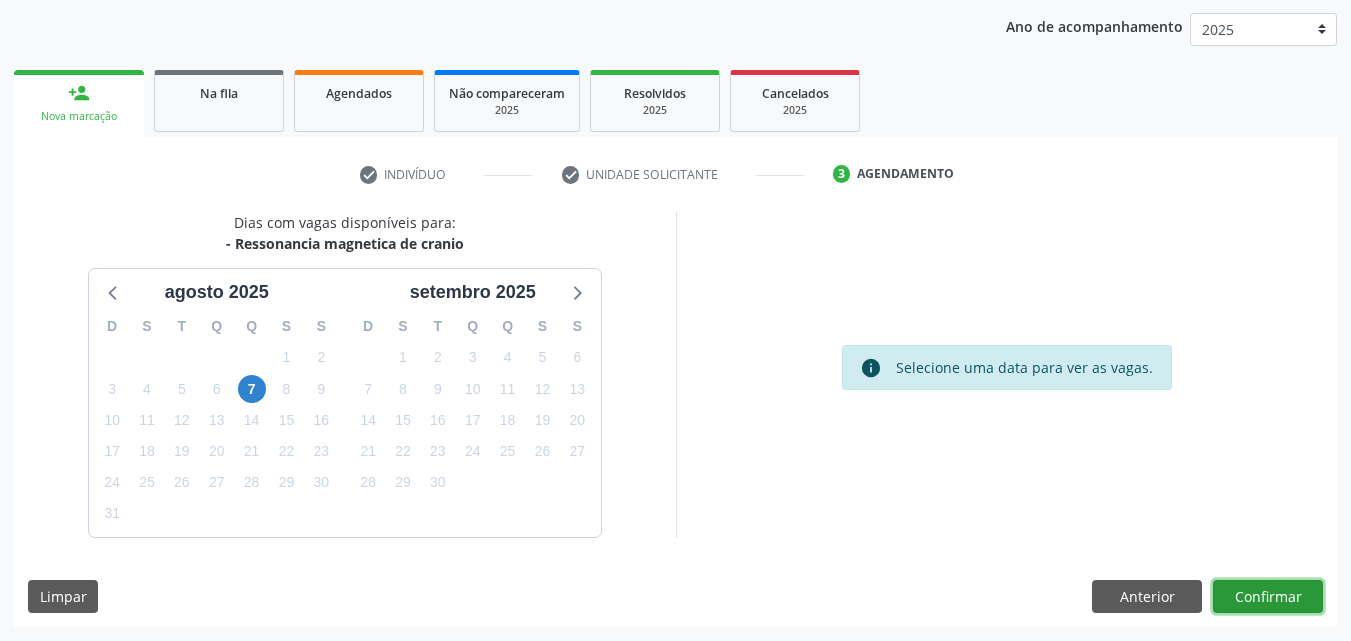 click on "Confirmar" at bounding box center (1268, 597) 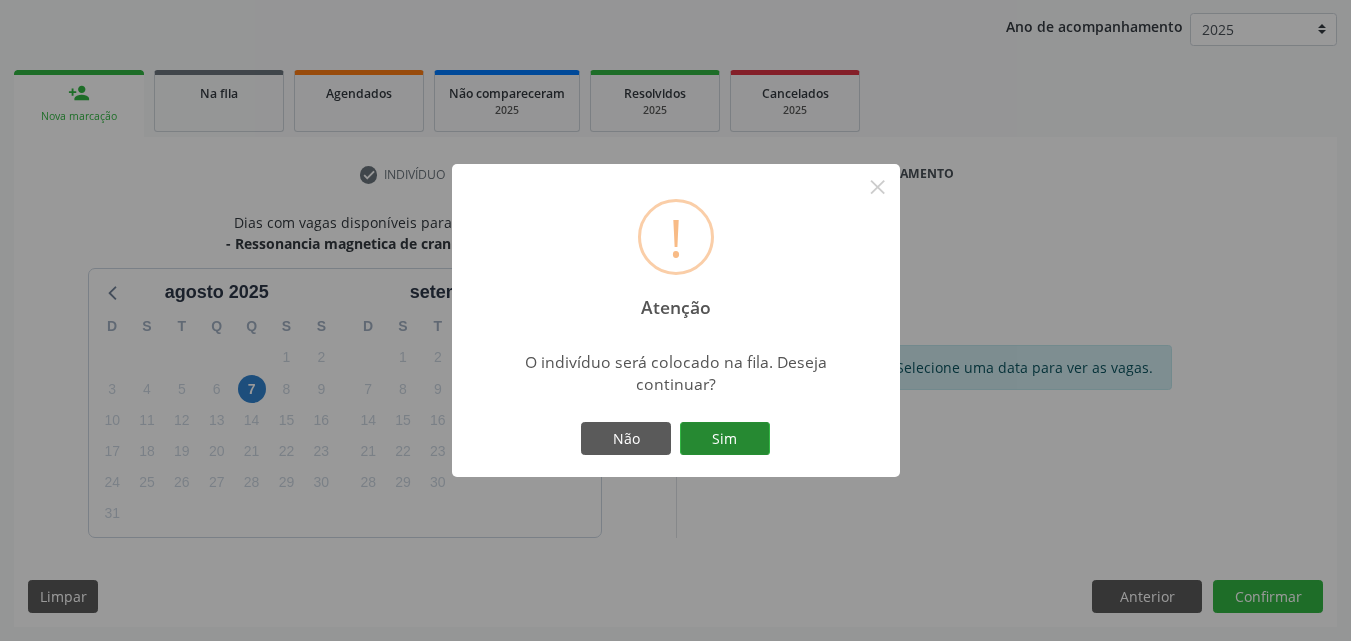 click on "Sim" at bounding box center [725, 439] 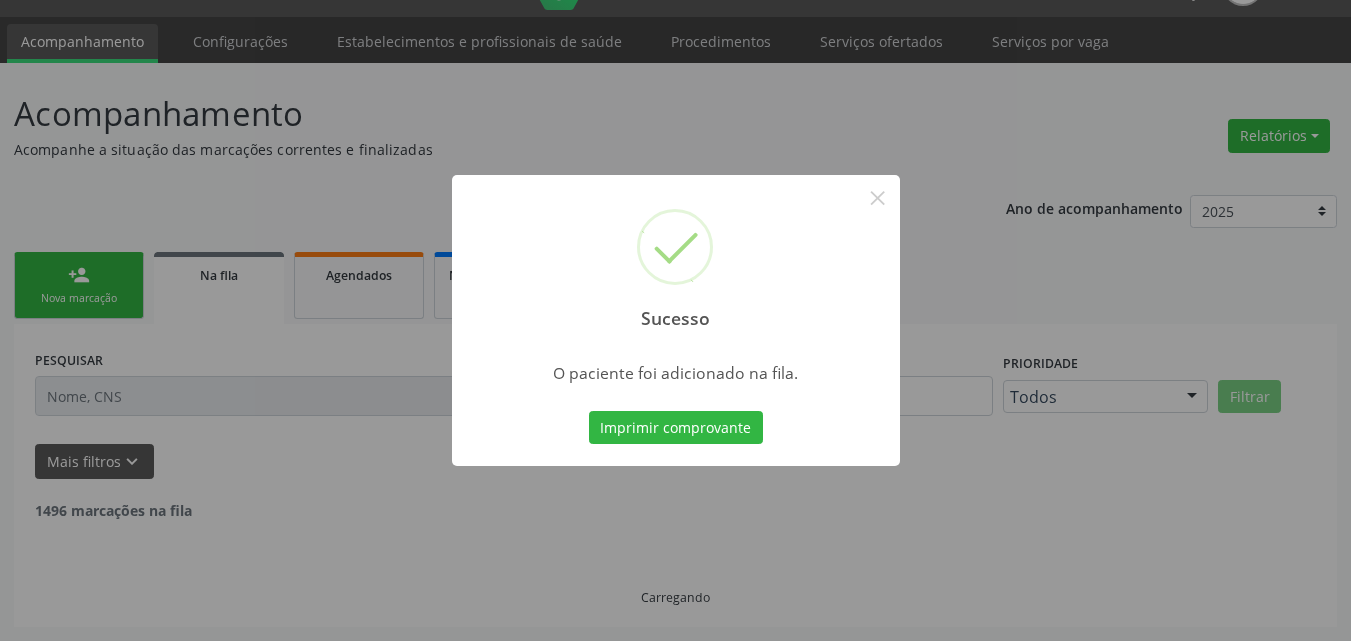 scroll, scrollTop: 26, scrollLeft: 0, axis: vertical 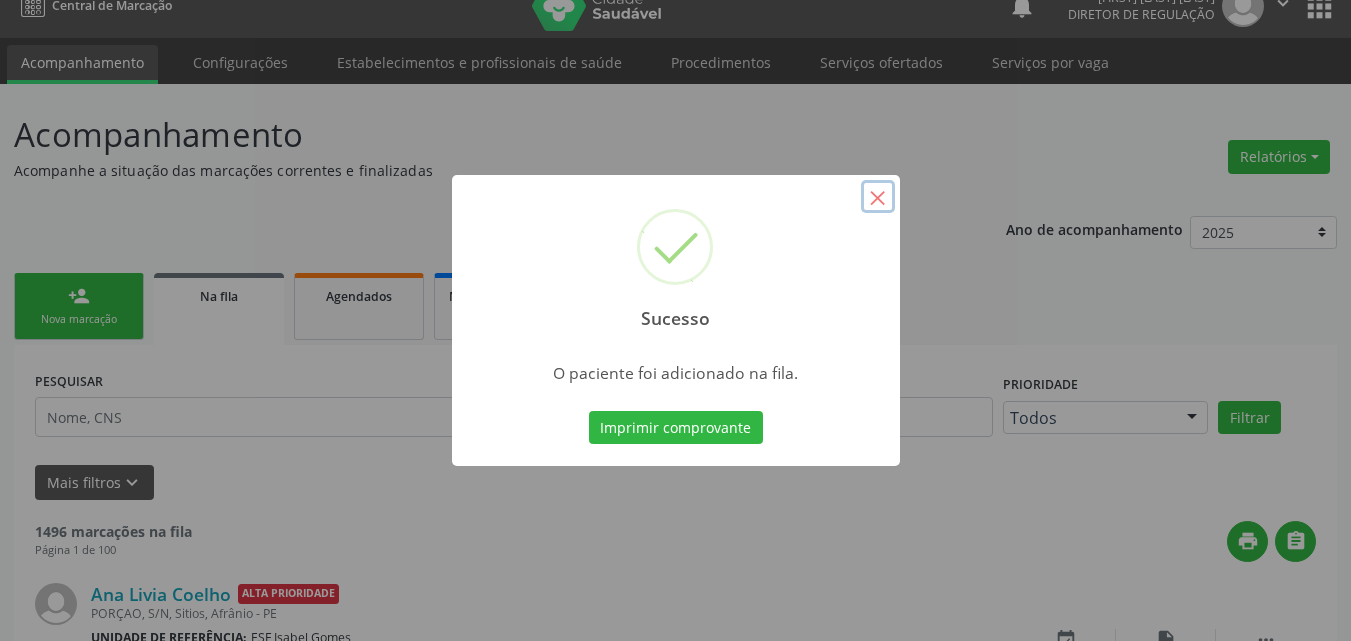 click on "×" at bounding box center (878, 197) 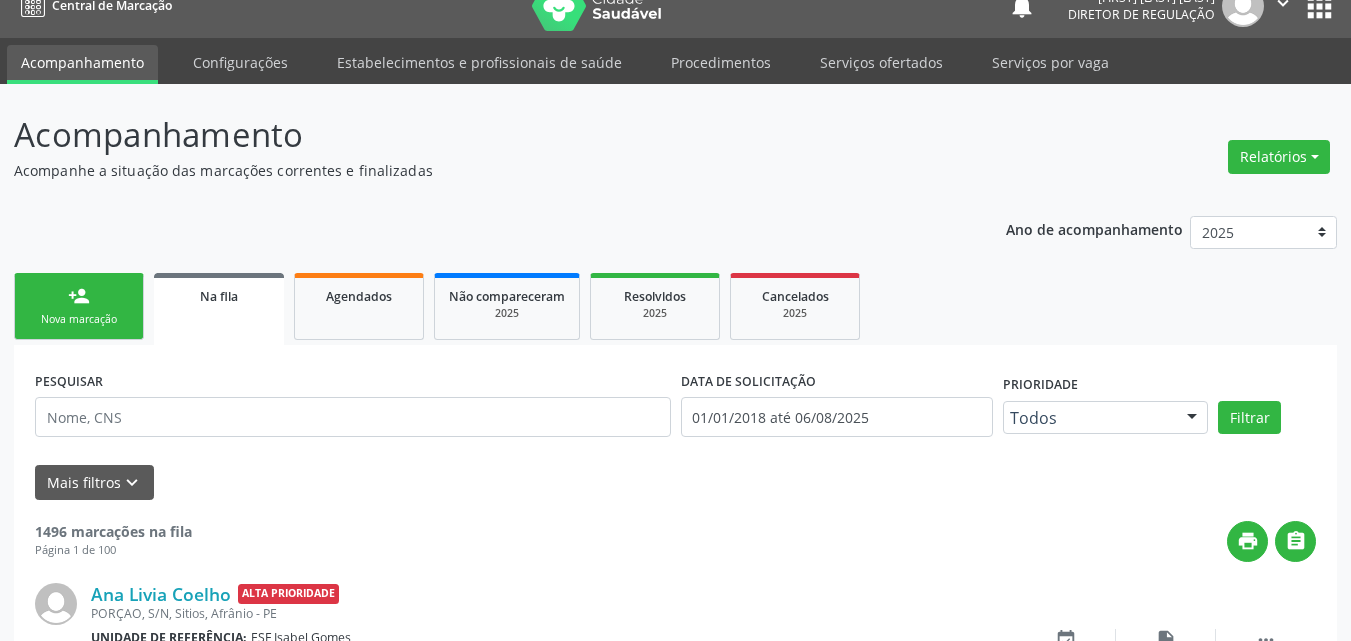 click on "Nova marcação" at bounding box center (79, 319) 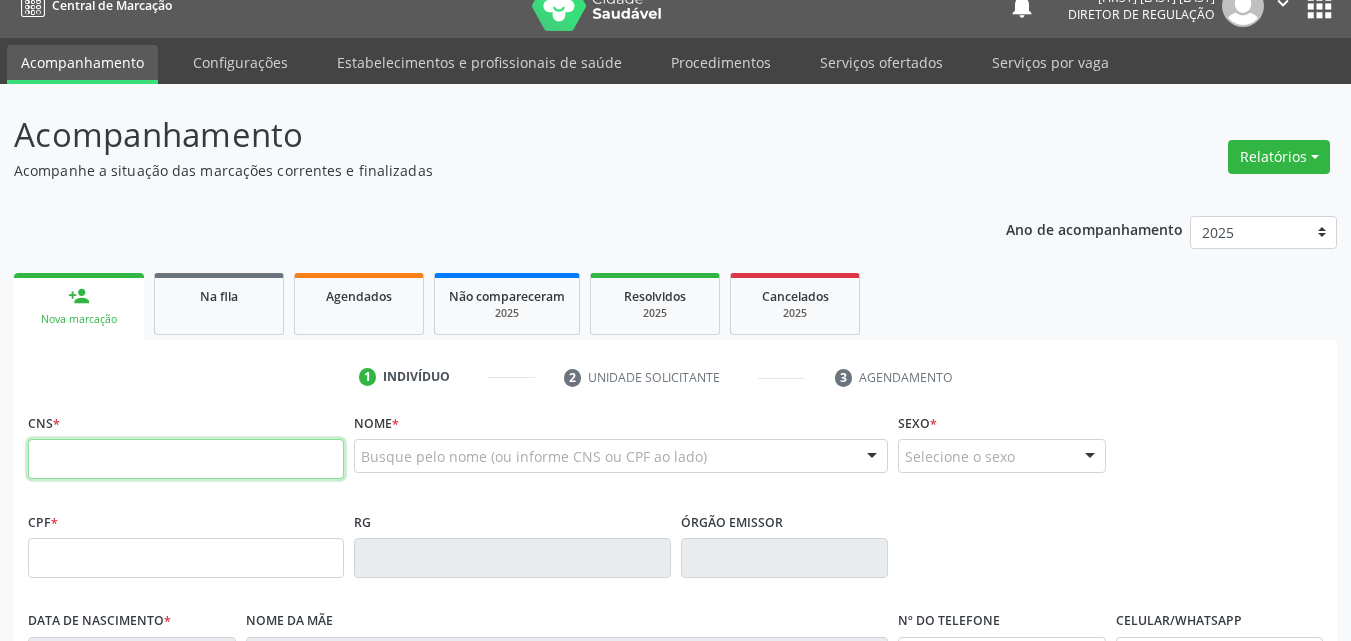 click at bounding box center (186, 459) 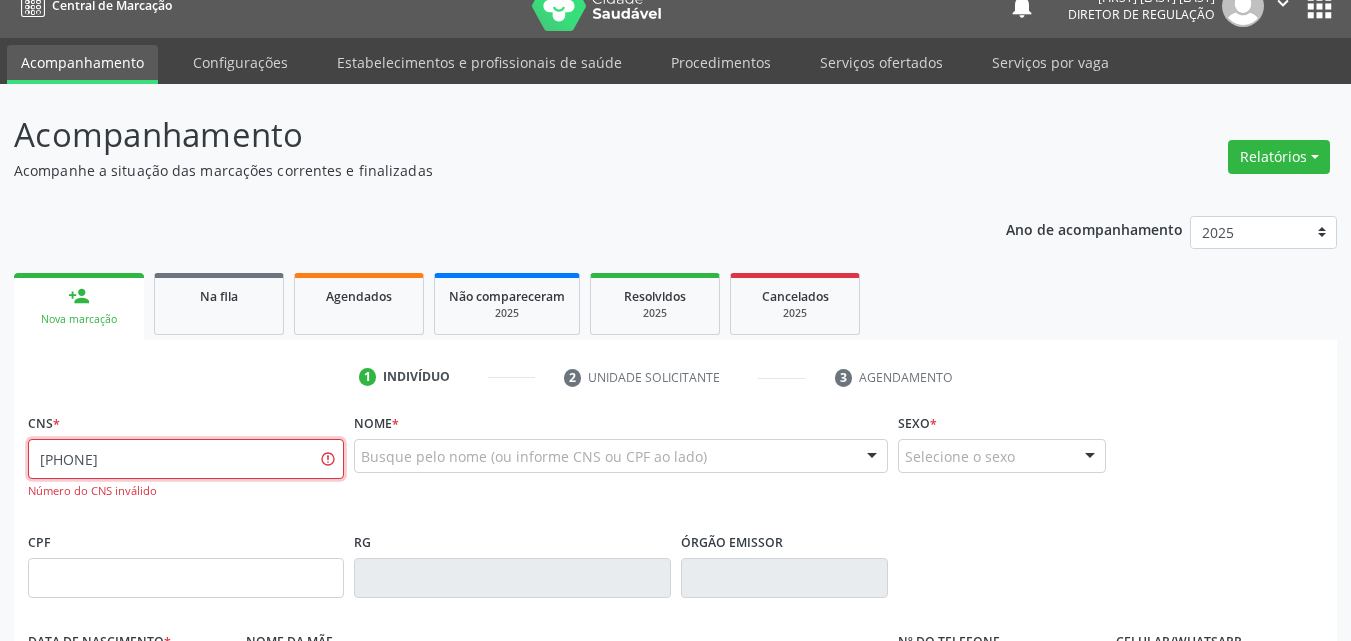 click on "[PHONE]" at bounding box center (186, 459) 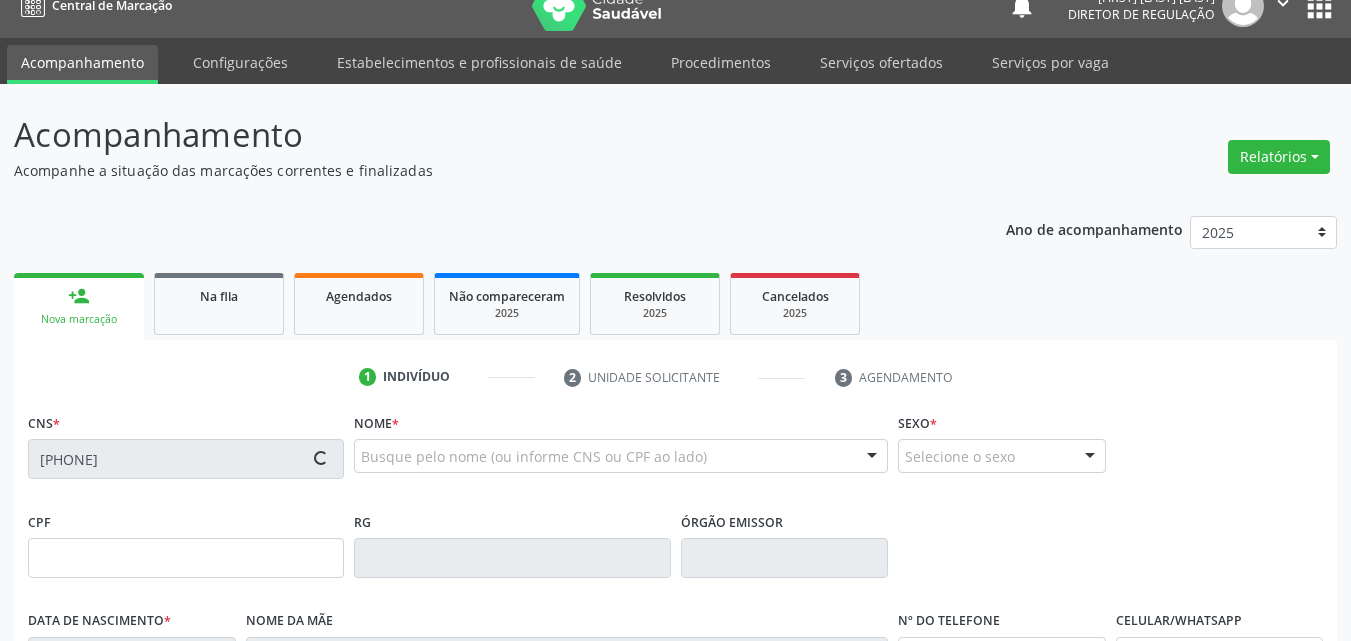 type on "[SSN]" 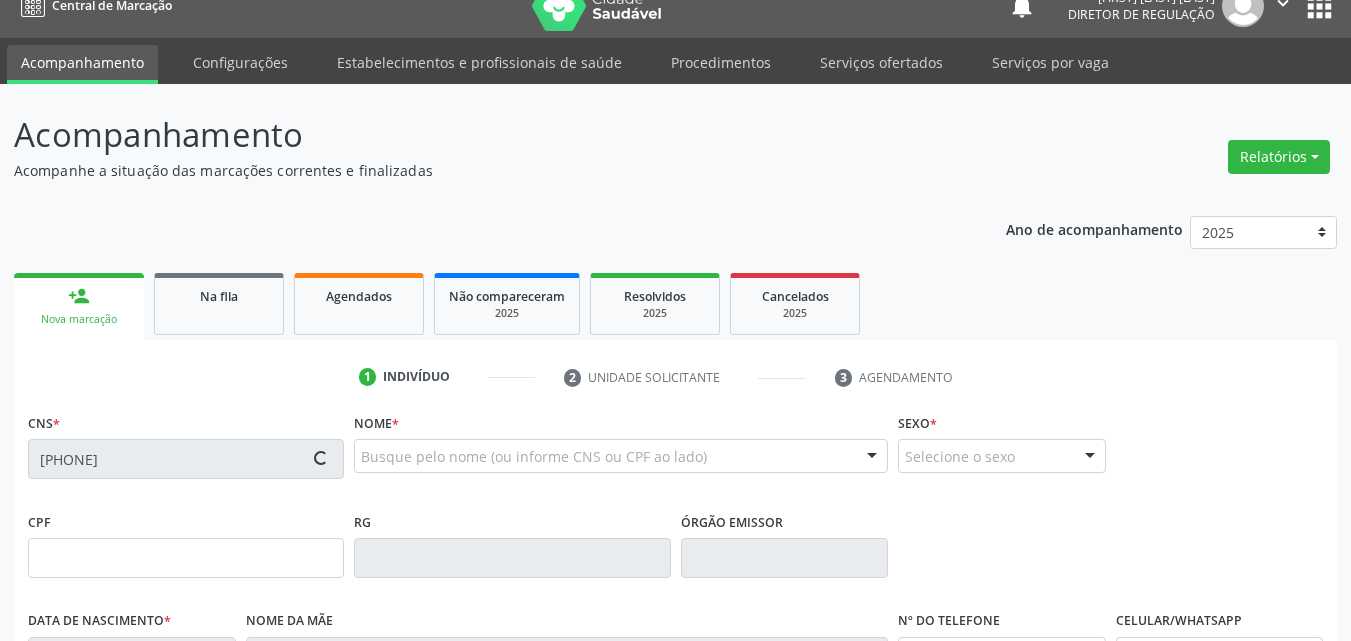 type on "[DATE]" 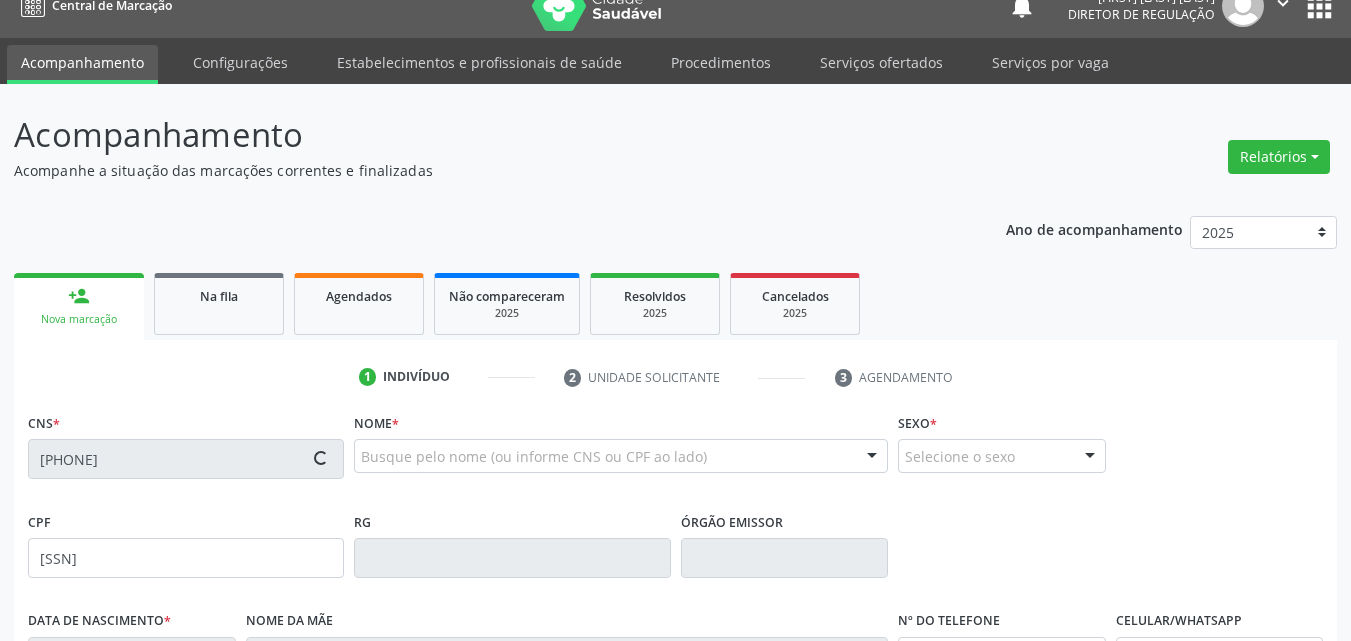 type on "[FIRST] [LAST] [LAST]" 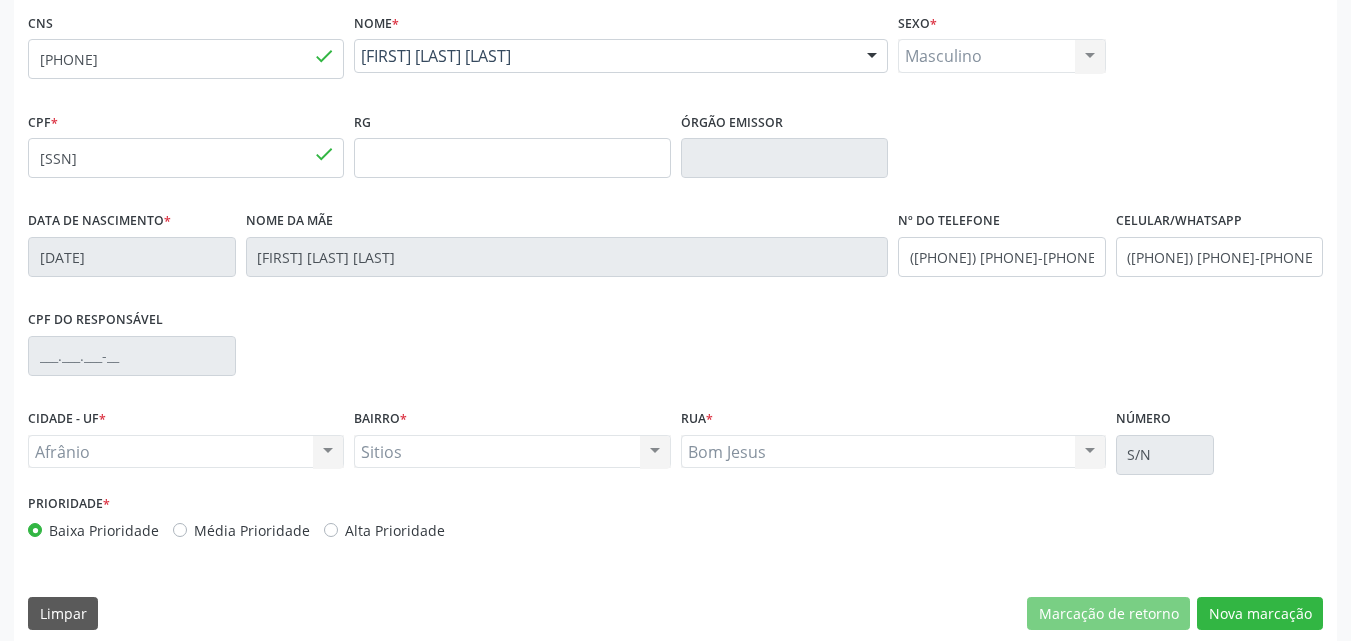 scroll, scrollTop: 443, scrollLeft: 0, axis: vertical 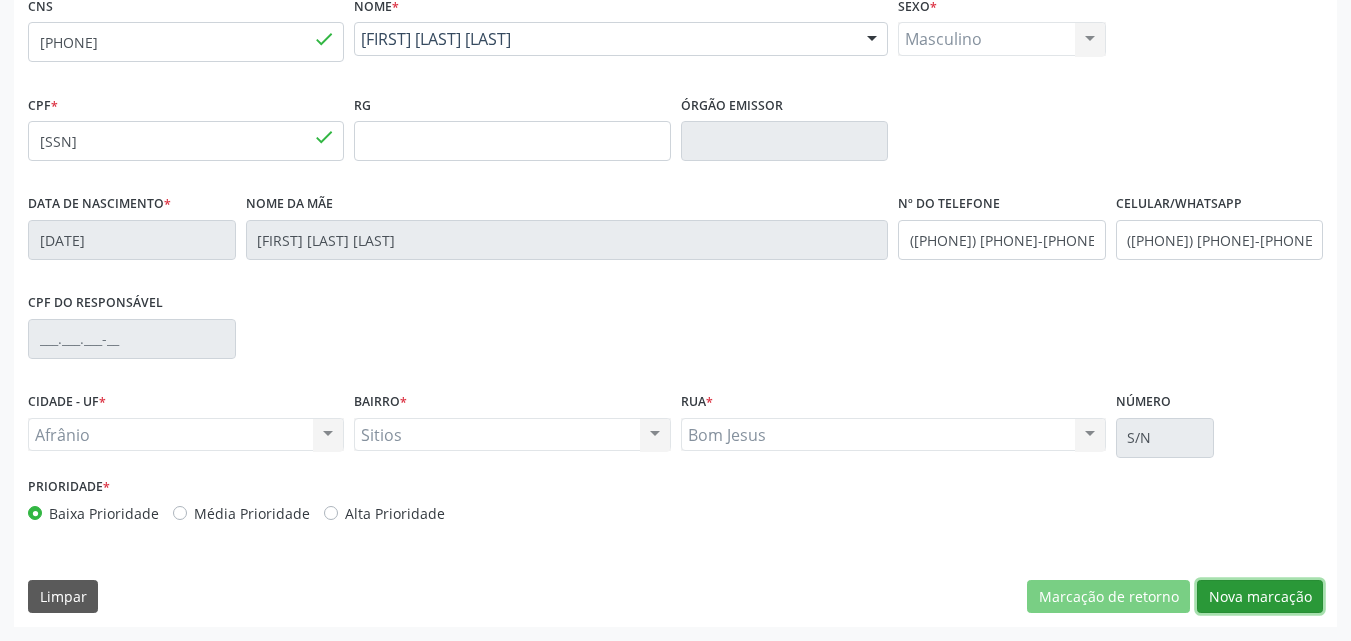 click on "Nova marcação" at bounding box center (1260, 597) 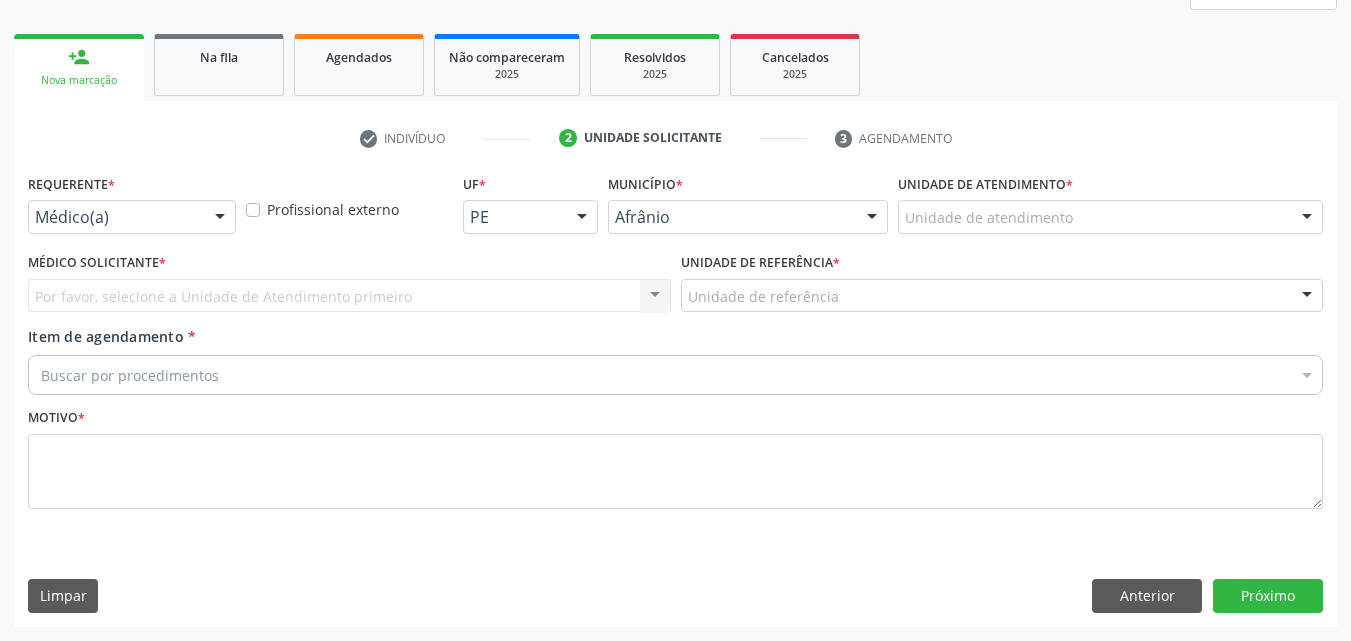 scroll, scrollTop: 265, scrollLeft: 0, axis: vertical 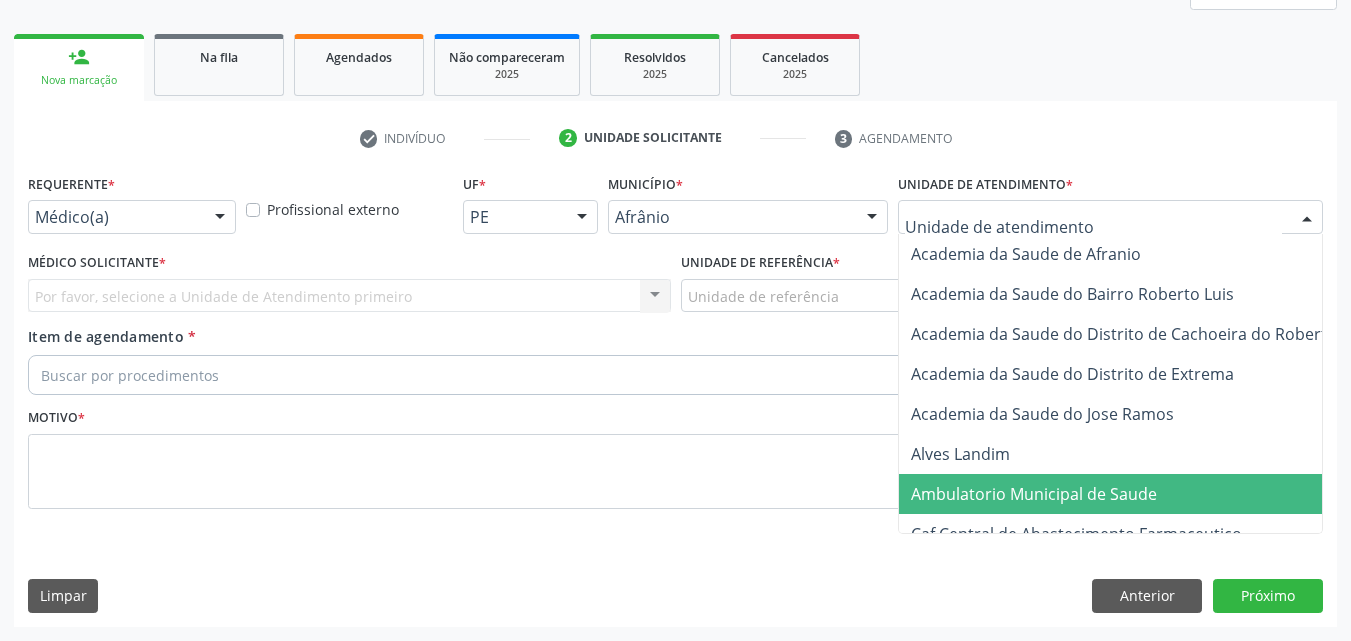 click on "Ambulatorio Municipal de Saude" at bounding box center [1034, 494] 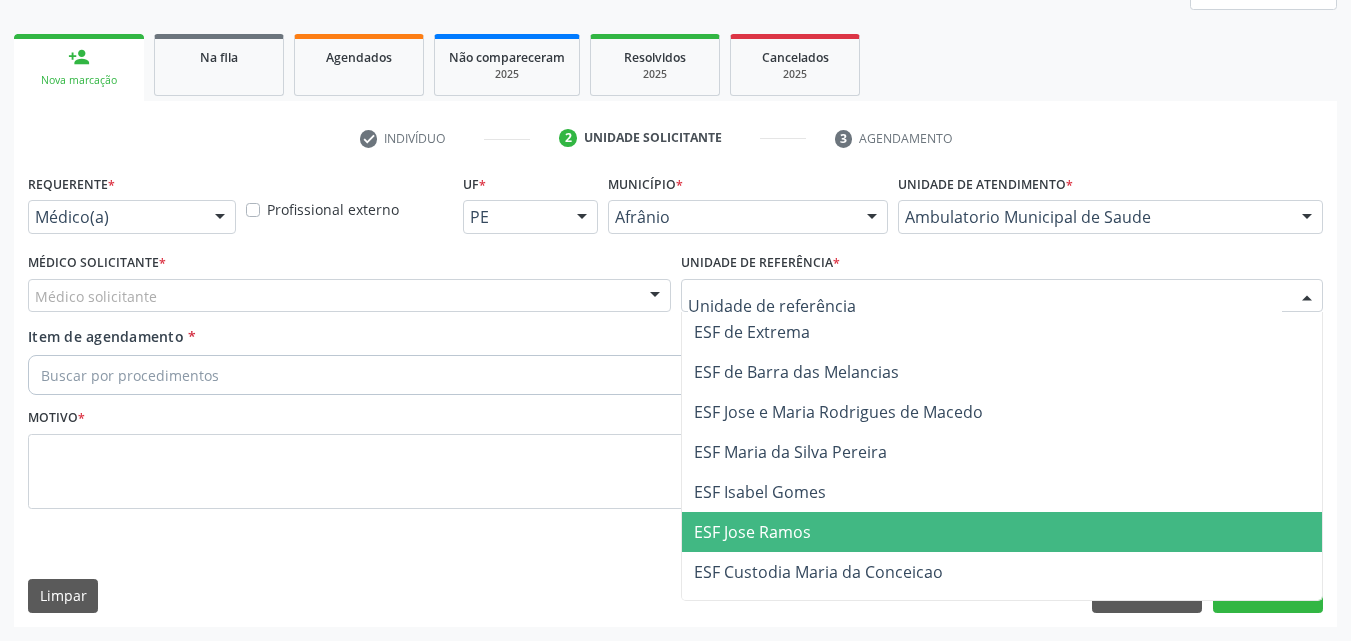 click on "ESF Jose Ramos" at bounding box center (1002, 532) 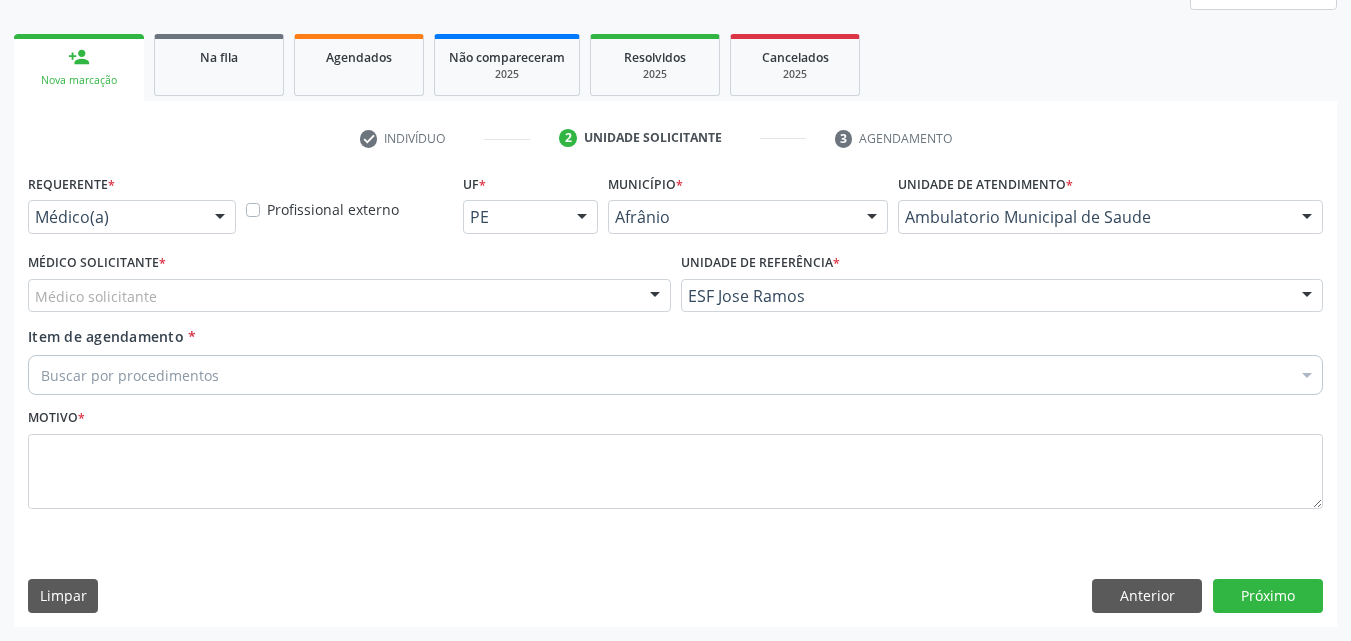 click on "Médico solicitante" at bounding box center (349, 296) 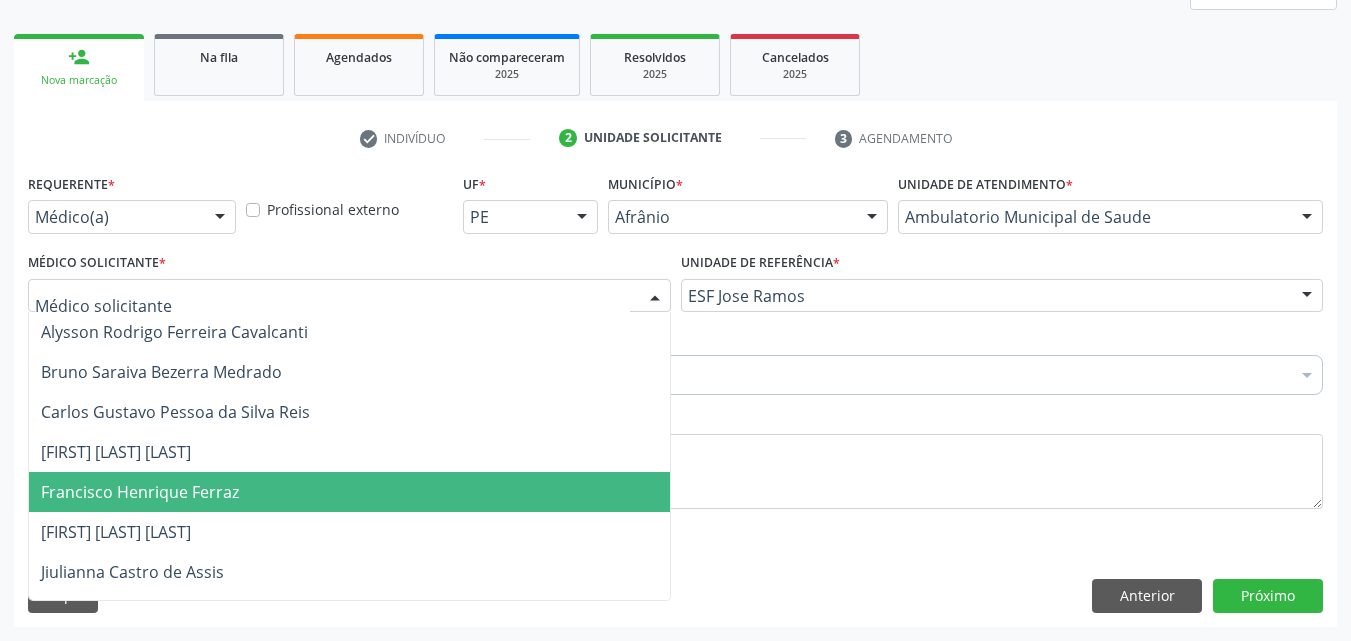 click on "Francisco Henrique Ferraz" at bounding box center (349, 492) 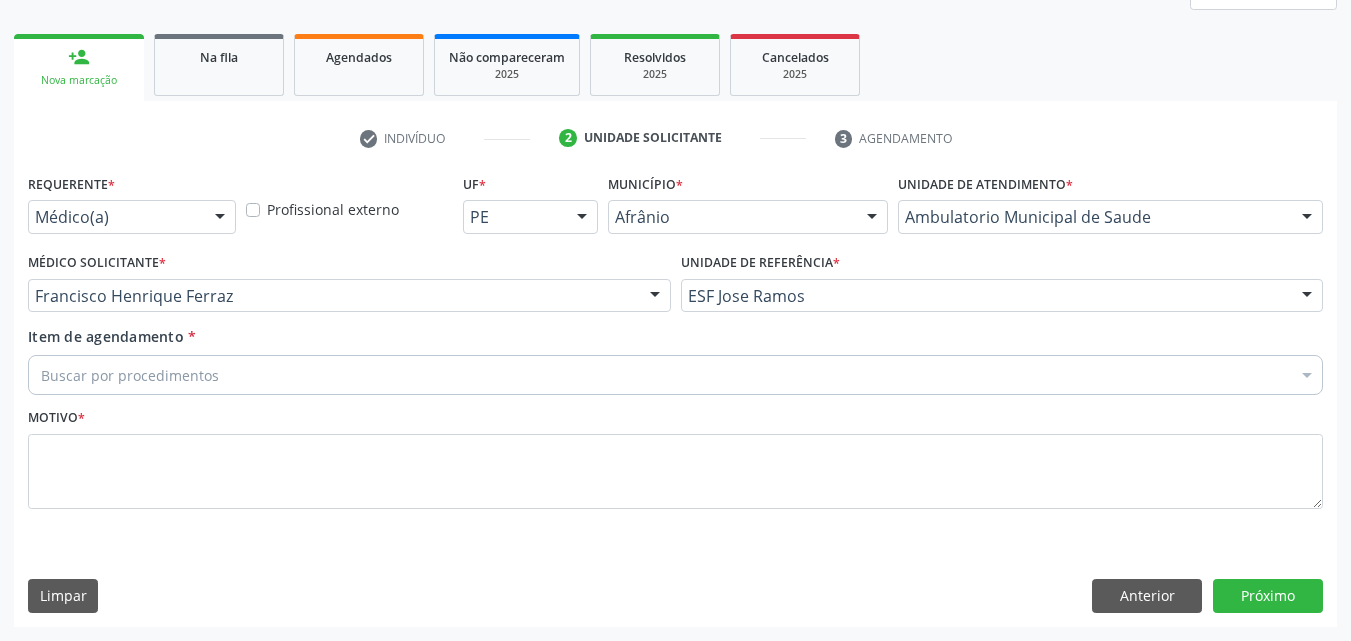 click on "Buscar por procedimentos" at bounding box center [675, 375] 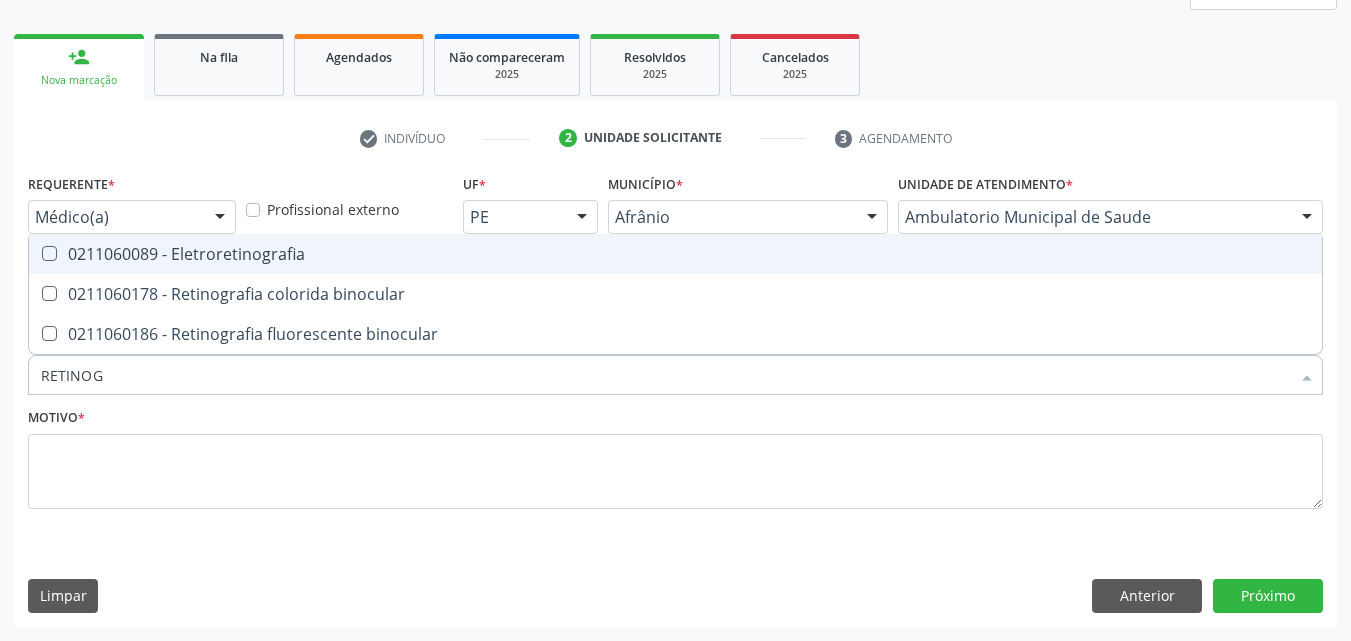 type on "RETINOGR" 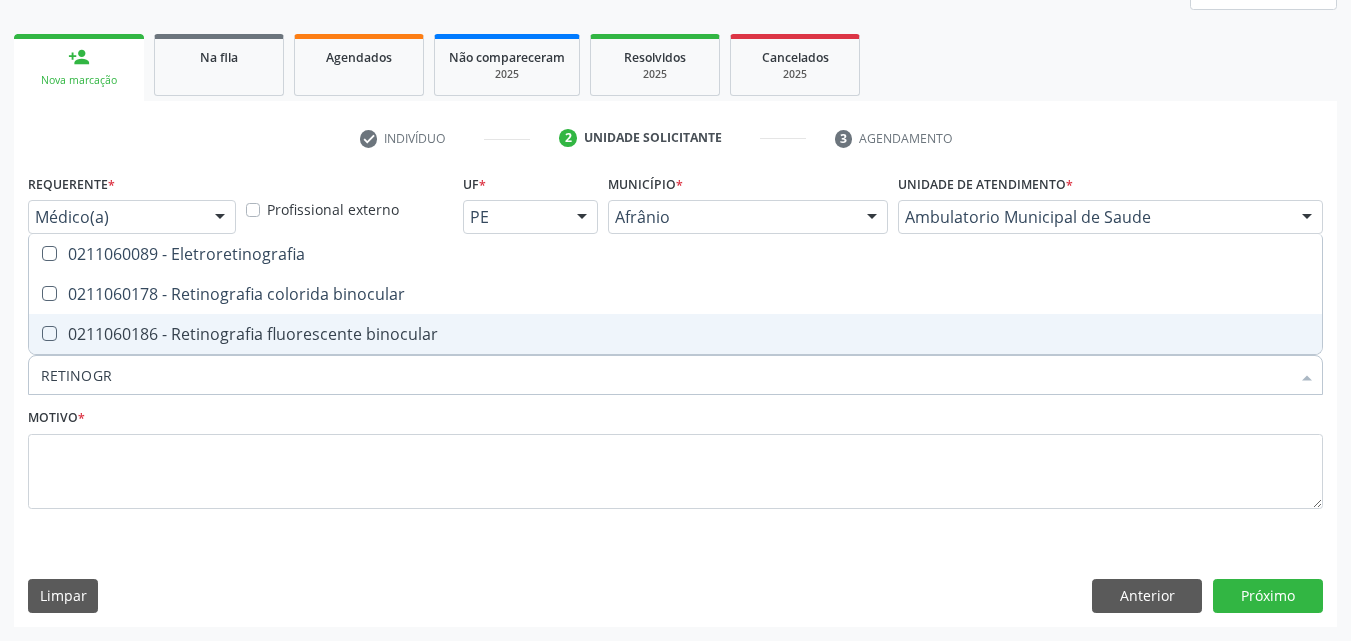 click on "0211060186 - Retinografia fluorescente binocular" at bounding box center [675, 334] 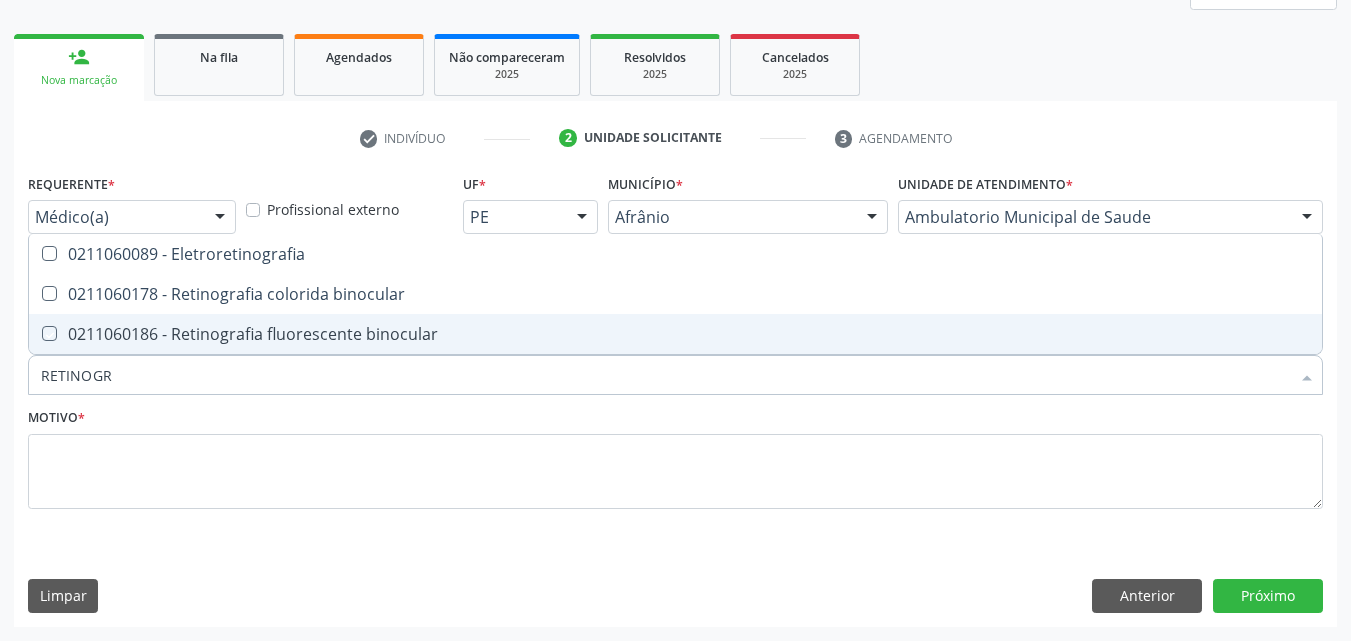 checkbox on "true" 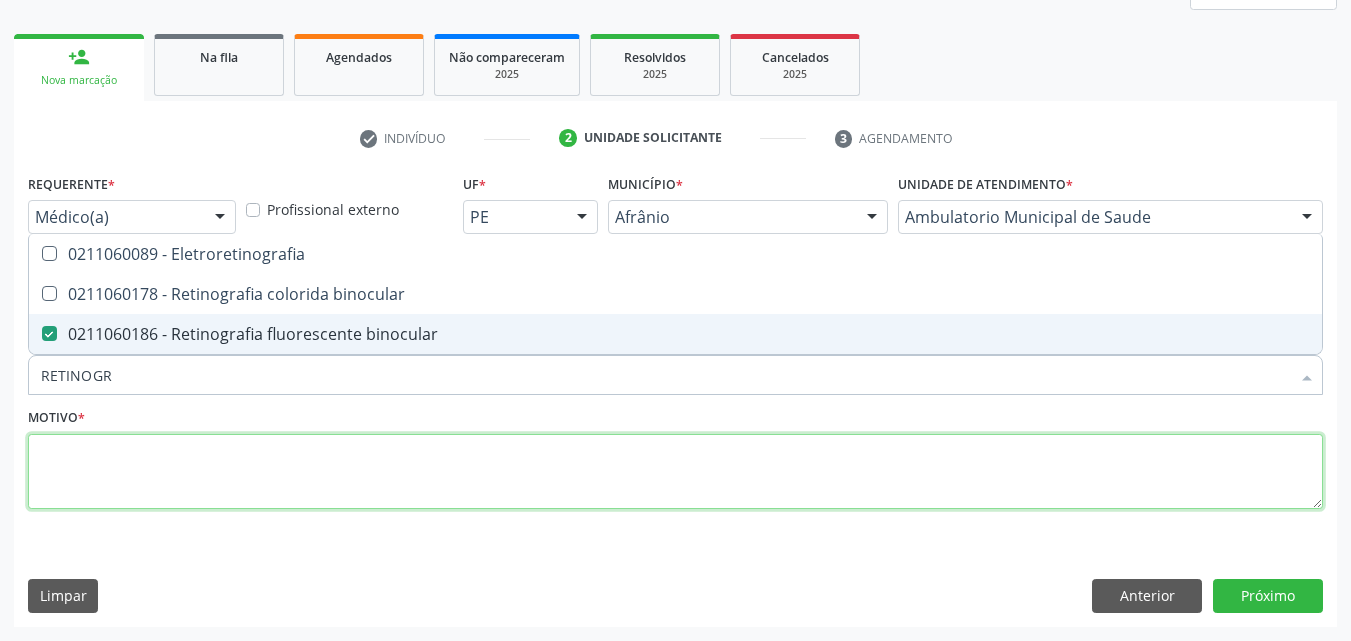 click at bounding box center (675, 472) 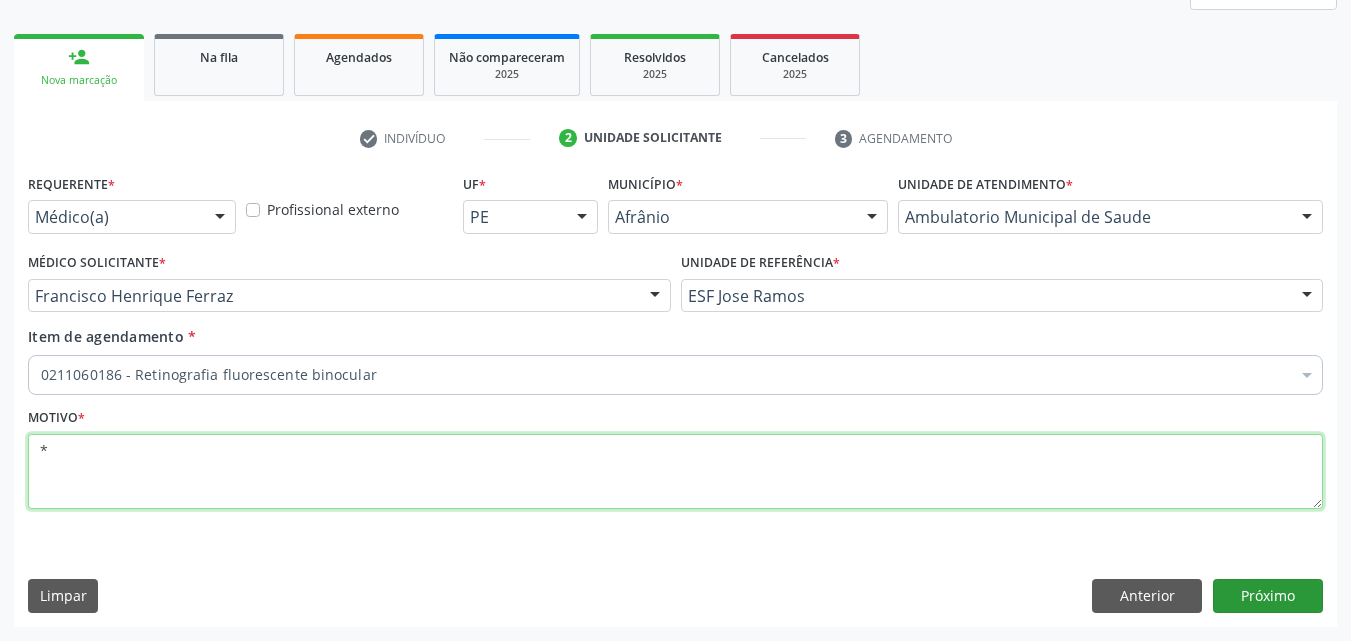type on "*" 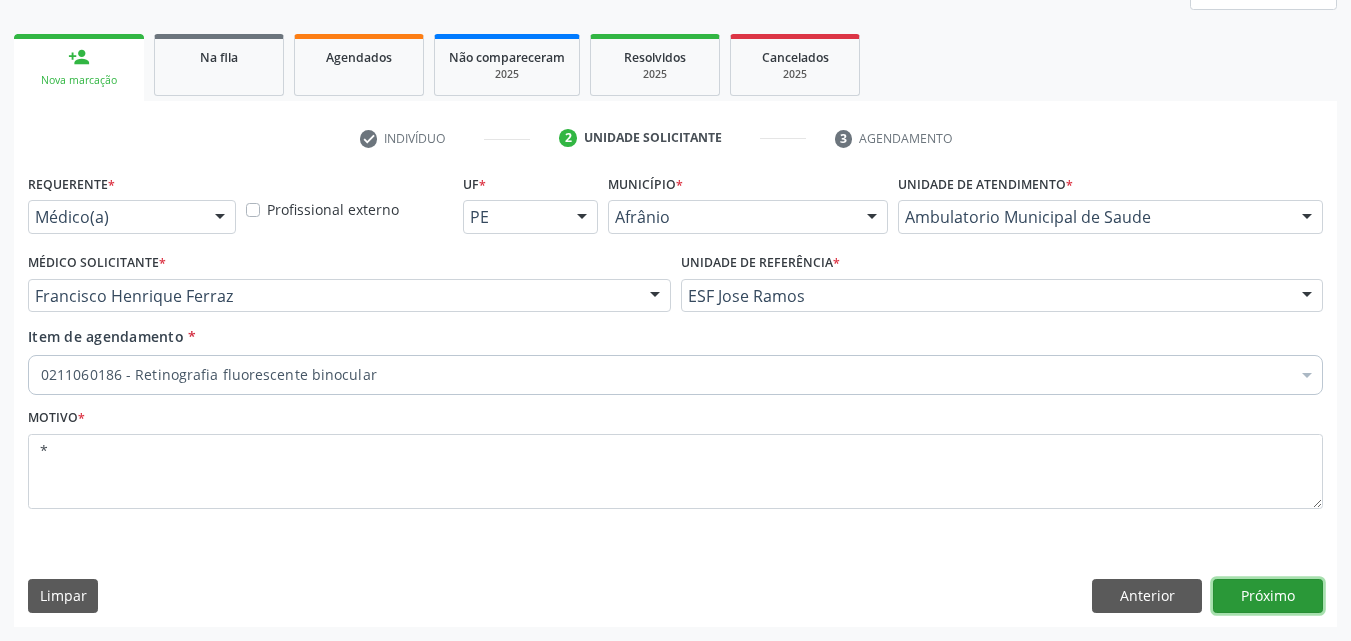 click on "Próximo" at bounding box center (1268, 596) 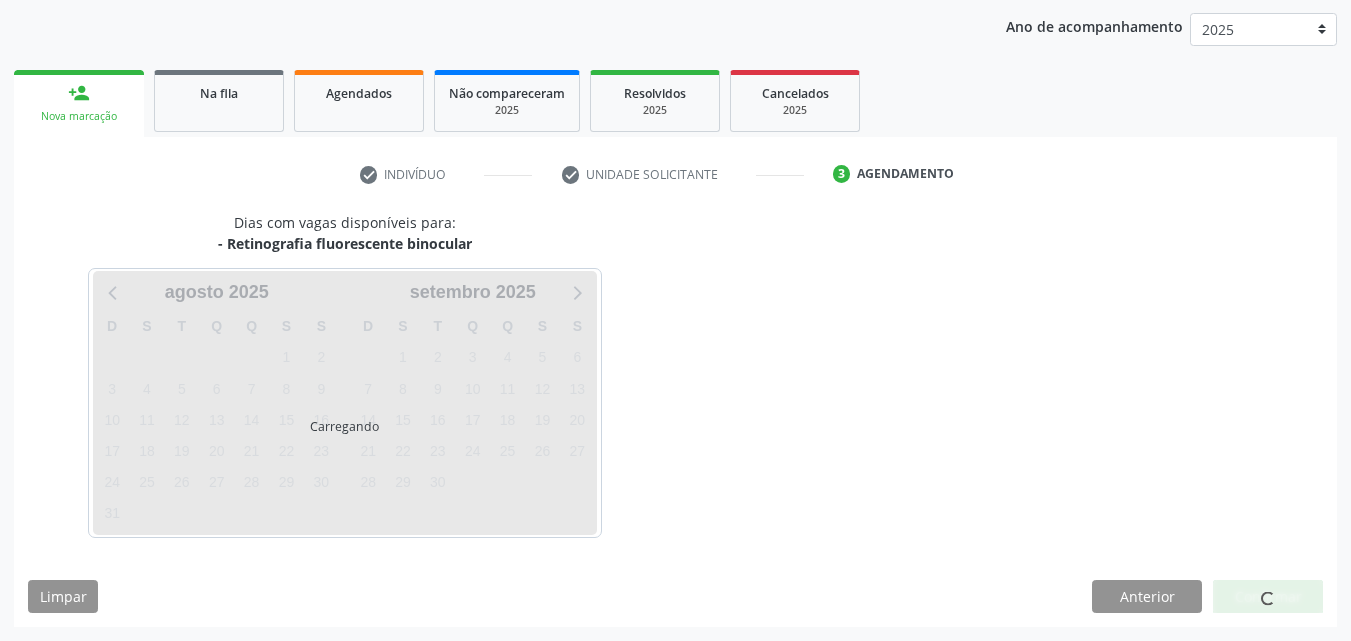 scroll, scrollTop: 229, scrollLeft: 0, axis: vertical 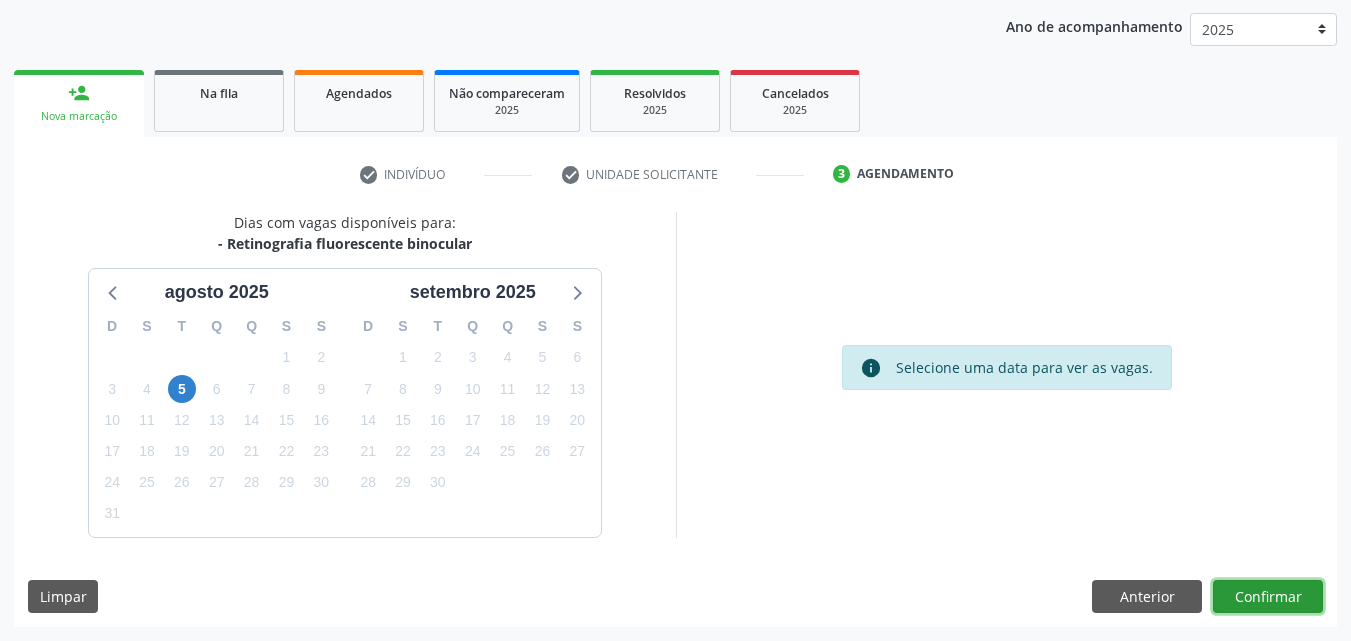 click on "Confirmar" at bounding box center [1268, 597] 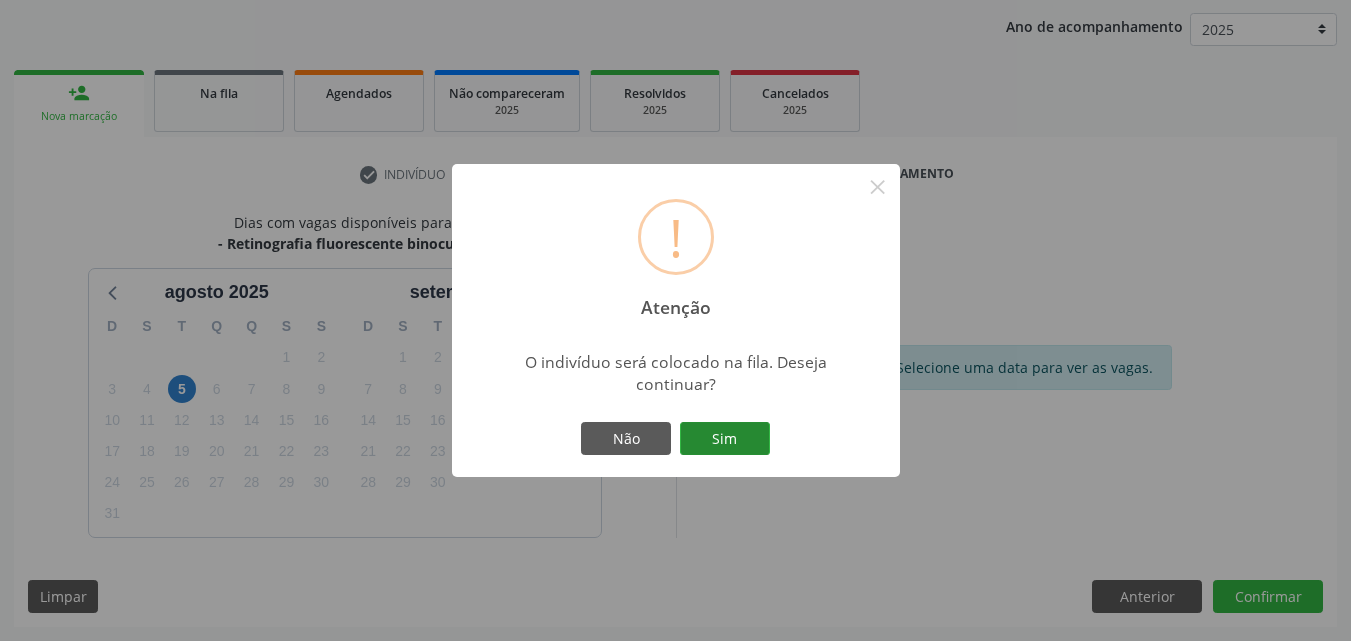 click on "Sim" at bounding box center [725, 439] 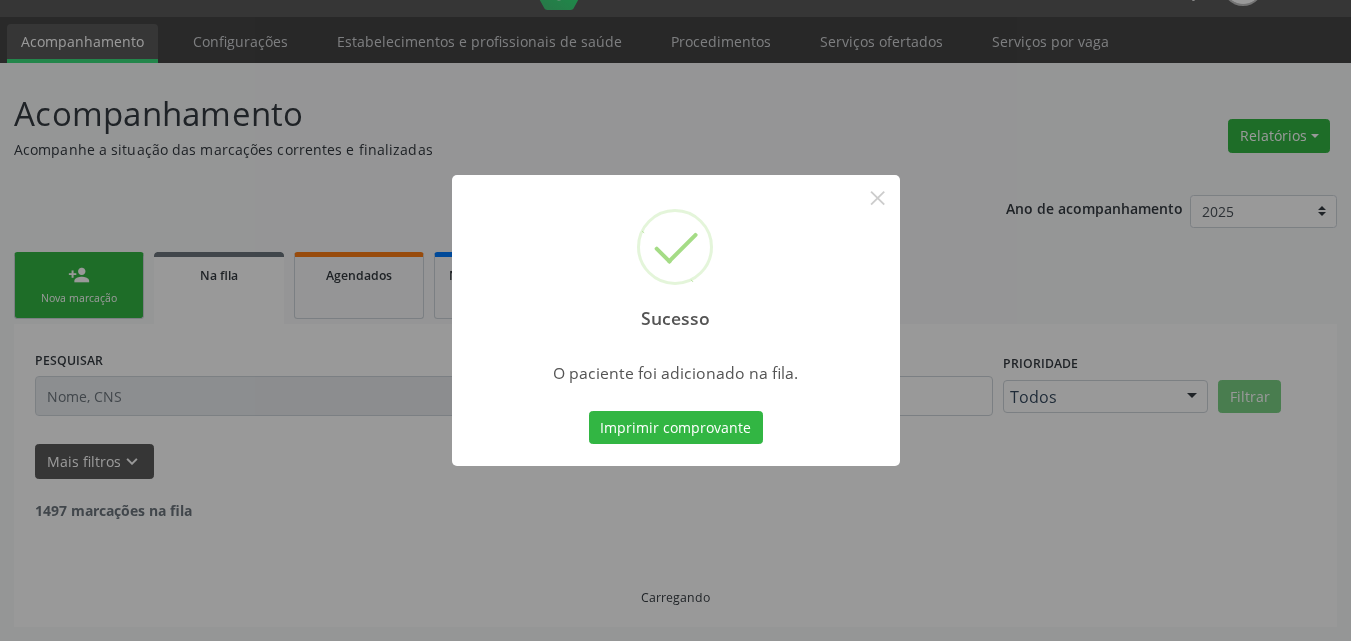 scroll, scrollTop: 26, scrollLeft: 0, axis: vertical 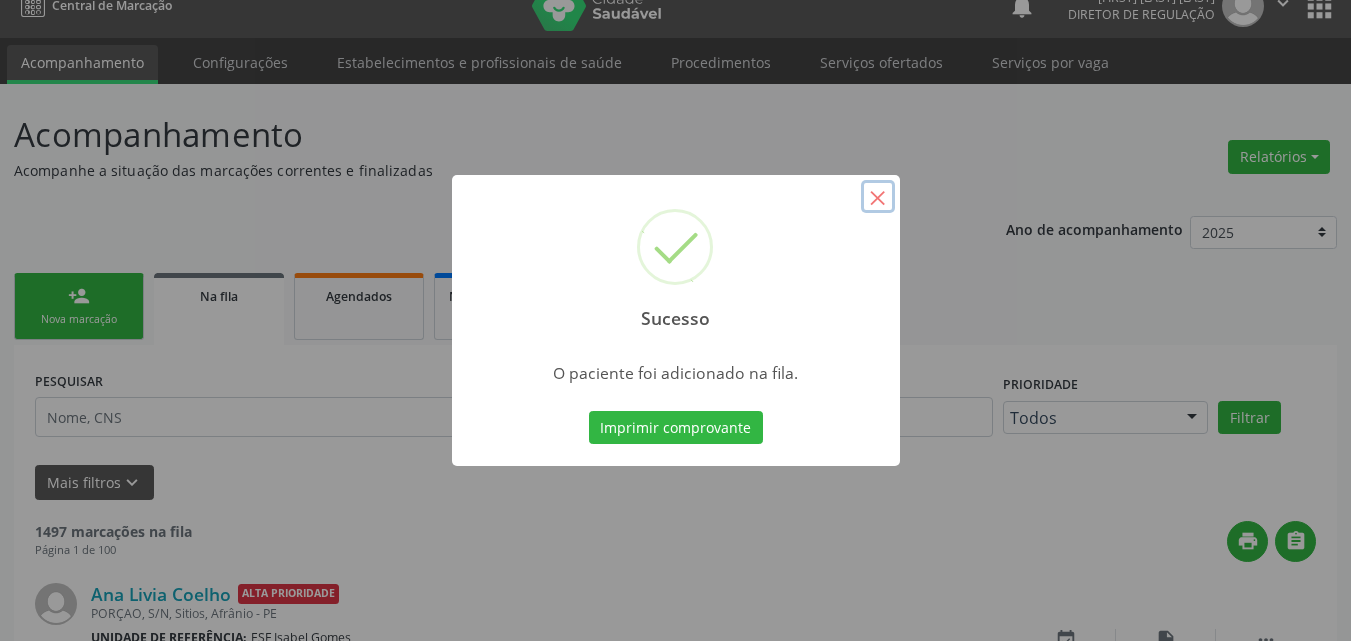 click on "×" at bounding box center [878, 197] 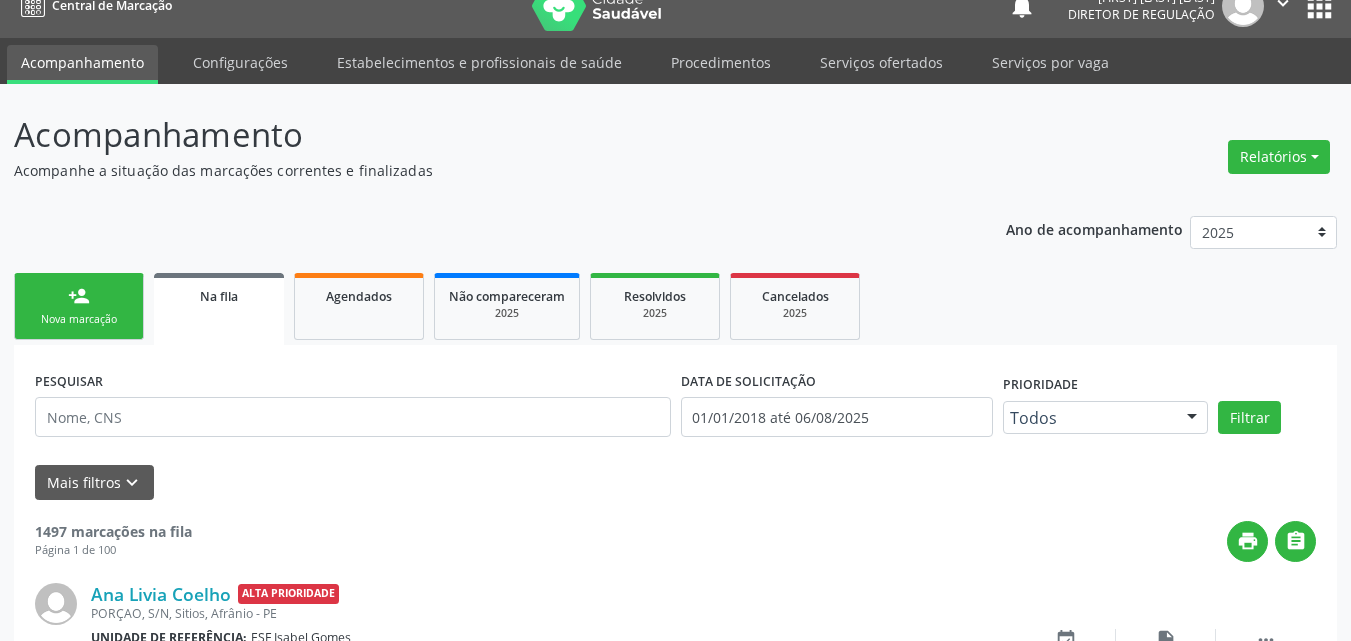 click on "Nova marcação" at bounding box center [79, 319] 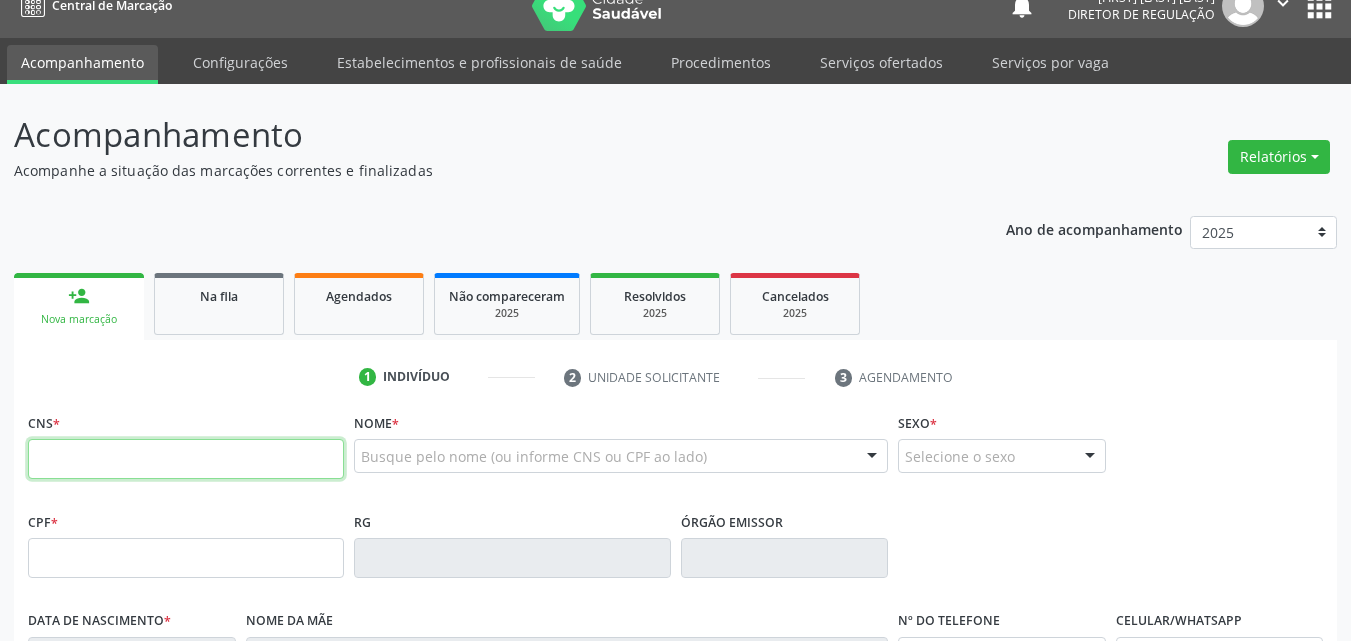 click at bounding box center (186, 459) 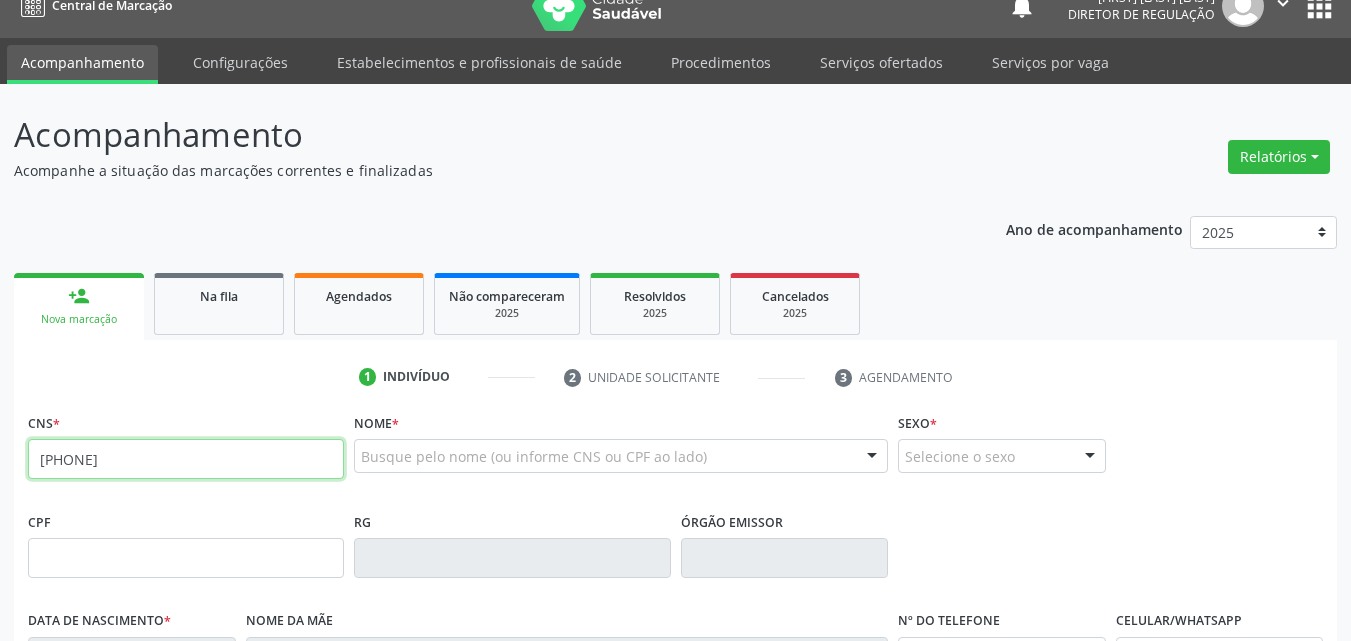 type on "[PHONE]" 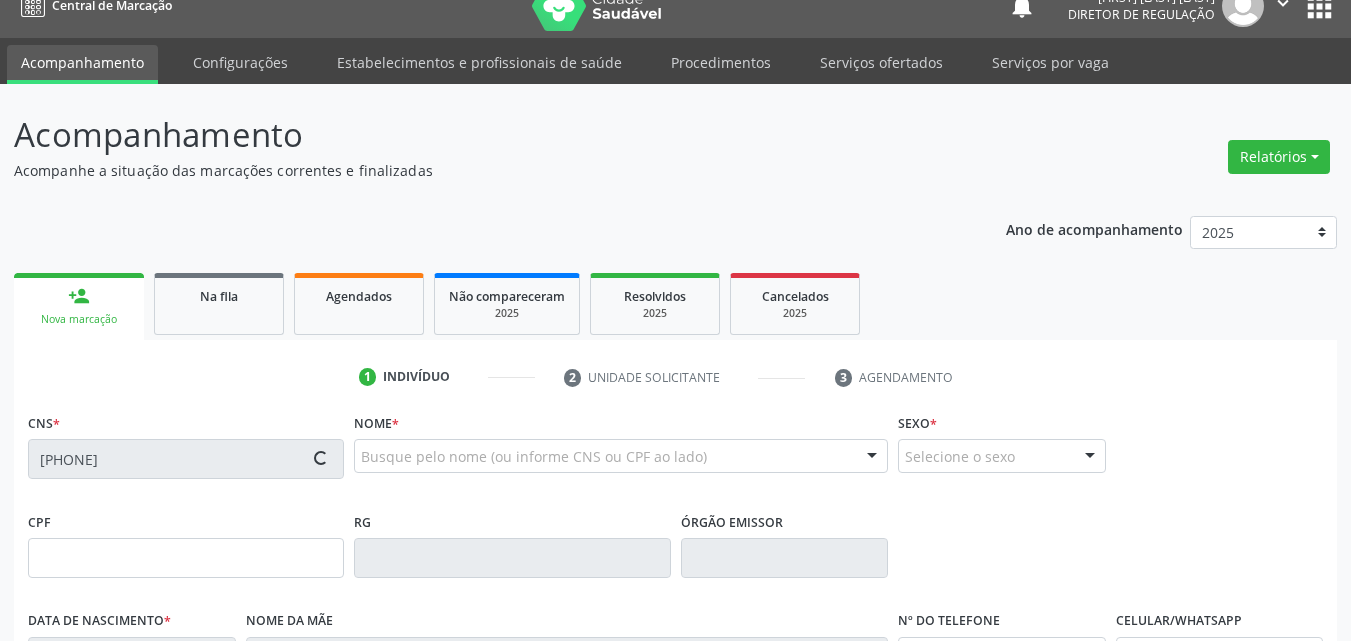 type on "[DATE]" 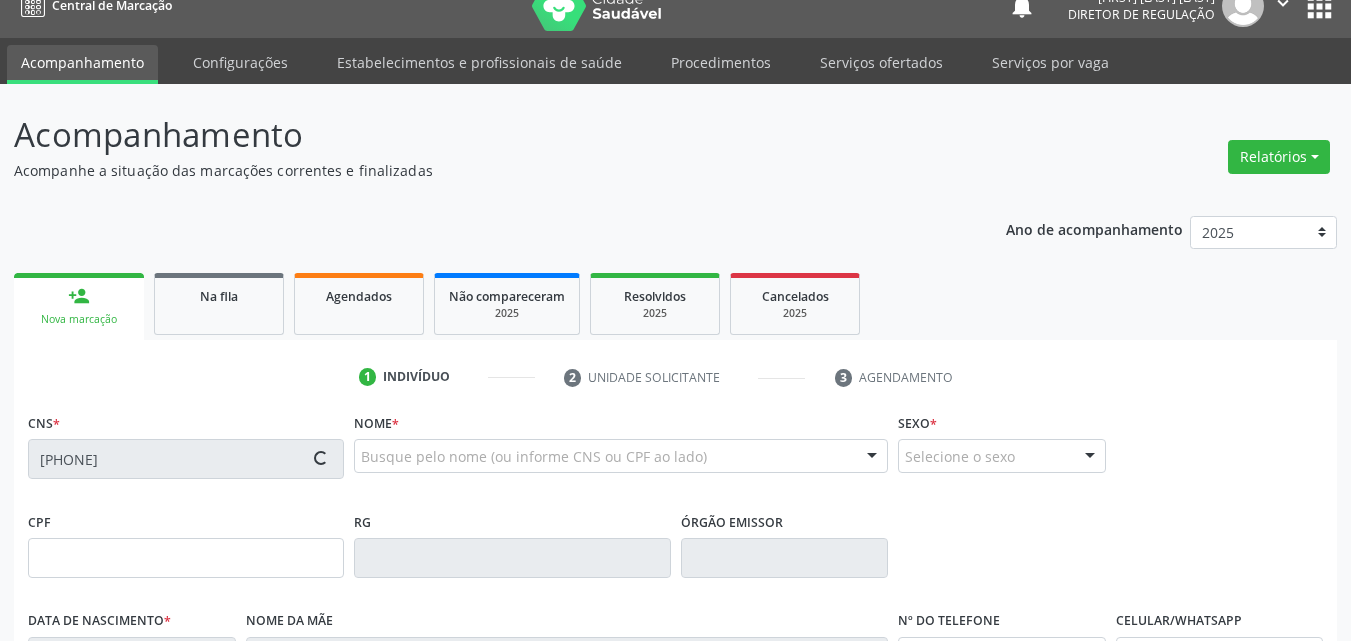 type on "S/N" 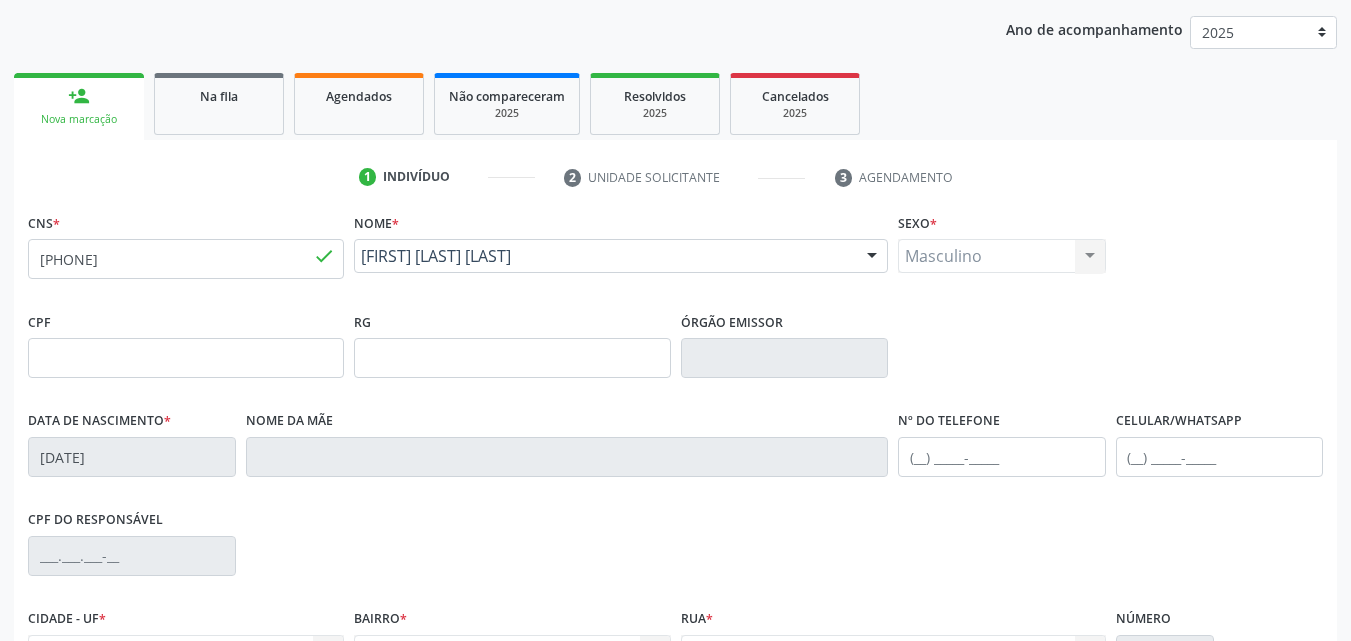 scroll, scrollTop: 443, scrollLeft: 0, axis: vertical 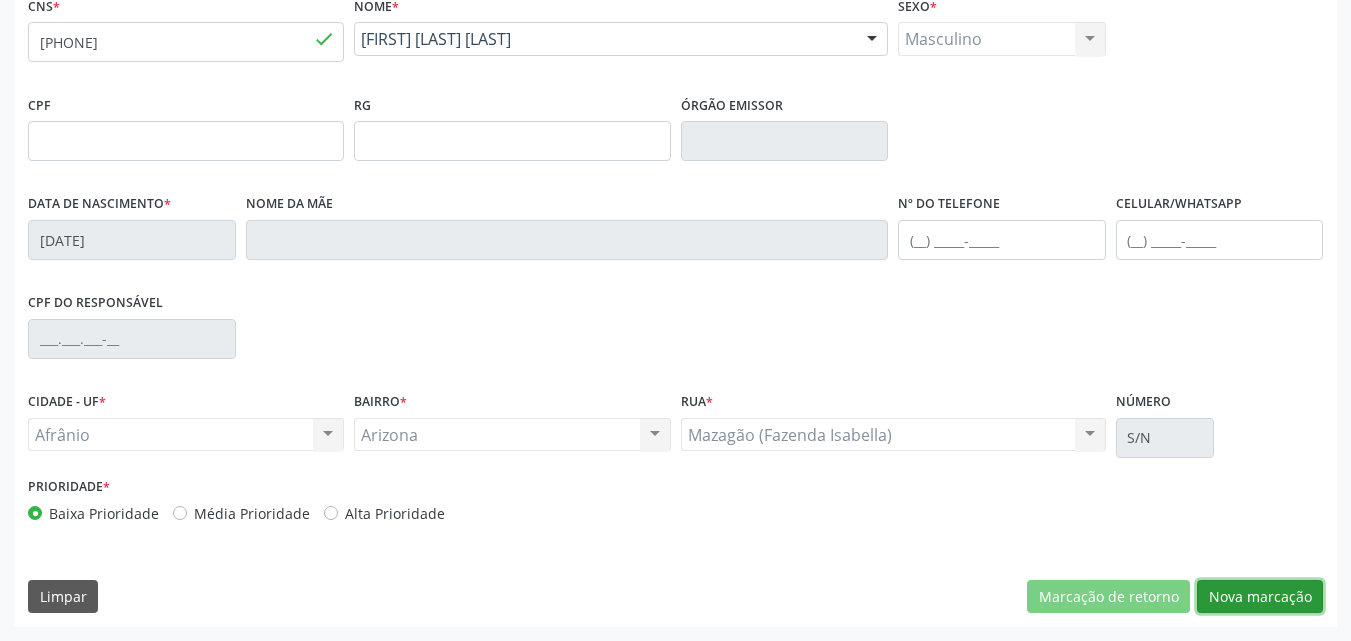 click on "Nova marcação" at bounding box center [1260, 597] 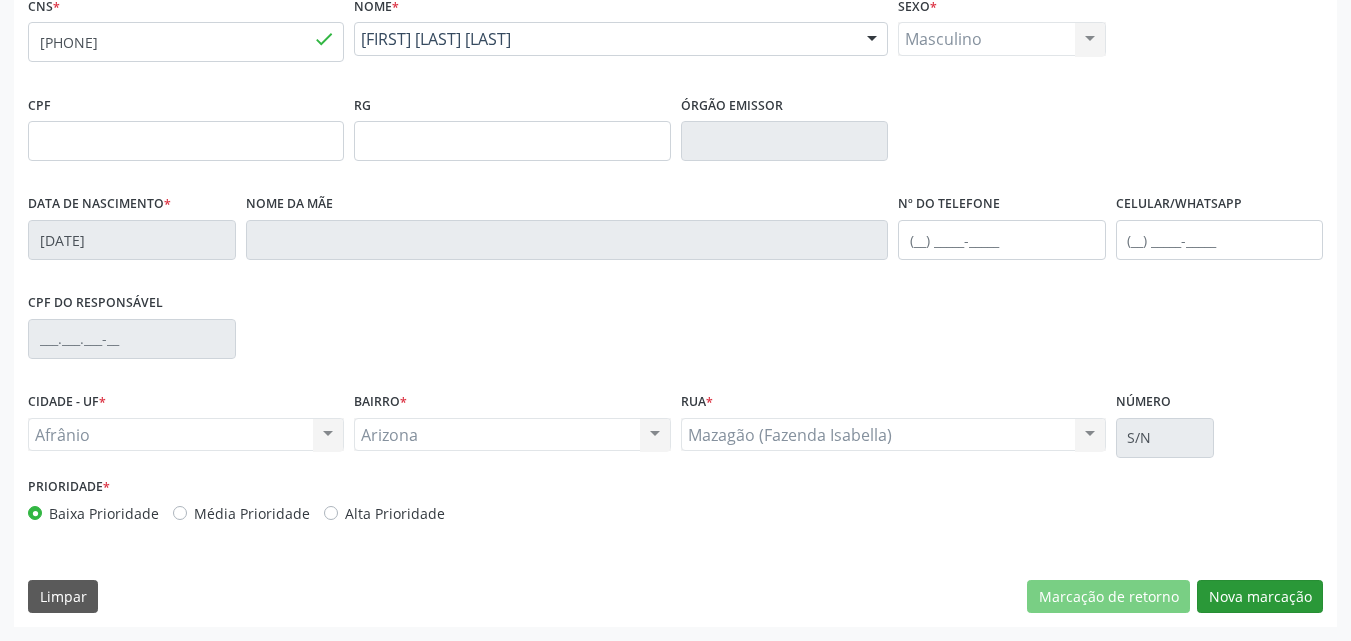 scroll, scrollTop: 265, scrollLeft: 0, axis: vertical 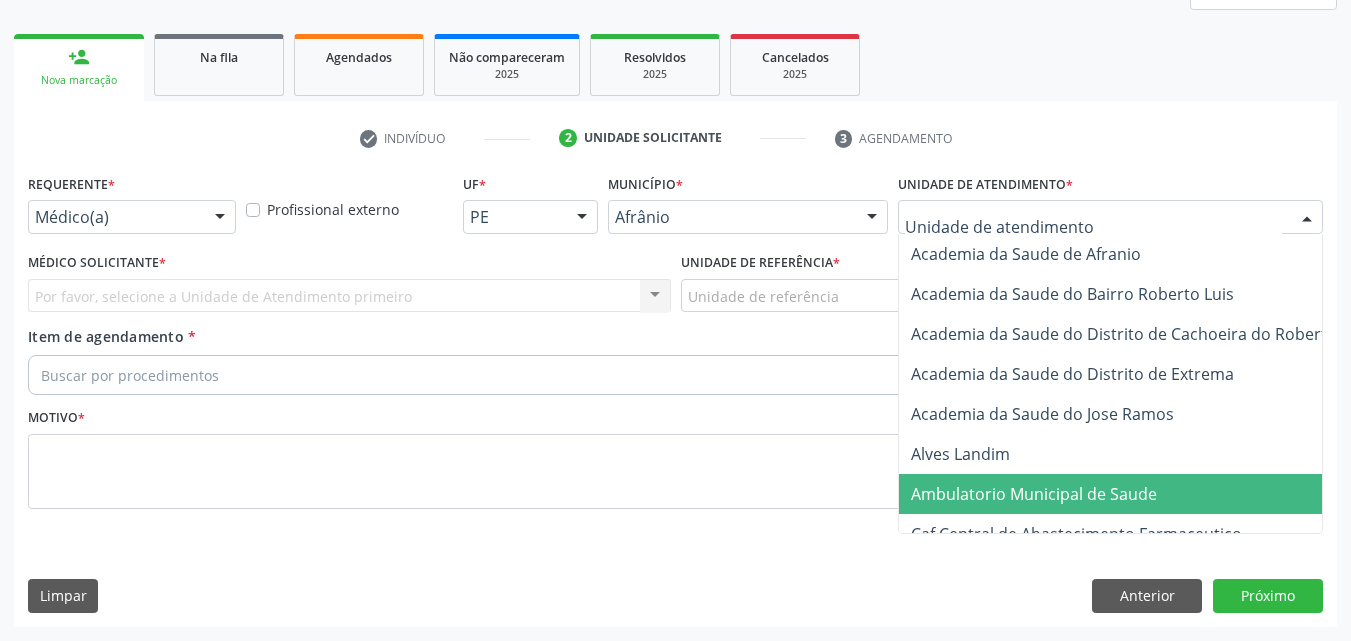 click on "Ambulatorio Municipal de Saude" at bounding box center [1034, 494] 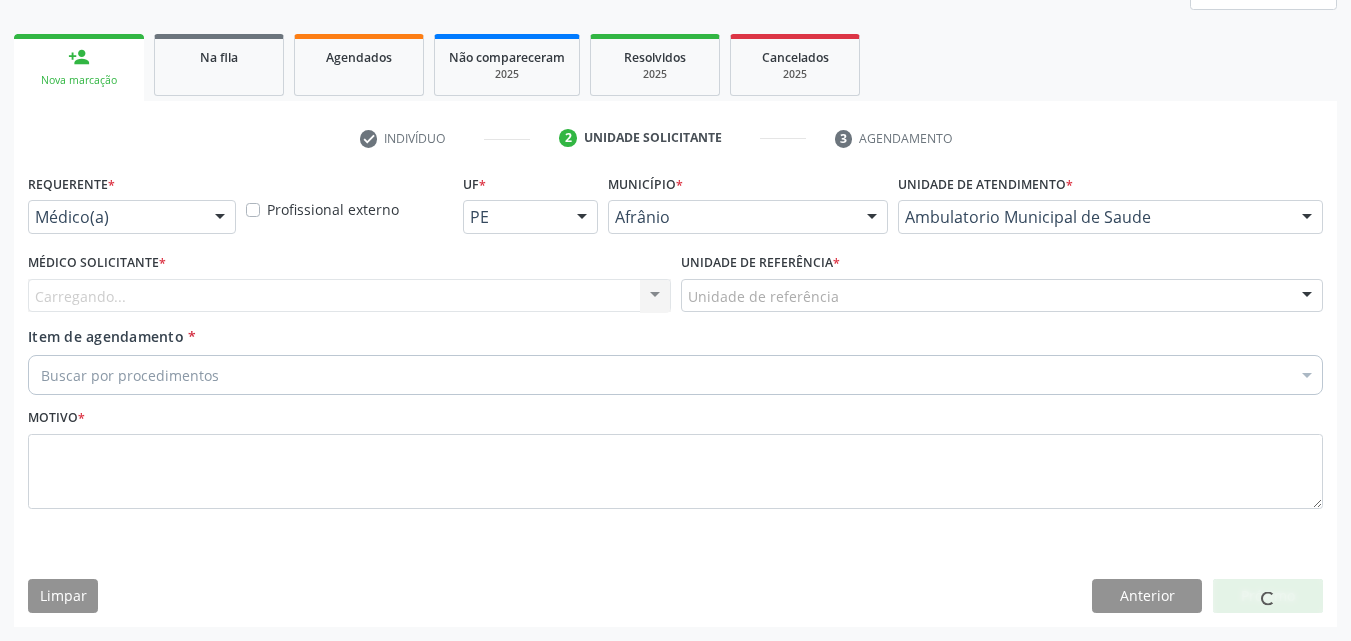 click on "Unidade de referência" at bounding box center [1002, 296] 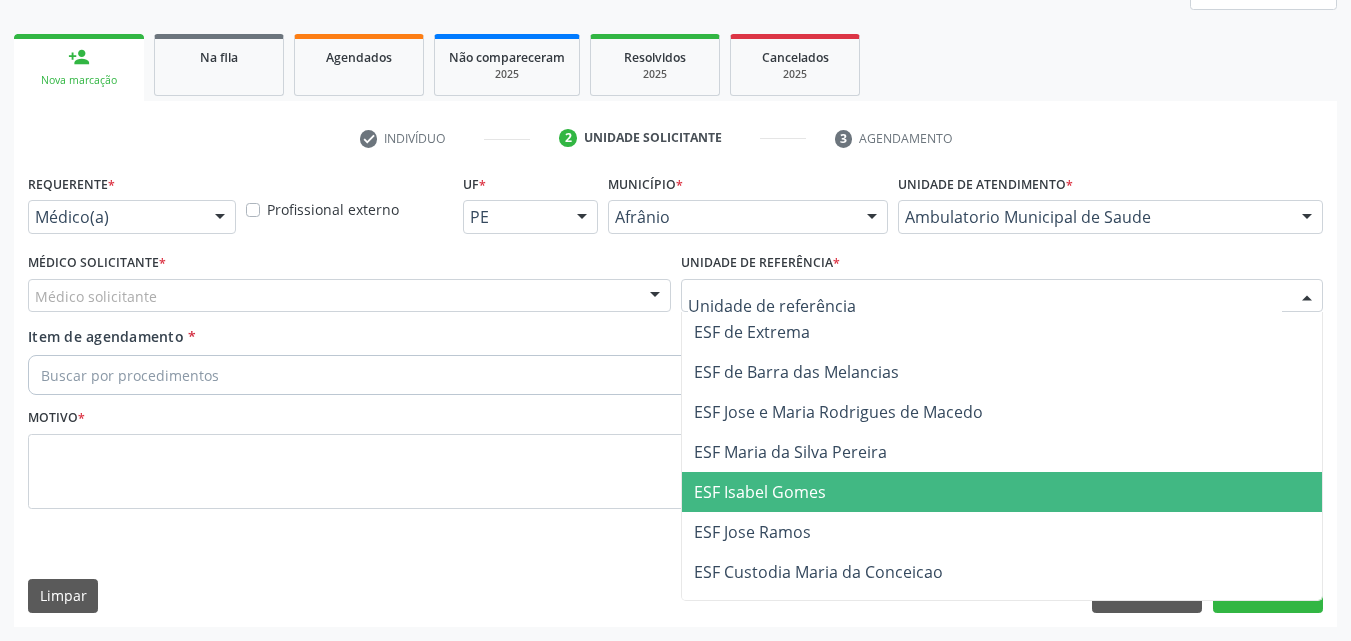 click on "ESF Isabel Gomes" at bounding box center (1002, 492) 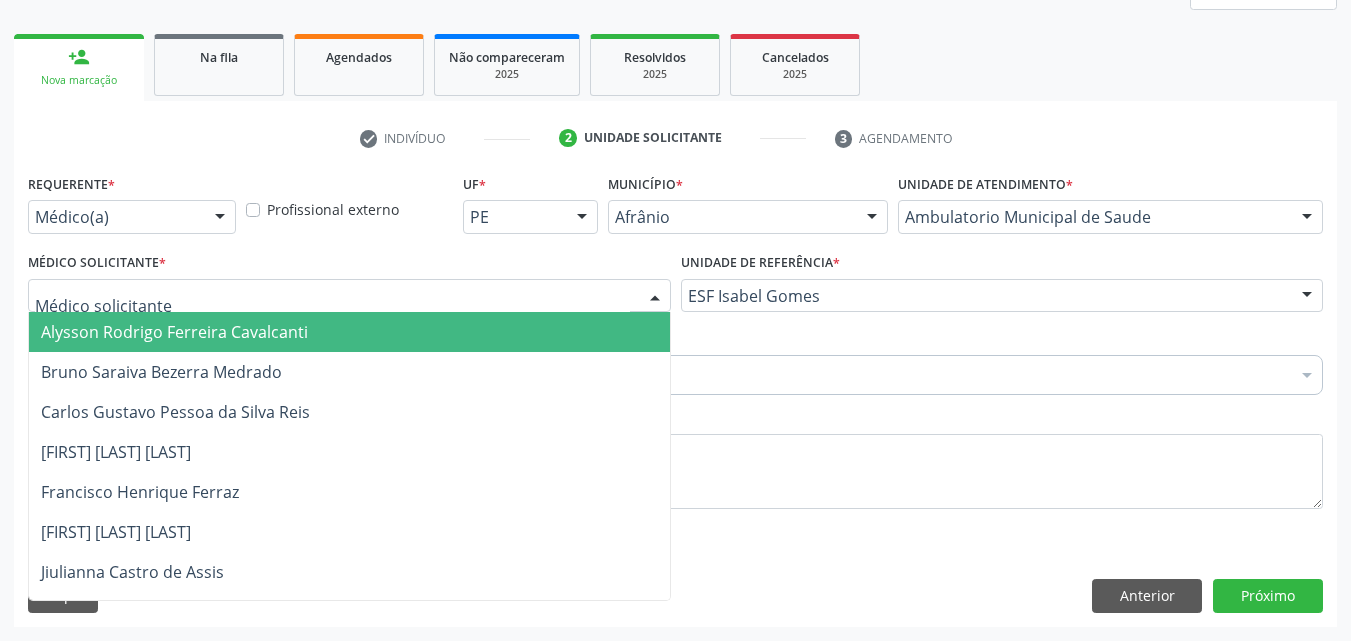 click at bounding box center (349, 296) 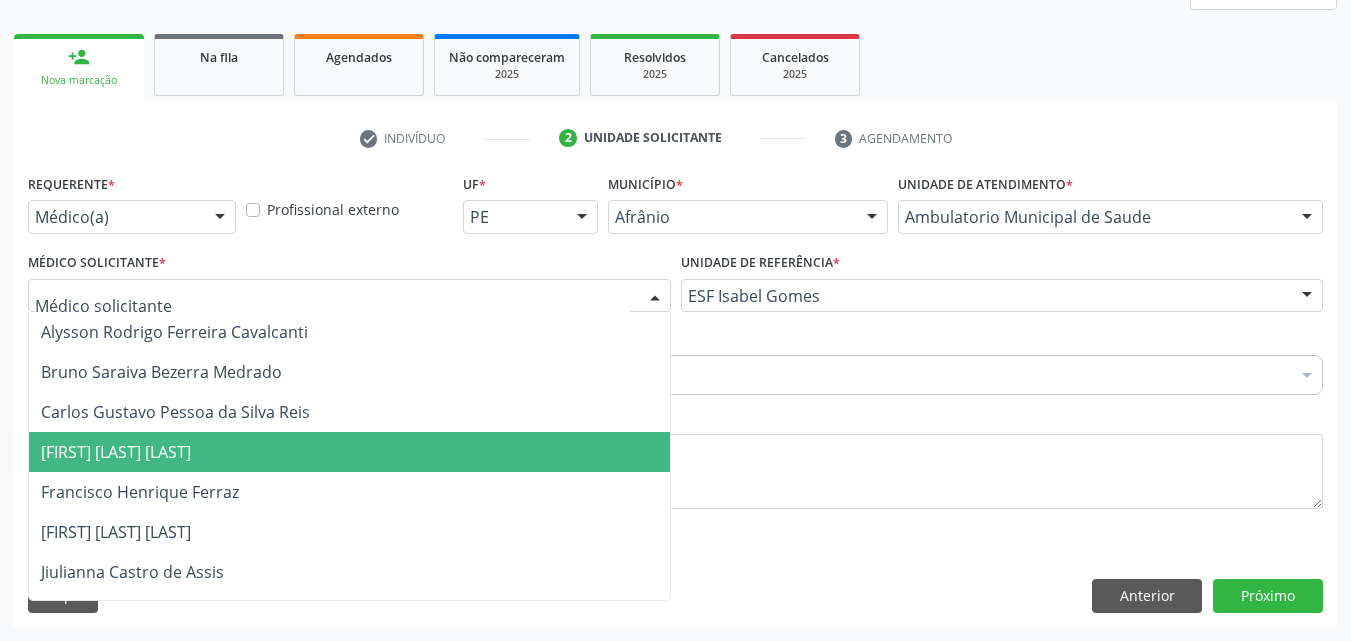 click on "[FIRST] [LAST] [LAST]" at bounding box center [349, 452] 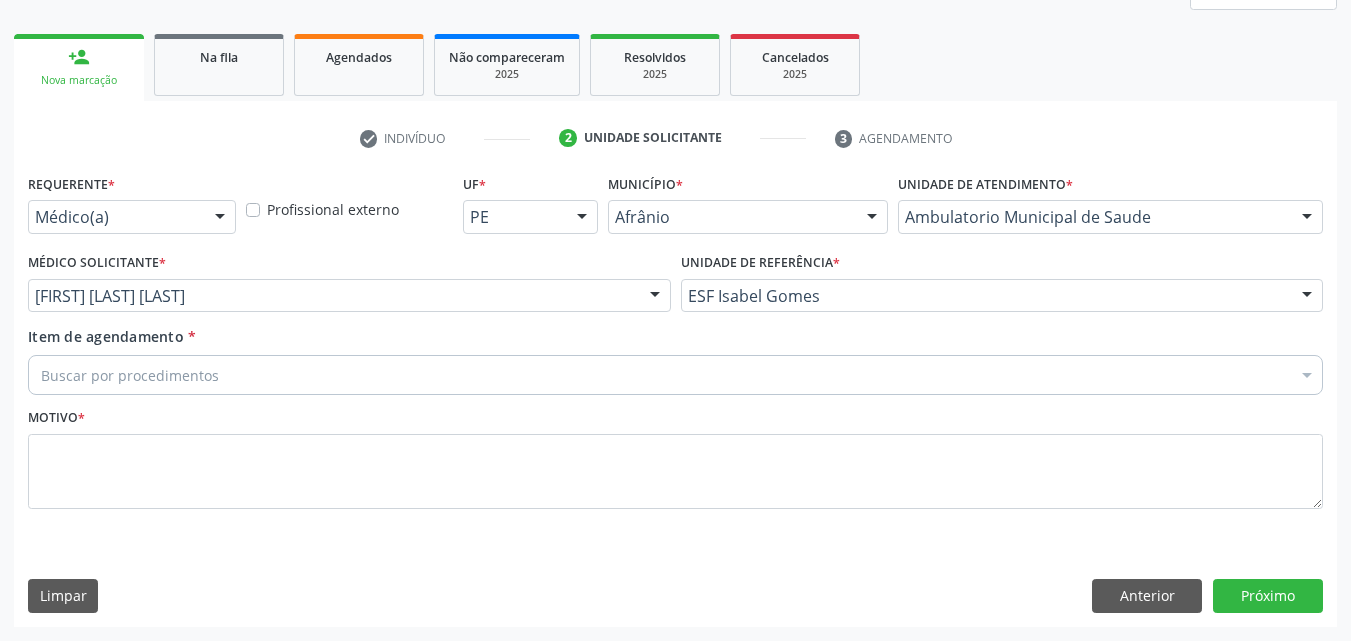 click on "Buscar por procedimentos" at bounding box center [675, 375] 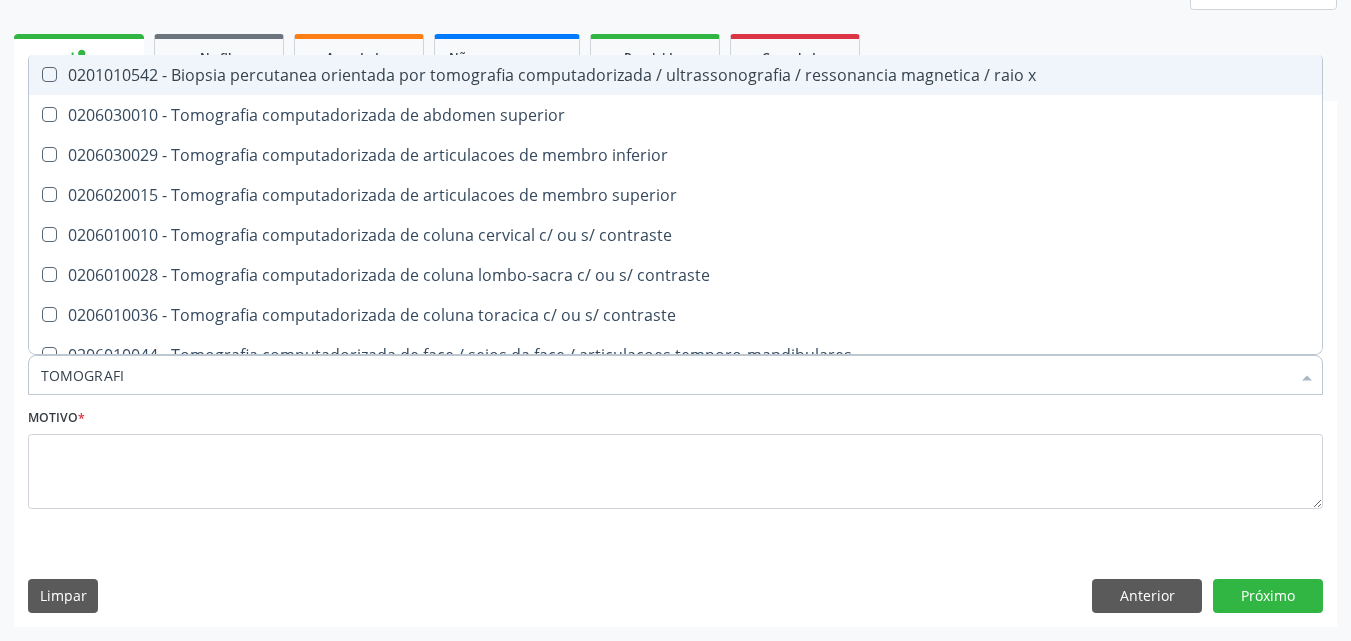 type on "TOMOGRAFIA" 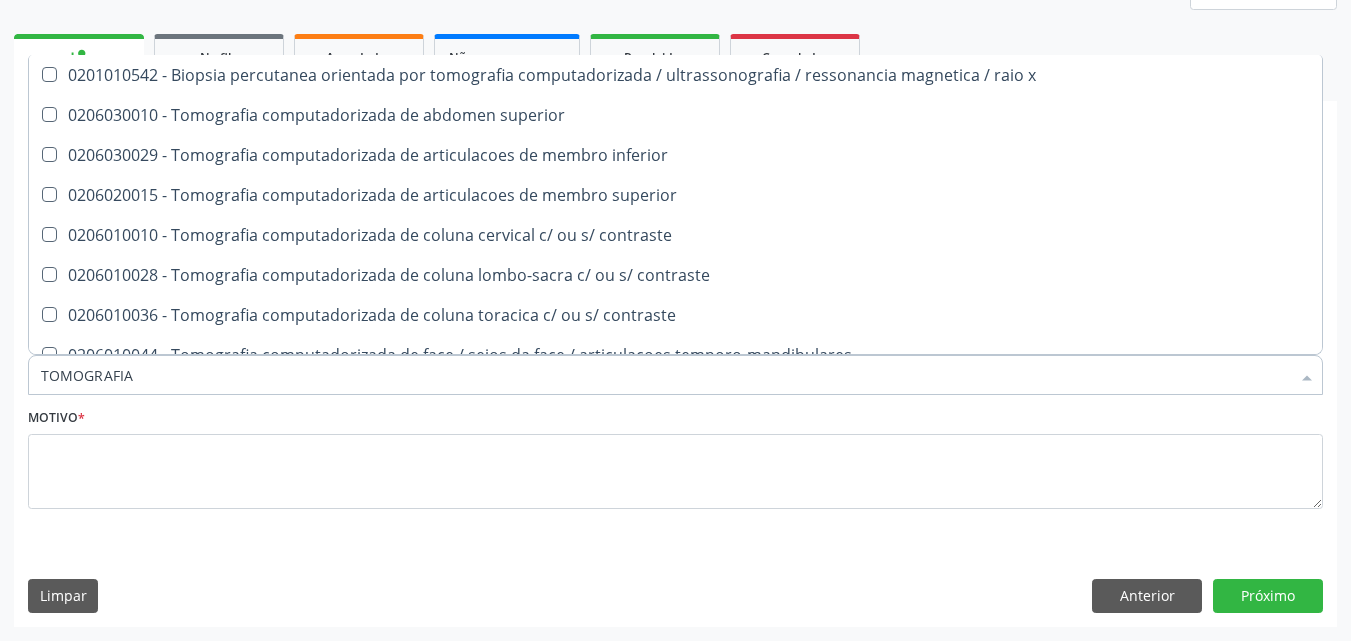 scroll, scrollTop: 300, scrollLeft: 0, axis: vertical 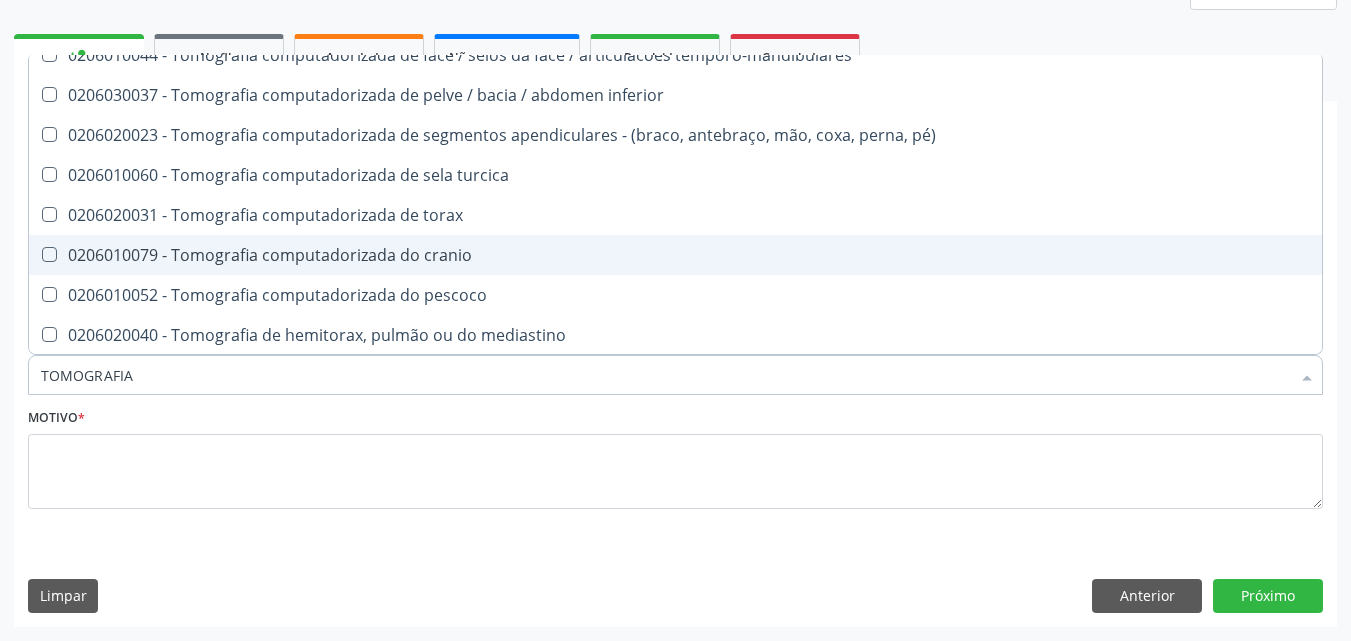 click on "0206010079 - Tomografia computadorizada do cranio" at bounding box center (675, 255) 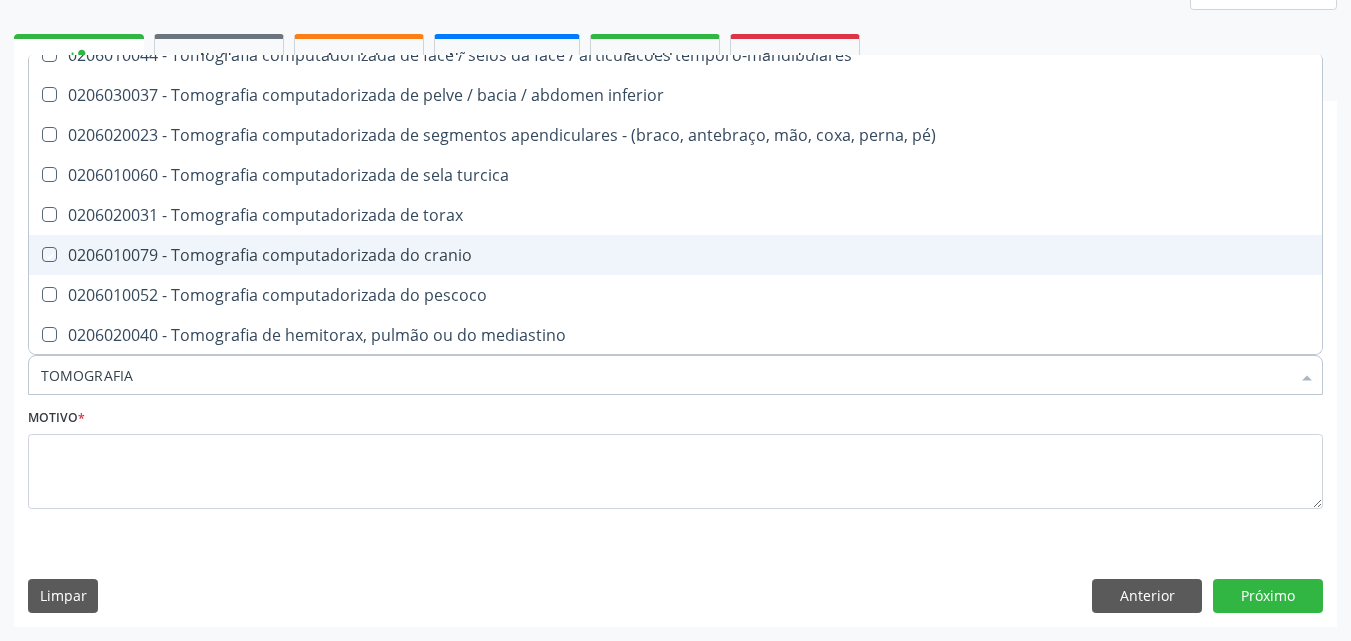 checkbox on "true" 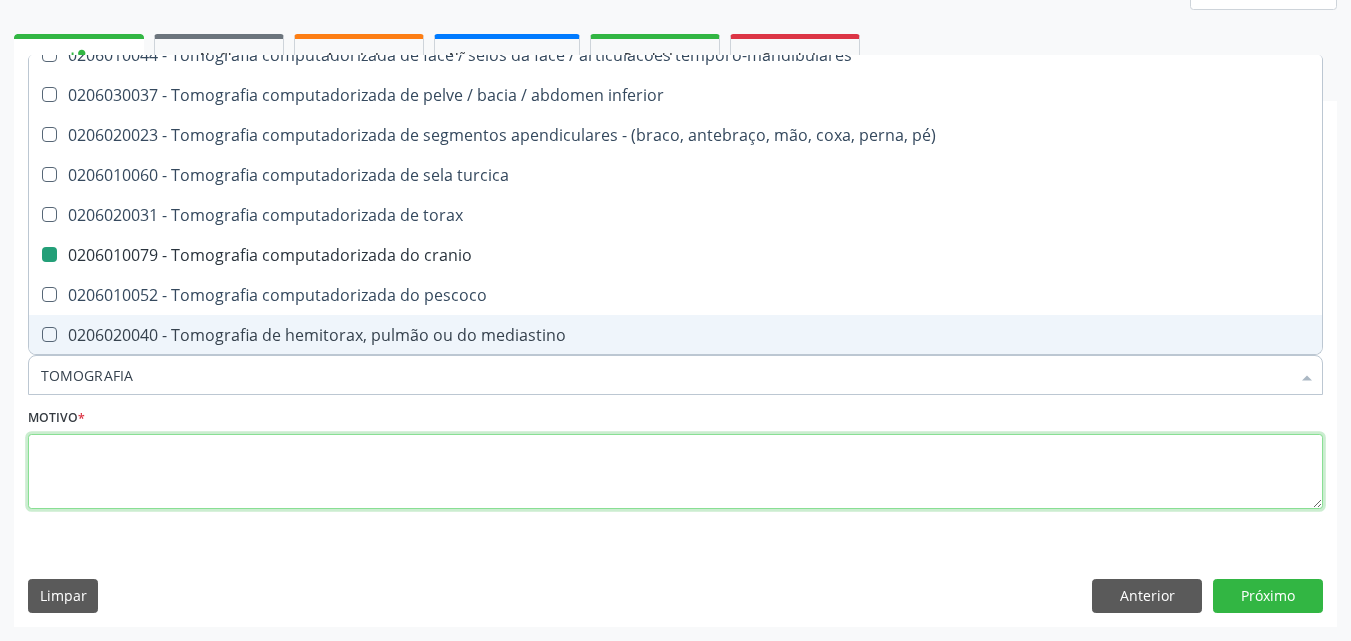 click at bounding box center (675, 472) 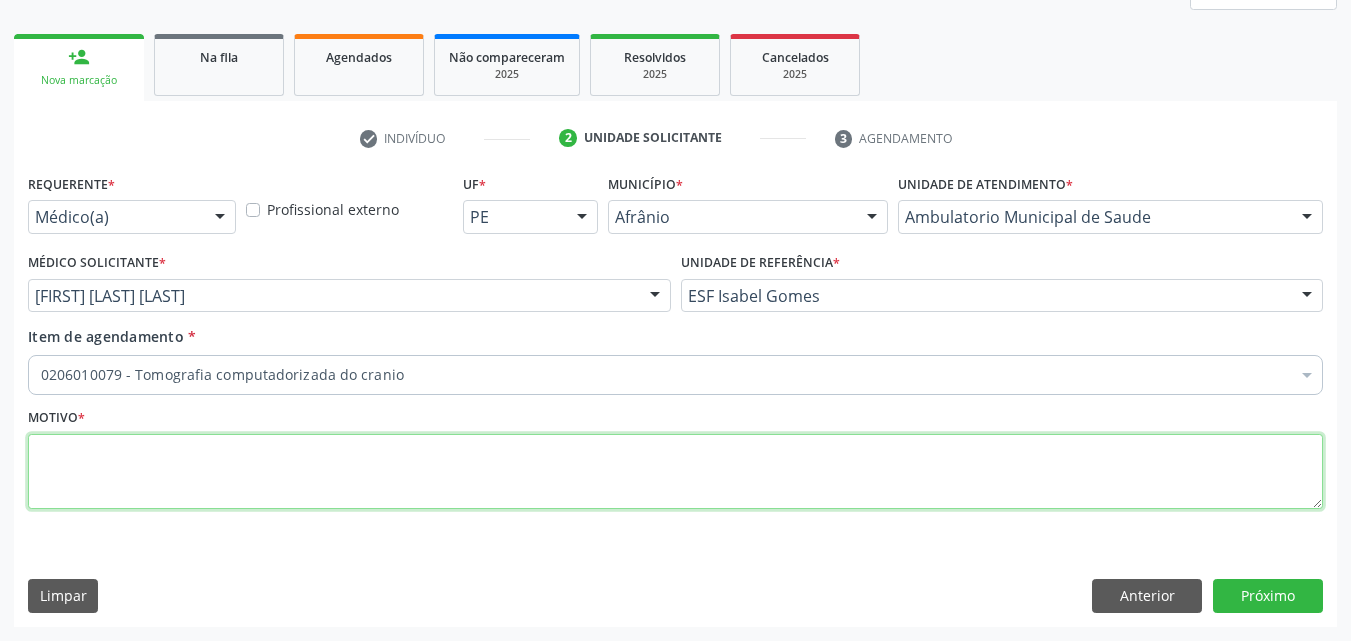 scroll, scrollTop: 0, scrollLeft: 0, axis: both 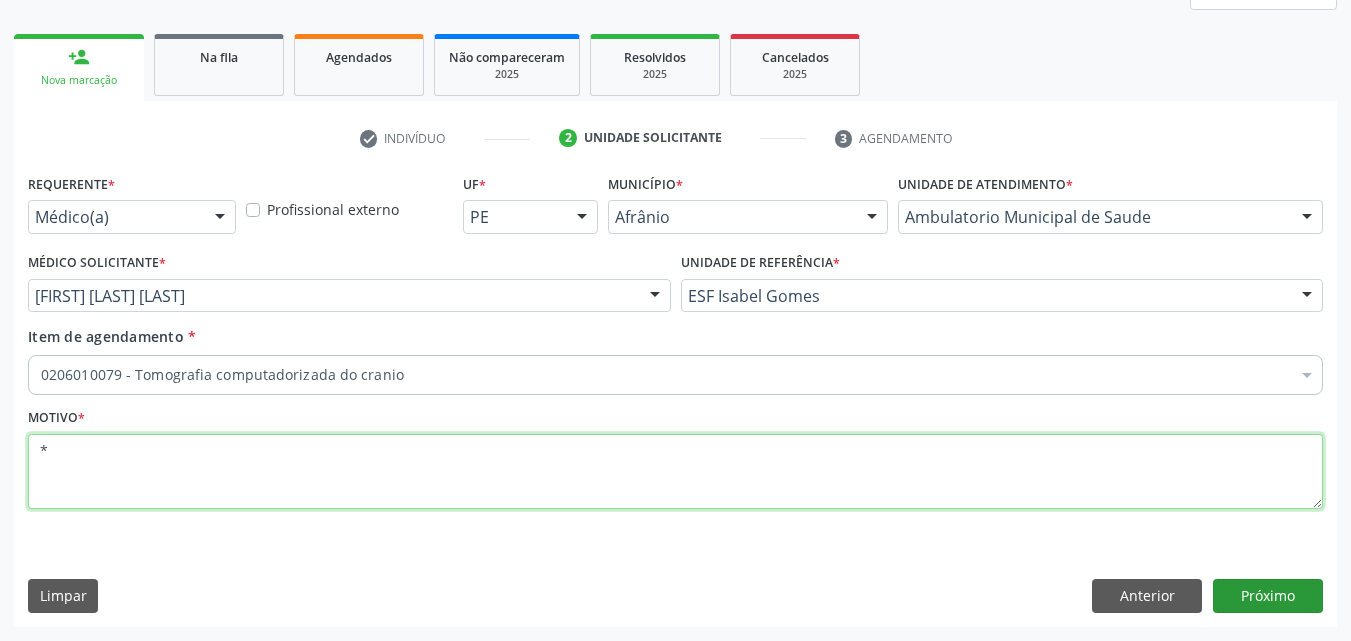 type on "*" 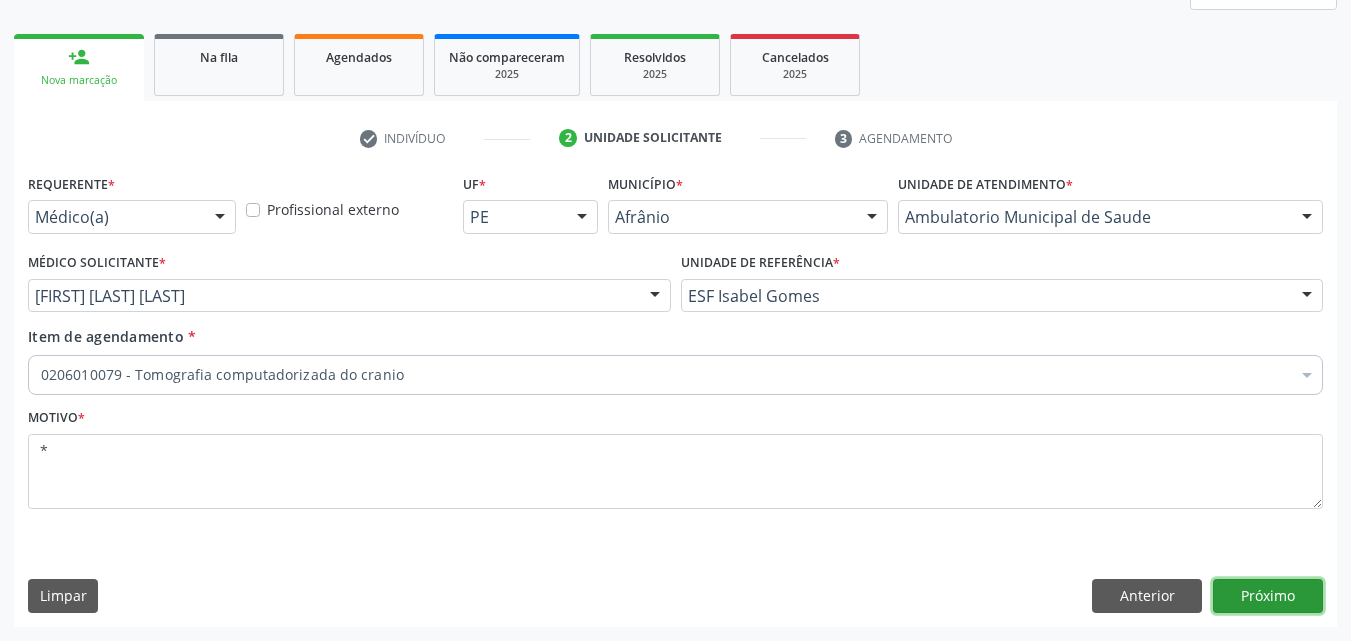 click on "Próximo" at bounding box center (1268, 596) 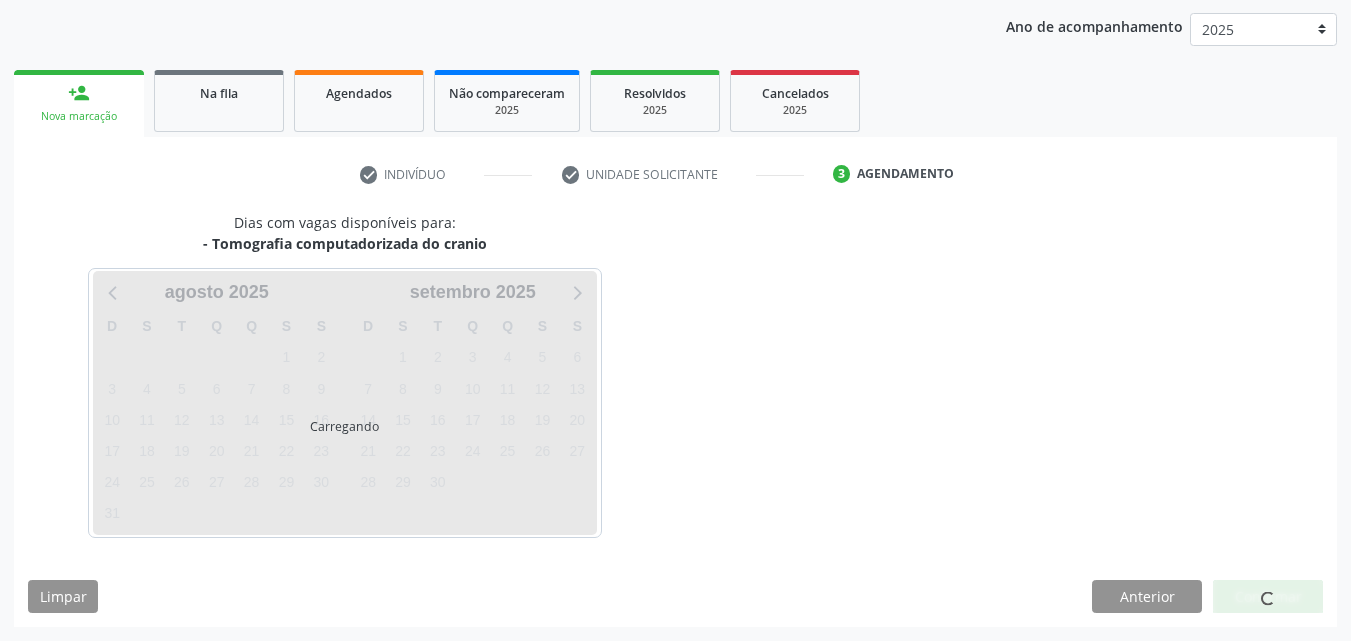 scroll, scrollTop: 265, scrollLeft: 0, axis: vertical 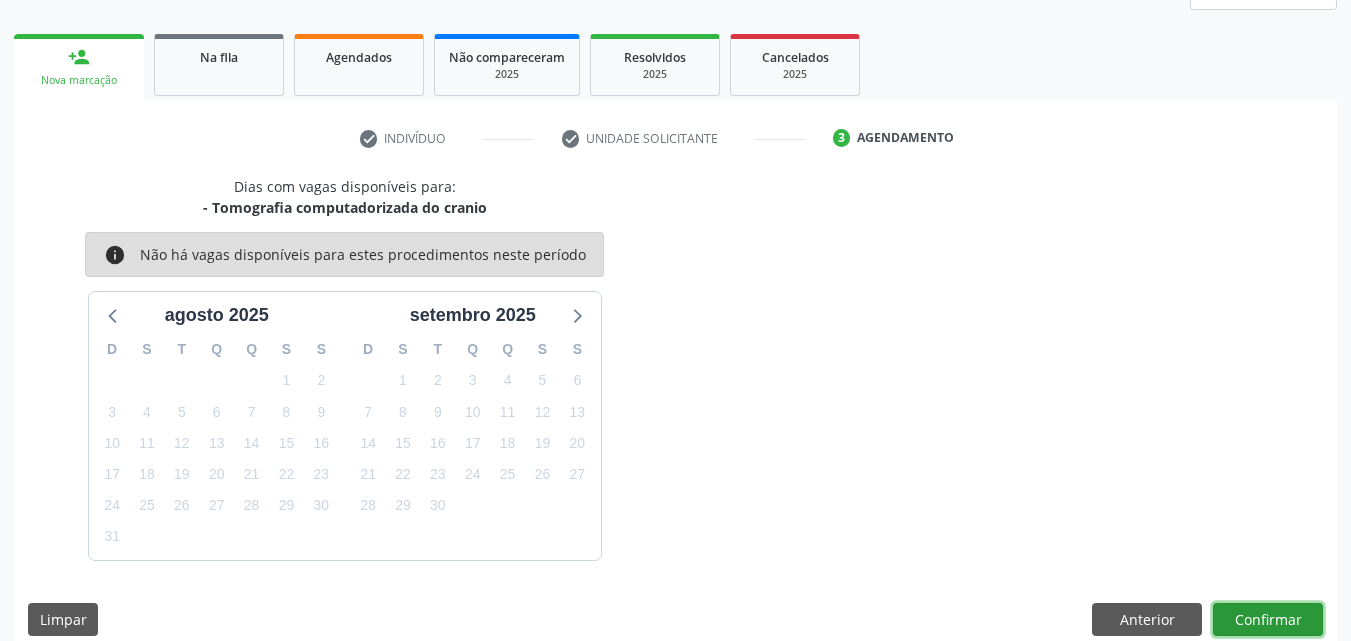click on "Confirmar" at bounding box center [1268, 620] 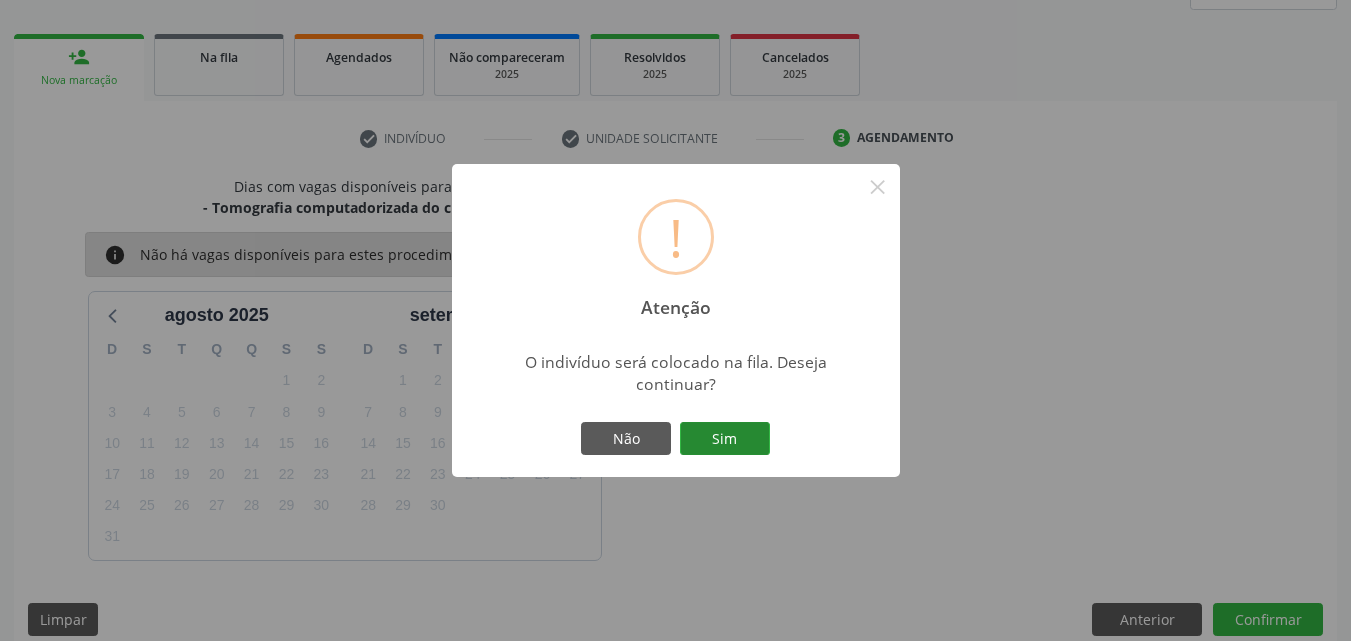 click on "Sim" at bounding box center (725, 439) 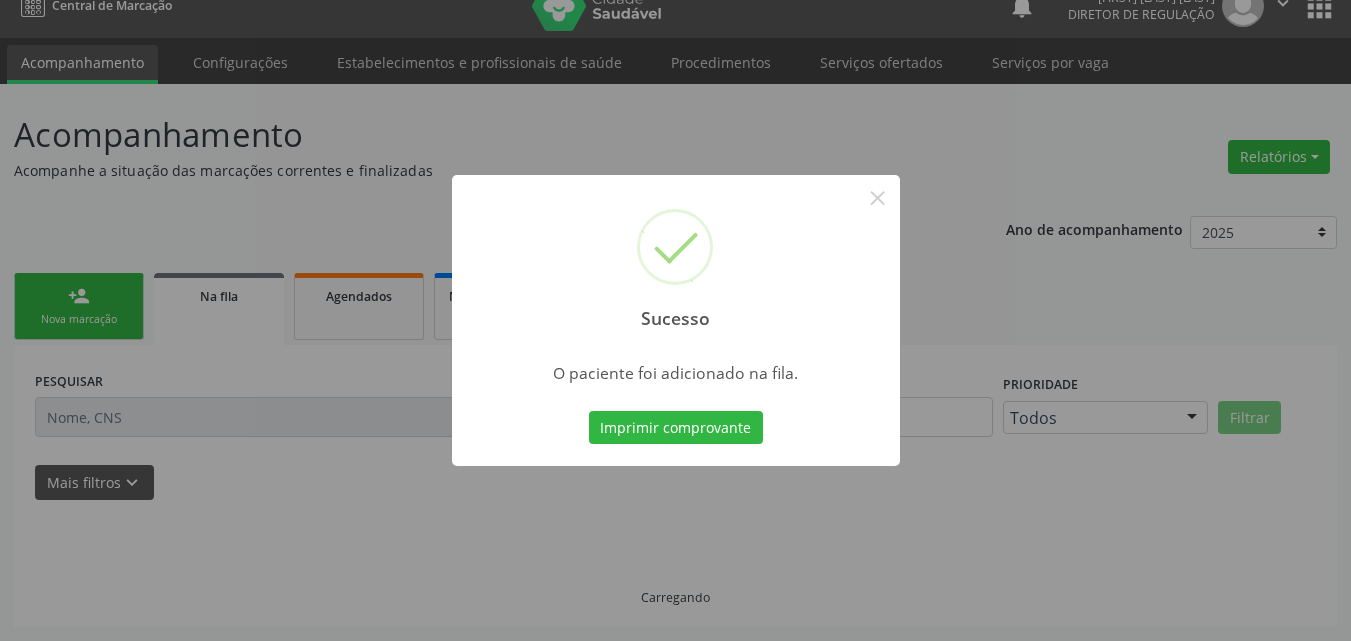 scroll, scrollTop: 26, scrollLeft: 0, axis: vertical 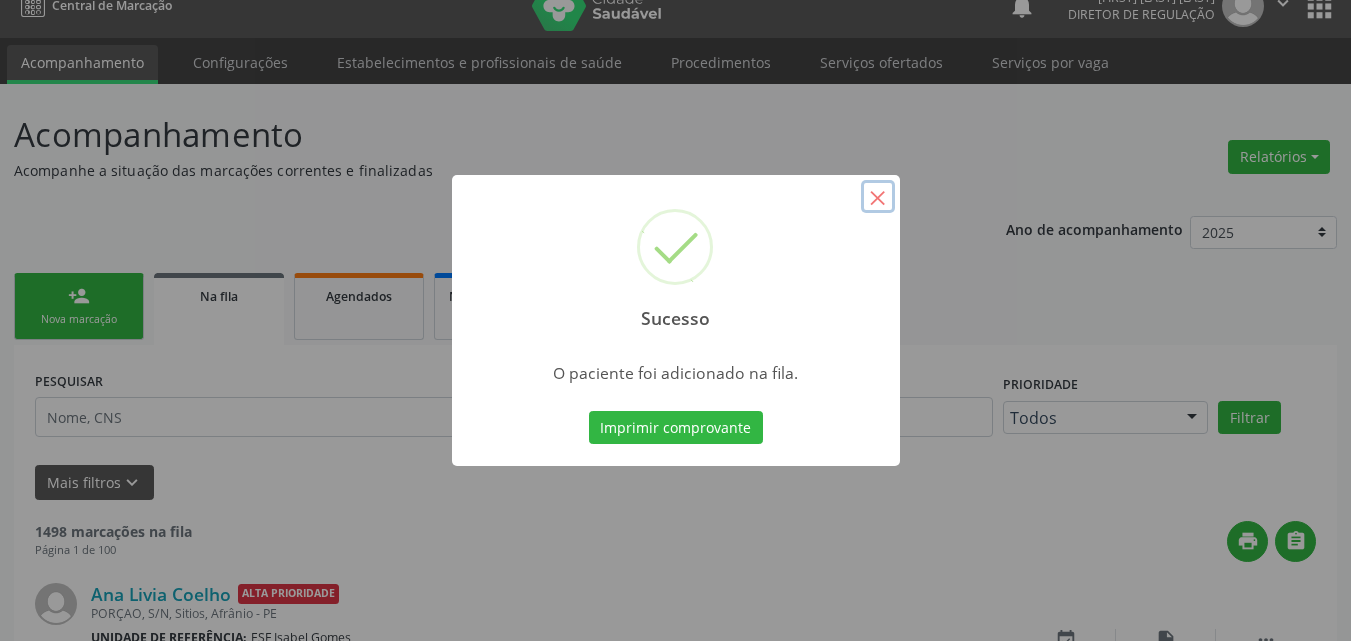 click on "×" at bounding box center (878, 197) 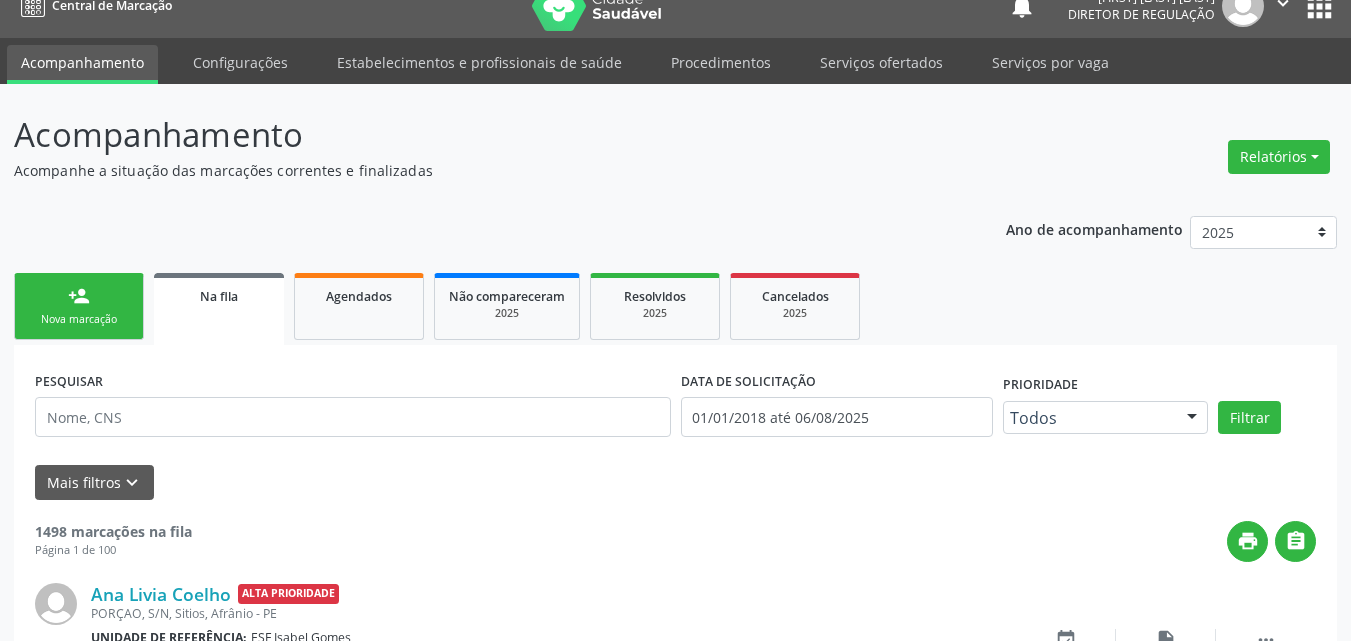 click on "person_add
Nova marcação" at bounding box center (79, 306) 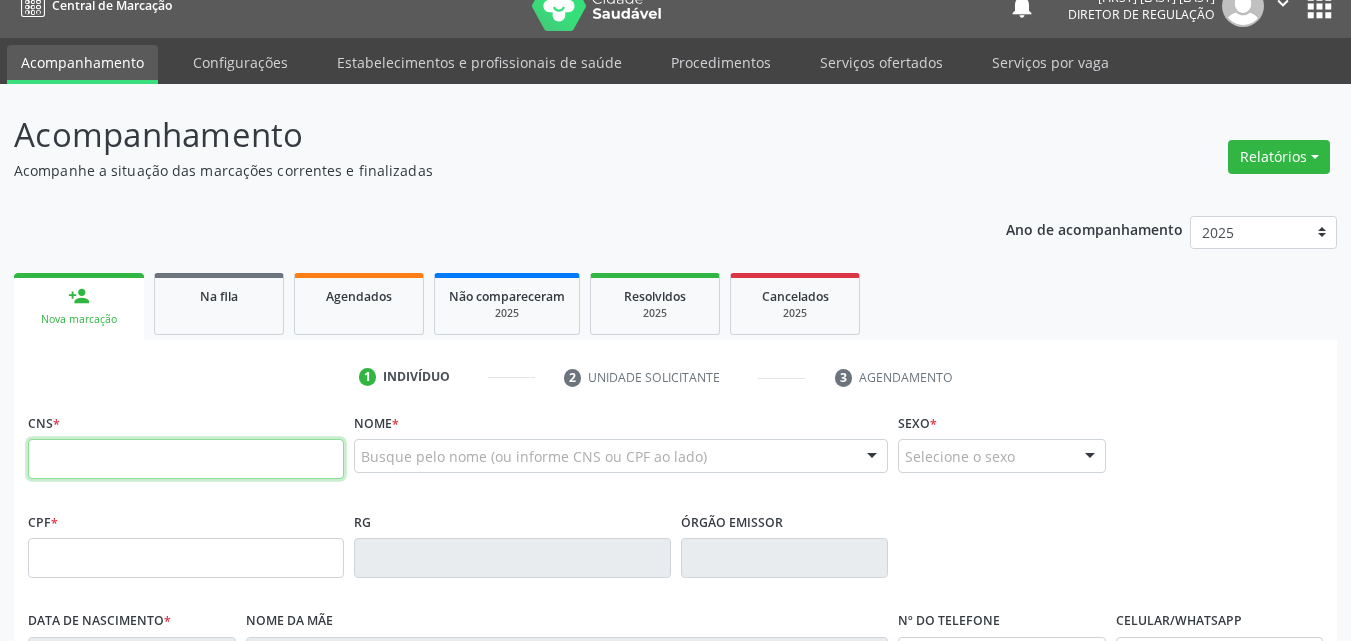 click at bounding box center (186, 459) 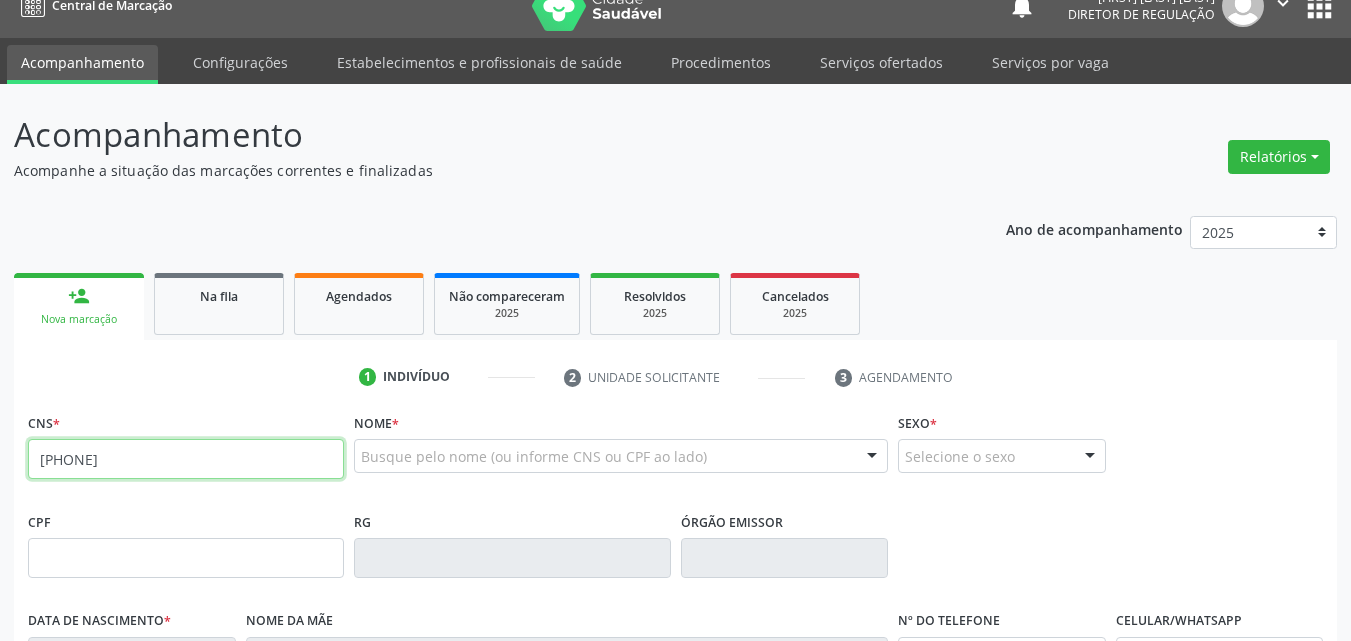 type on "704 8020 5271 4146" 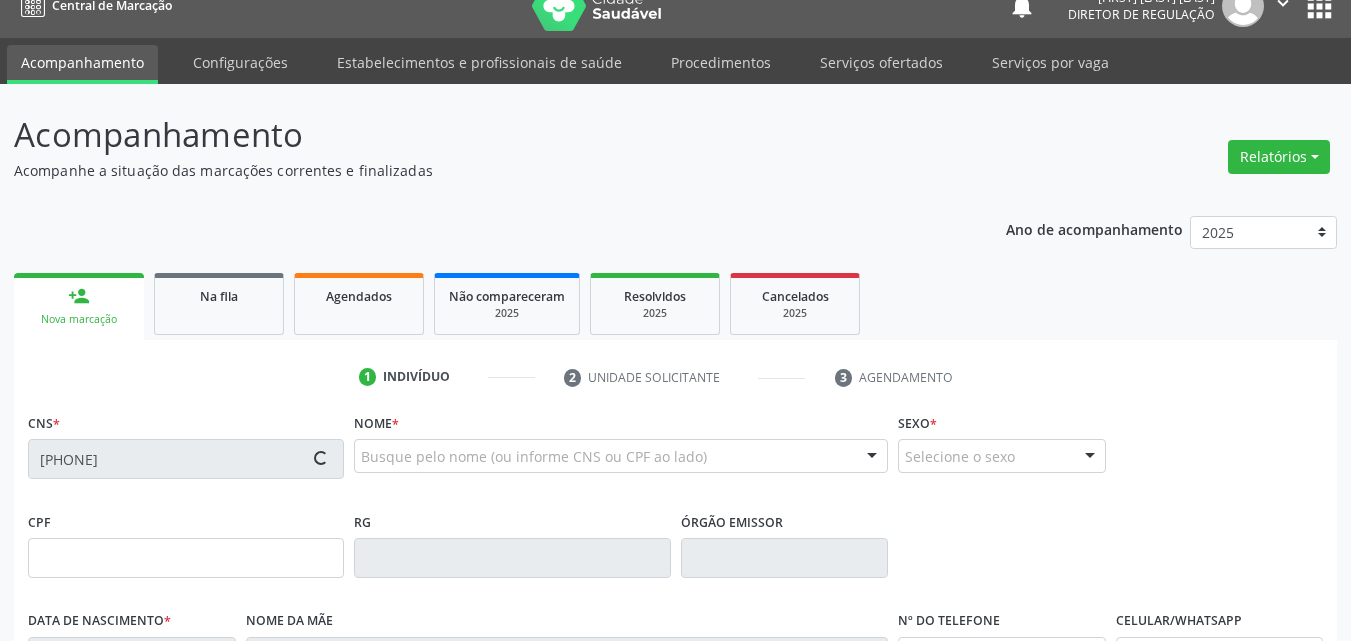 type on "16/11/1990" 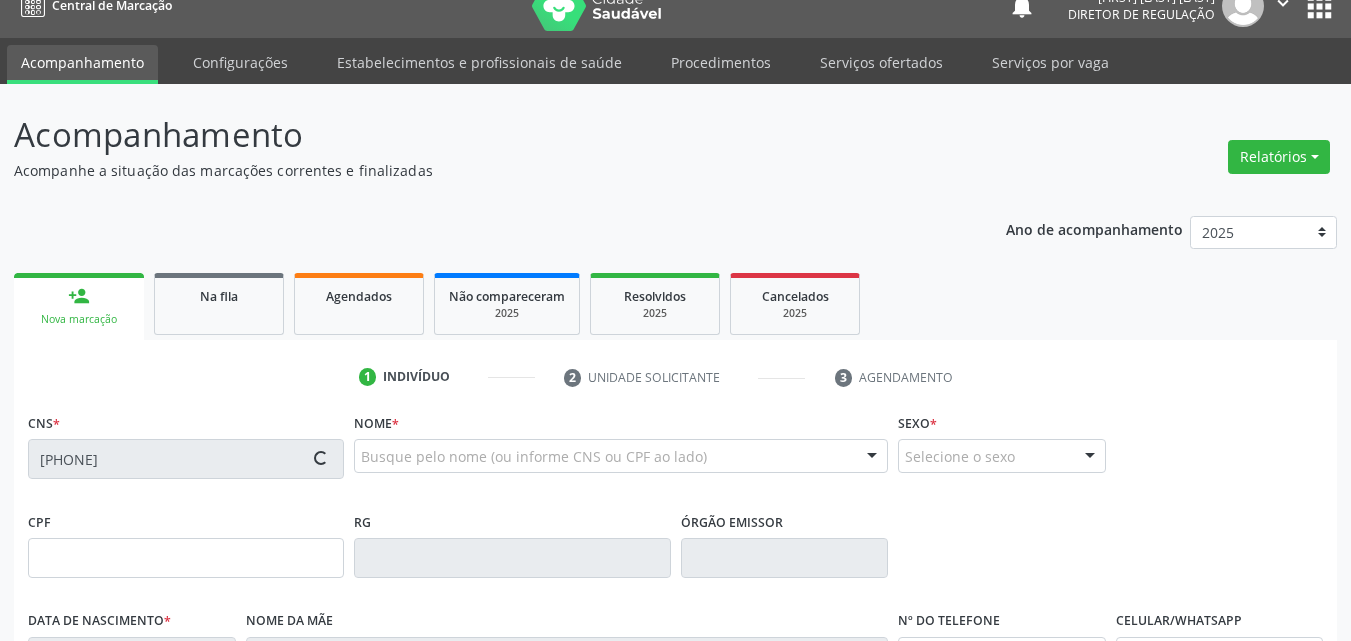 type on "Maria Fernandes Portp" 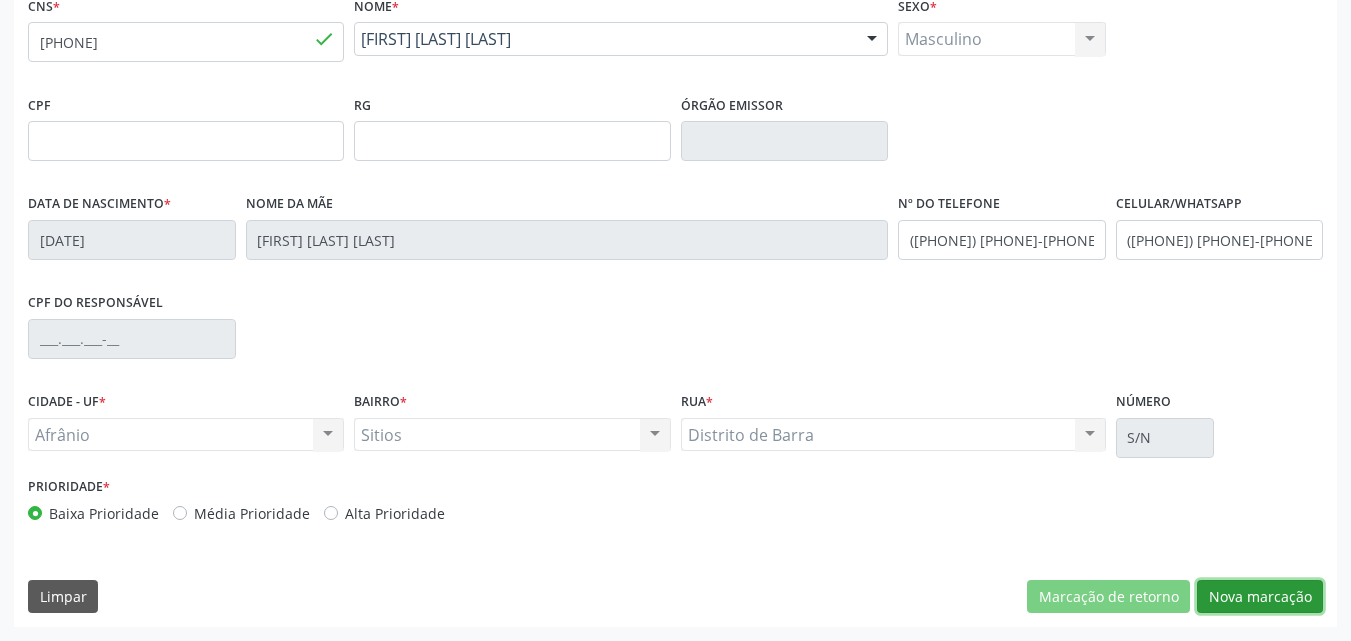 click on "Nova marcação" at bounding box center (1260, 597) 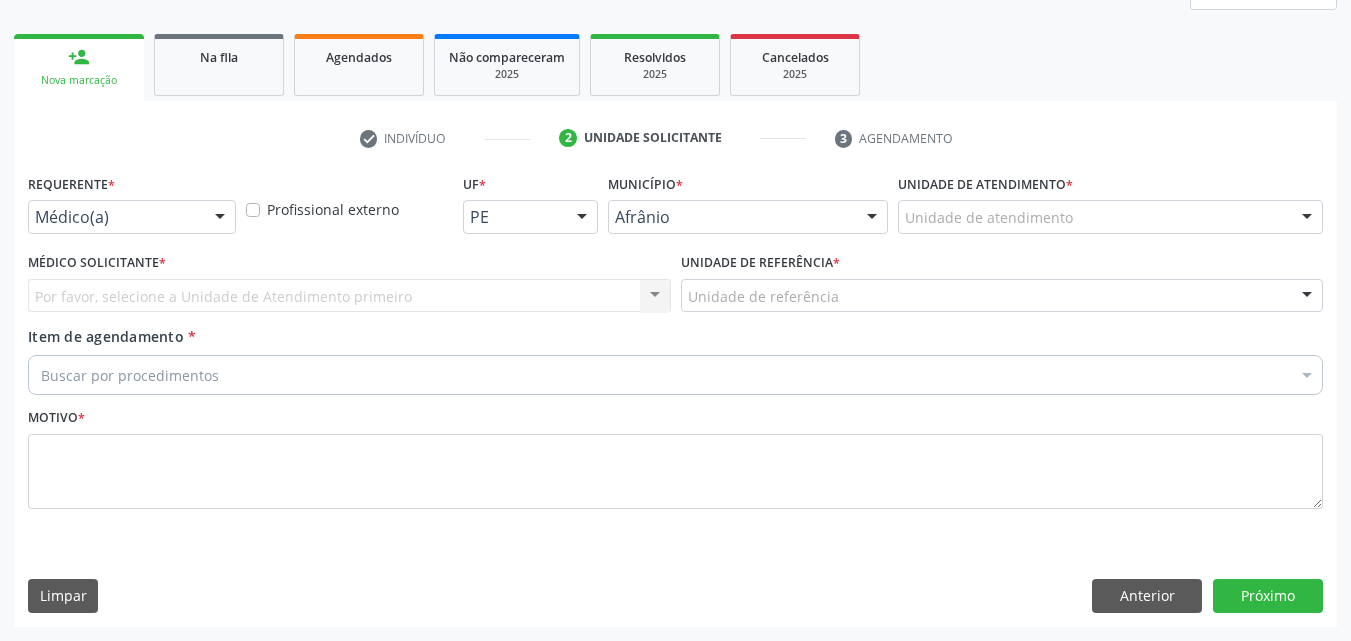 scroll, scrollTop: 265, scrollLeft: 0, axis: vertical 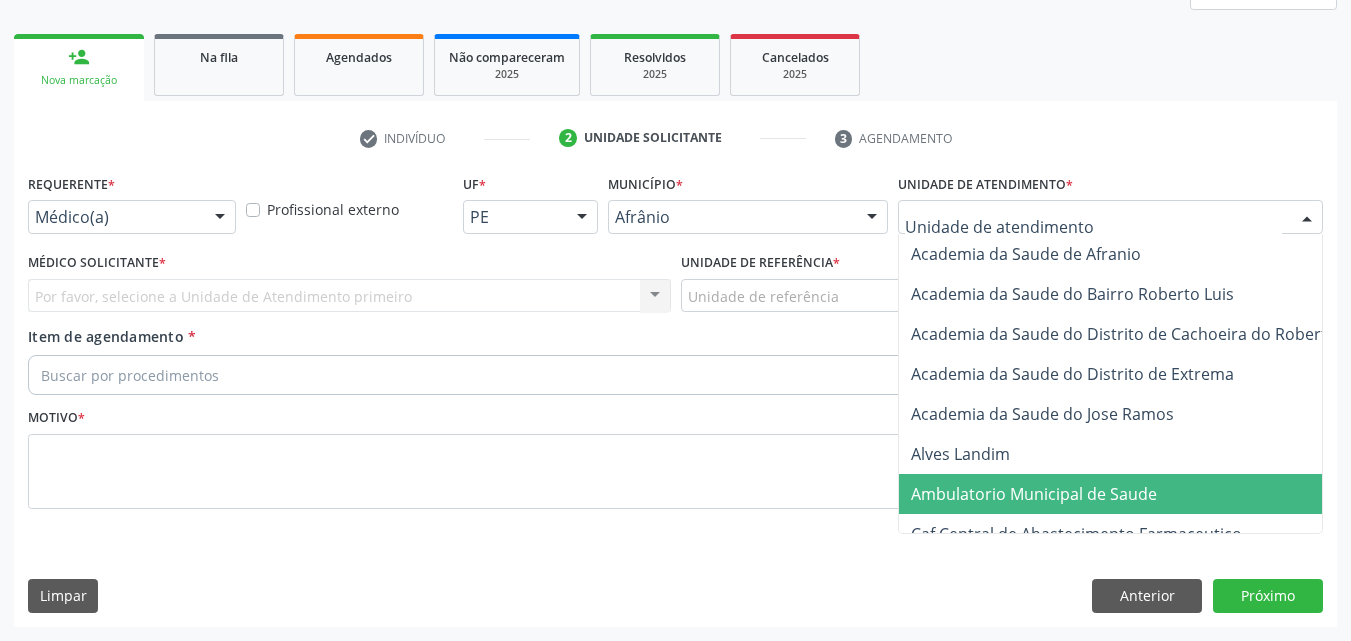 click on "Ambulatorio Municipal de Saude" at bounding box center (1137, 494) 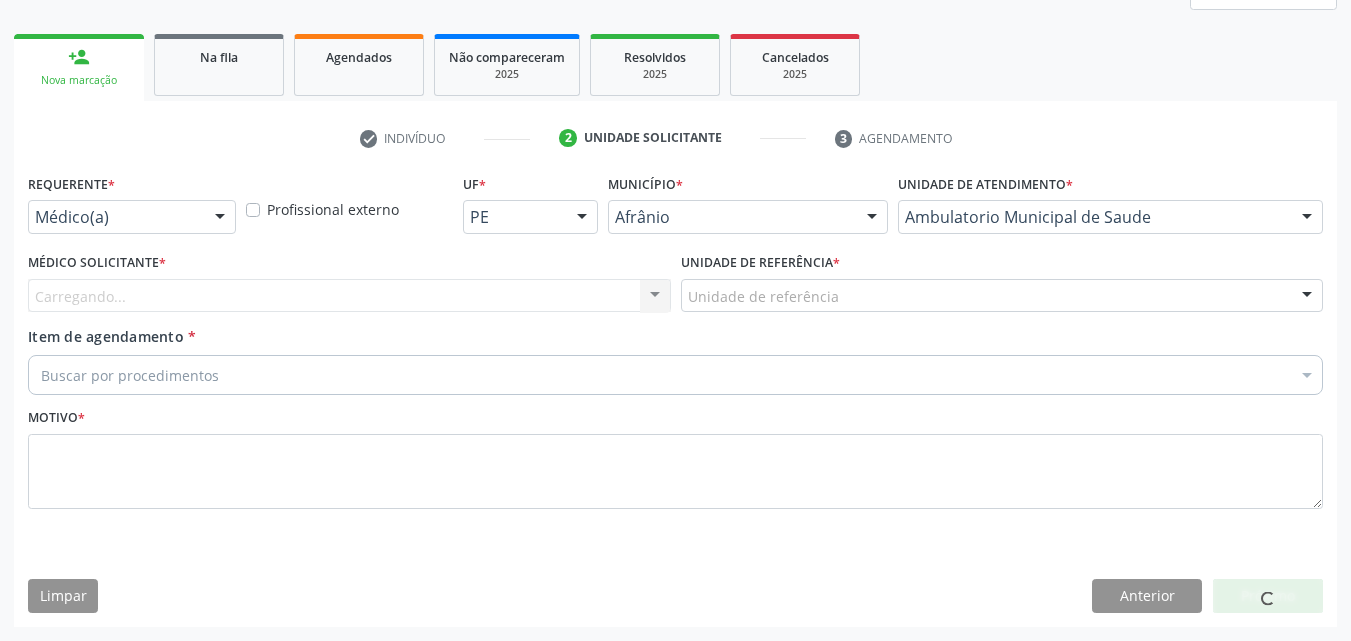 click on "Unidade de referência" at bounding box center (1002, 296) 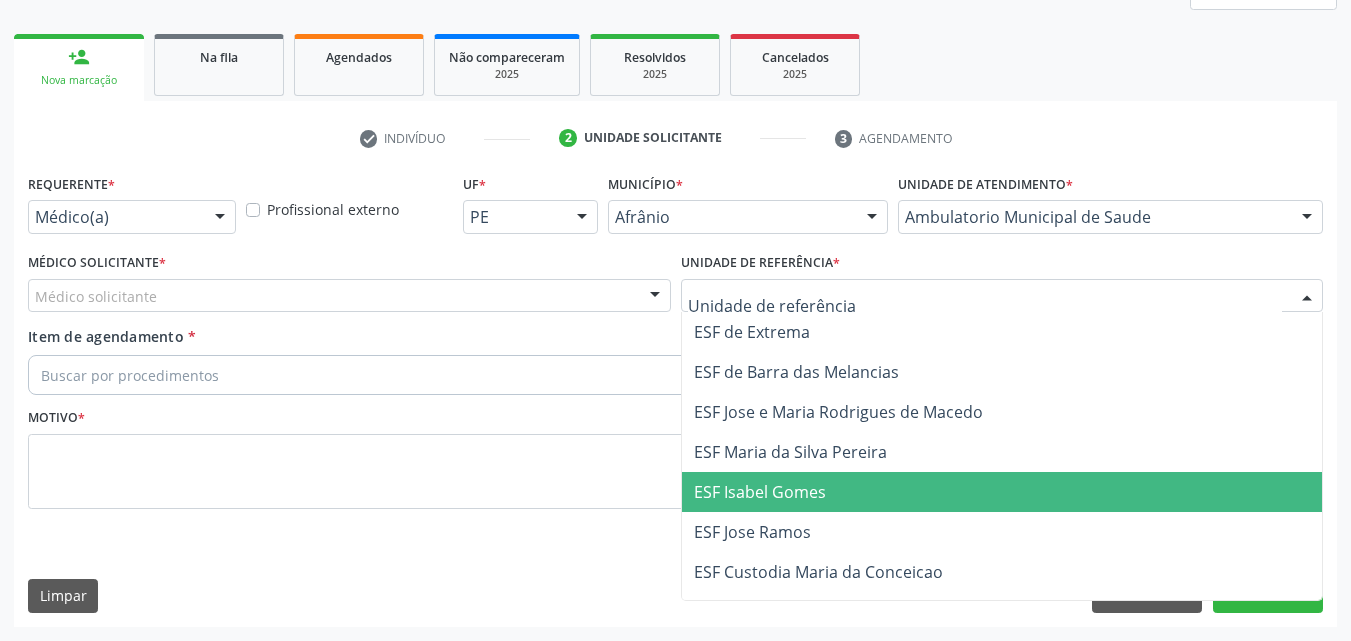 drag, startPoint x: 854, startPoint y: 497, endPoint x: 730, endPoint y: 459, distance: 129.69194 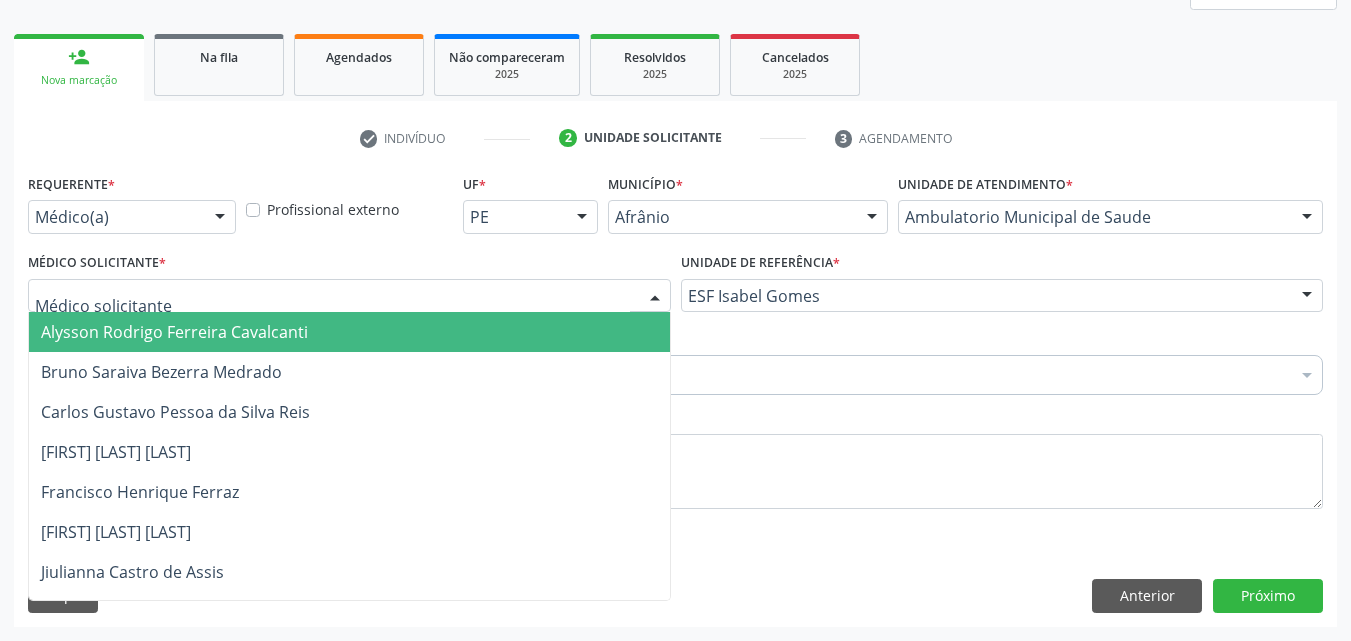 click at bounding box center [349, 296] 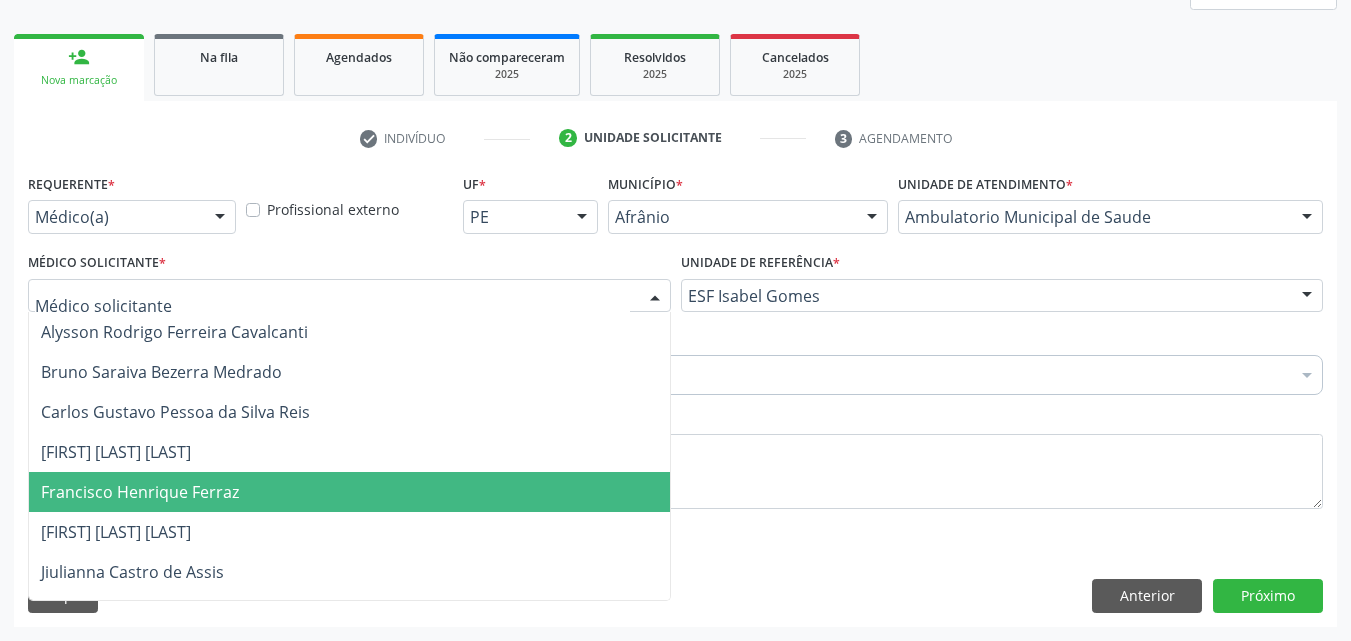 click on "Francisco Henrique Ferraz" at bounding box center (349, 492) 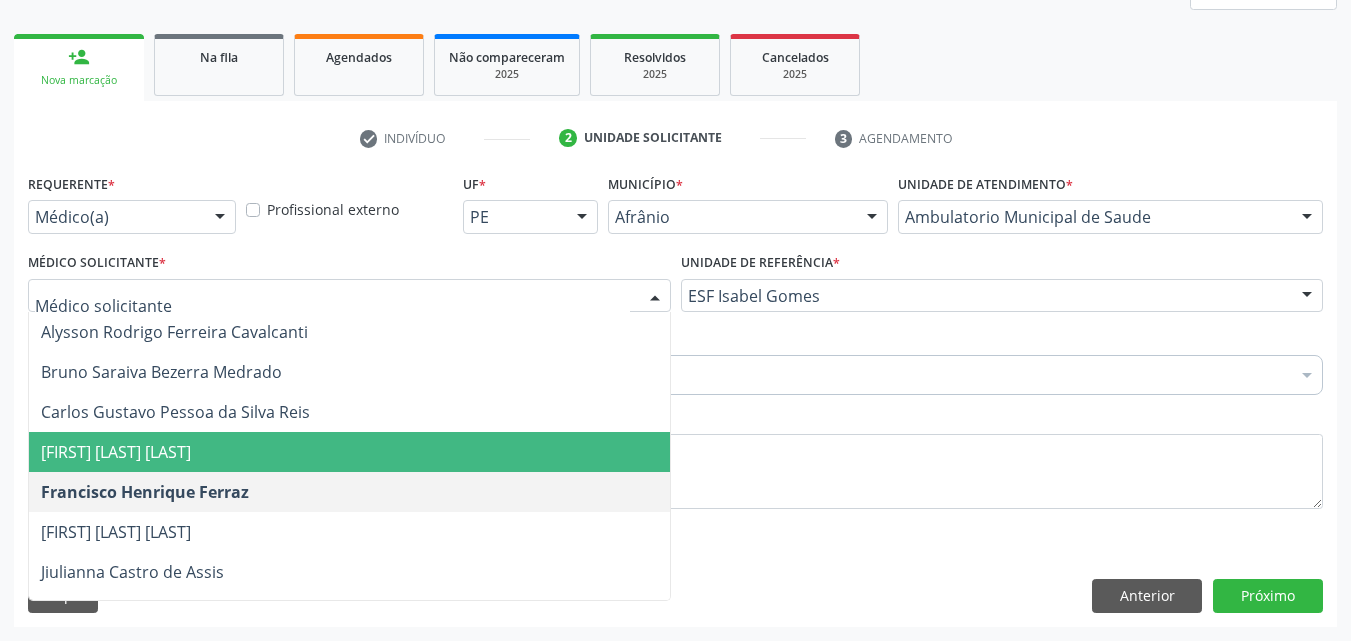click on "[FIRST] [LAST] [LAST]" at bounding box center (349, 452) 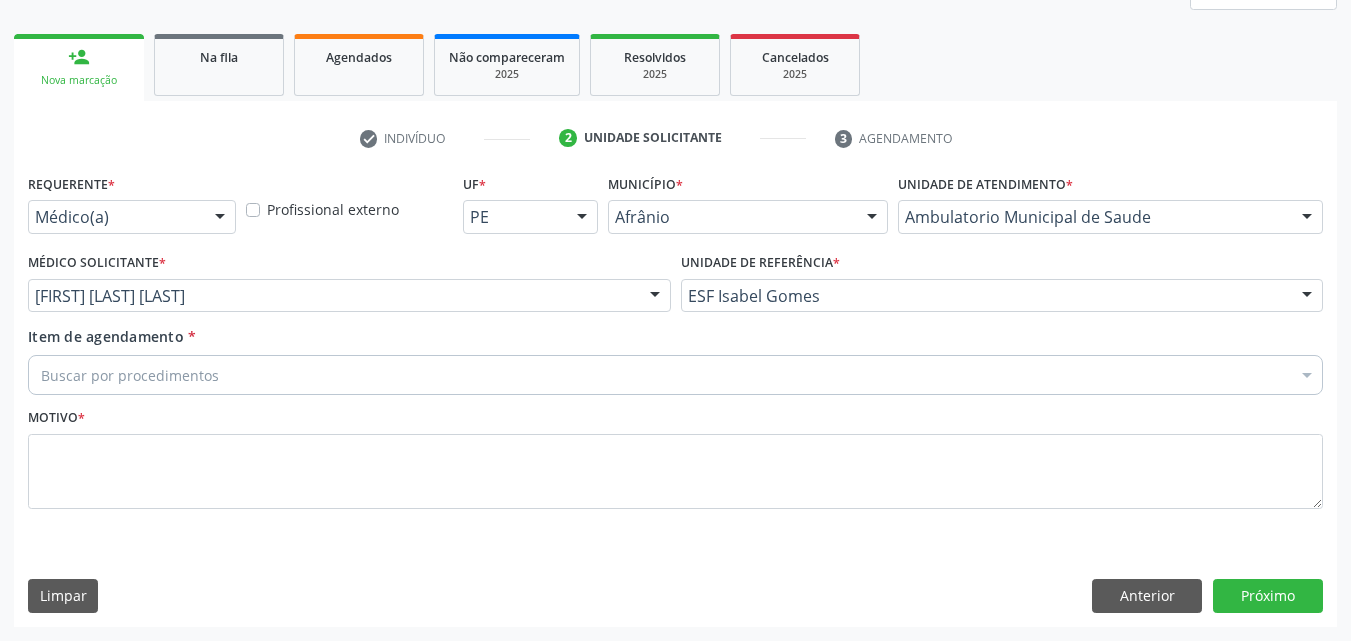 click on "Buscar por procedimentos" at bounding box center [675, 375] 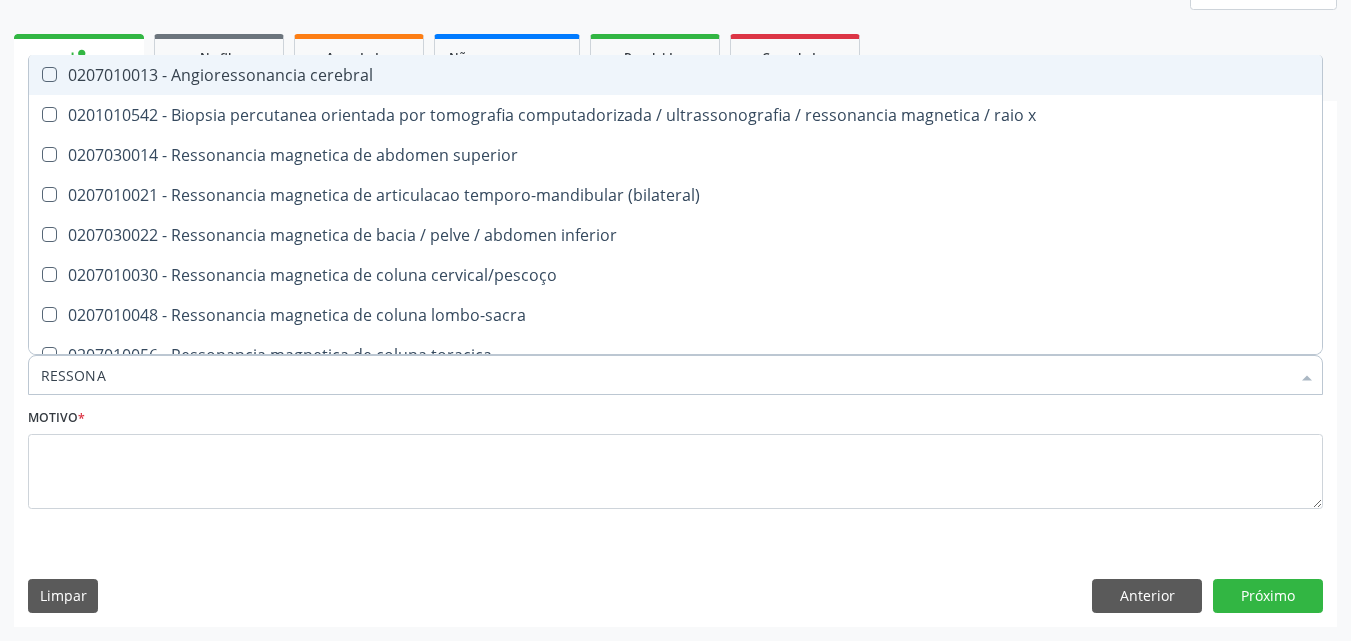 type on "RESSONAN" 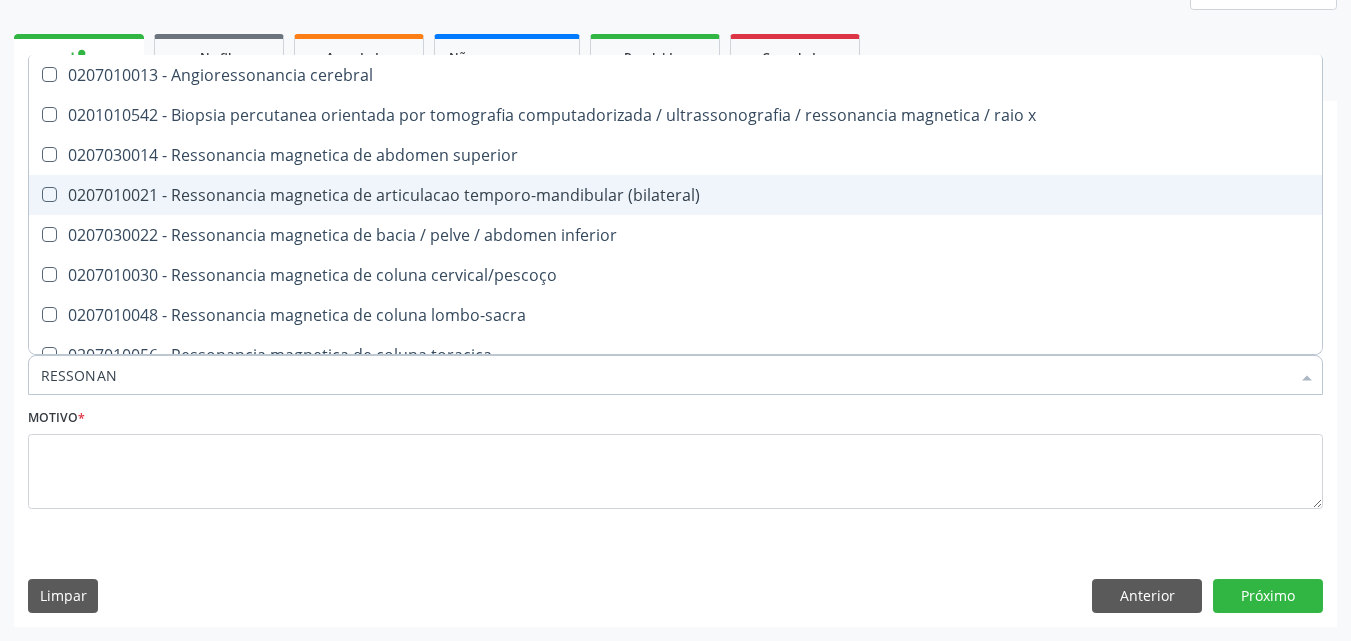 click on "0207010021 - Ressonancia magnetica de articulacao temporo-mandibular (bilateral)" at bounding box center (675, 195) 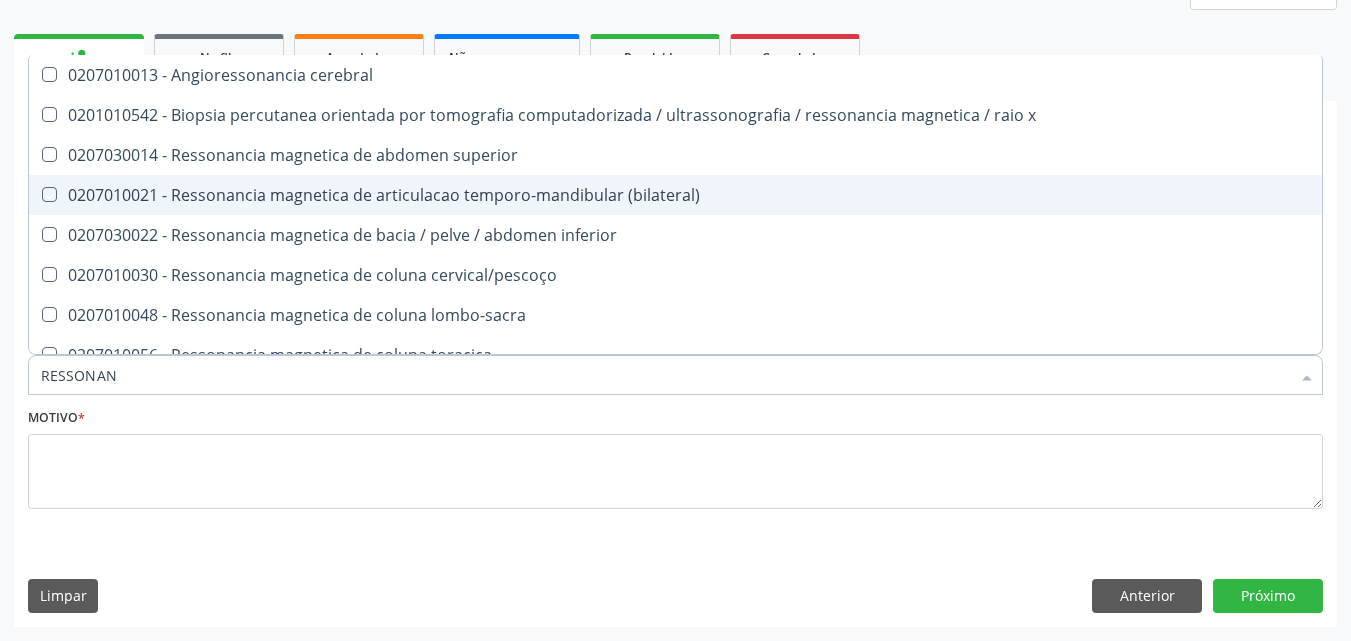 checkbox on "true" 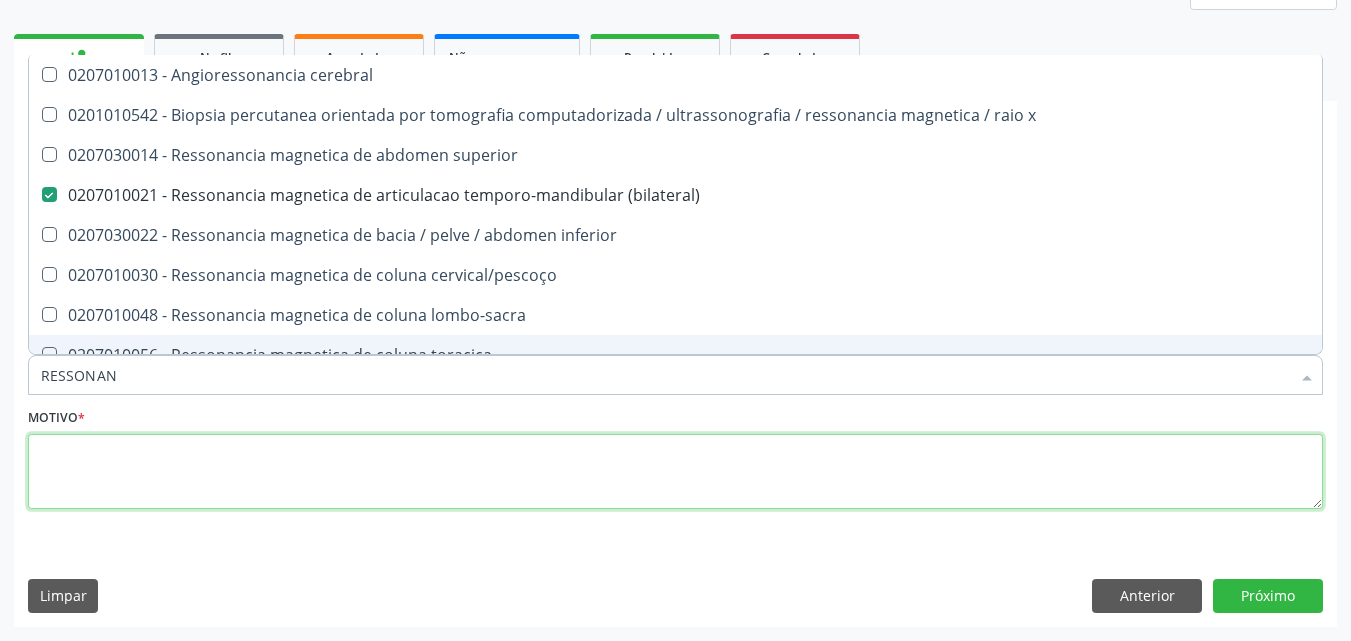 click at bounding box center [675, 472] 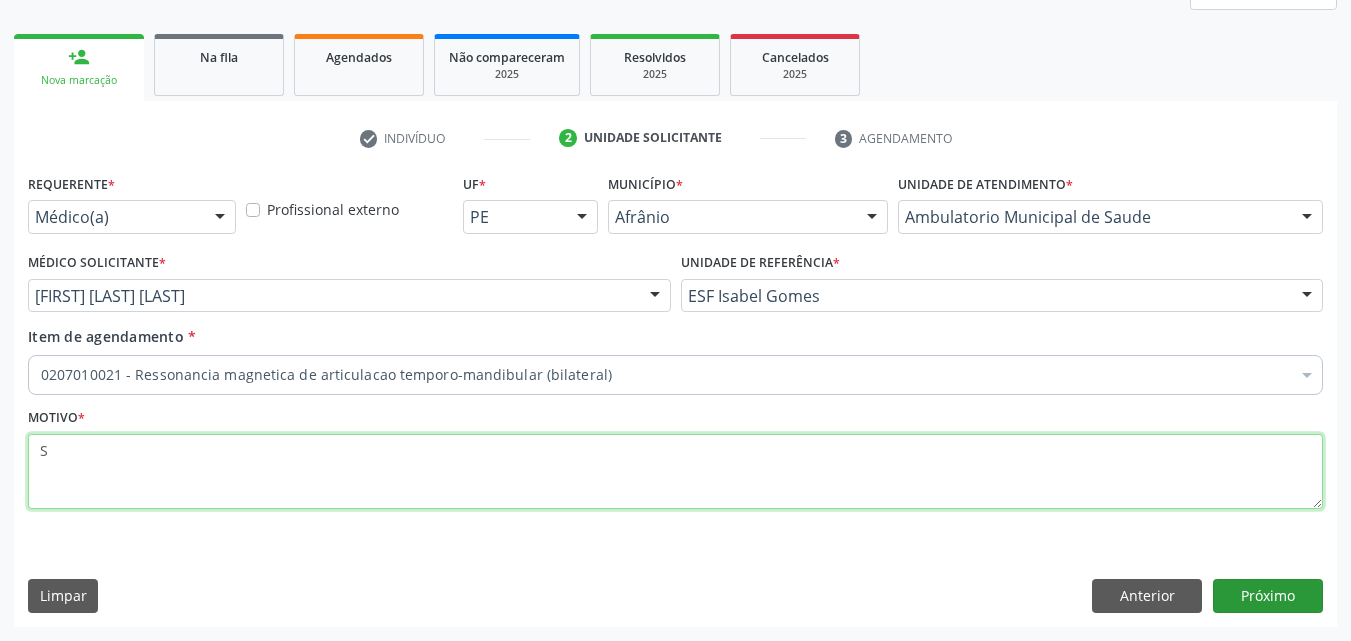 type on "S" 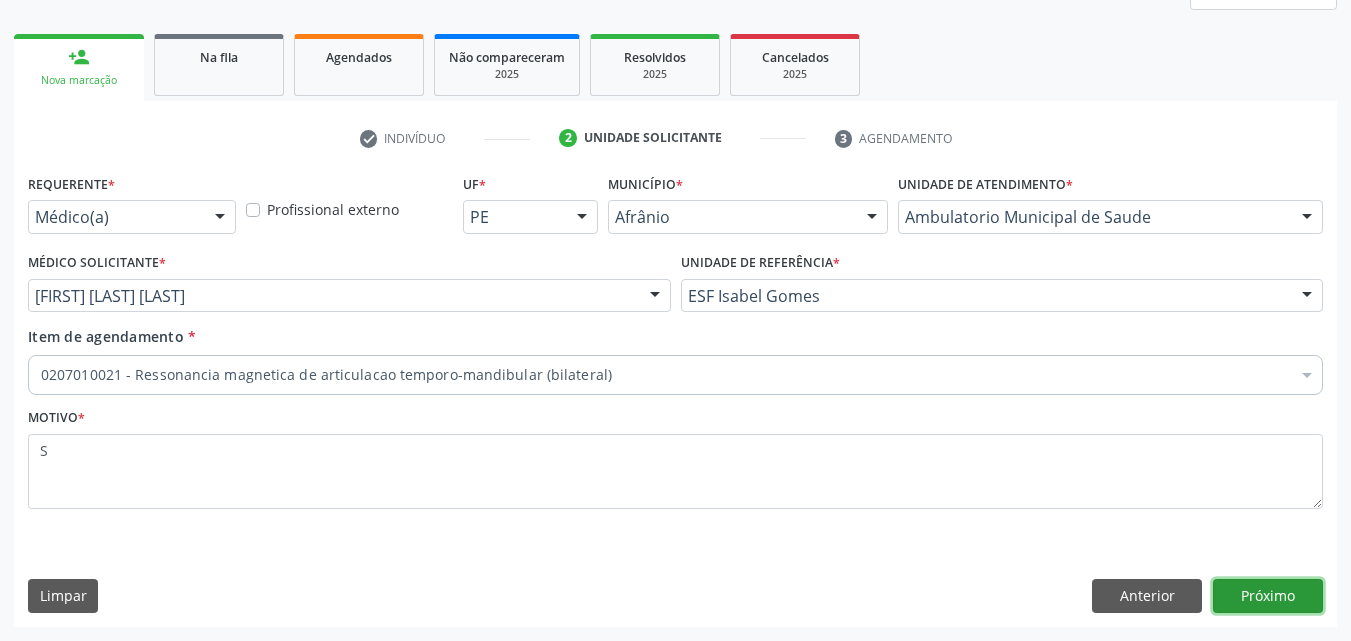click on "Próximo" at bounding box center (1268, 596) 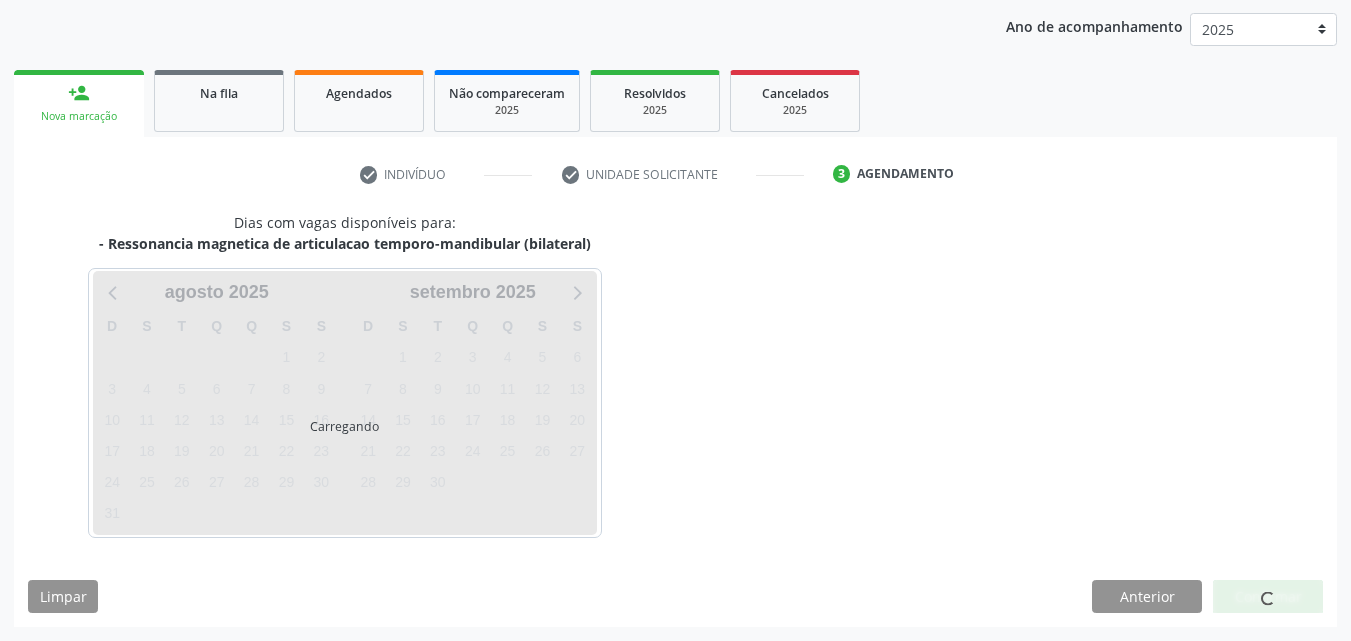 scroll, scrollTop: 229, scrollLeft: 0, axis: vertical 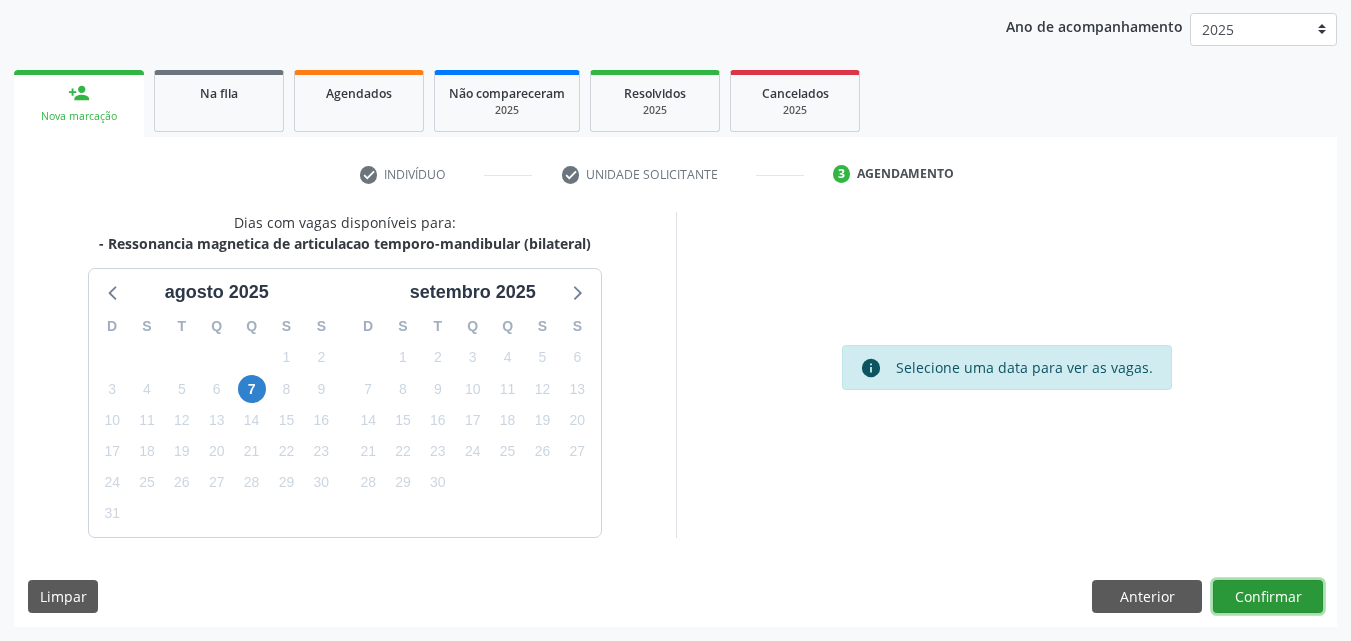 click on "Confirmar" at bounding box center (1268, 597) 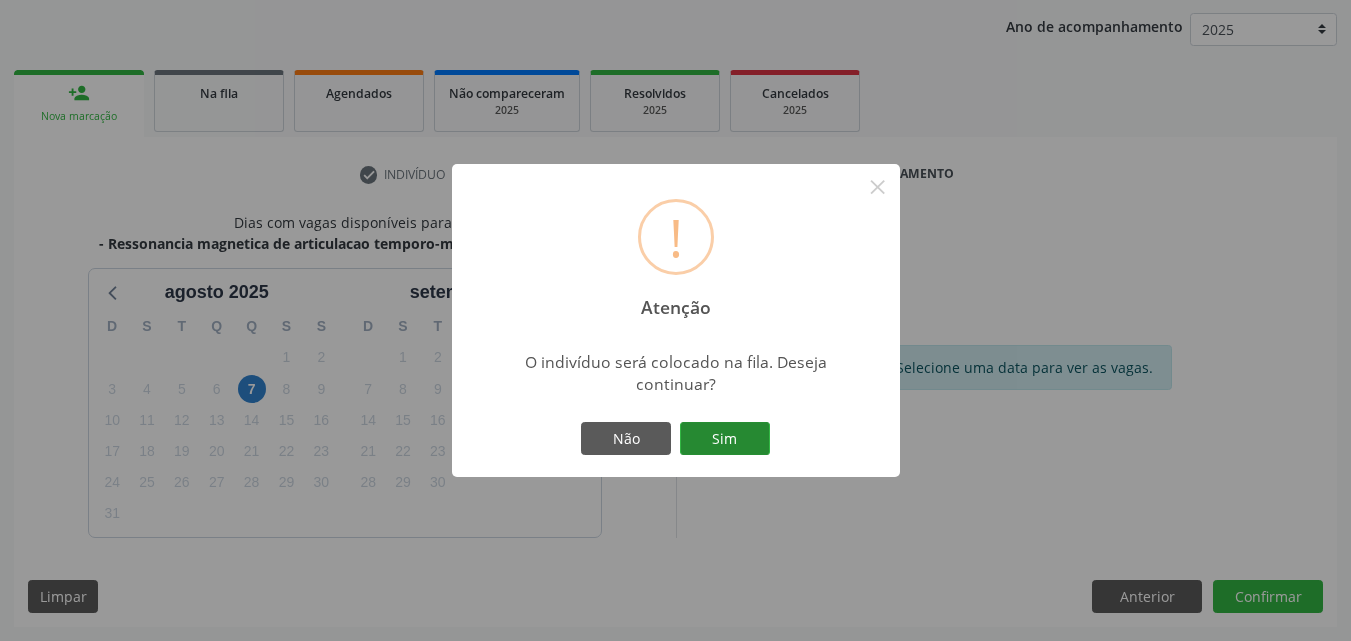 click on "Sim" at bounding box center [725, 439] 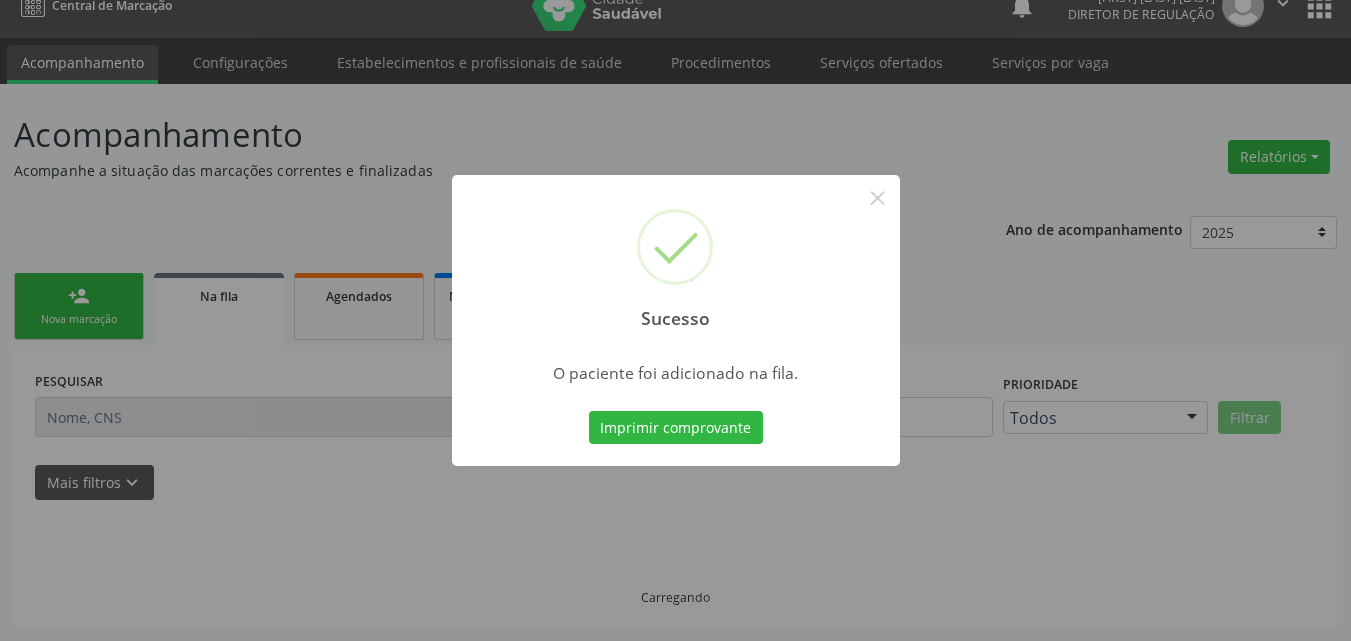 scroll, scrollTop: 26, scrollLeft: 0, axis: vertical 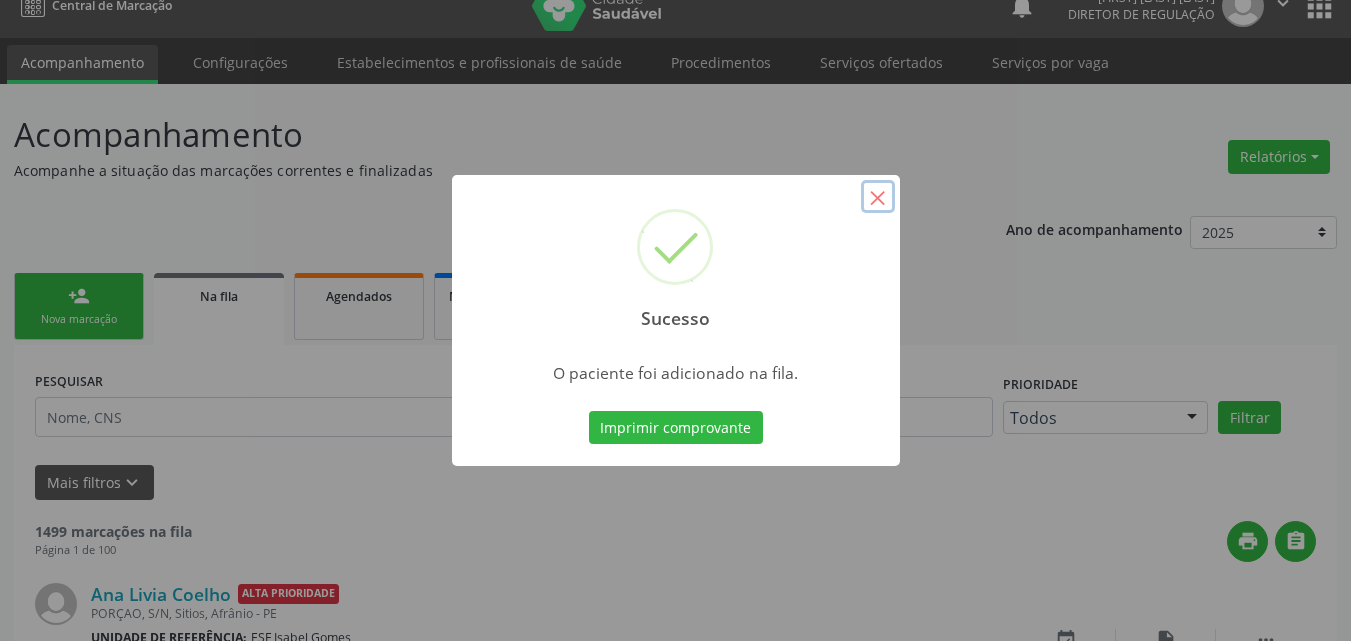 click on "×" at bounding box center (878, 197) 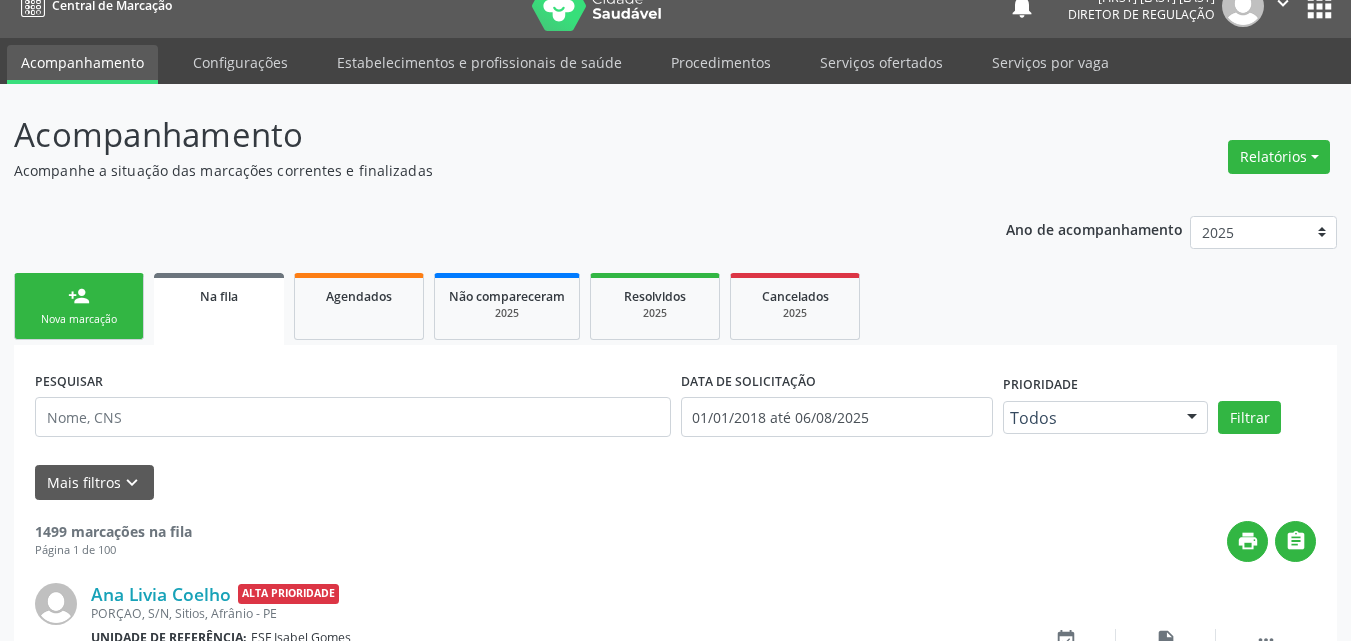 click on "Nova marcação" at bounding box center (79, 319) 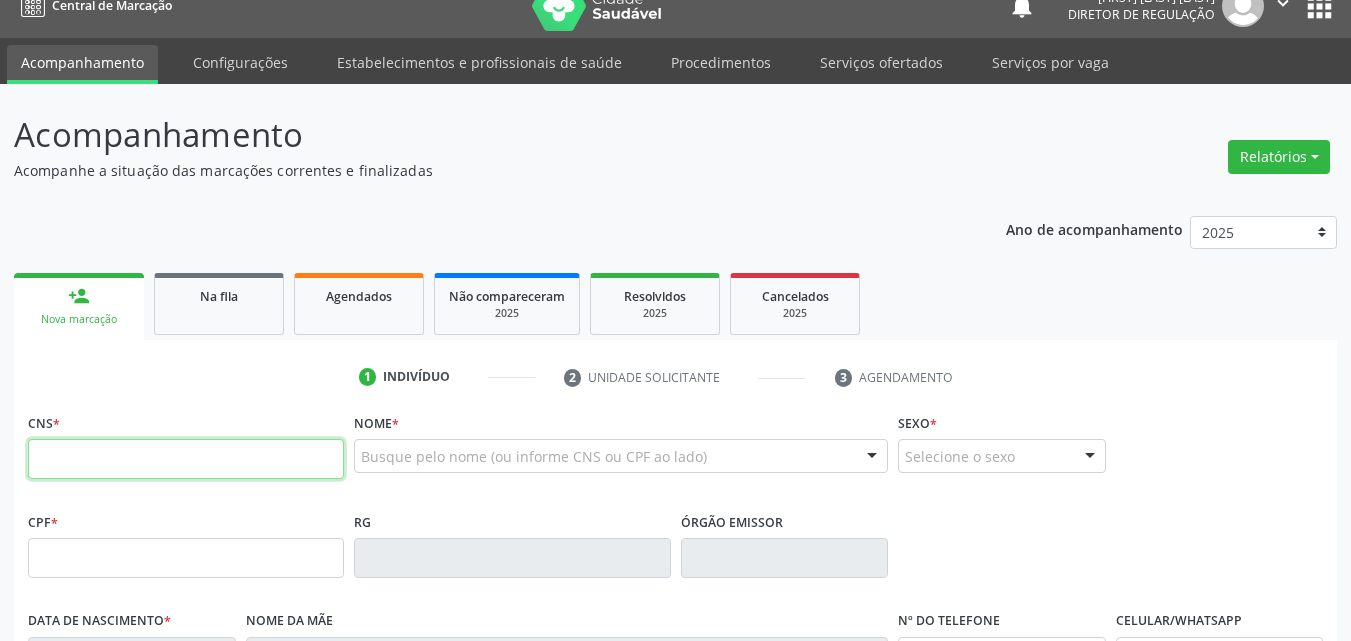click at bounding box center (186, 459) 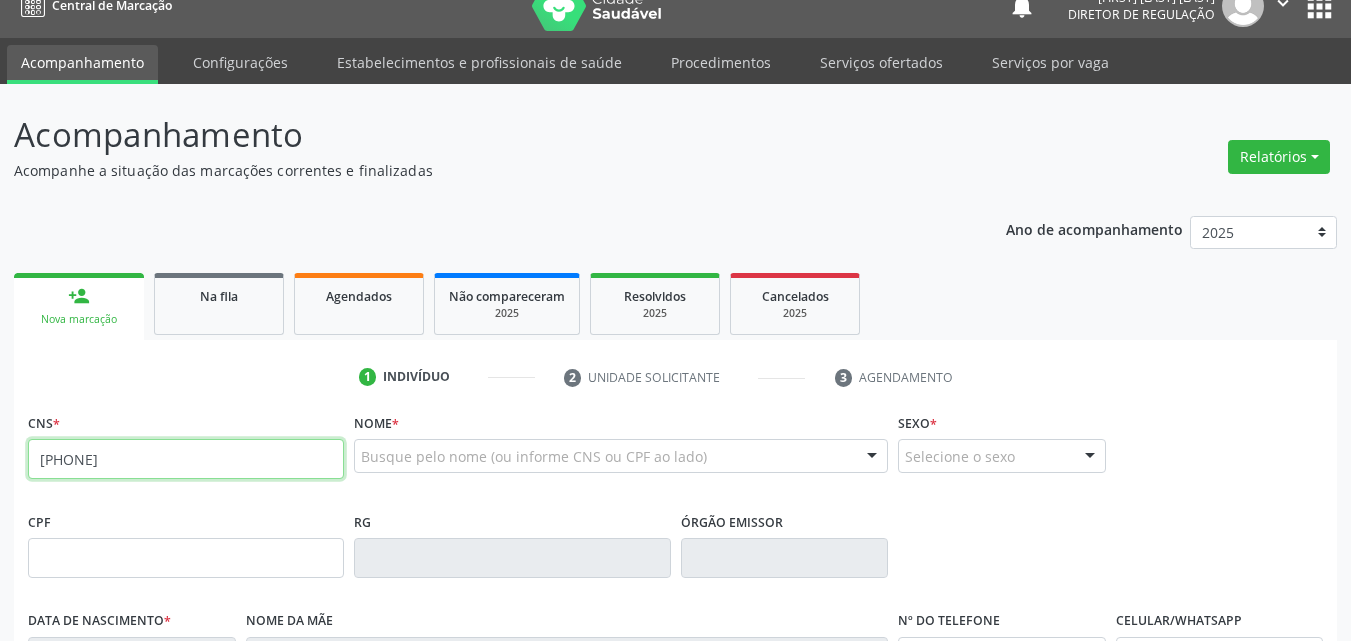 type on "702 0093 3454 9085" 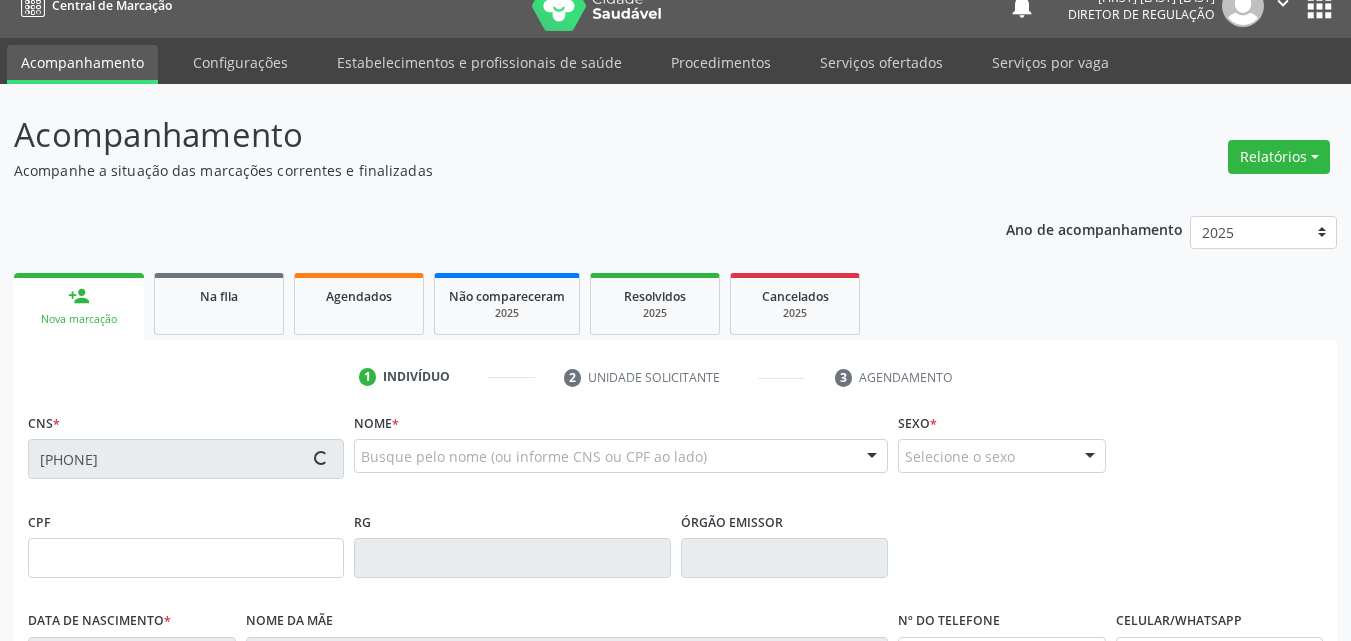 type on "714.068.854-01" 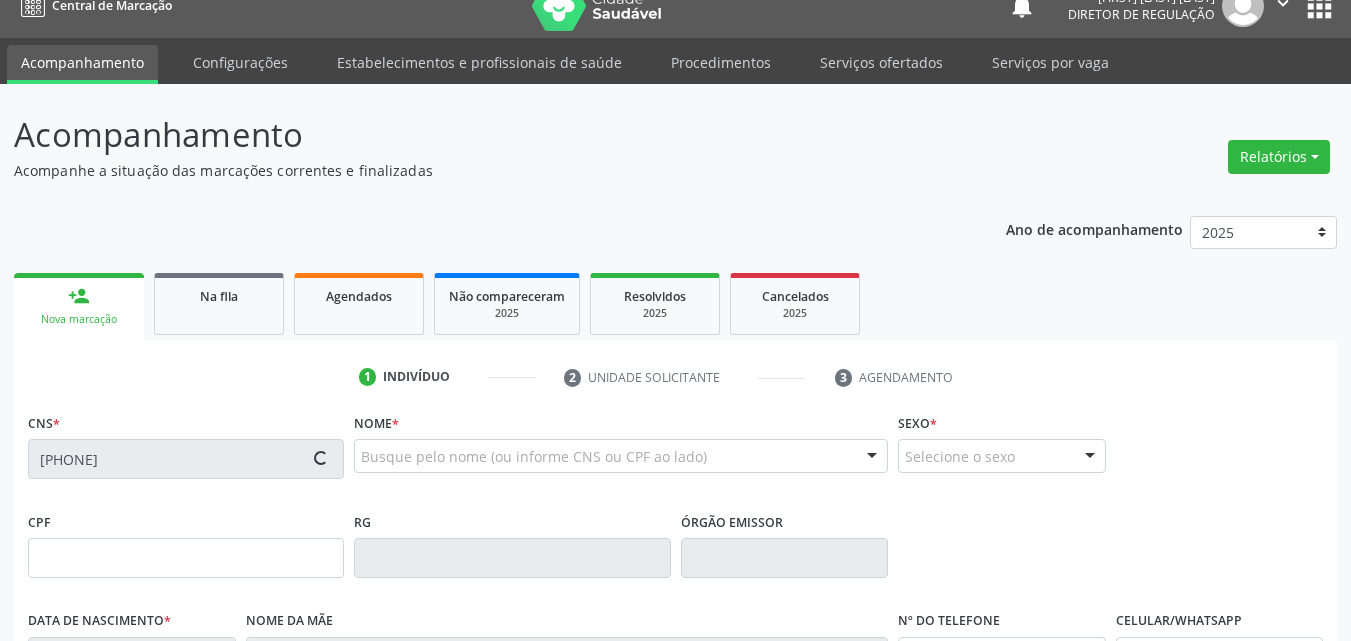 type on "05/06/2006" 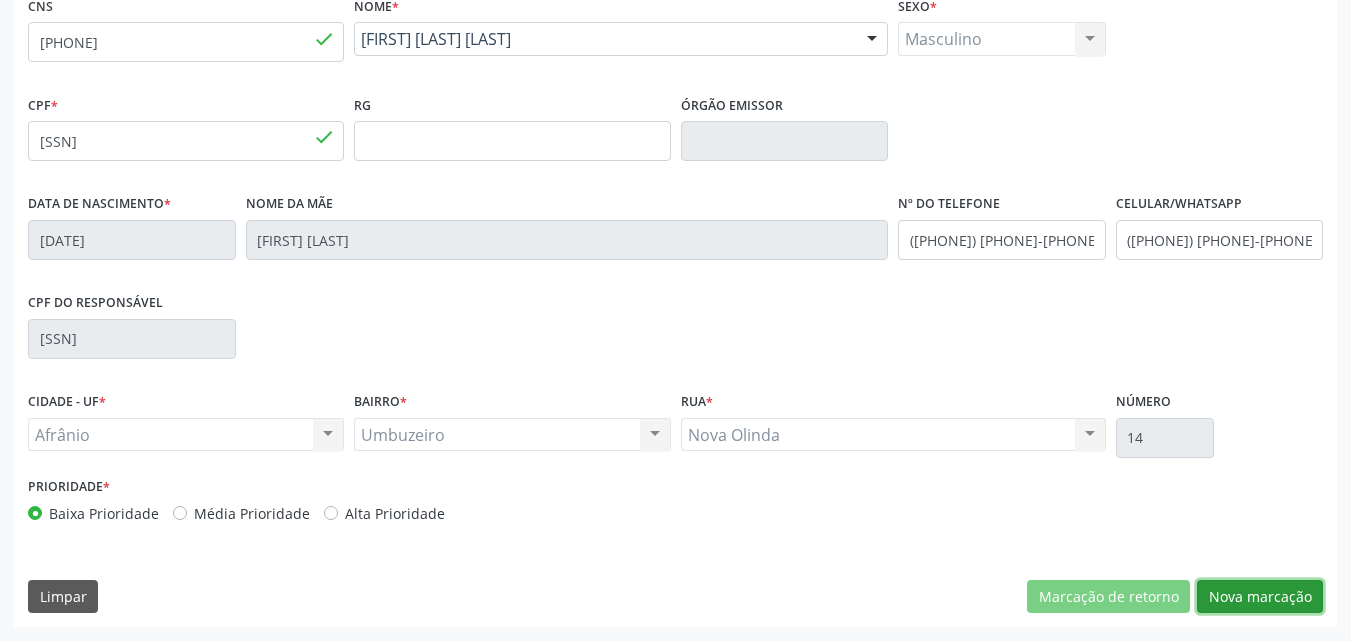 click on "Nova marcação" at bounding box center [1260, 597] 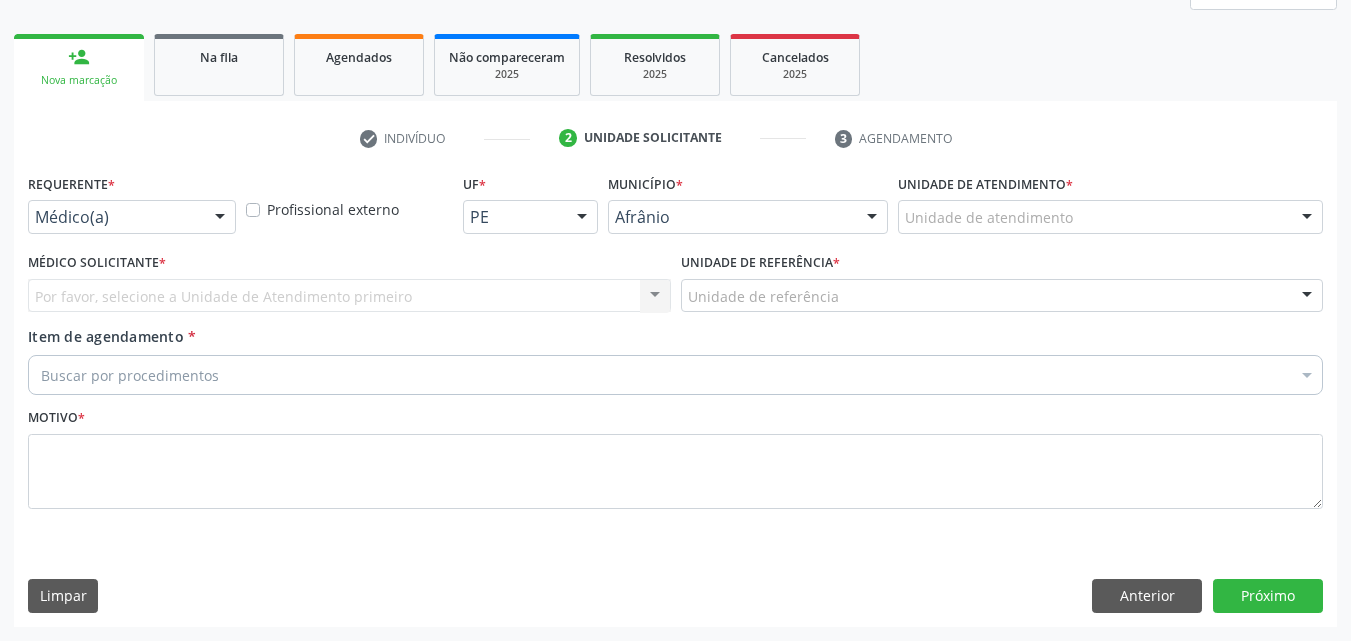 scroll, scrollTop: 265, scrollLeft: 0, axis: vertical 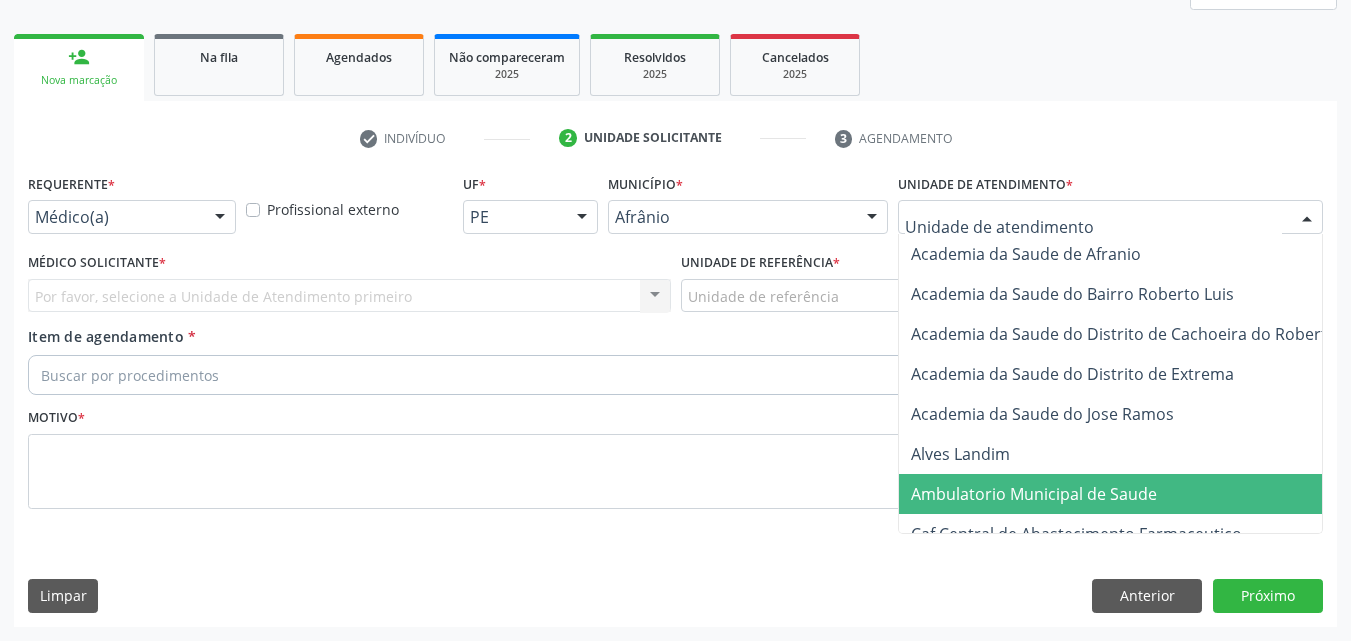 drag, startPoint x: 1100, startPoint y: 497, endPoint x: 1056, endPoint y: 489, distance: 44.72136 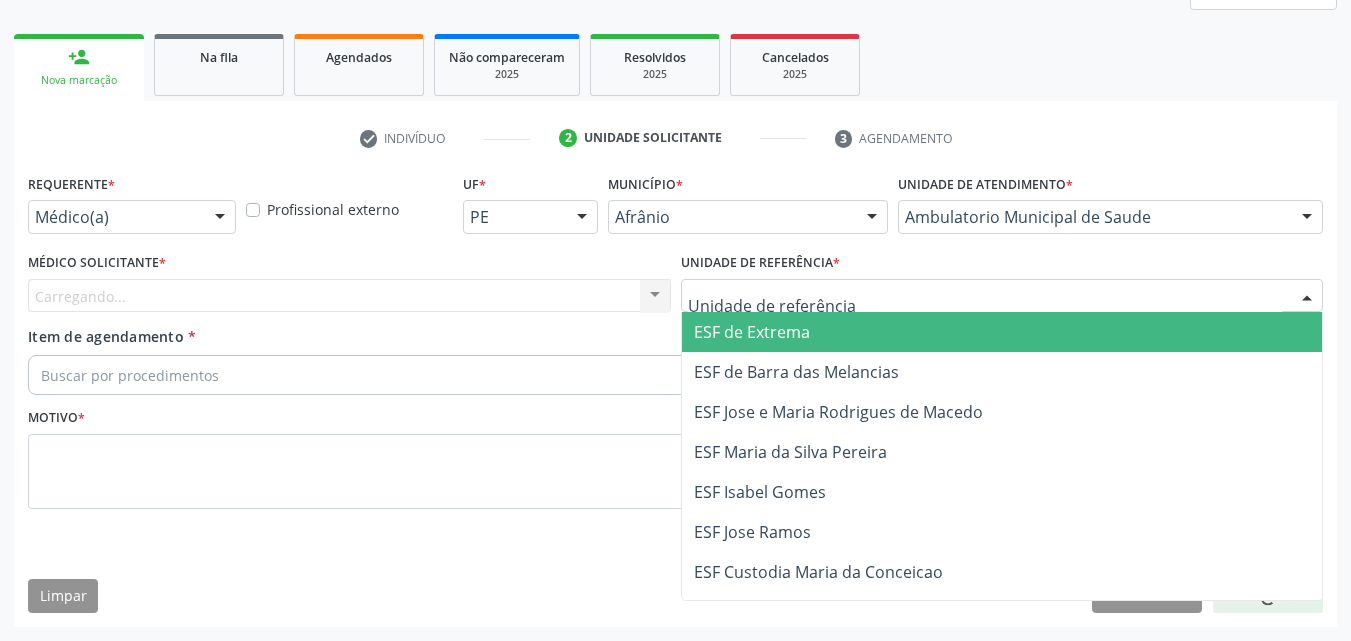click at bounding box center (1002, 296) 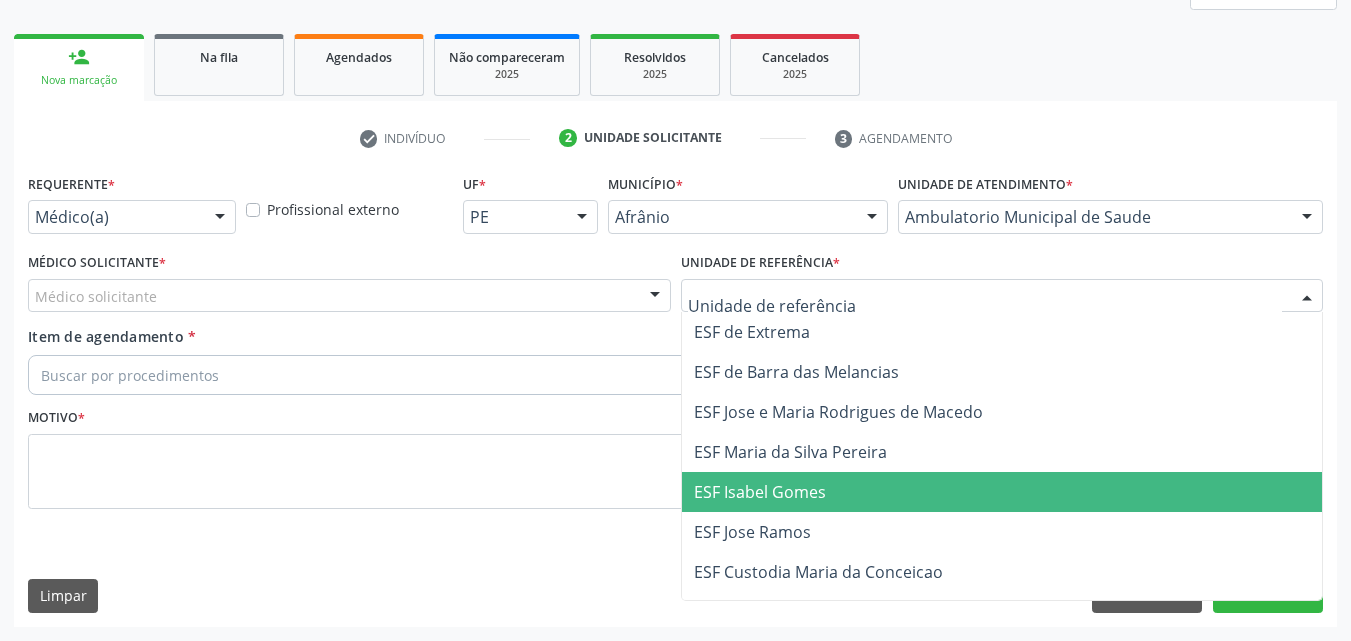 drag, startPoint x: 864, startPoint y: 484, endPoint x: 854, endPoint y: 486, distance: 10.198039 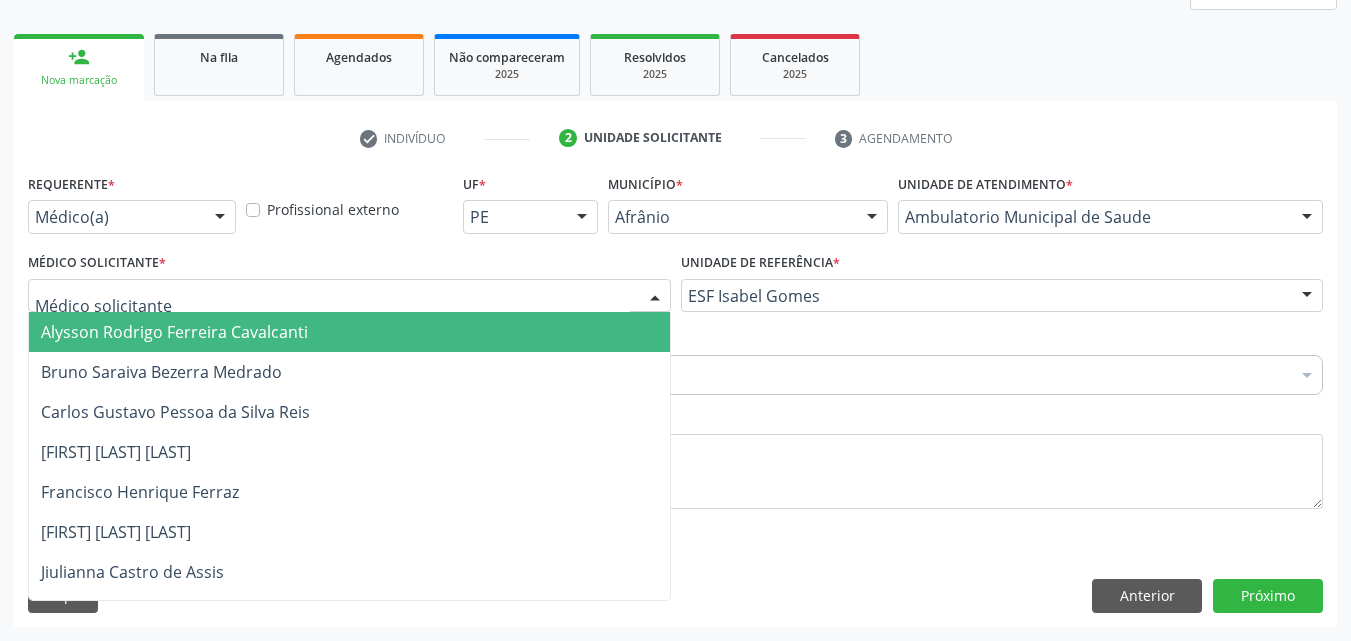 click at bounding box center (349, 296) 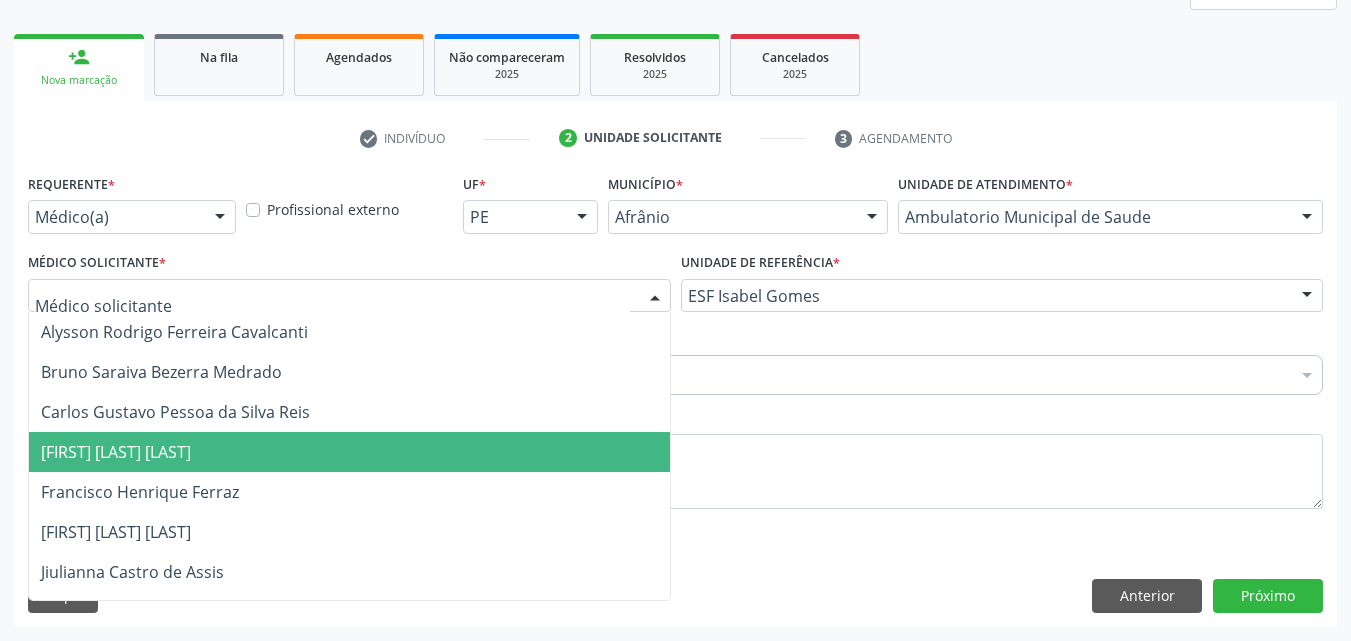 click on "[FIRST] [LAST] [LAST]" at bounding box center (349, 452) 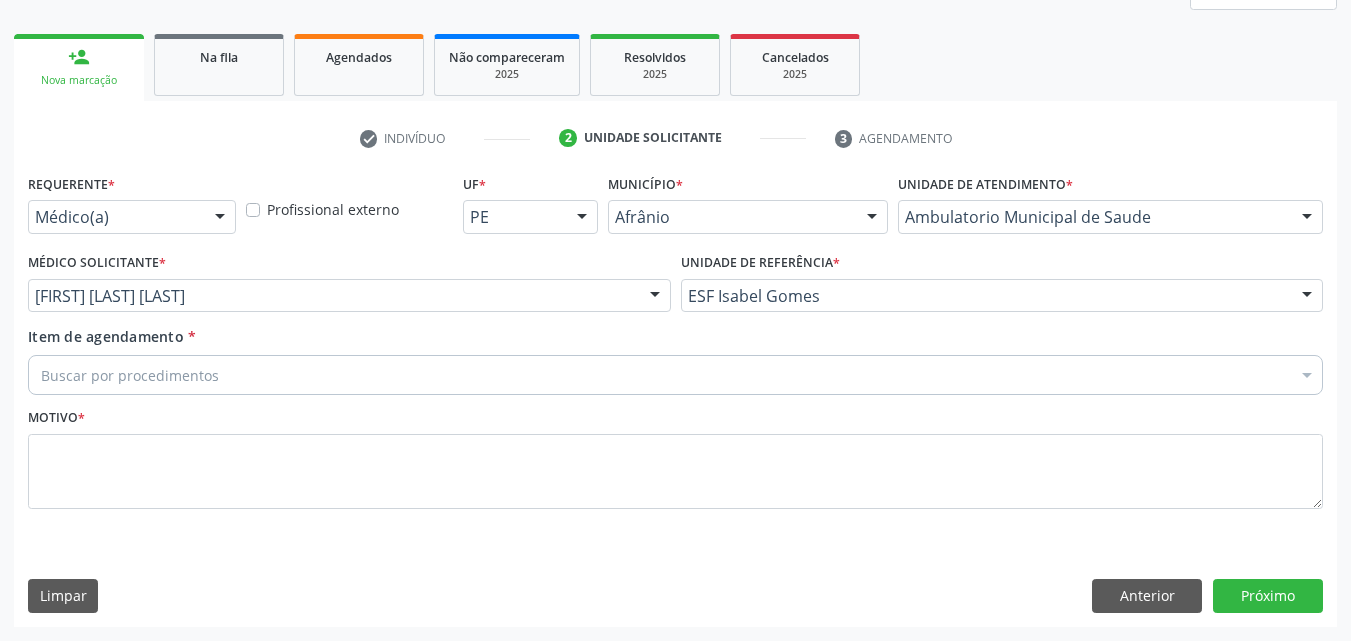 click on "Buscar por procedimentos" at bounding box center [675, 375] 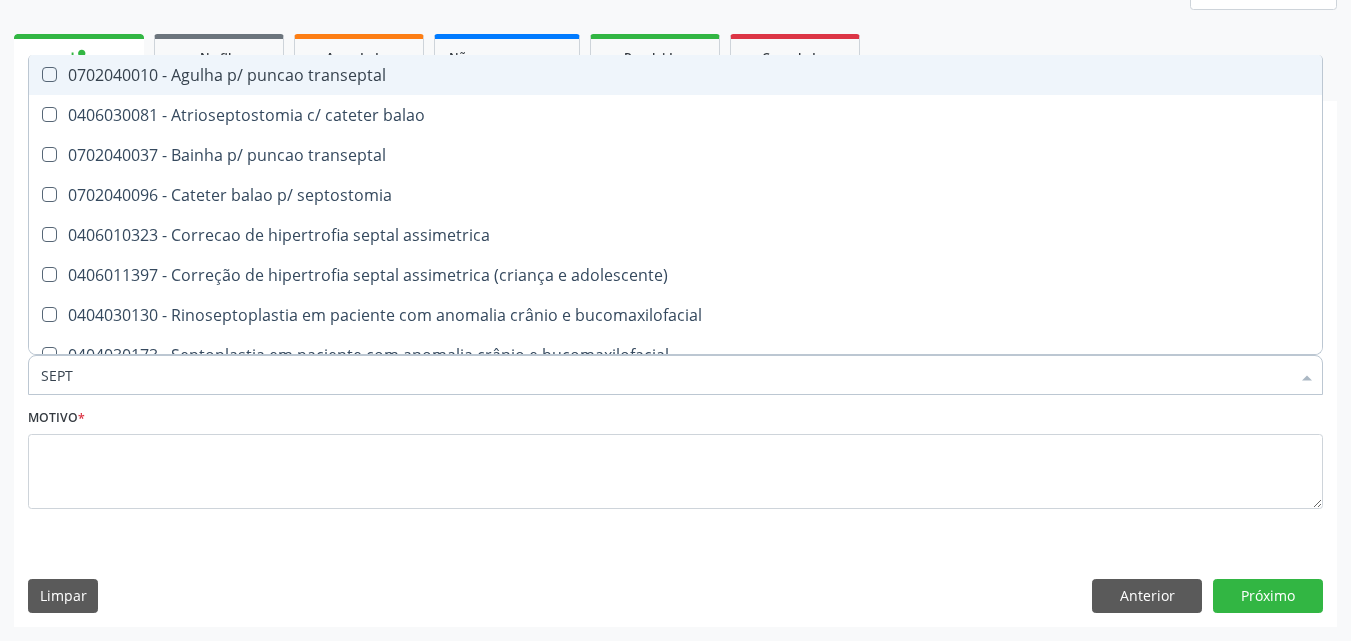 type on "SEPTO" 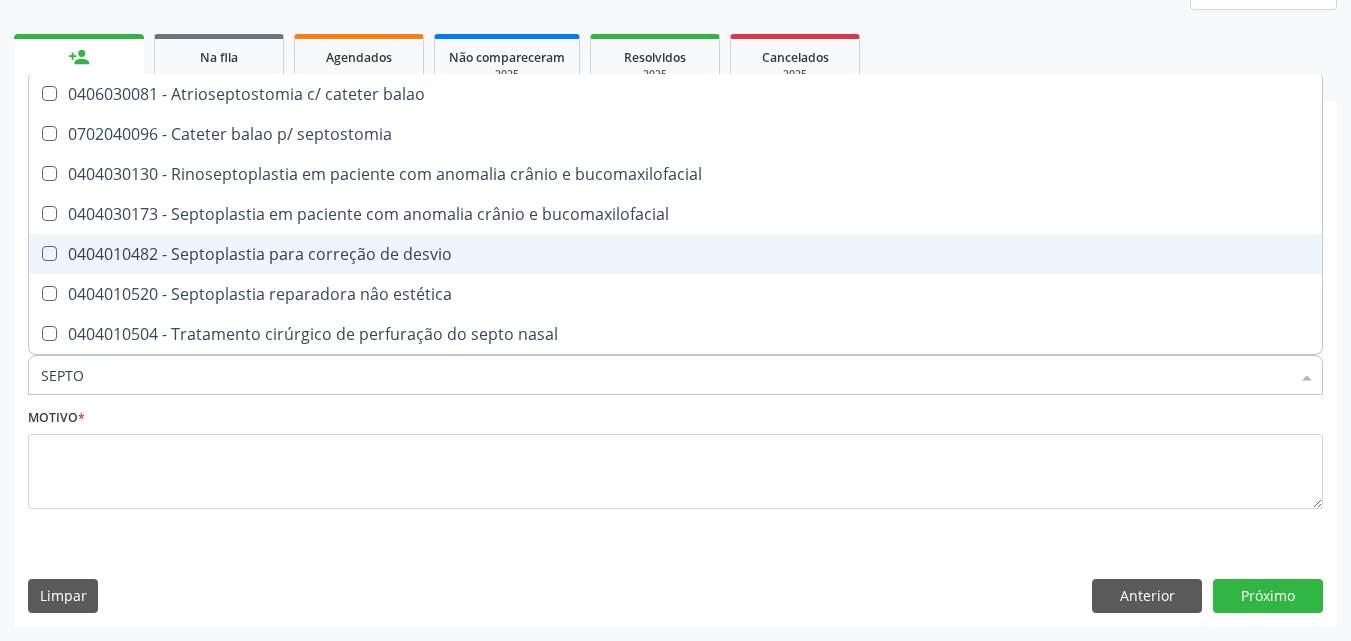 click on "0404010482 - Septoplastia para correção de desvio" at bounding box center (675, 254) 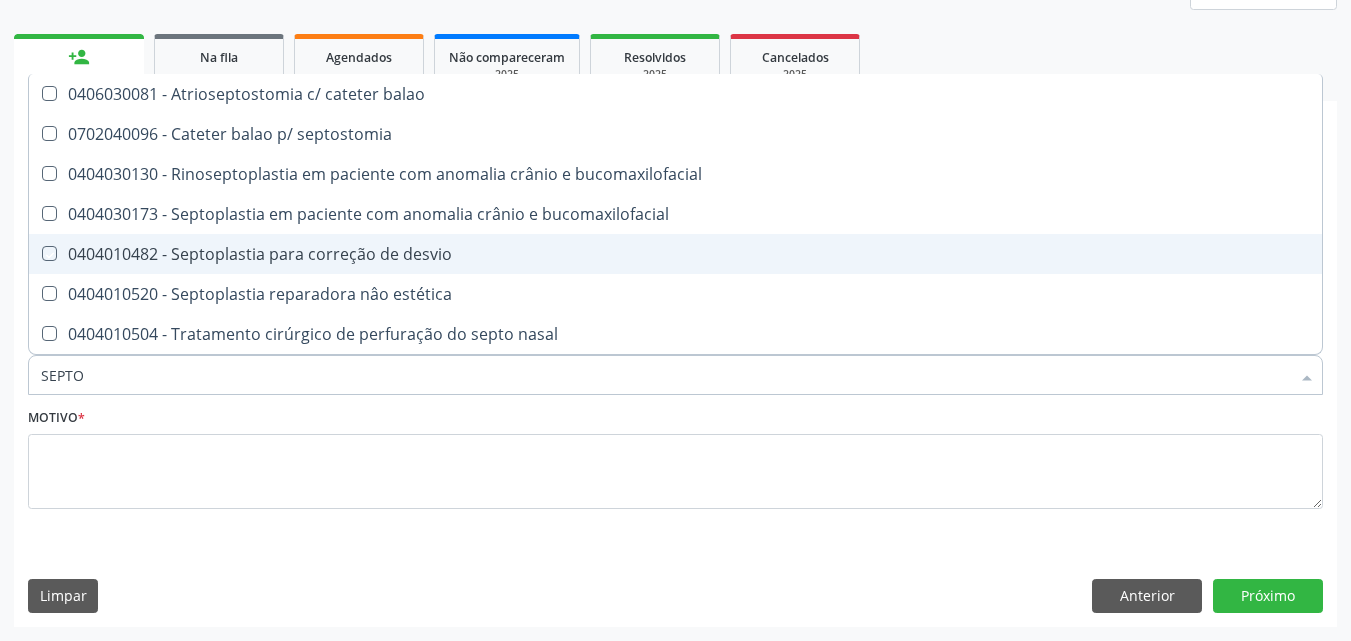 checkbox on "true" 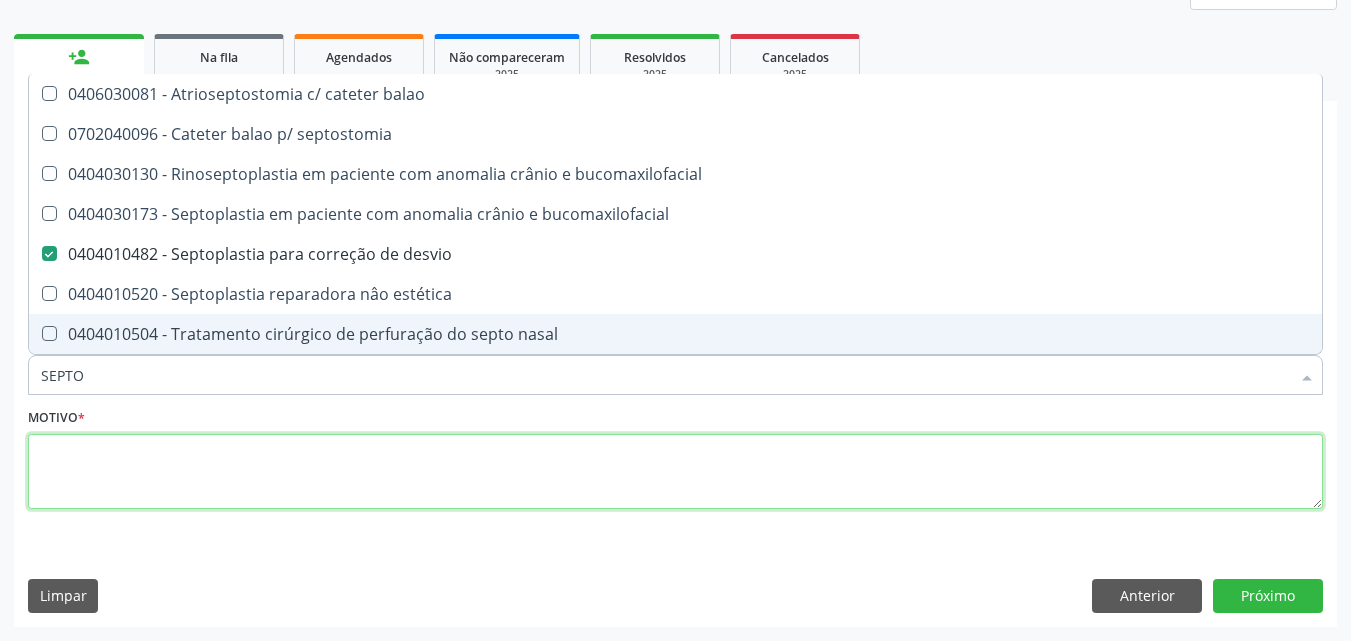 click at bounding box center (675, 472) 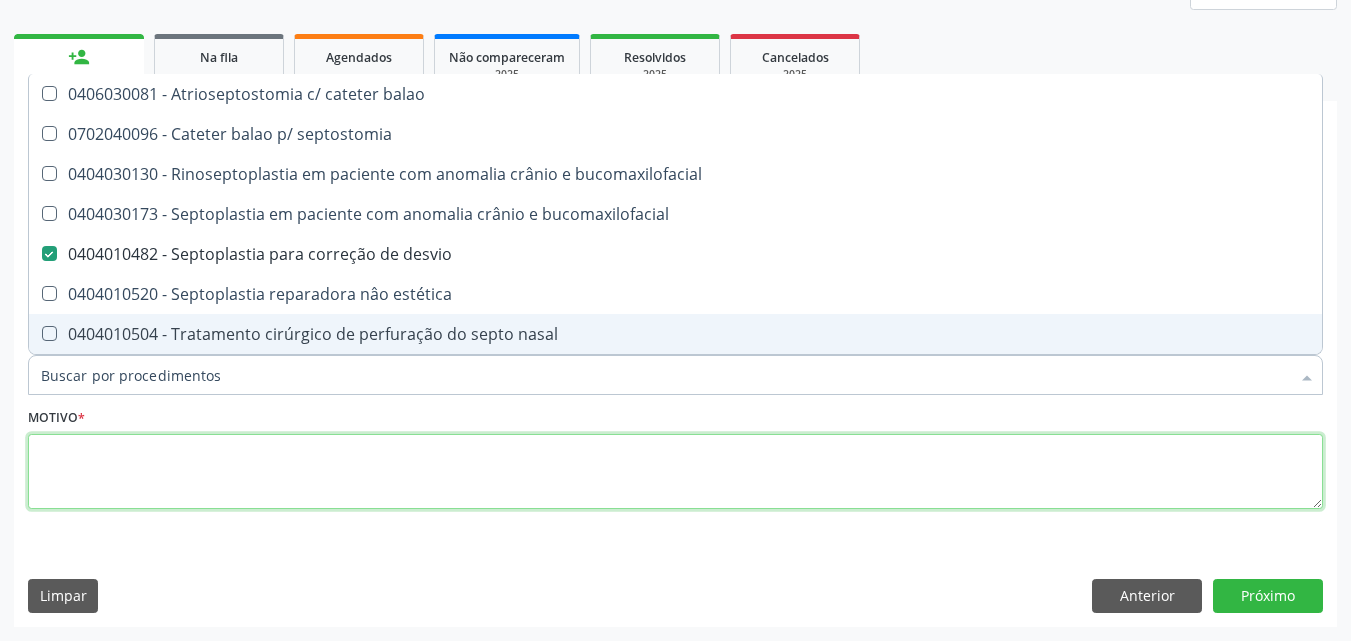 checkbox on "true" 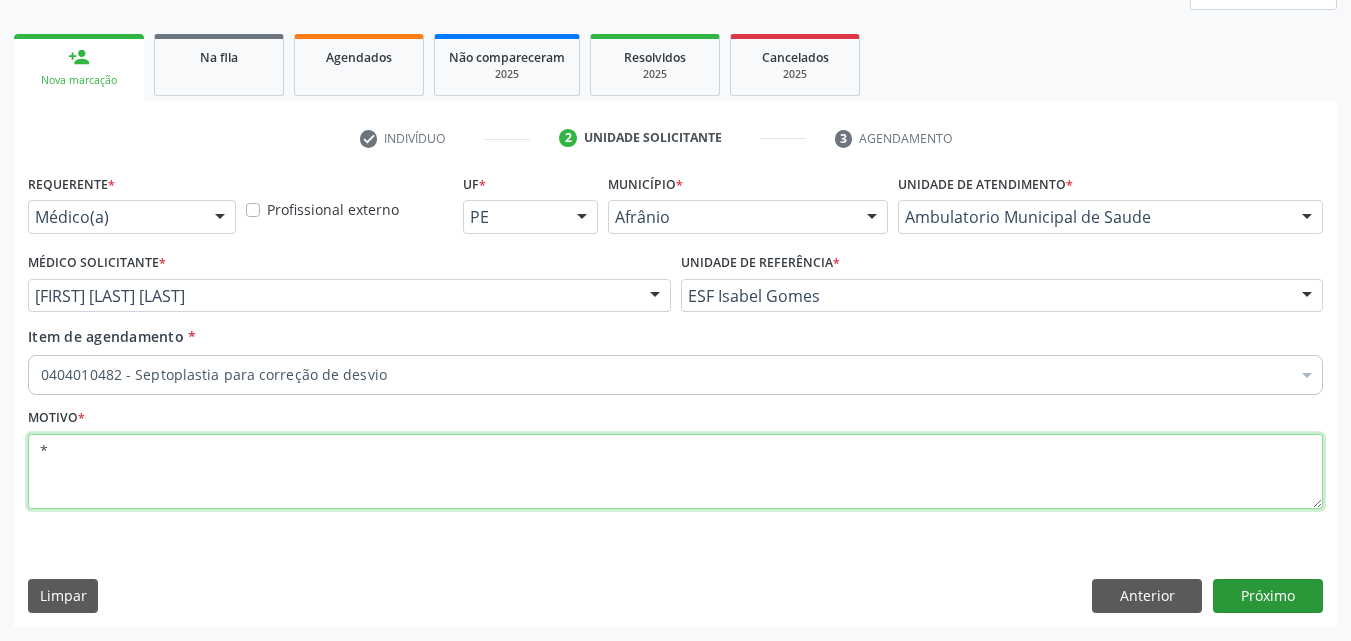 type on "*" 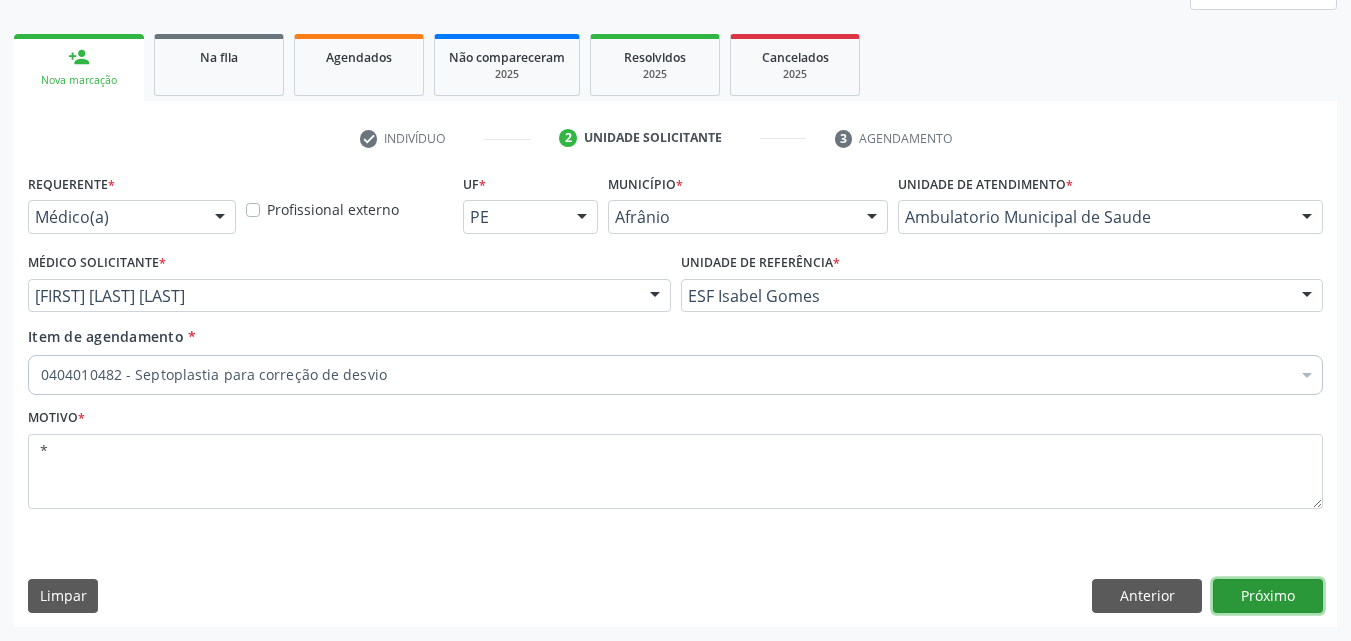 click on "Próximo" at bounding box center (1268, 596) 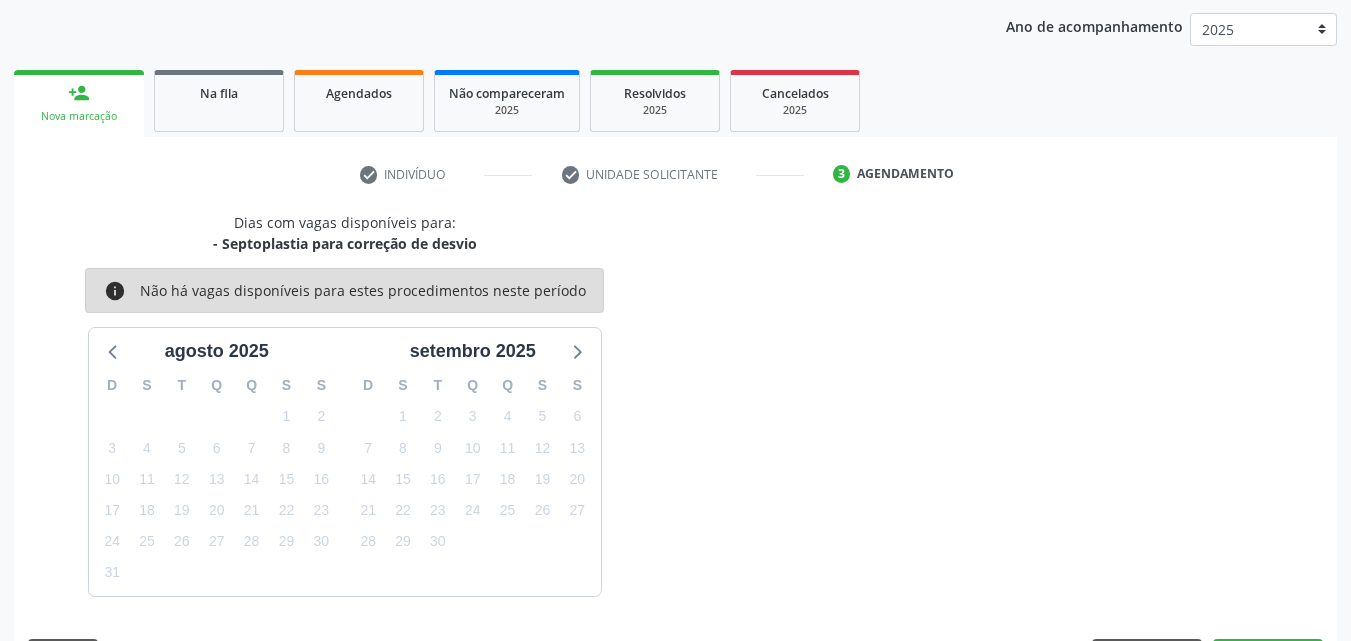 scroll, scrollTop: 265, scrollLeft: 0, axis: vertical 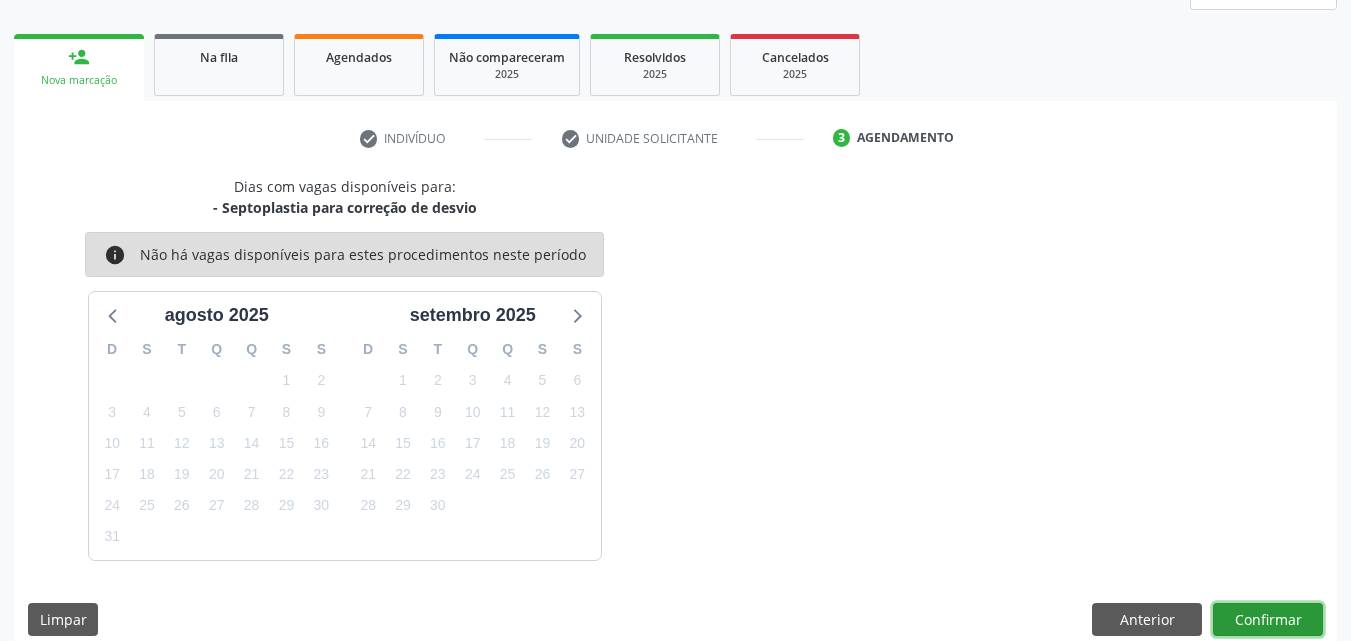 click on "Confirmar" at bounding box center (1268, 620) 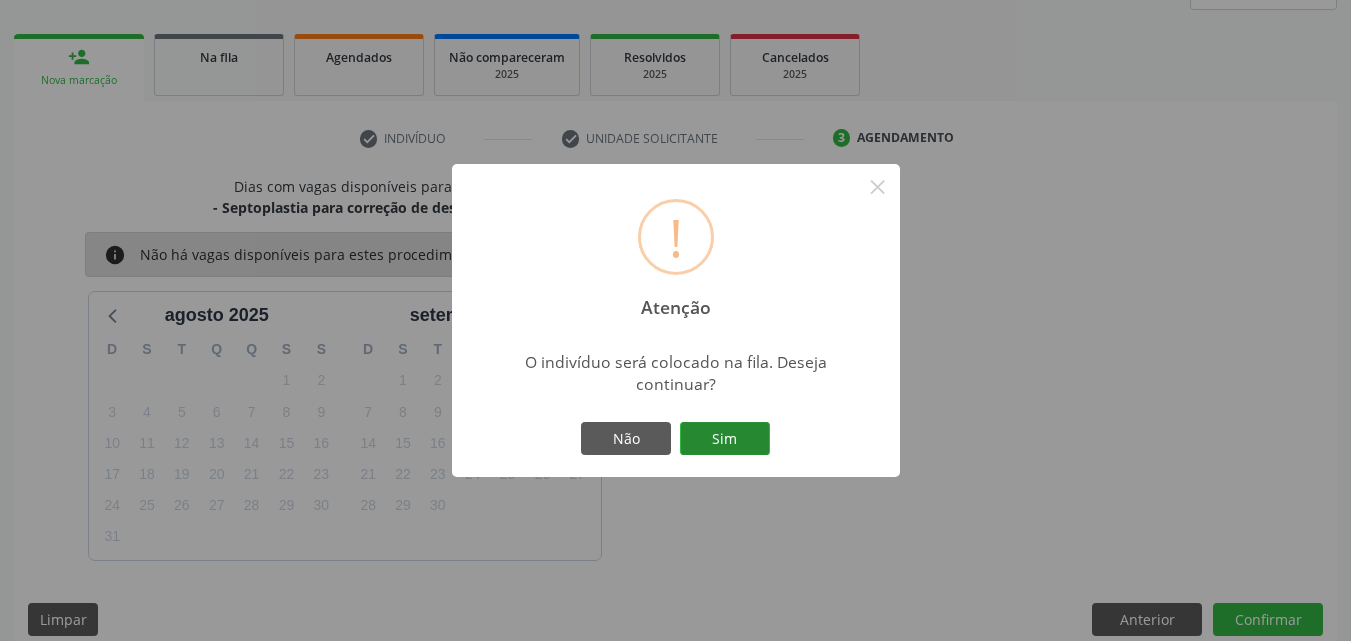 click on "Sim" at bounding box center (725, 439) 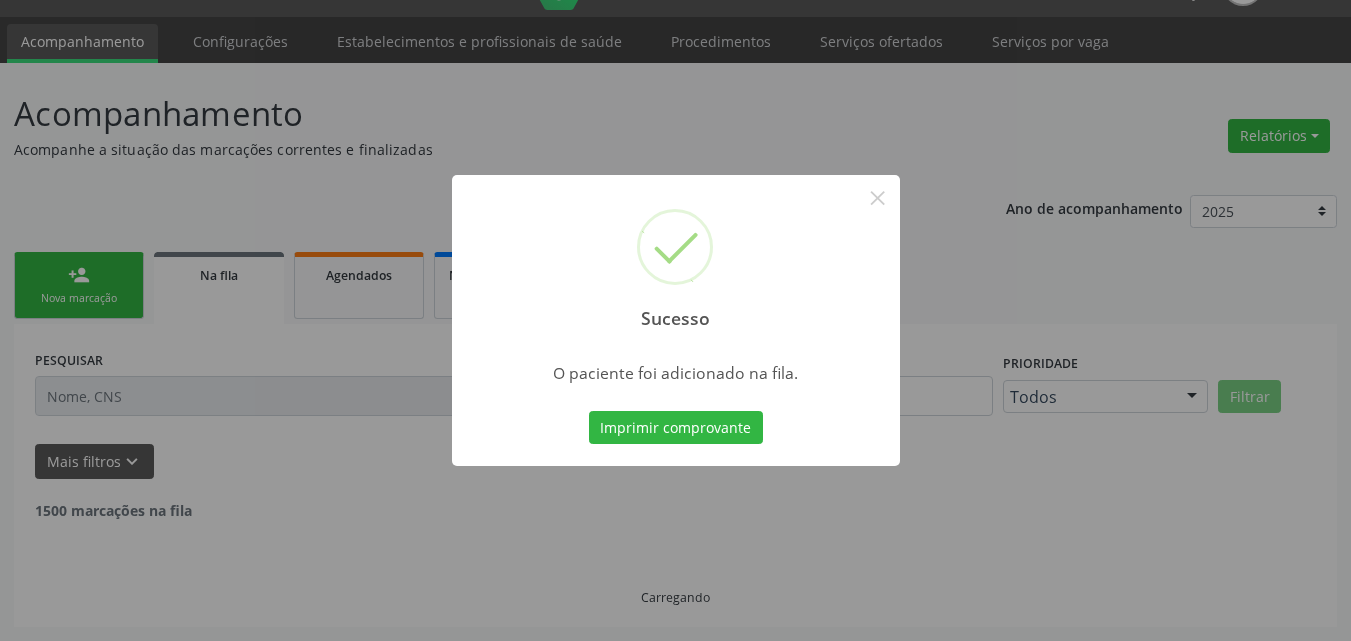 scroll, scrollTop: 26, scrollLeft: 0, axis: vertical 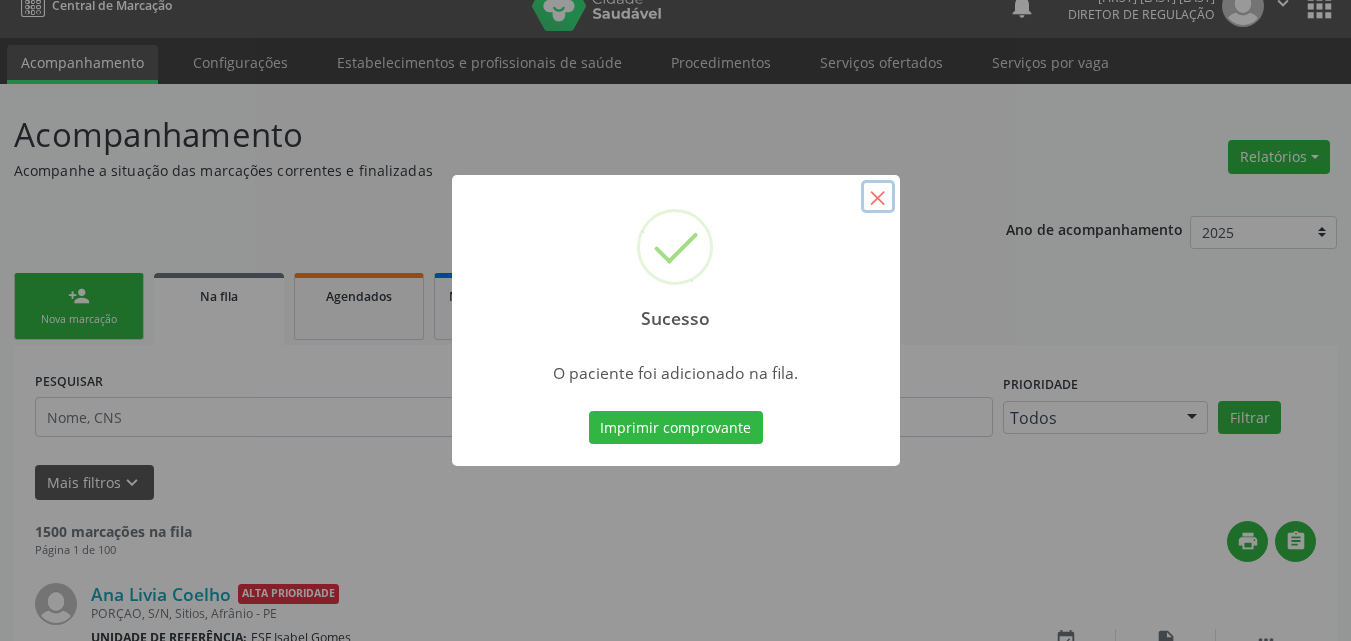 click on "×" at bounding box center (878, 197) 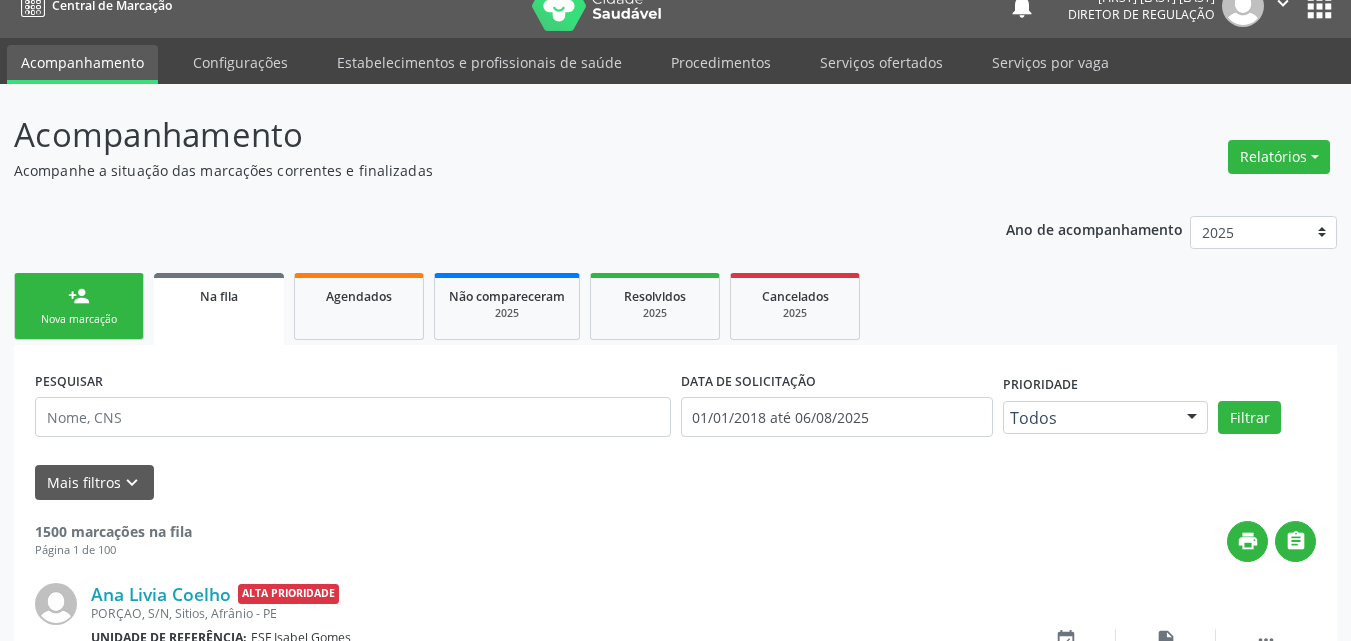 click on "Nova marcação" at bounding box center [79, 319] 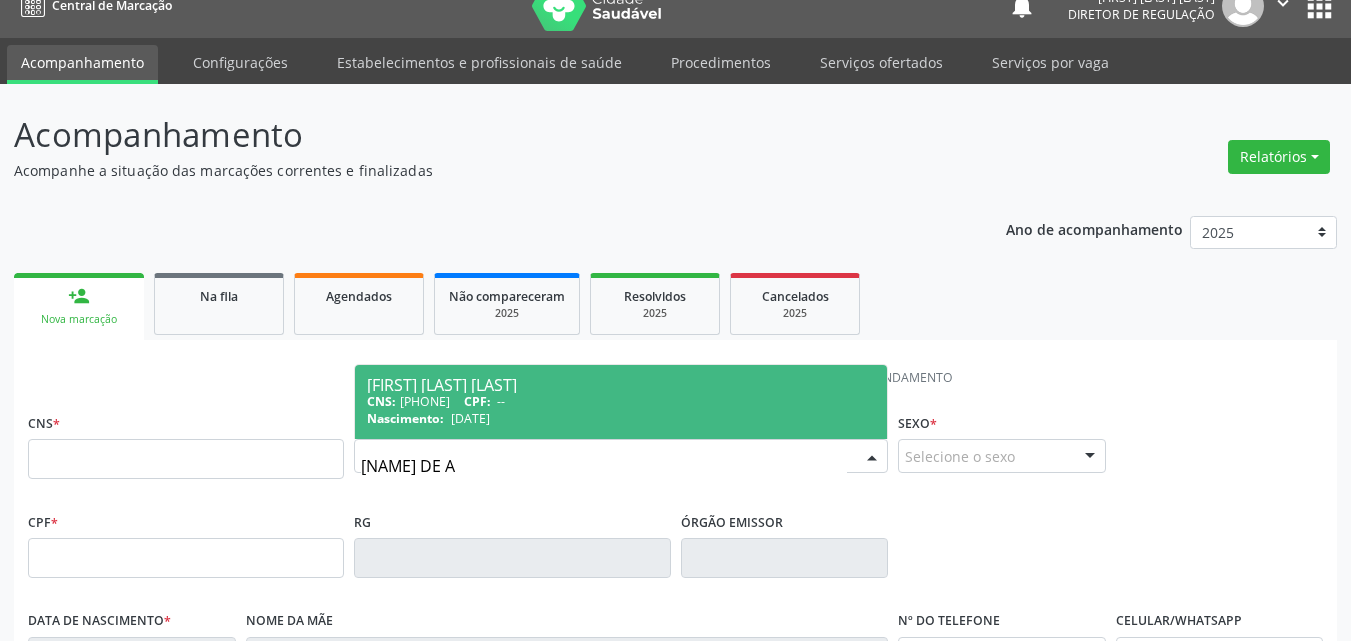 click on "Nascimento:" at bounding box center [405, 418] 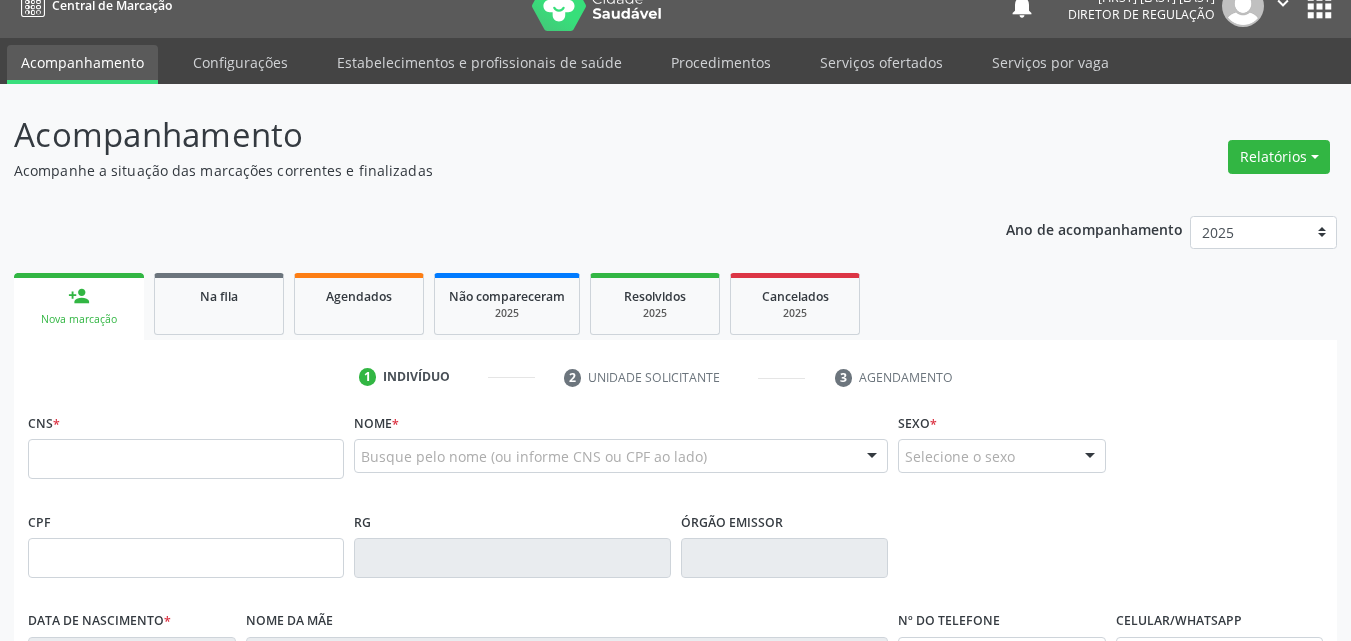 type on "700 4079 6911 8047" 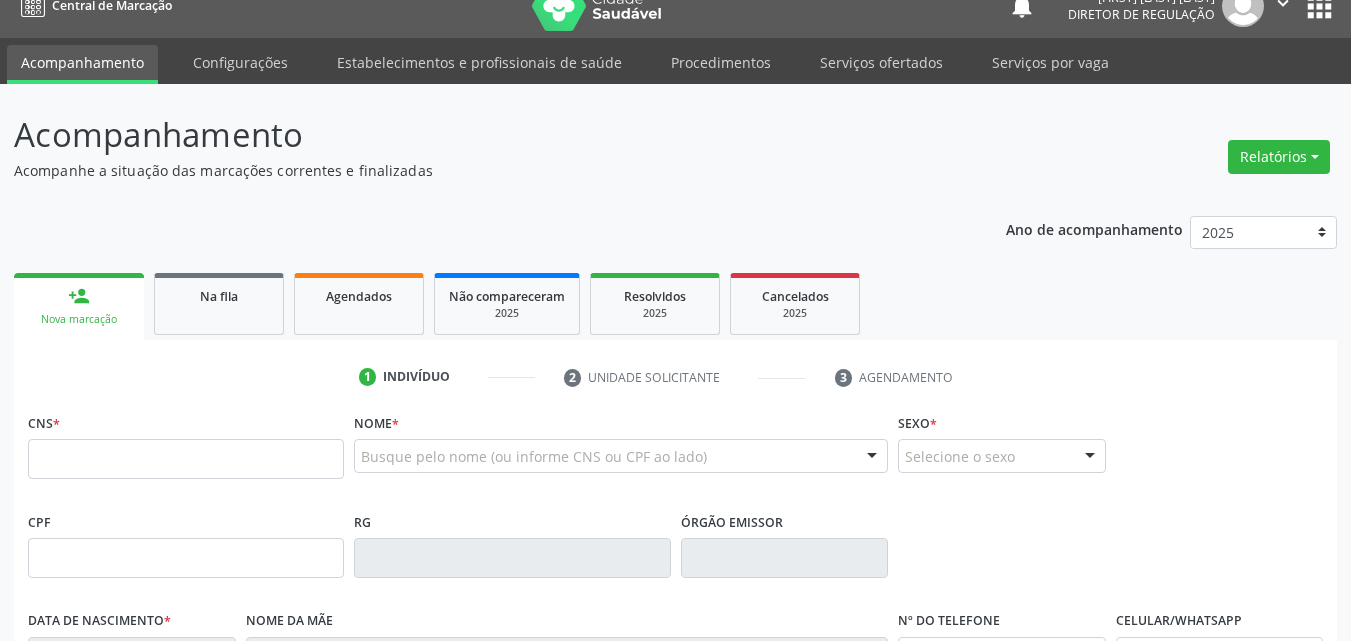 type 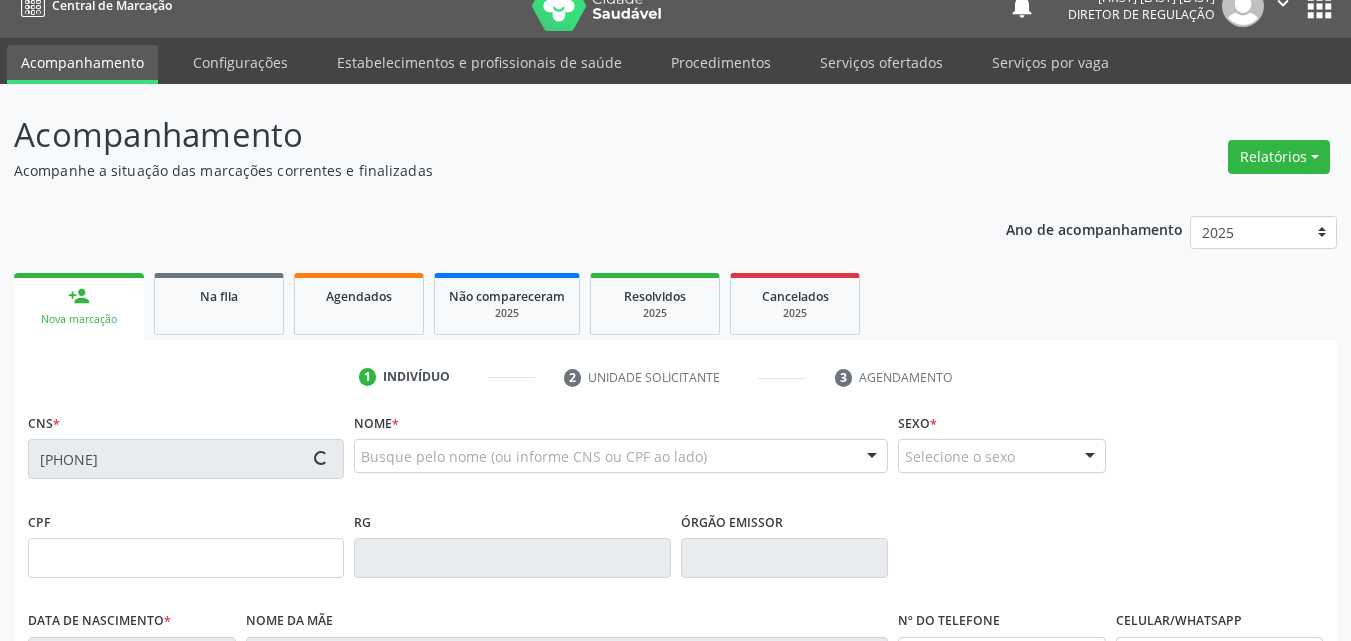 type on "1631607324" 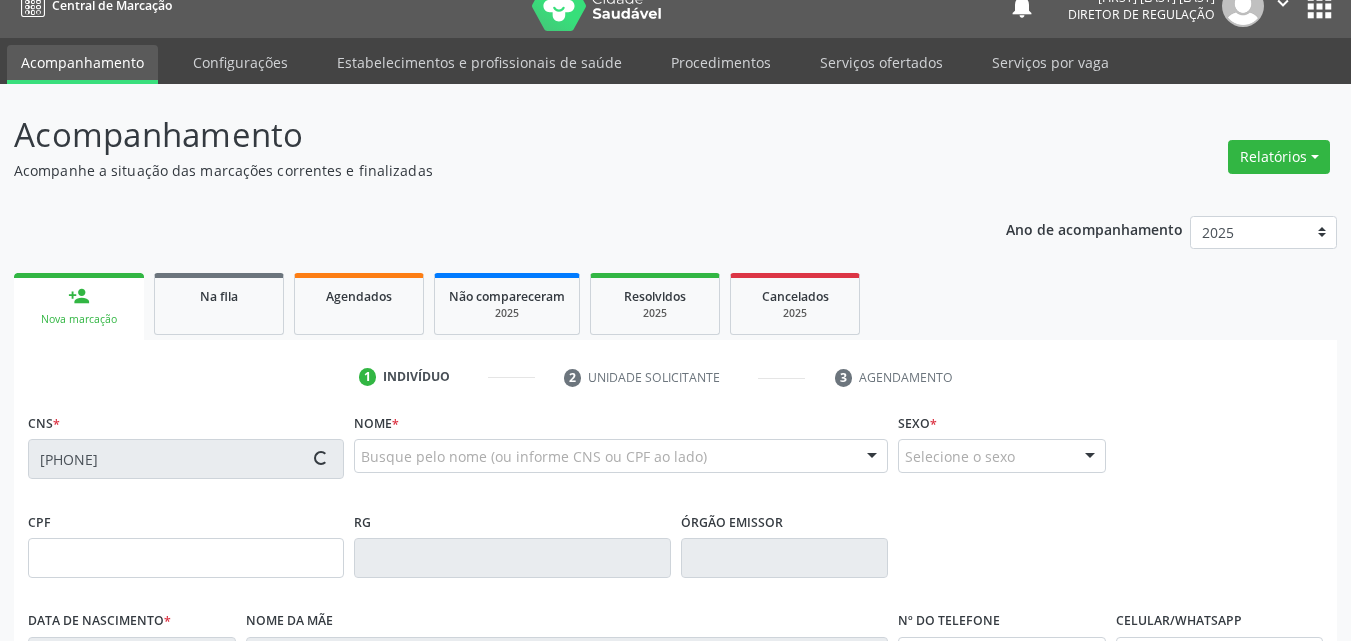 type on "SSP-BA" 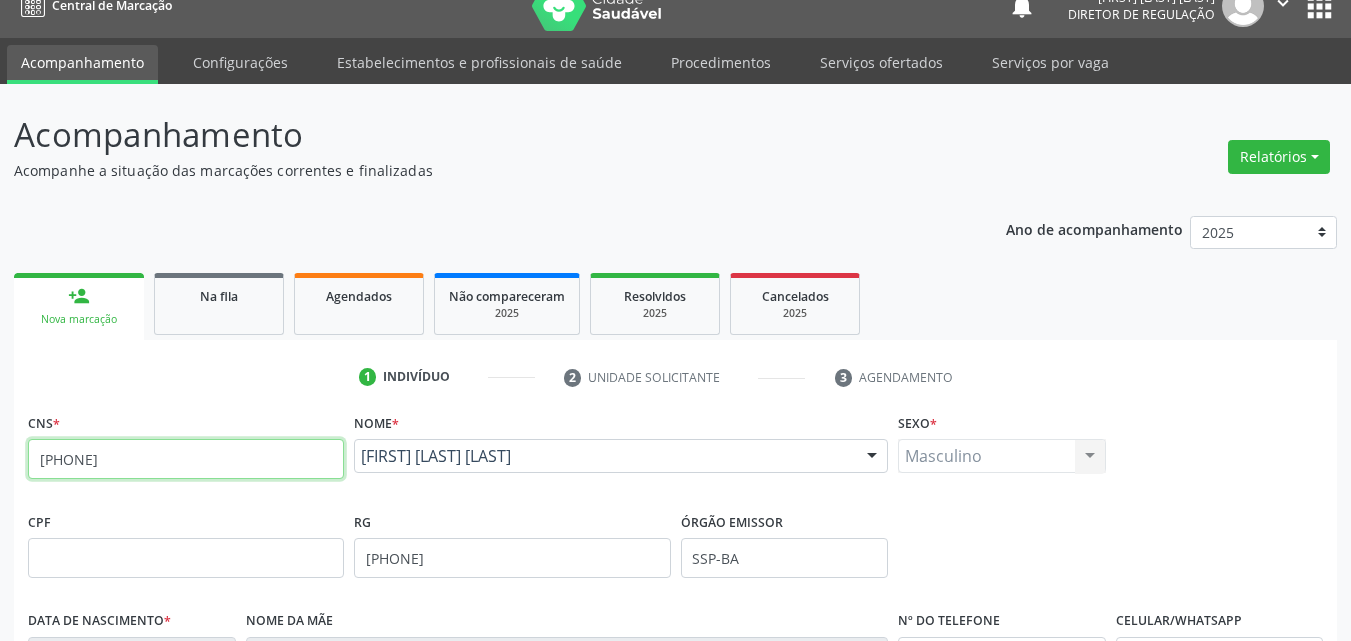drag, startPoint x: 214, startPoint y: 469, endPoint x: 12, endPoint y: 457, distance: 202.35612 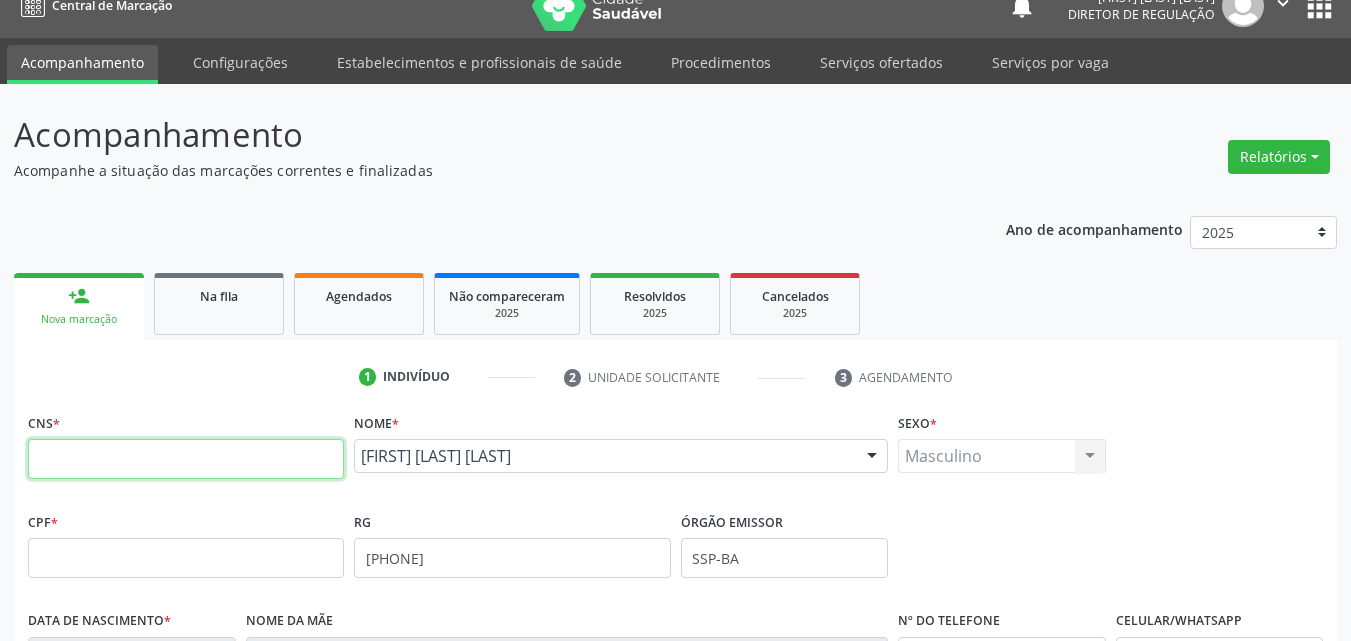 type 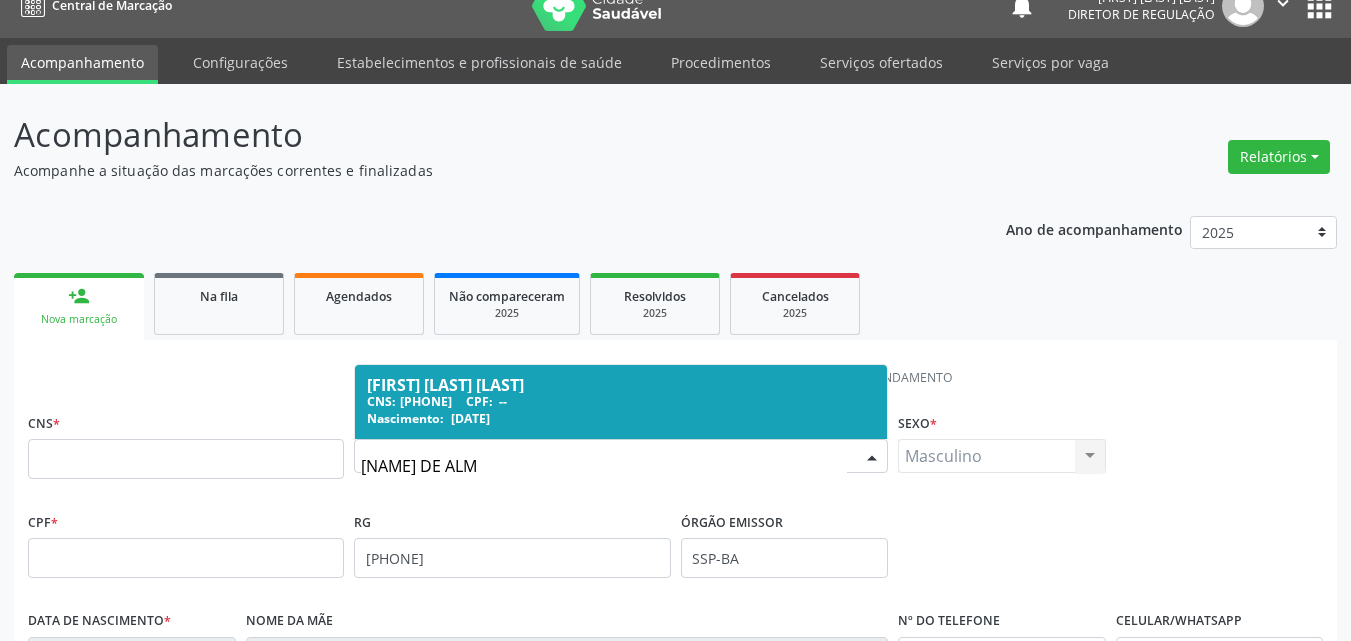 type on "LEONARDO DE ALME" 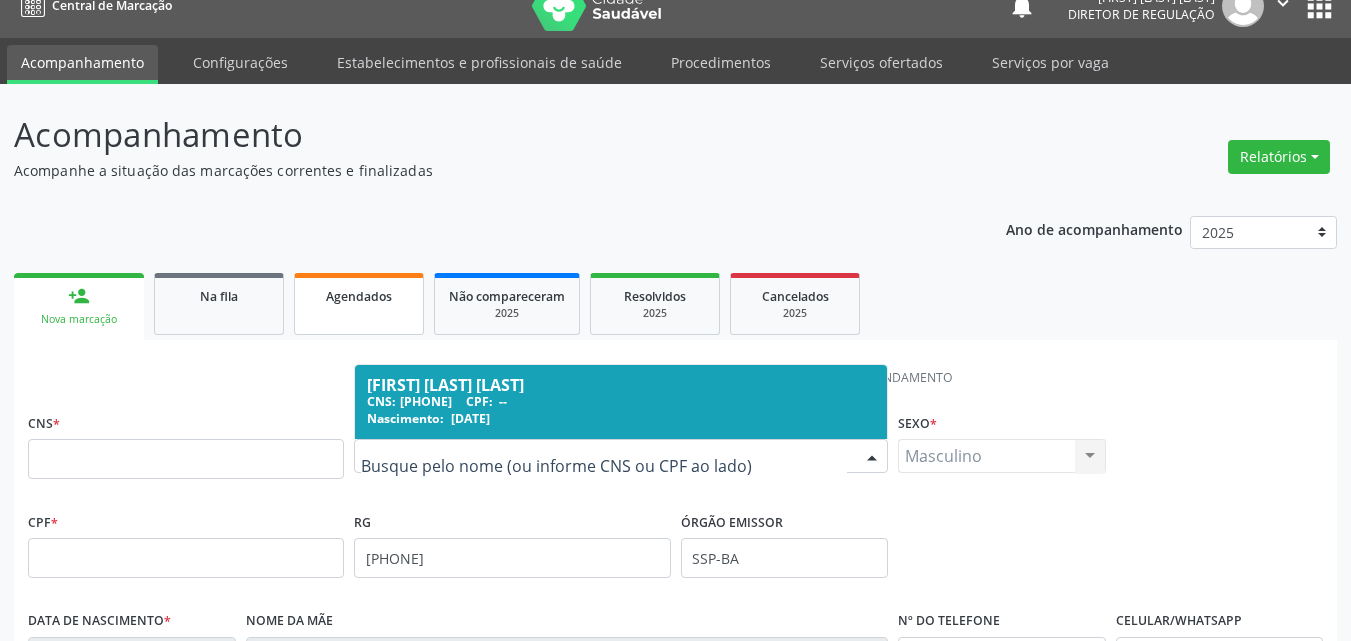click on "Agendados" at bounding box center [359, 296] 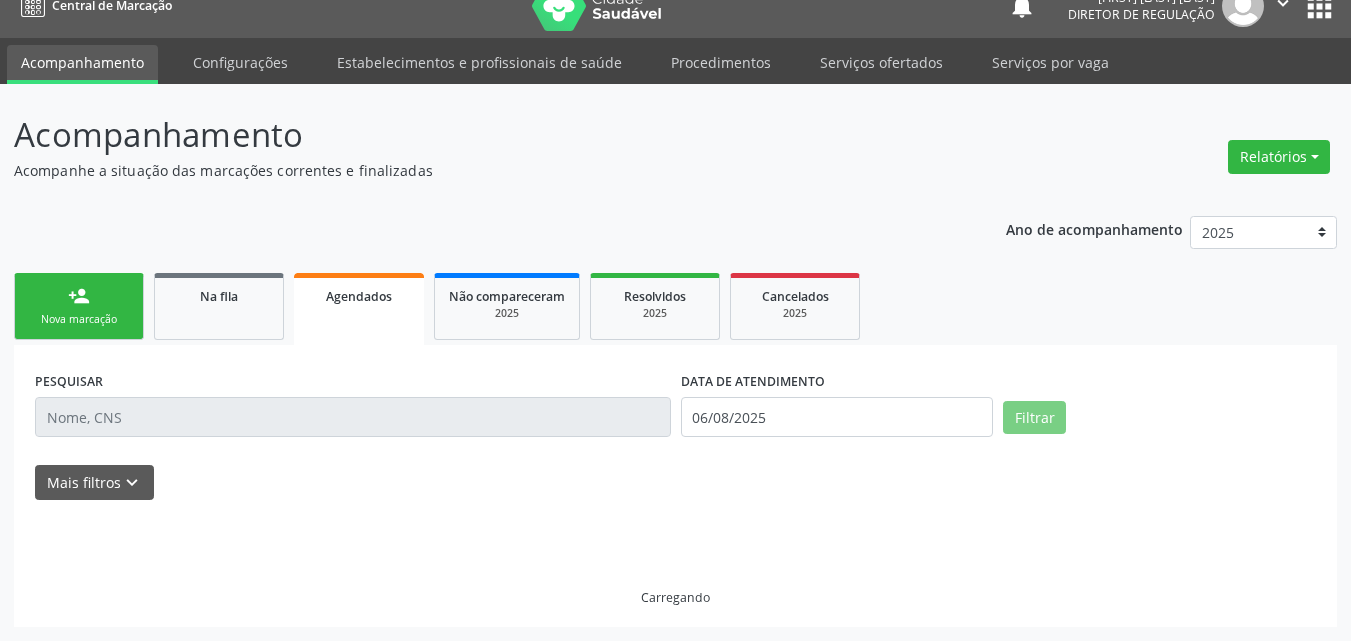 click on "person_add" at bounding box center [79, 296] 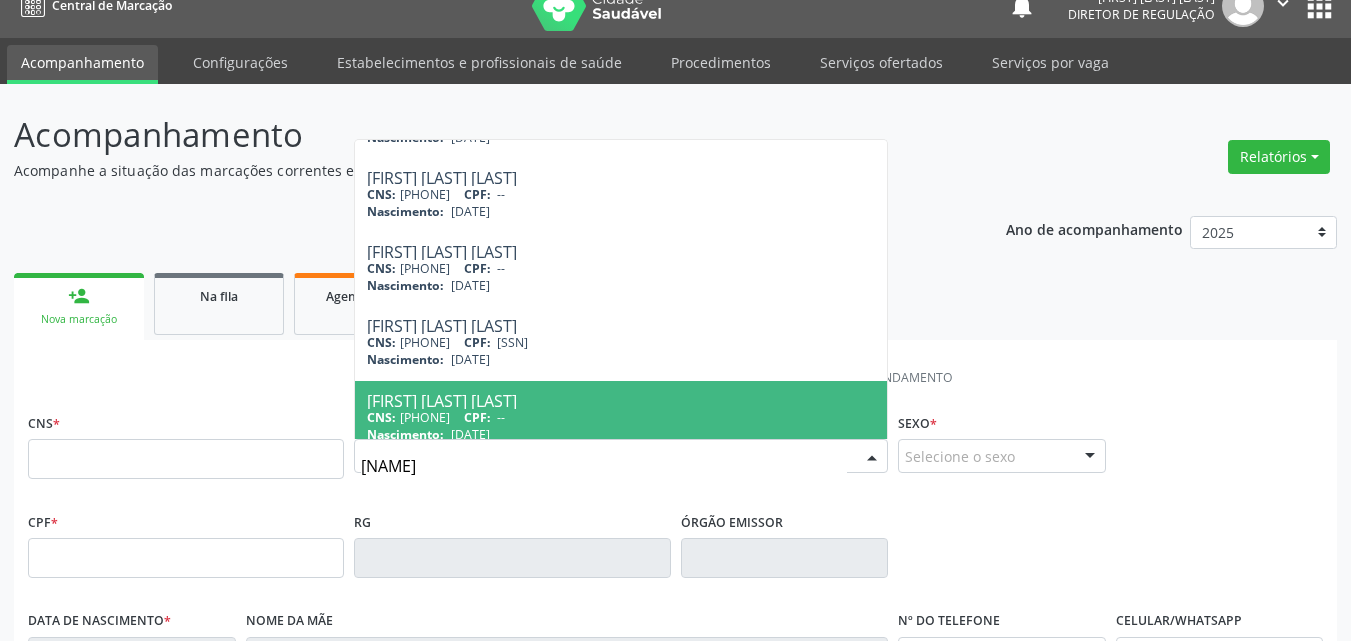 scroll, scrollTop: 816, scrollLeft: 0, axis: vertical 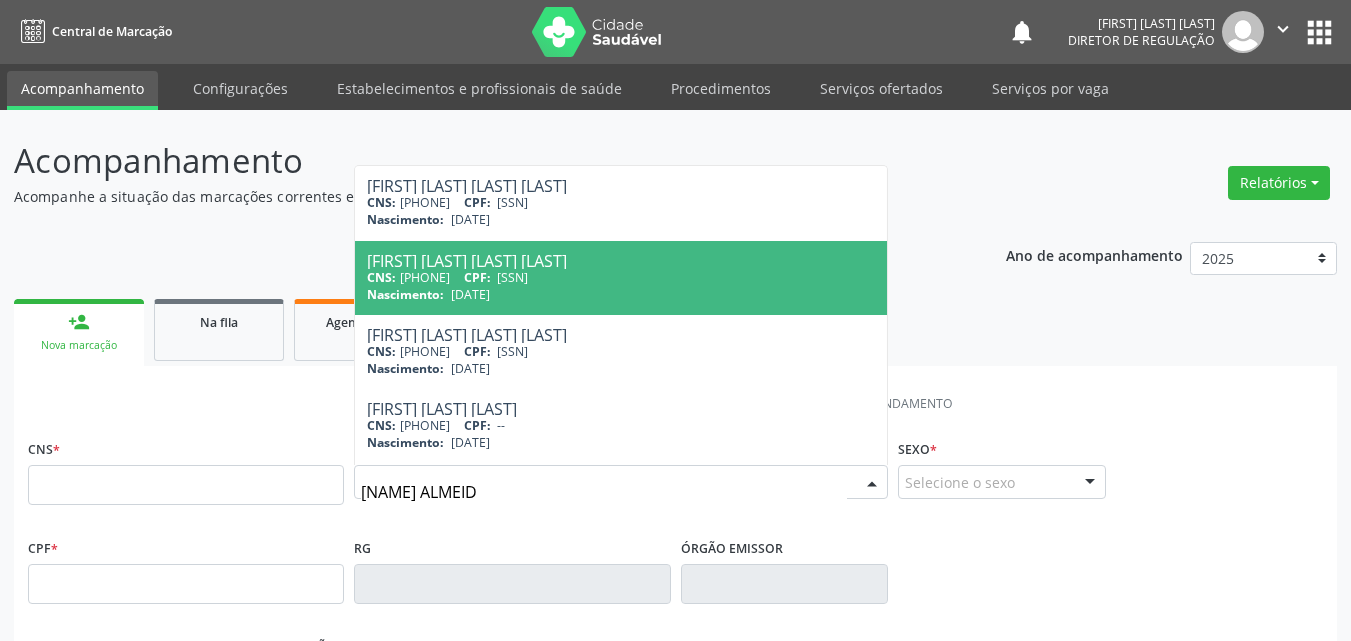 type on "LEONARDO ALMEIDA" 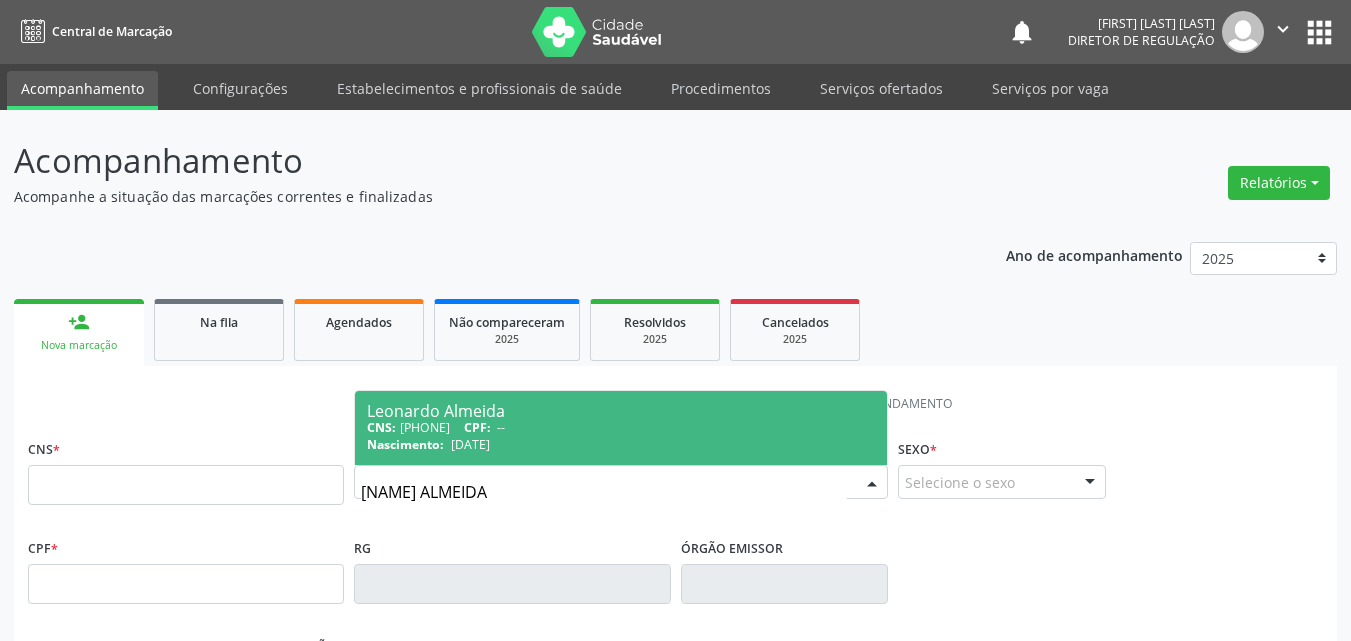 click on "CPF:" at bounding box center [477, 427] 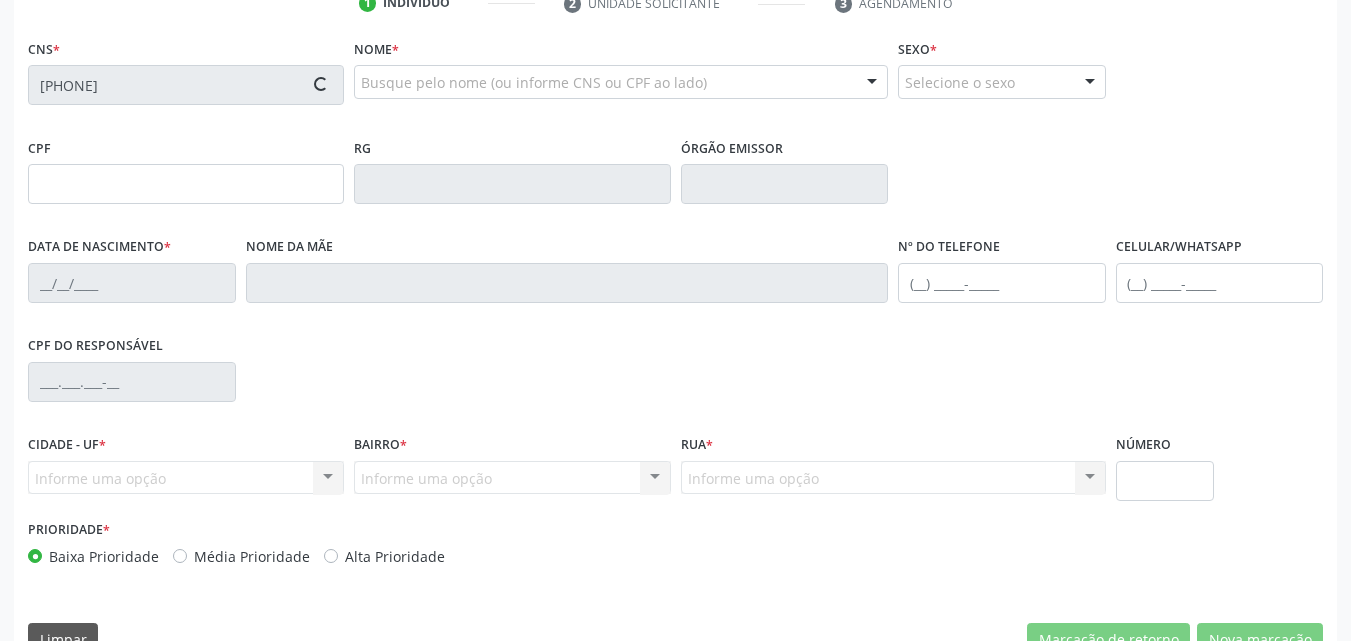 type on "[DATE]" 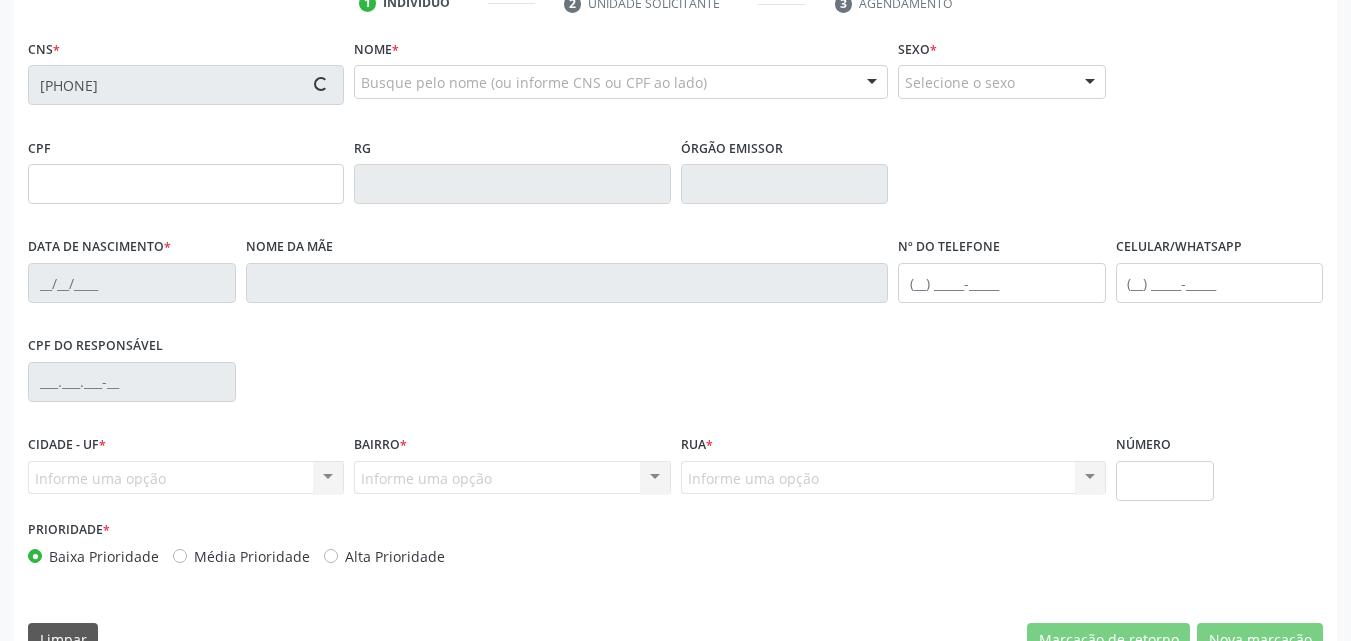 type on "(87) [PHONE]-[PHONE]" 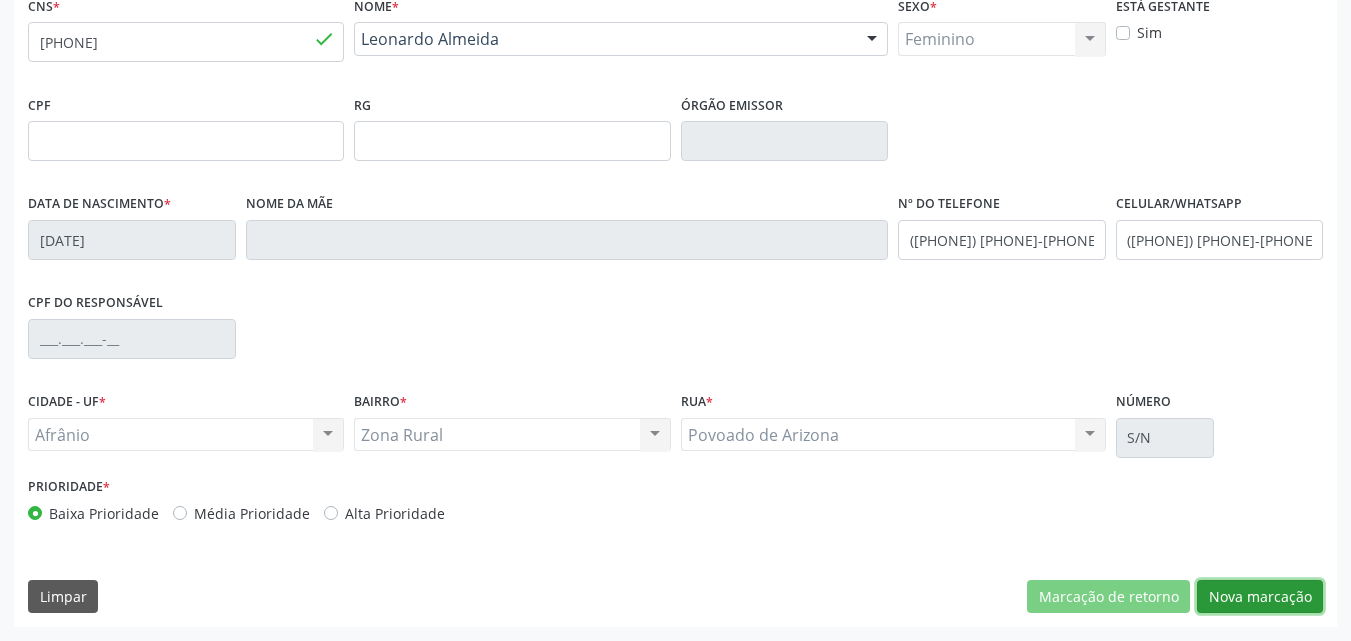 click on "Nova marcação" at bounding box center [1260, 597] 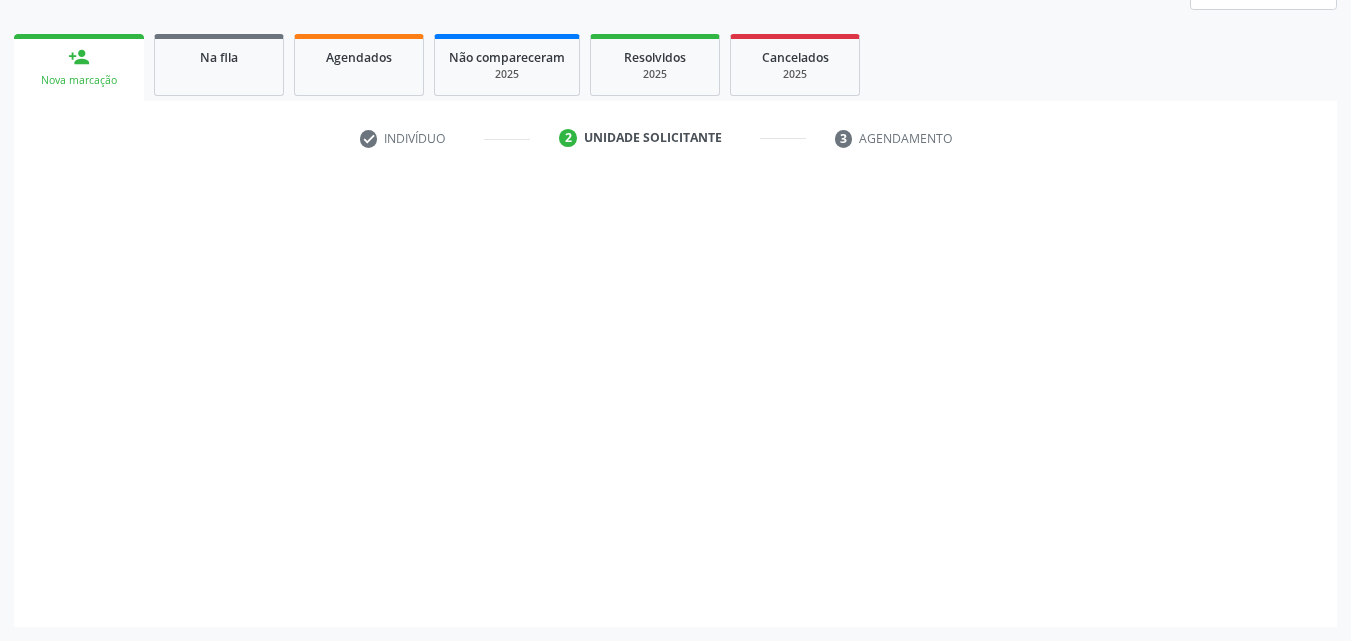 scroll, scrollTop: 265, scrollLeft: 0, axis: vertical 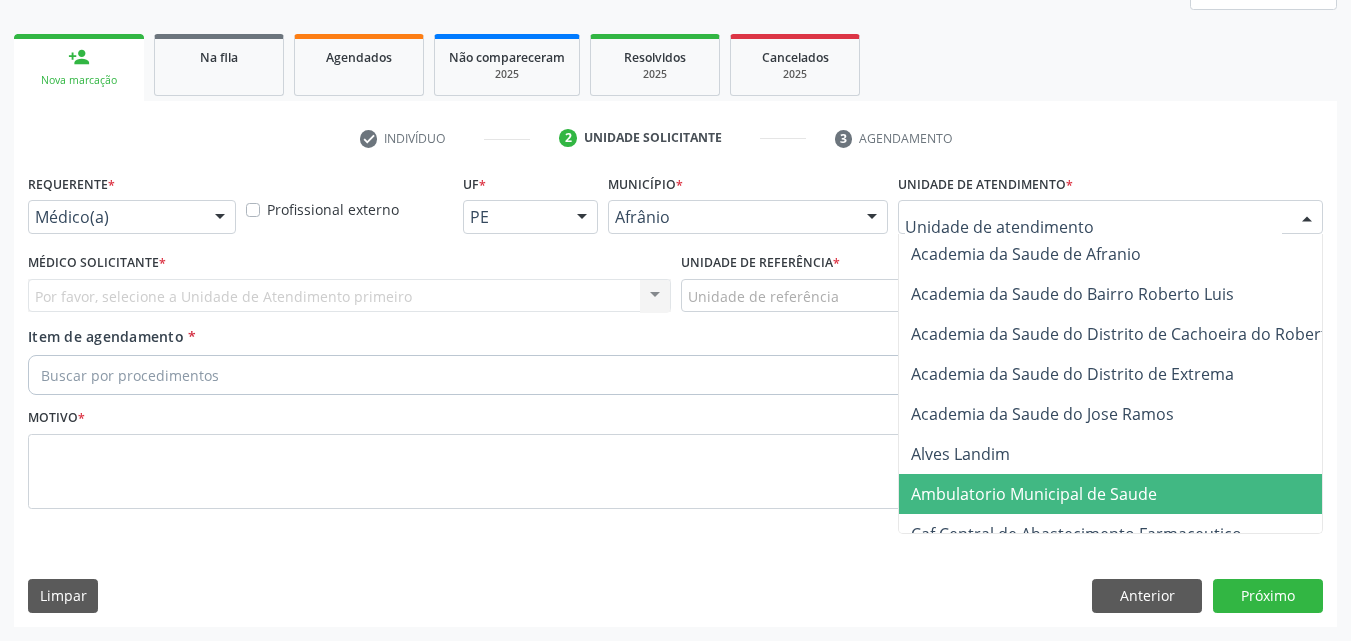 click on "Ambulatorio Municipal de Saude" at bounding box center (1034, 494) 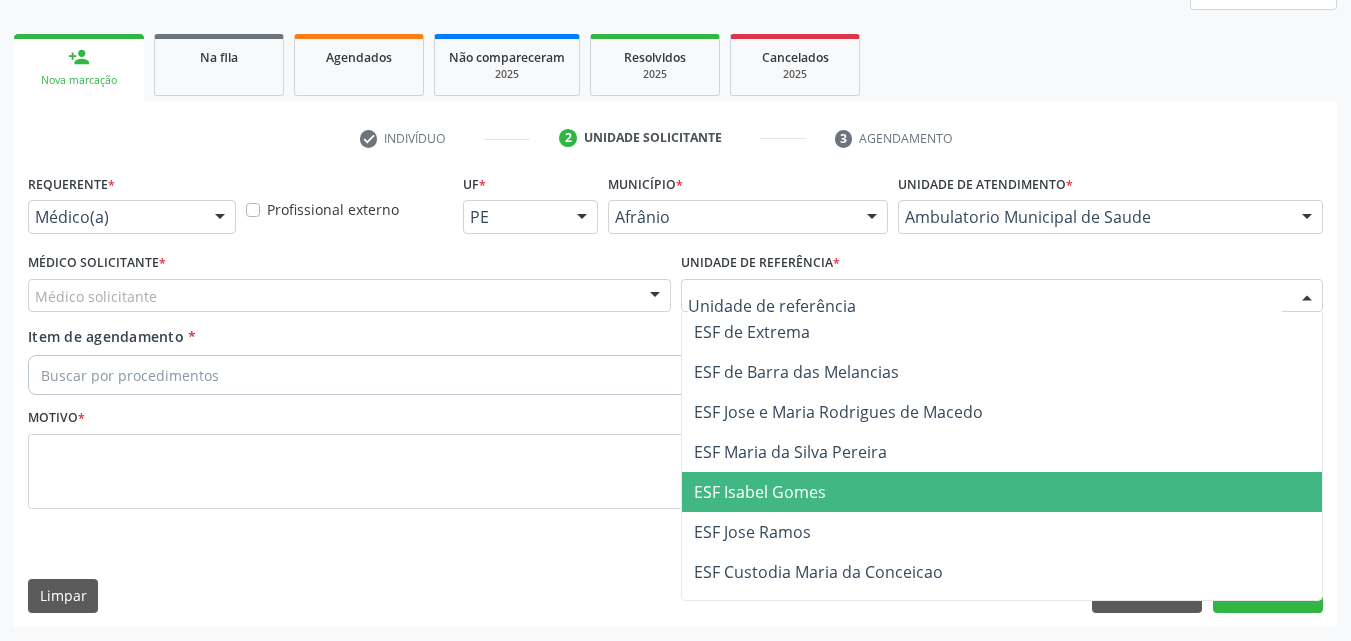 drag, startPoint x: 829, startPoint y: 488, endPoint x: 780, endPoint y: 459, distance: 56.938564 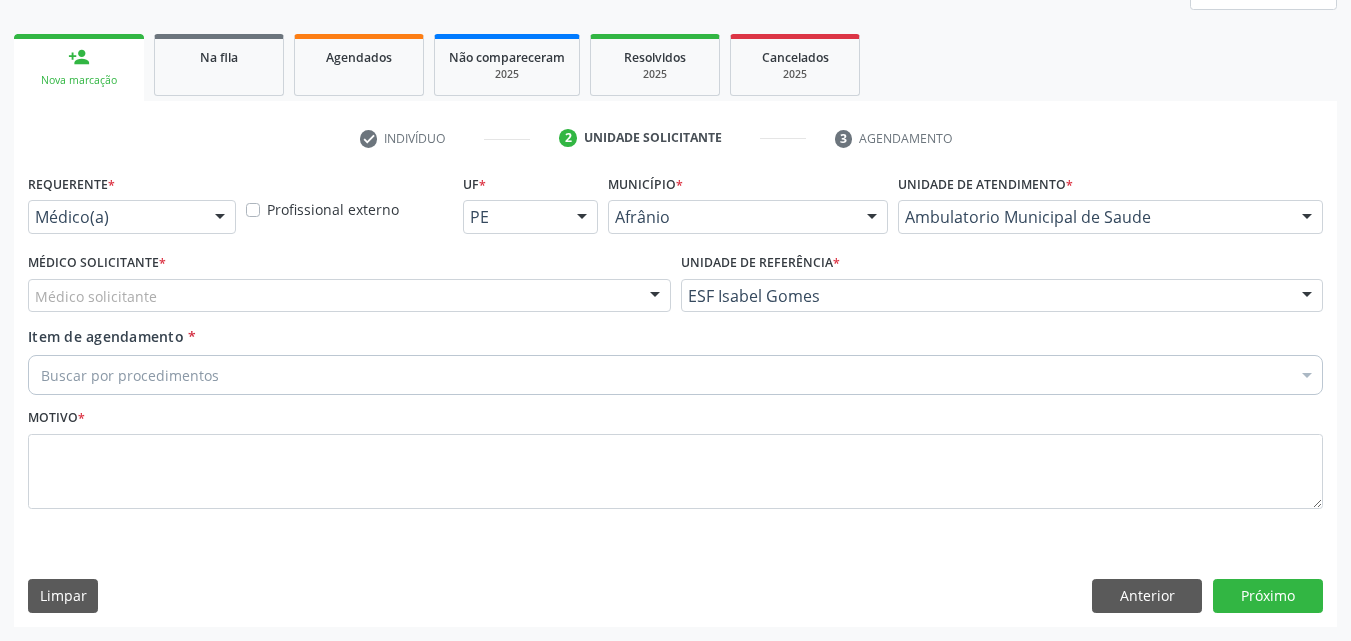 click on "Médico solicitante" at bounding box center [349, 296] 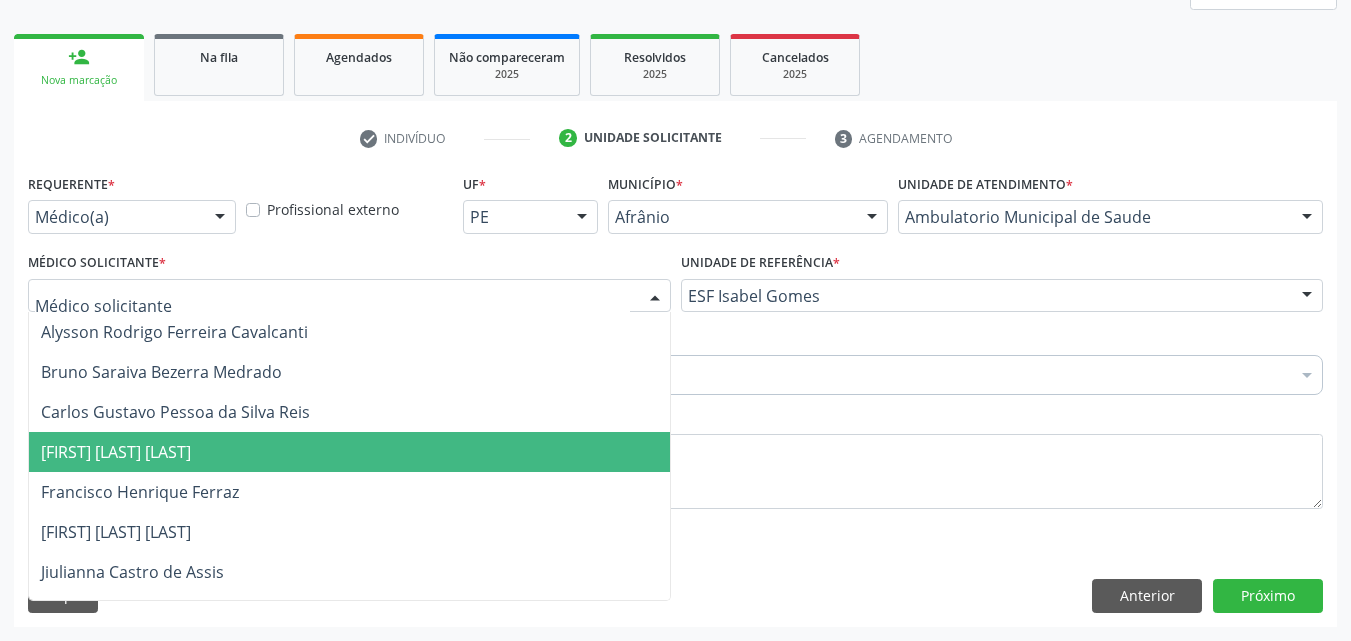 click on "[FIRST] [LAST] [LAST]" at bounding box center [349, 452] 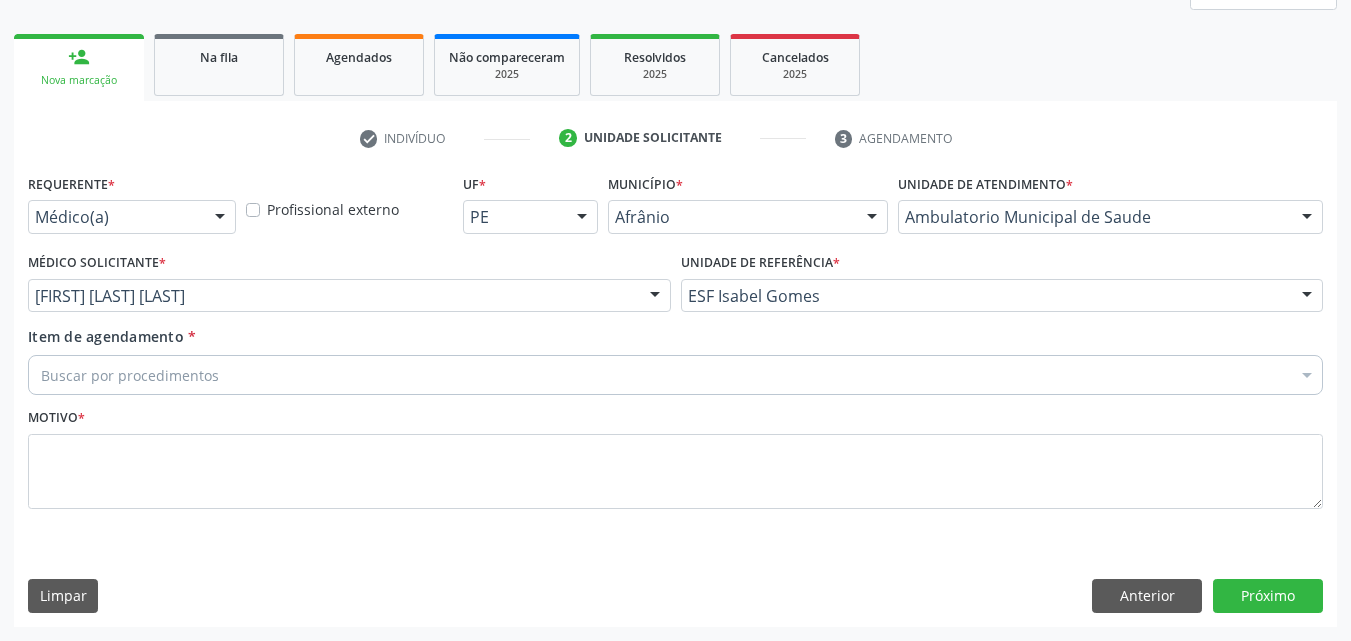click on "Buscar por procedimentos" at bounding box center [675, 375] 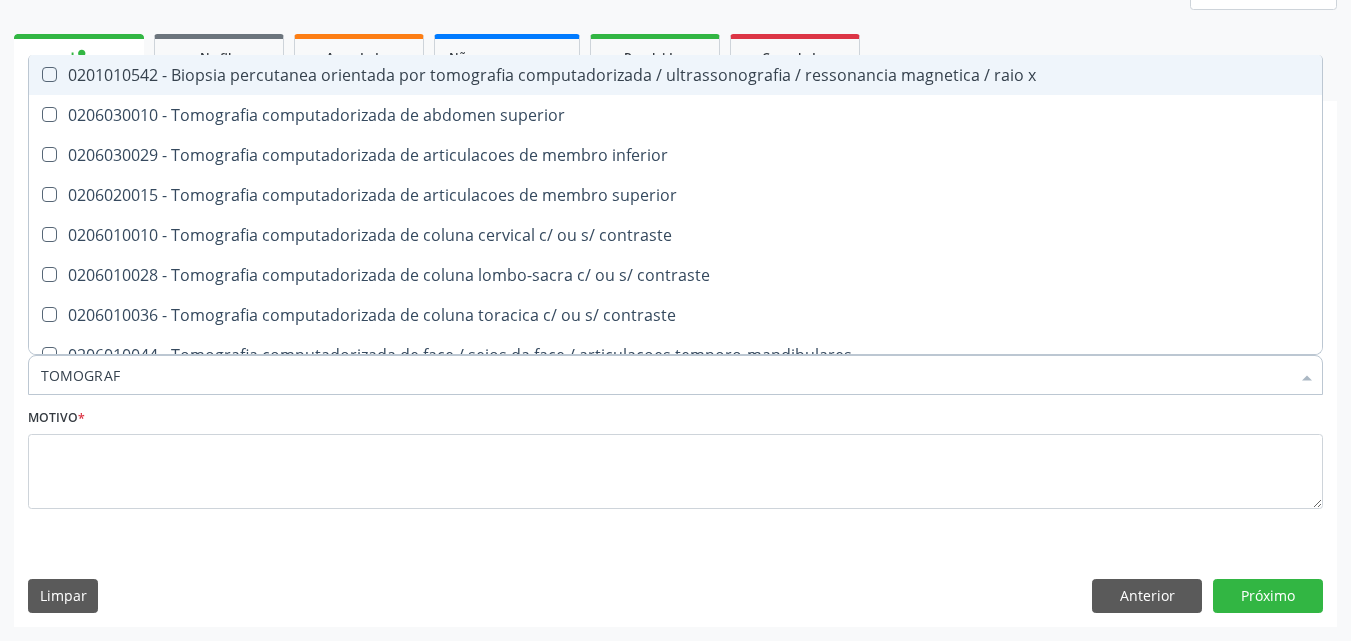 type on "TOMOGRAFI" 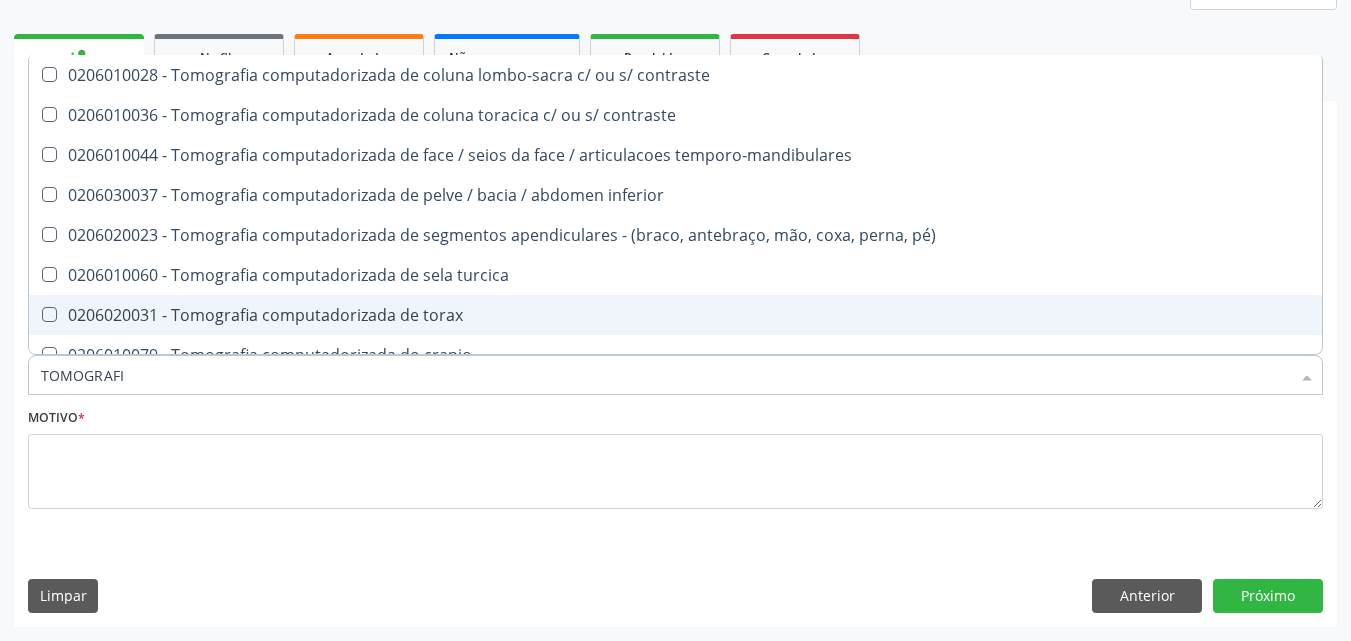 scroll, scrollTop: 300, scrollLeft: 0, axis: vertical 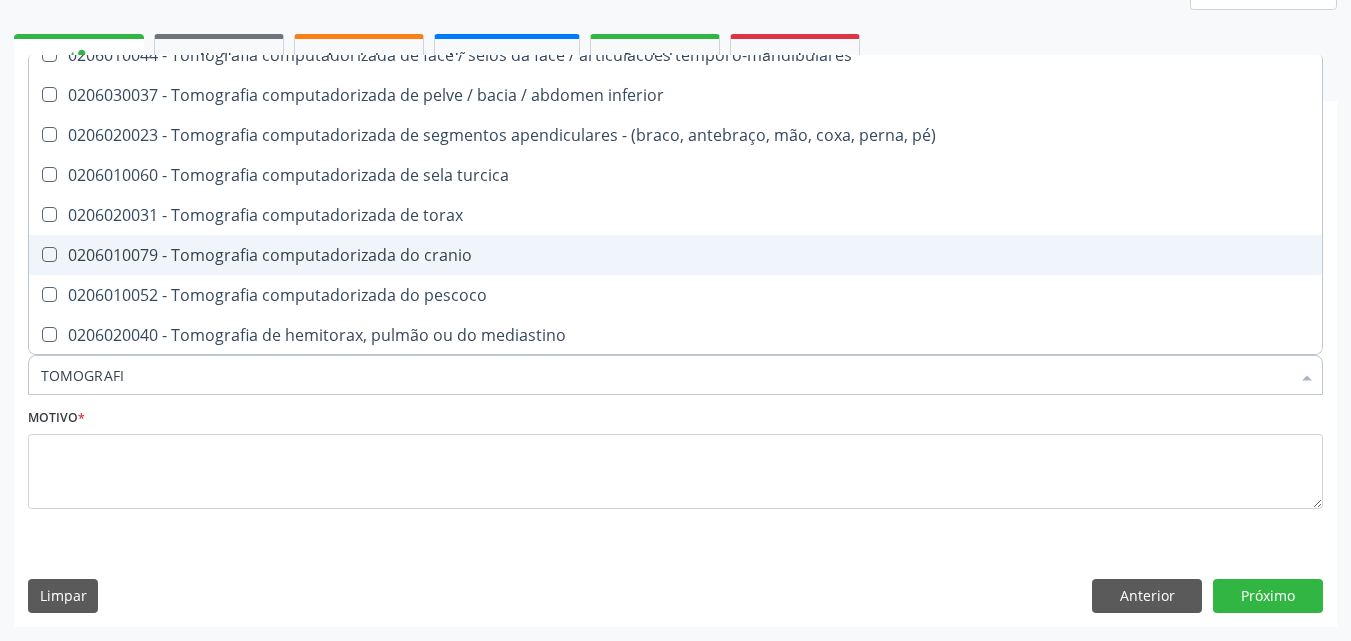 click on "0206010079 - Tomografia computadorizada do cranio" at bounding box center [675, 255] 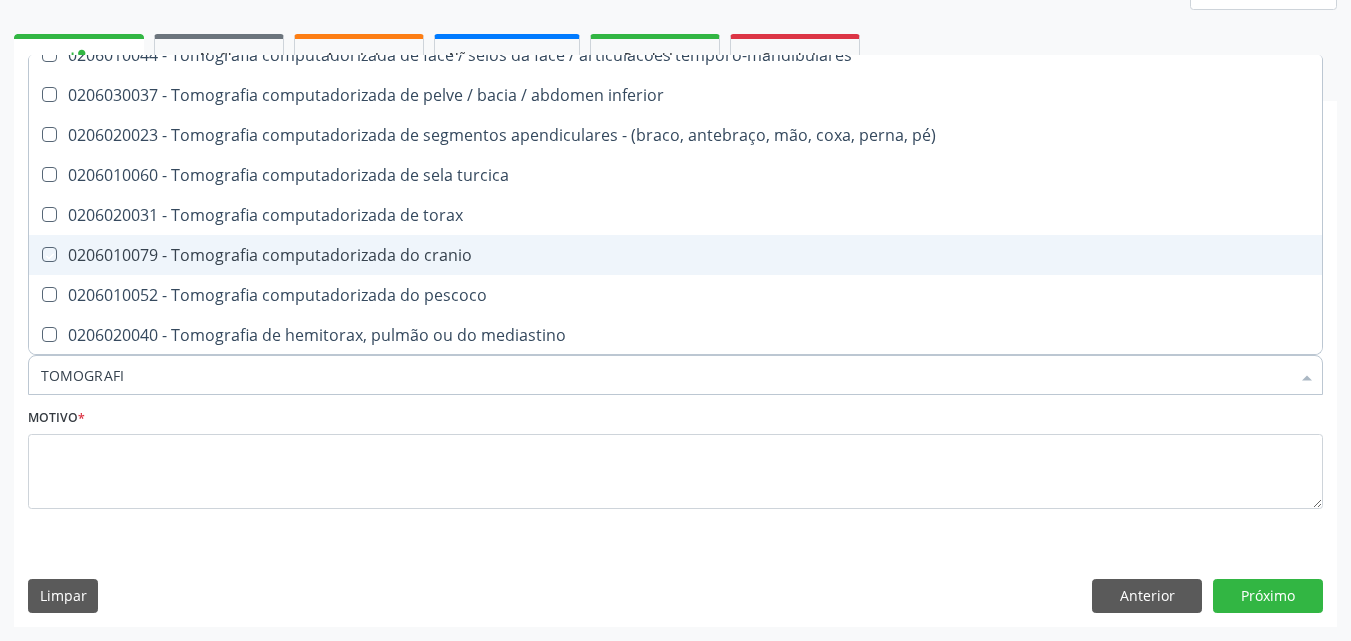checkbox on "true" 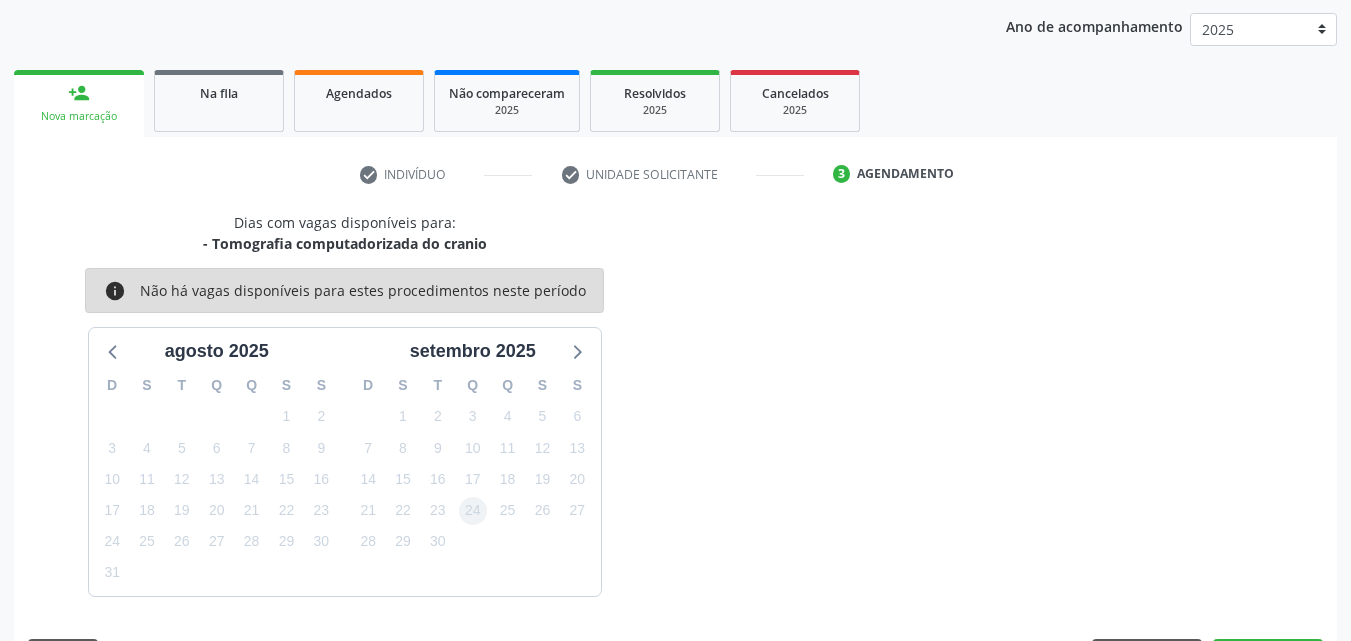 scroll, scrollTop: 265, scrollLeft: 0, axis: vertical 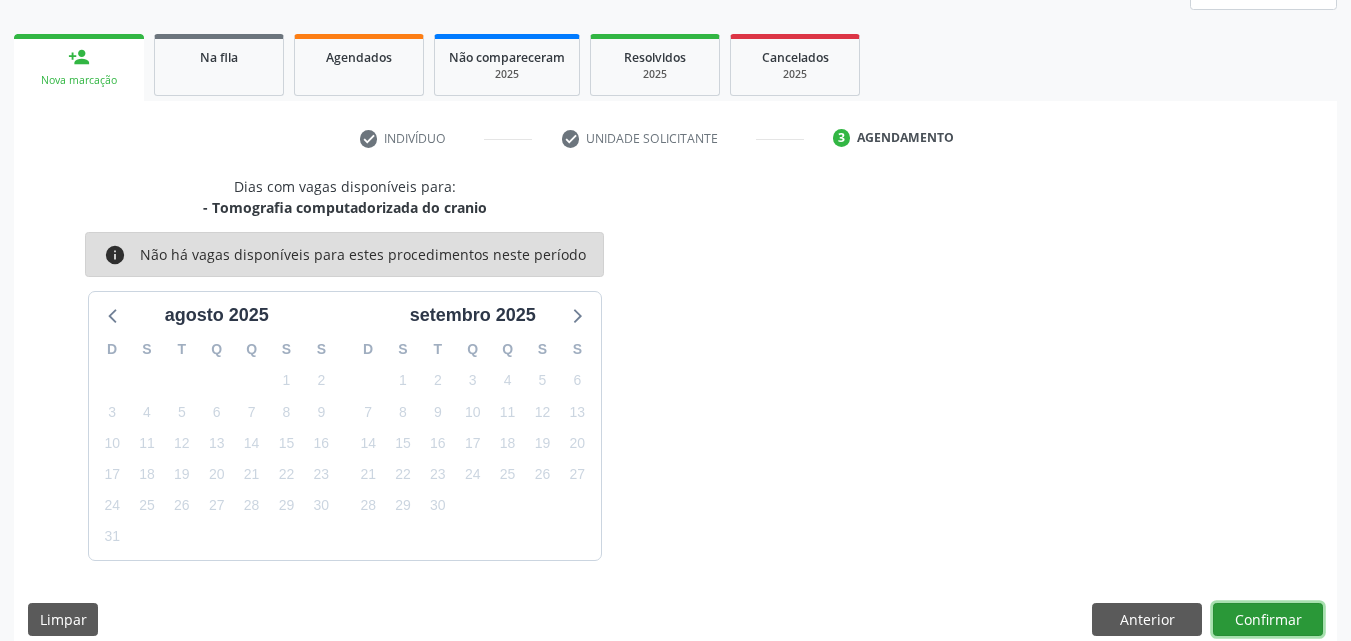 click on "Confirmar" at bounding box center (1268, 620) 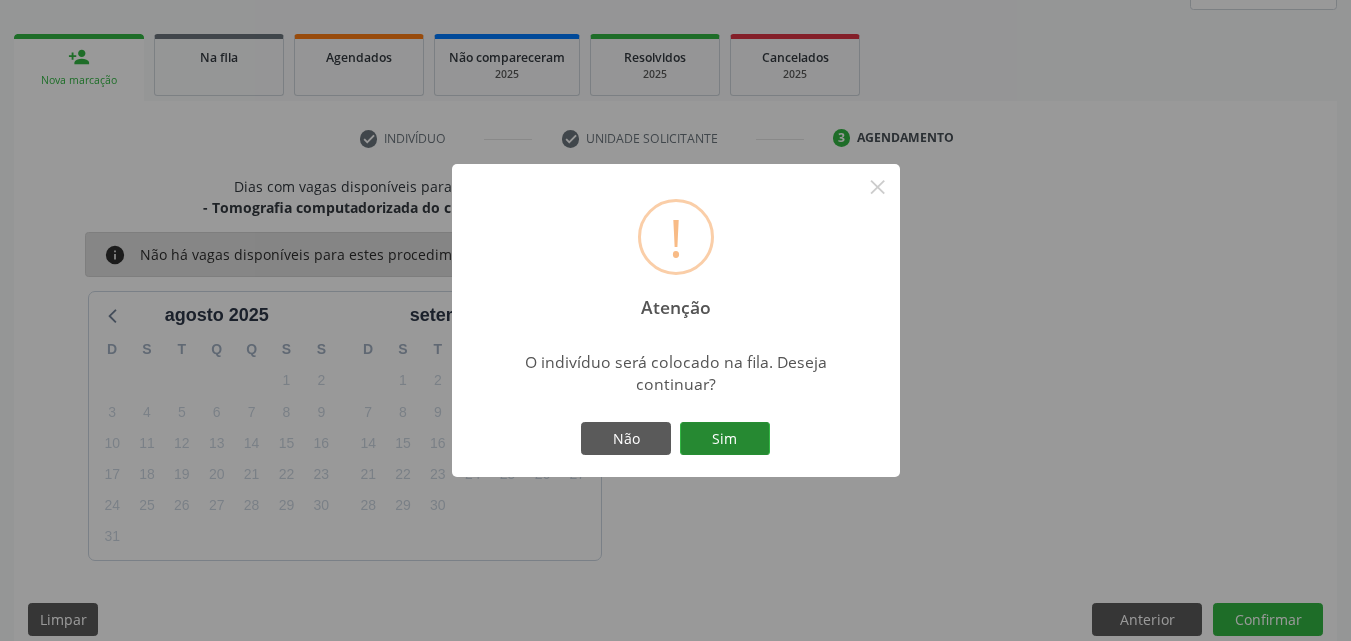 click on "Sim" at bounding box center (725, 439) 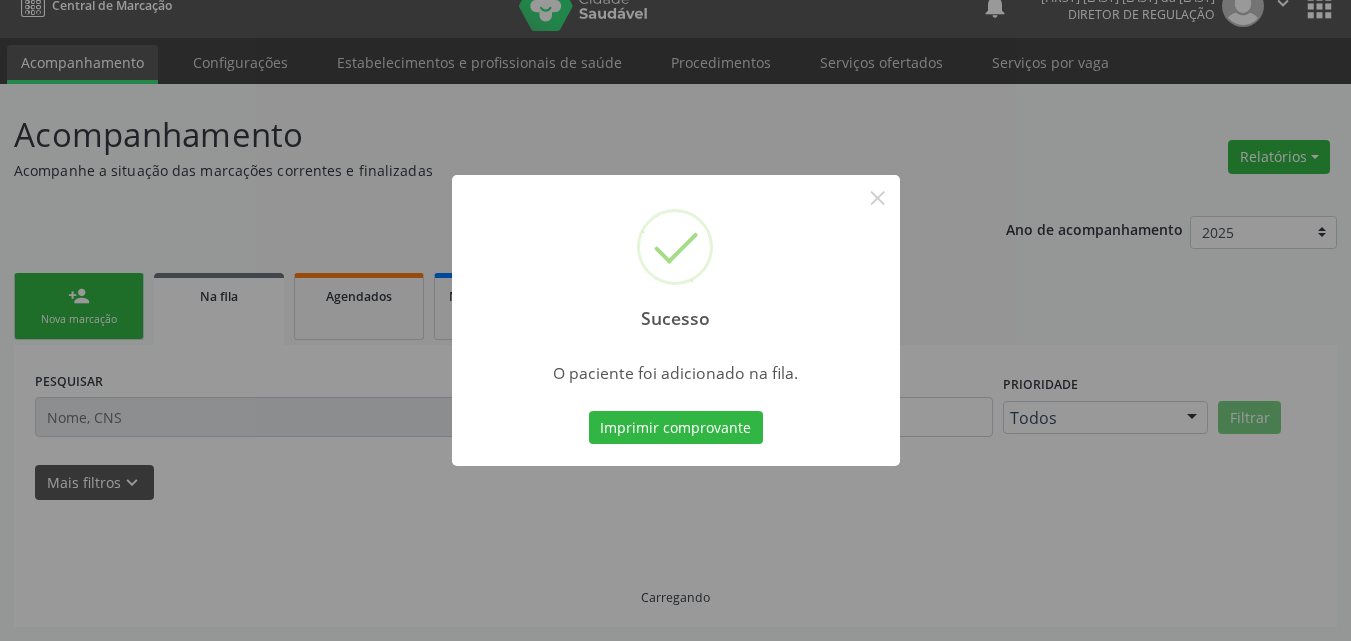 scroll, scrollTop: 26, scrollLeft: 0, axis: vertical 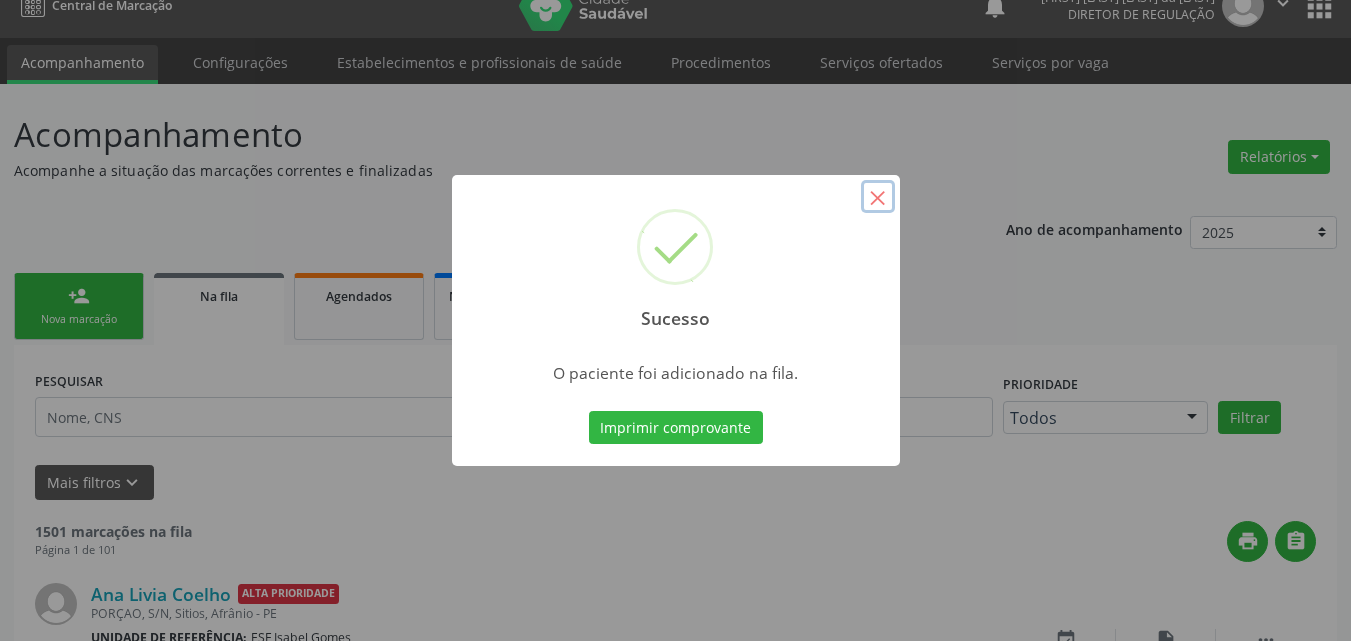 click on "×" at bounding box center (878, 197) 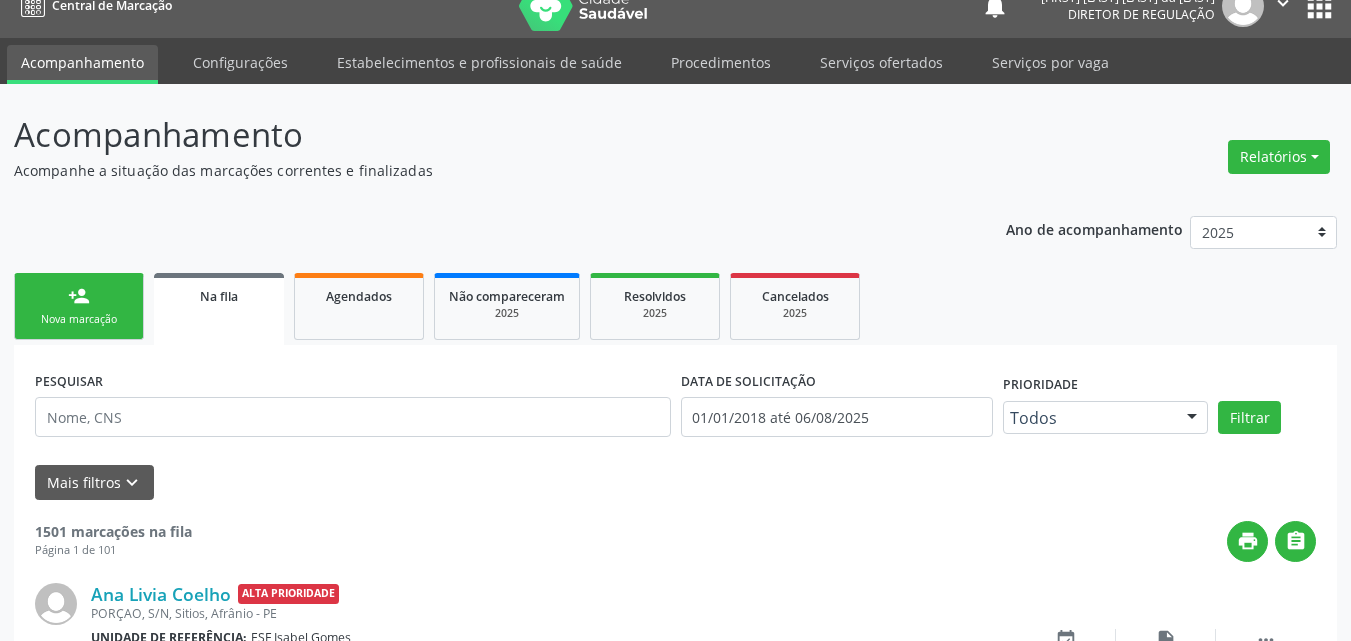 click on "person_add
Nova marcação" at bounding box center [79, 306] 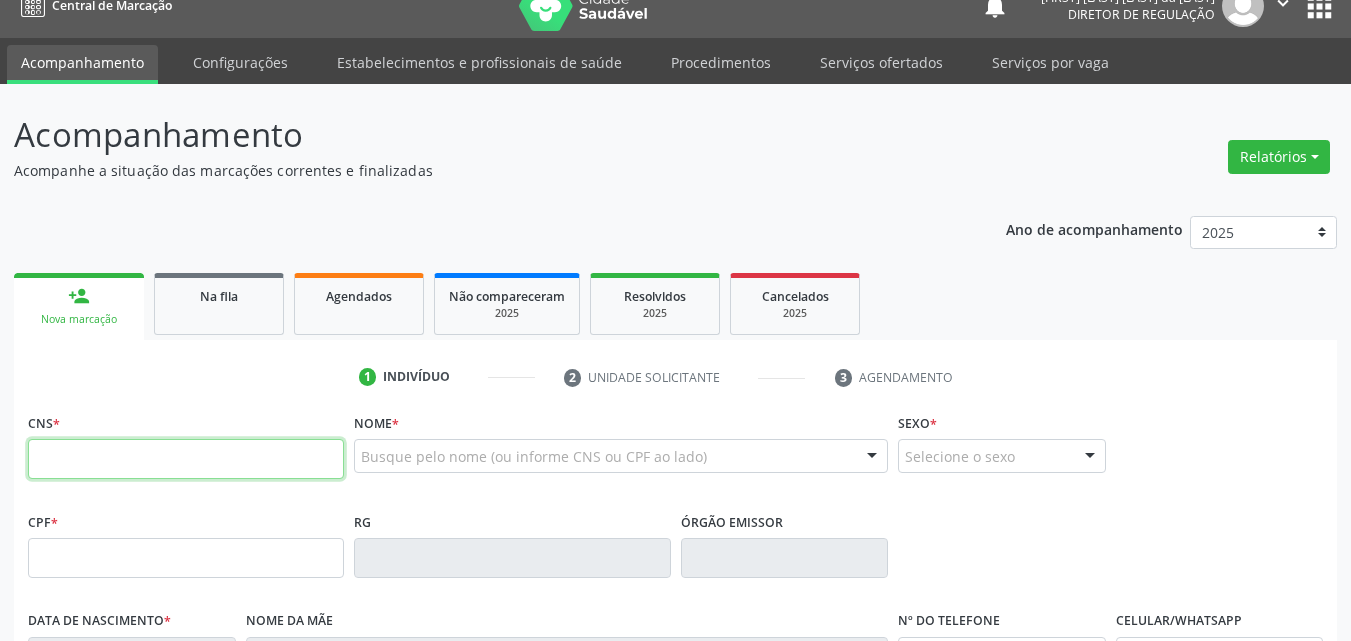 click at bounding box center [186, 459] 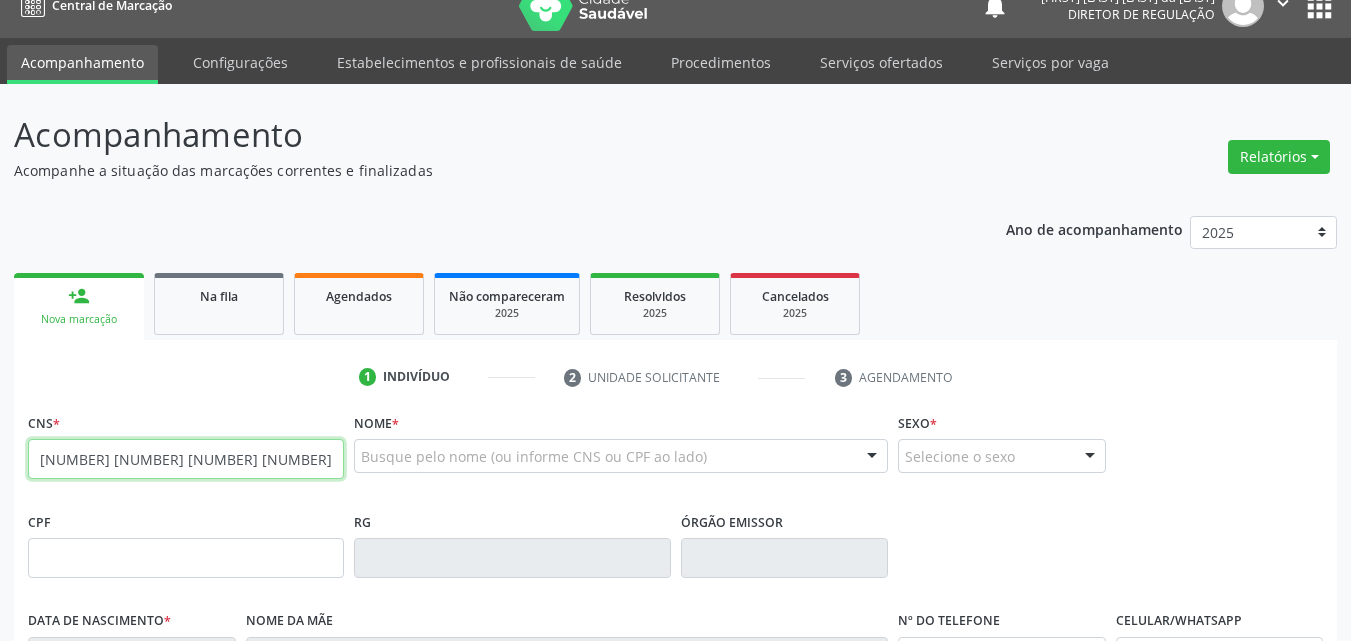 type on "[NUMBER] [NUMBER] [NUMBER] [NUMBER]" 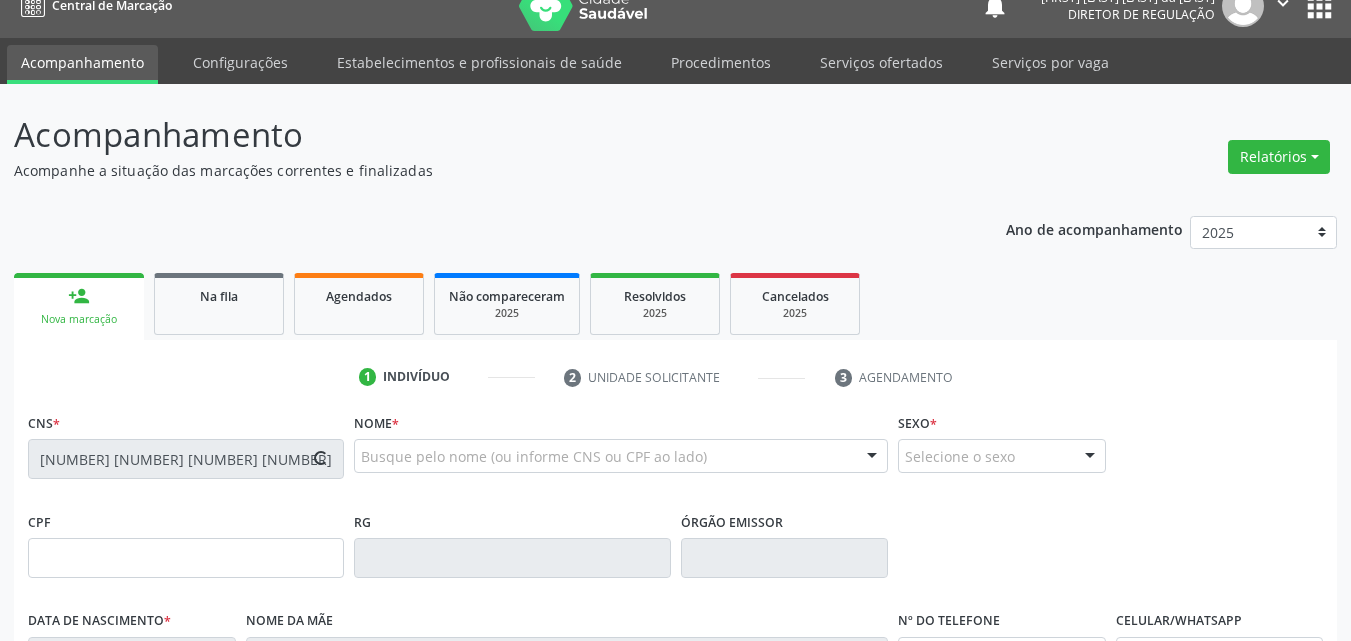 type on "[DATE]" 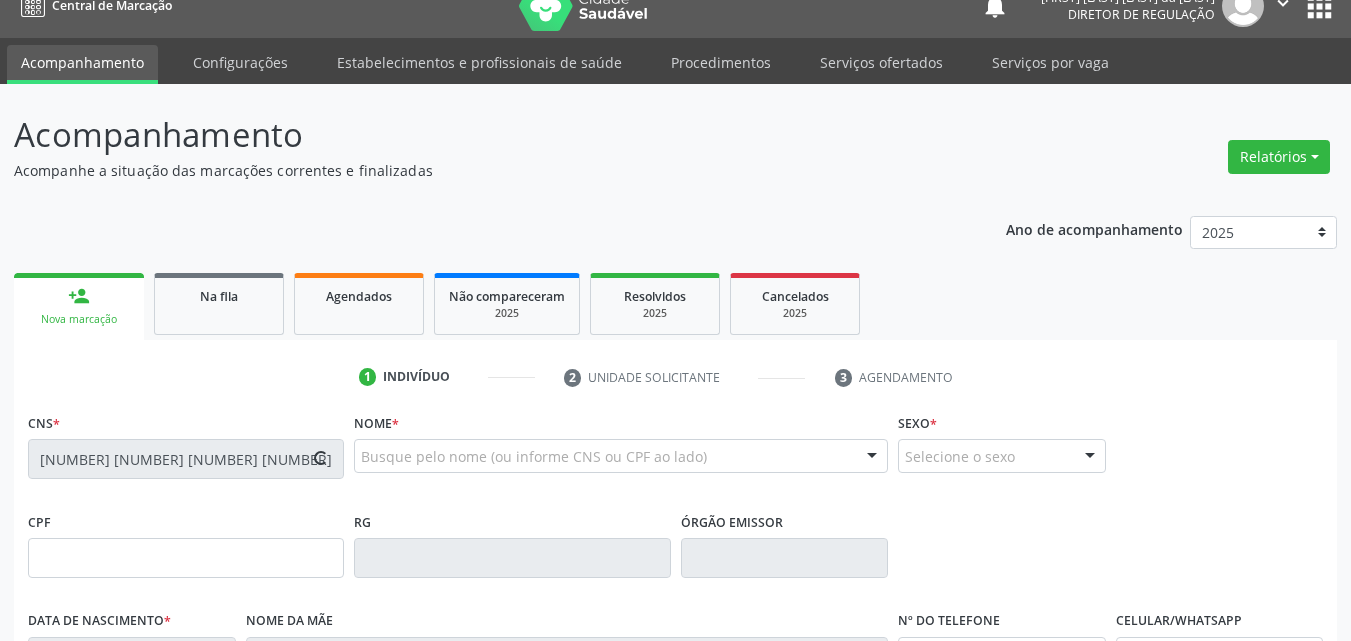type on "S/N" 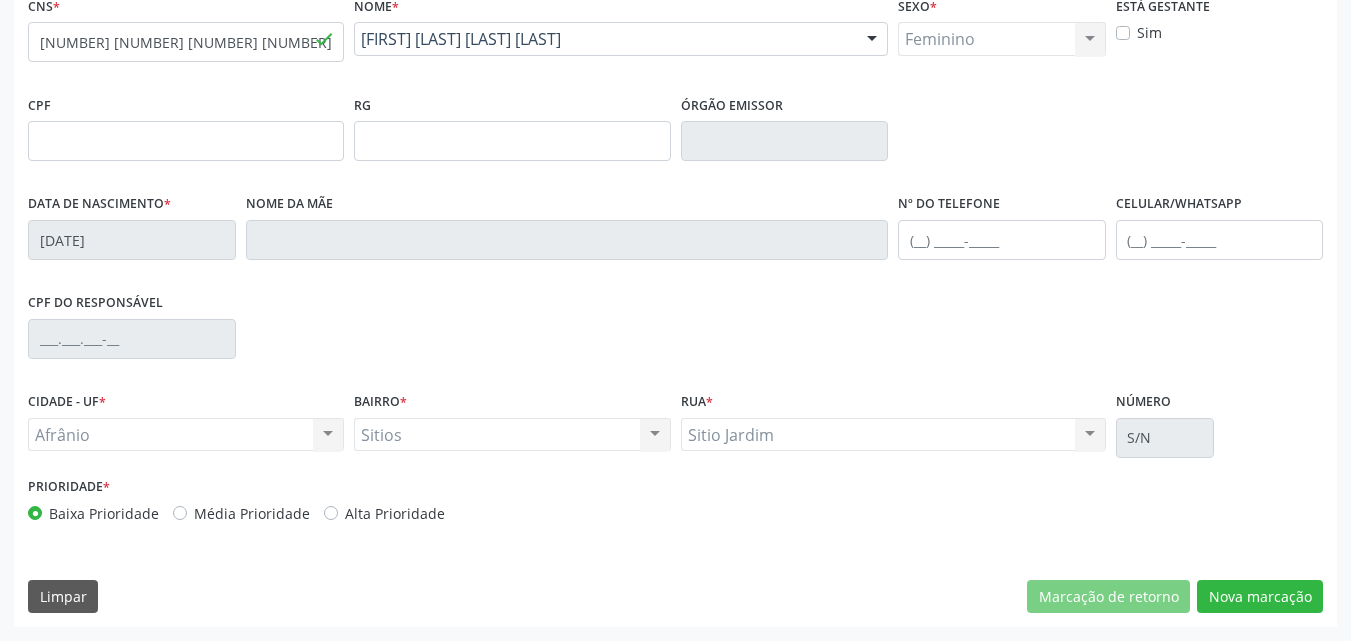 scroll, scrollTop: 143, scrollLeft: 0, axis: vertical 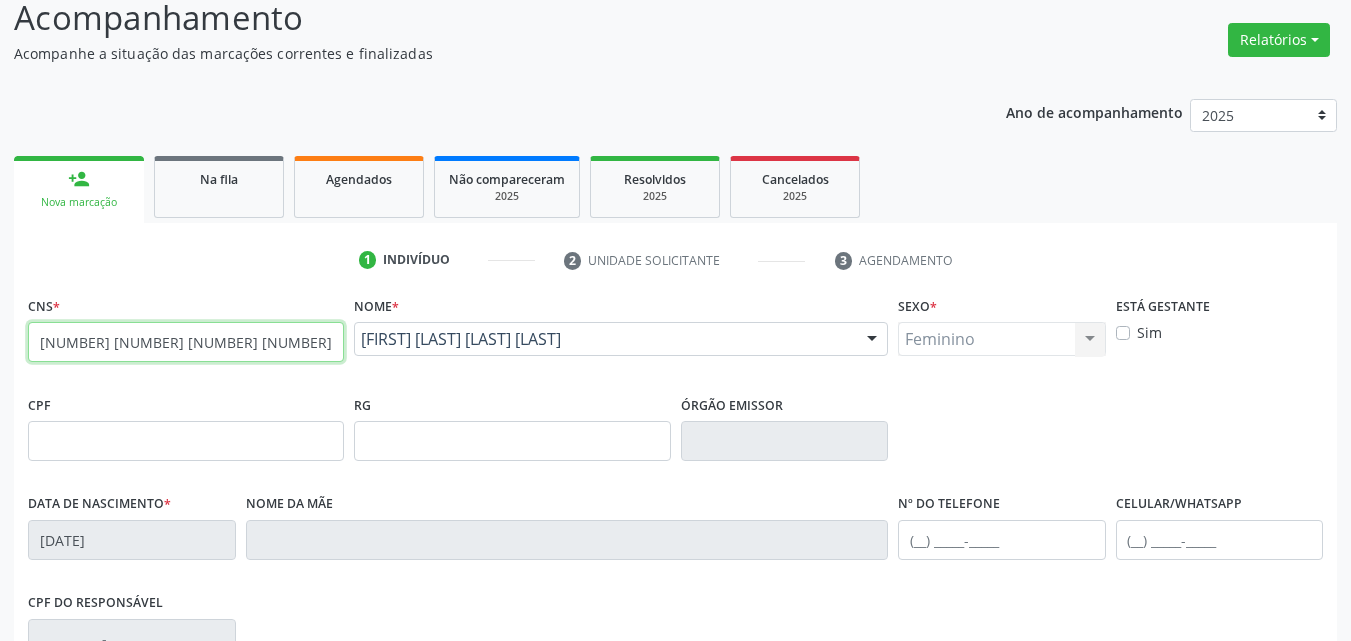 drag, startPoint x: 15, startPoint y: 340, endPoint x: 0, endPoint y: 341, distance: 15.033297 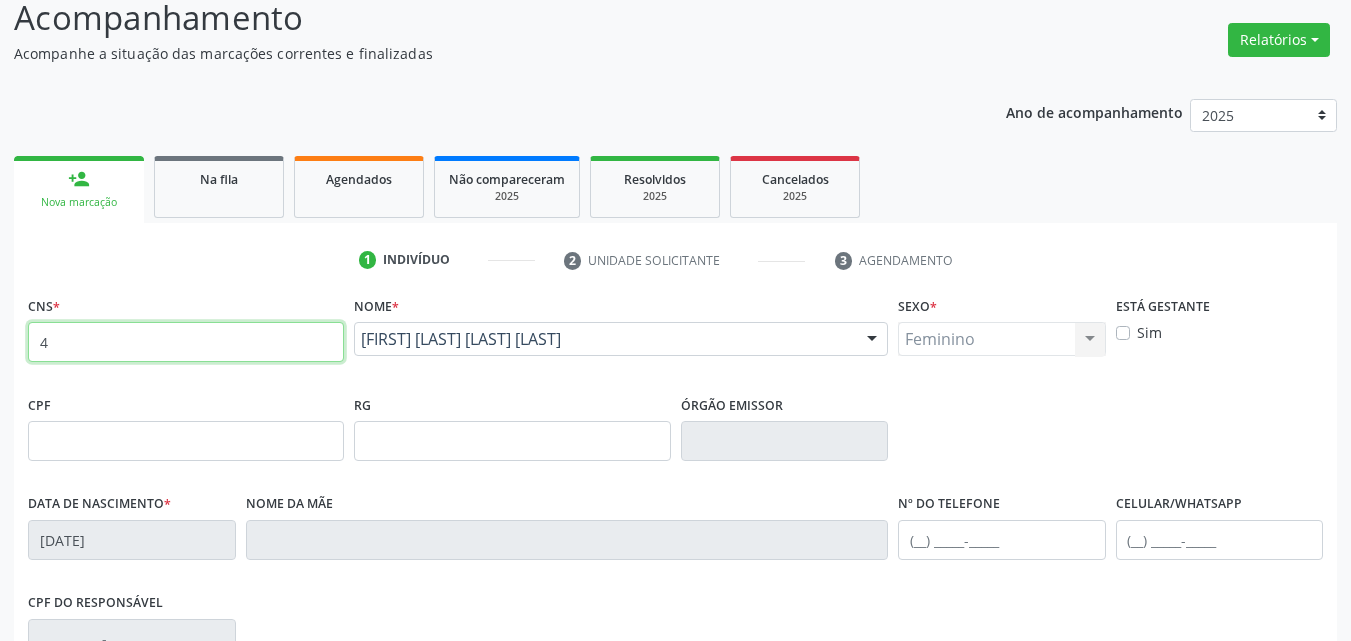 drag, startPoint x: 87, startPoint y: 333, endPoint x: 8, endPoint y: 365, distance: 85.23497 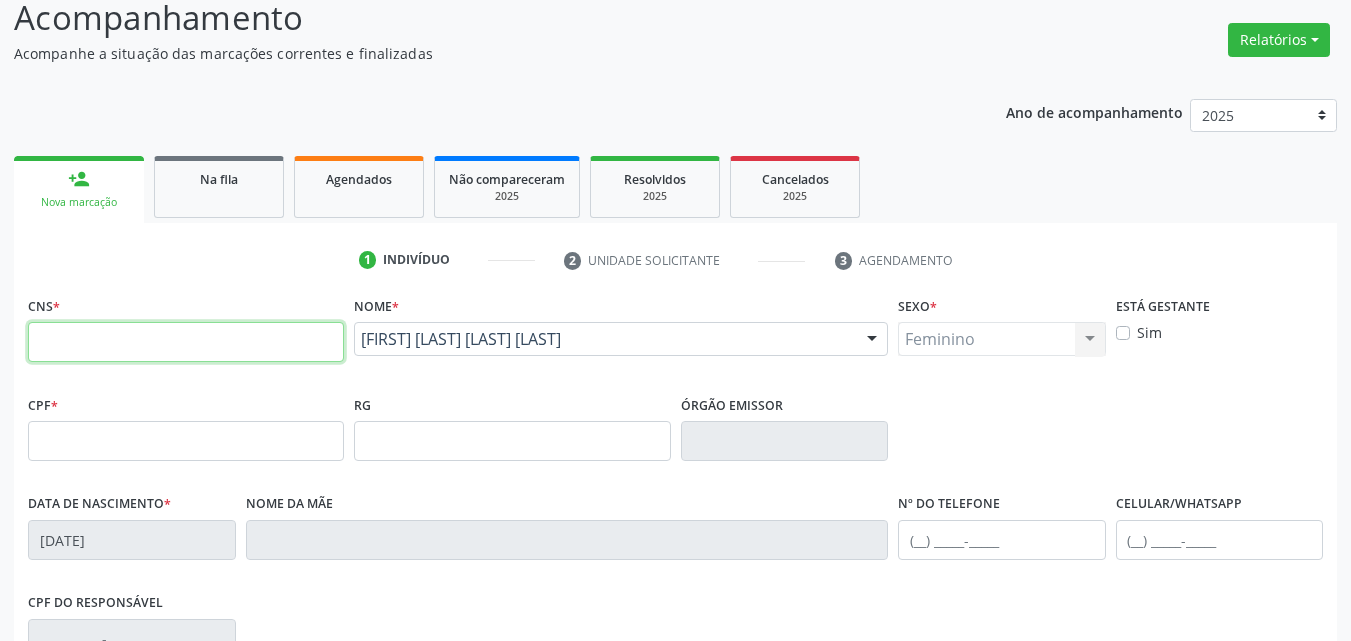 type 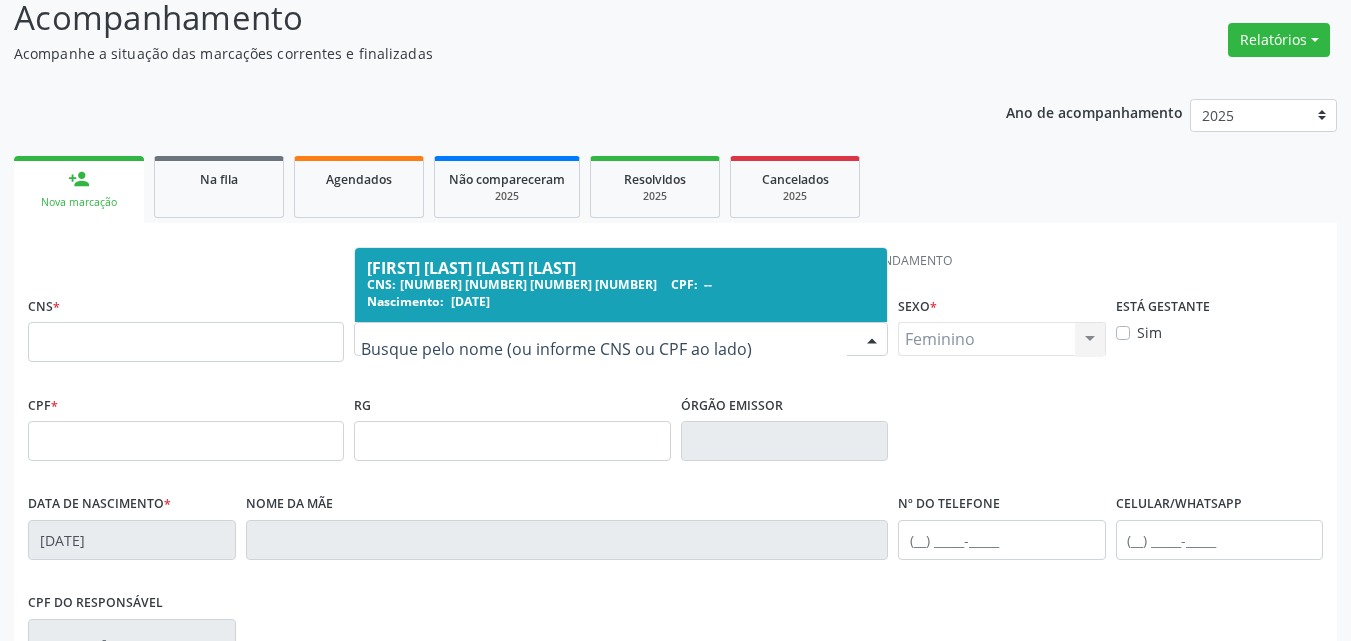drag, startPoint x: 557, startPoint y: 330, endPoint x: 227, endPoint y: 326, distance: 330.02423 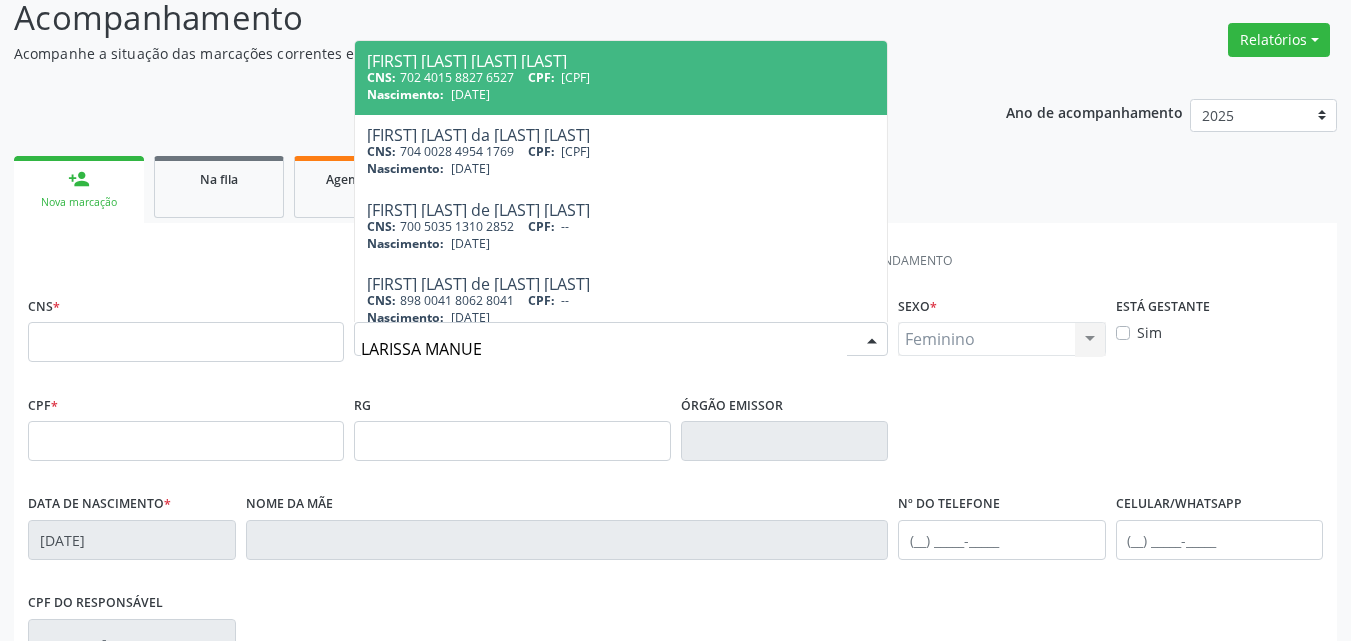 type on "LARISSA MANUEL" 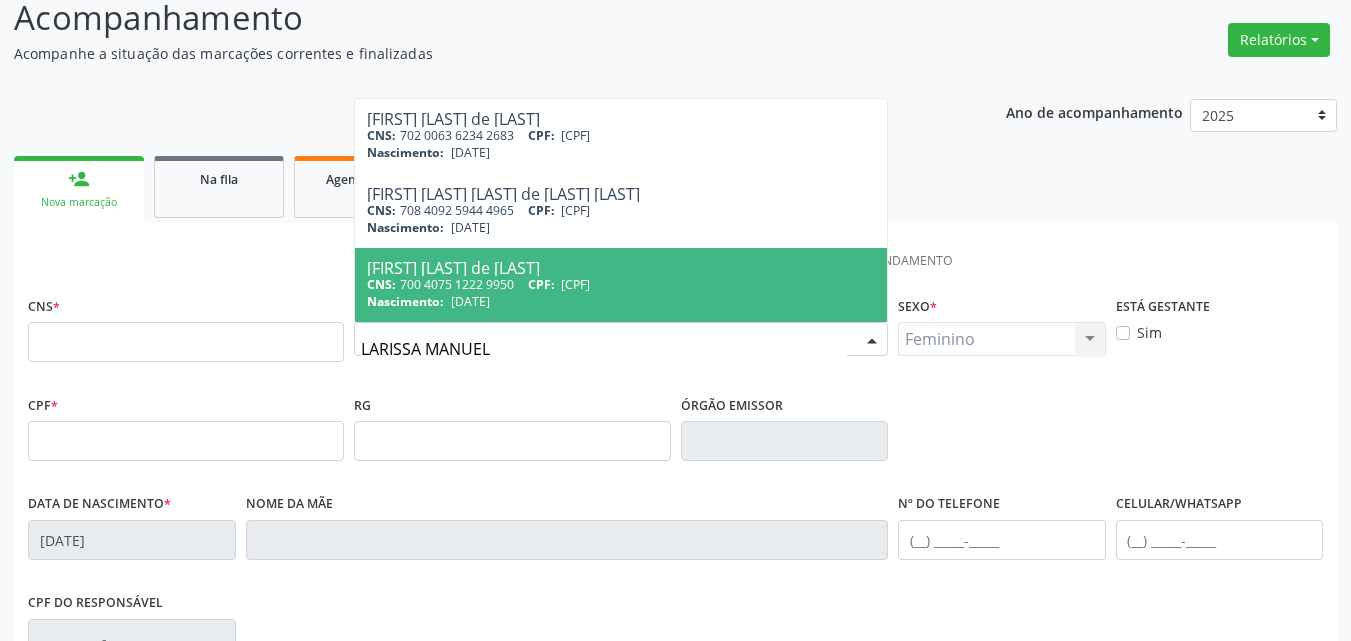 scroll, scrollTop: 243, scrollLeft: 0, axis: vertical 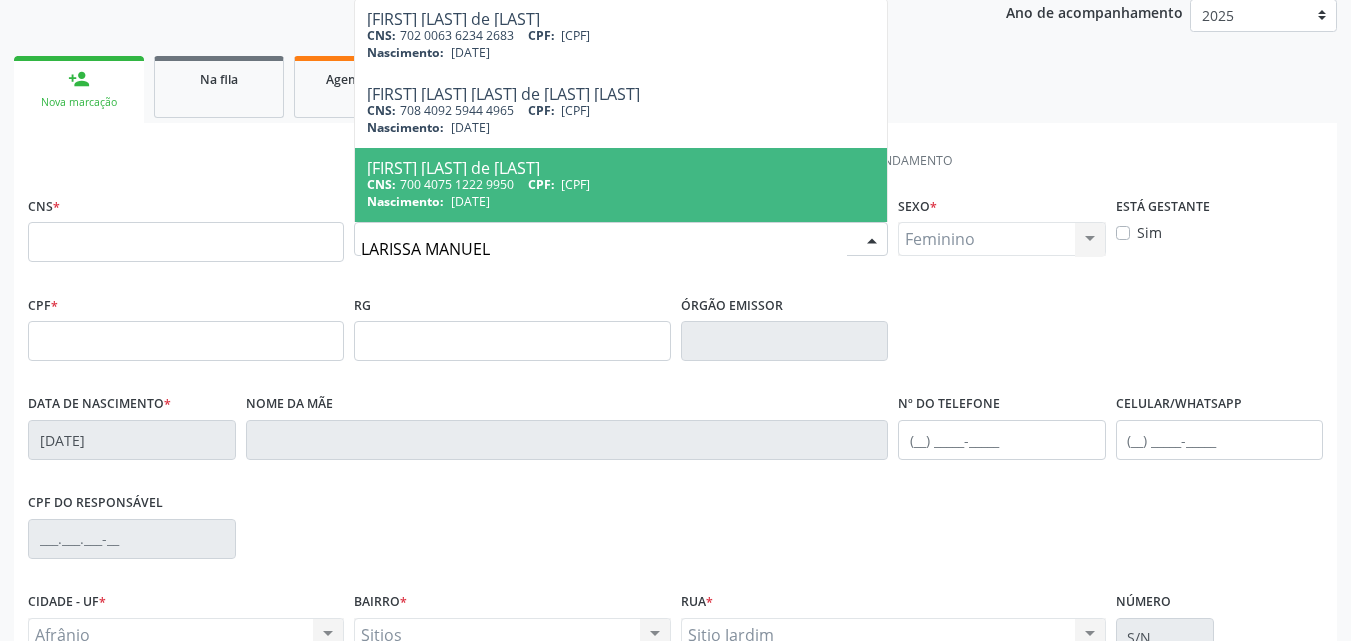 click on "Nascimento:
[DATE]" at bounding box center (621, 201) 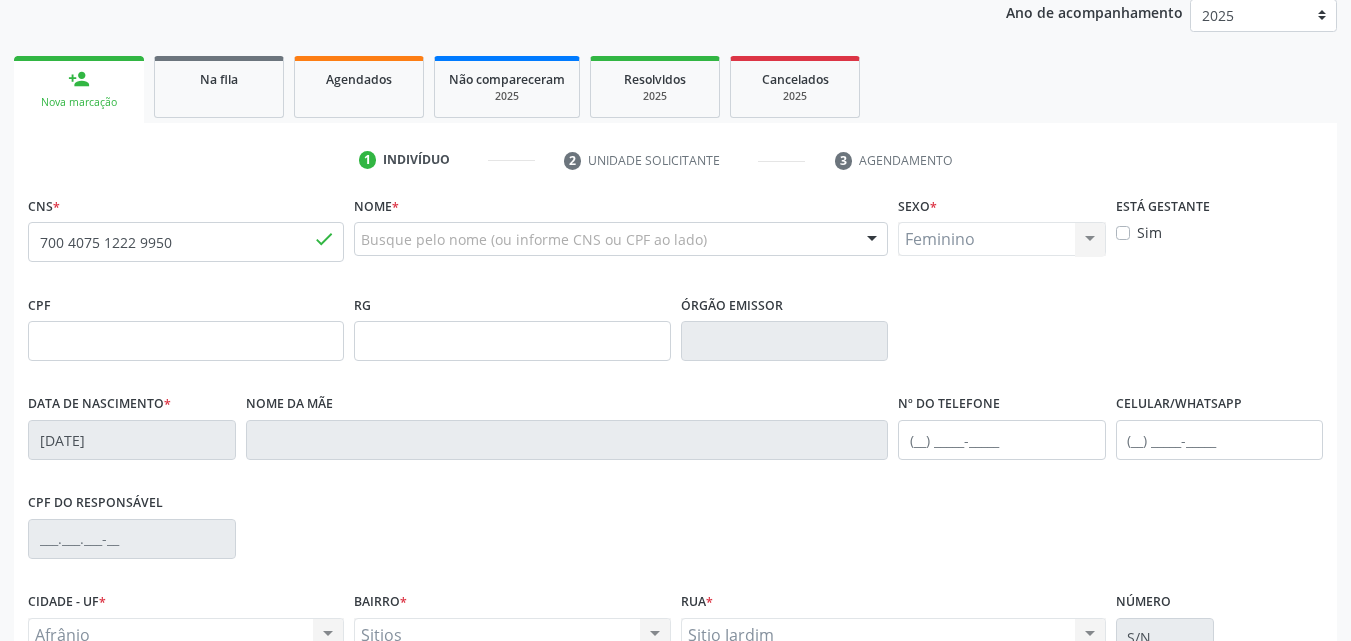 type 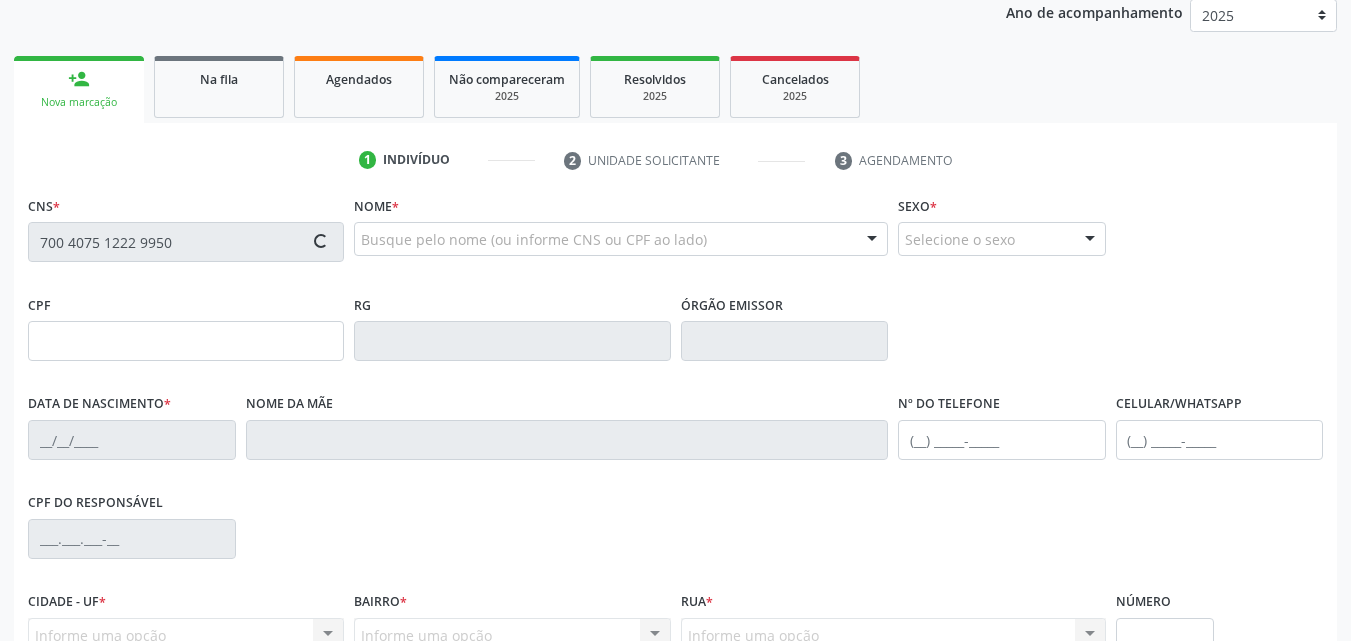 type on "[CPF]" 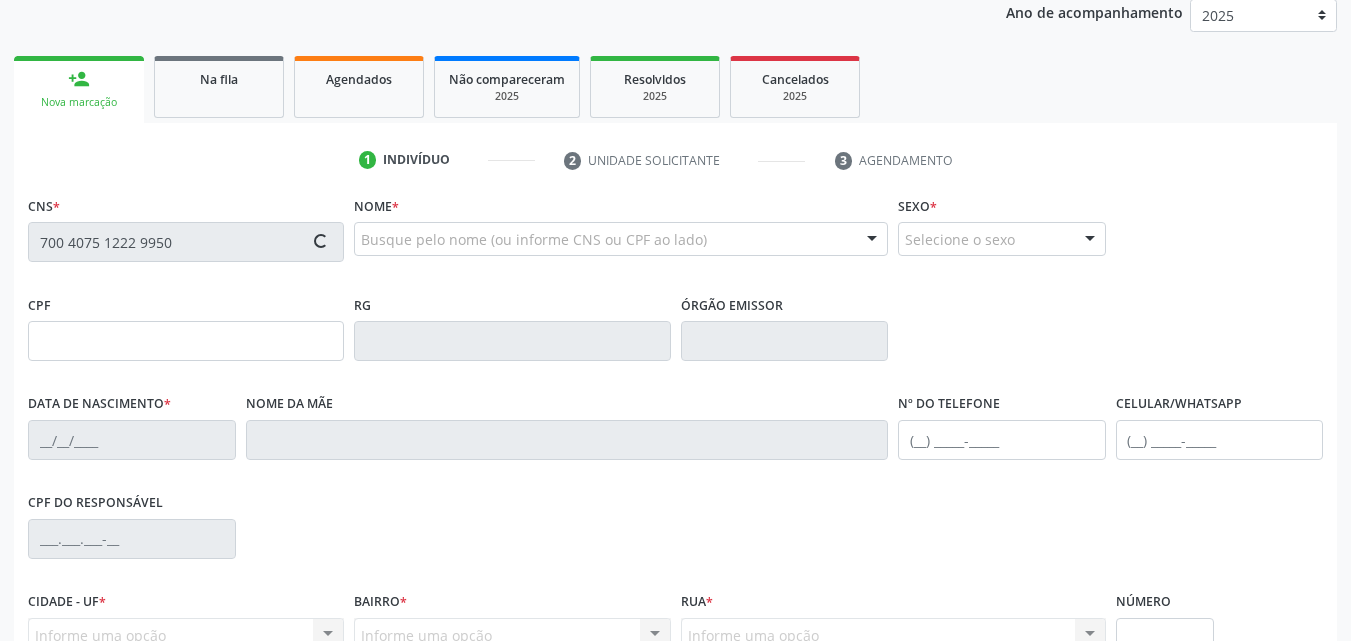 type on "[DATE]" 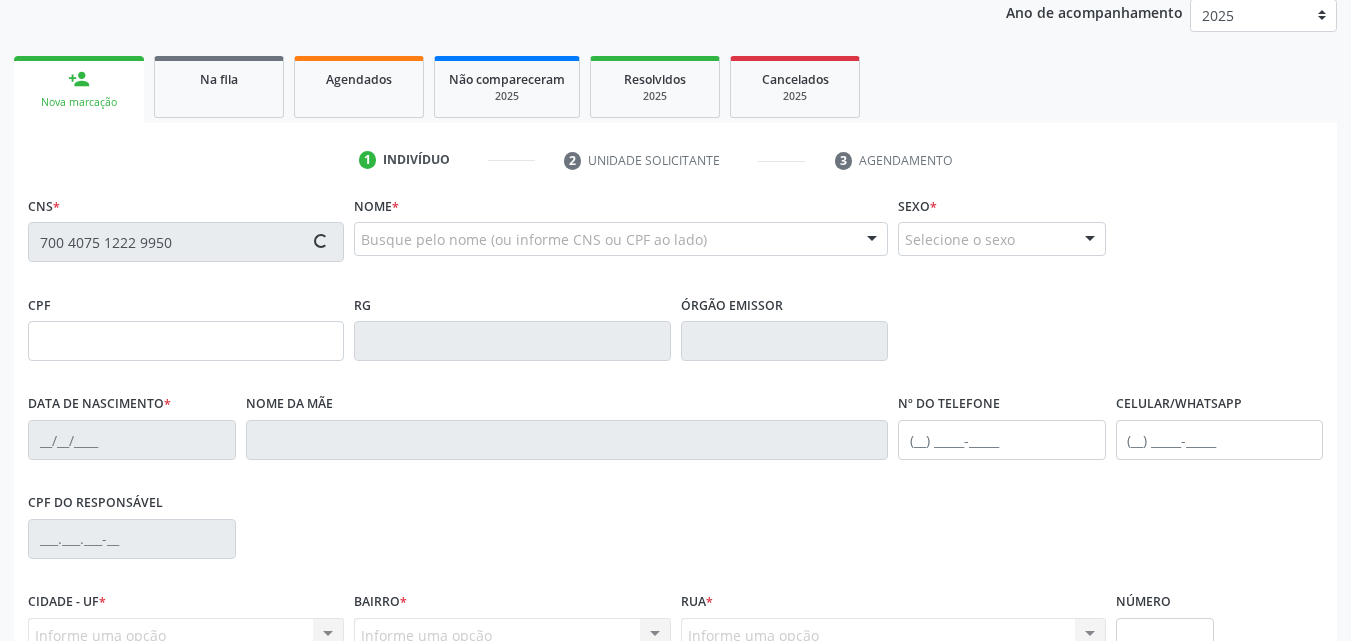 type on "[FIRST] [LAST] de [LAST] [LAST]" 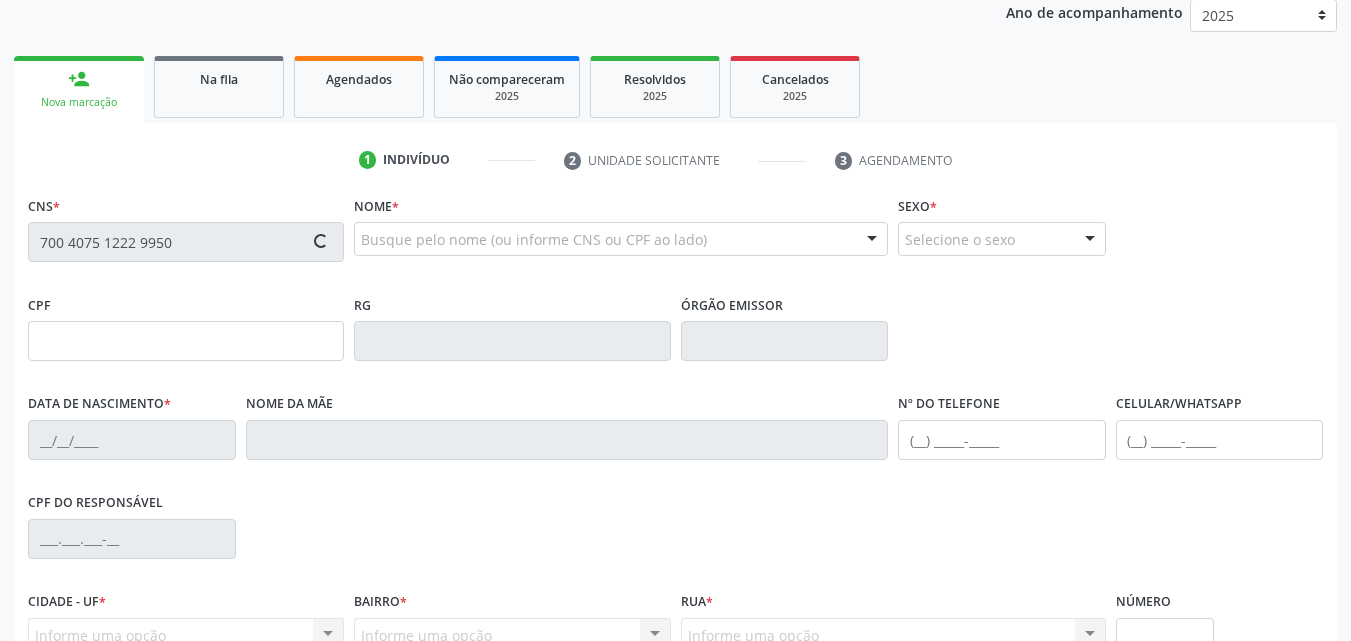 type on "[CPF]" 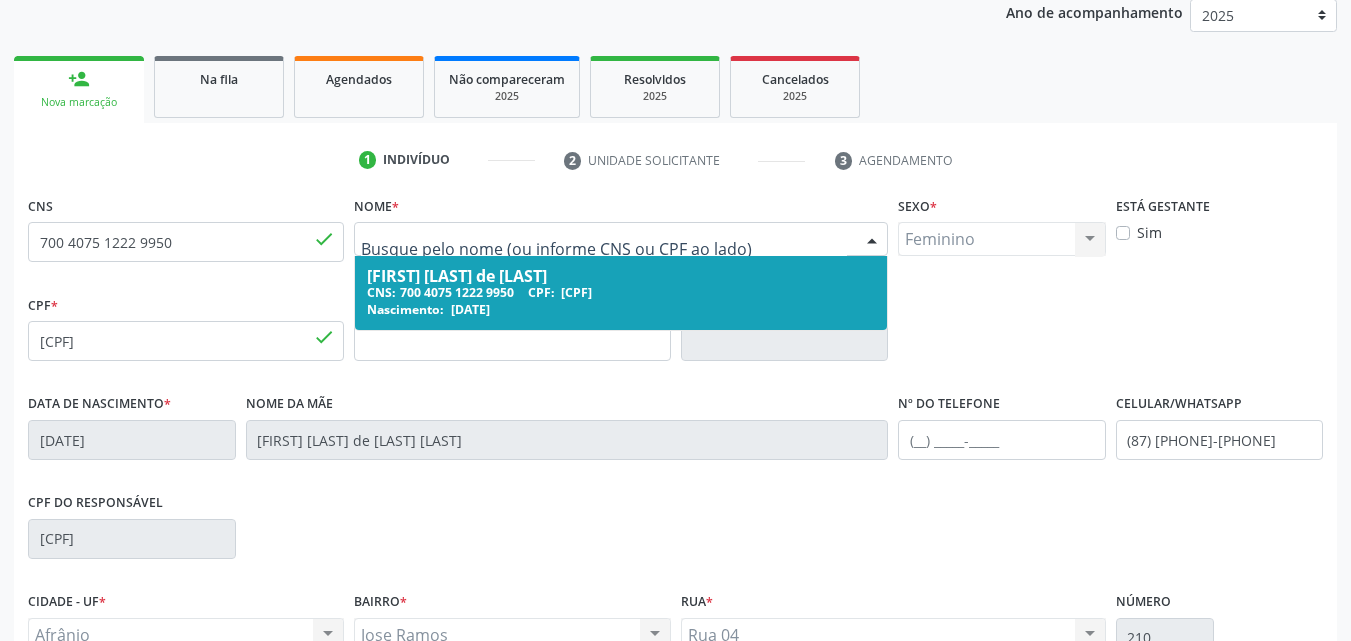 drag, startPoint x: 583, startPoint y: 235, endPoint x: 292, endPoint y: 265, distance: 292.5423 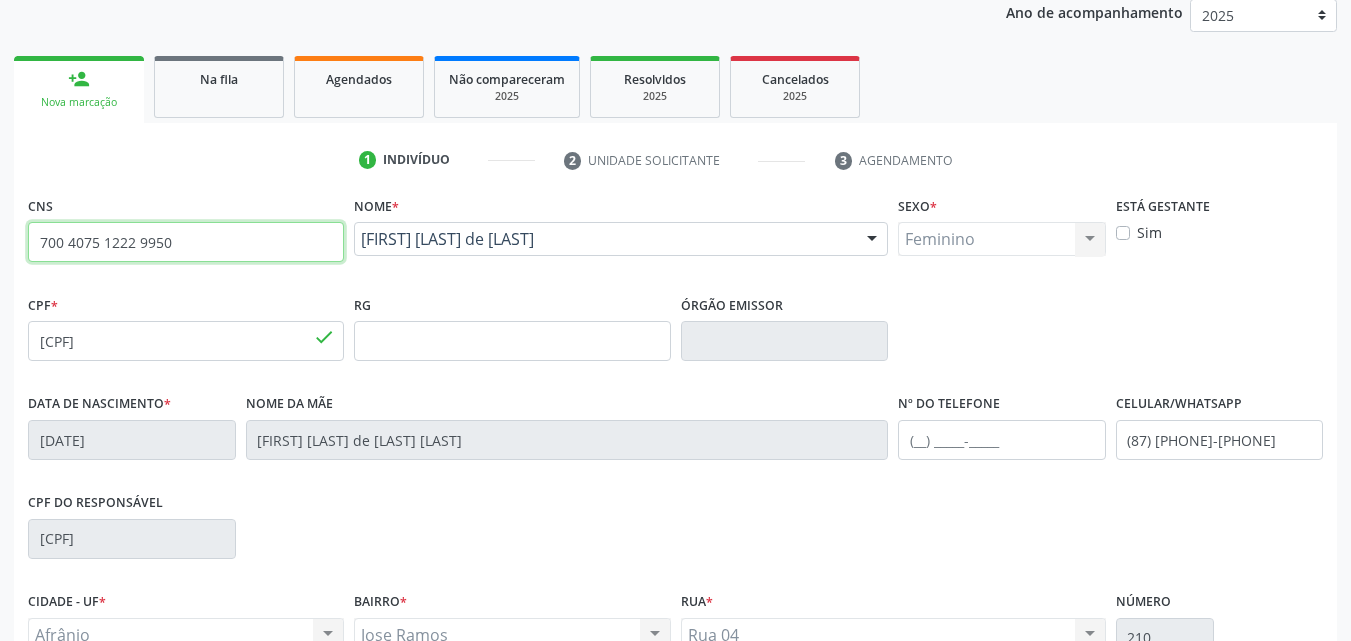 drag, startPoint x: 188, startPoint y: 240, endPoint x: 0, endPoint y: 257, distance: 188.76706 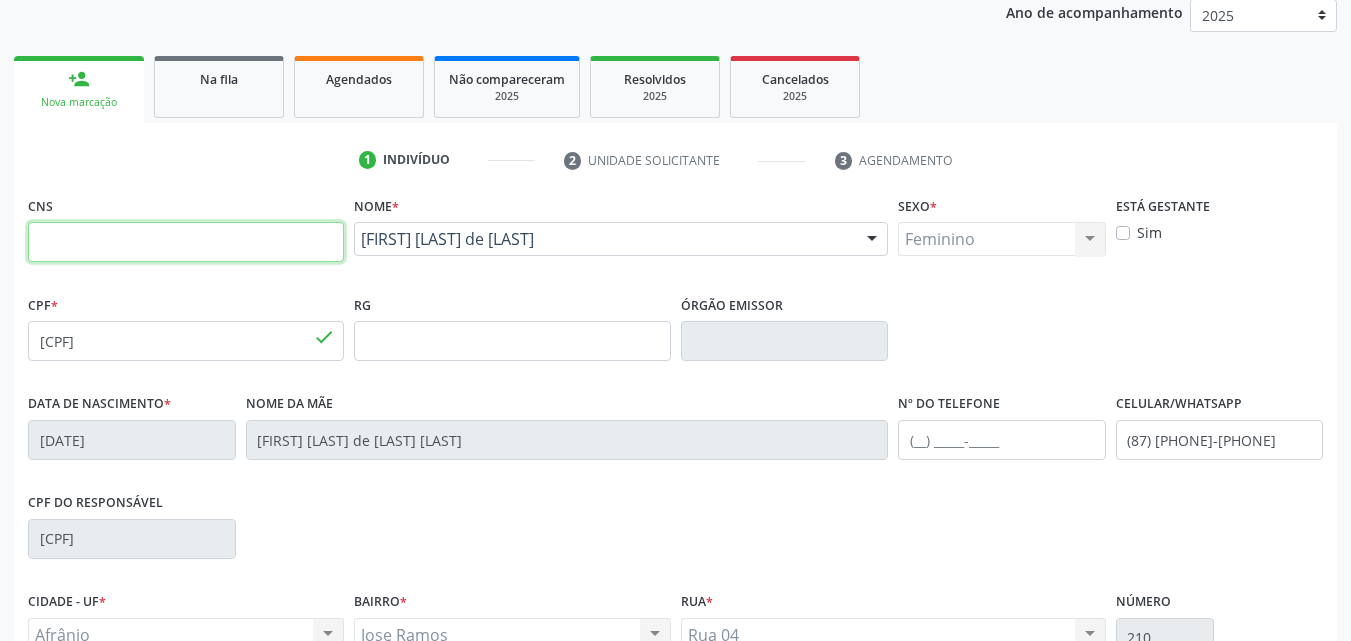 type 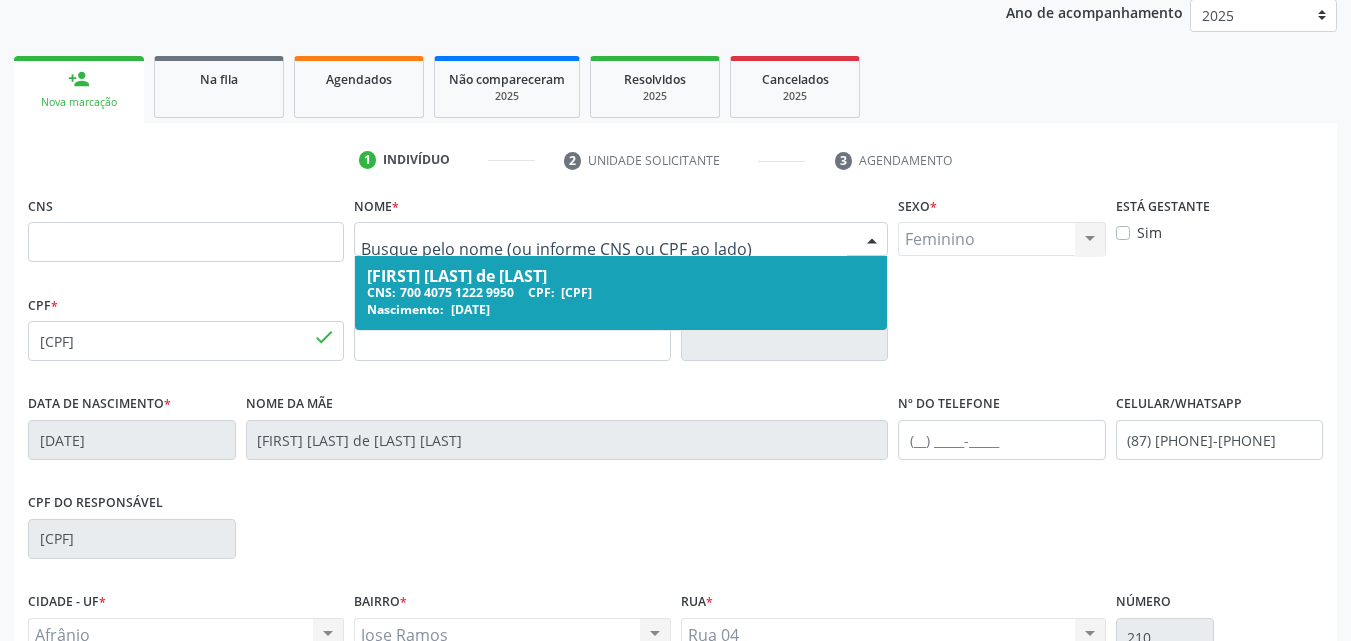drag, startPoint x: 574, startPoint y: 244, endPoint x: 333, endPoint y: 274, distance: 242.86005 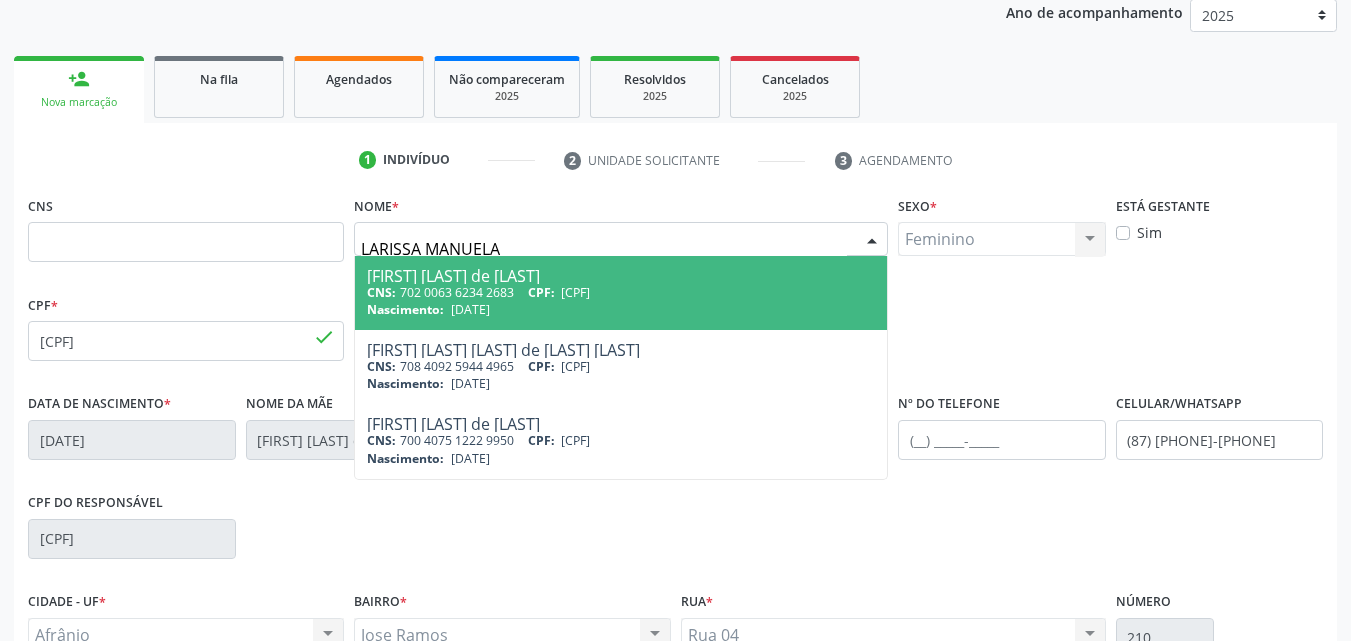 type on "LARISSA MANUELA" 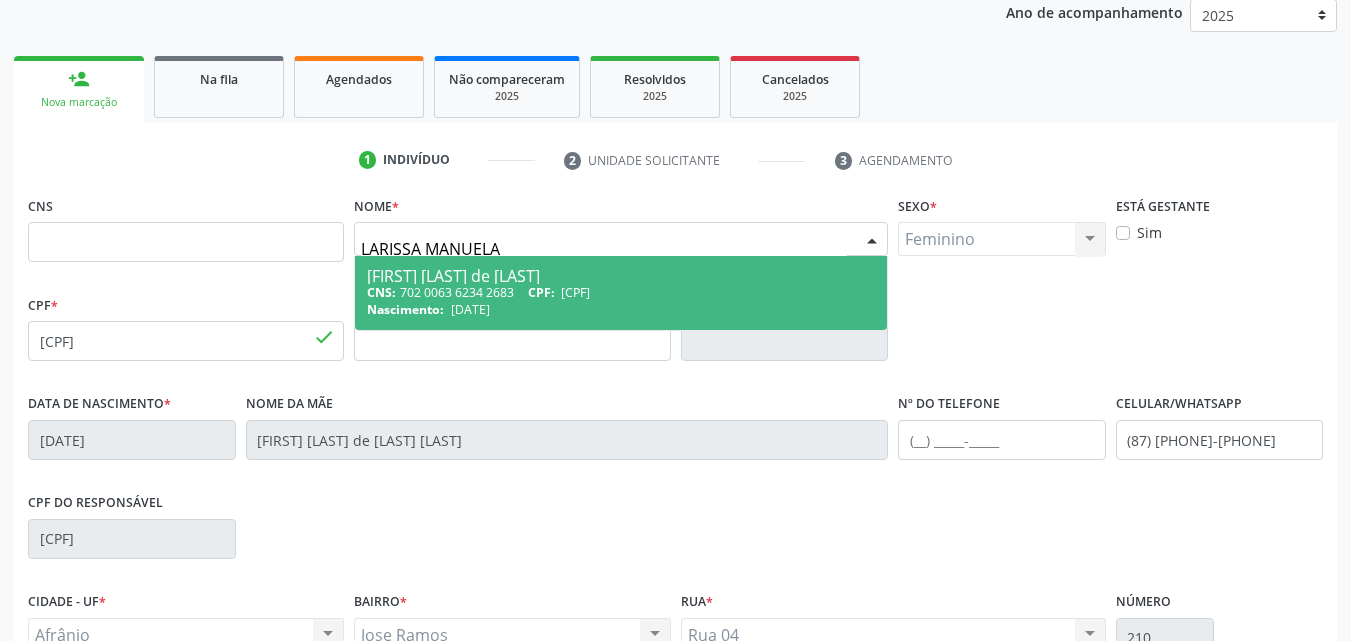 click on "[FIRST] [LAST] de [LAST]" at bounding box center [621, 276] 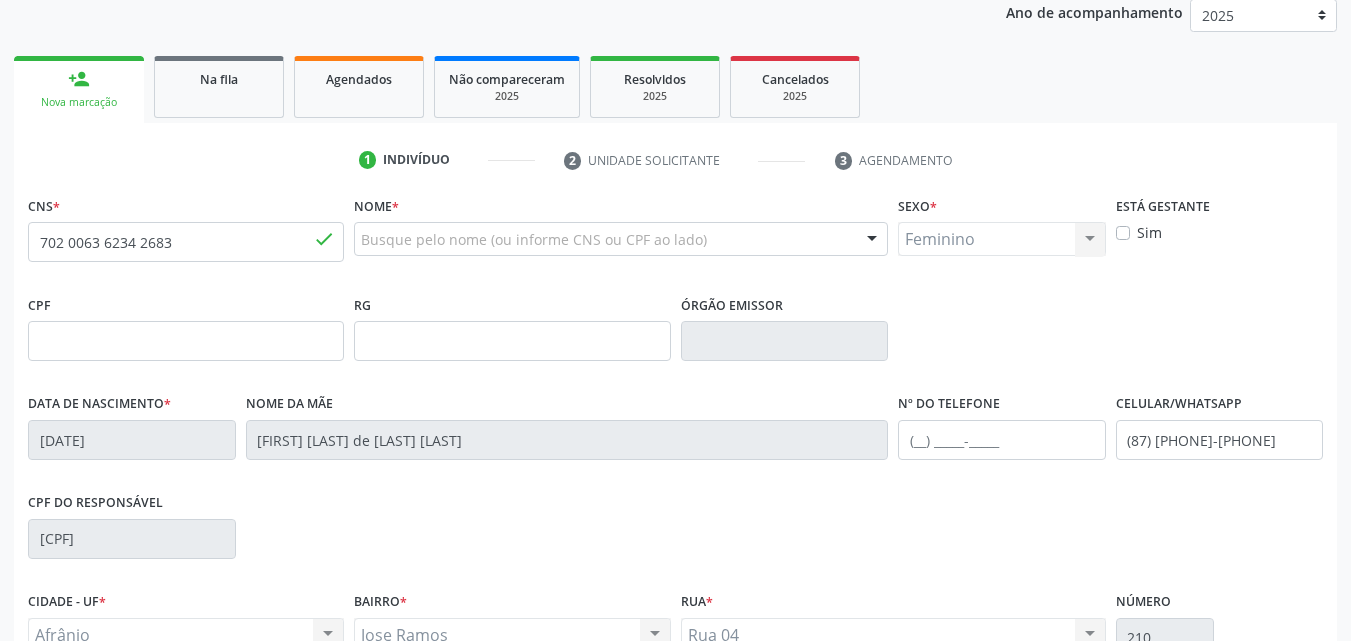 type 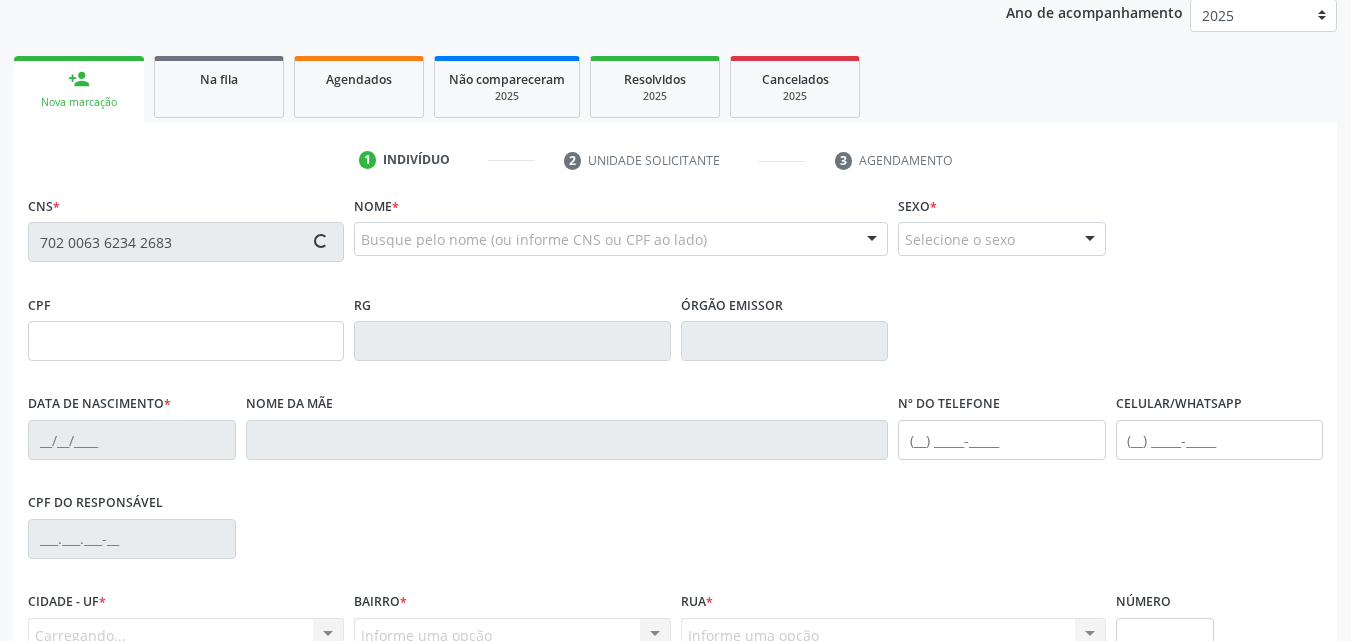 type on "[CPF]" 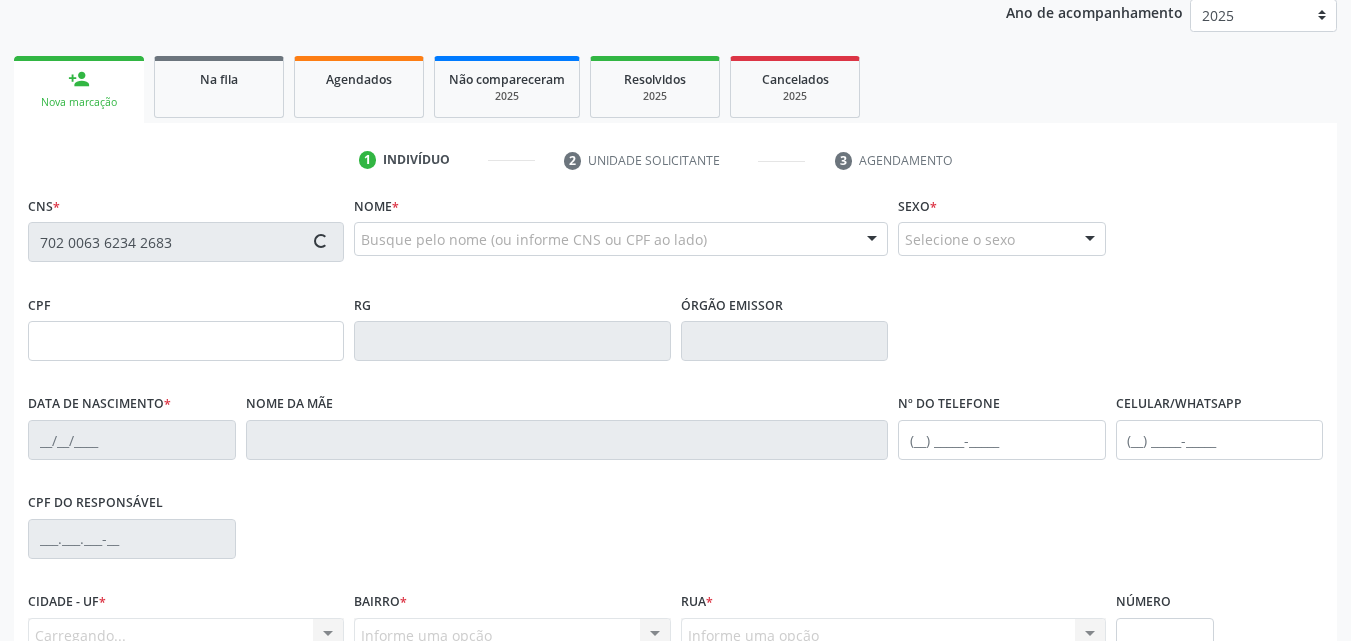 type on "[DATE]" 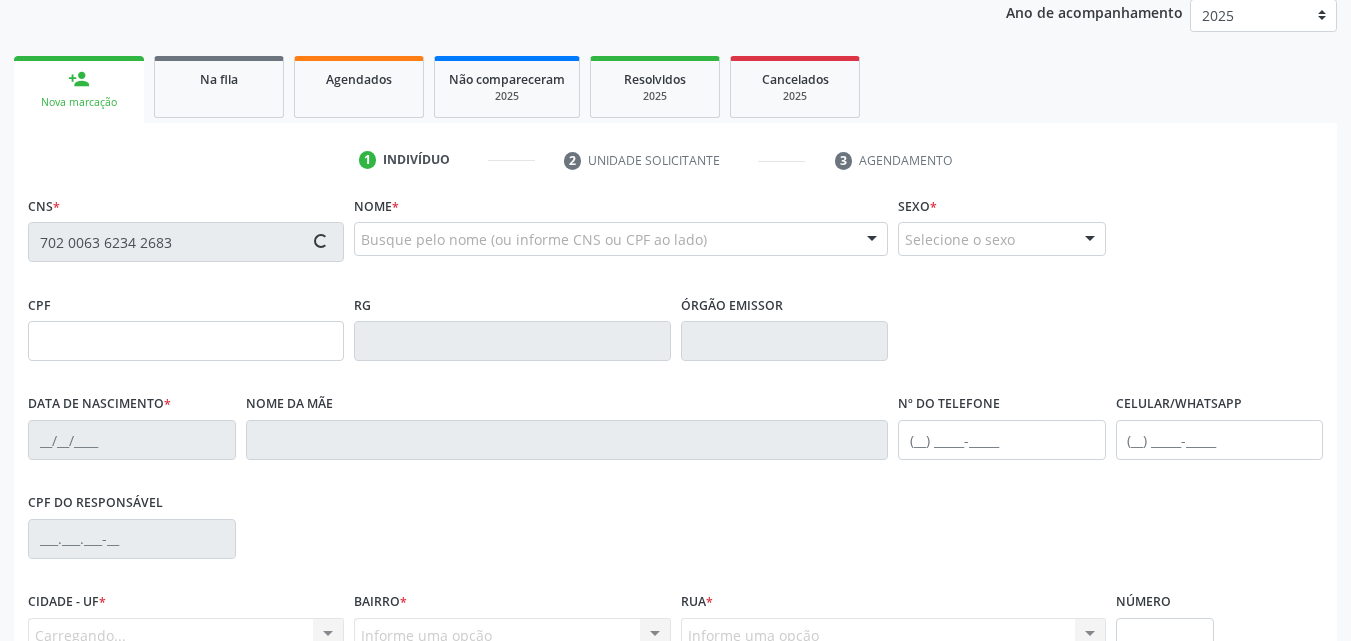 type on "[FIRST] [LAST] de [LAST]" 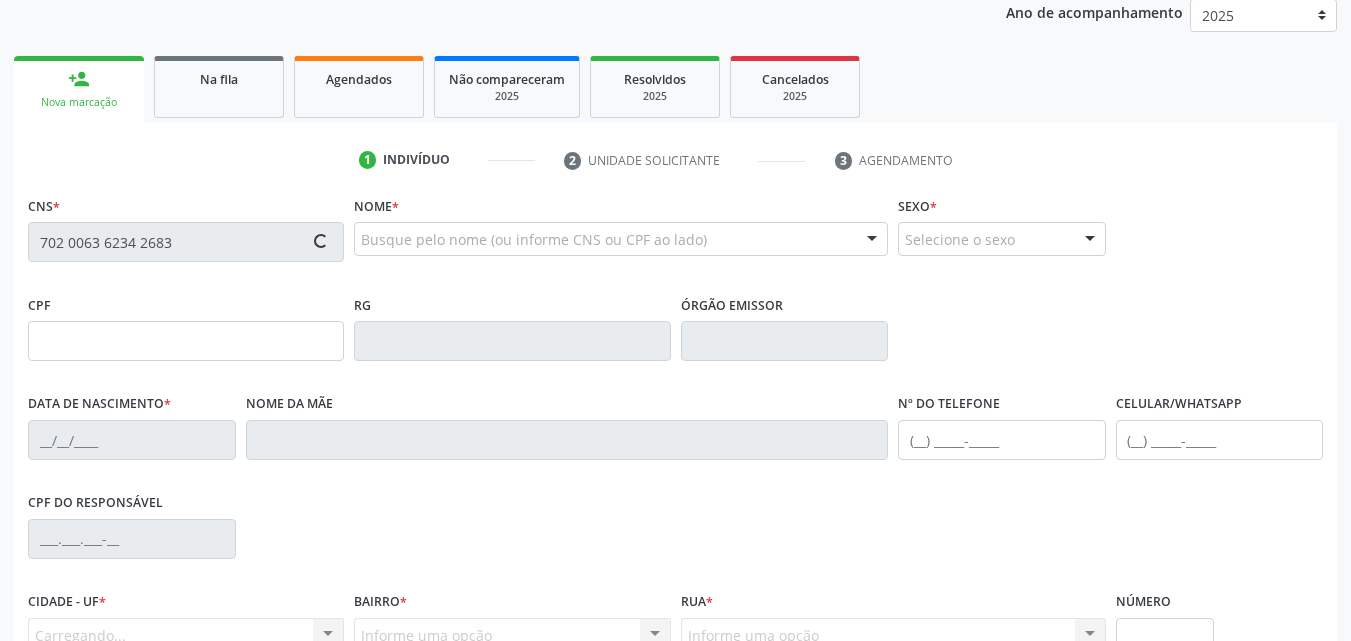 type on "(87) [PHONE]-[PHONE]" 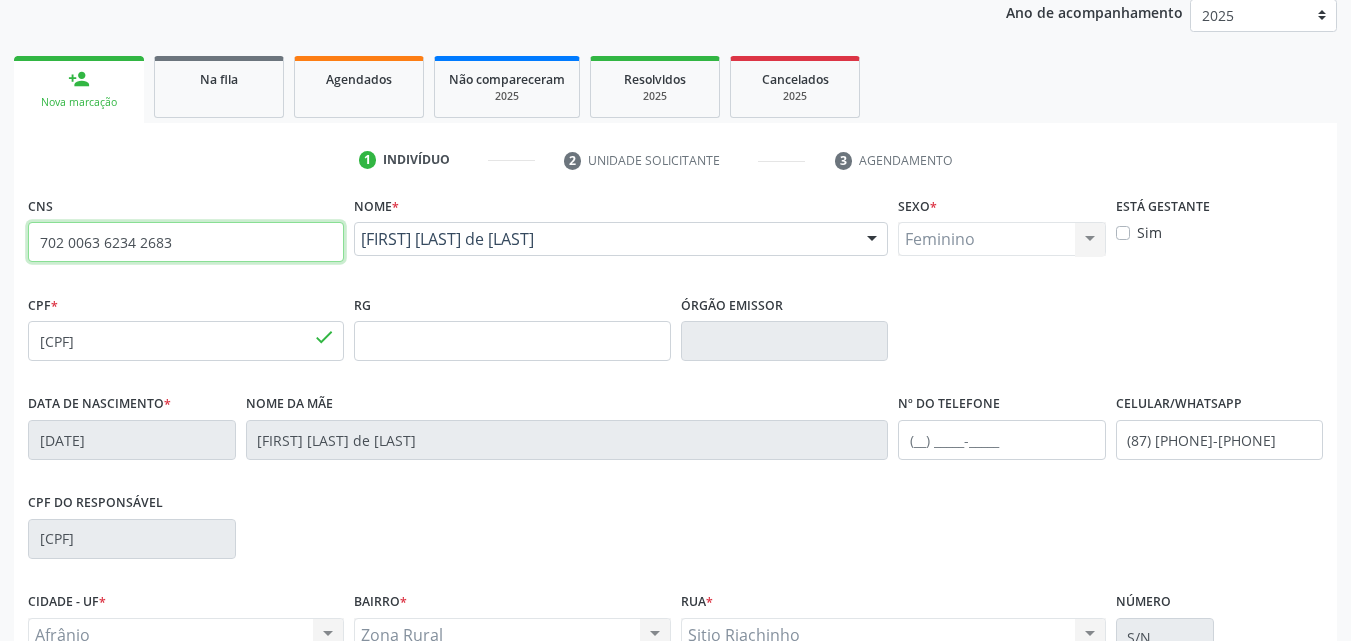 drag, startPoint x: 202, startPoint y: 258, endPoint x: 0, endPoint y: 343, distance: 219.1552 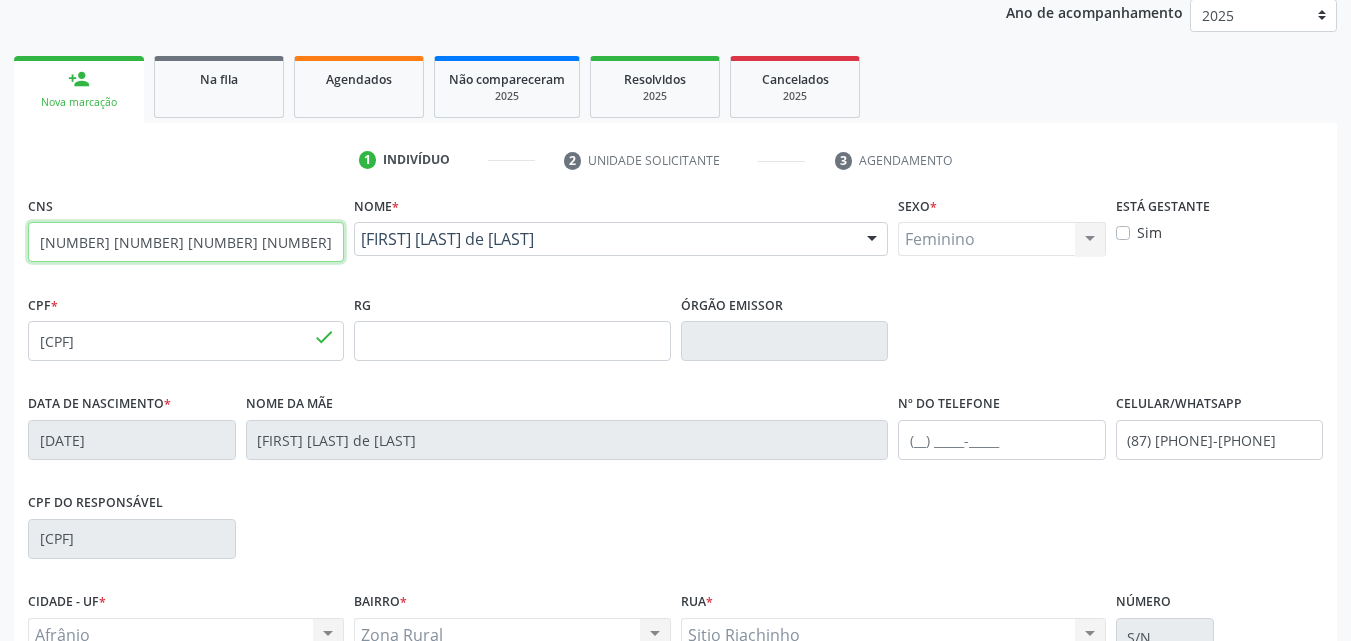 click on "[NUMBER] [NUMBER] [NUMBER] [NUMBER]" at bounding box center (186, 242) 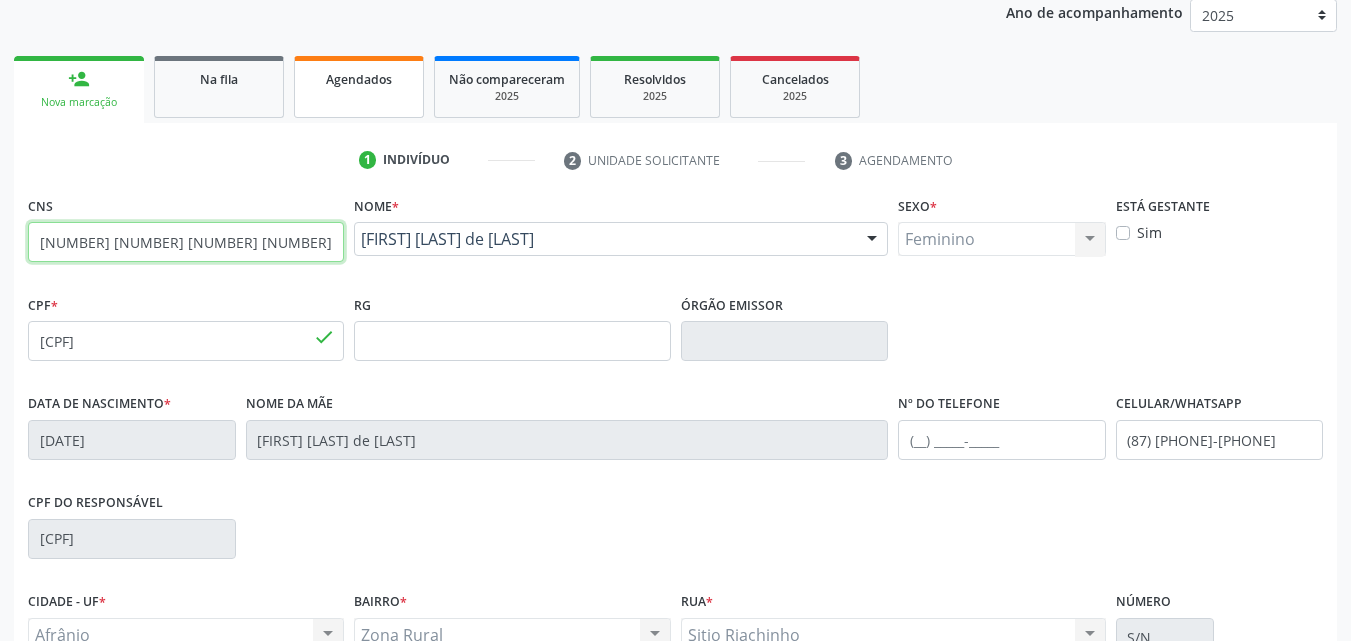 type on "[NUMBER] [NUMBER] [NUMBER] [NUMBER]" 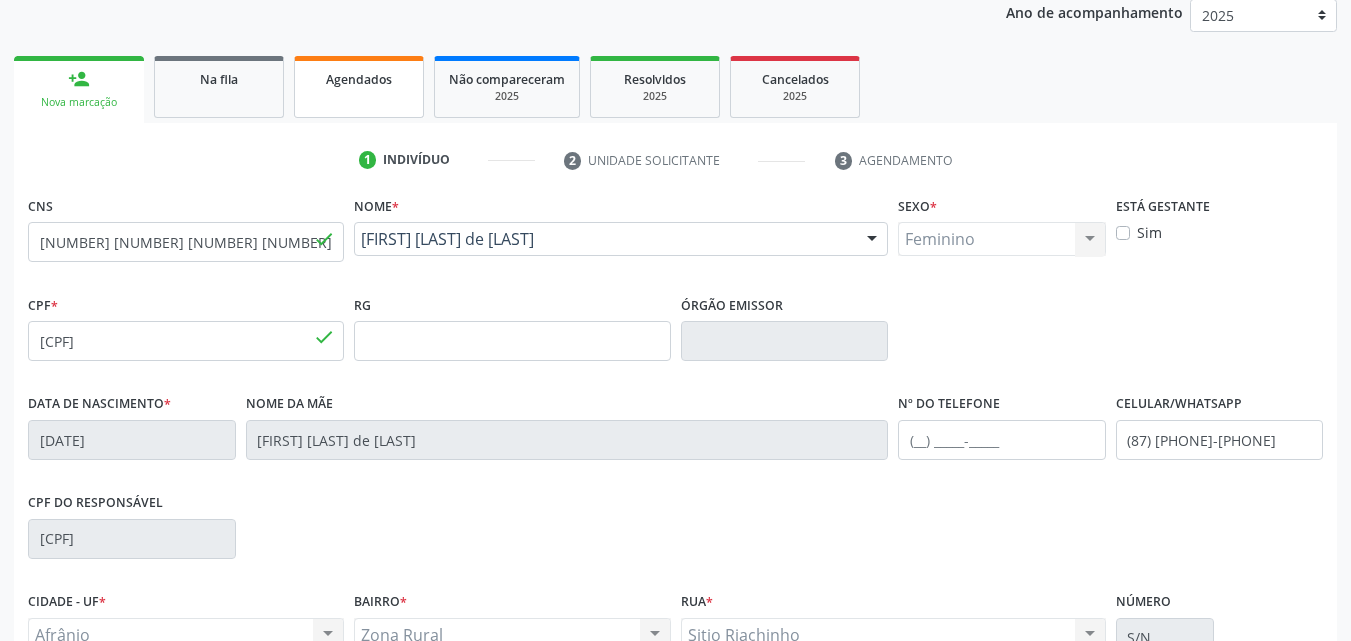 click on "Agendados" at bounding box center [359, 79] 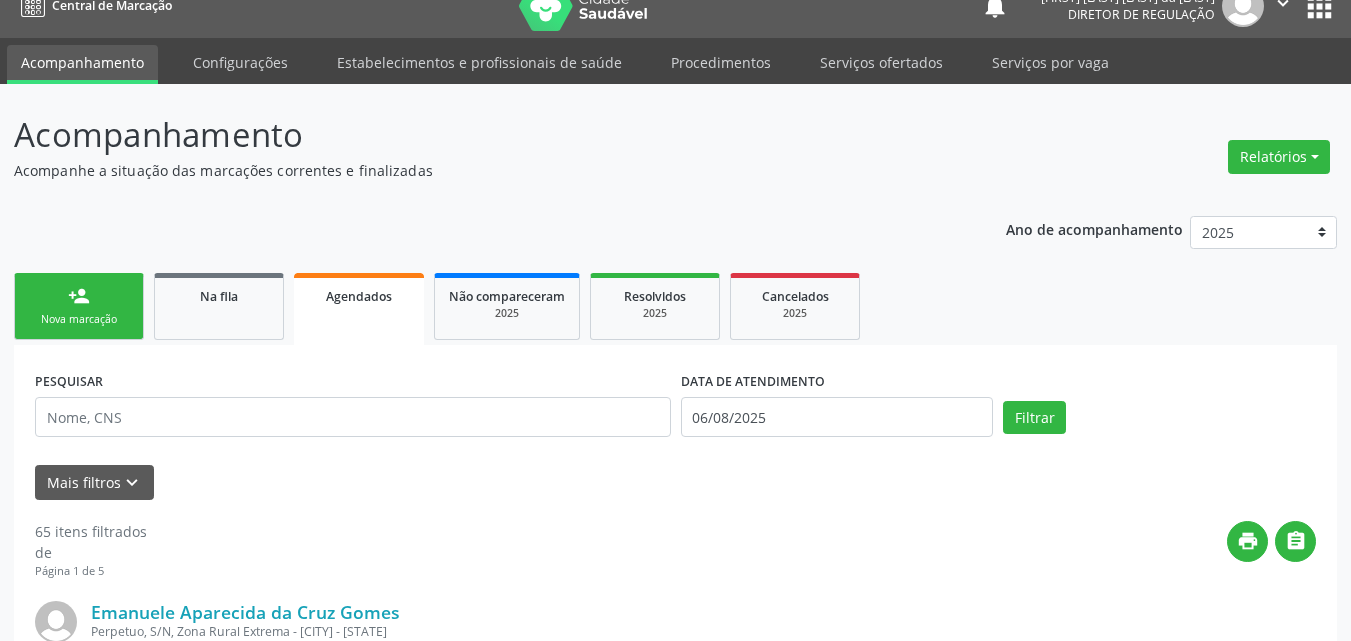 scroll, scrollTop: 243, scrollLeft: 0, axis: vertical 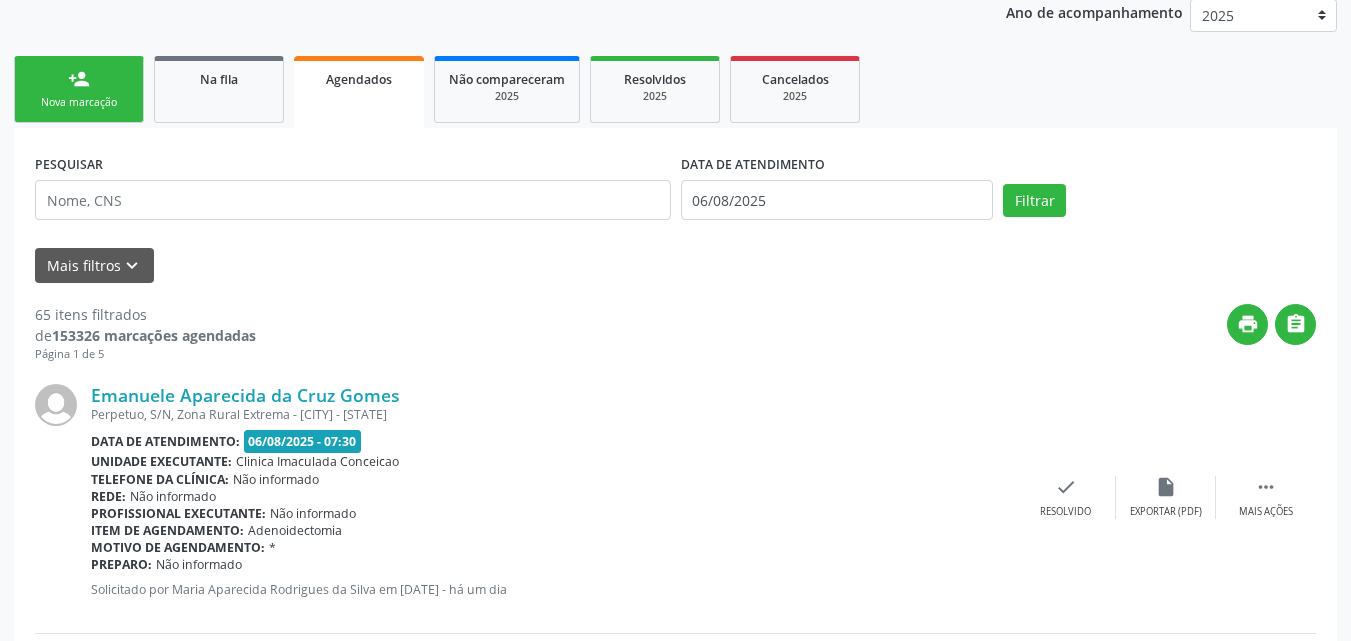 click on "Nova marcação" at bounding box center (79, 102) 